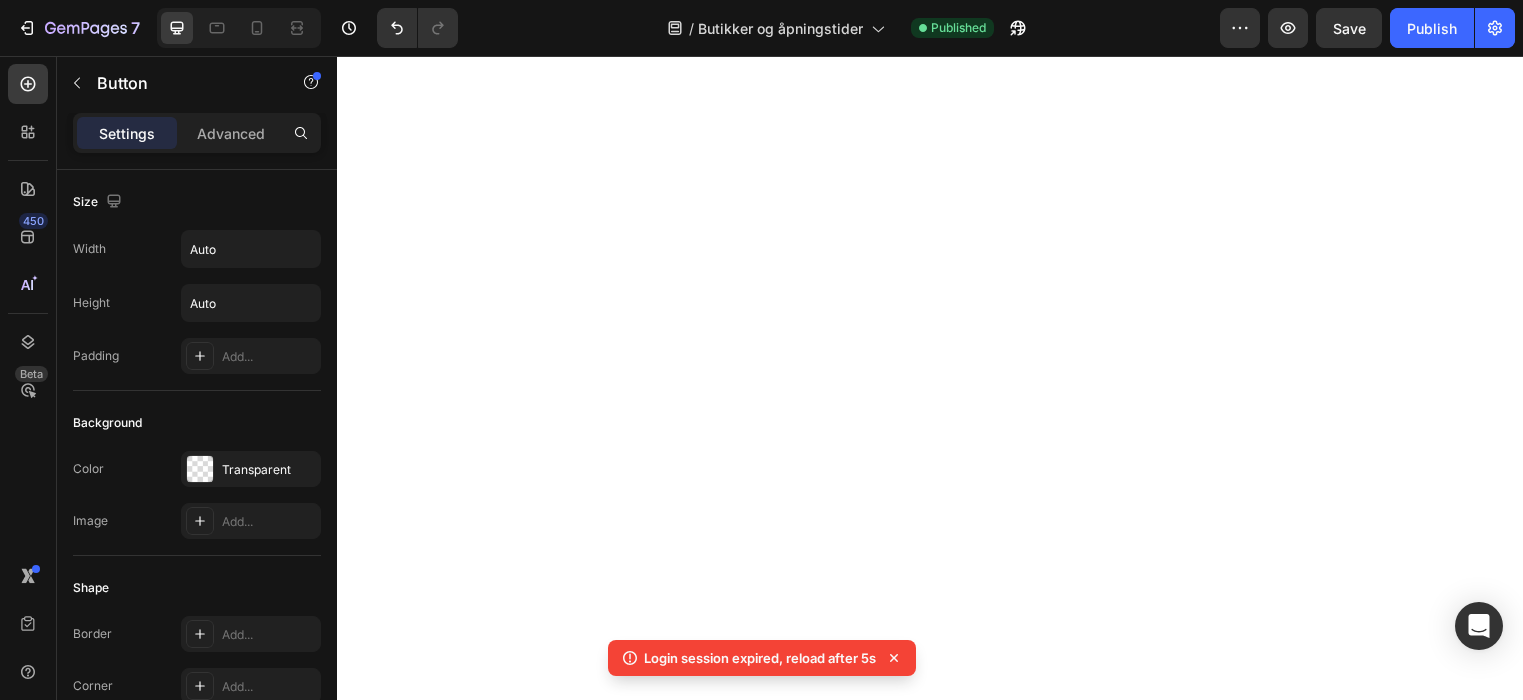 scroll, scrollTop: 0, scrollLeft: 0, axis: both 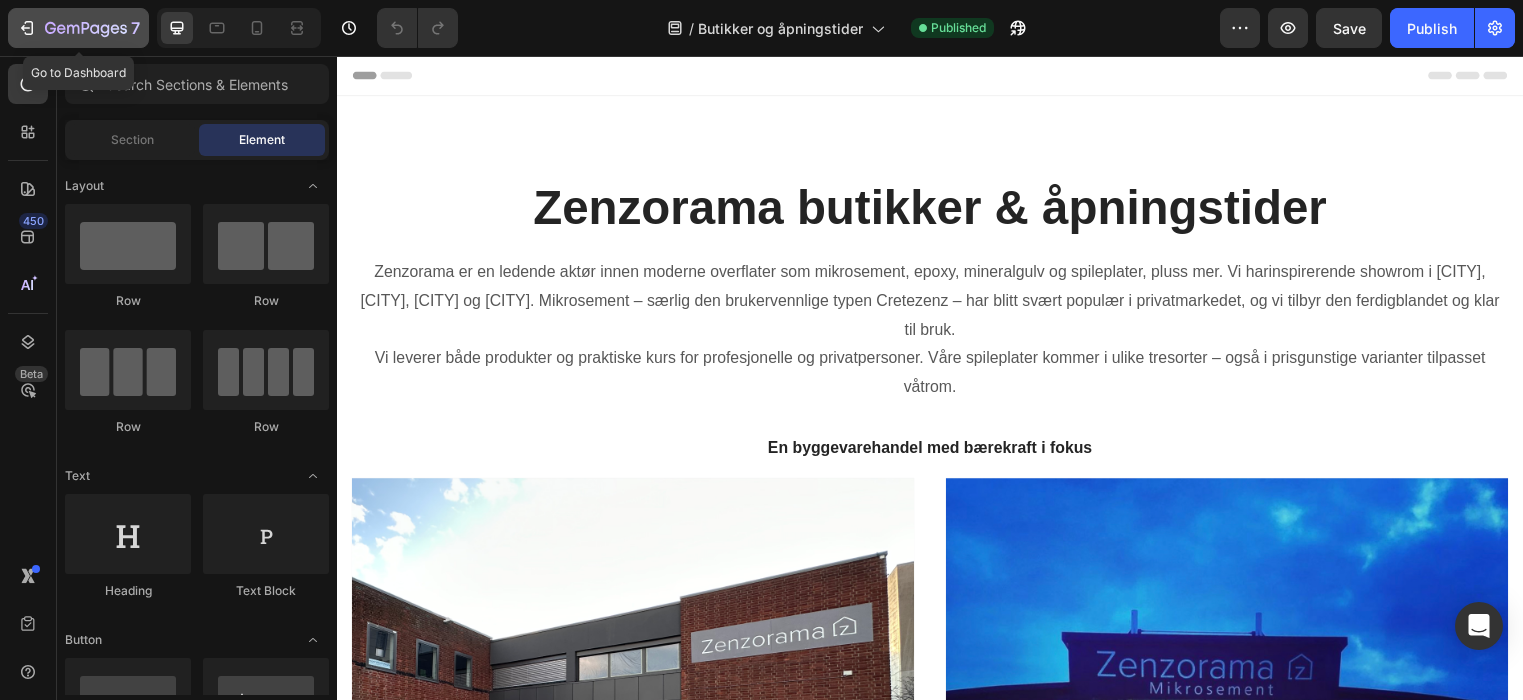 click 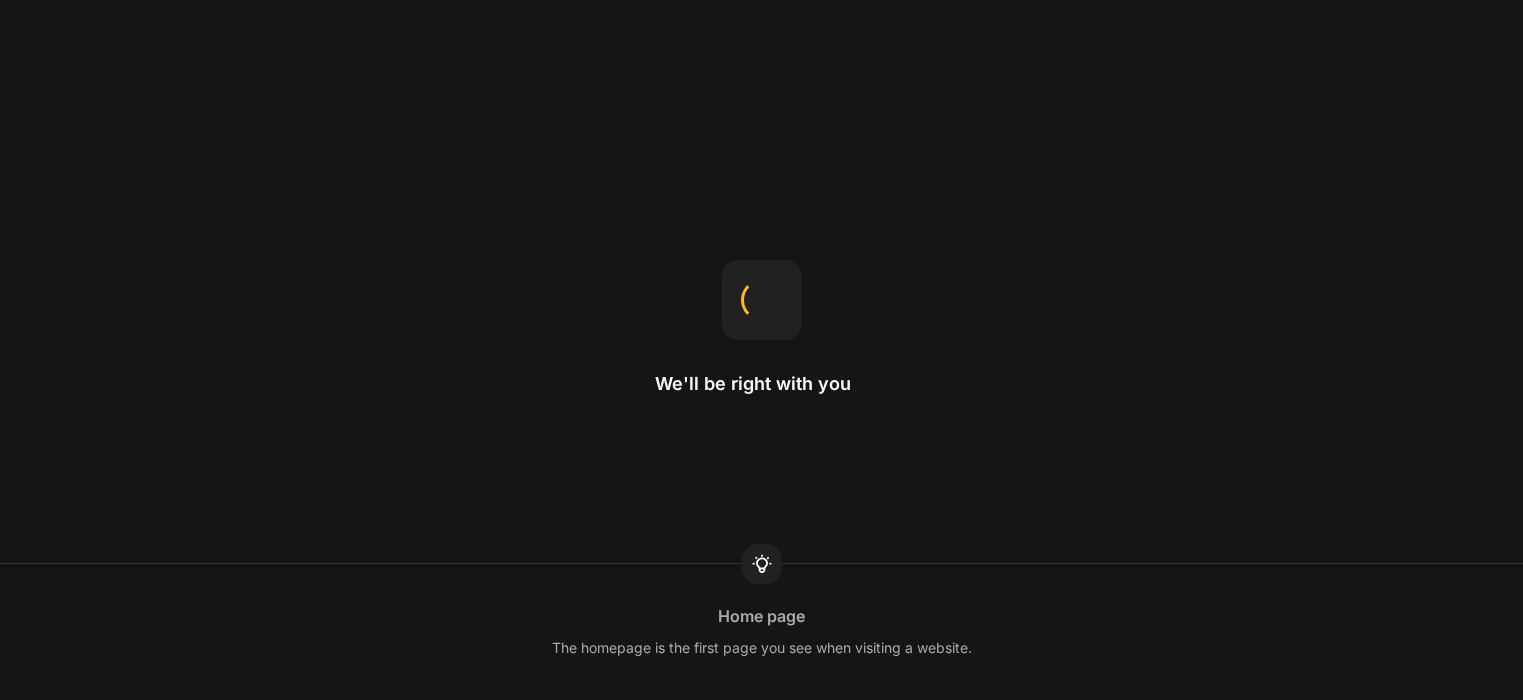 scroll, scrollTop: 0, scrollLeft: 0, axis: both 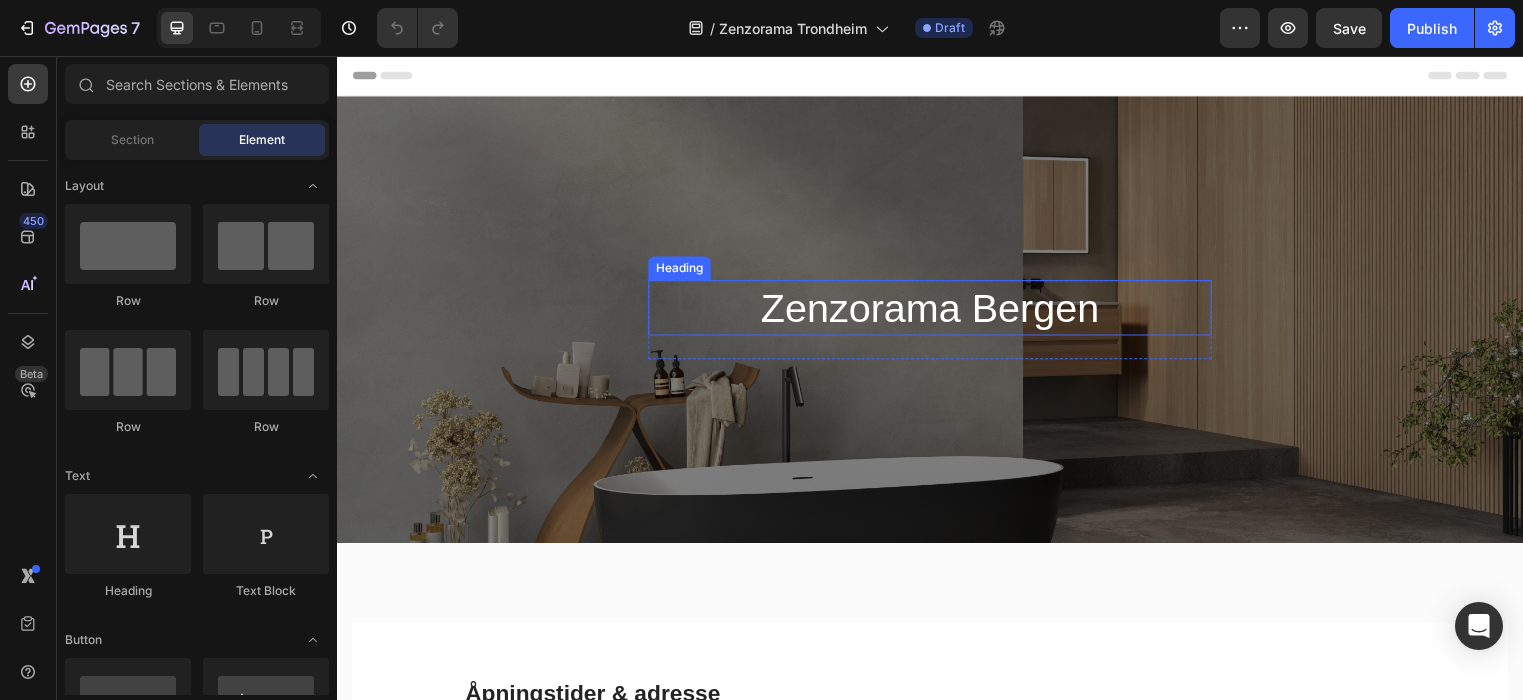 click on "Zenzorama Bergen" at bounding box center [937, 311] 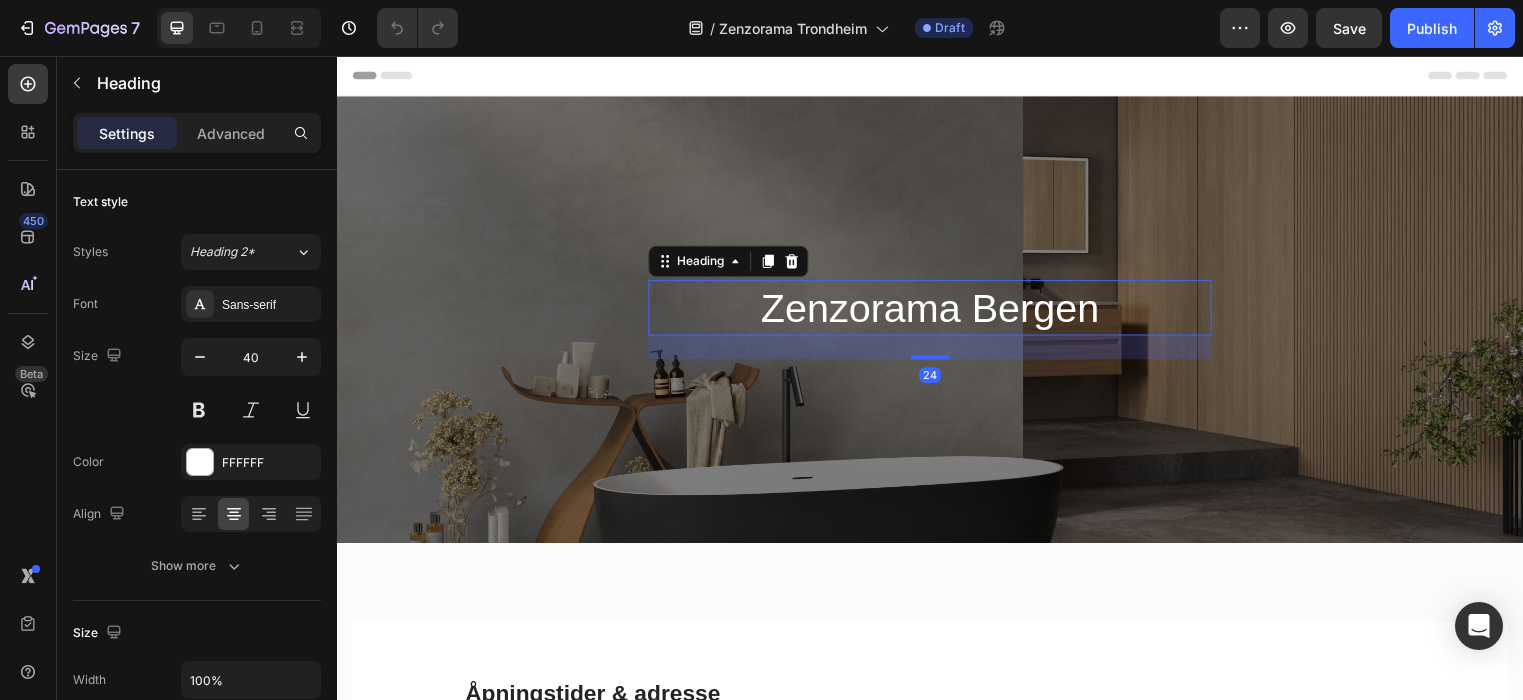 click on "Zenzorama Bergen" at bounding box center [937, 311] 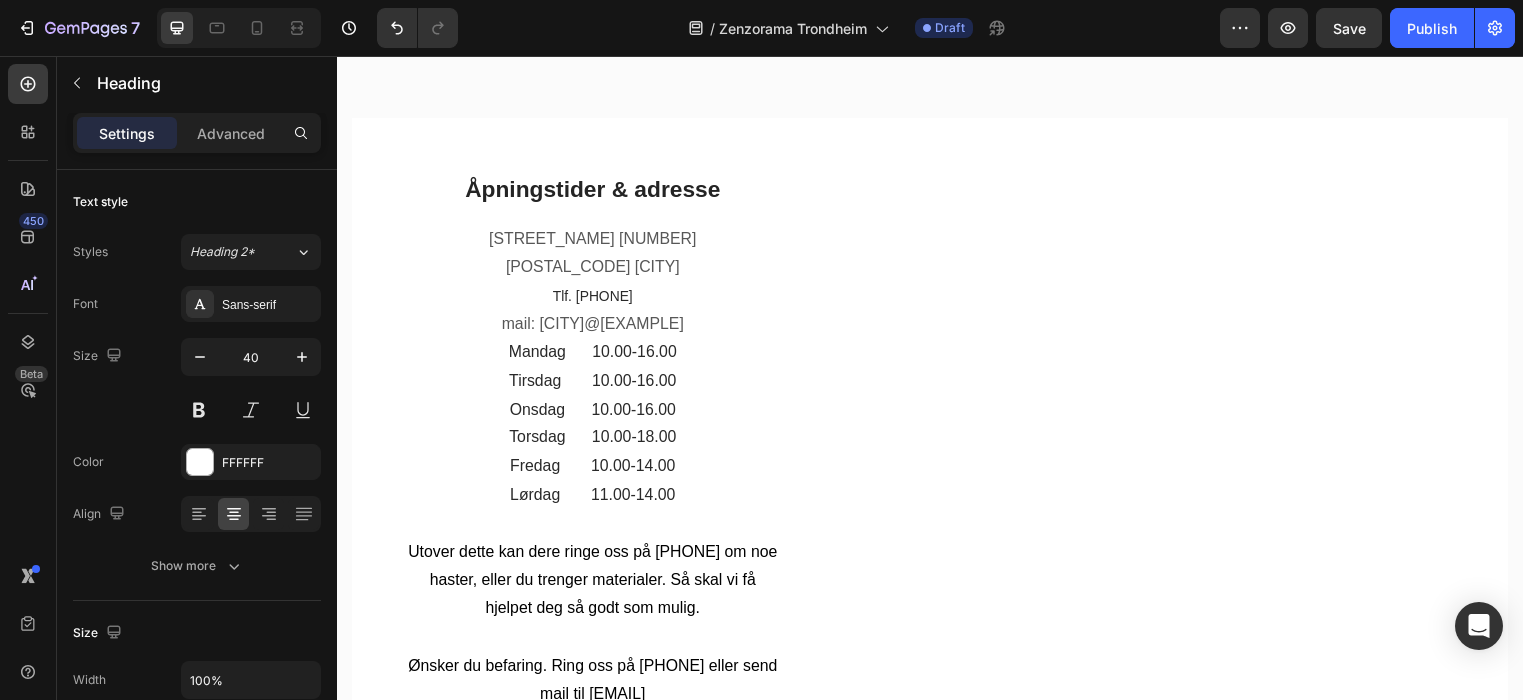 scroll, scrollTop: 521, scrollLeft: 0, axis: vertical 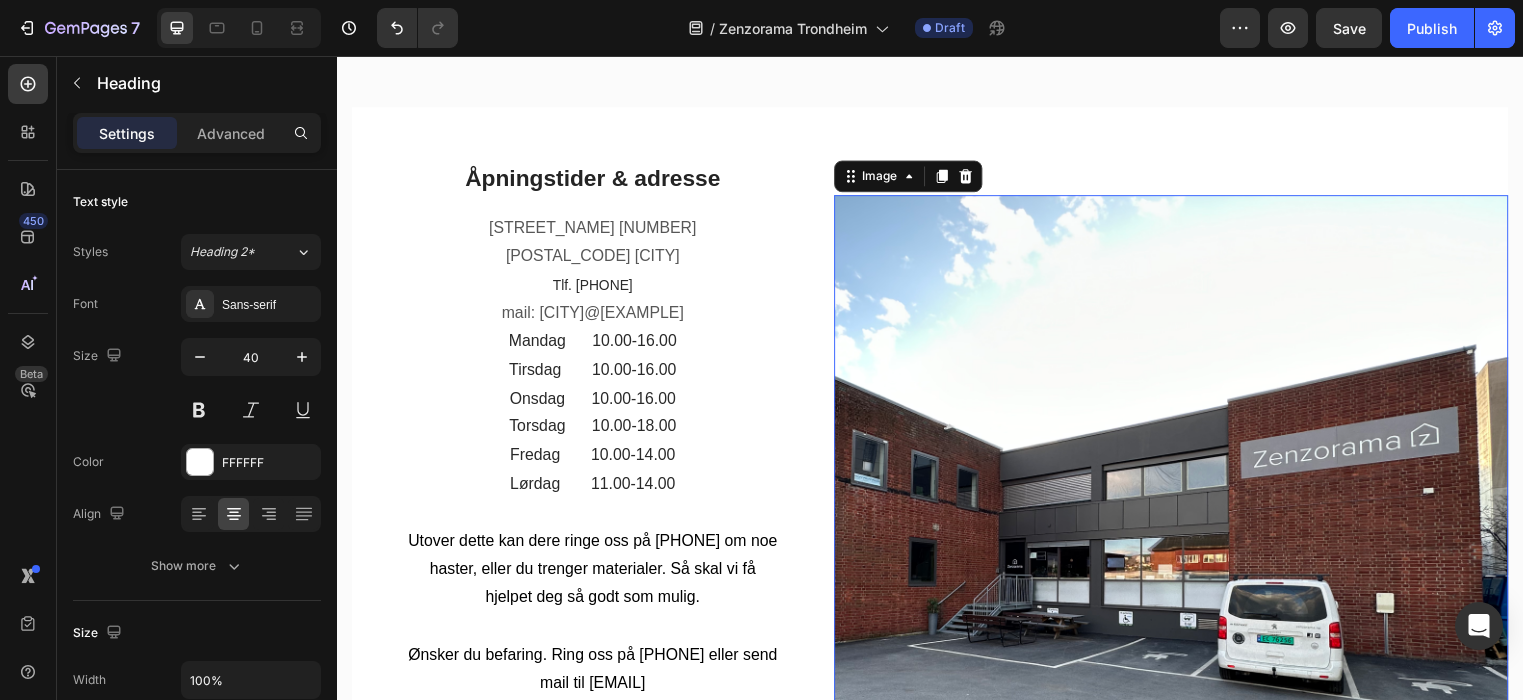 click at bounding box center (1181, 538) 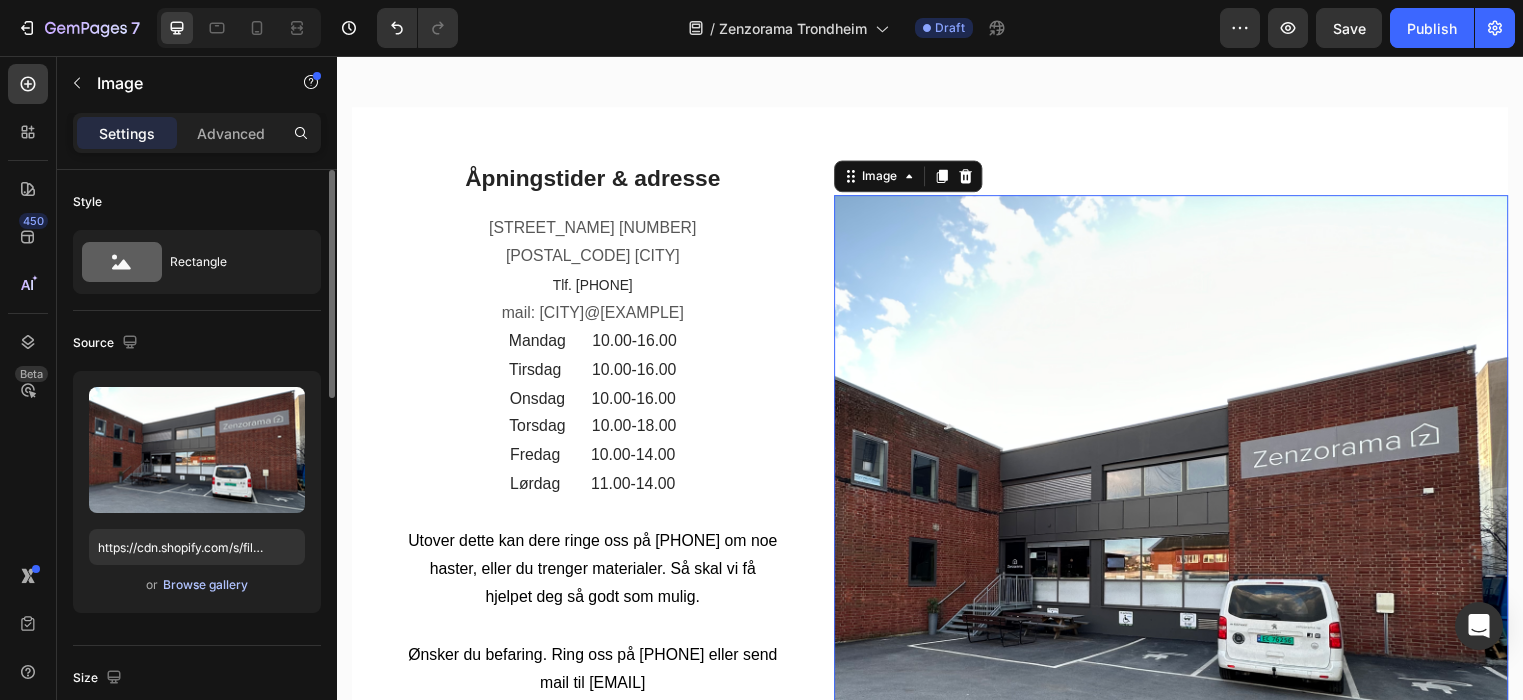 click on "Browse gallery" at bounding box center [205, 585] 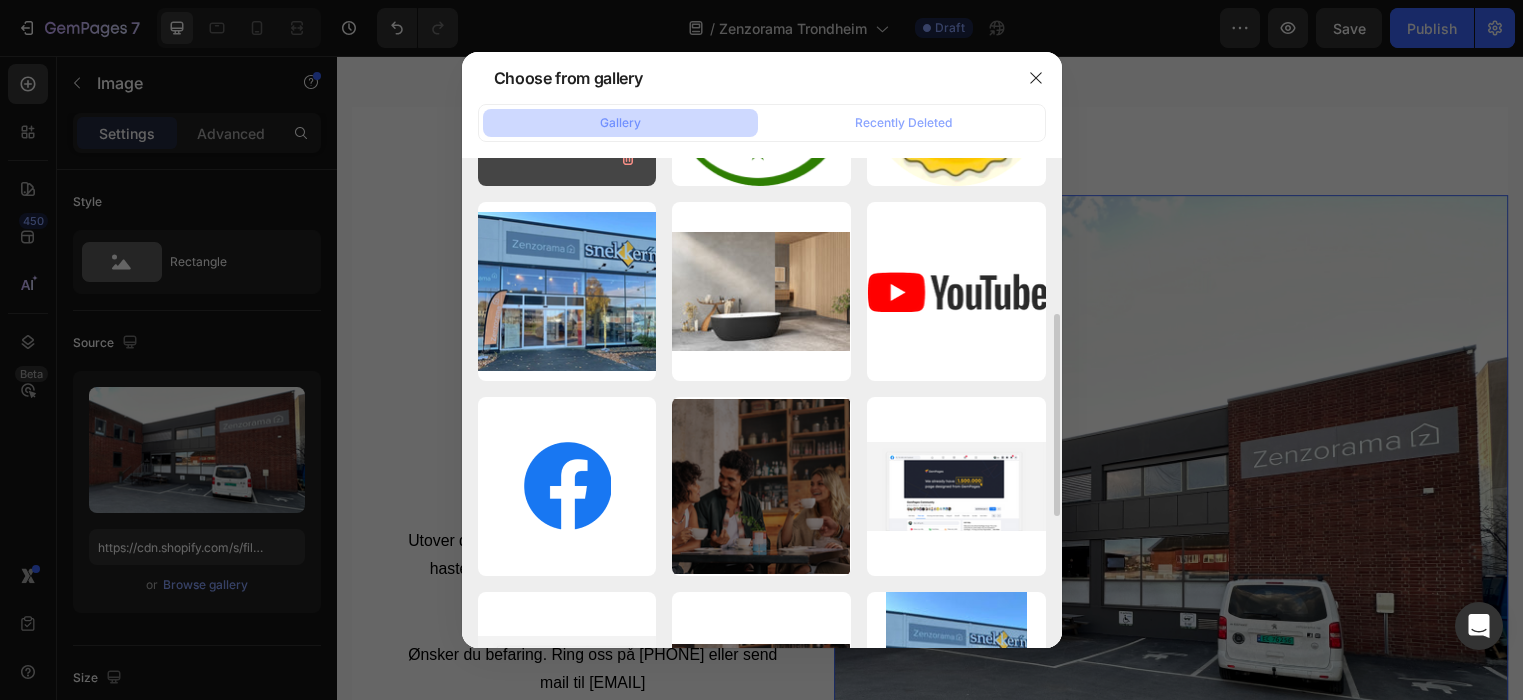 scroll, scrollTop: 366, scrollLeft: 0, axis: vertical 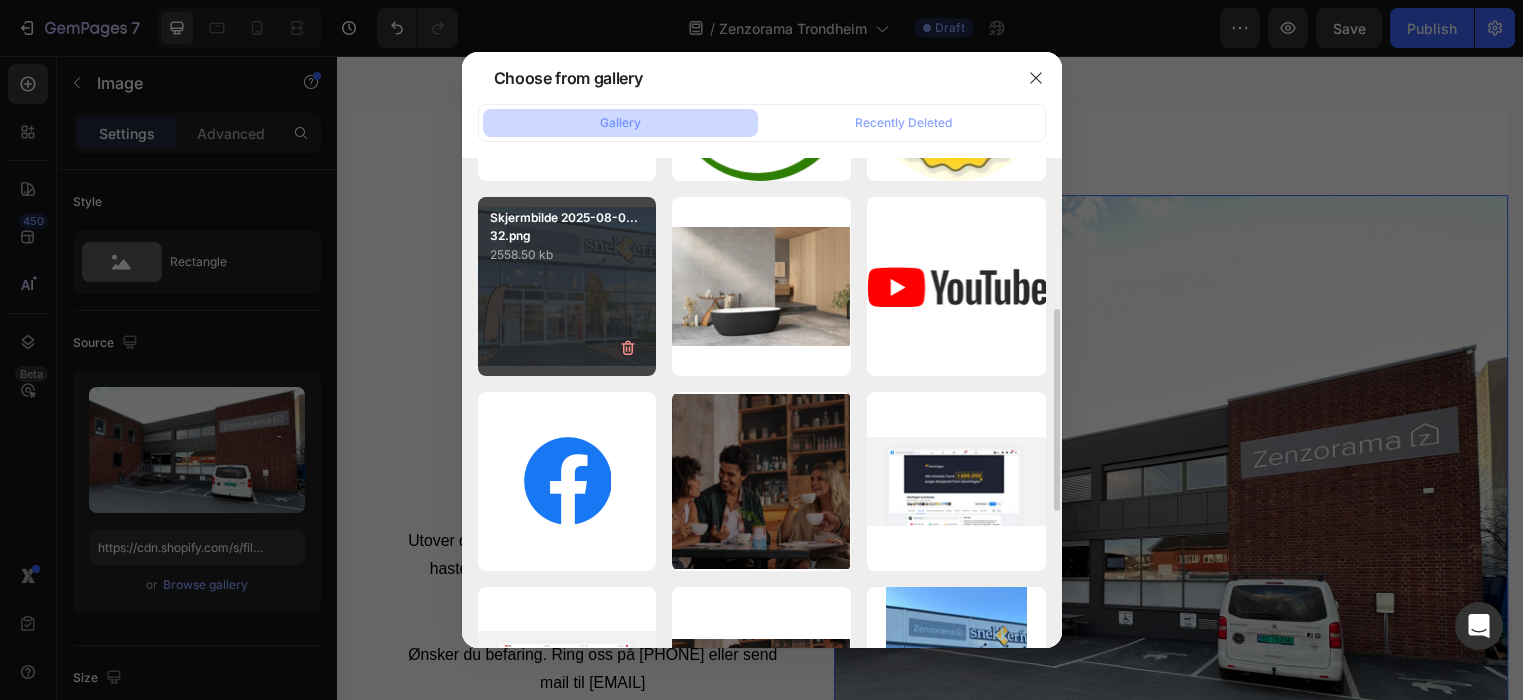 click on "Skjermbilde 2025-08-0...32.png 2558.50 kb" at bounding box center (567, 286) 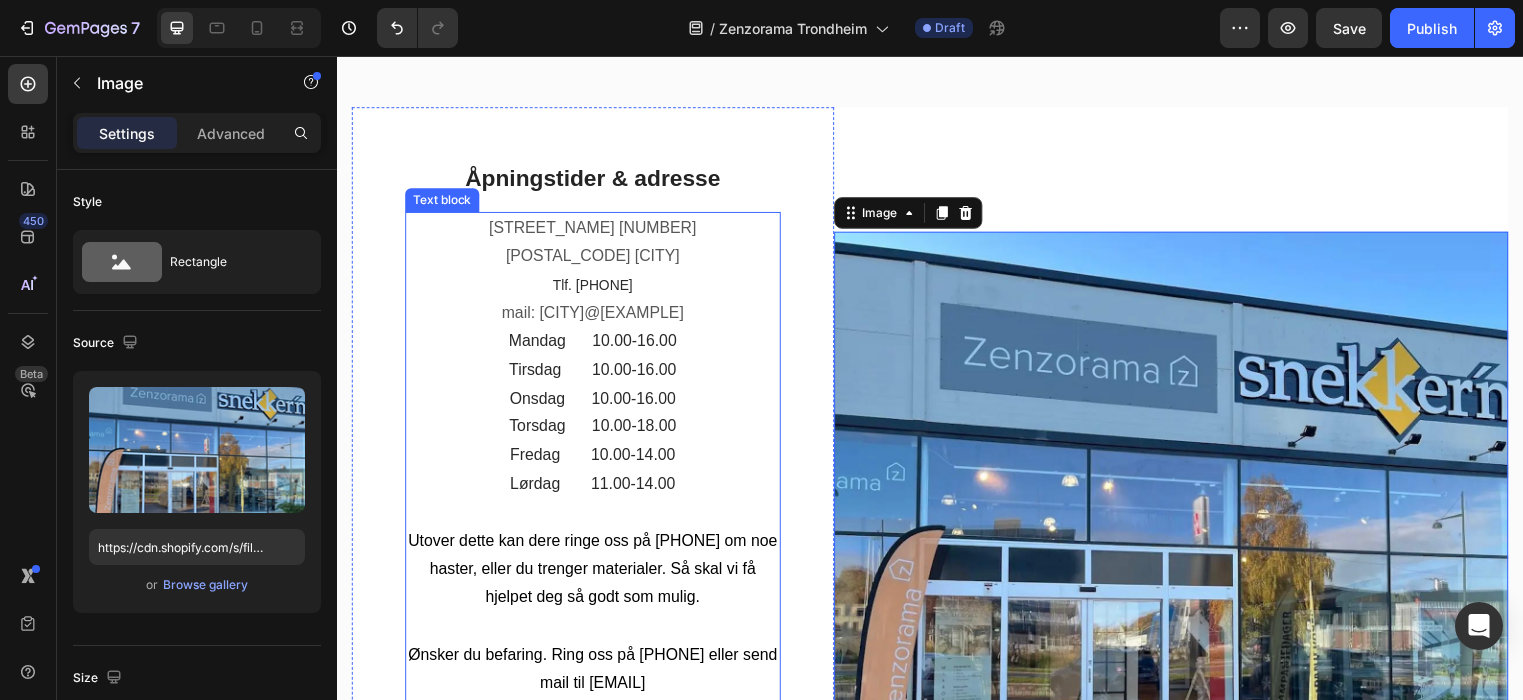 click on "Strusshamnvegen 34 5318 Strusshamn  Tlf. 400 08 038 mail: bergen@zenzorama.no" at bounding box center [596, 273] 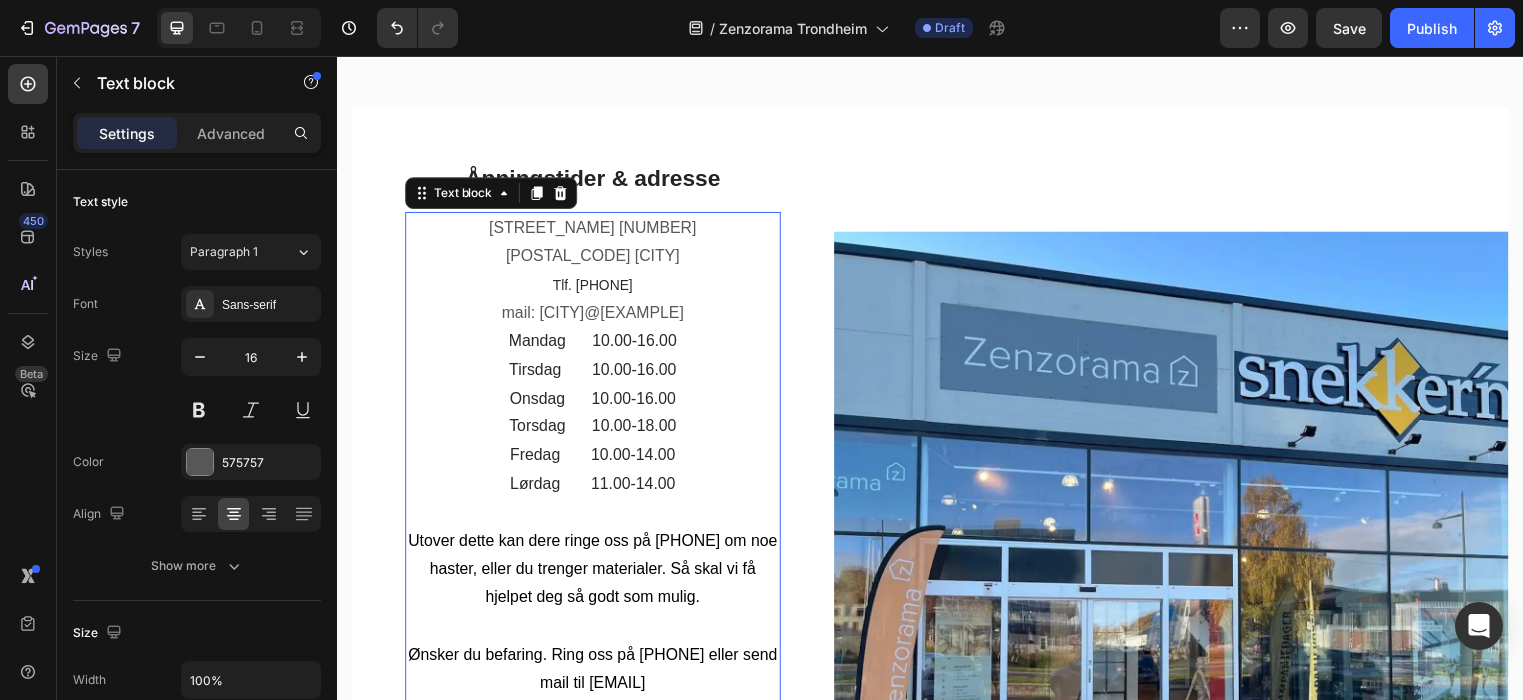 click on "Mandag      10.00-16.00 Tirsdag       10.00-16.00  Onsdag      10.00-16.00 Torsdag      10.00-18.00 Fredag       10.00-14.00 Lørdag       11.00-14.00" at bounding box center (596, 417) 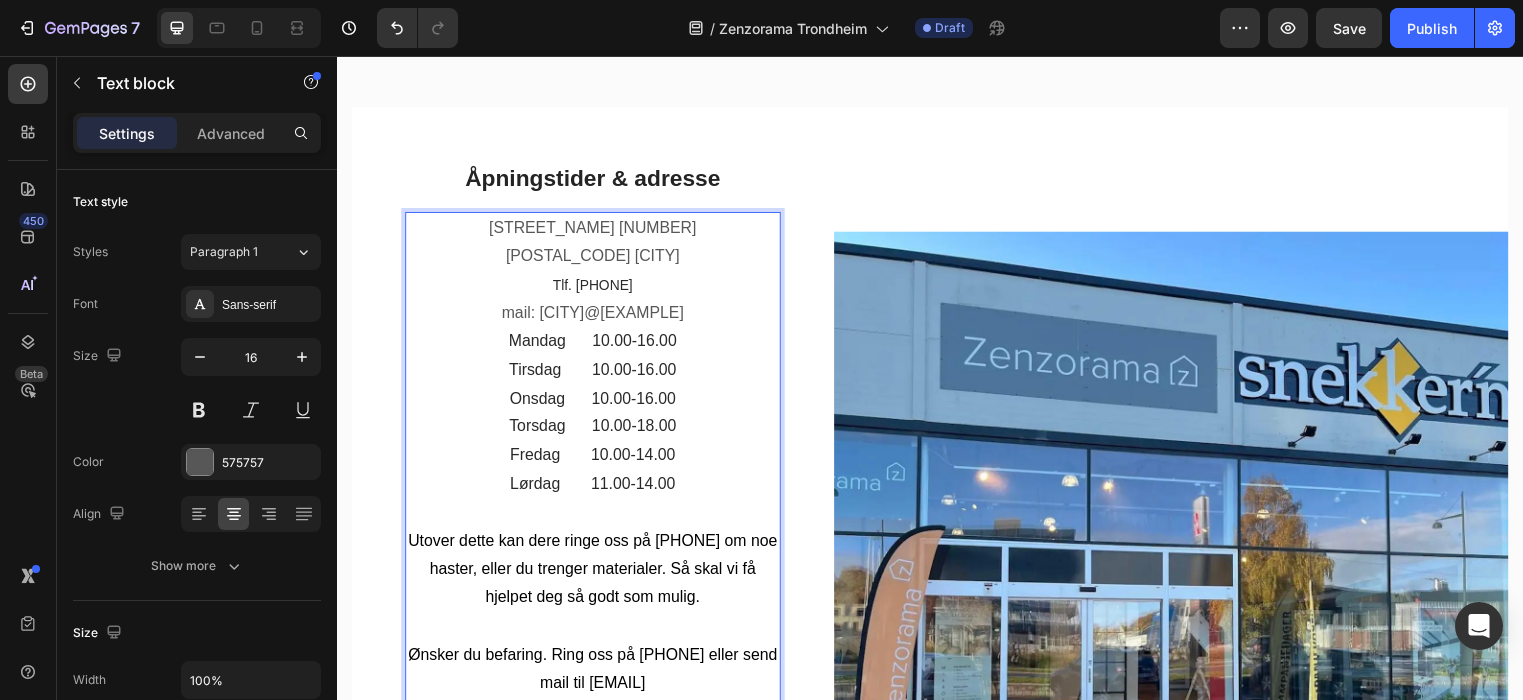 click on "Utover dette kan dere ringe oss på 91700800 om noe haster, eller du trenger materialer. Så skal vi få hjelpet deg så godt som mulig.  Ønsker du befaring. Ring oss på 40492763 eller send mail til post@zenzorama.no ​" at bounding box center [596, 691] 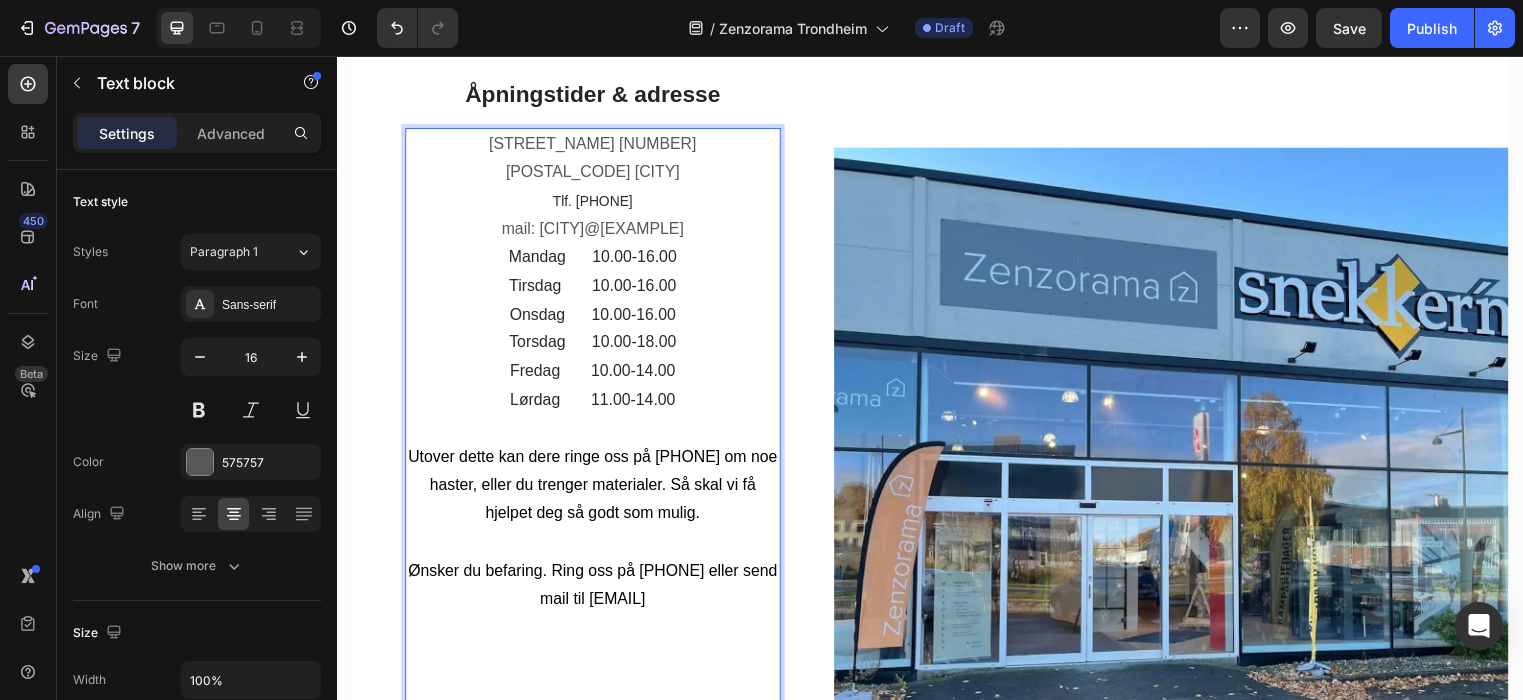 scroll, scrollTop: 608, scrollLeft: 0, axis: vertical 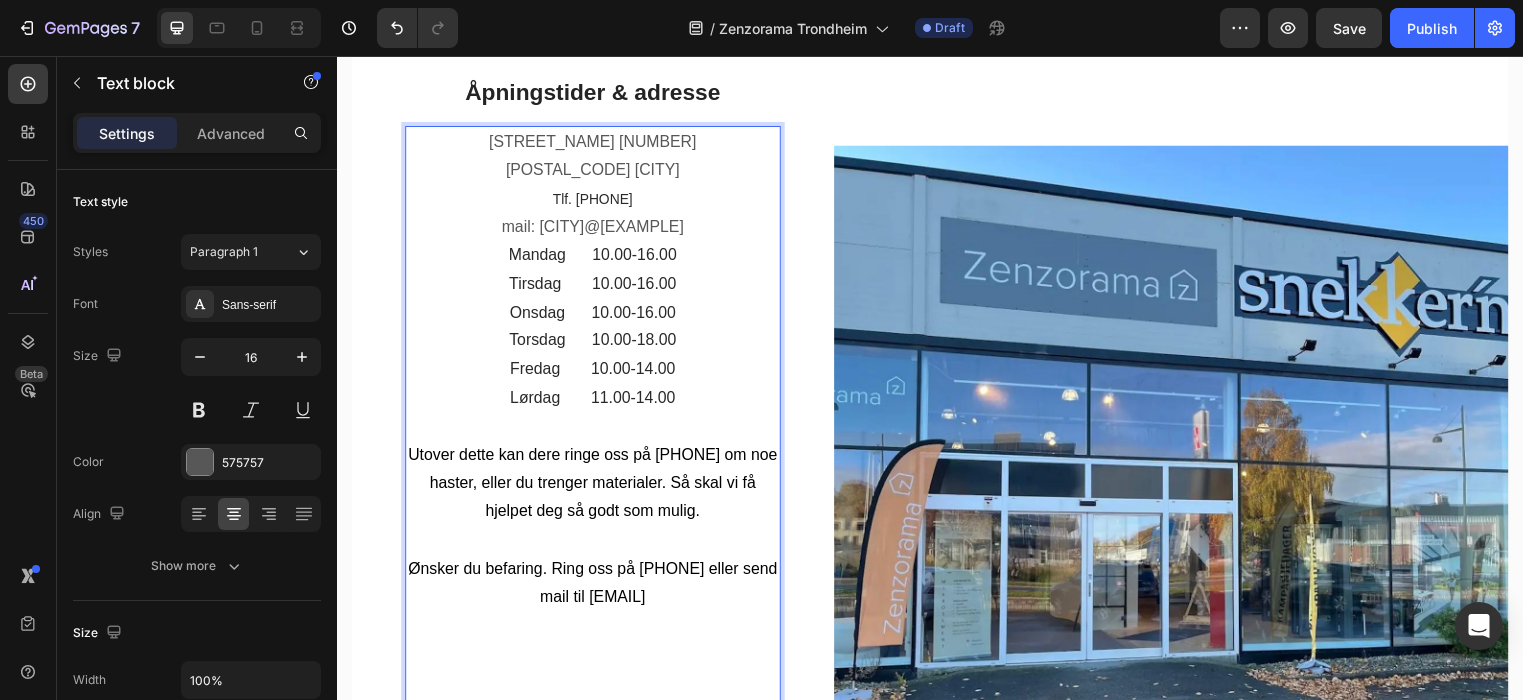 click on "⁠⁠⁠⁠⁠⁠⁠ Utover dette kan dere ringe oss på 91700800 om noe haster, eller du trenger materialer. Så skal vi få hjelpet deg så godt som mulig.  Ønsker du befaring. Ring oss på 40492763 eller send mail til post@zenzorama.no ​" at bounding box center [596, 604] 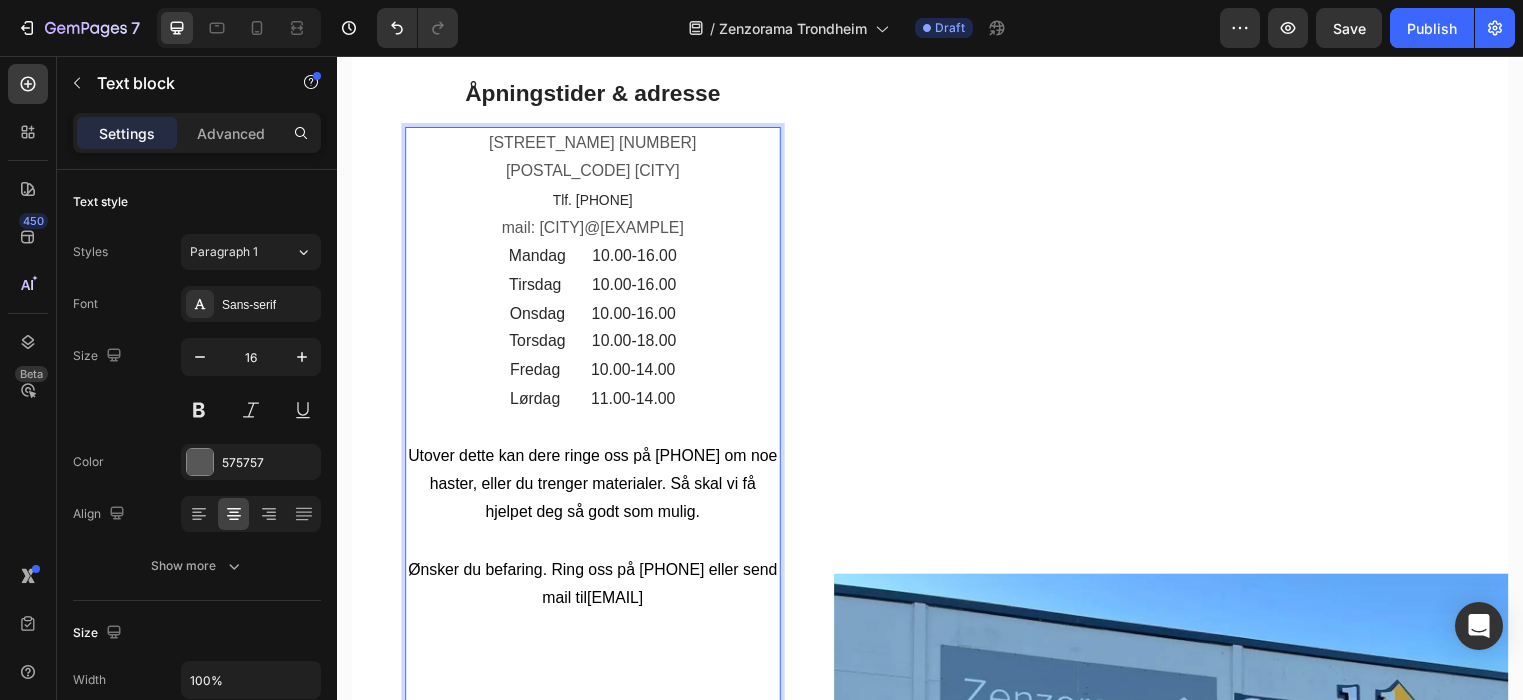 scroll, scrollTop: 568, scrollLeft: 0, axis: vertical 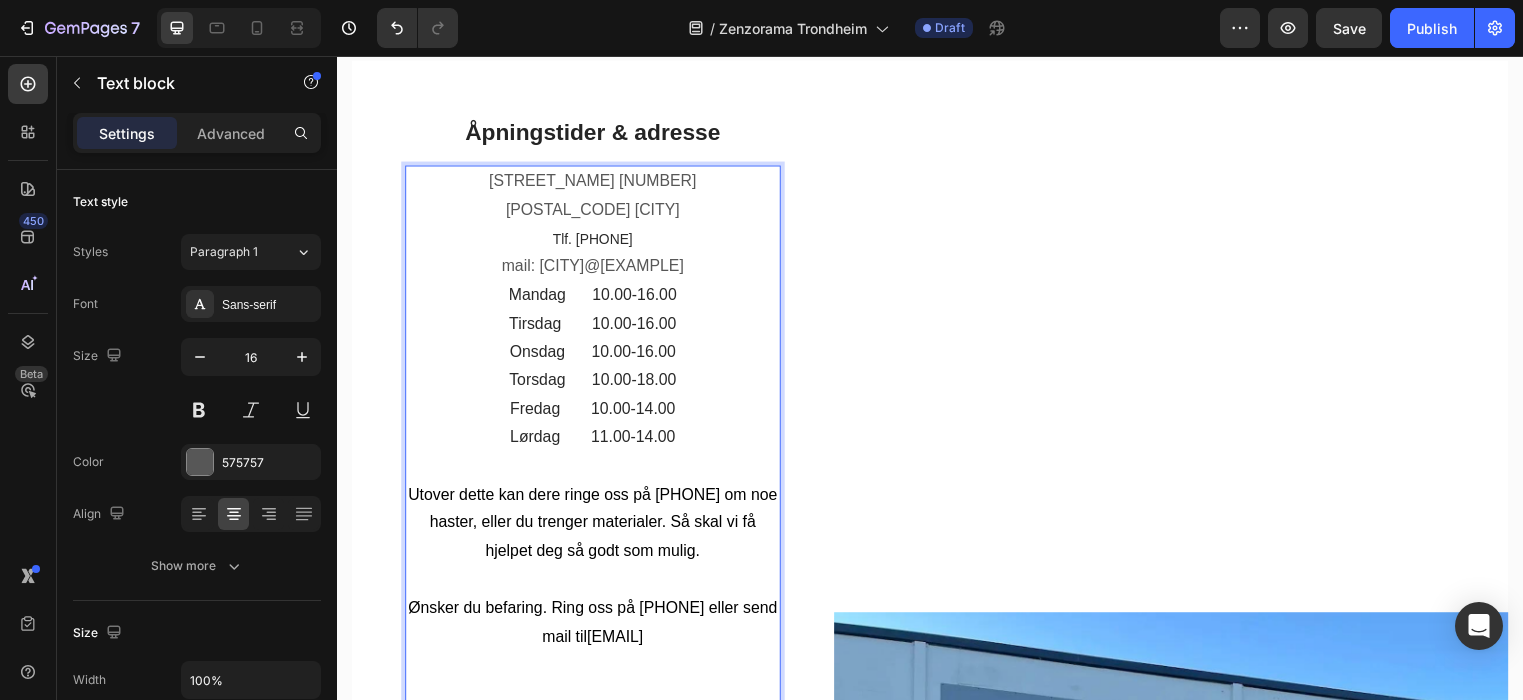 click on "Strusshamnvegen 34 5318 Strusshamn  Tlf. 400 08 038 mail: bergen@zenzorama.no" at bounding box center (596, 226) 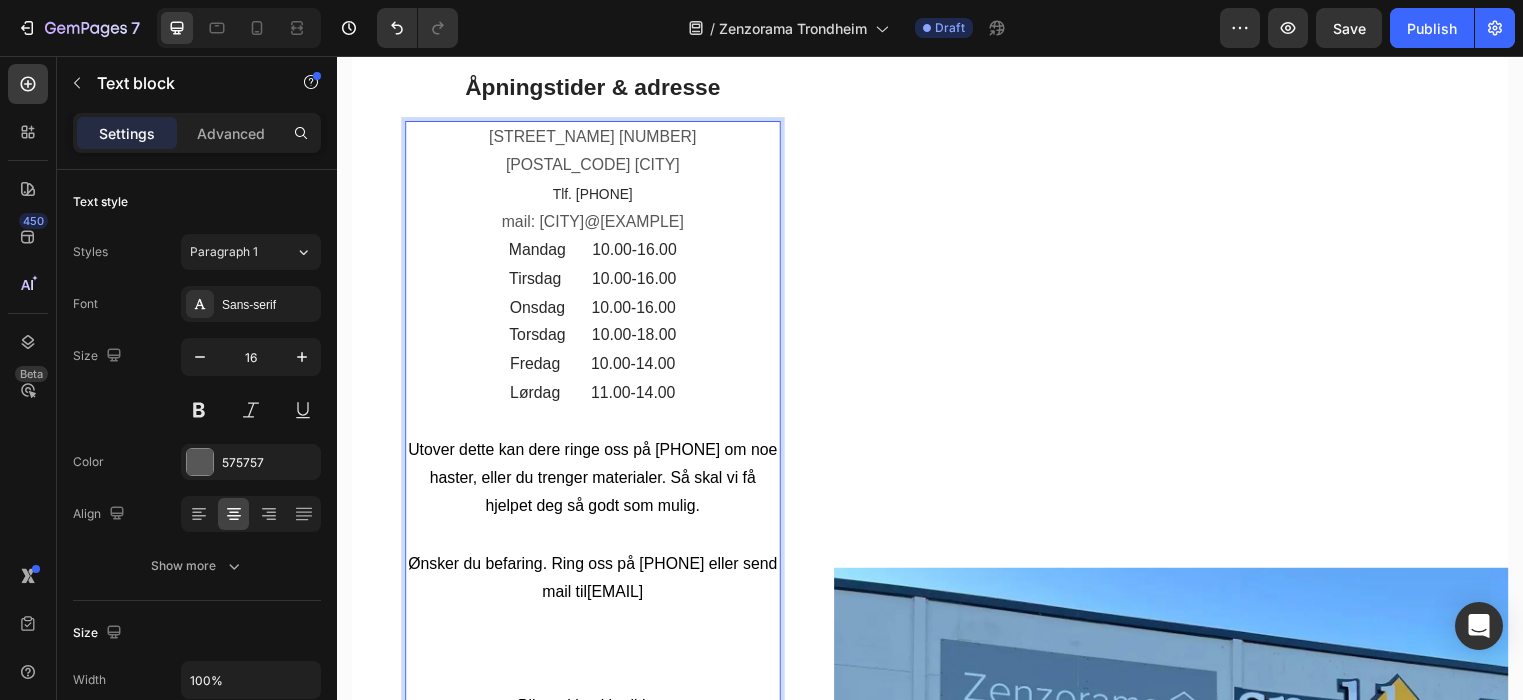 scroll, scrollTop: 509, scrollLeft: 0, axis: vertical 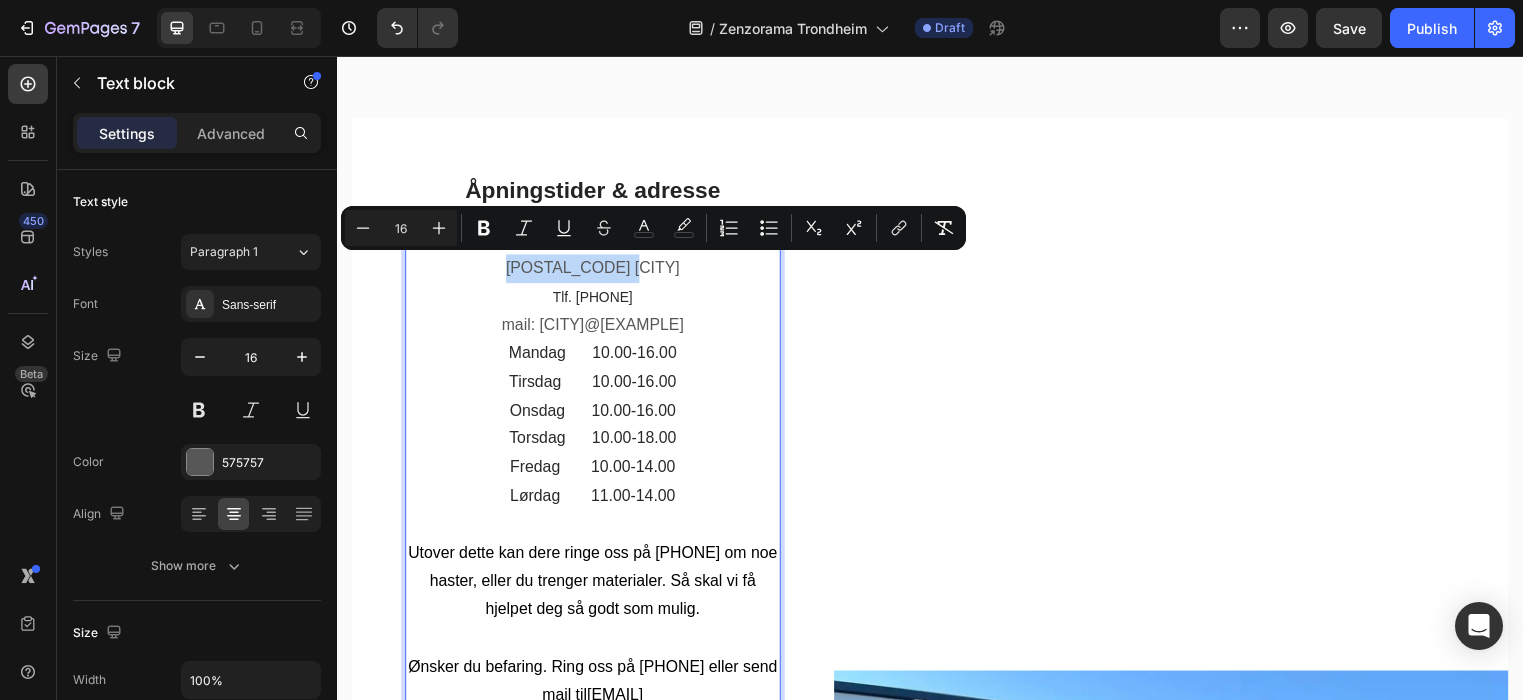 drag, startPoint x: 654, startPoint y: 267, endPoint x: 532, endPoint y: 268, distance: 122.0041 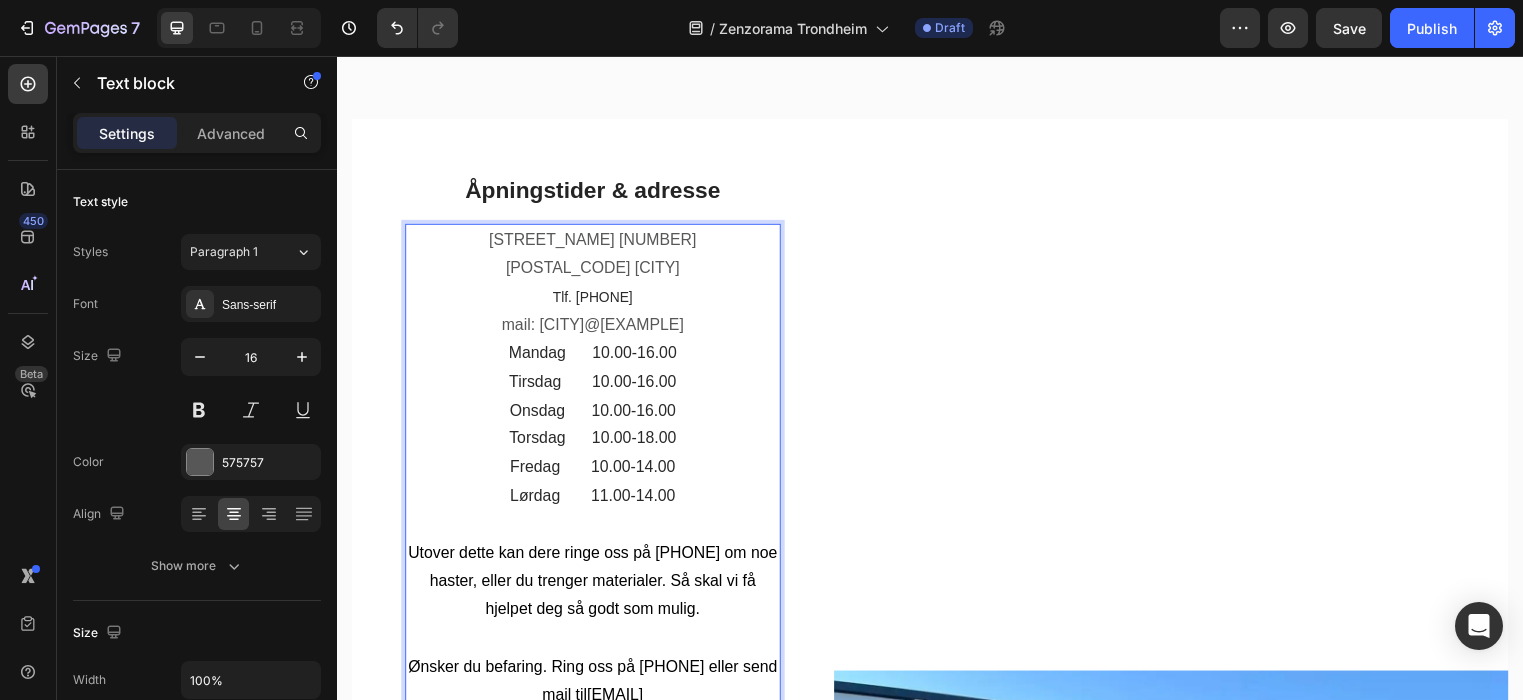 click on "Haakon Vlls gt. 11b 7041 Trondheim  Tlf. 400 08 038 mail: bergen@zenzorama.no" at bounding box center [596, 285] 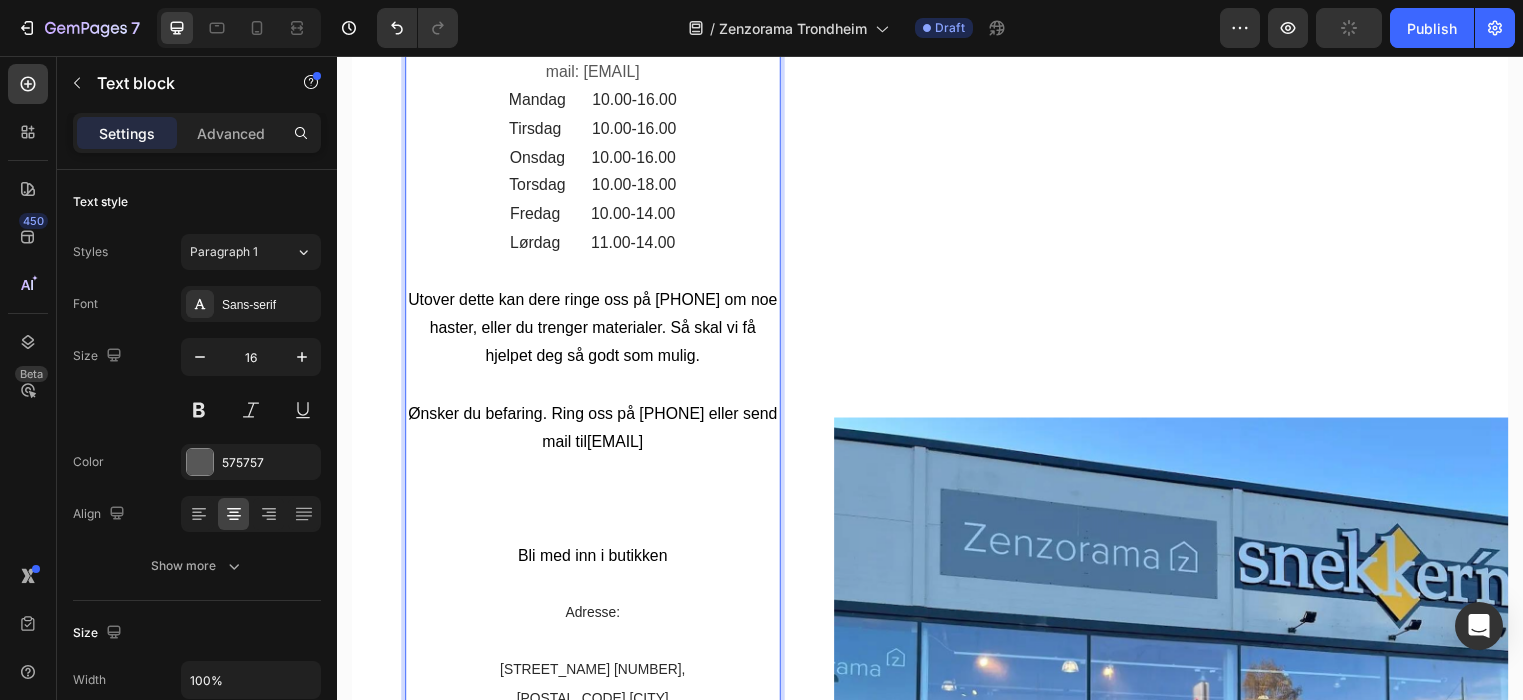 scroll, scrollTop: 759, scrollLeft: 0, axis: vertical 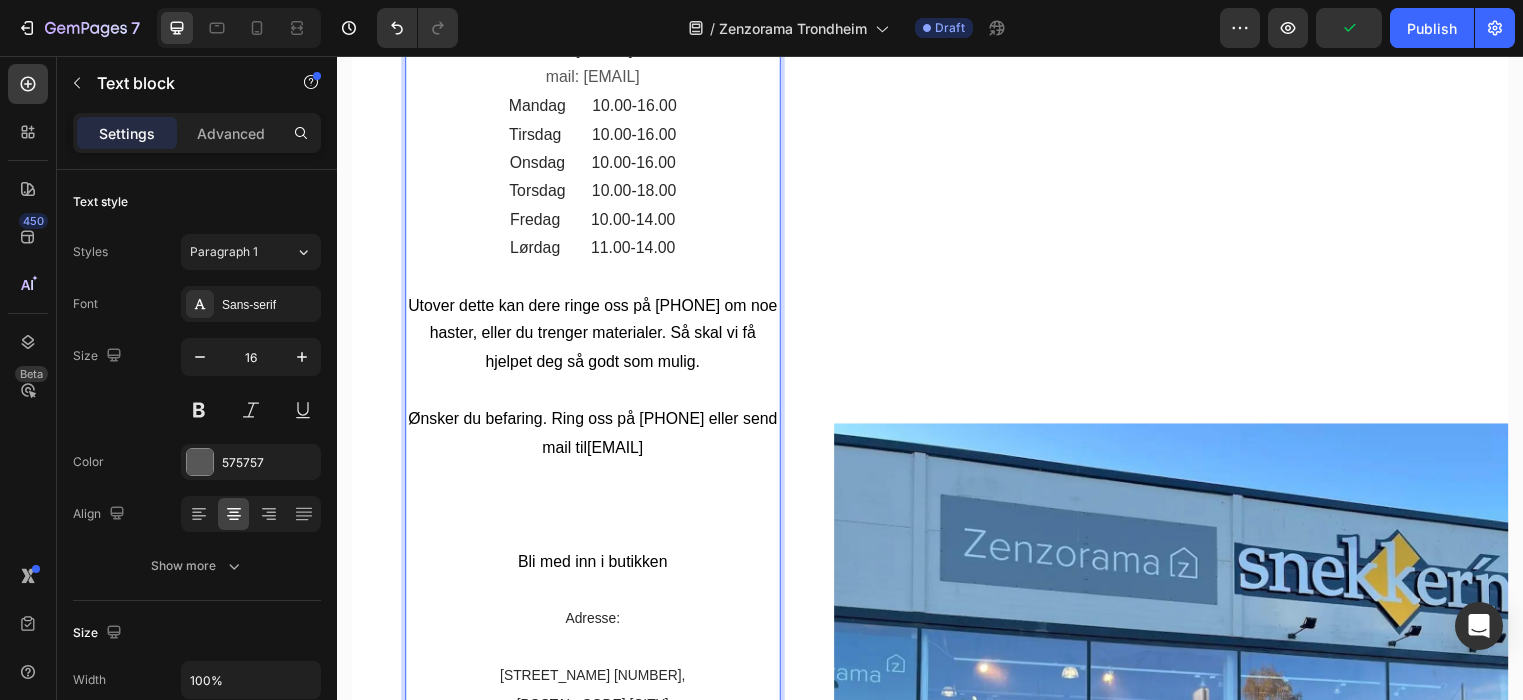 click on "Fredag       10.00-14.00" at bounding box center (595, 221) 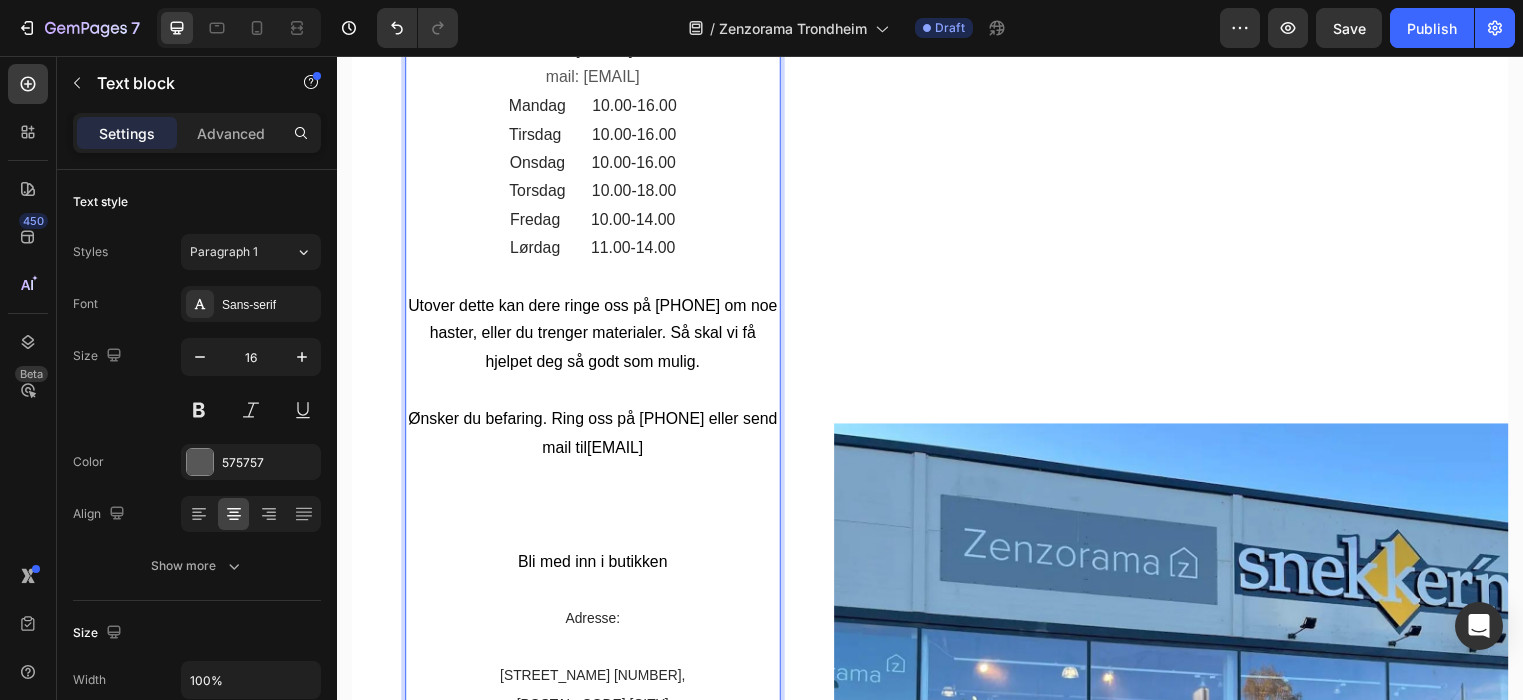 click on "Fredag       10.00-14.00" at bounding box center [595, 221] 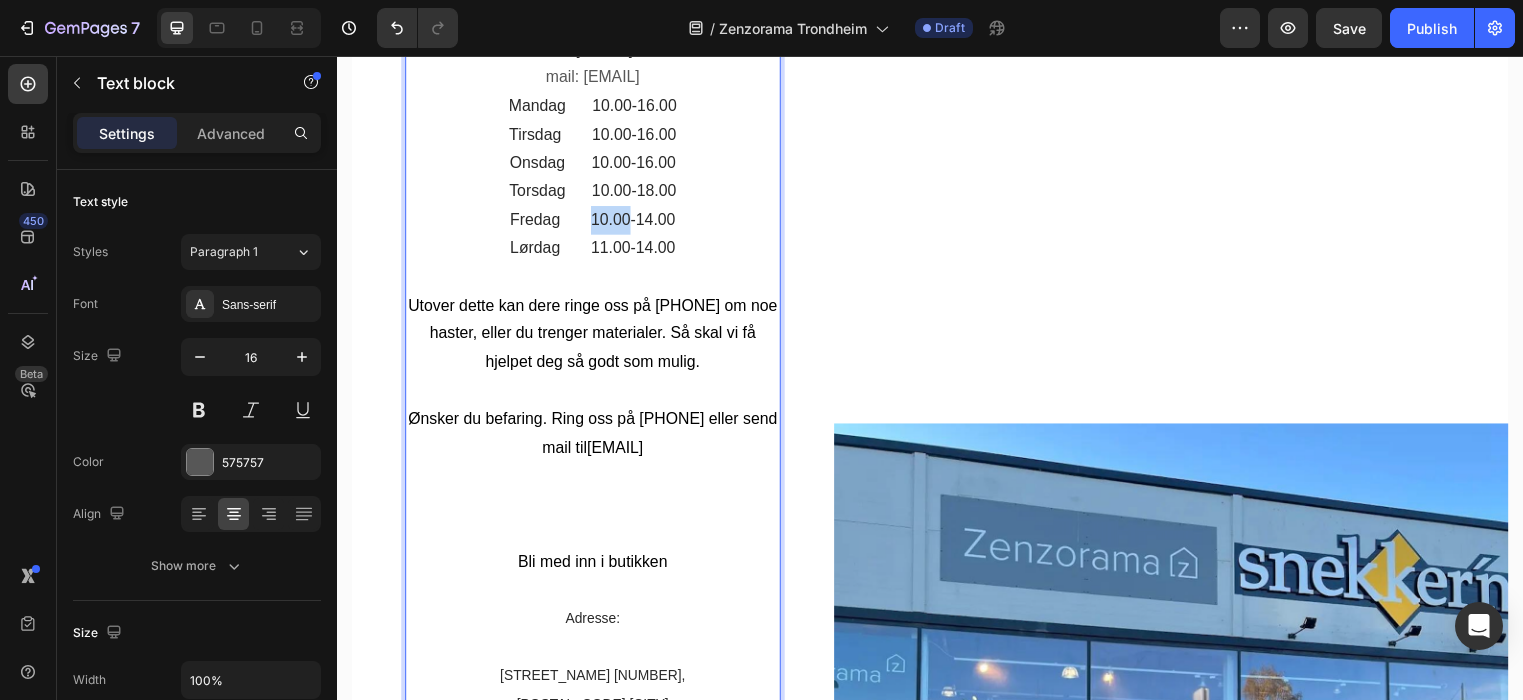 click on "Fredag       10.00-14.00" at bounding box center [595, 221] 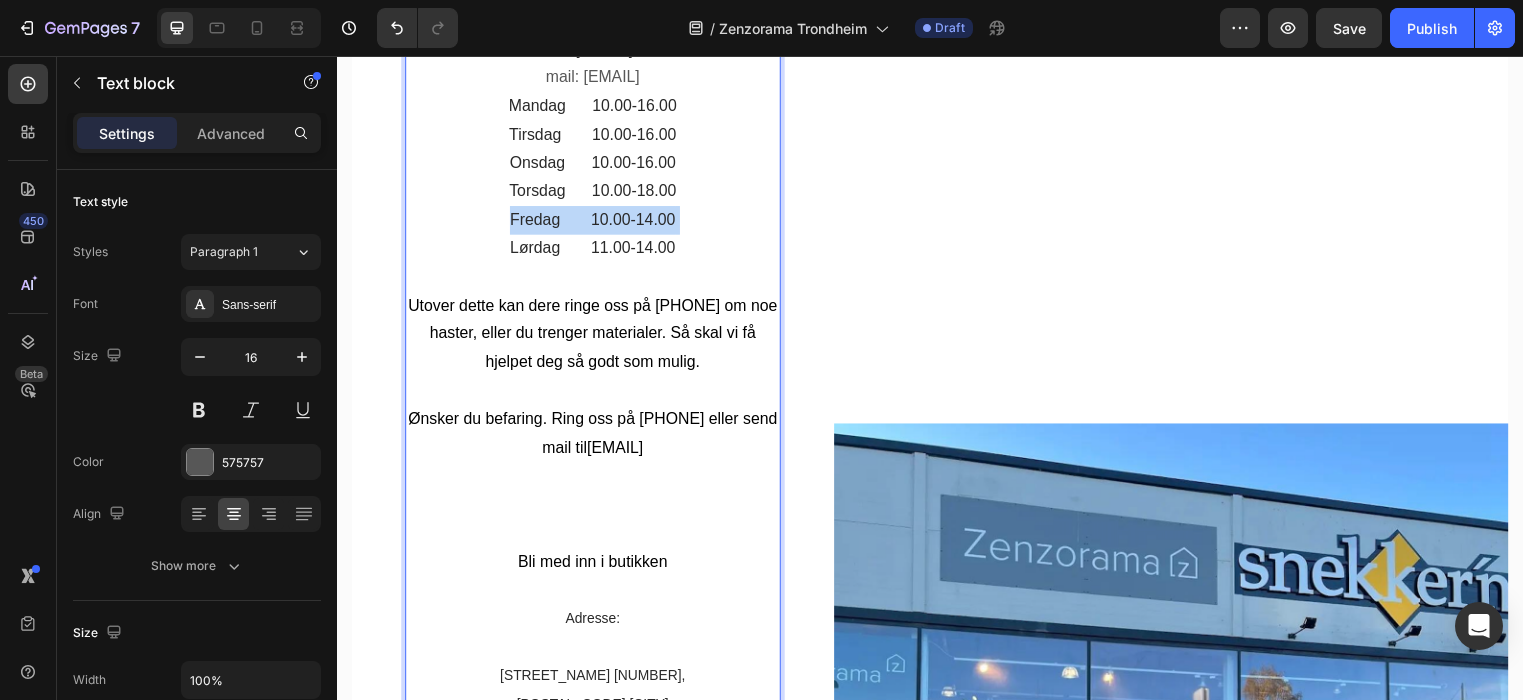 click on "Fredag       10.00-14.00" at bounding box center (595, 221) 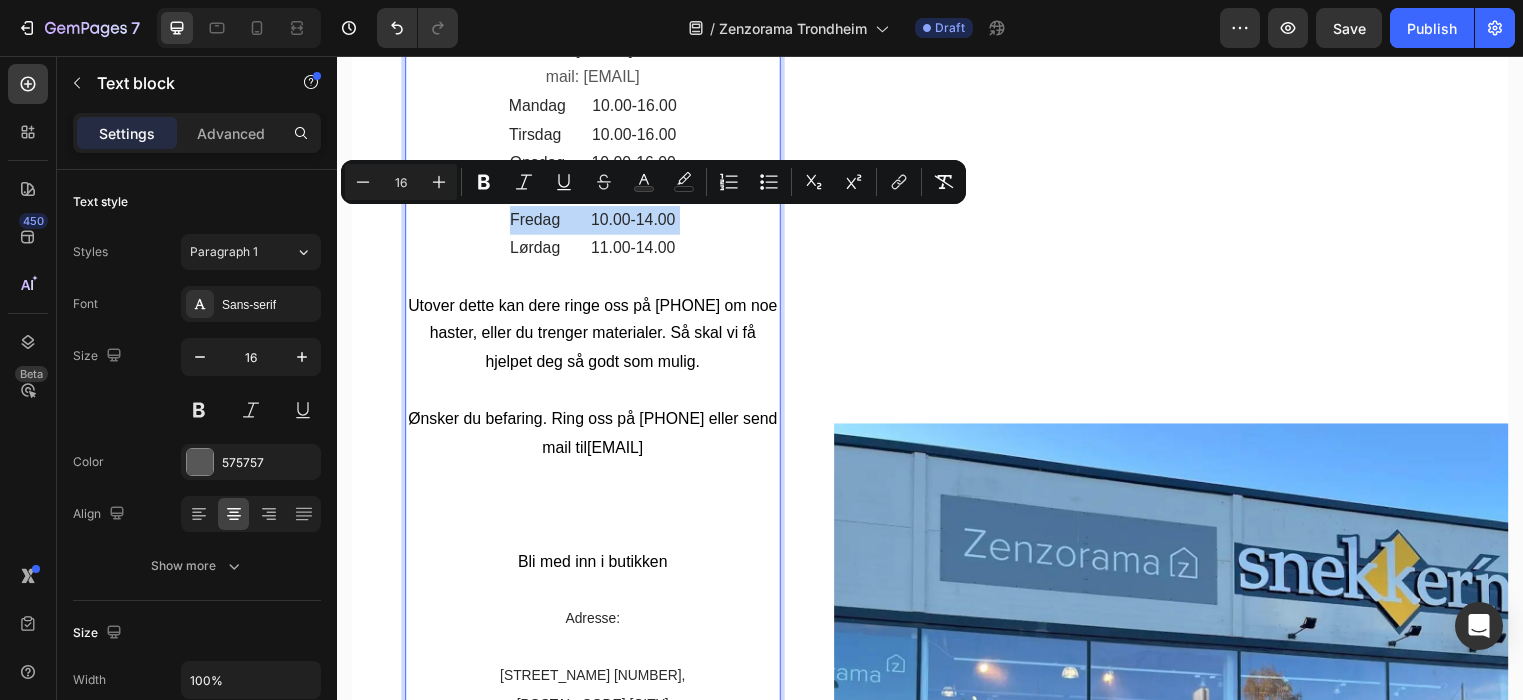 click on "Fredag       10.00-14.00" at bounding box center [595, 221] 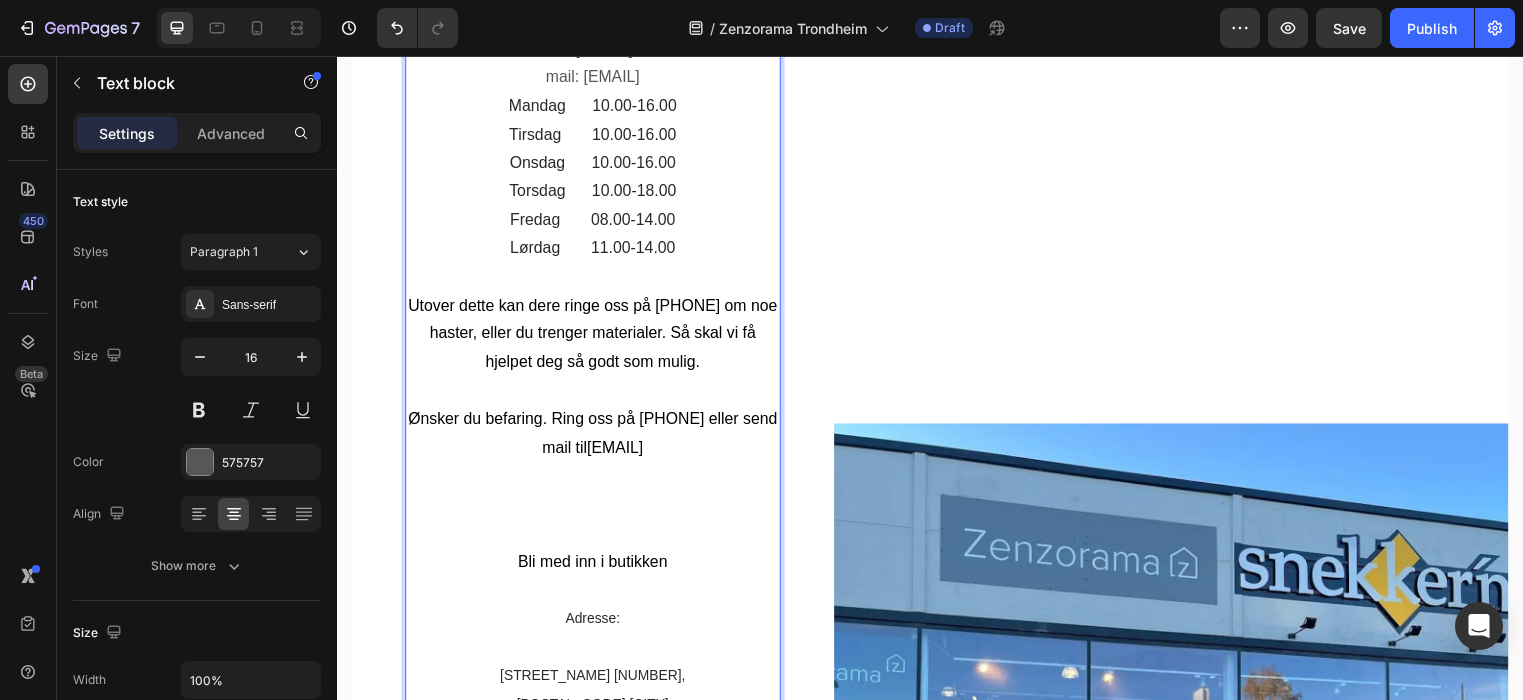 click on "Fredag       08.00-14.00" at bounding box center [595, 221] 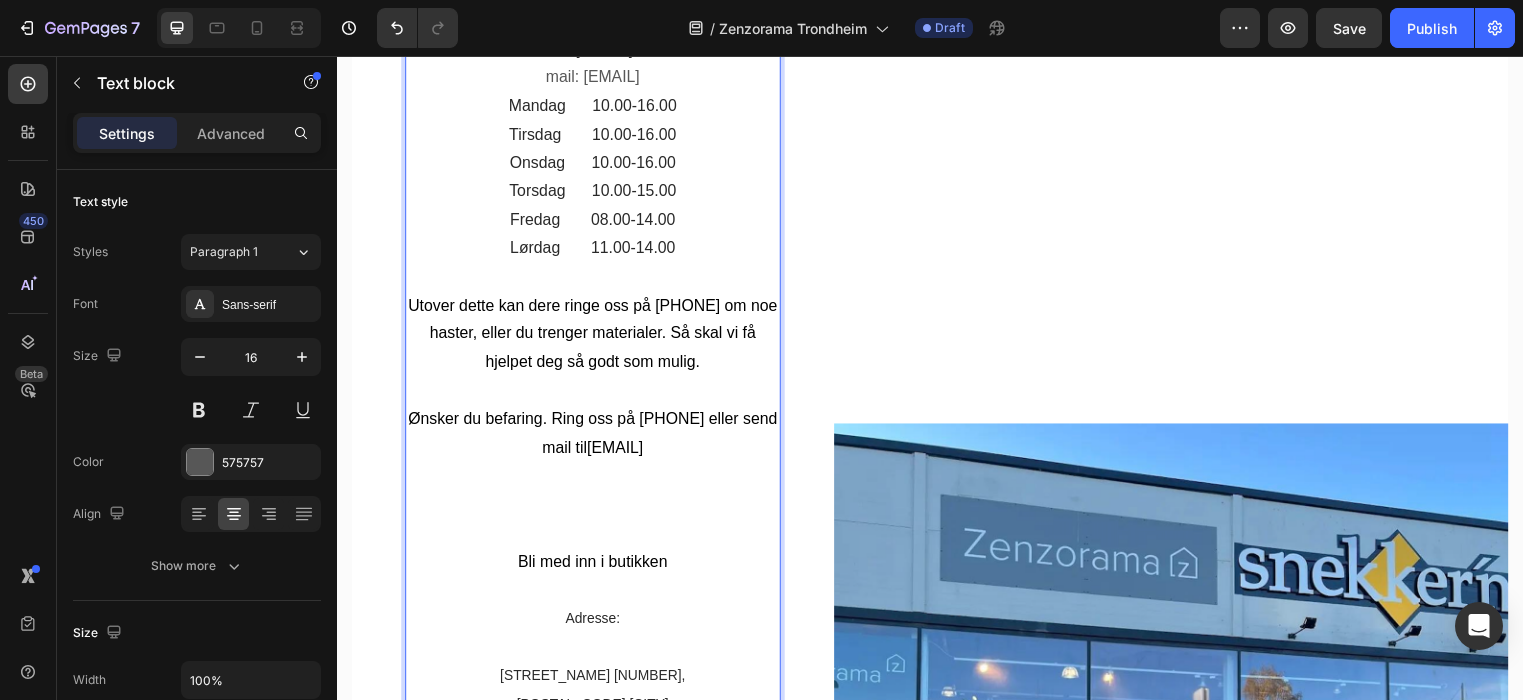 click on "Torsdag      10.00-15.00" at bounding box center [595, 192] 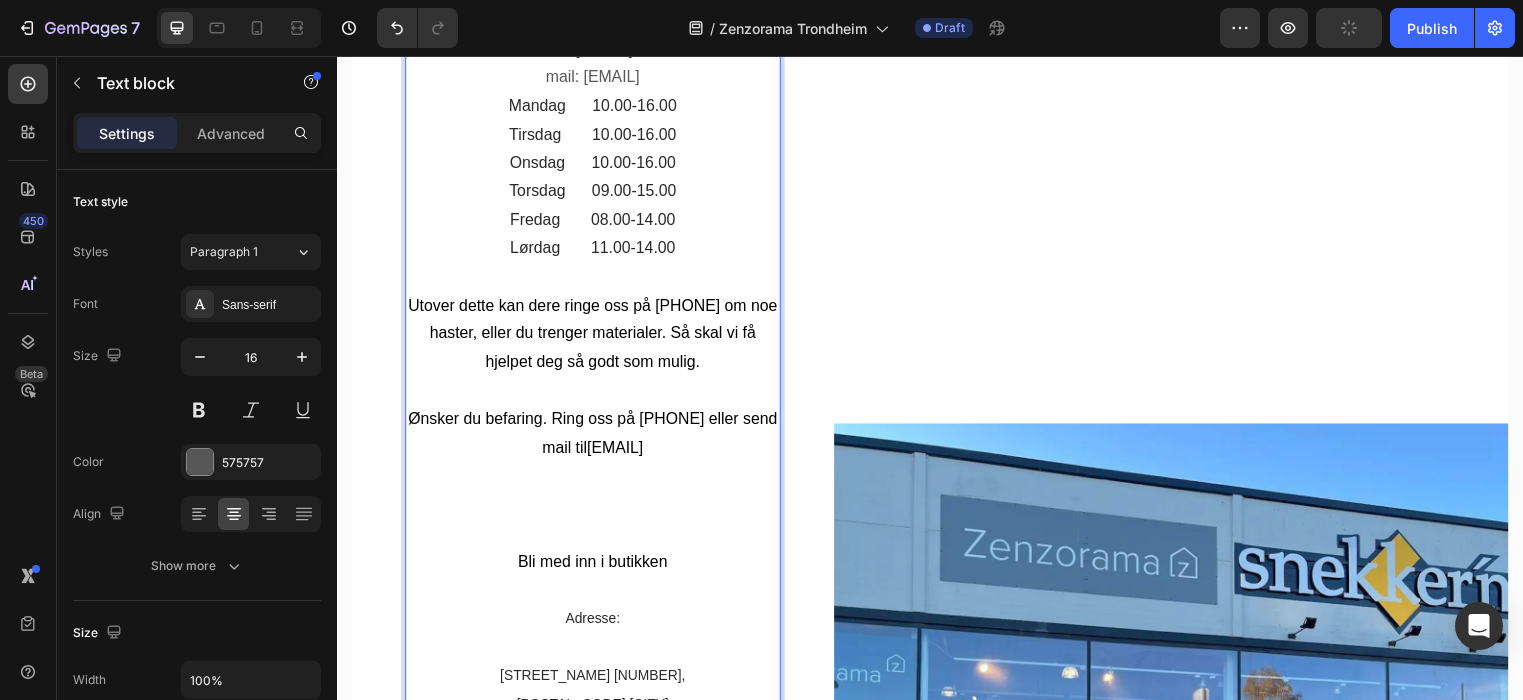 click on "Onsdag      10.00-16.00" at bounding box center (596, 164) 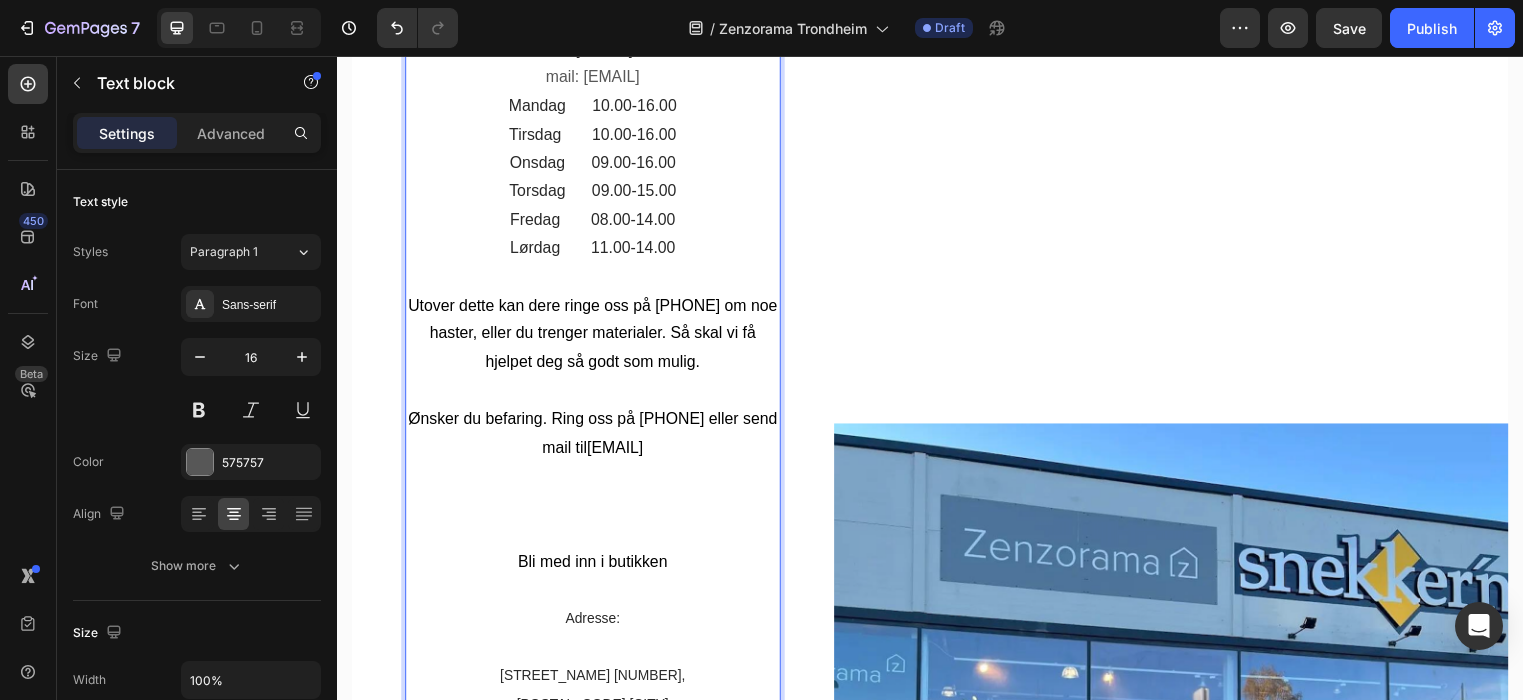 click on "Onsdag      09.00-16.00" at bounding box center [596, 164] 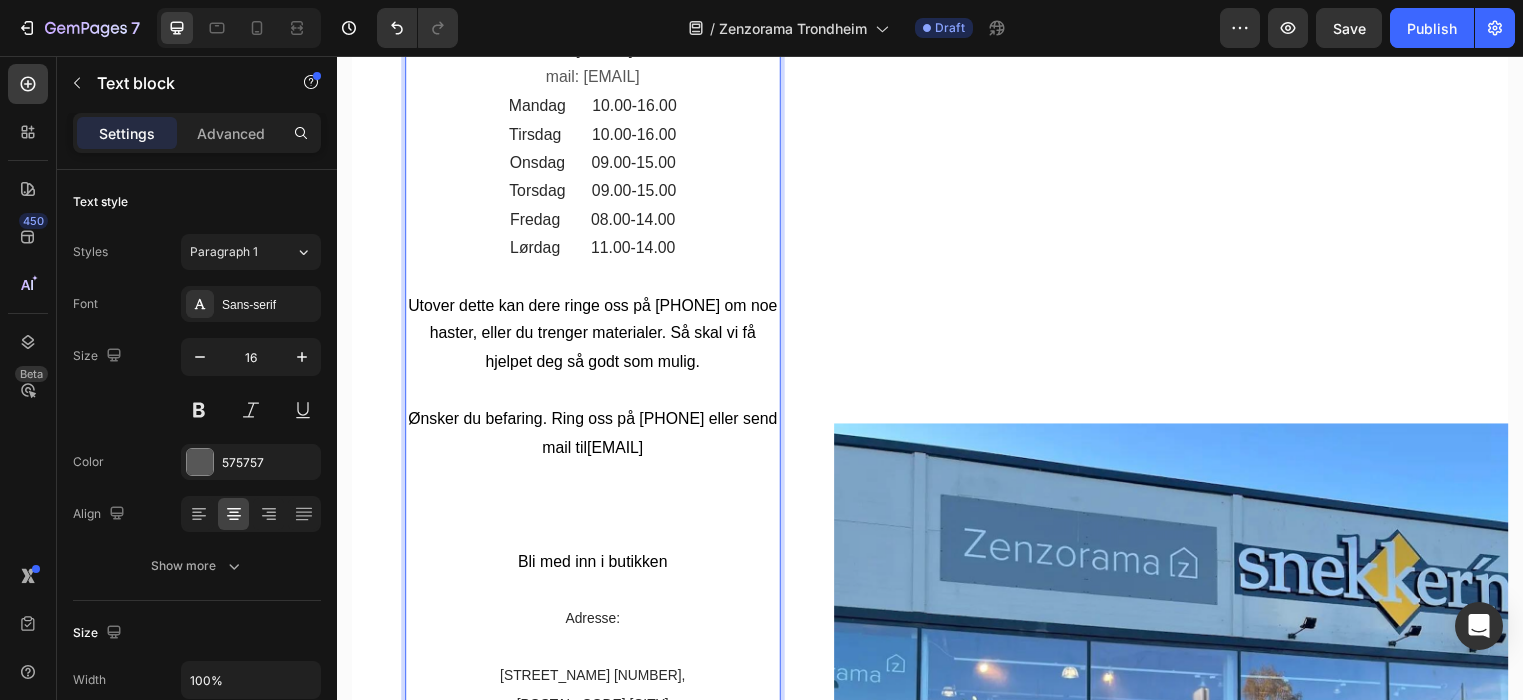click on "Tirsdag       10.00-16.00" at bounding box center [595, 135] 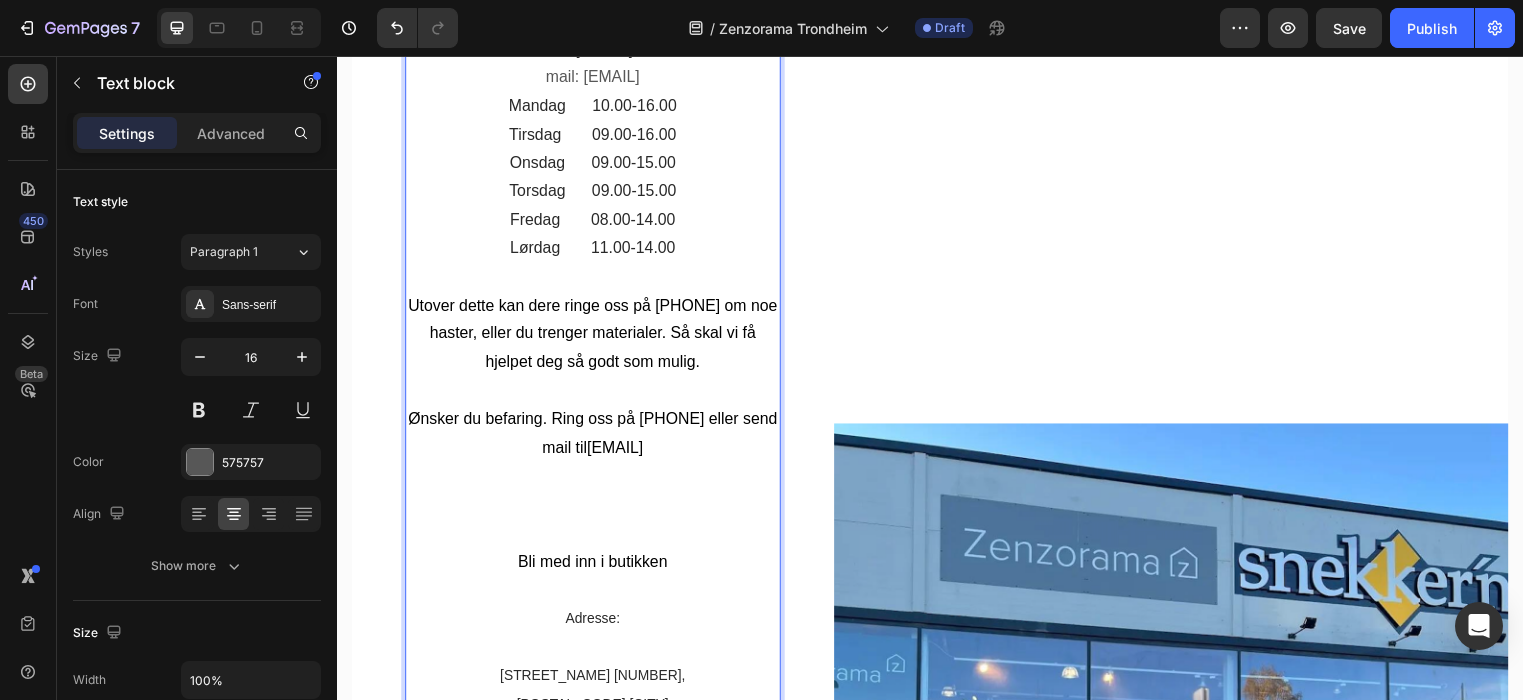 click on "Tirsdag       09.00-16.00" at bounding box center (595, 135) 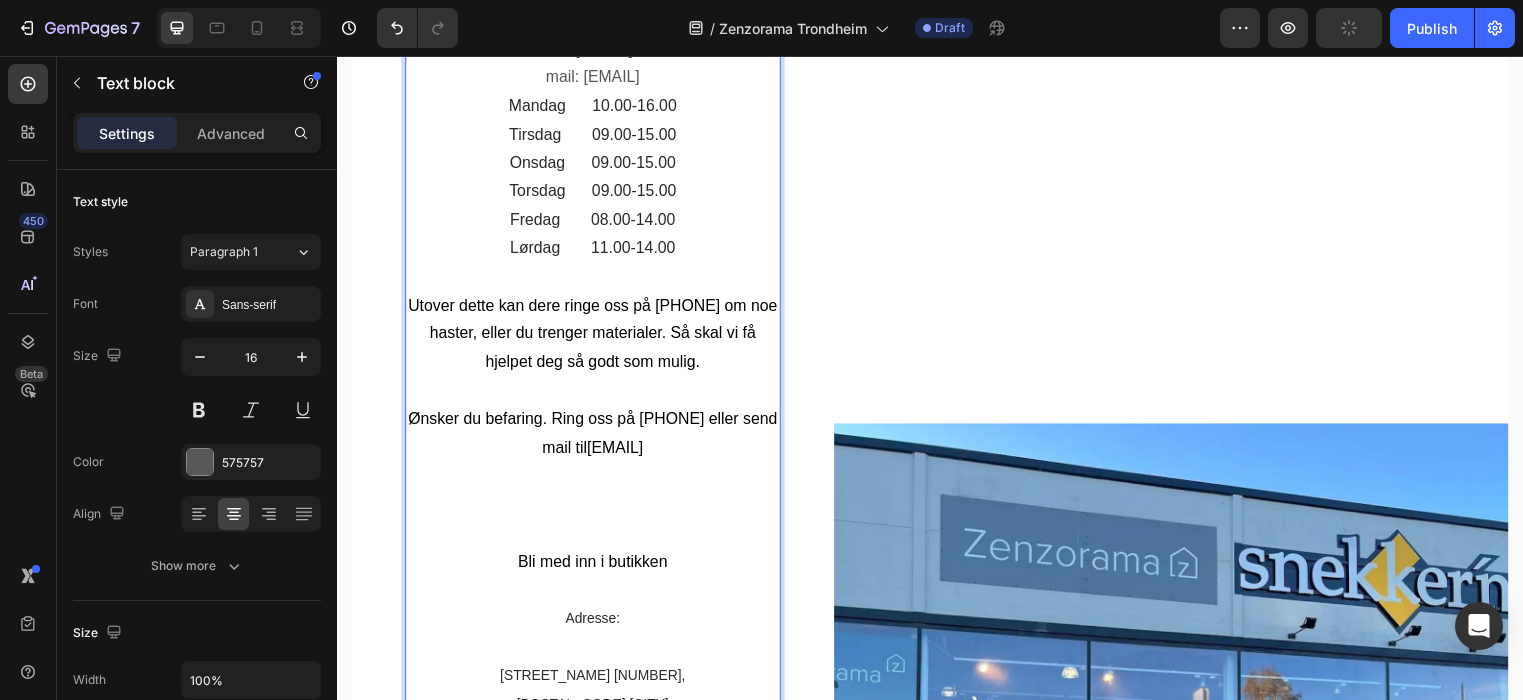 click on "Mandag      10.00-16.00" at bounding box center (596, 106) 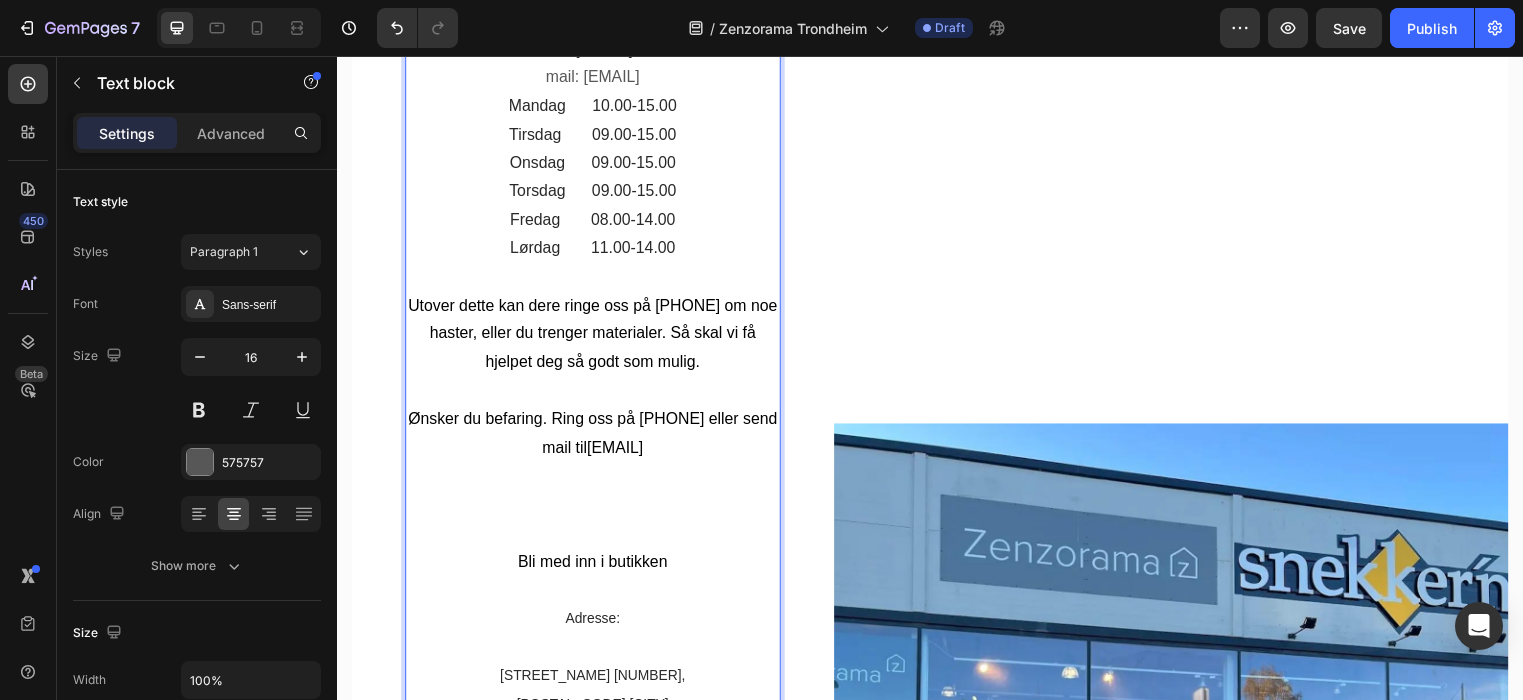 click on "Mandag      10.00-15.00" at bounding box center [596, 106] 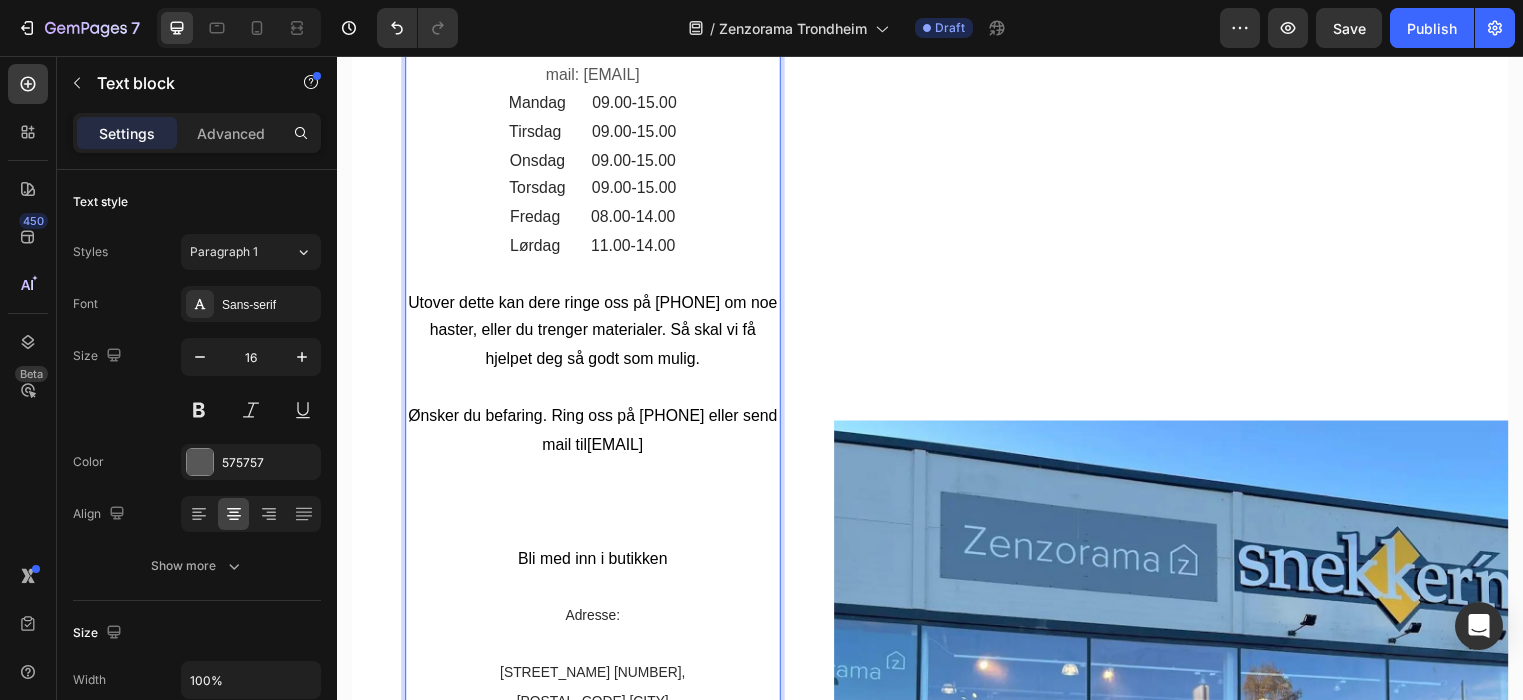 scroll, scrollTop: 760, scrollLeft: 0, axis: vertical 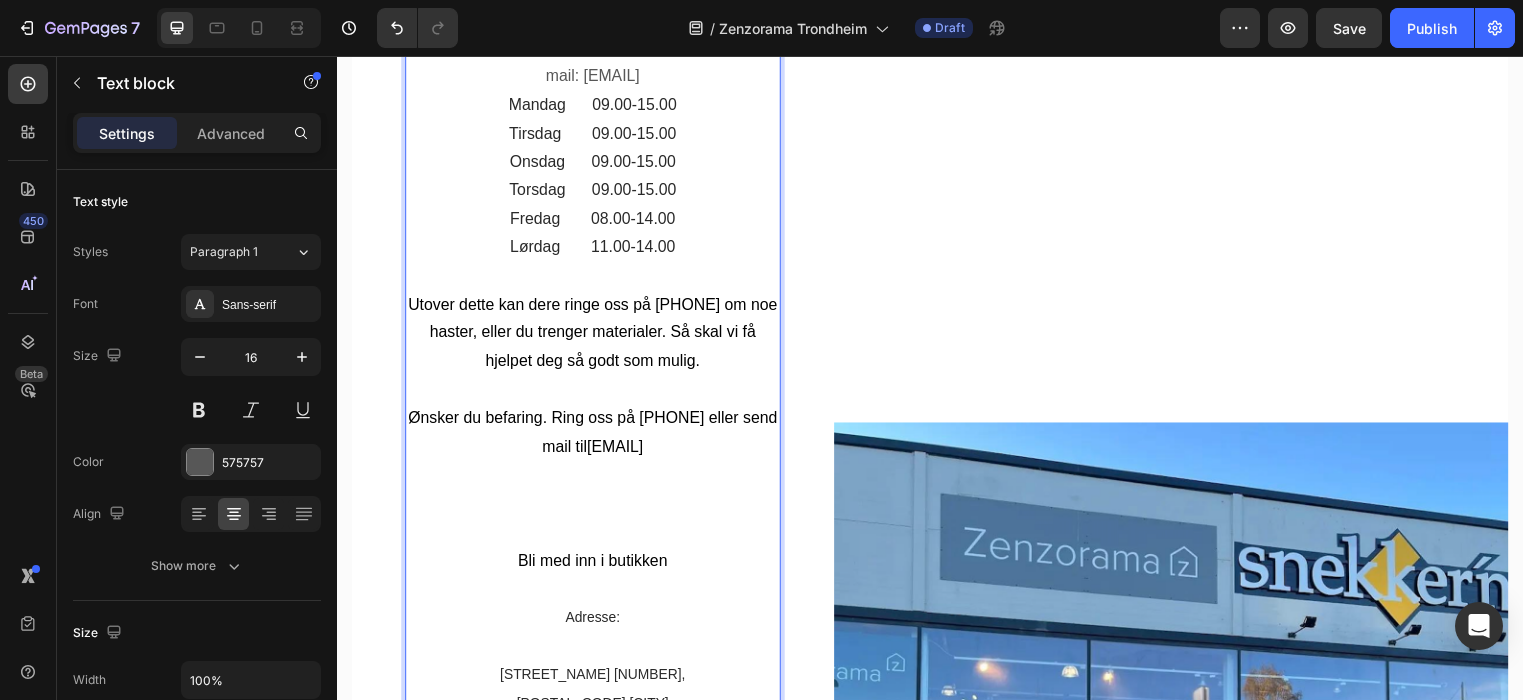 click on "Torsdag      09.00-15.00" at bounding box center (595, 191) 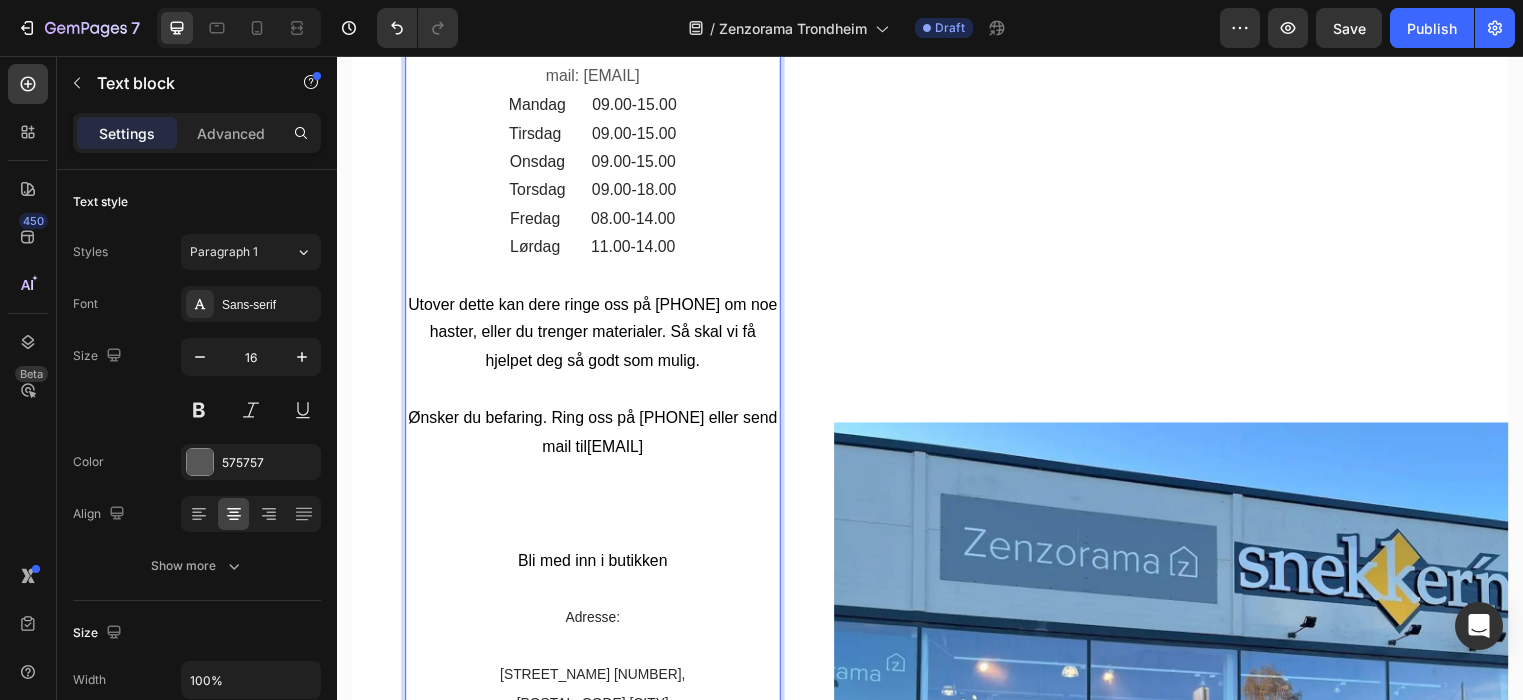 click on "Lørdag       11.00-14.00" at bounding box center (595, 249) 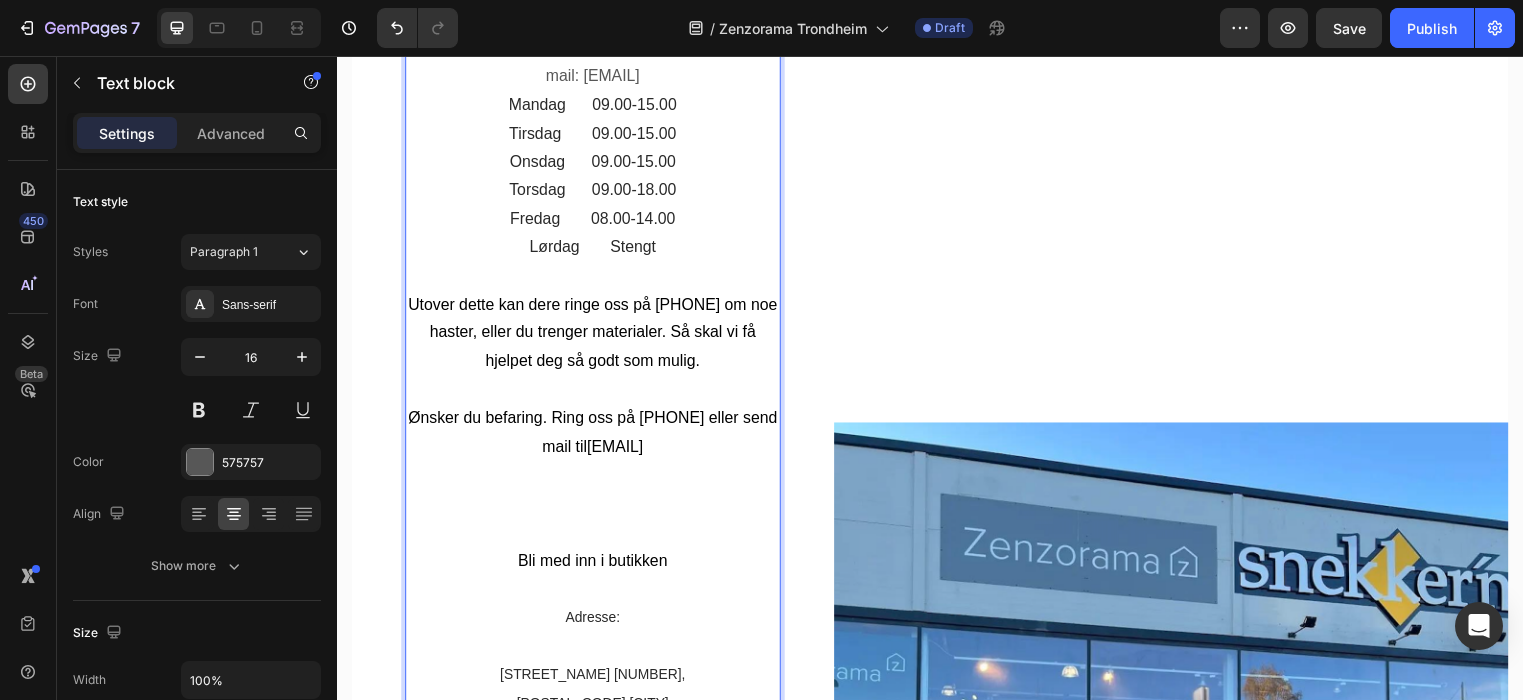 click on "Mandag      09.00-15.00 Tirsdag       09.00-15.00  Onsdag      09.00-15.00 Torsdag      09.00-18.00 Fredag       08.00-14.00 Lørdag       Stengt" at bounding box center (596, 178) 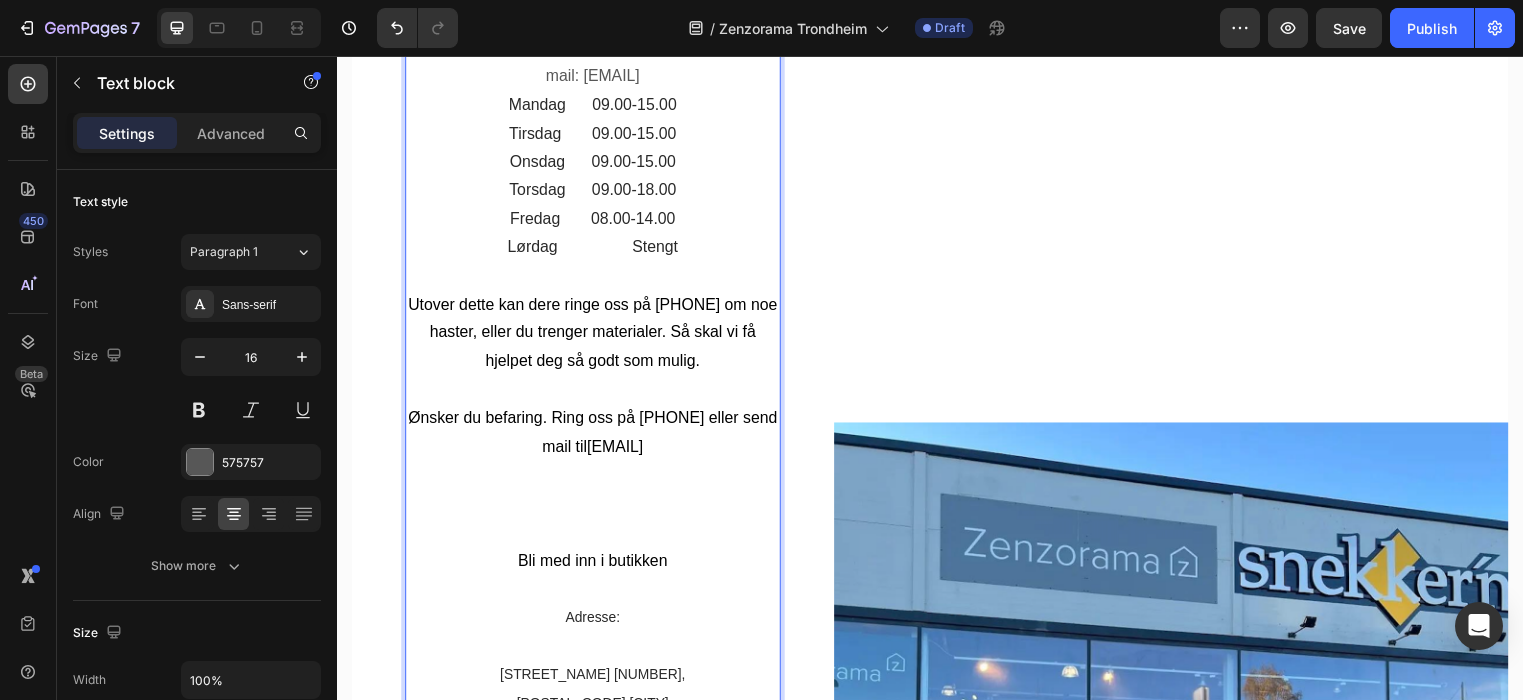 click on "Lørdag                 Stengt" at bounding box center [595, 249] 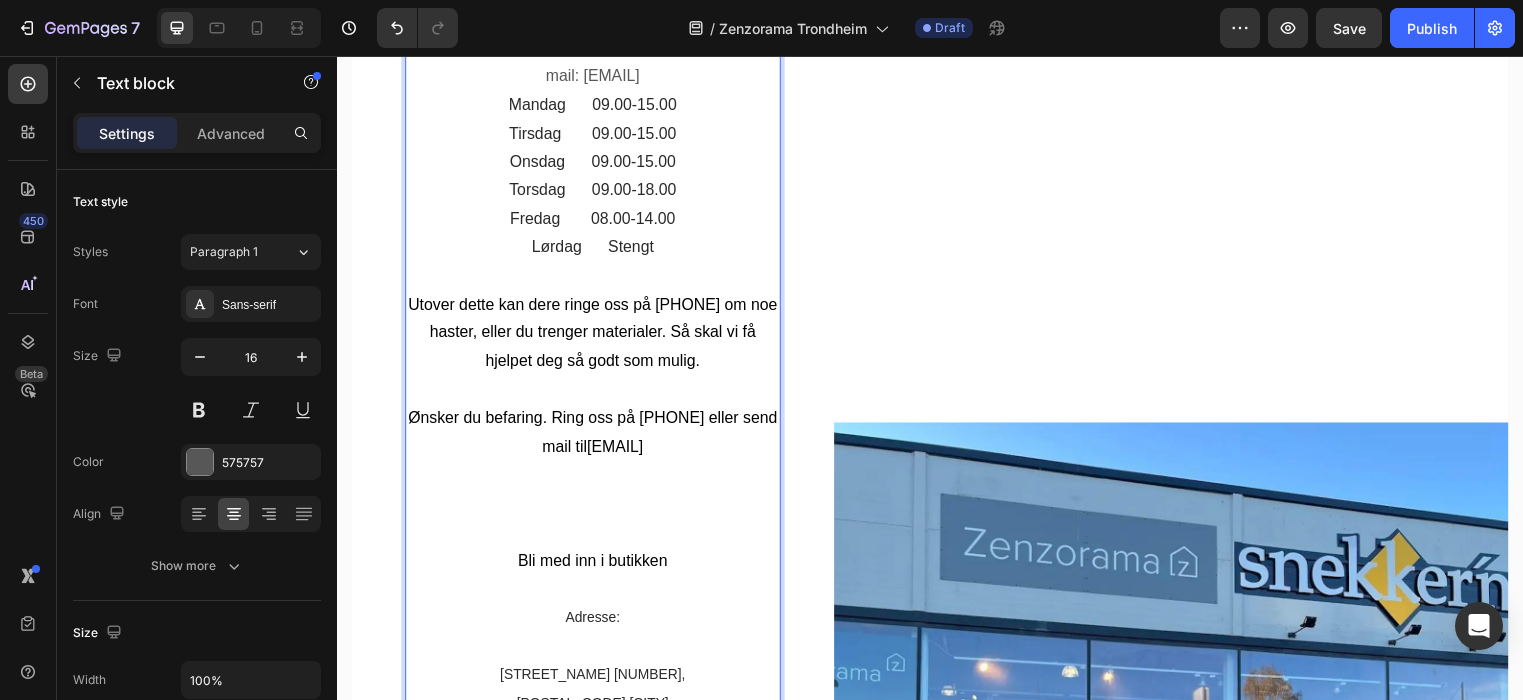 click on "Lørdag      Stengt" at bounding box center (596, 249) 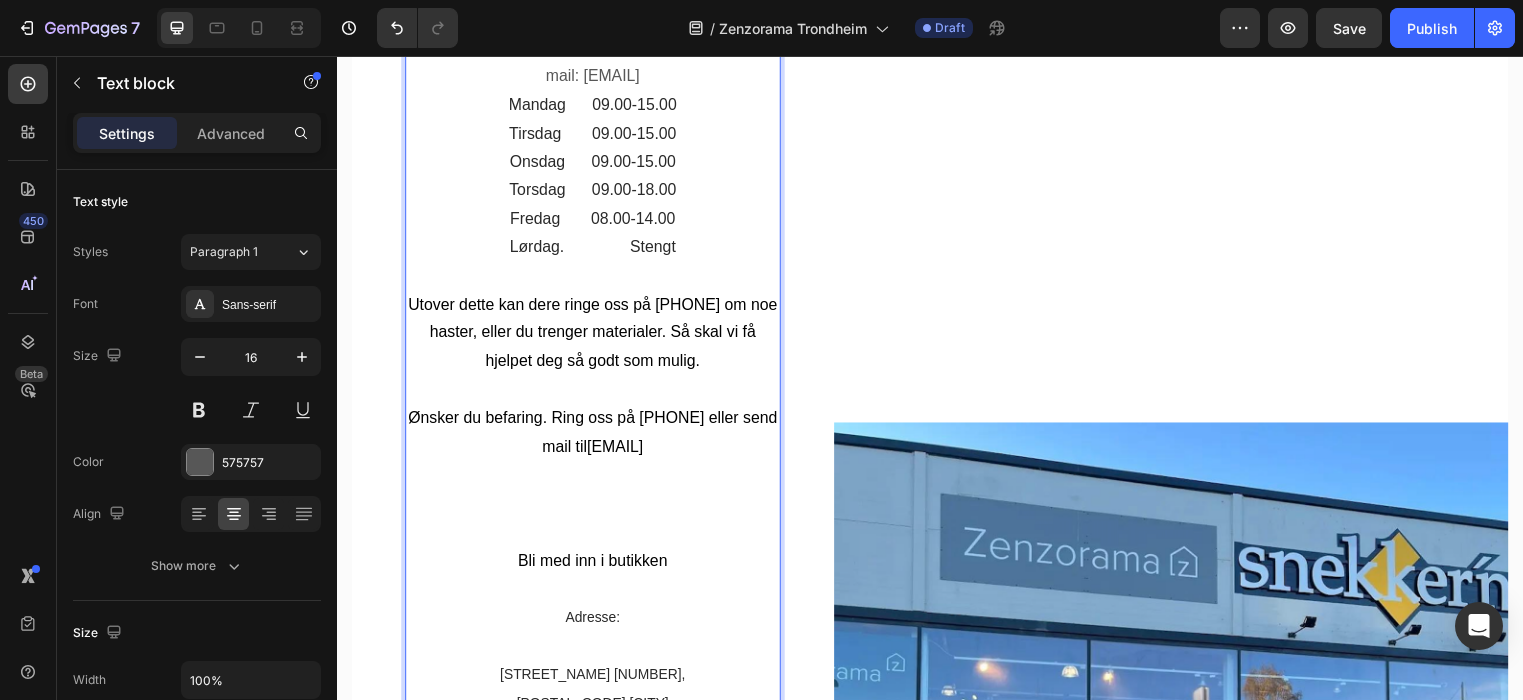 click on "Utover dette kan dere ringe oss på 91700800 om noe haster, eller du trenger materialer. Så skal vi få hjelpet deg så godt som mulig." at bounding box center (596, 336) 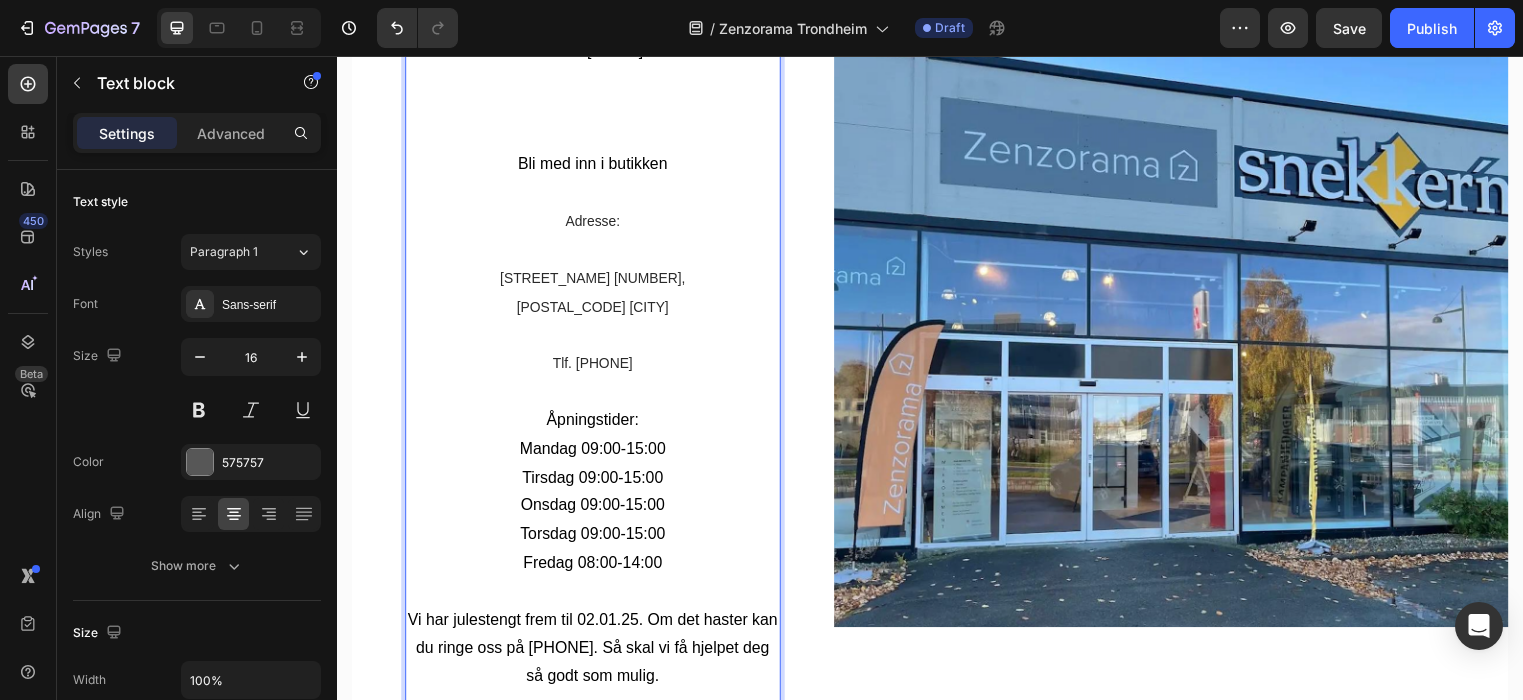 scroll, scrollTop: 1156, scrollLeft: 0, axis: vertical 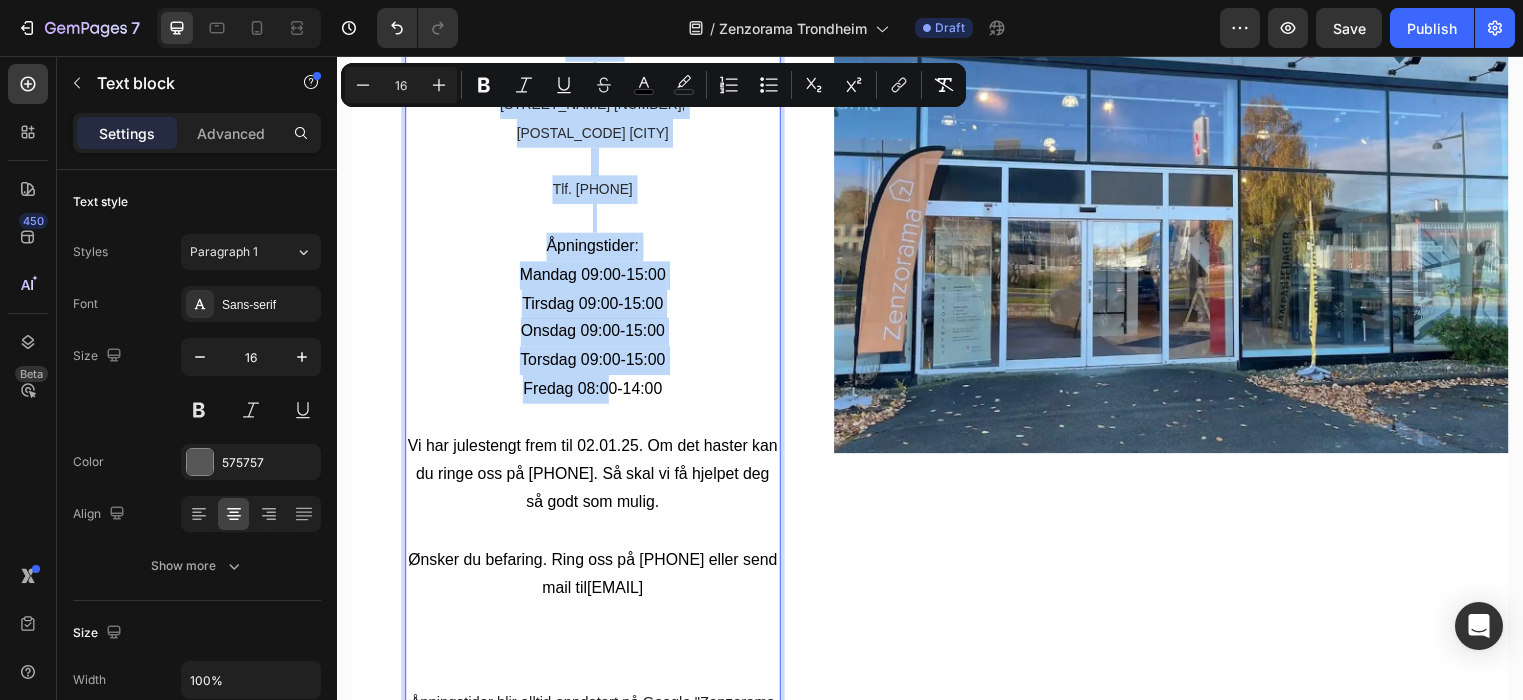 drag, startPoint x: 522, startPoint y: 163, endPoint x: 734, endPoint y: 609, distance: 493.82184 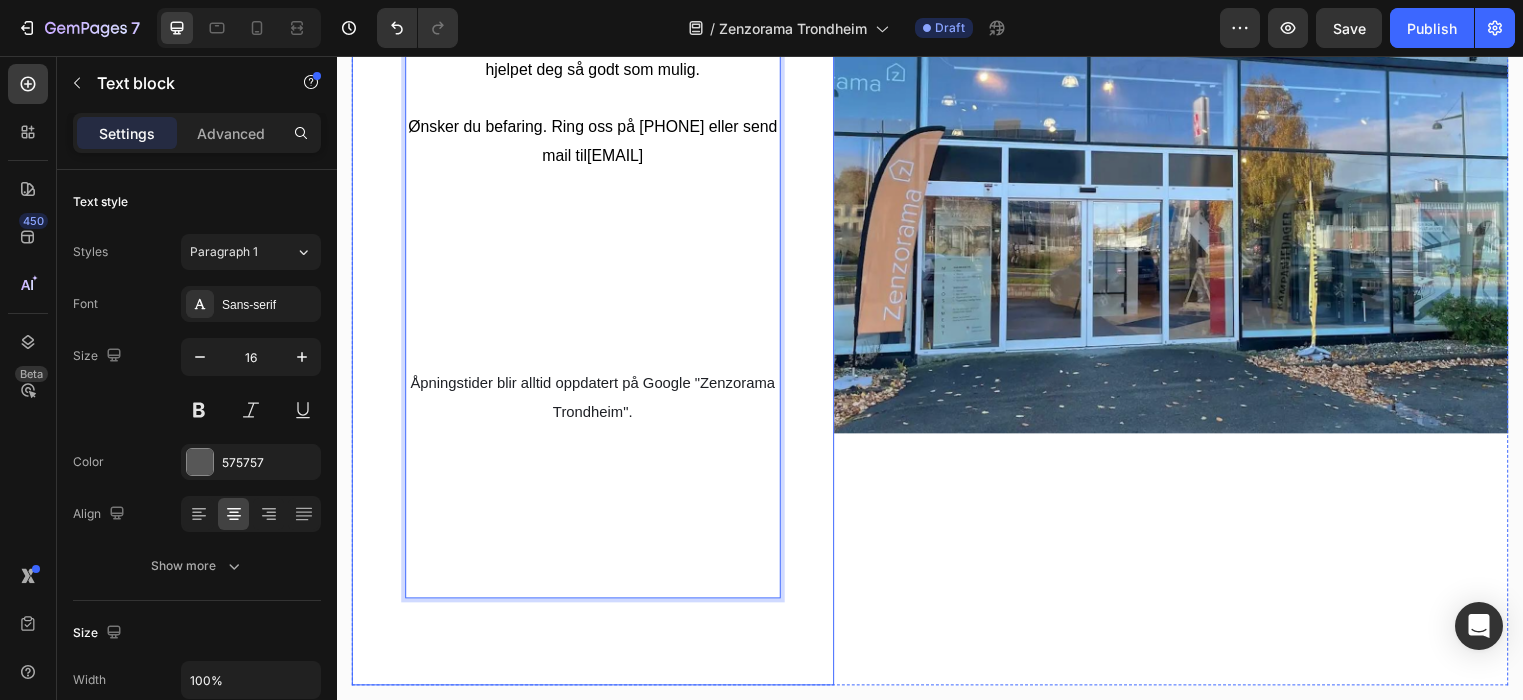 scroll, scrollTop: 1027, scrollLeft: 0, axis: vertical 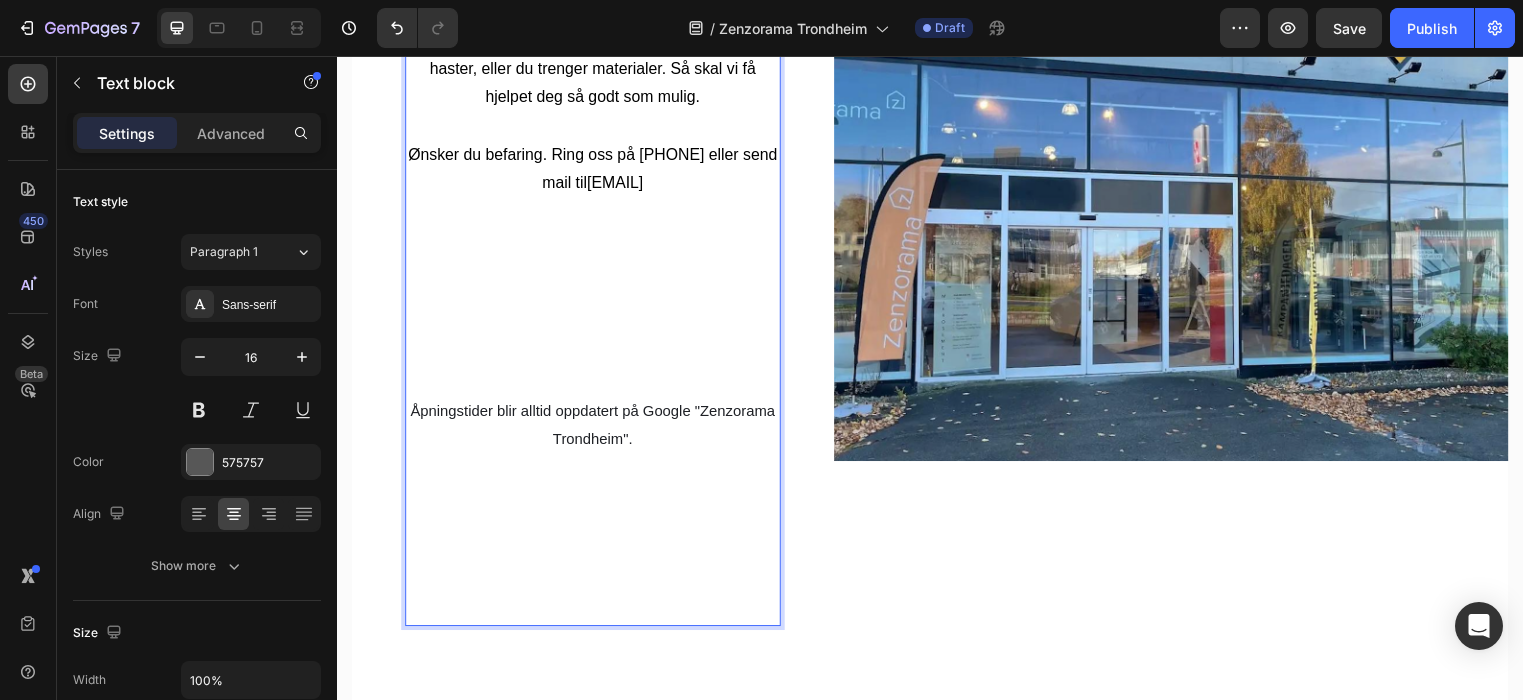 click on "​ Åpningstider blir alltid oppdatert på Google "Zenzorama Trondheim". ​" at bounding box center (596, 444) 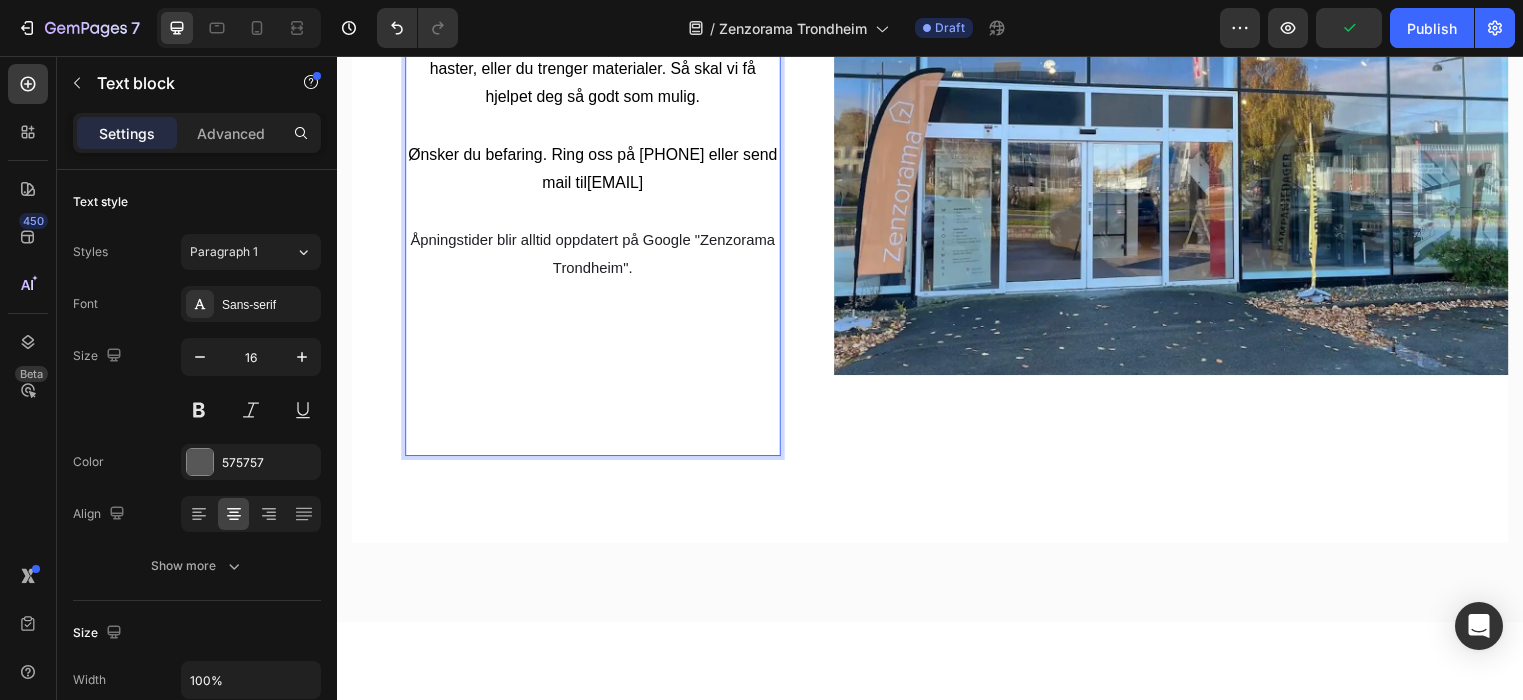 drag, startPoint x: 413, startPoint y: 238, endPoint x: 625, endPoint y: 273, distance: 214.86972 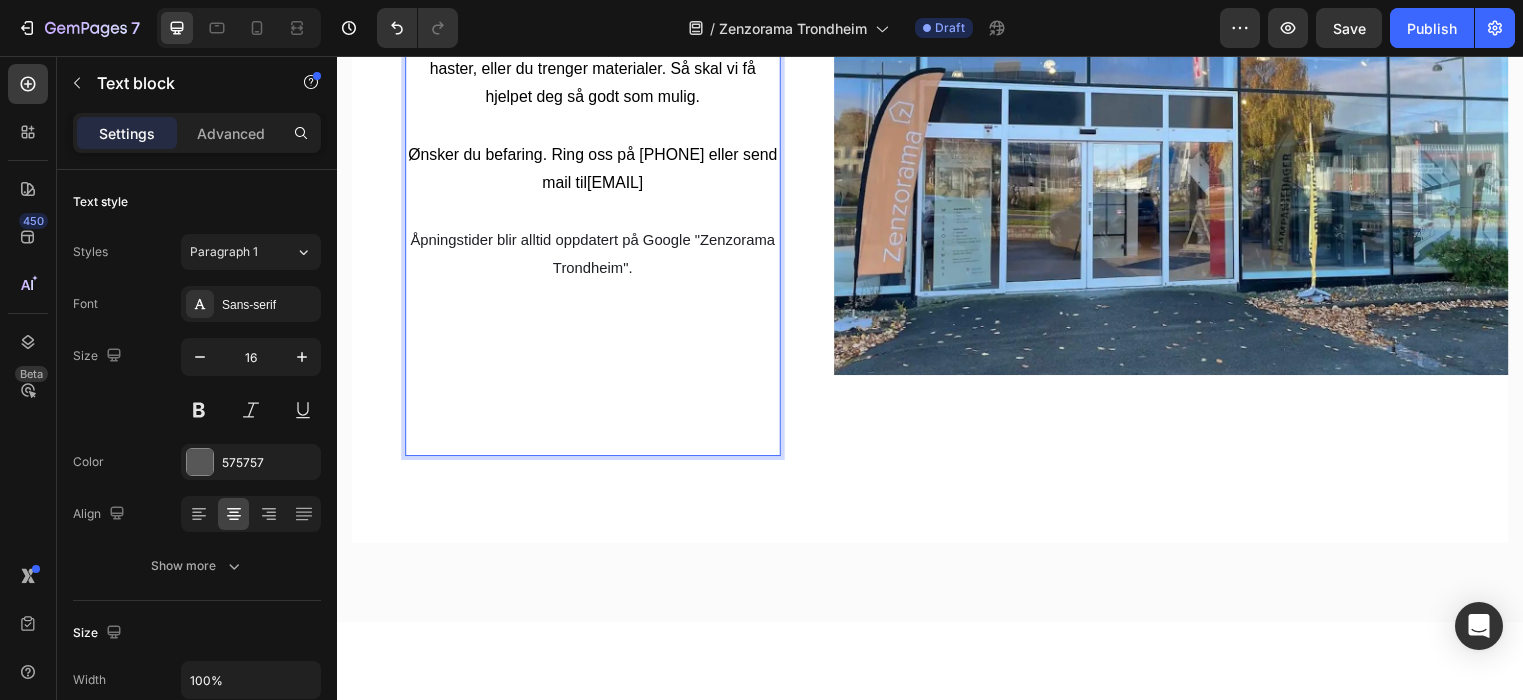 click on "Åpningstider blir alltid oppdatert på Google "Zenzorama Trondheim". ​" at bounding box center (596, 328) 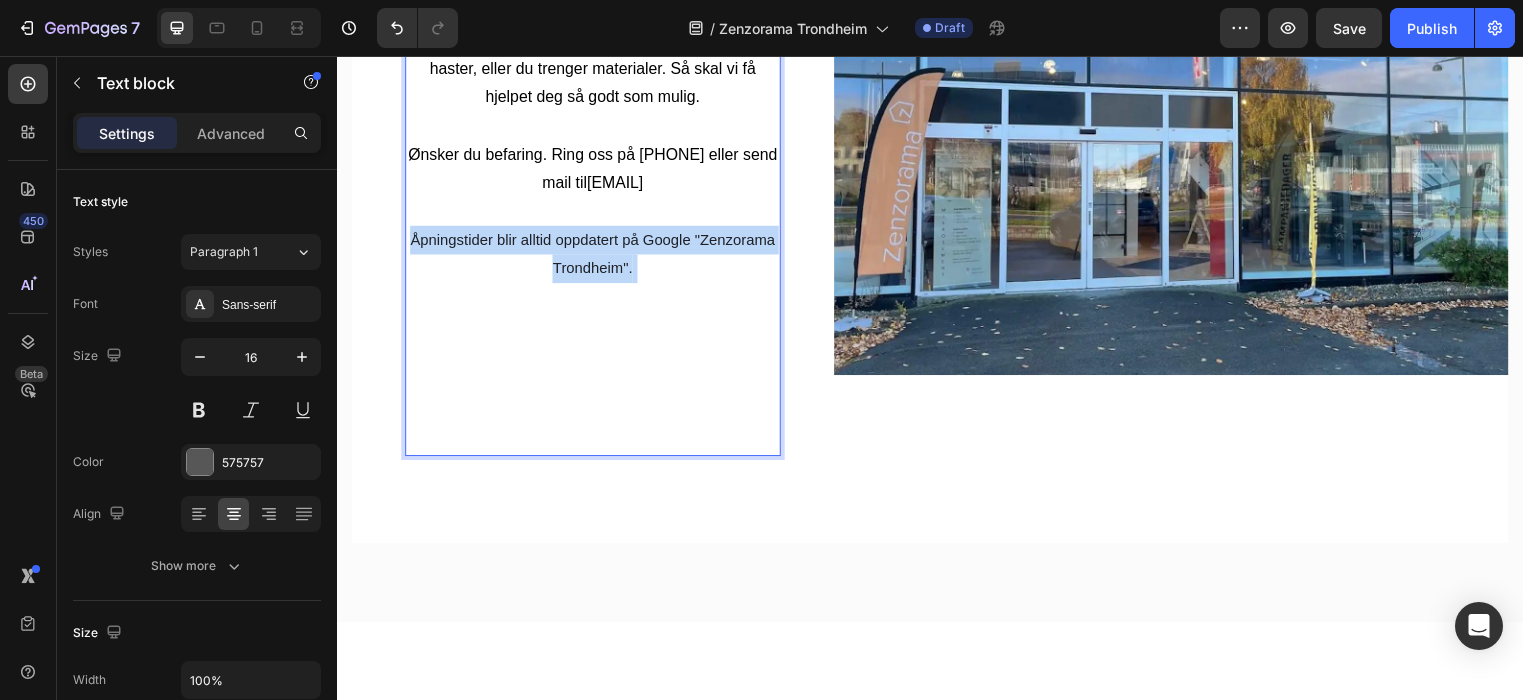 click on "Åpningstider blir alltid oppdatert på Google "Zenzorama Trondheim". ​" at bounding box center (596, 328) 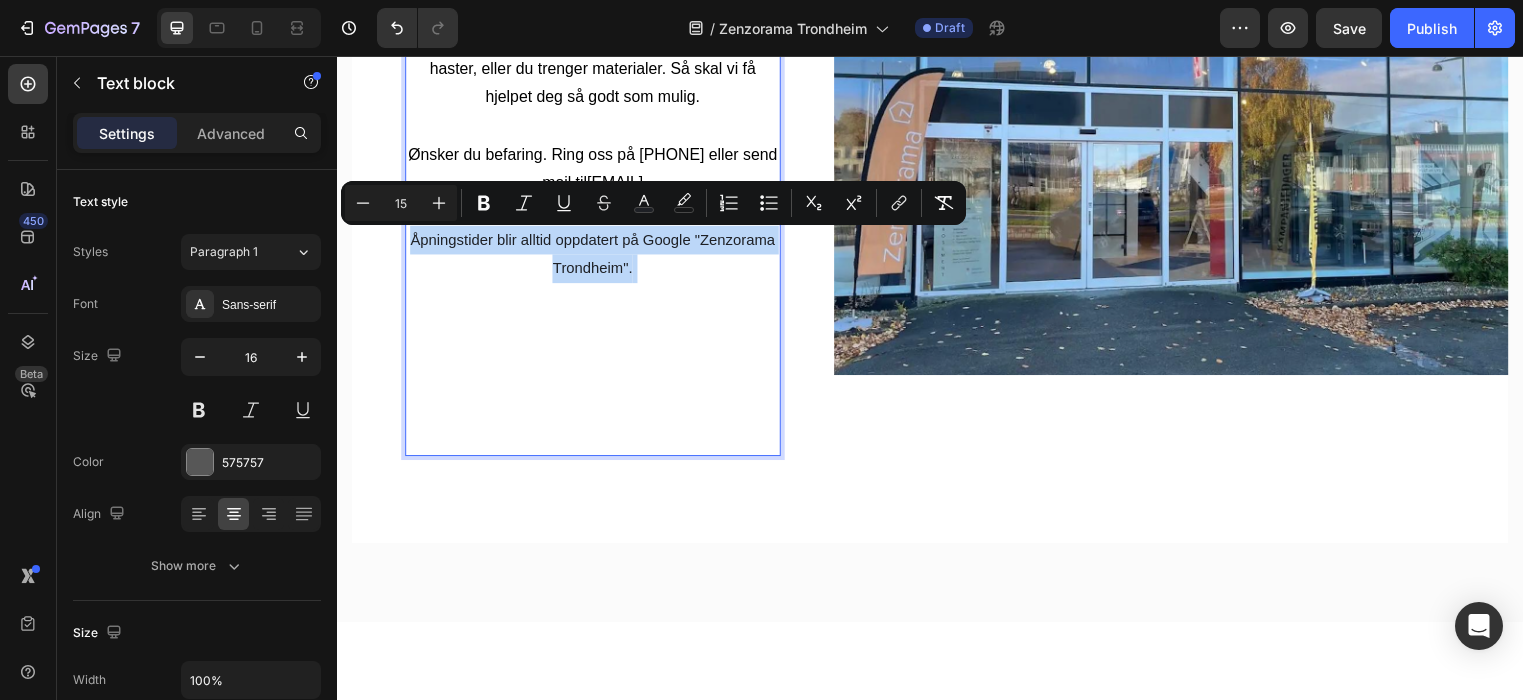 copy on "Åpningstider blir alltid oppdatert på Google "Zenzorama Trondheim"." 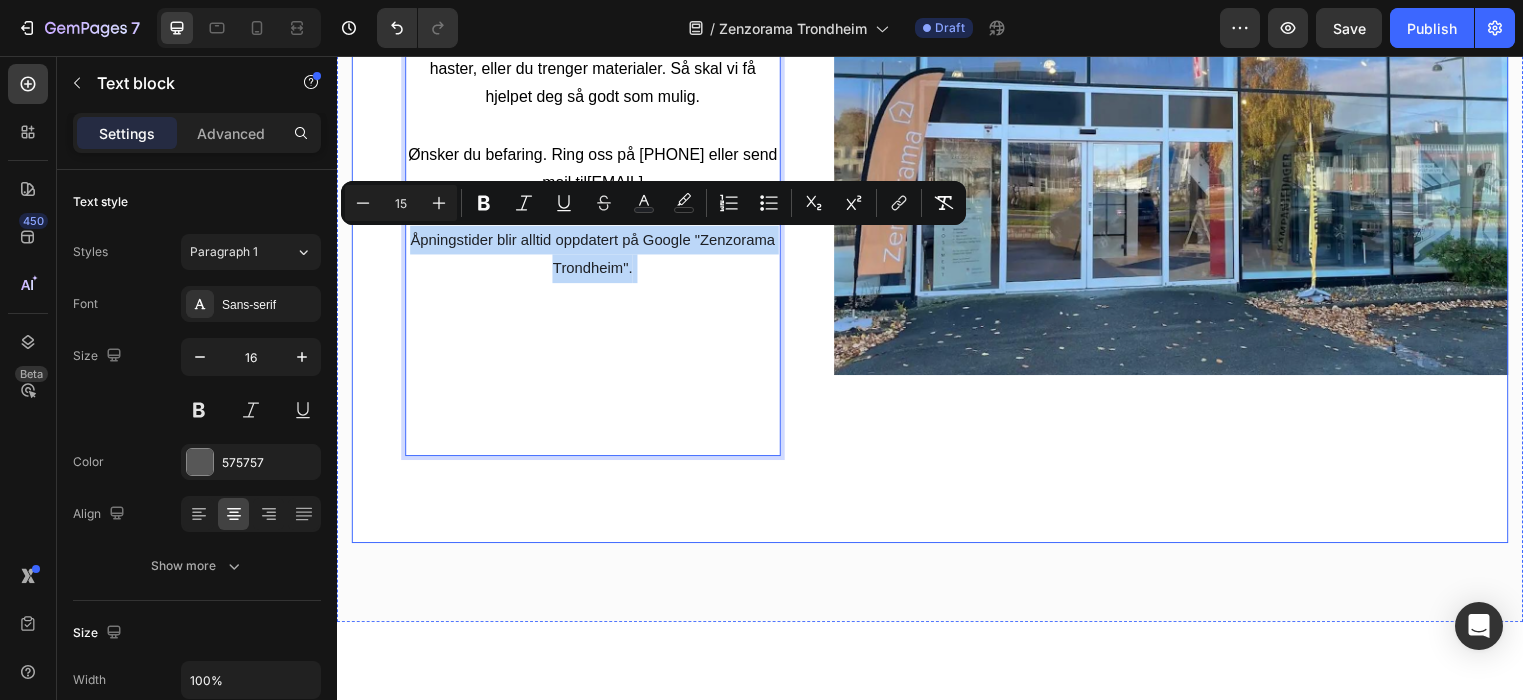 click on "Image" at bounding box center [1181, 75] 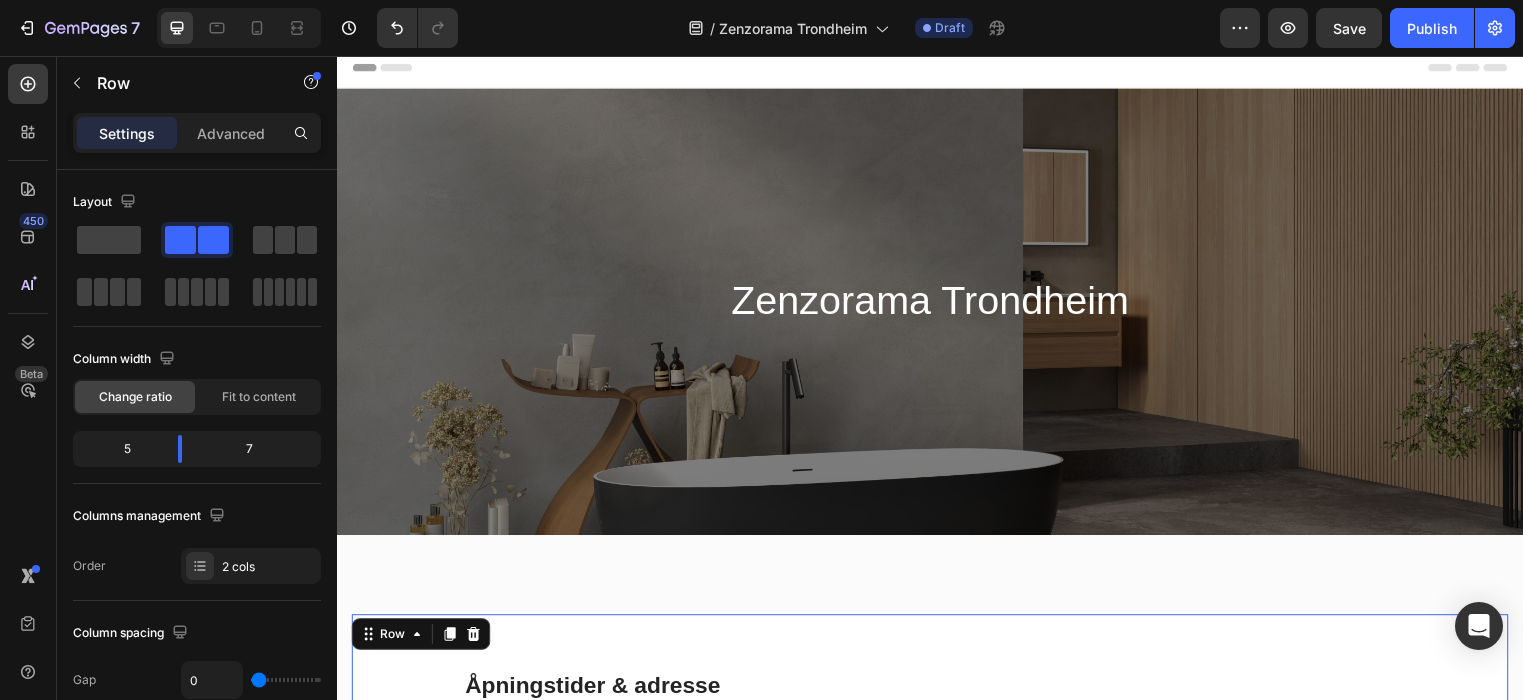scroll, scrollTop: 0, scrollLeft: 0, axis: both 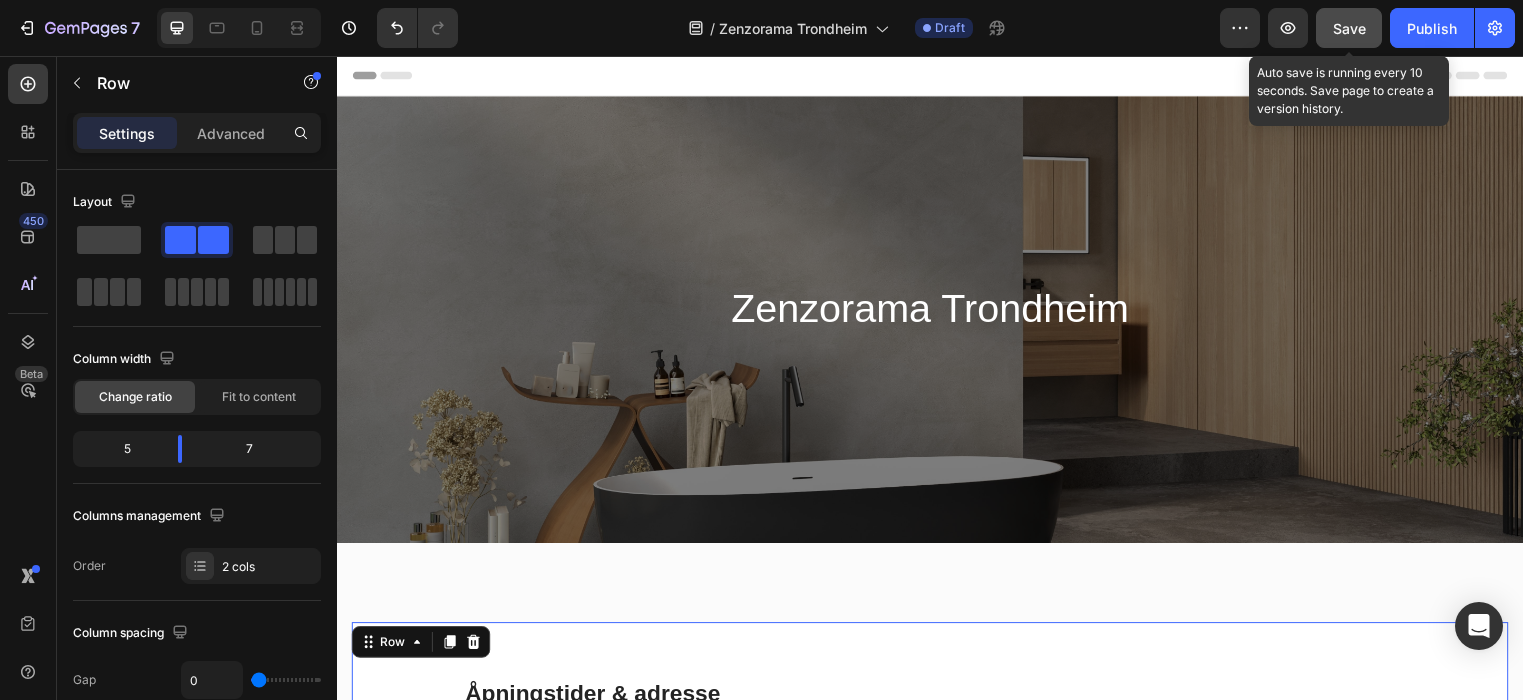 click on "Save" at bounding box center [1349, 28] 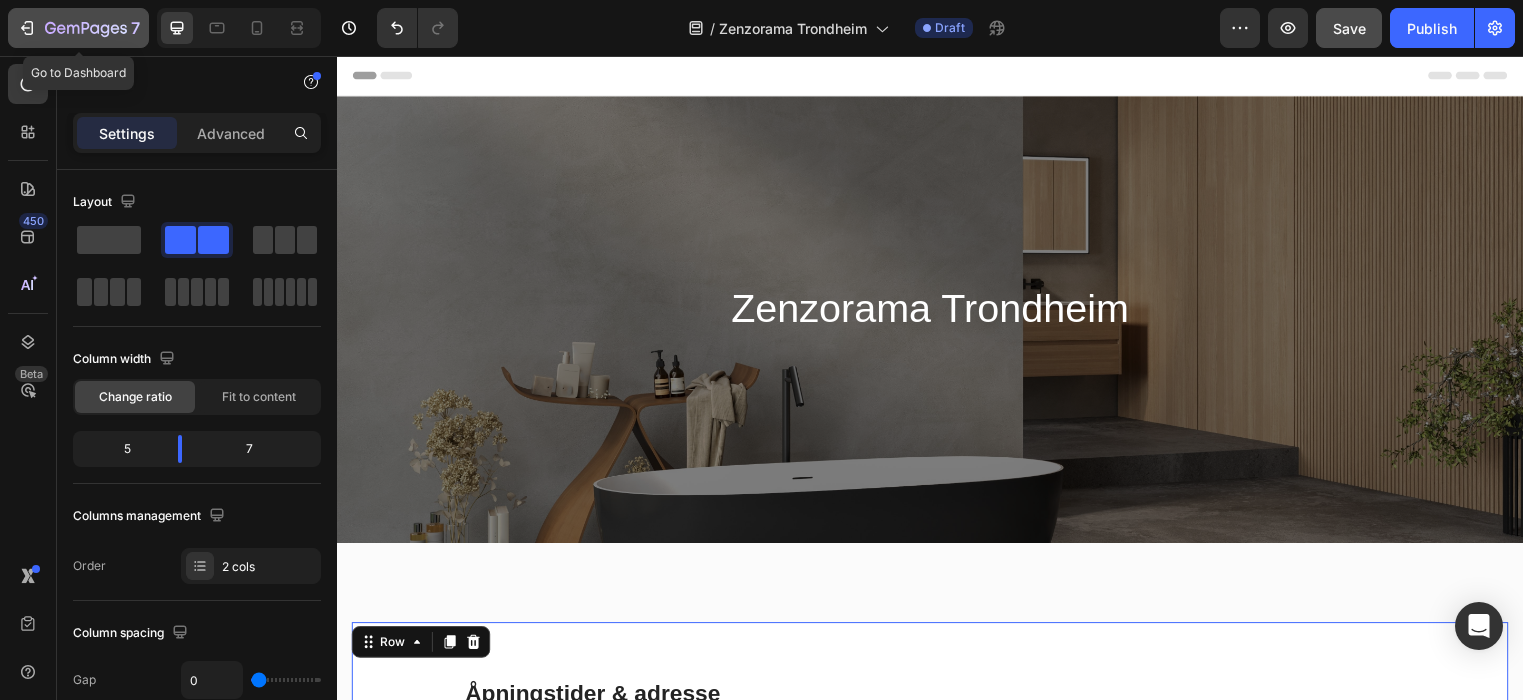 click 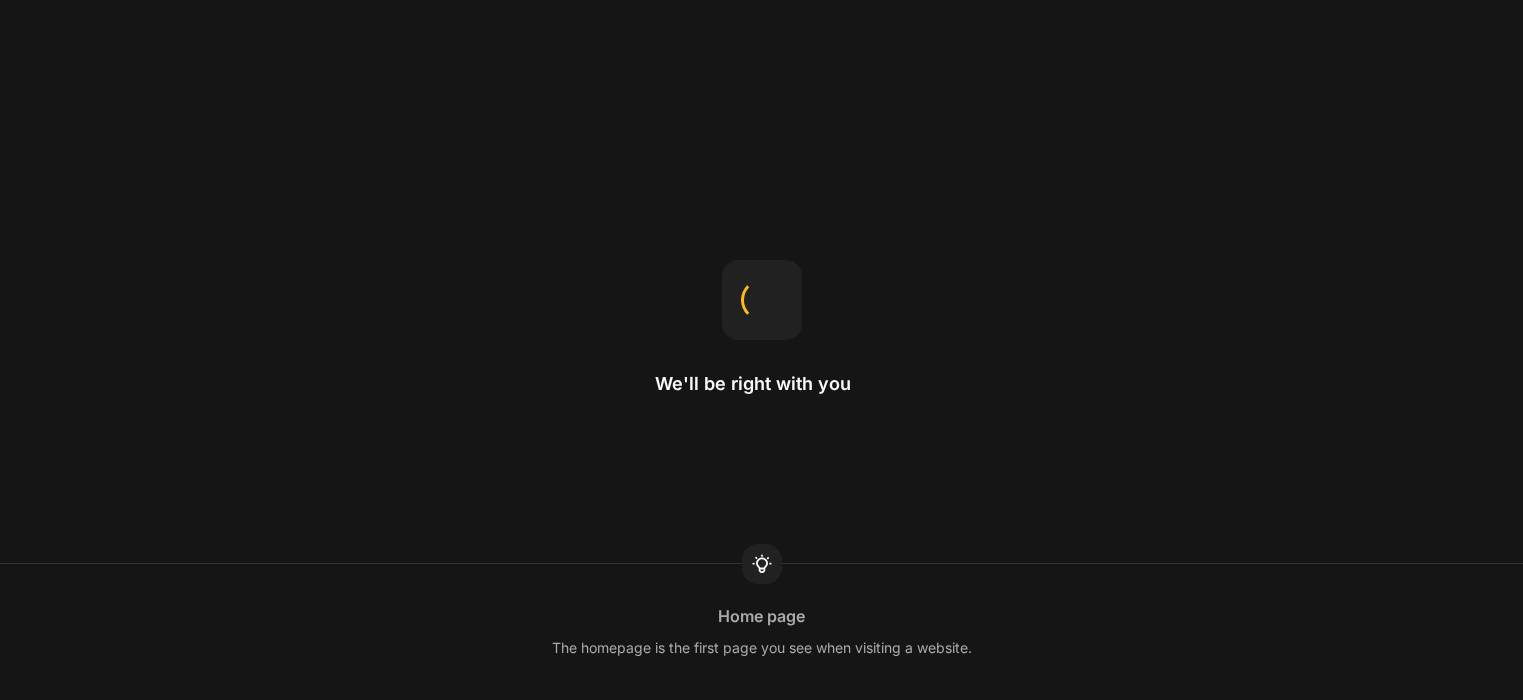 scroll, scrollTop: 0, scrollLeft: 0, axis: both 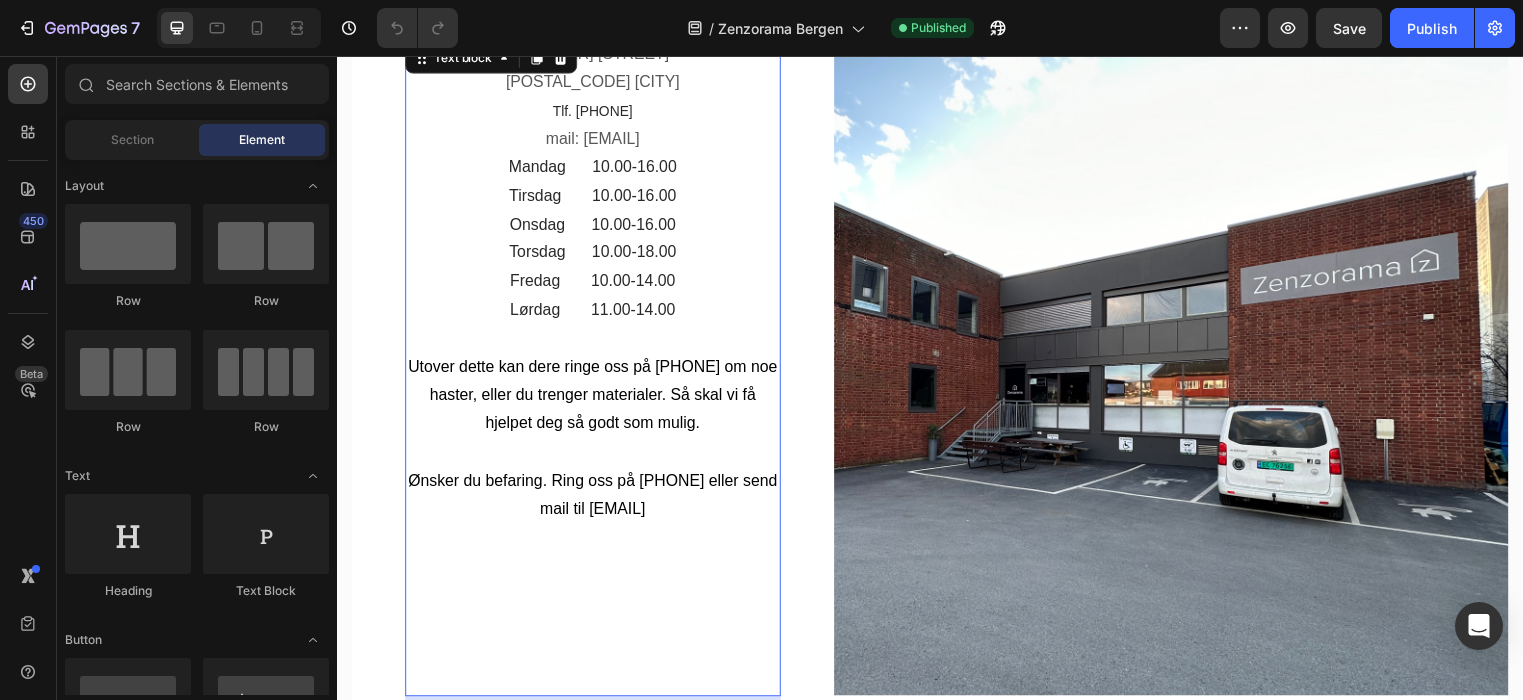 click on "Utover dette kan dere ringe oss på 91700800 om noe haster, eller du trenger materialer. Så skal vi få hjelpet deg så godt som mulig.  Ønsker du befaring. Ring oss på 40492763 eller send mail til post@zenzorama.no ​" at bounding box center (596, 515) 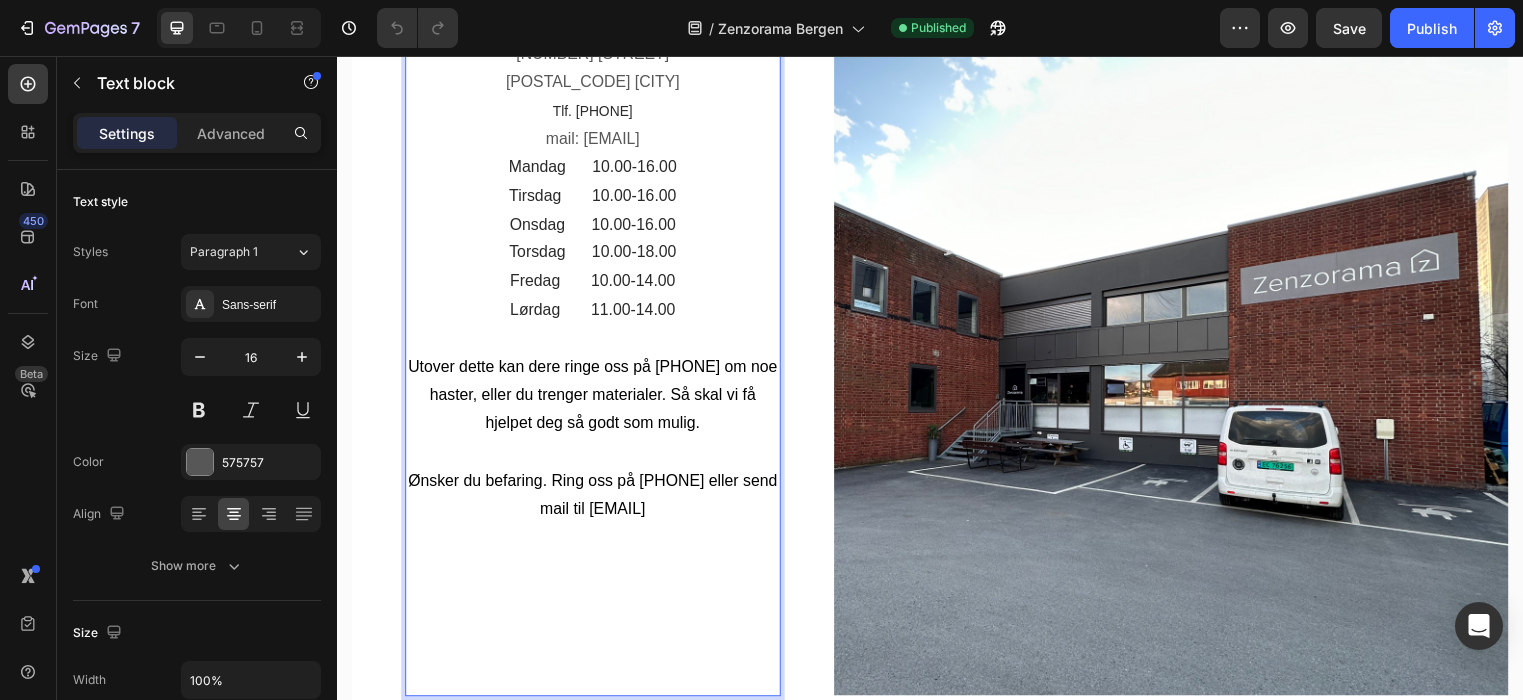 click on "Utover dette kan dere ringe oss på 91700800 om noe haster, eller du trenger materialer. Så skal vi få hjelpet deg så godt som mulig.  Ønsker du befaring. Ring oss på 40492763 eller send mail til post@zenzorama.no ​" at bounding box center (596, 515) 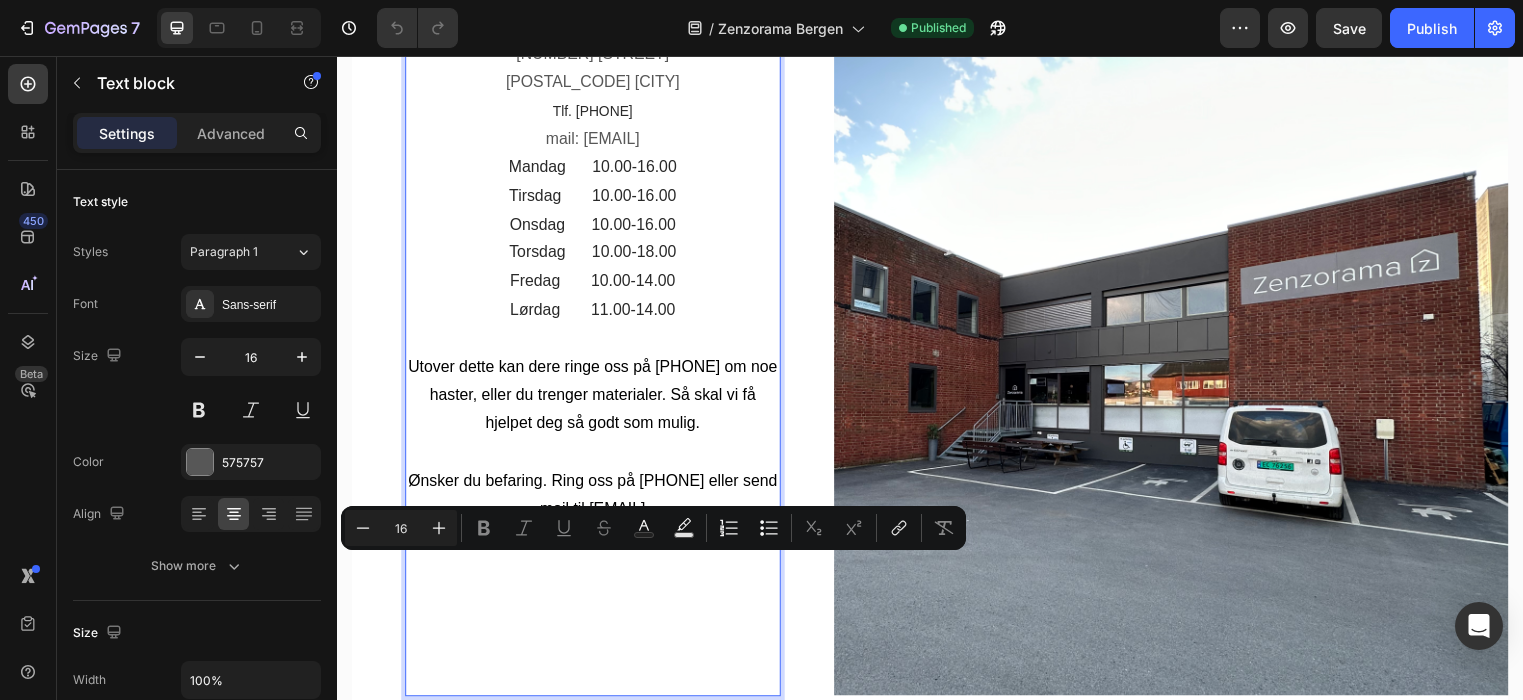 click on "Utover dette kan dere ringe oss på 91700800 om noe haster, eller du trenger materialer. Så skal vi få hjelpet deg så godt som mulig.  Ønsker du befaring. Ring oss på 40492763 eller send mail til post@zenzorama.no ​" at bounding box center [596, 515] 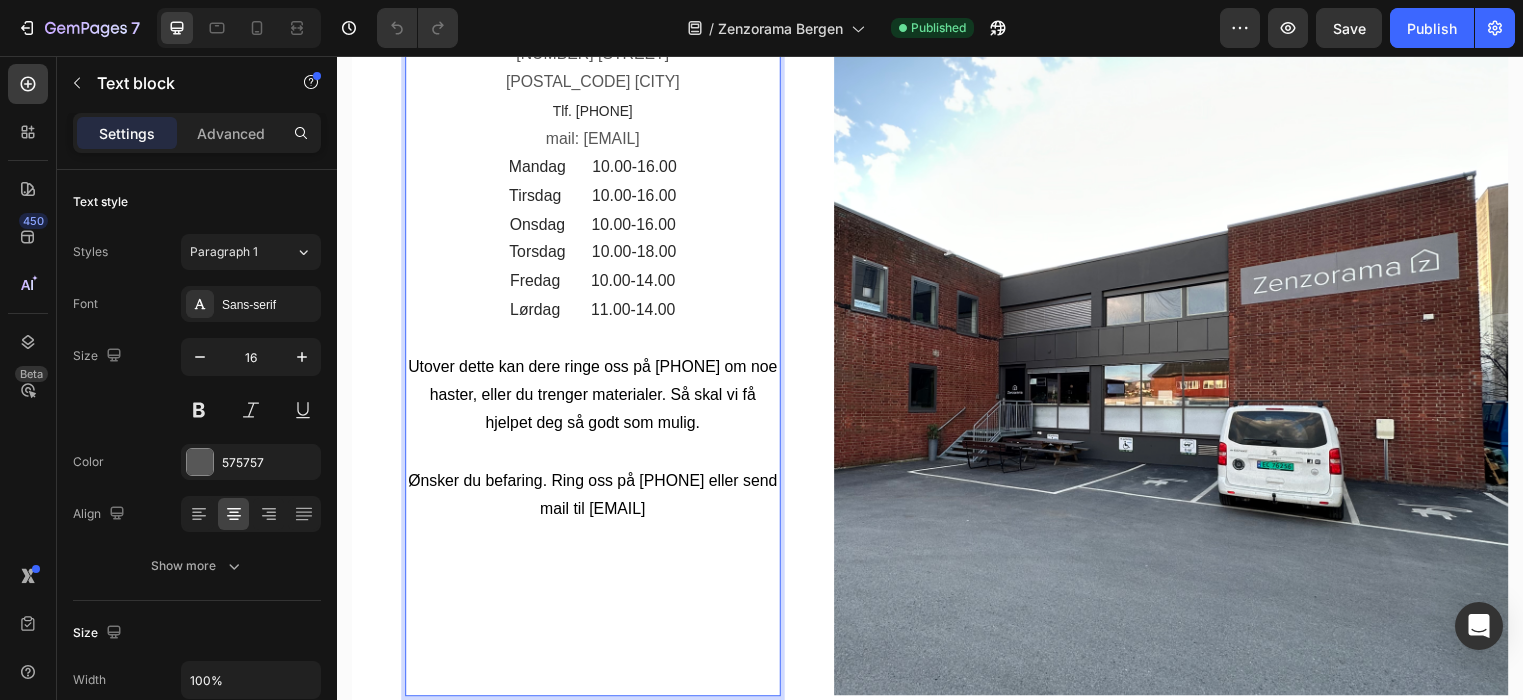 scroll, scrollTop: 713, scrollLeft: 0, axis: vertical 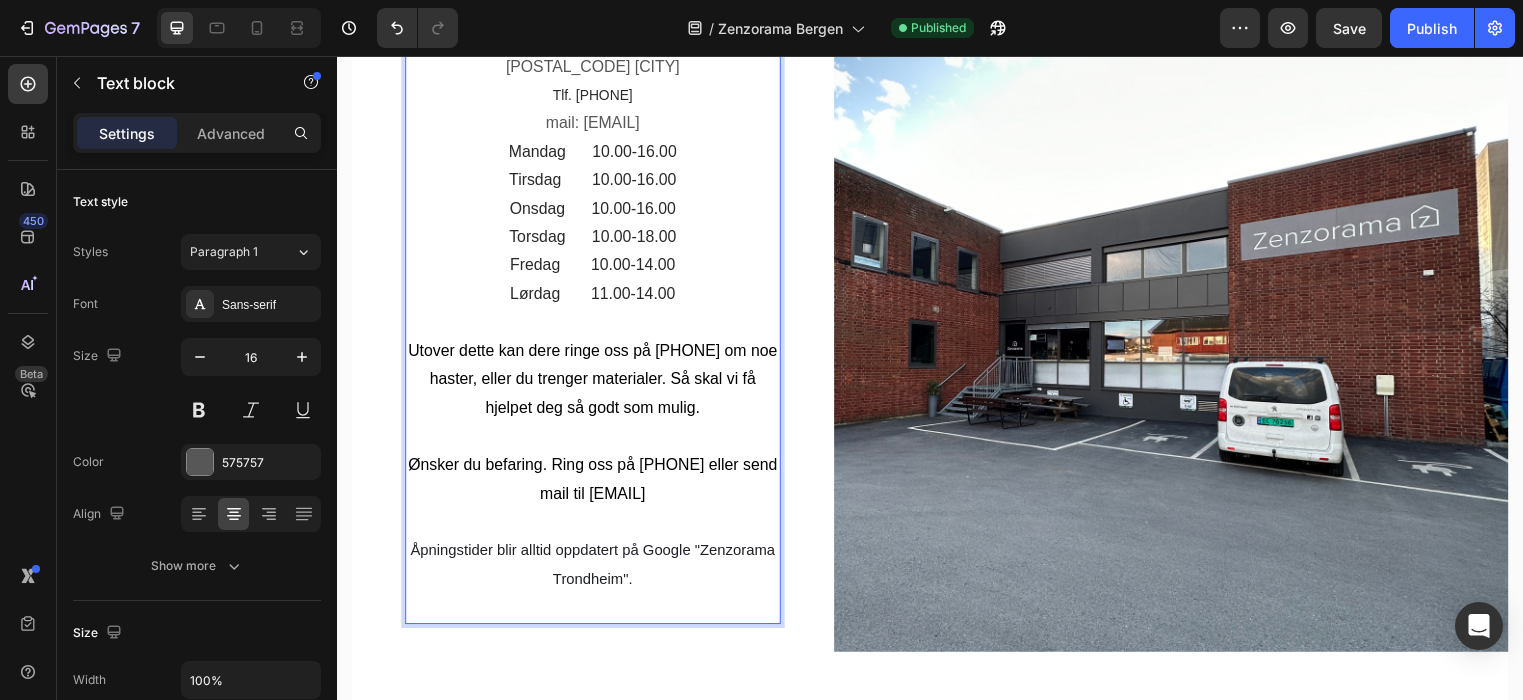 click on "Åpningstider blir alltid oppdatert på Google "Zenzorama Trondheim"." at bounding box center (595, 570) 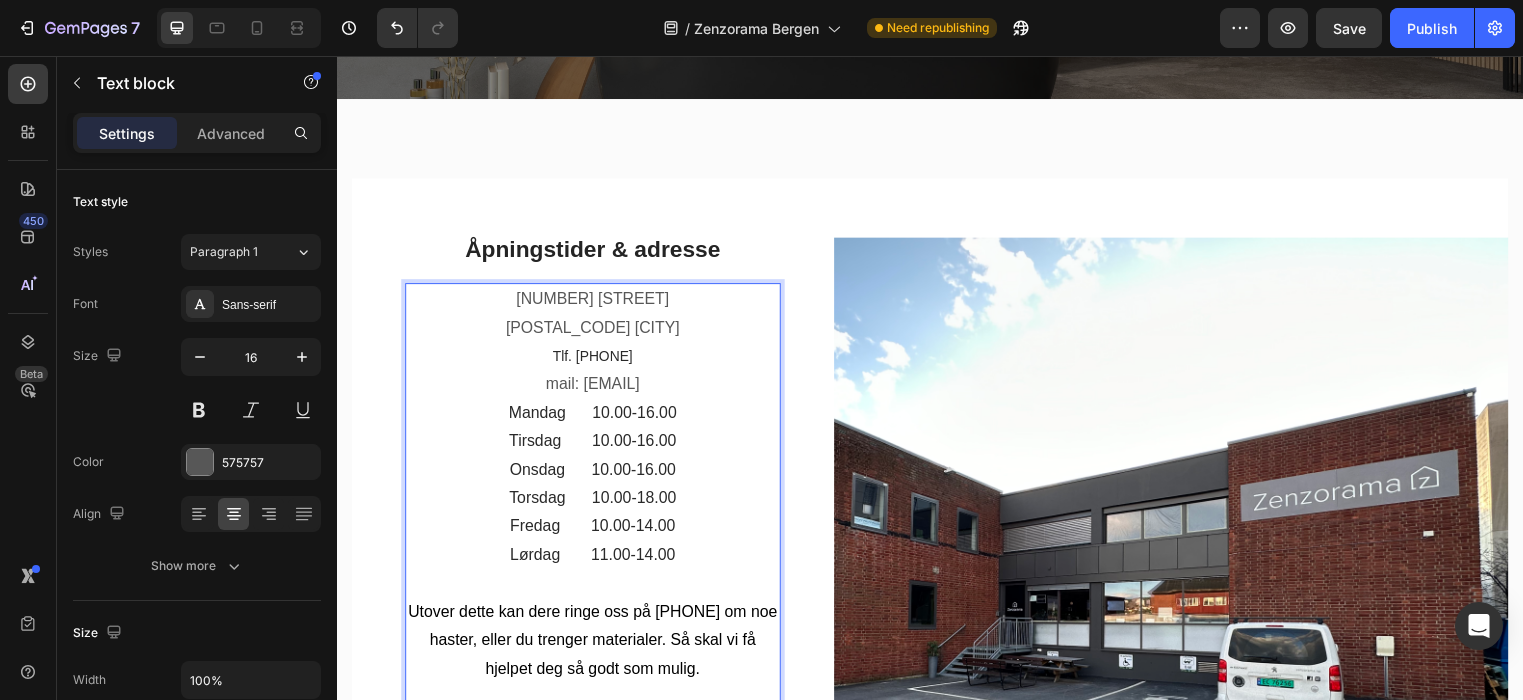 scroll, scrollTop: 451, scrollLeft: 0, axis: vertical 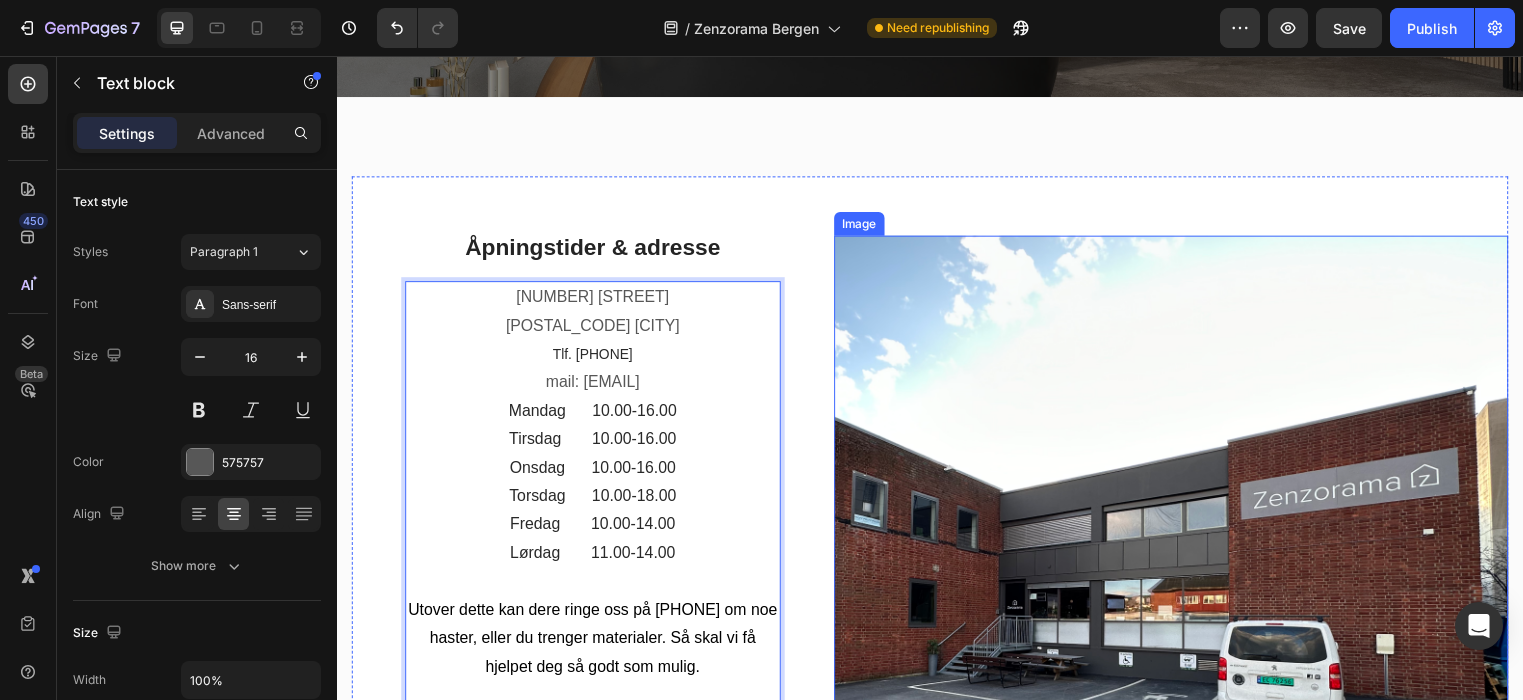 click at bounding box center (1181, 579) 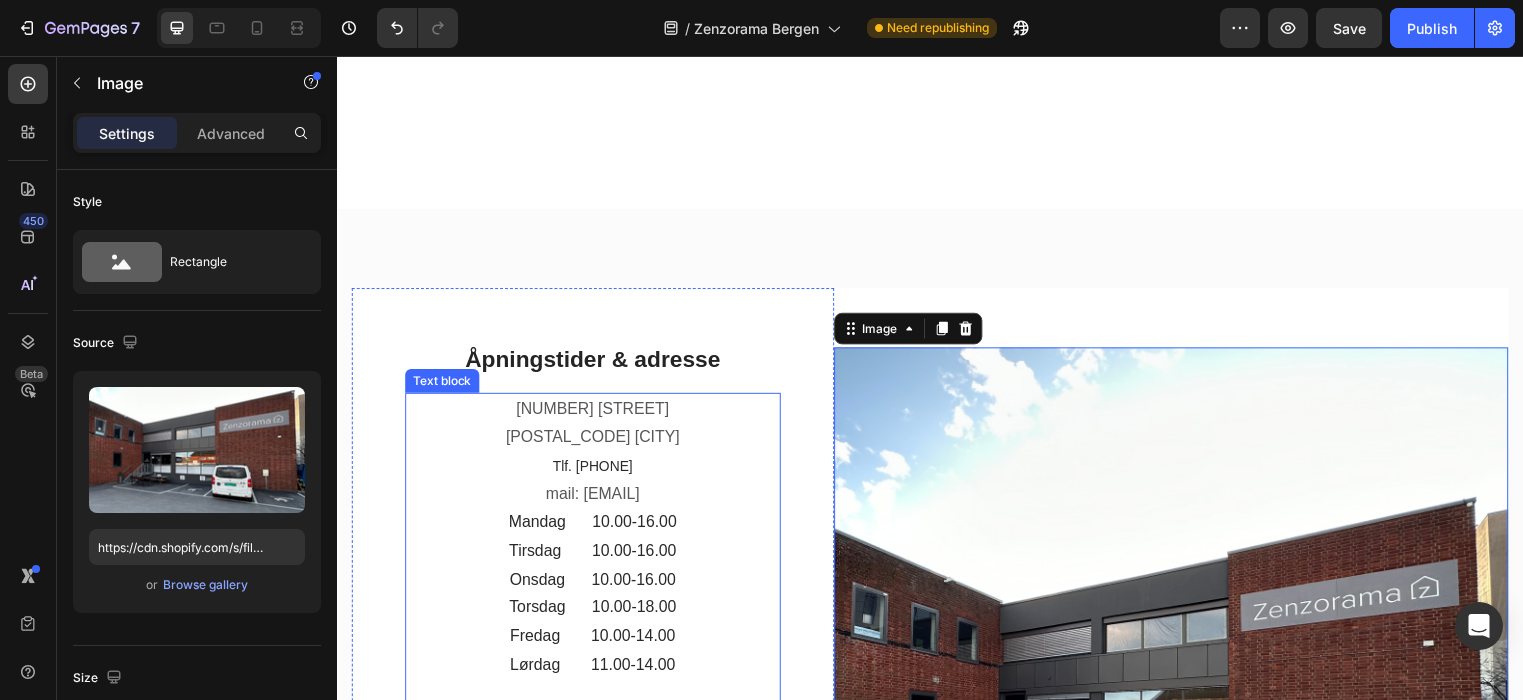 scroll, scrollTop: 727, scrollLeft: 0, axis: vertical 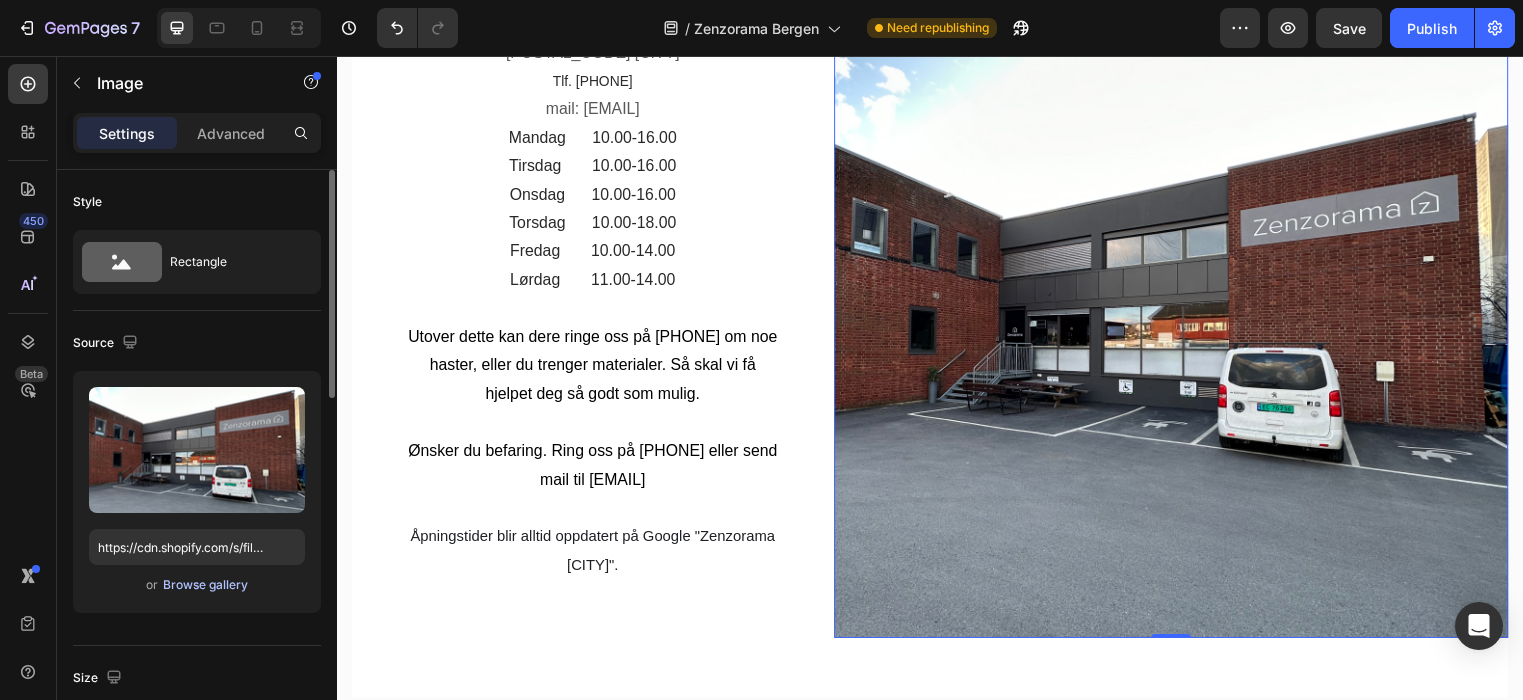 click on "Browse gallery" at bounding box center (205, 585) 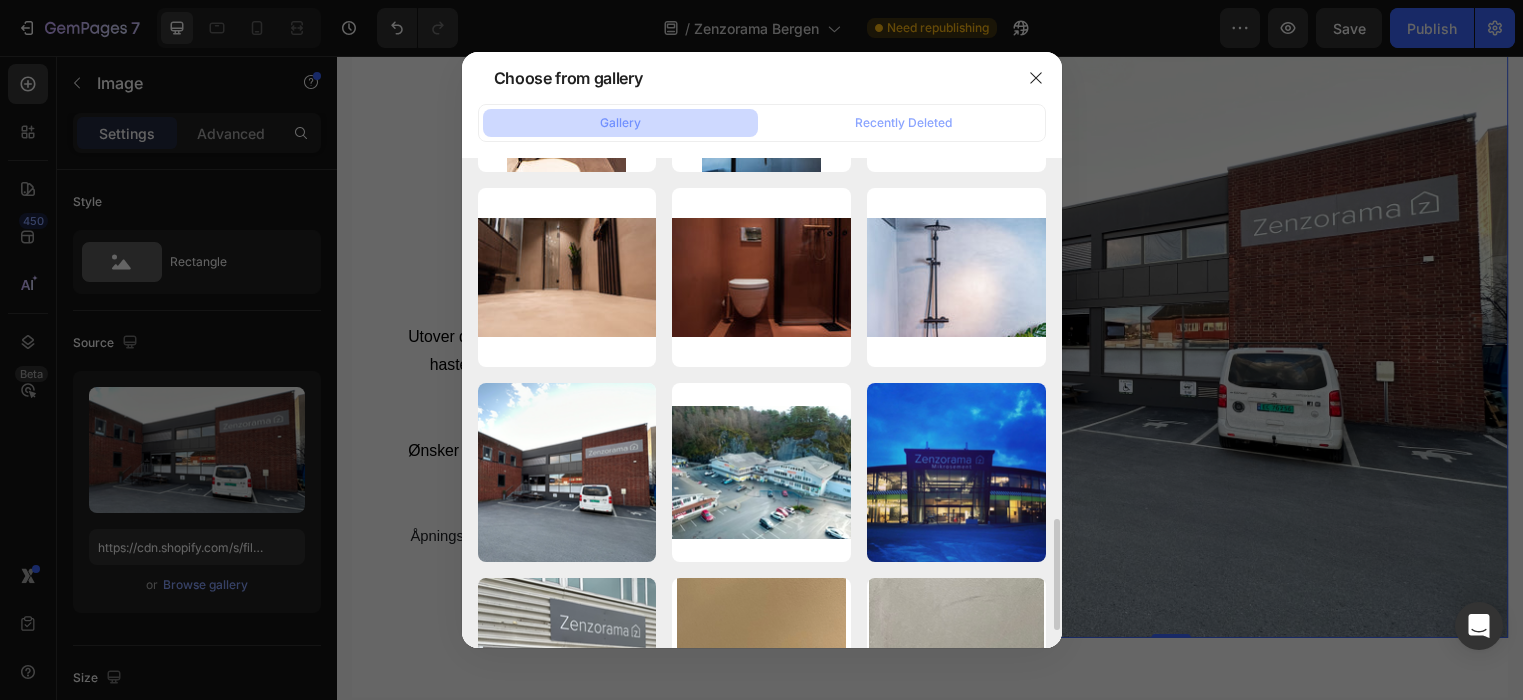 scroll, scrollTop: 1557, scrollLeft: 0, axis: vertical 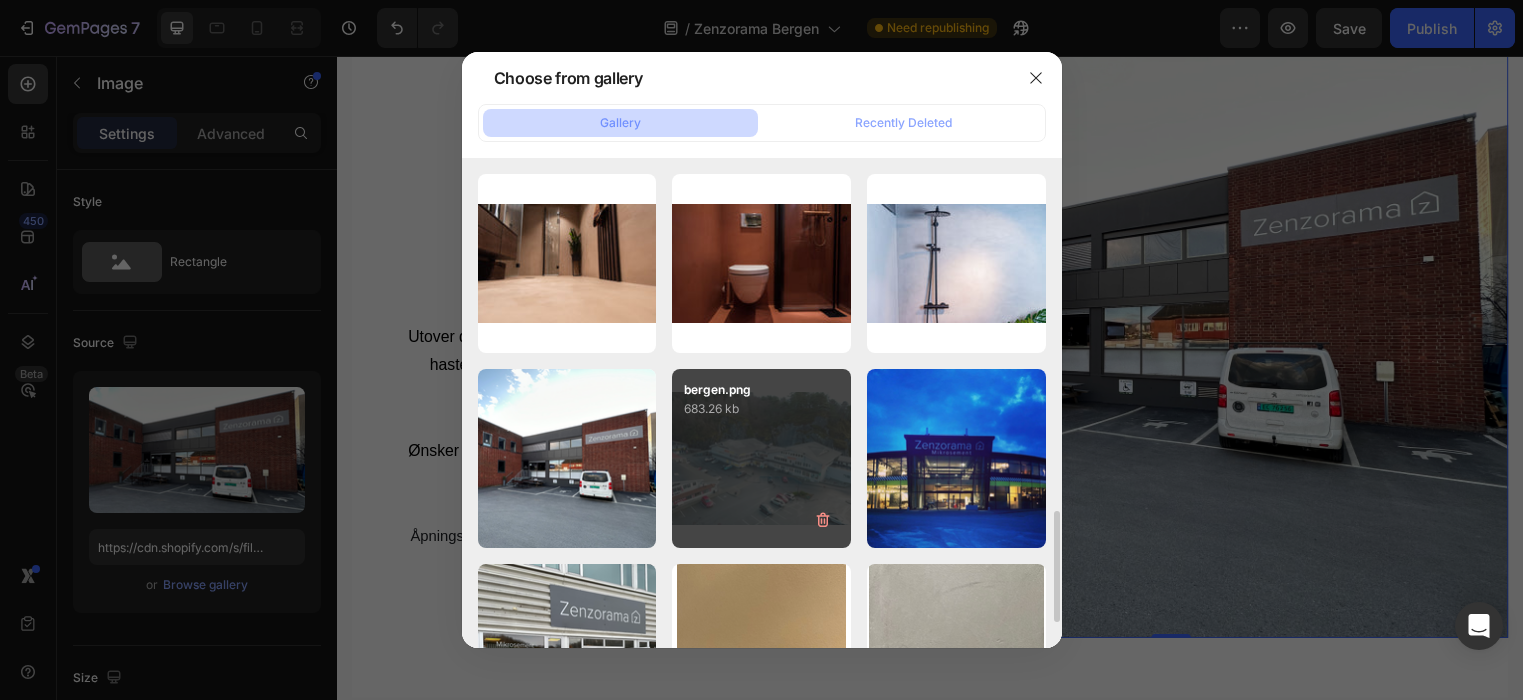 click on "bergen.png 683.26 kb" at bounding box center [761, 458] 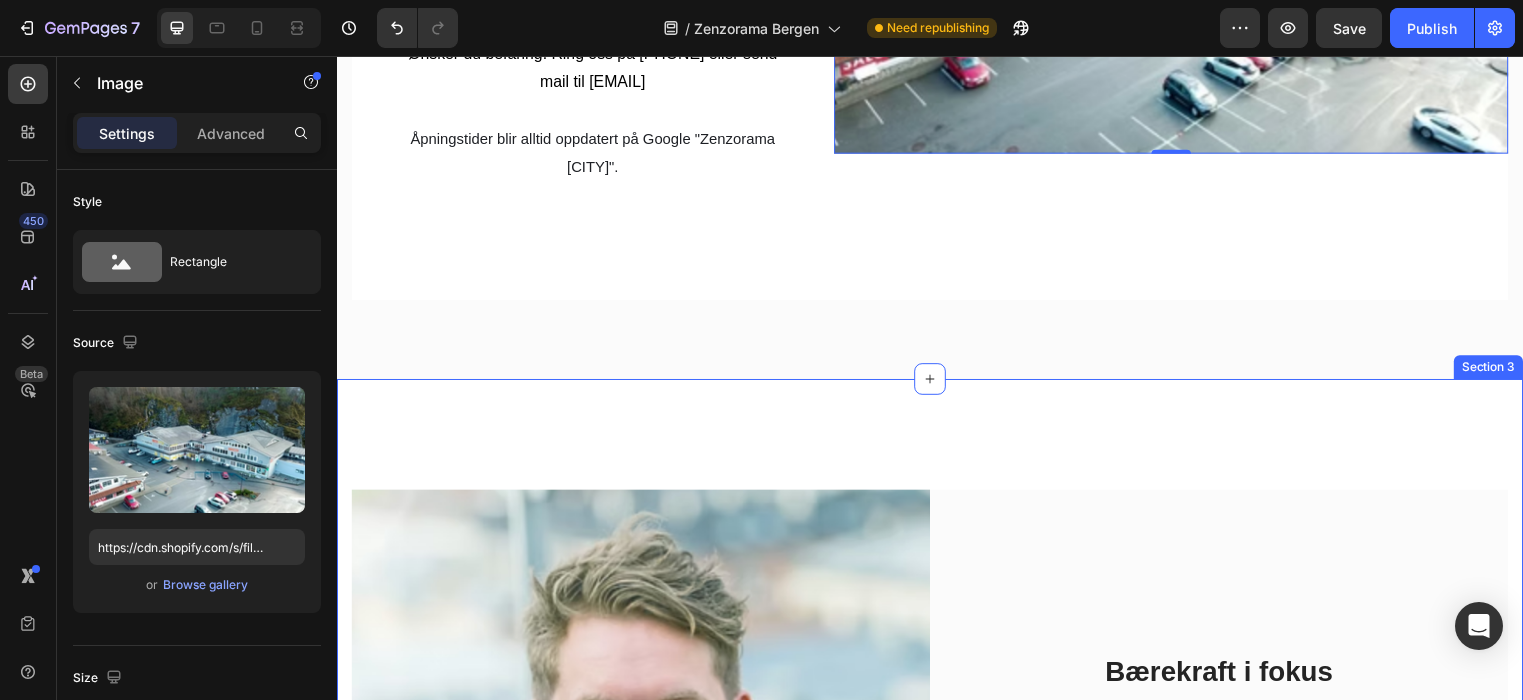 scroll, scrollTop: 1124, scrollLeft: 0, axis: vertical 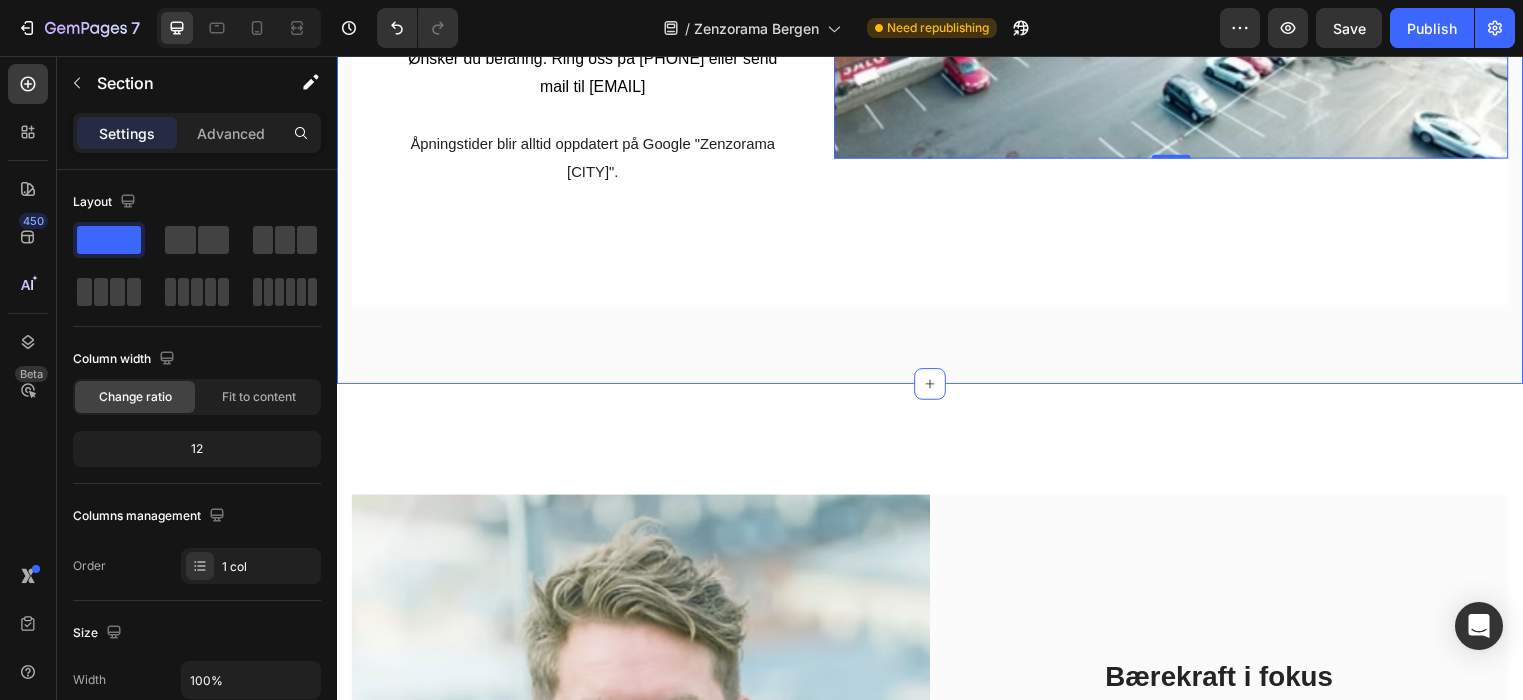 click on "Åpningstider & adresse Heading Strusshamnvegen 34 5318 Strusshamn  Tlf. 400 08 038 mail: bergen@zenzorama.no Mandag      10.00-16.00 Tirsdag       10.00-16.00  Onsdag      10.00-16.00 Torsdag      10.00-18.00 Fredag       10.00-14.00 Lørdag       11.00-14.00 Utover dette kan dere ringe oss på 91700800 om noe haster, eller du trenger materialer. Så skal vi få hjelpet deg så godt som mulig.  Ønsker du befaring. Ring oss på 40492763 eller send mail til post@zenzorama.no ​ Åpningstider blir alltid oppdatert på Google "Zenzorama Bergen". Text block Row Image   0 Row Section 2" at bounding box center [937, -94] 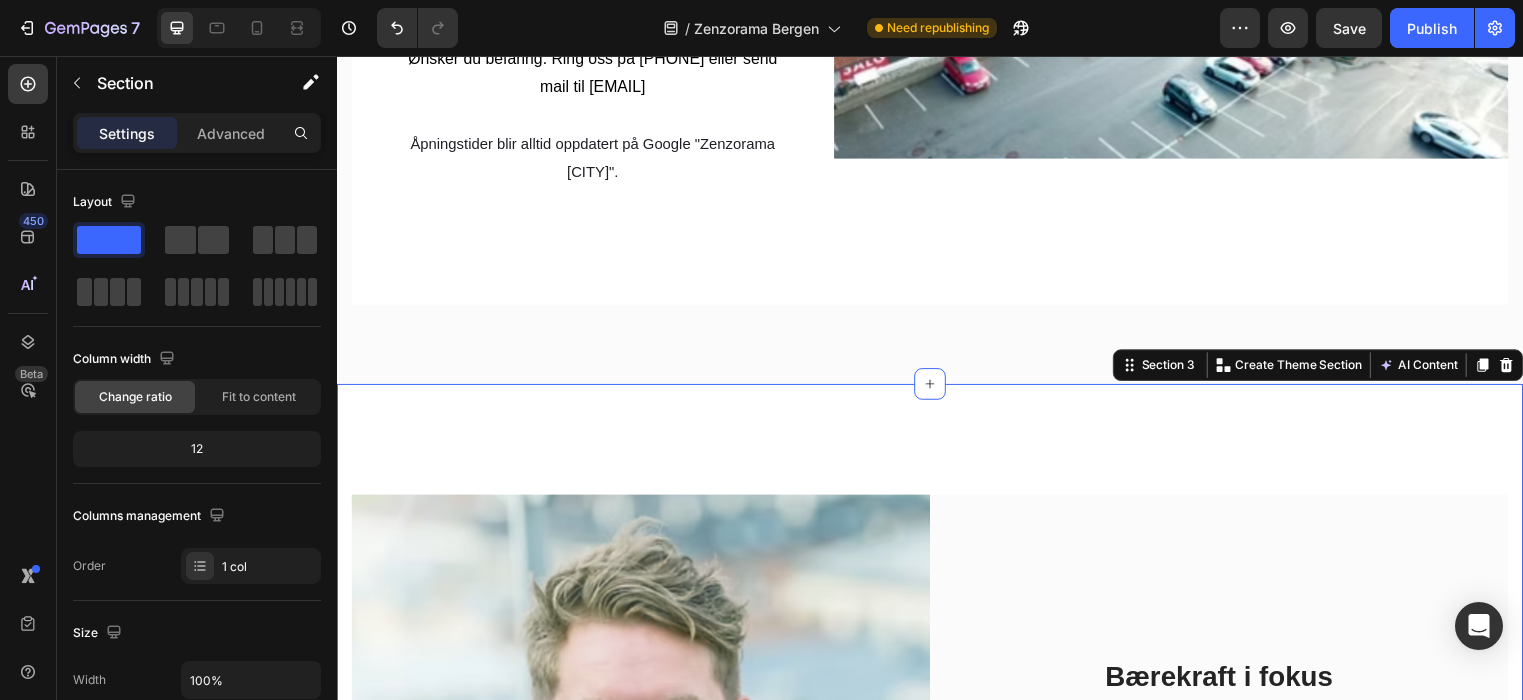 click on "Image Bærekraft i fokus Heading   Bærekraft er vårt hovedfokus – noe vi jobber for hver eneste dag. Når vi kombinerer dette med unike og moderne overflater, får du den perfekte løsningen for hjemmet, hotellet eller andre prosjekter. Text block Rune Haraldsen  / Daglig Leder Text block Row Row Section 3   Create Theme Section AI Content Write with GemAI What would you like to describe here? Tone and Voice Persuasive Product Feltona Watersealer 70 Comp B 400 ml Show more Generate" at bounding box center [937, 793] 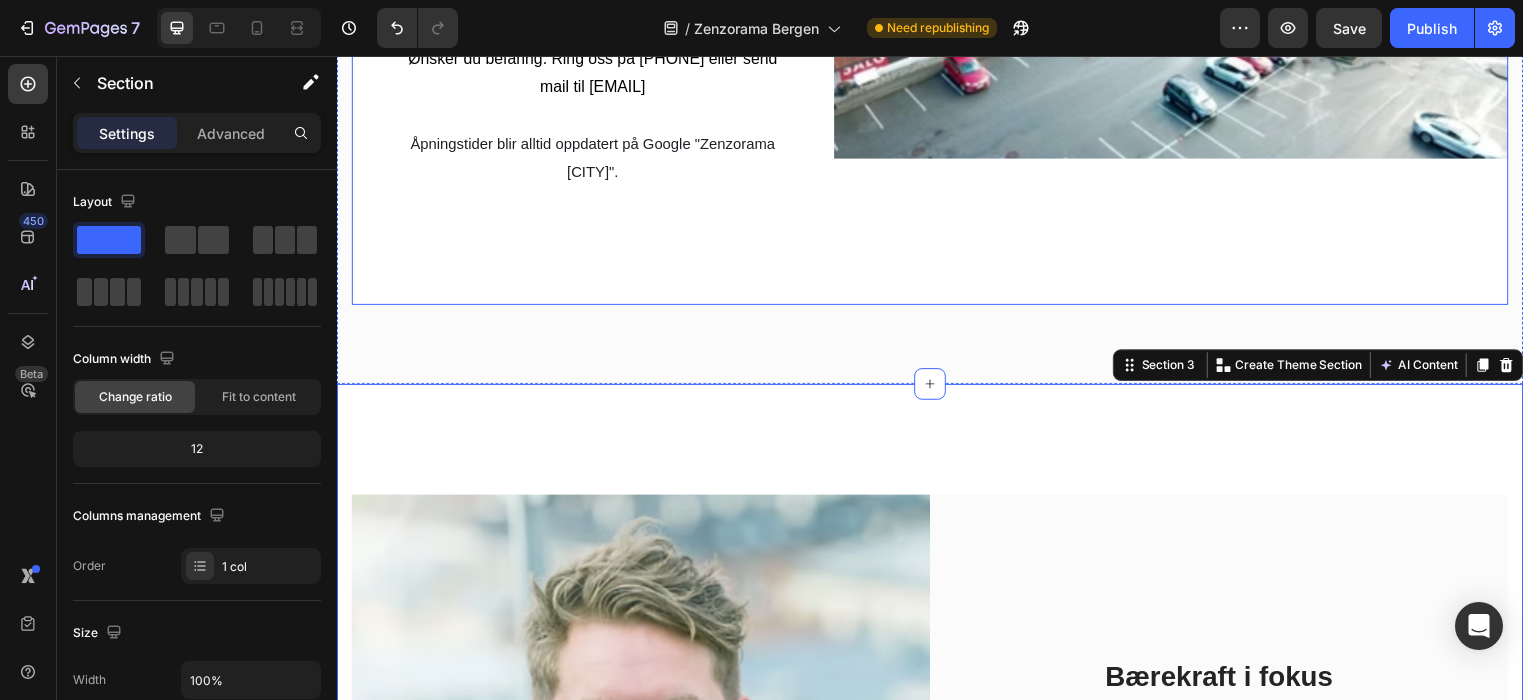 click on "Image" at bounding box center (1181, -94) 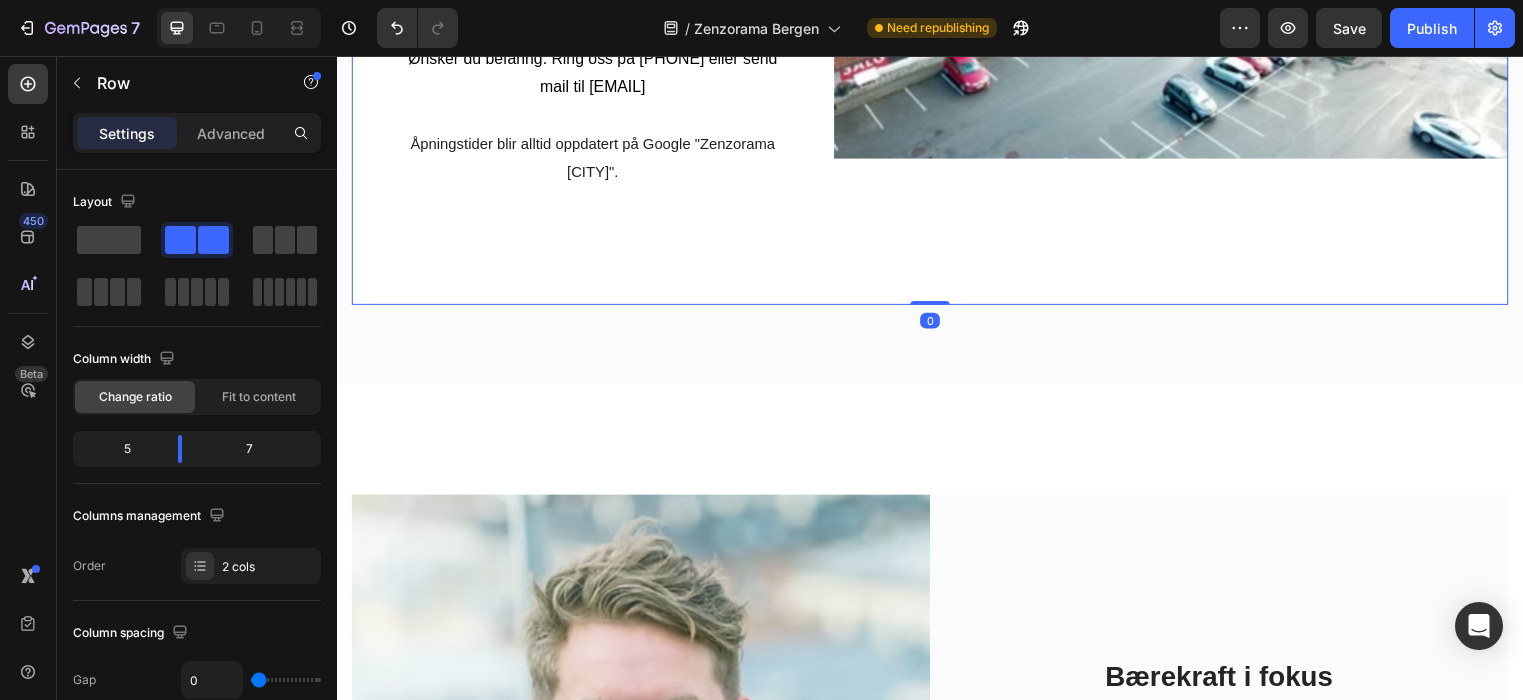 drag, startPoint x: 929, startPoint y: 309, endPoint x: 932, endPoint y: 230, distance: 79.05694 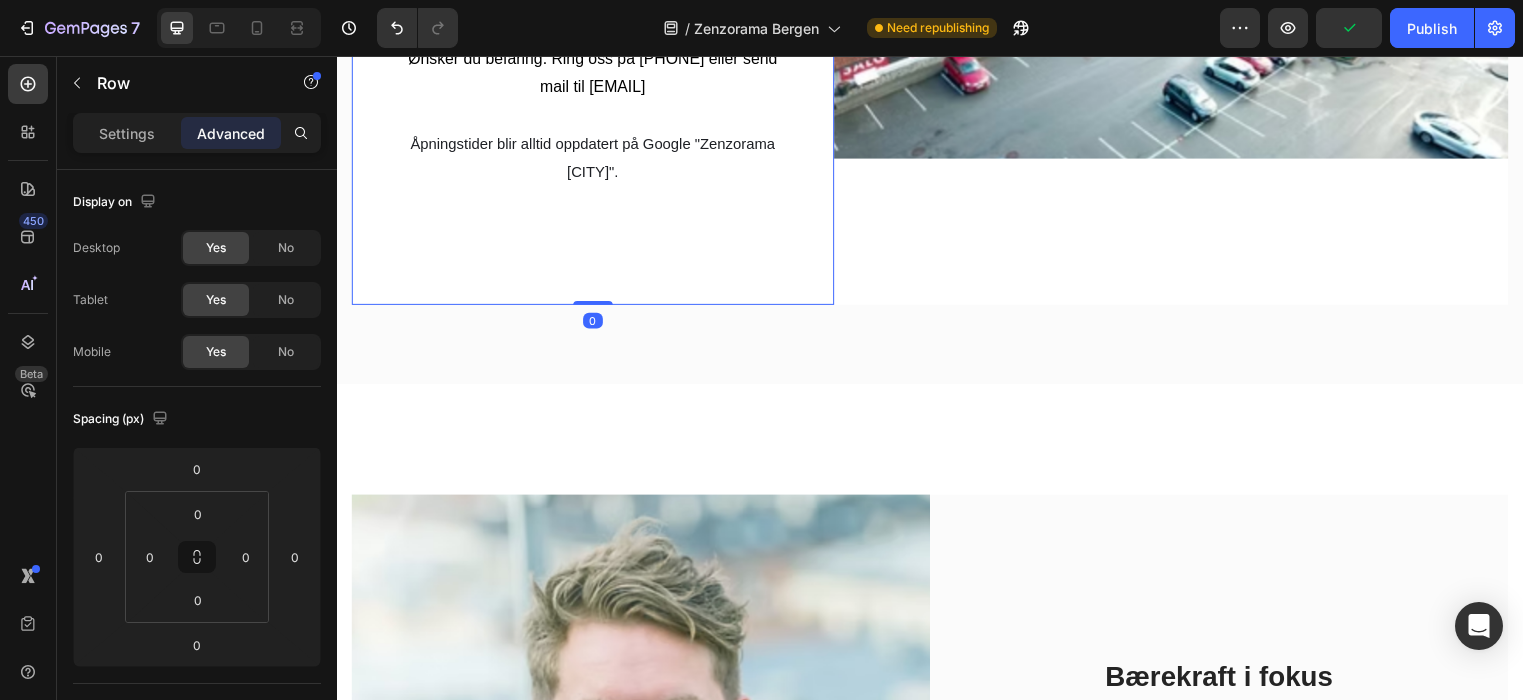 click on "Åpningstider & adresse Heading Strusshamnvegen 34 5318 Strusshamn  Tlf. 400 08 038 mail: bergen@zenzorama.no Mandag      10.00-16.00 Tirsdag       10.00-16.00  Onsdag      10.00-16.00 Torsdag      10.00-18.00 Fredag       10.00-14.00 Lørdag       11.00-14.00 Utover dette kan dere ringe oss på 91700800 om noe haster, eller du trenger materialer. Så skal vi få hjelpet deg så godt som mulig.  Ønsker du befaring. Ring oss på 40492763 eller send mail til post@zenzorama.no ​ Åpningstider blir alltid oppdatert på Google "Zenzorama Bergen". Text block Row   0" at bounding box center (596, -94) 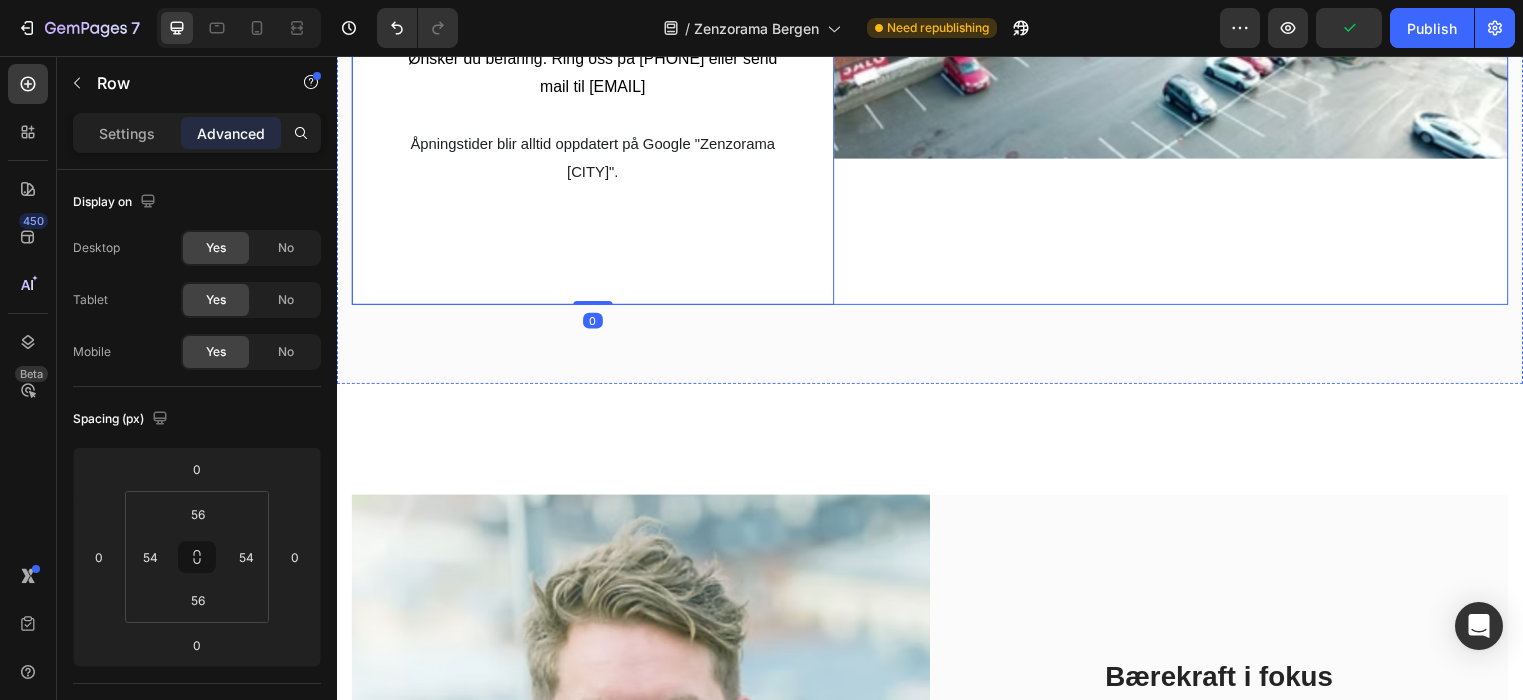 click on "Image" at bounding box center (1181, -94) 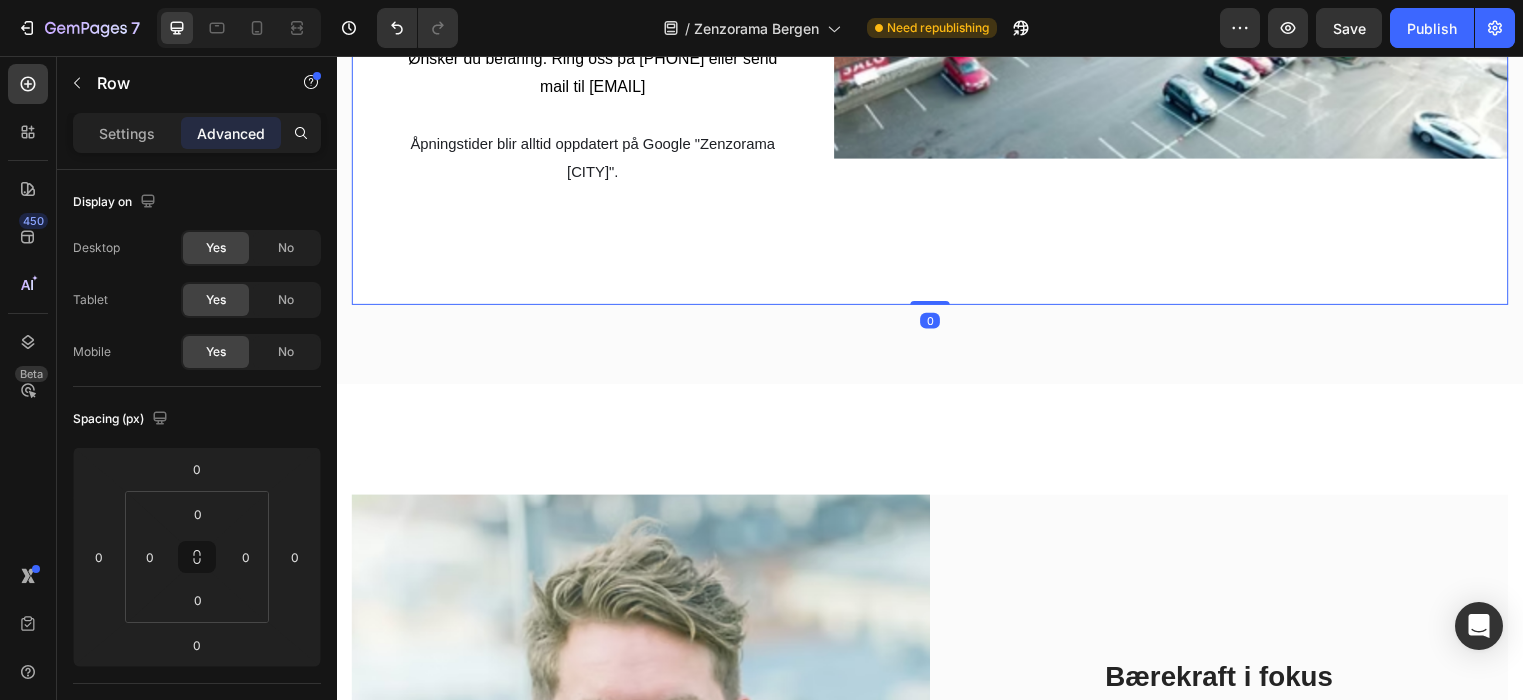 drag, startPoint x: 939, startPoint y: 308, endPoint x: 957, endPoint y: 270, distance: 42.047592 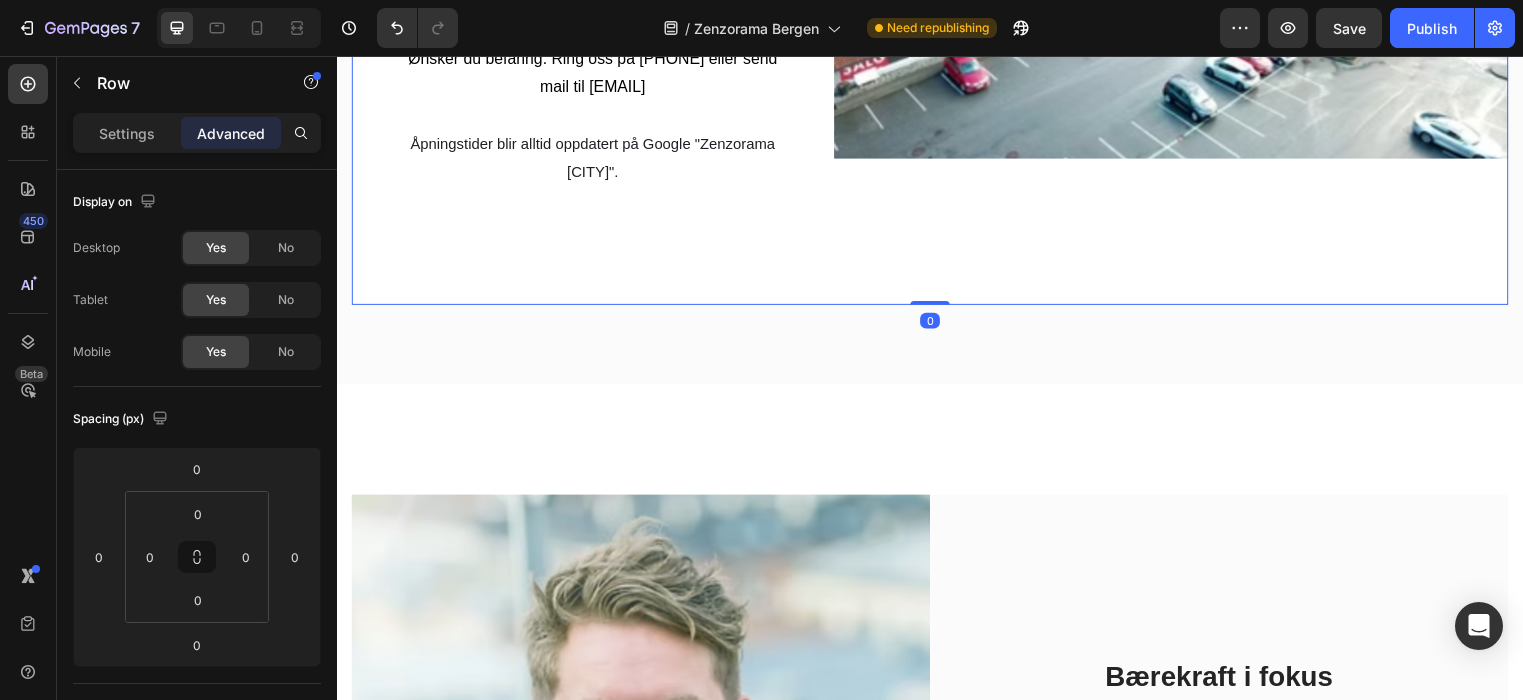click on "Åpningstider & adresse Heading Strusshamnvegen 34 5318 Strusshamn  Tlf. 400 08 038 mail: bergen@zenzorama.no Mandag      10.00-16.00 Tirsdag       10.00-16.00  Onsdag      10.00-16.00 Torsdag      10.00-18.00 Fredag       10.00-14.00 Lørdag       11.00-14.00 Utover dette kan dere ringe oss på 91700800 om noe haster, eller du trenger materialer. Så skal vi få hjelpet deg så godt som mulig.  Ønsker du befaring. Ring oss på 40492763 eller send mail til post@zenzorama.no ​ Åpningstider blir alltid oppdatert på Google "Zenzorama Bergen". Text block Row Image Row   0" at bounding box center [937, -94] 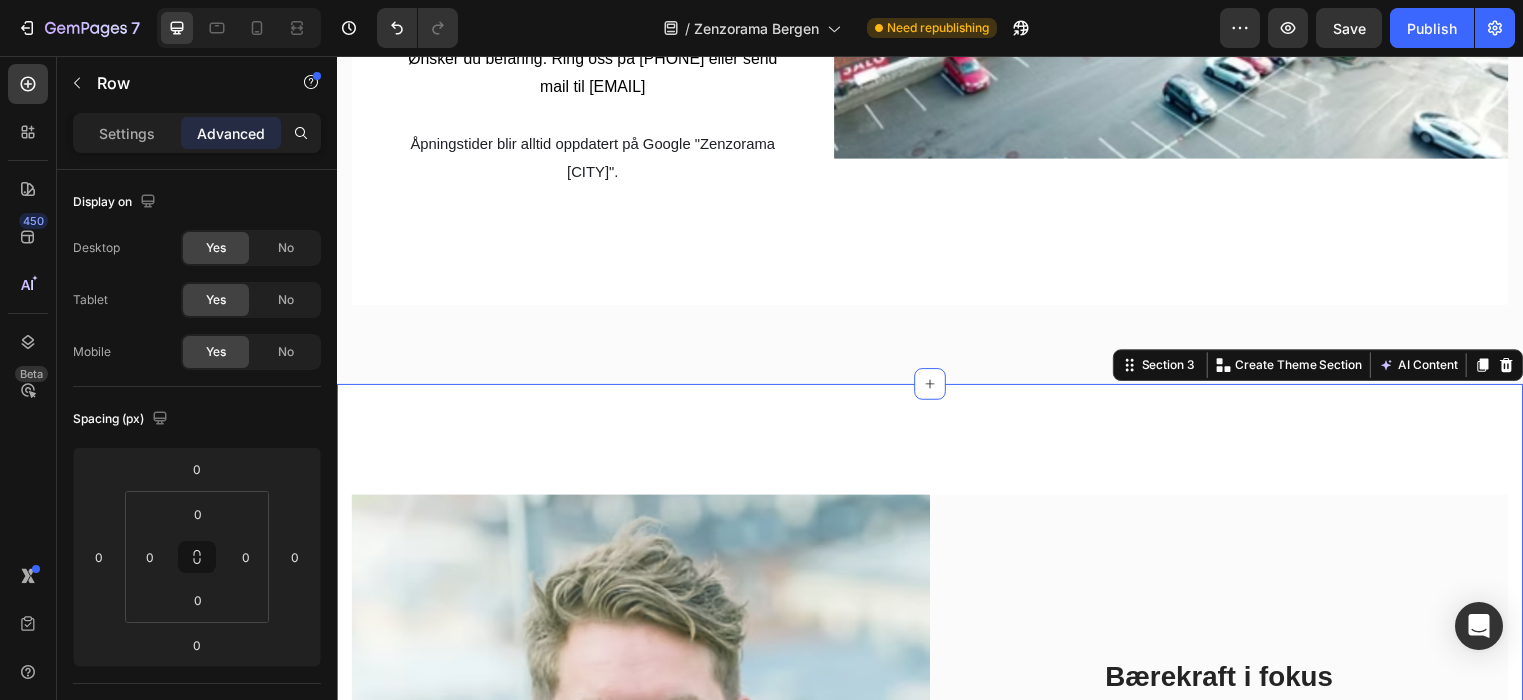 click on "Image Bærekraft i fokus Heading   Bærekraft er vårt hovedfokus – noe vi jobber for hver eneste dag. Når vi kombinerer dette med unike og moderne overflater, får du den perfekte løsningen for hjemmet, hotellet eller andre prosjekter. Text block Rune Haraldsen  / Daglig Leder Text block Row Row Section 3   Create Theme Section AI Content Write with GemAI What would you like to describe here? Tone and Voice Persuasive Product Feltona Watersealer 70 Comp B 400 ml Show more Generate" at bounding box center [937, 793] 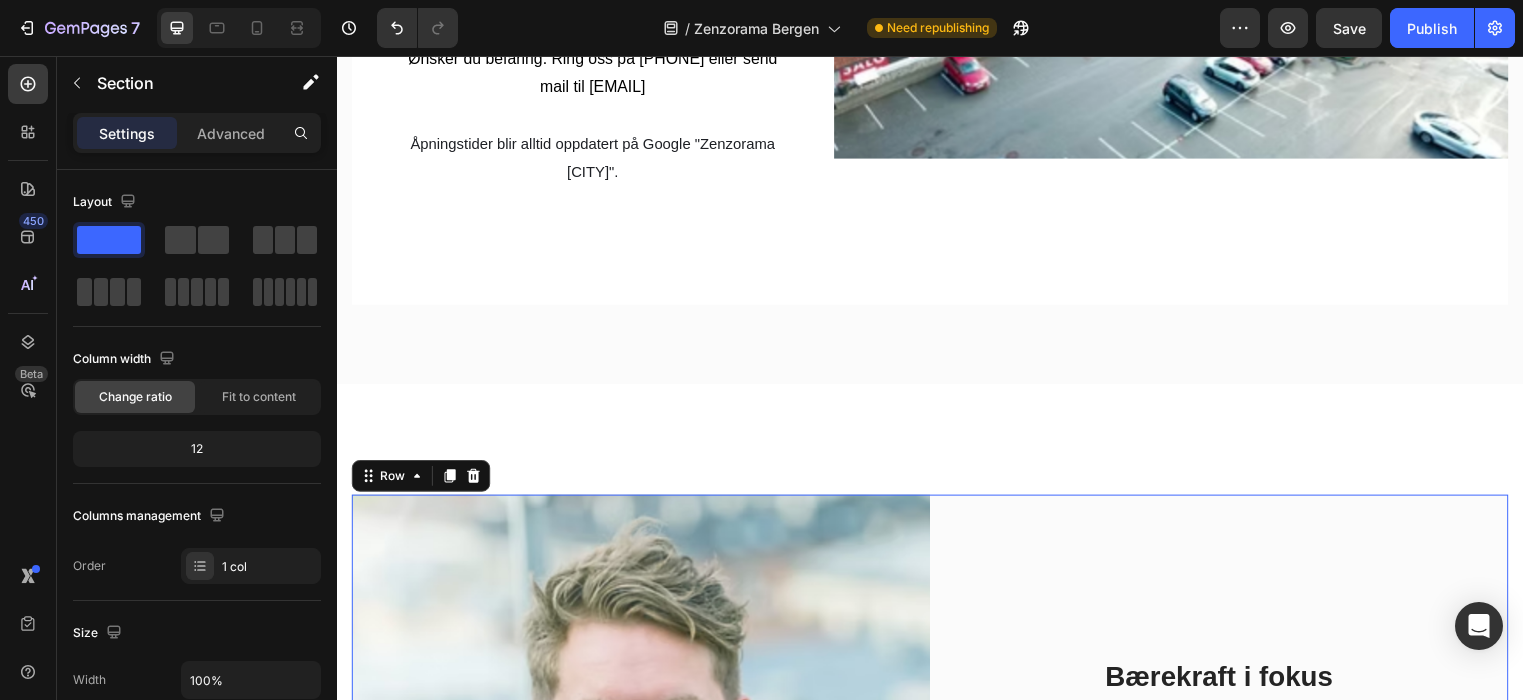 click on "Bærekraft i fokus Heading   Bærekraft er vårt hovedfokus – noe vi jobber for hver eneste dag. Når vi kombinerer dette med unike og moderne overflater, får du den perfekte løsningen for hjemmet, hotellet eller andre prosjekter. Text block Rune Haraldsen  / Daglig Leder Text block Row" at bounding box center [1229, 793] 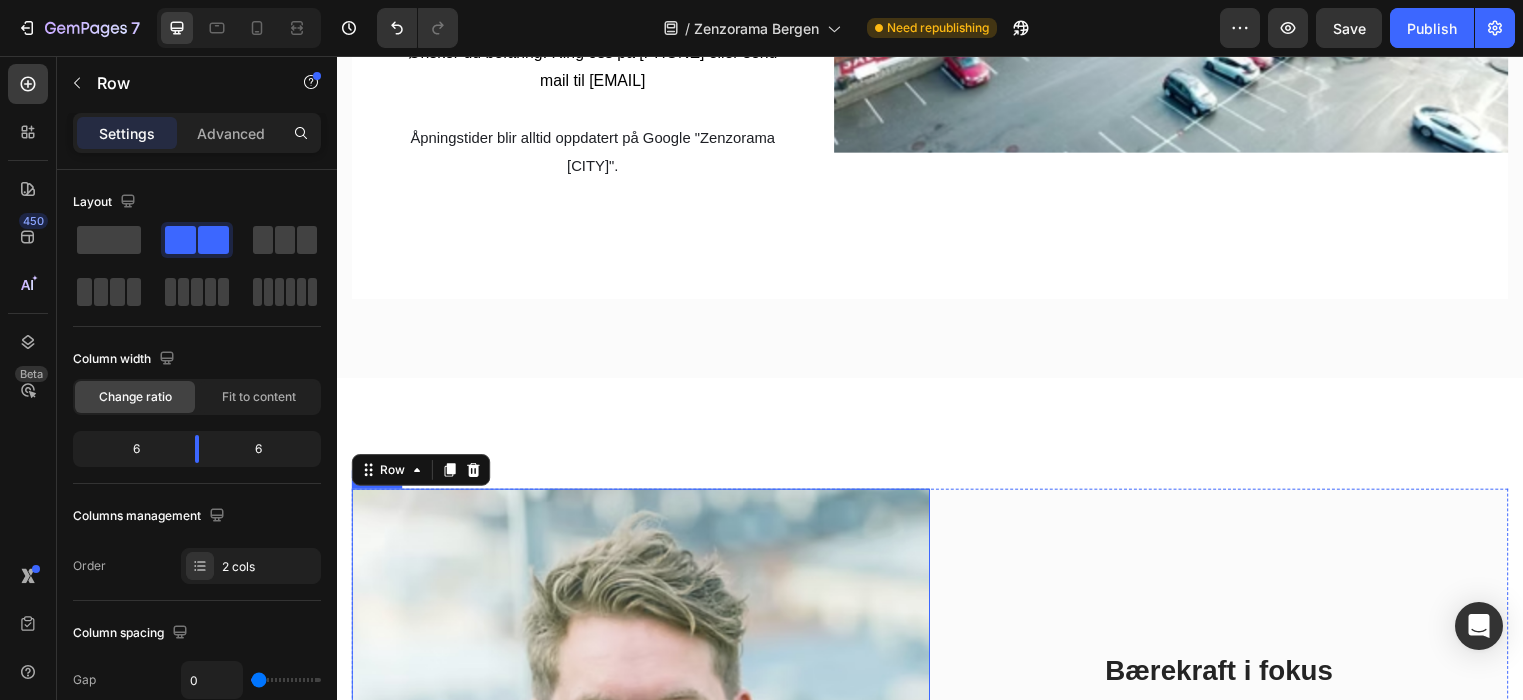 scroll, scrollTop: 1128, scrollLeft: 0, axis: vertical 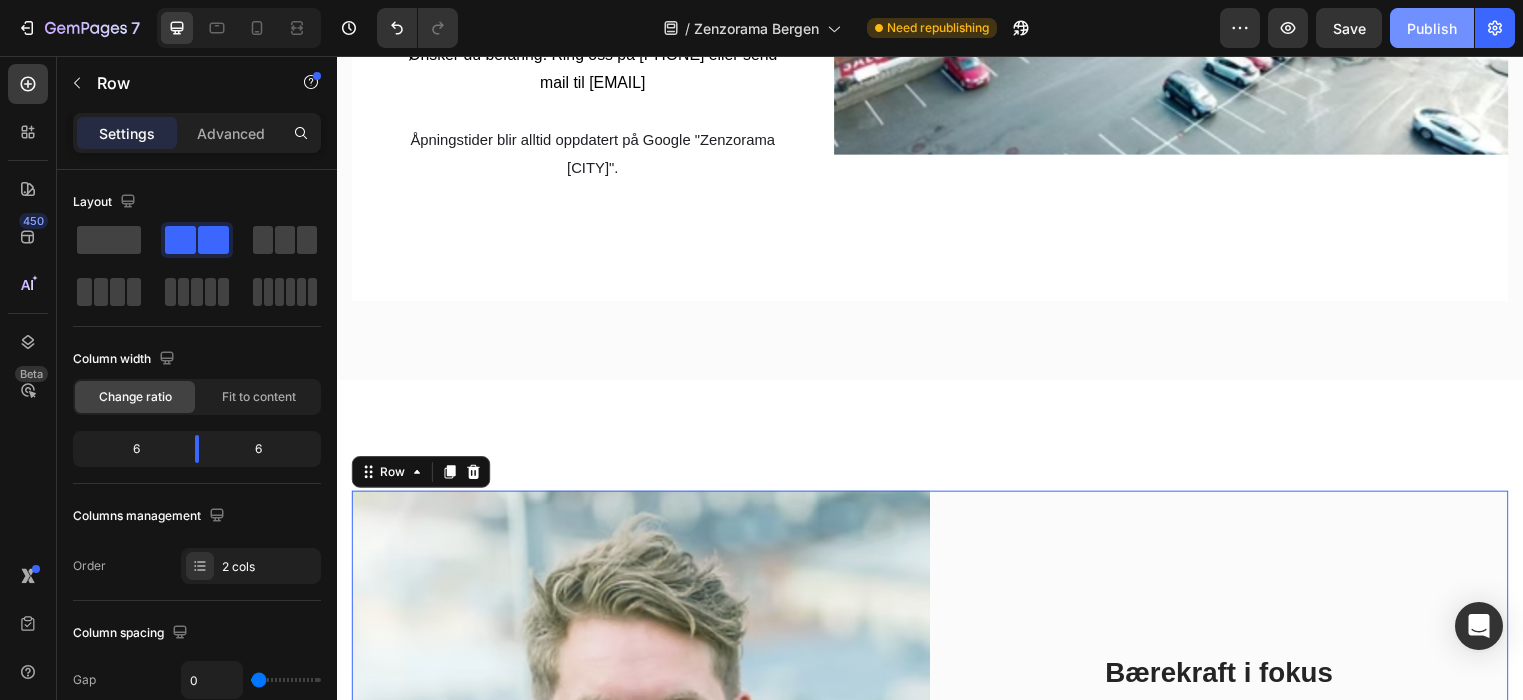 click on "Publish" at bounding box center (1432, 28) 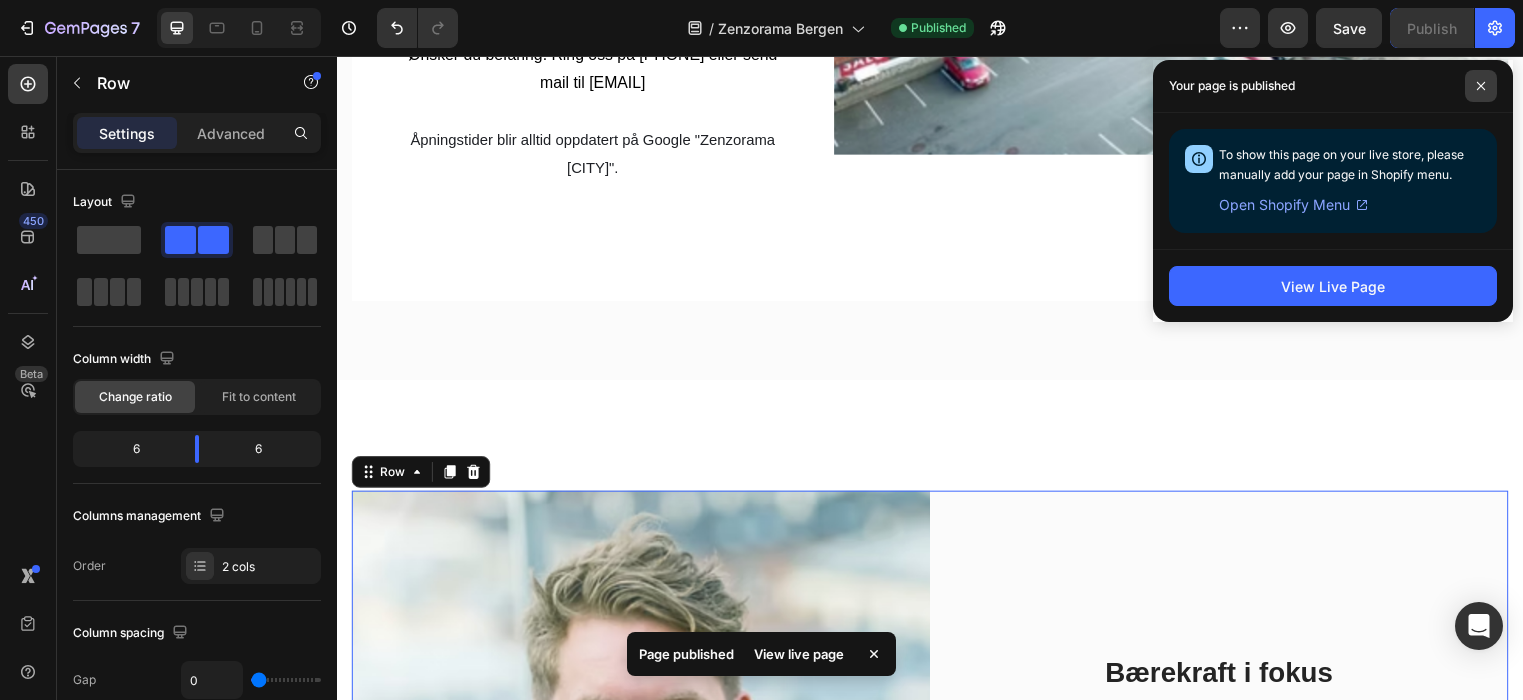 click 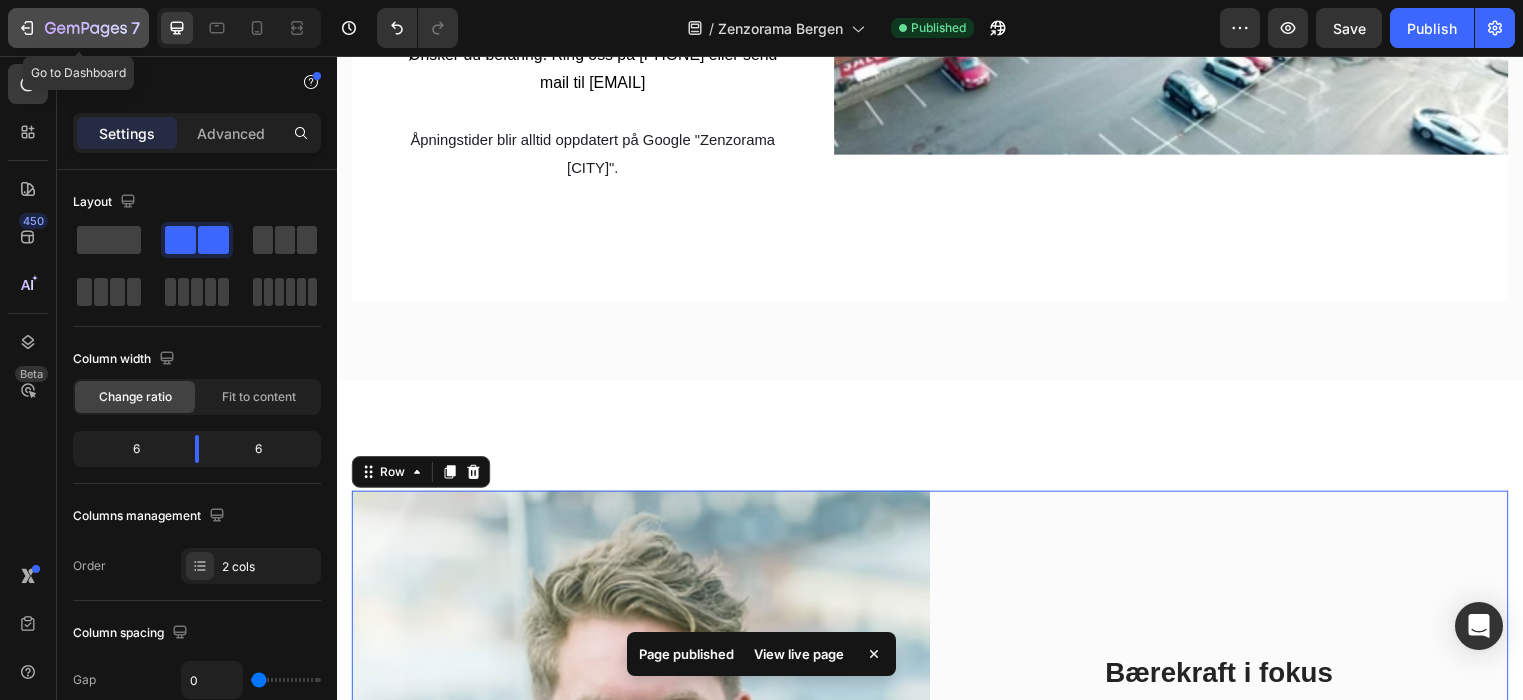 click 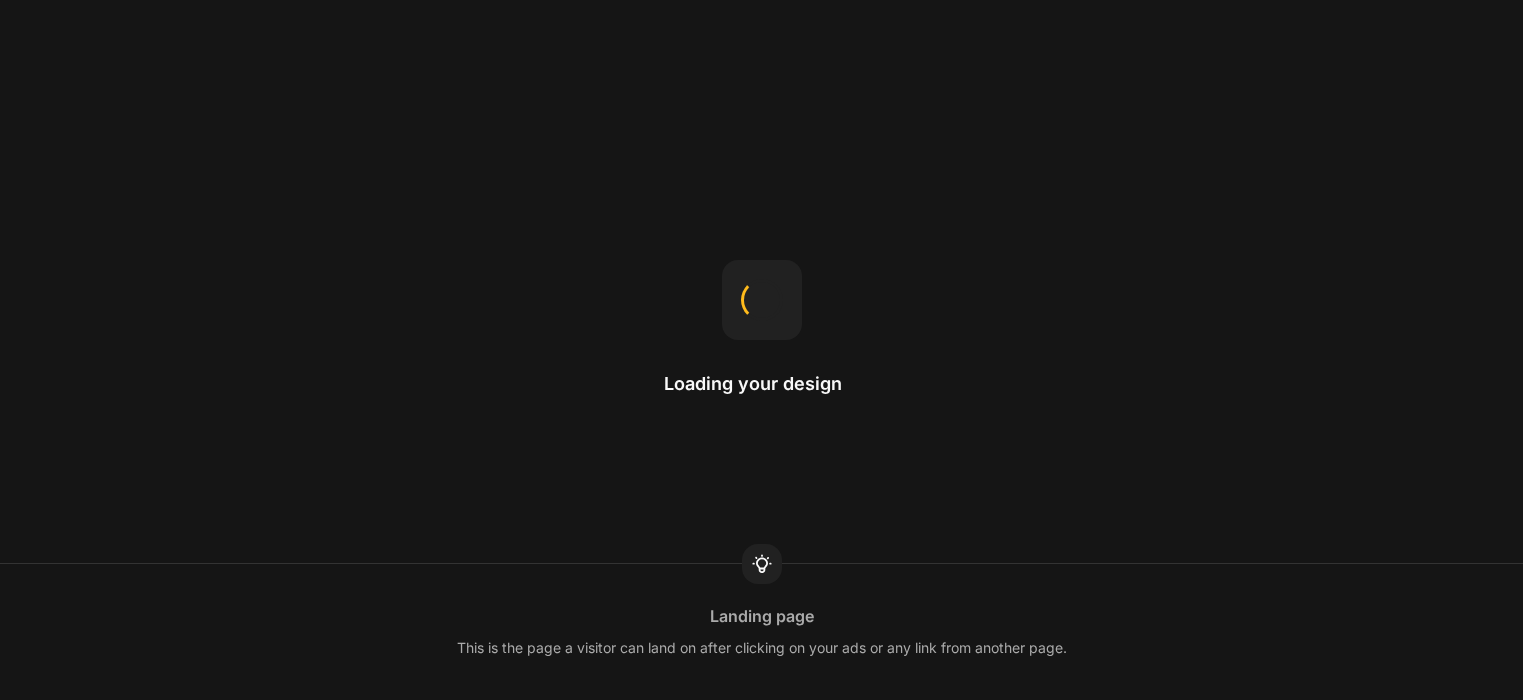 scroll, scrollTop: 0, scrollLeft: 0, axis: both 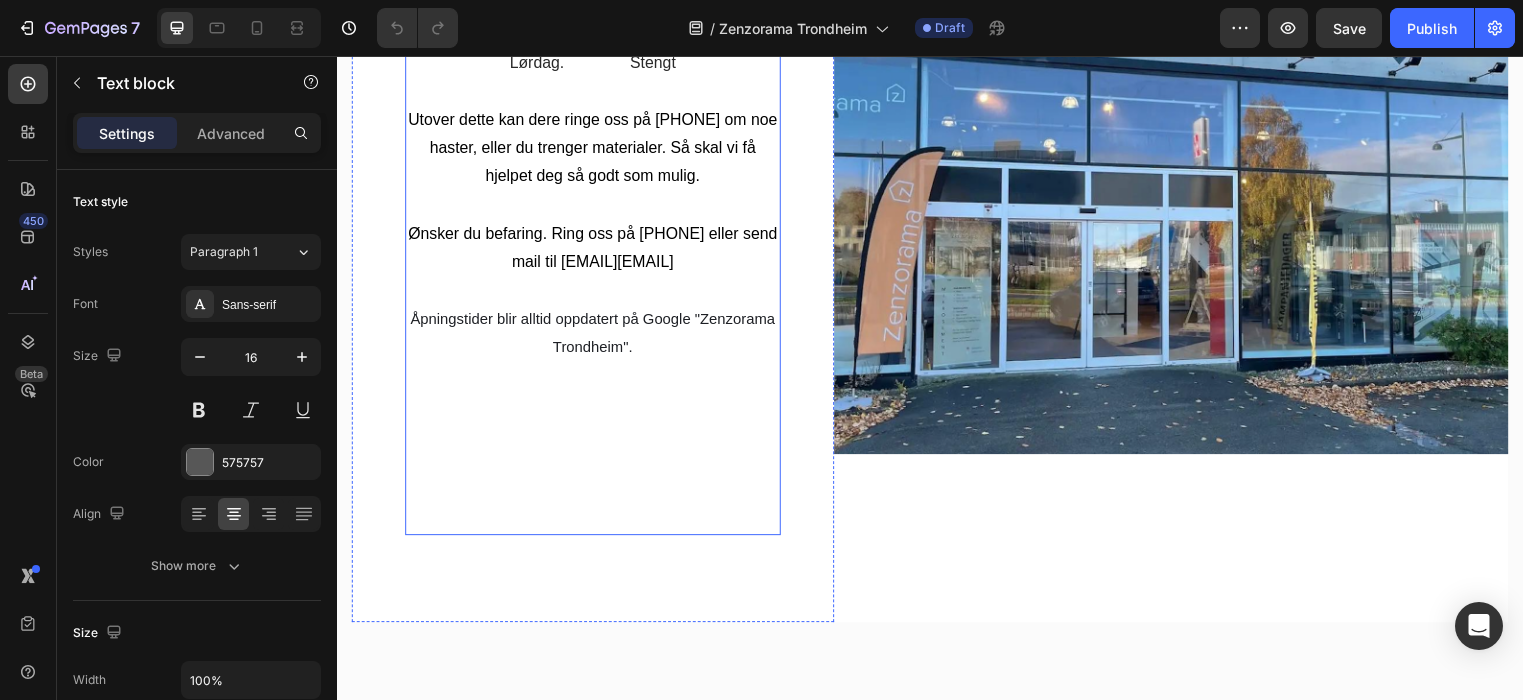 click on "Åpningstider blir alltid oppdatert på Google "Zenzorama Trondheim". ​" at bounding box center (596, 408) 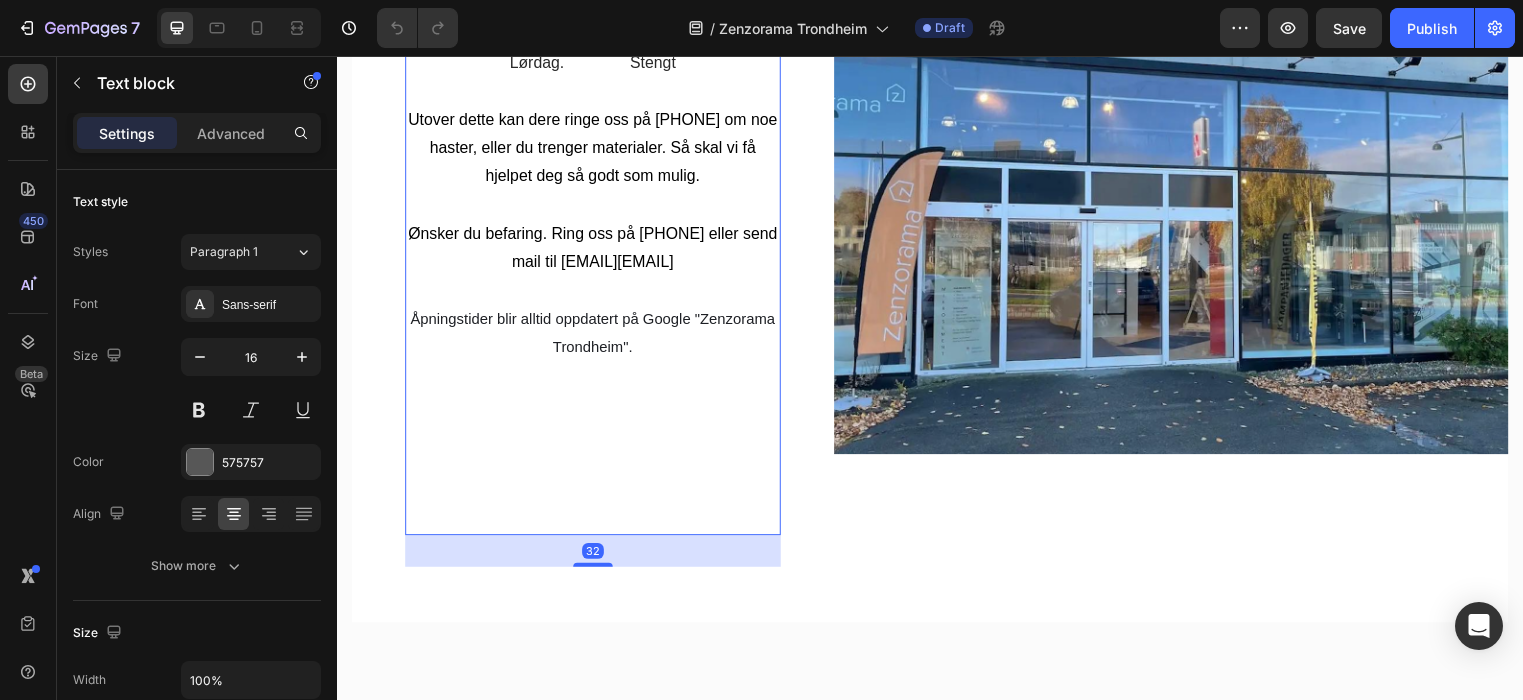 click on "Åpningstider blir alltid oppdatert på Google "Zenzorama Trondheim". ​" at bounding box center (596, 408) 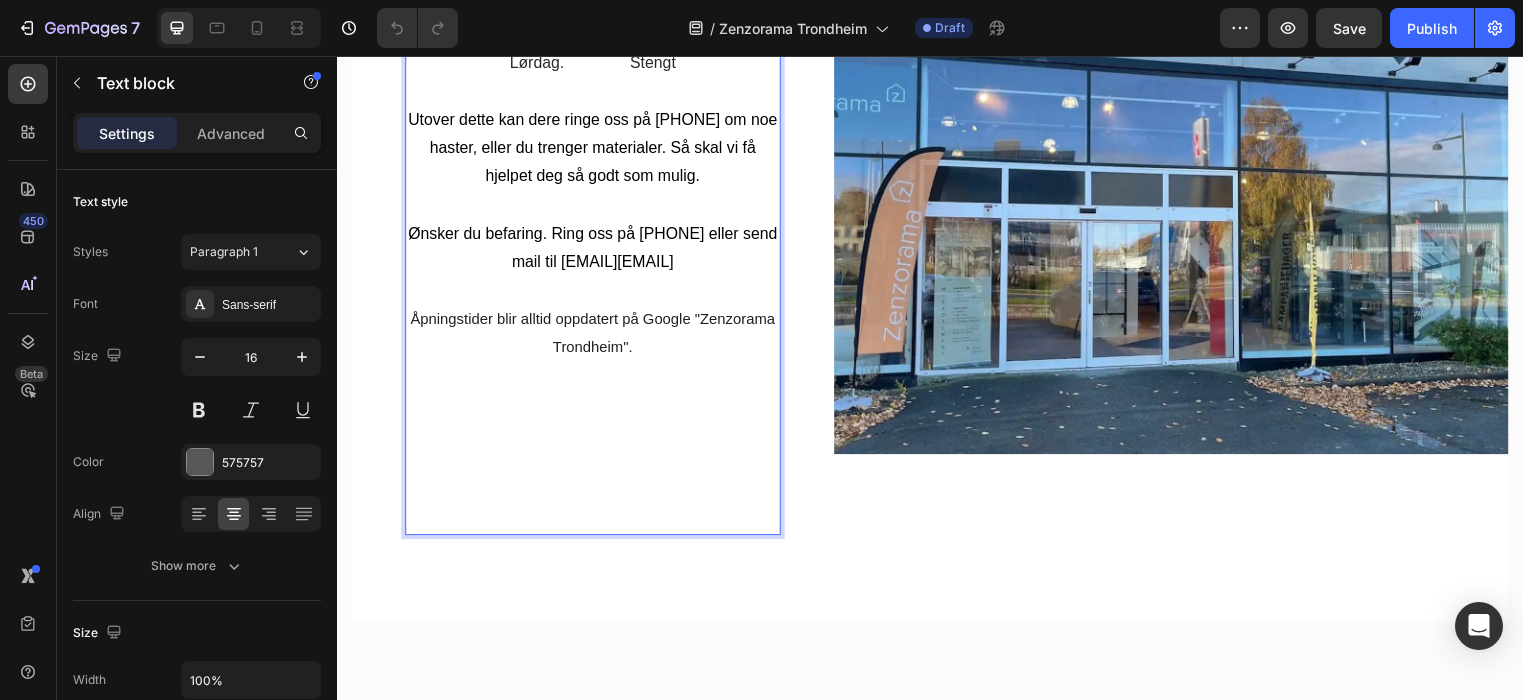 click on "Åpningstider blir alltid oppdatert på Google "Zenzorama [CITY]". ​ ⁠⁠⁠⁠⁠⁠⁠" at bounding box center (596, 408) 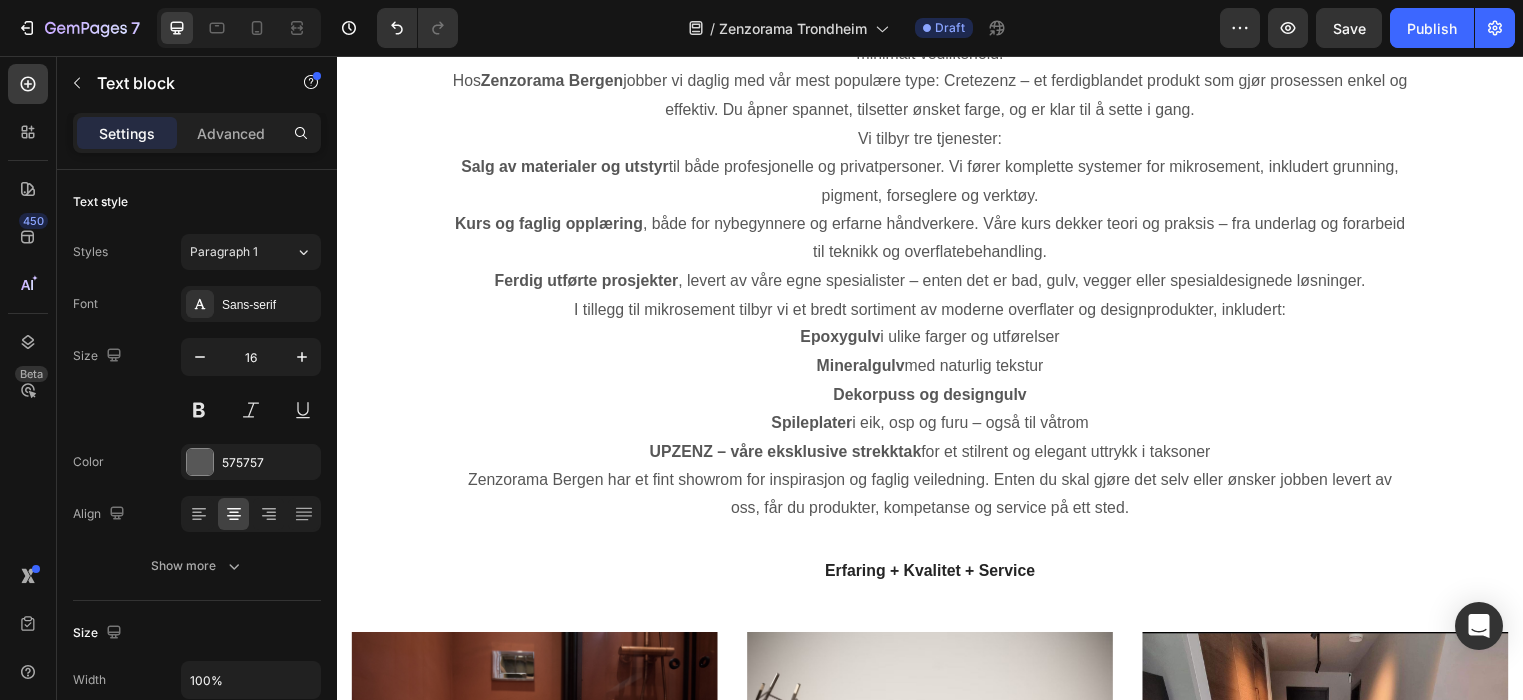 scroll, scrollTop: 2091, scrollLeft: 0, axis: vertical 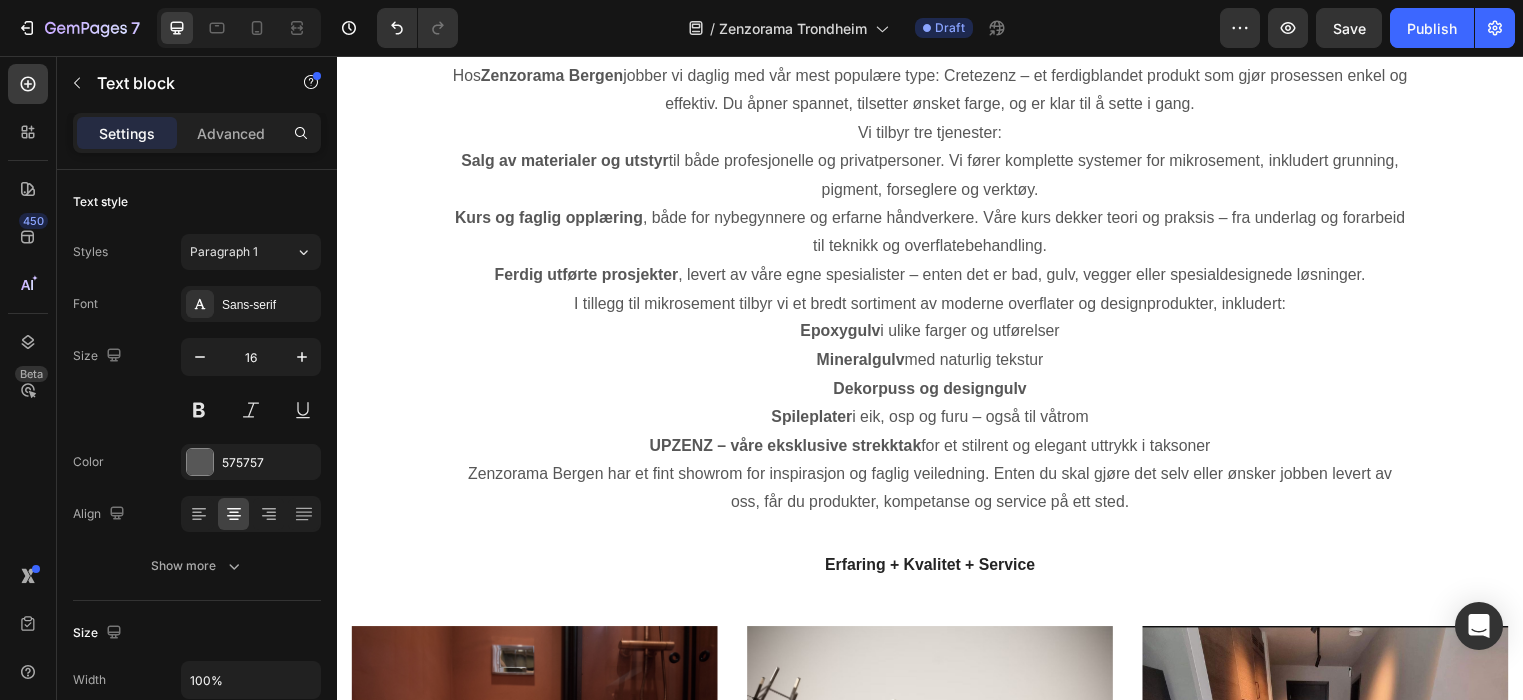 click on "Zenzorama Bergen" at bounding box center (937, -103) 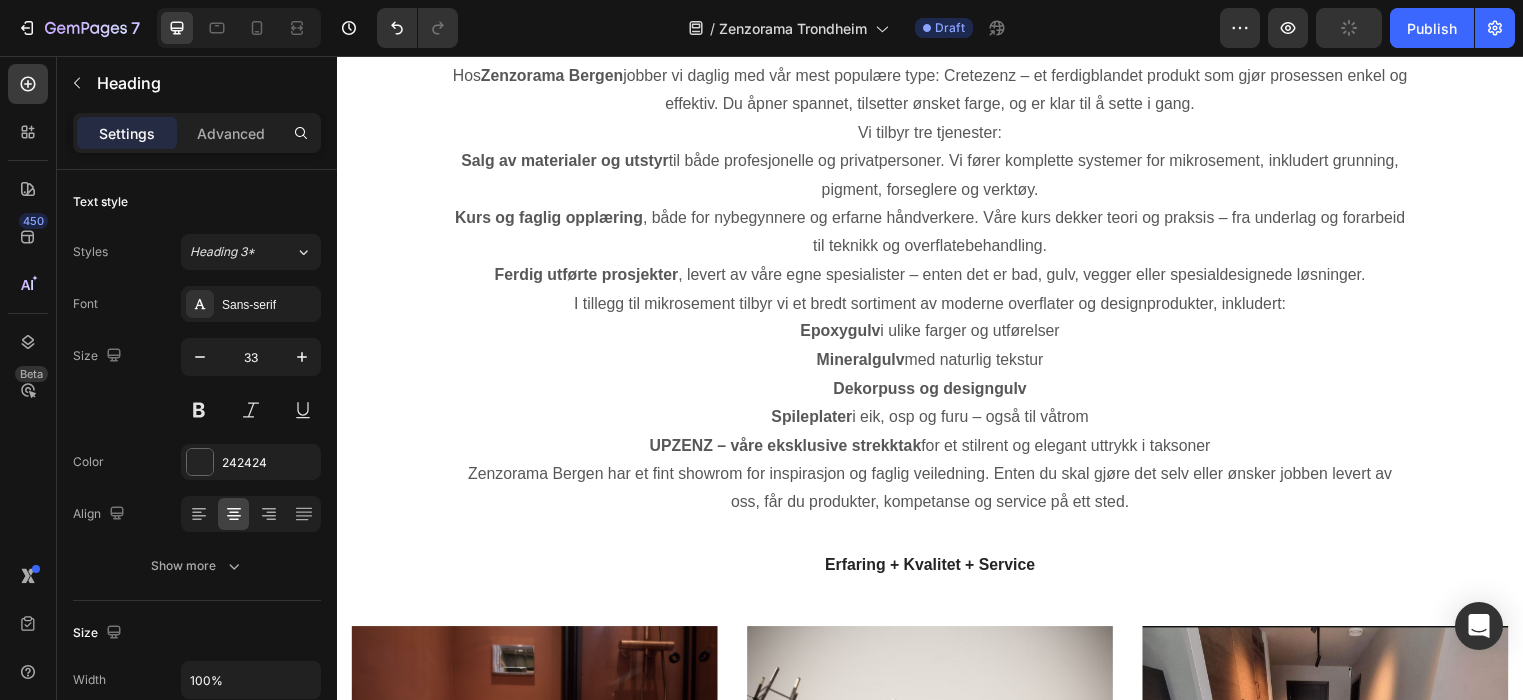 click on "Zenzorama Bergen" at bounding box center [937, -103] 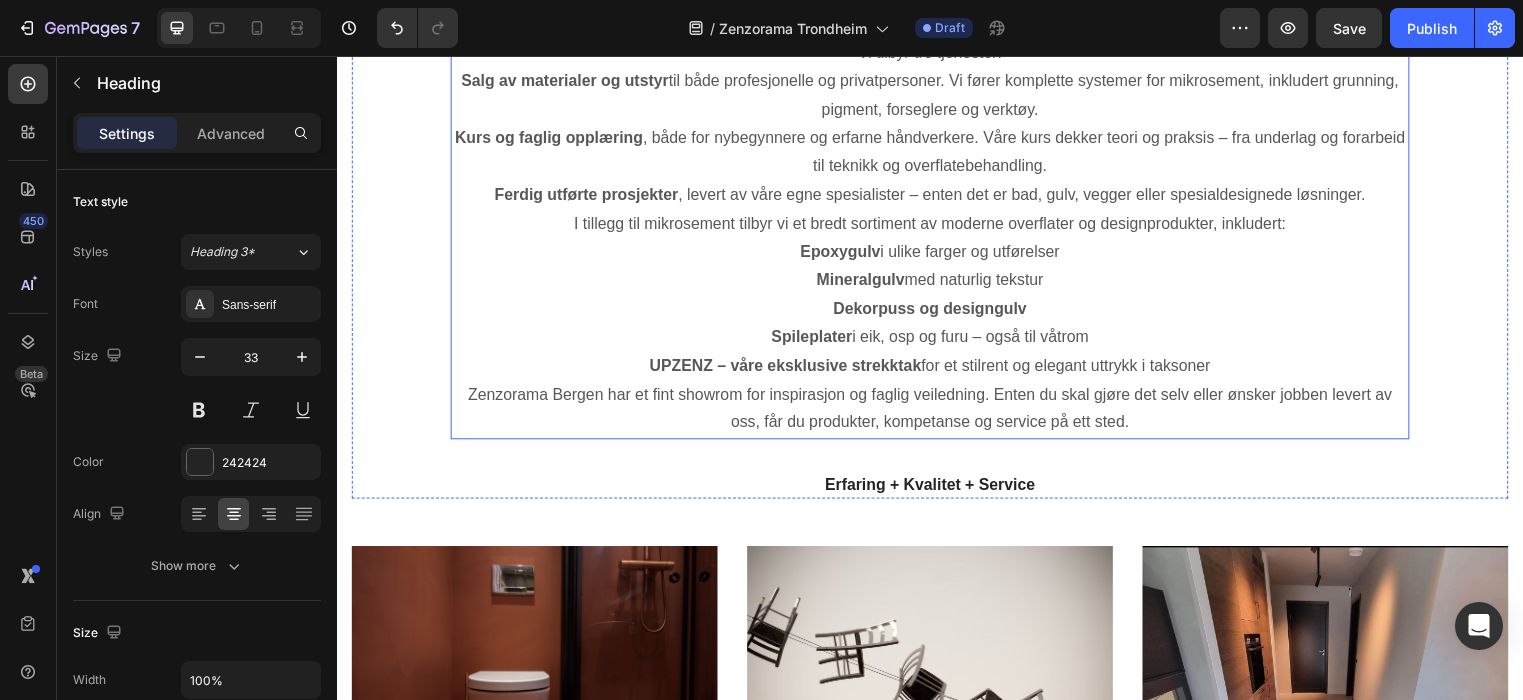 scroll, scrollTop: 2504, scrollLeft: 0, axis: vertical 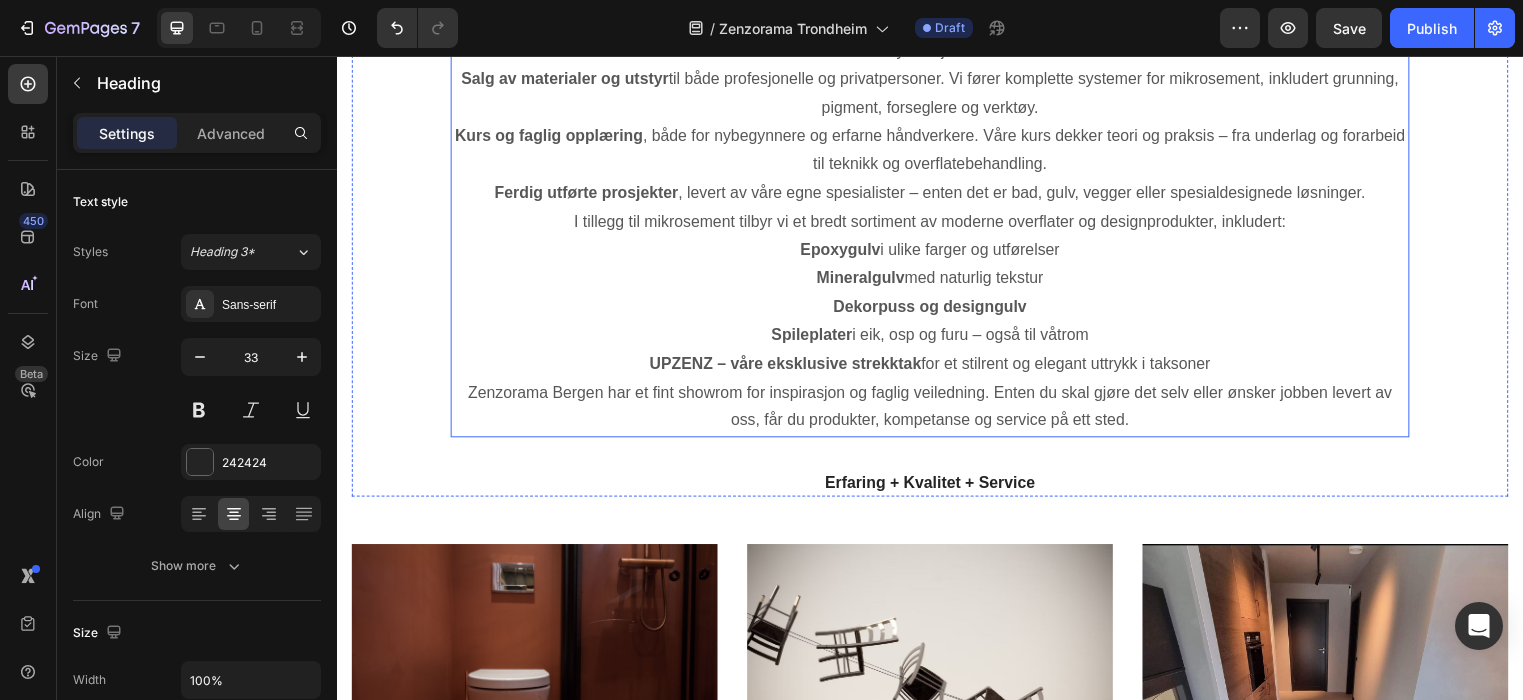 click on "Spileplater  i eik, osp og furu – også til våtrom" at bounding box center (937, 339) 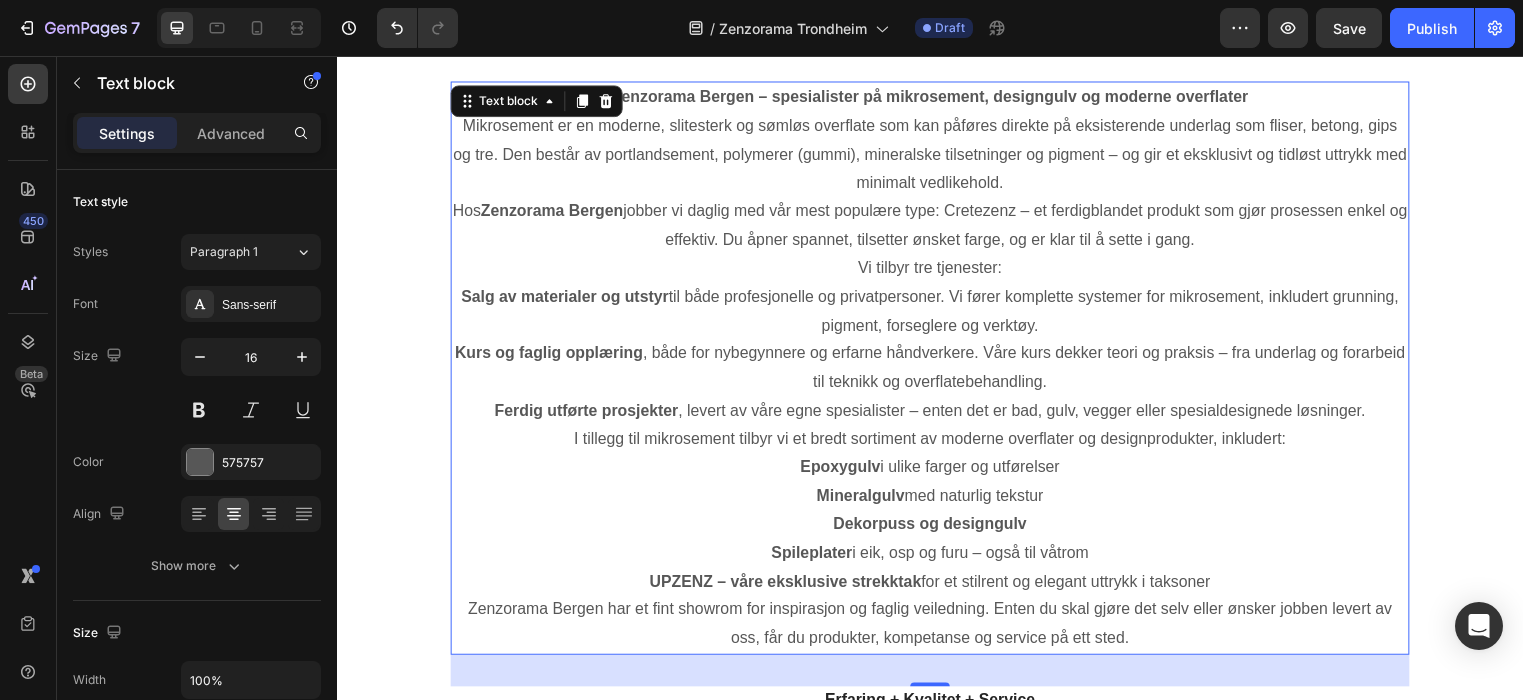 scroll, scrollTop: 1958, scrollLeft: 0, axis: vertical 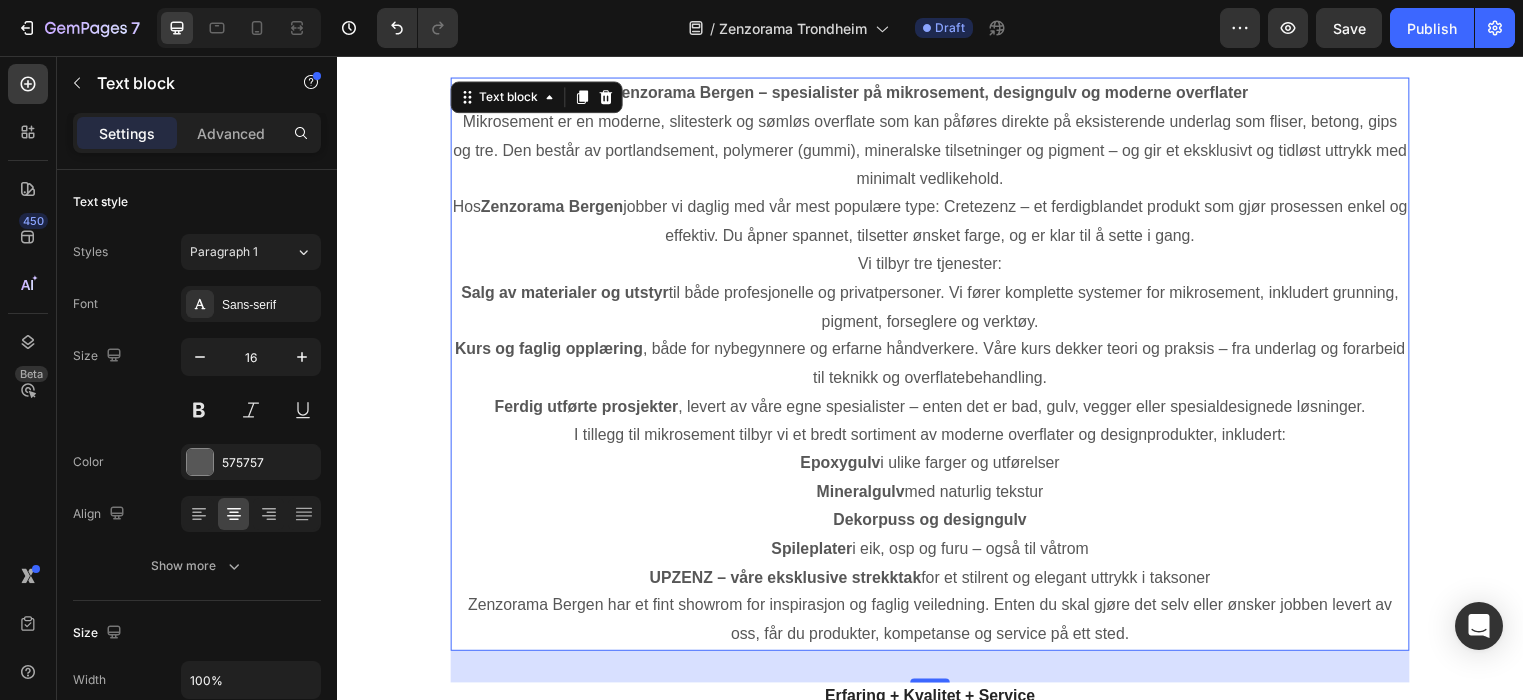 click on "Zenzorama Bergen – spesialister på mikrosement, designgulv og moderne overflater" at bounding box center [937, 93] 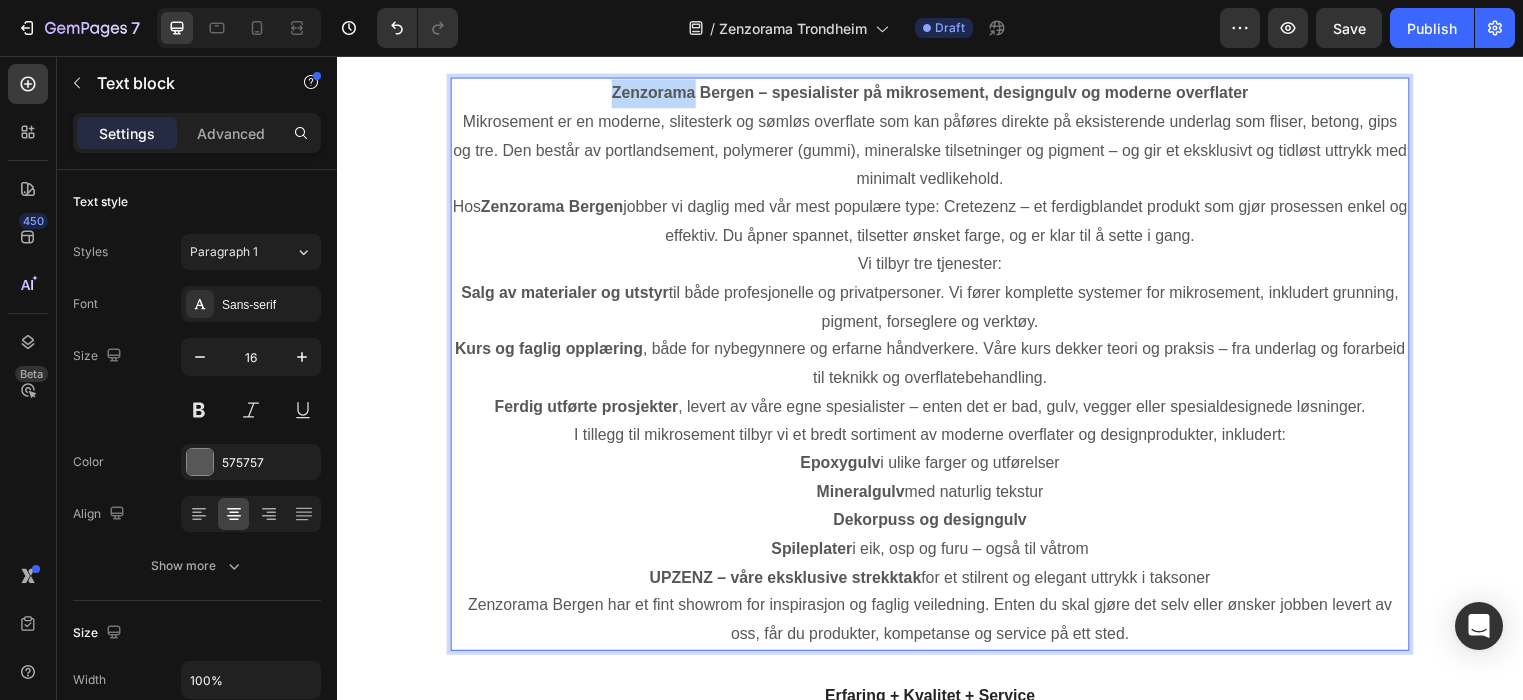 click on "Zenzorama Bergen – spesialister på mikrosement, designgulv og moderne overflater" at bounding box center [937, 93] 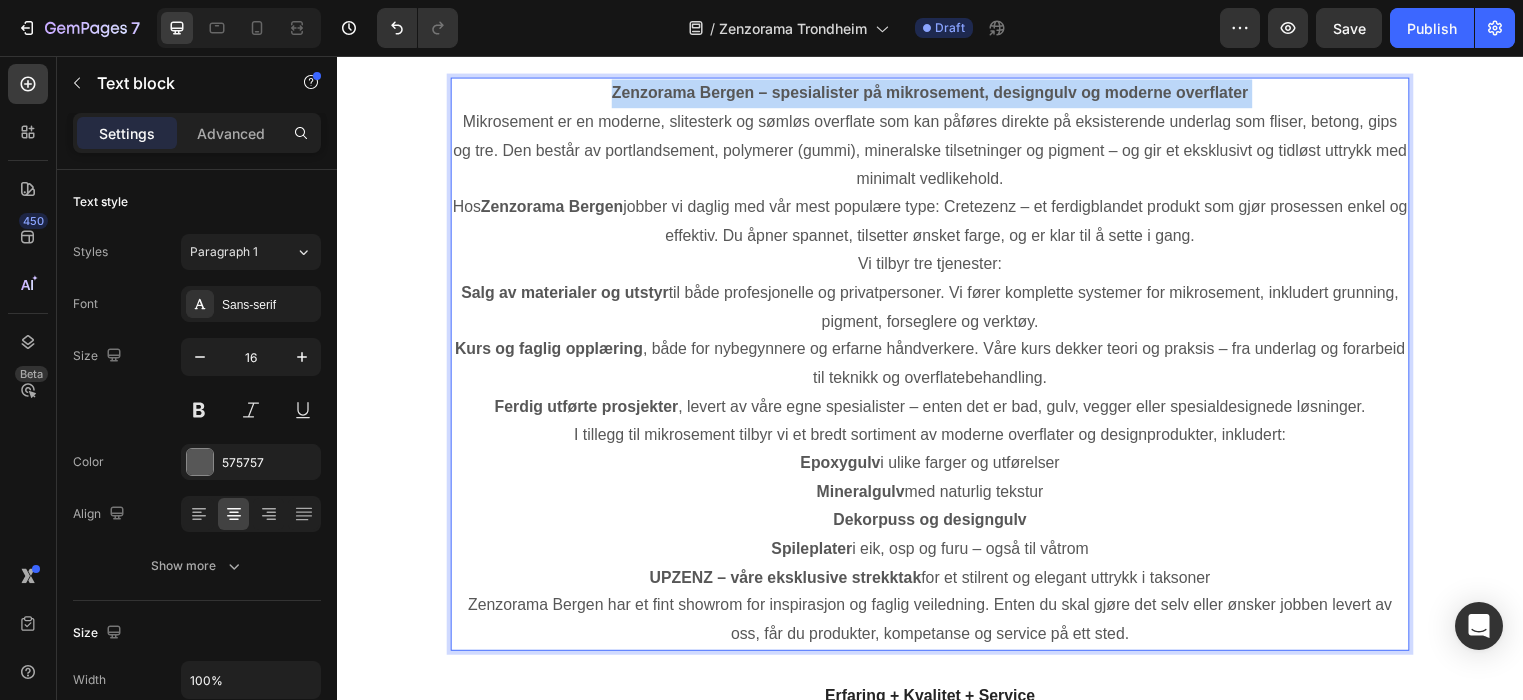click on "Zenzorama Bergen – spesialister på mikrosement, designgulv og moderne overflater" at bounding box center [937, 93] 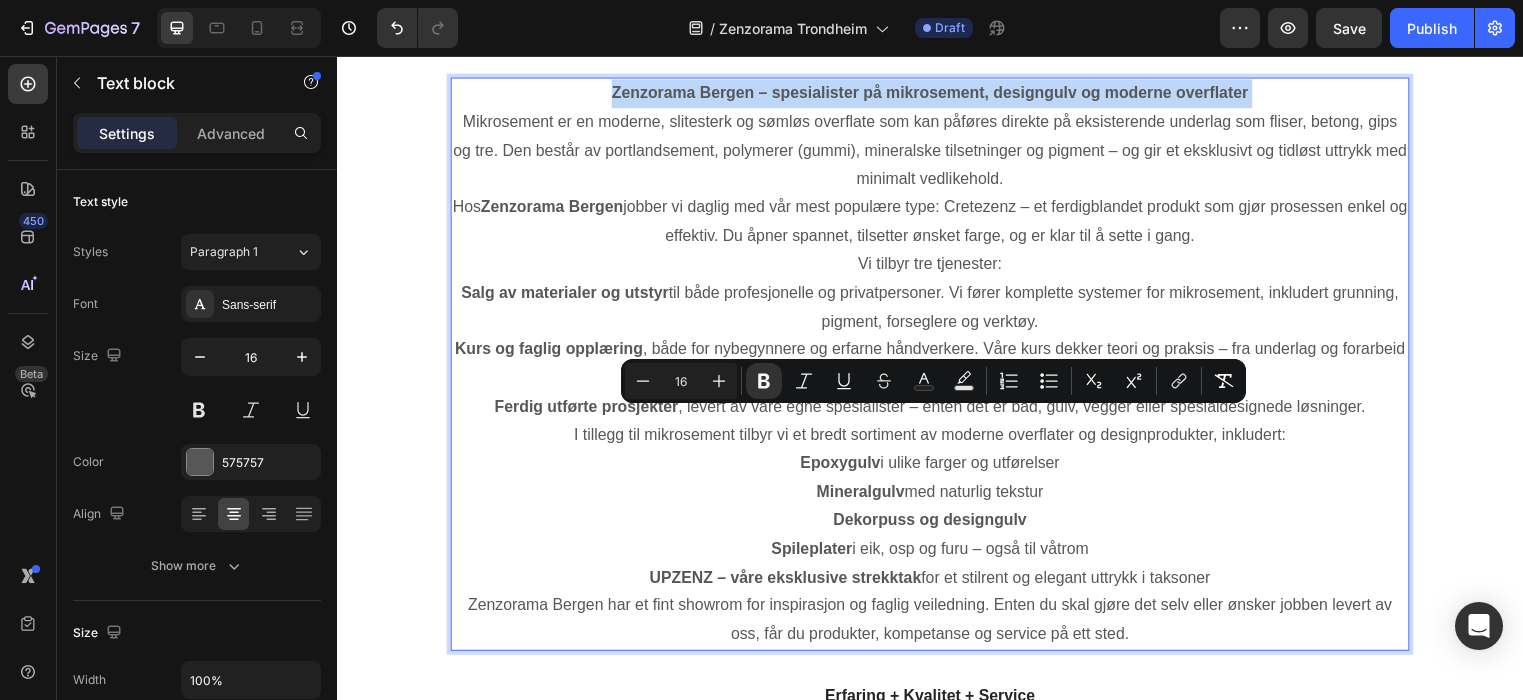 click on "Zenzorama Bergen – spesialister på mikrosement, designgulv og moderne overflater" at bounding box center [937, 93] 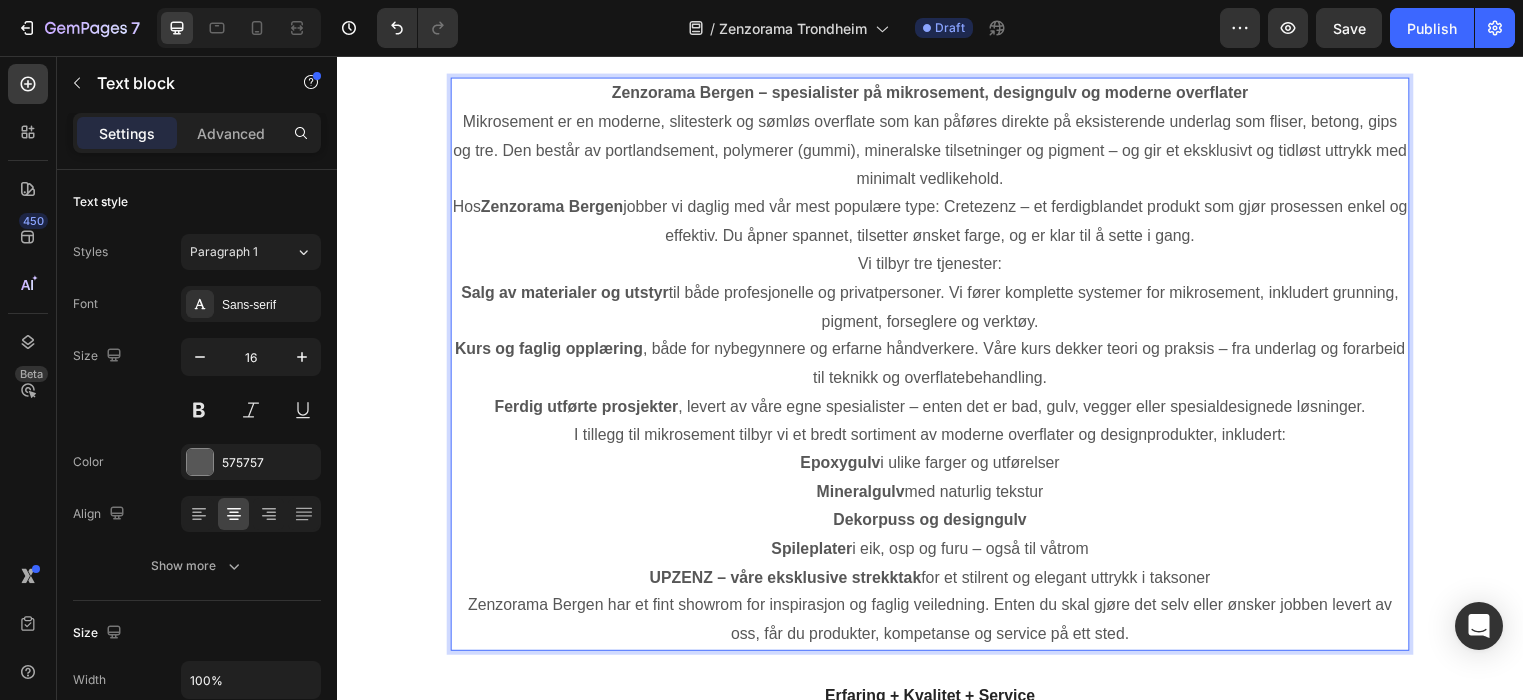 drag, startPoint x: 617, startPoint y: 422, endPoint x: 639, endPoint y: 428, distance: 22.803509 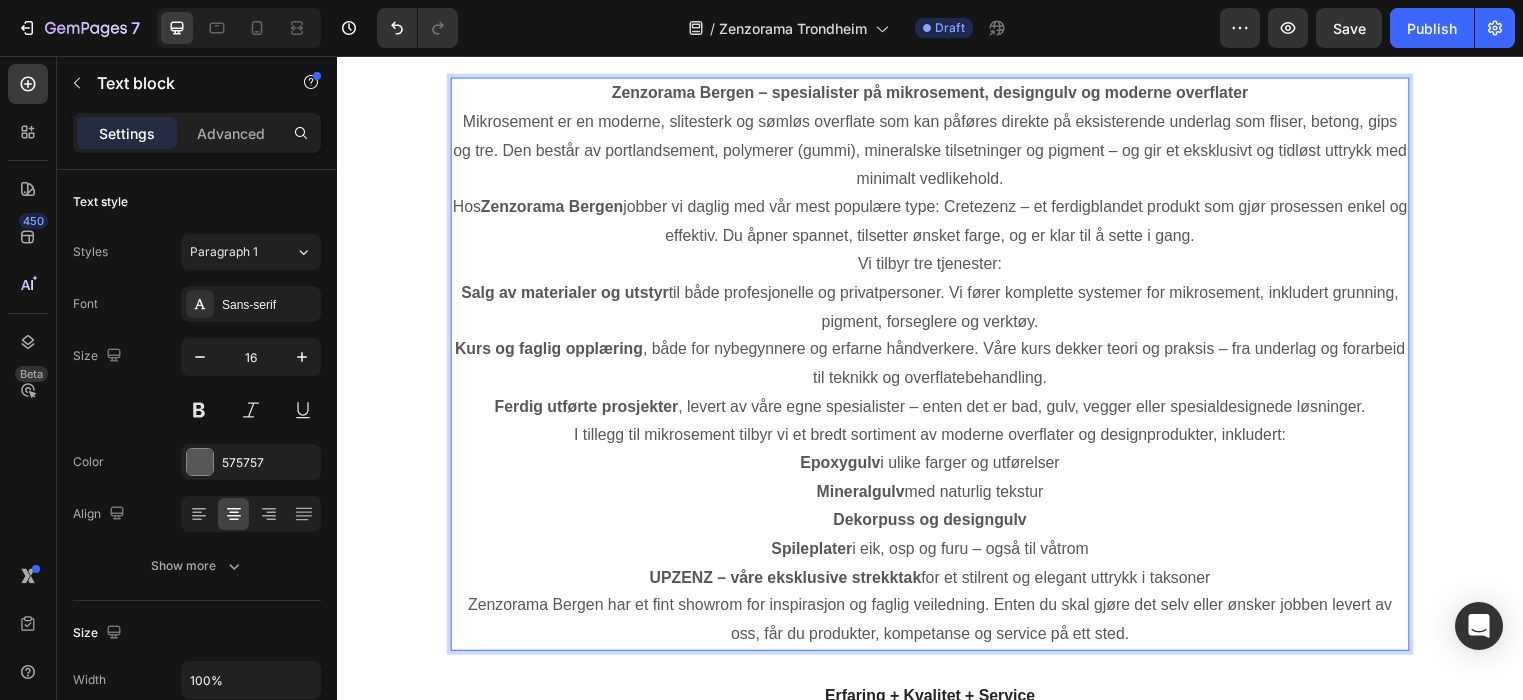 click on "Zenzorama [CITY] – spesialister på mikrosement, designgulv og moderne overflater Mikrosement er en moderne, slitesterk og sømløs overflate som kan påføres direkte på eksisterende underlag som fliser, betong, gips og tre. Den består av portlandsement, polymerer (gummi), mineralske tilsetninger og pigment – og gir et eksklusivt og tidløst uttrykk med minimalt vedlikehold. Hos Zenzorama [CITY] jobber vi daglig med vår mest populære type: Cretezenz – et ferdigblandet produkt som gjør prosessen enkel og effektiv. Du åpner spannet, tilsetter ønsket farge, og er klar til å sette i gang. Vi tilbyr tre tjenester: Salg av materialer og utstyr til både profesjonelle og privatpersoner. Vi fører komplette systemer for mikrosement, inkludert grunning, pigment, forseglere og verktøy. Kurs og faglig opplæring , både for nybegynnere og erfarne håndverkere. Våre kurs dekker teori og praksis – fra underlag og forarbeid til teknikk og overflatebehandling. Ferdig utførte prosjekter Epoxygulv" at bounding box center [937, 368] 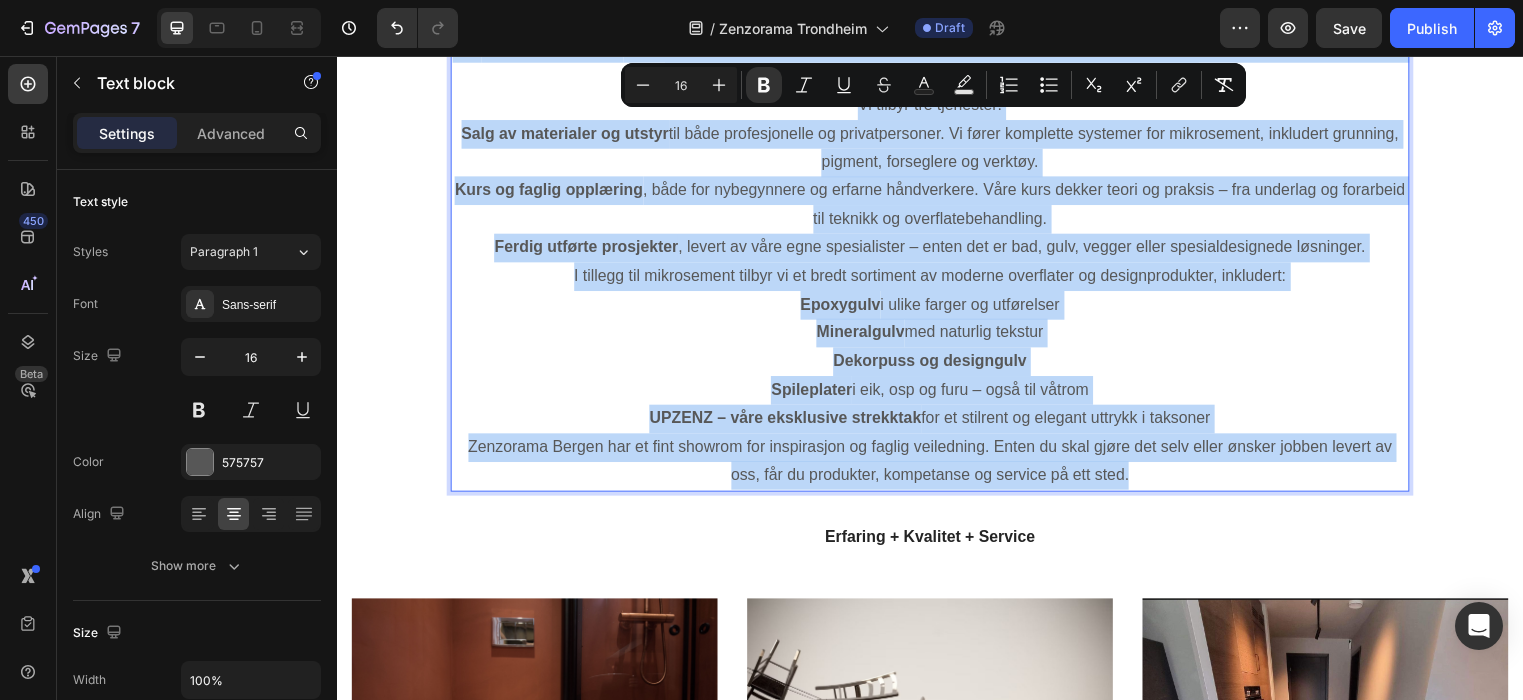 scroll, scrollTop: 2458, scrollLeft: 0, axis: vertical 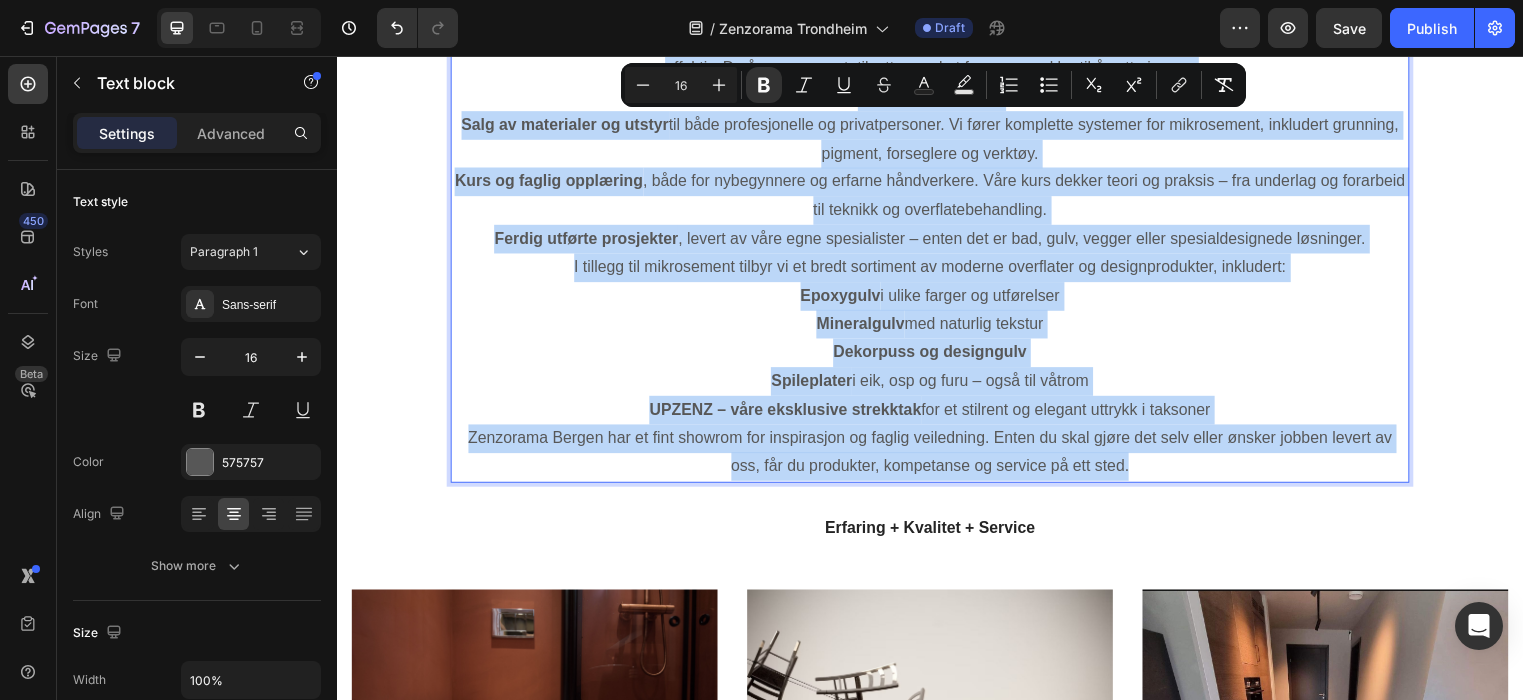 drag, startPoint x: 617, startPoint y: 421, endPoint x: 1161, endPoint y: 464, distance: 545.6968 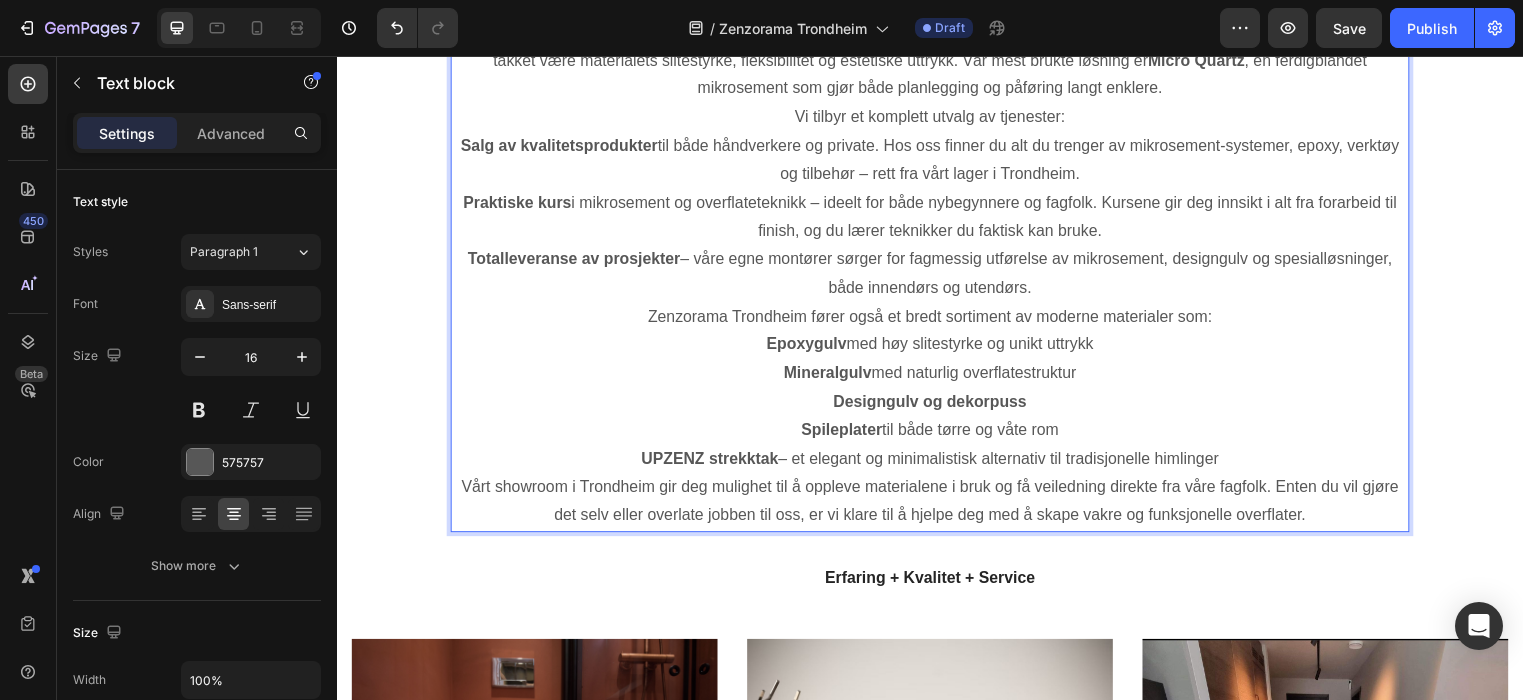 scroll, scrollTop: 2074, scrollLeft: 0, axis: vertical 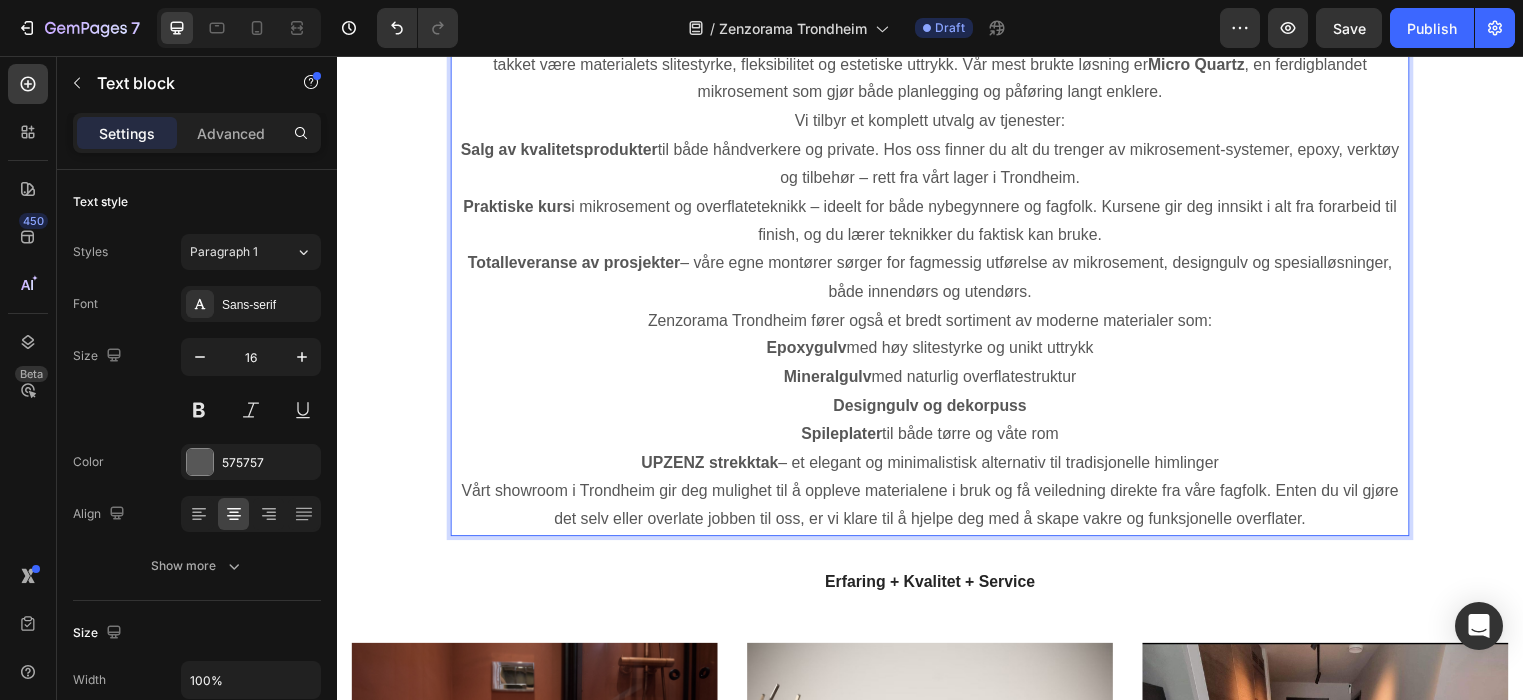 click on "Micro Quartz" at bounding box center (1207, 64) 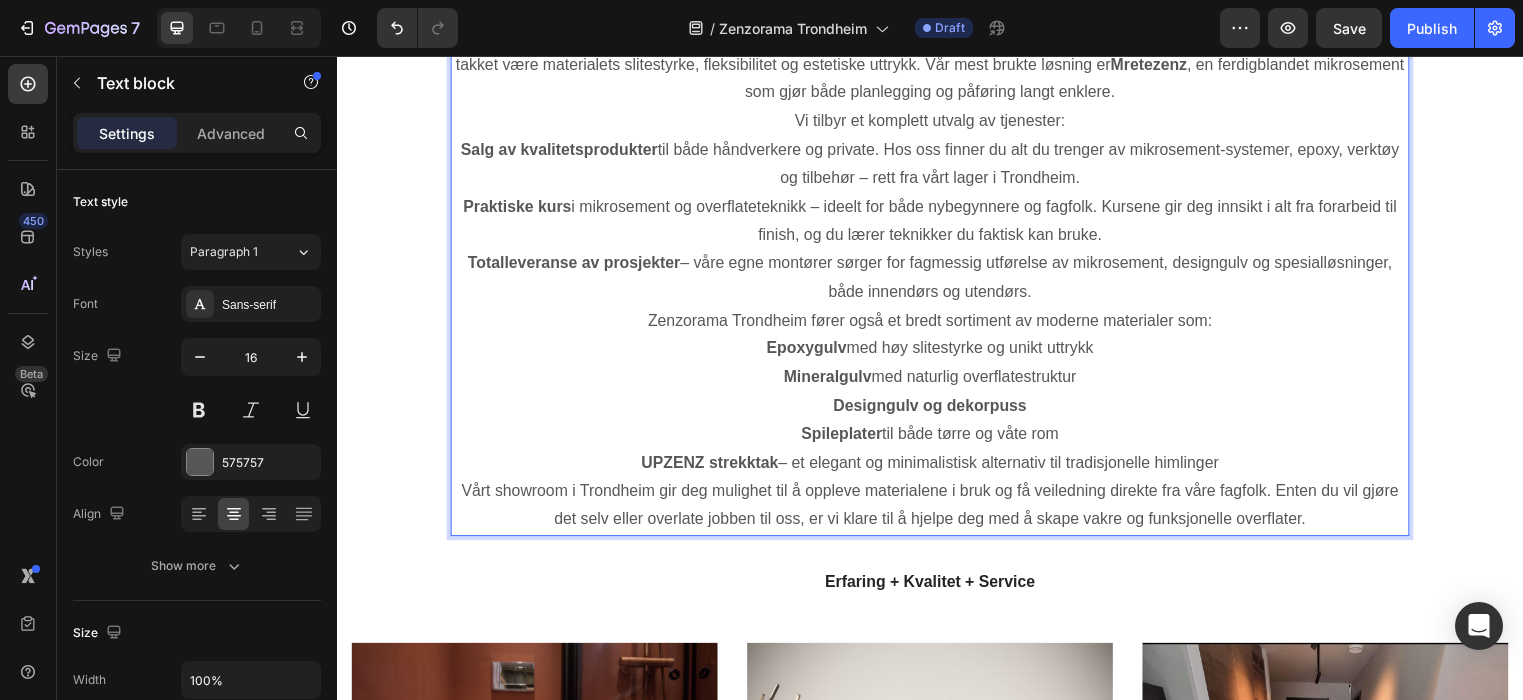 click on "Mretezenz" at bounding box center (1158, 64) 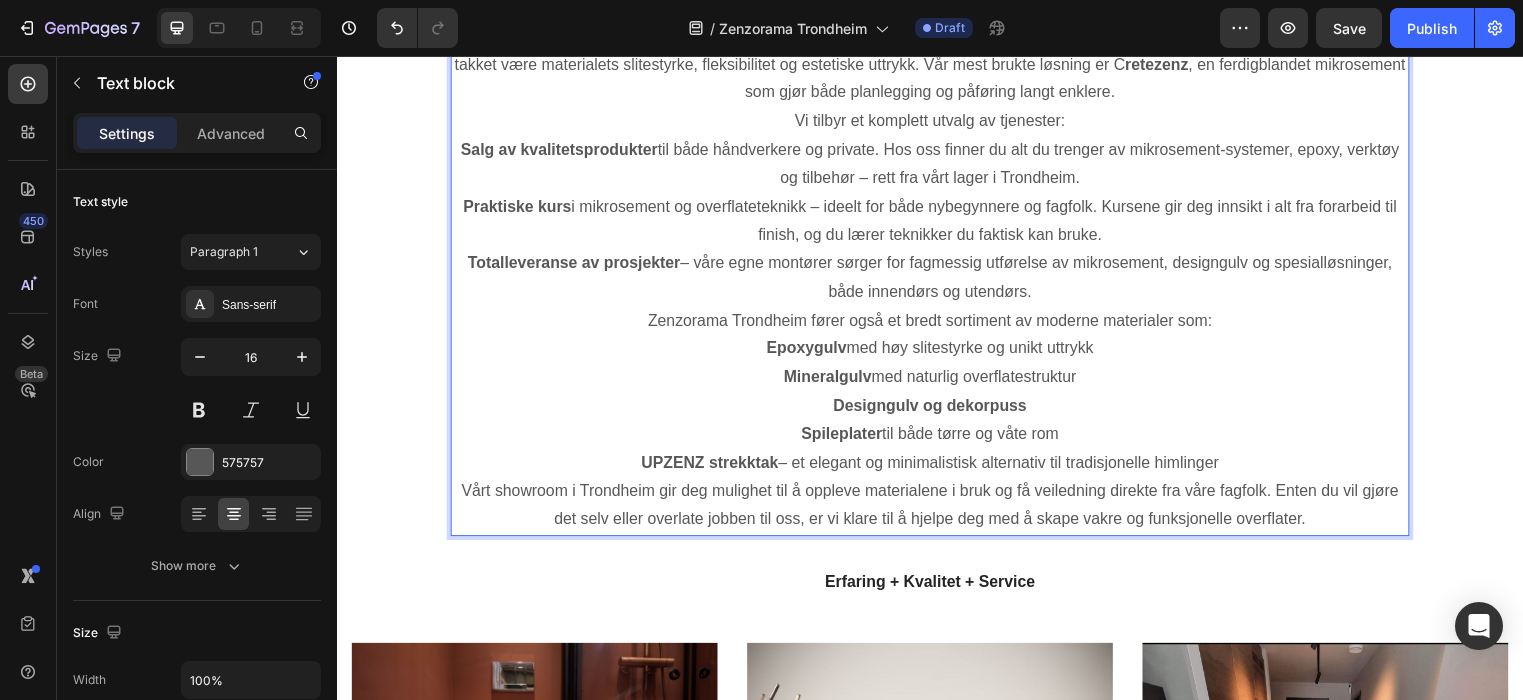 click on "retezenz" at bounding box center (1166, 64) 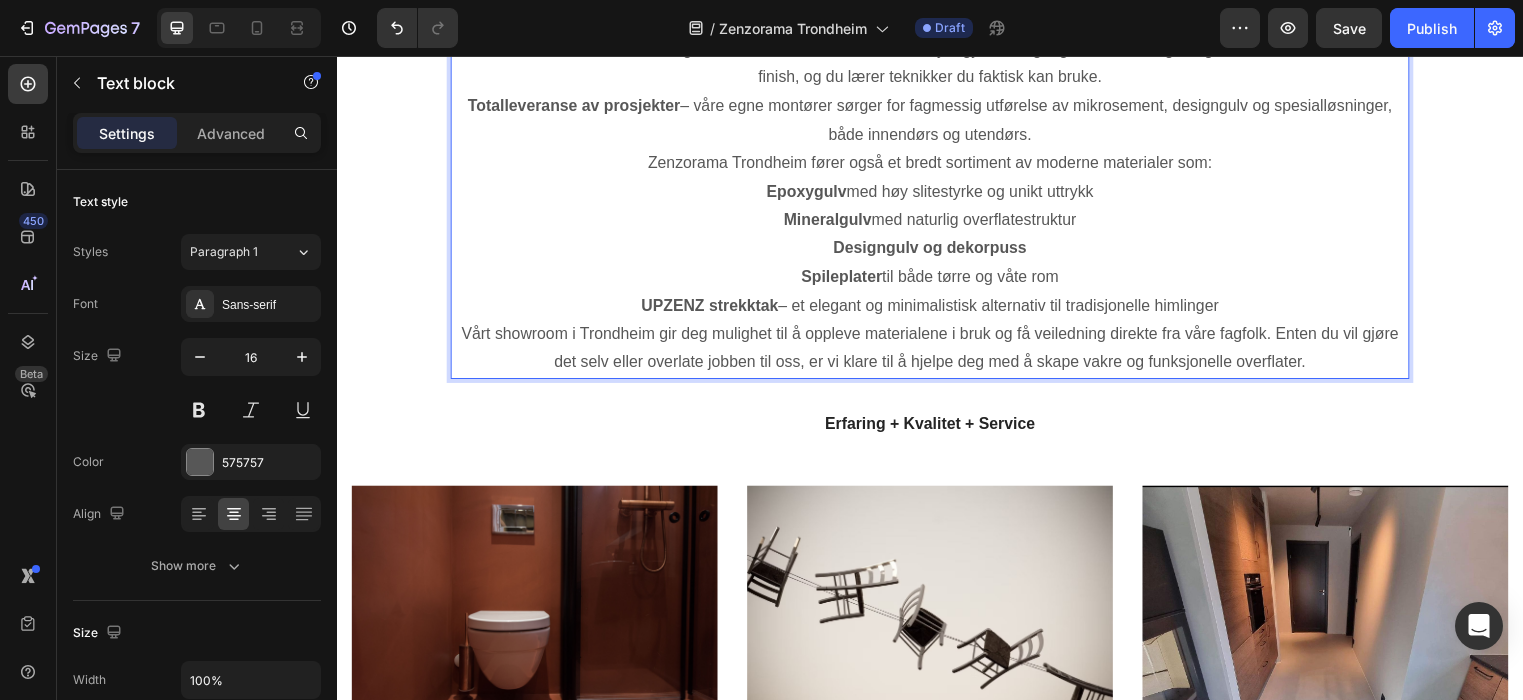 scroll, scrollTop: 2575, scrollLeft: 0, axis: vertical 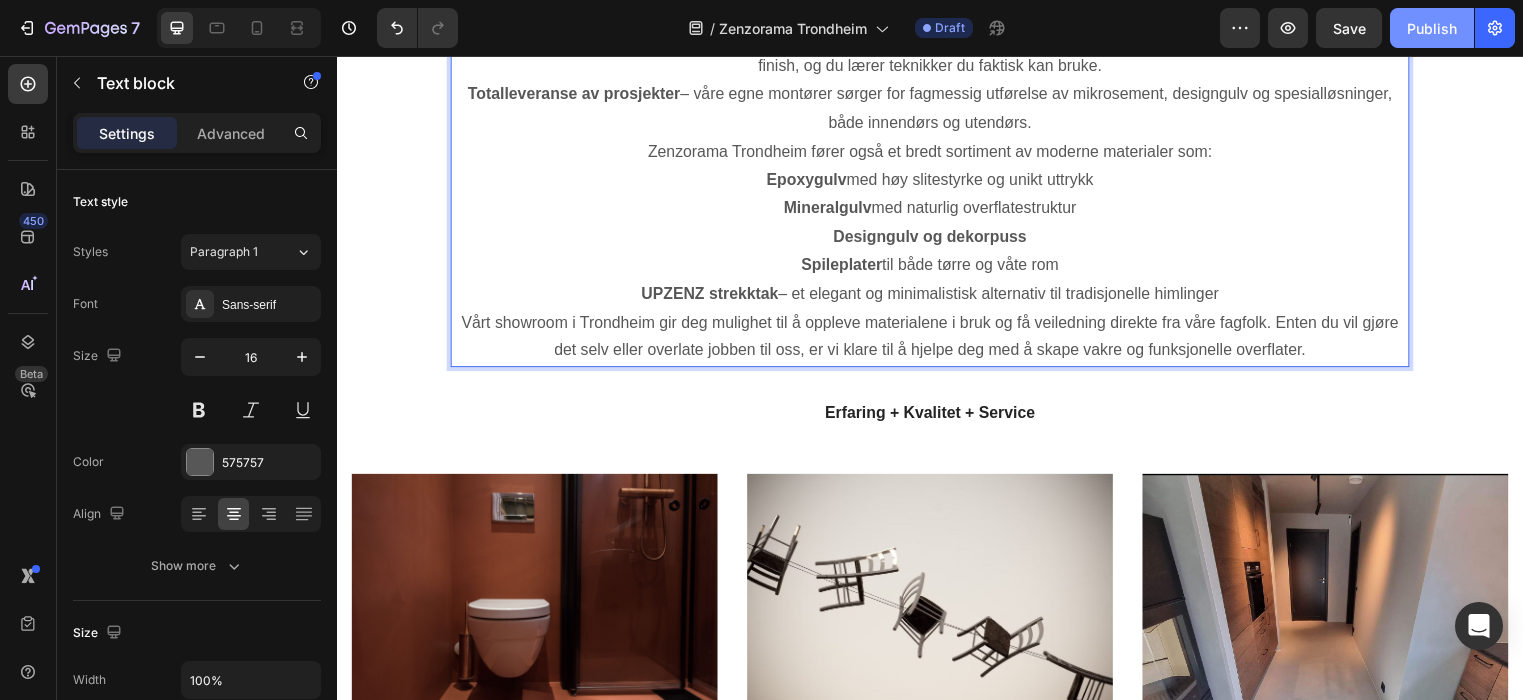 click on "Publish" at bounding box center [1432, 28] 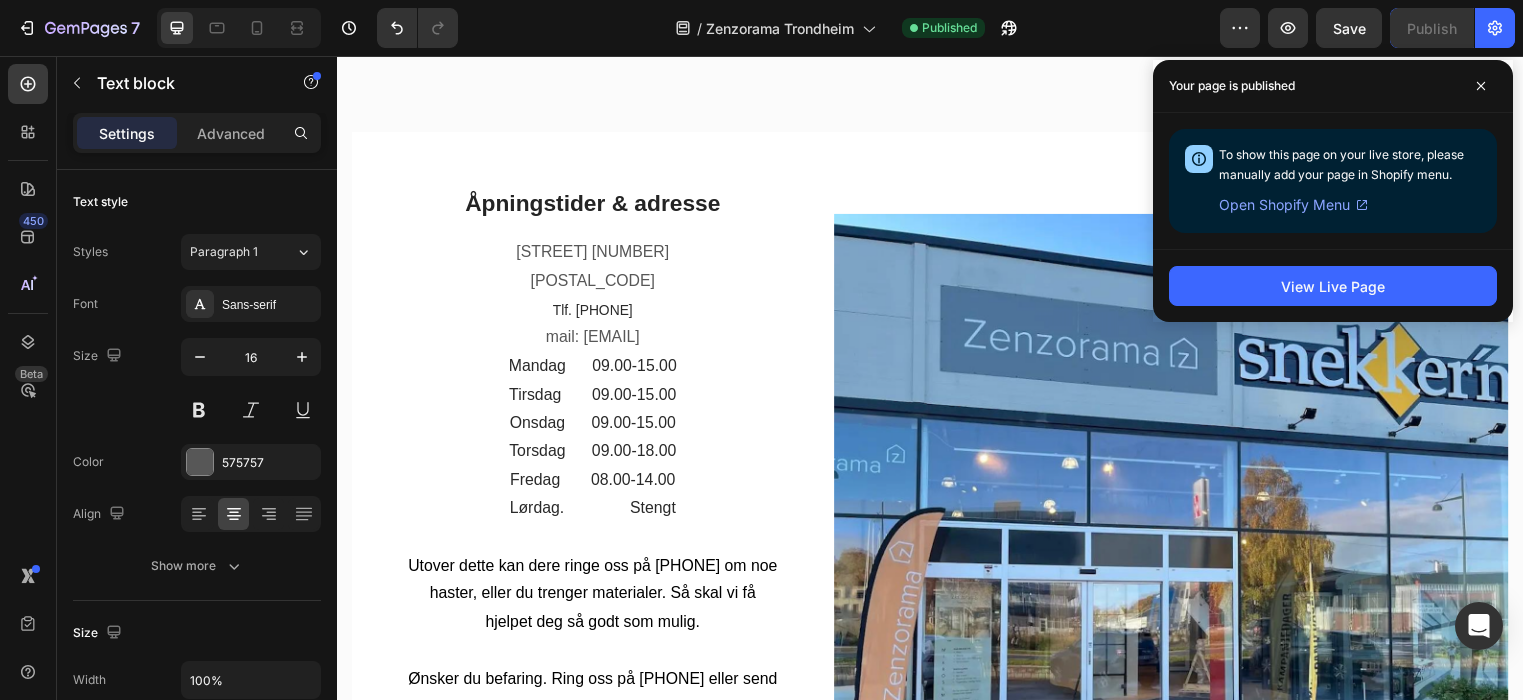 scroll, scrollTop: 494, scrollLeft: 0, axis: vertical 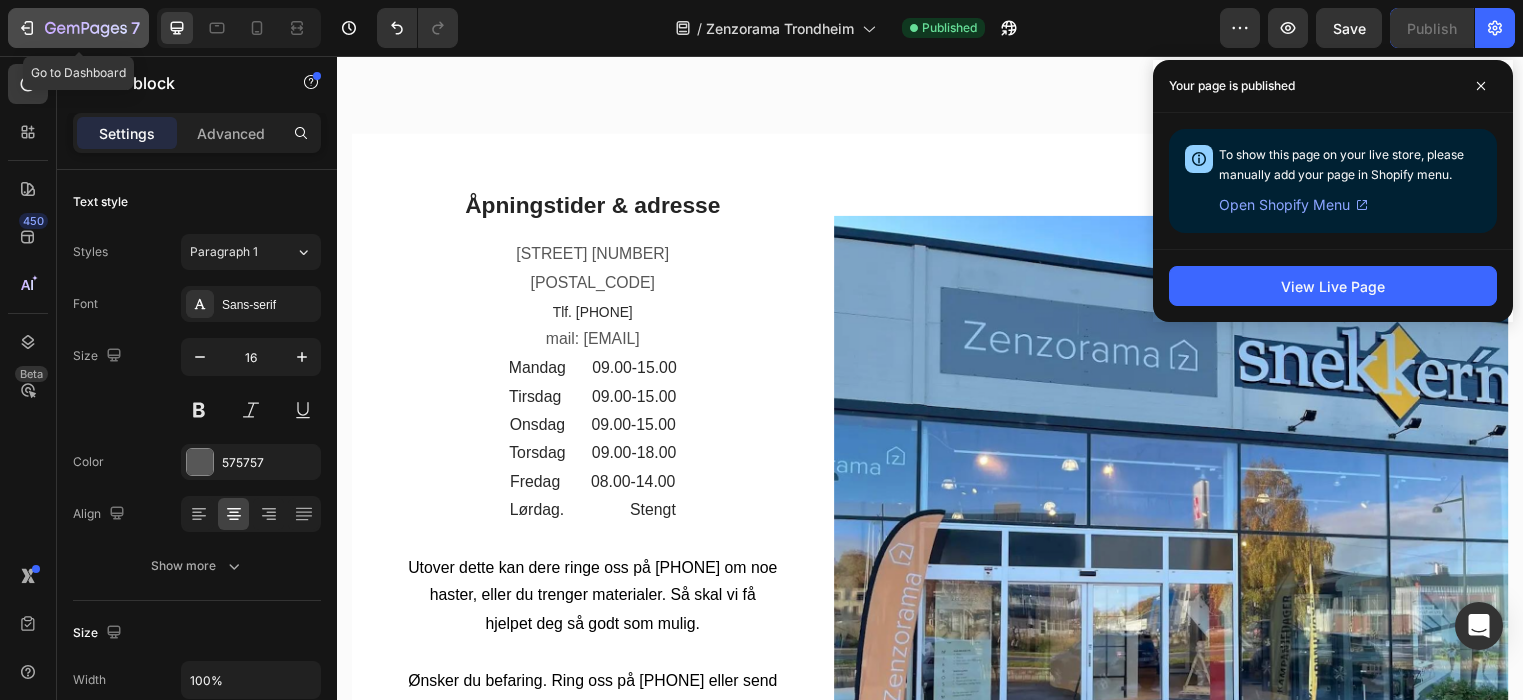 click 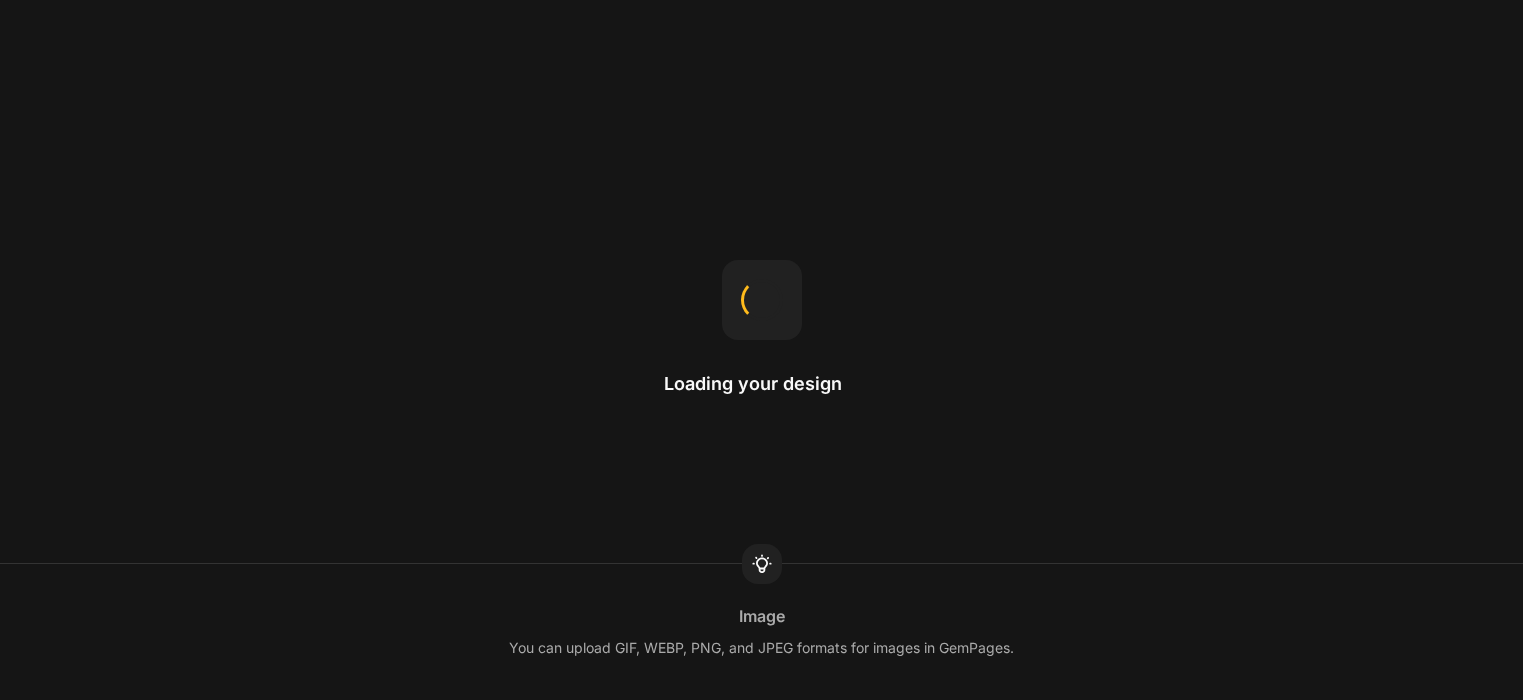 scroll, scrollTop: 0, scrollLeft: 0, axis: both 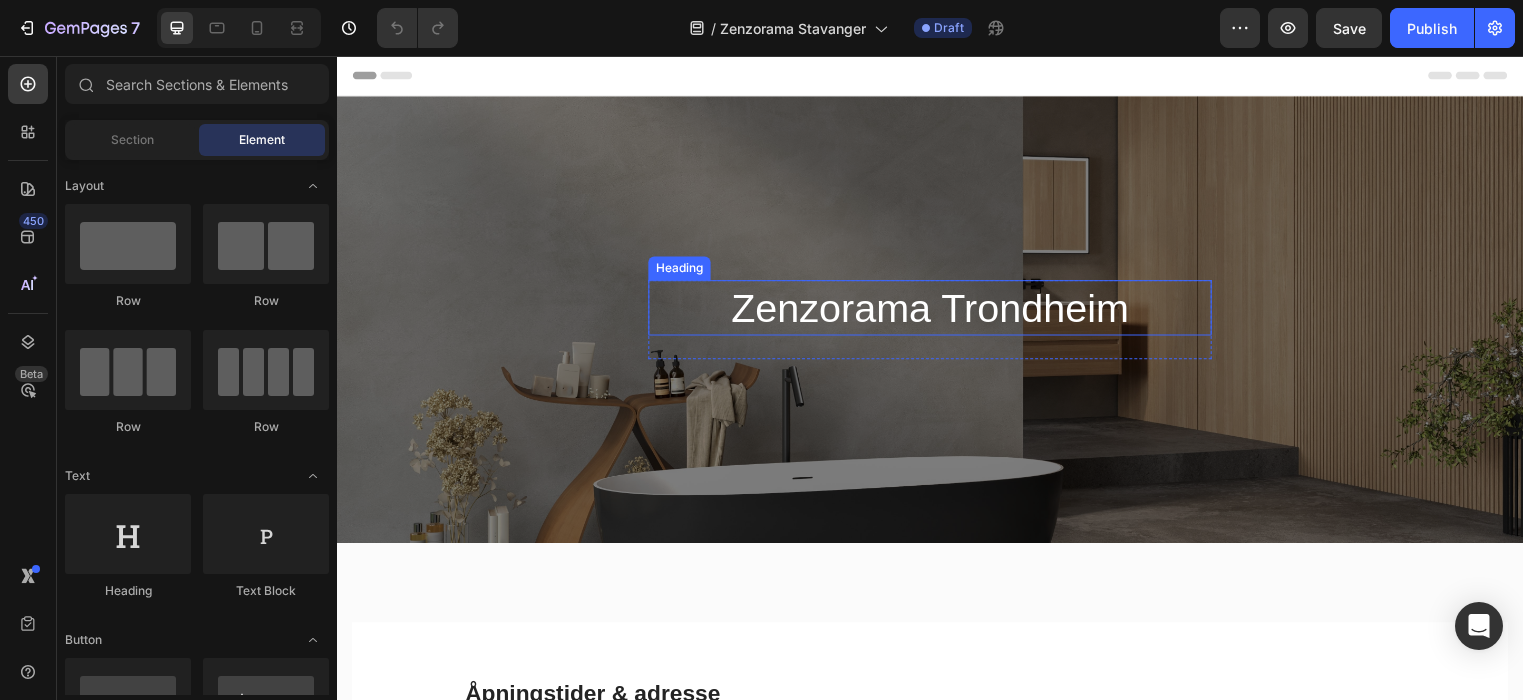 click on "Zenzorama Trondheim" at bounding box center (937, 311) 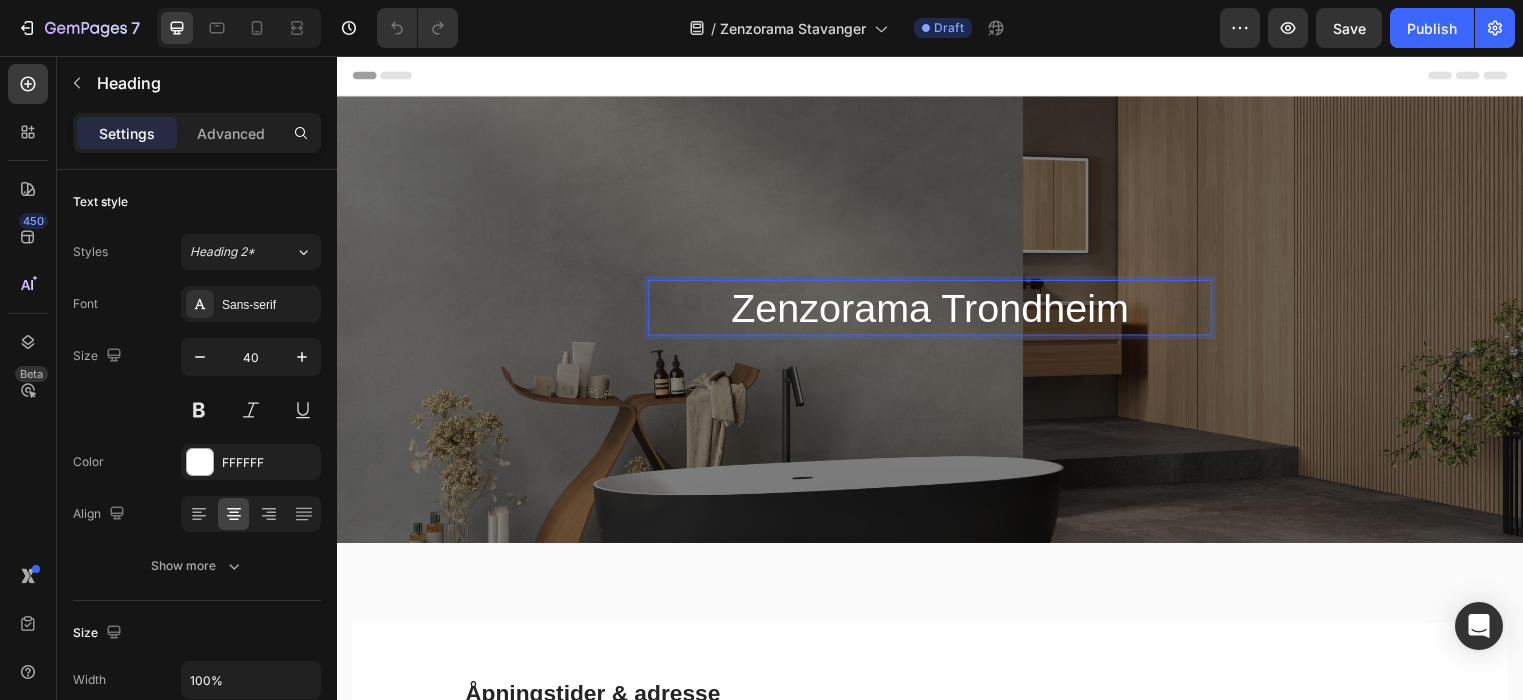 click on "Zenzorama Trondheim" at bounding box center (937, 311) 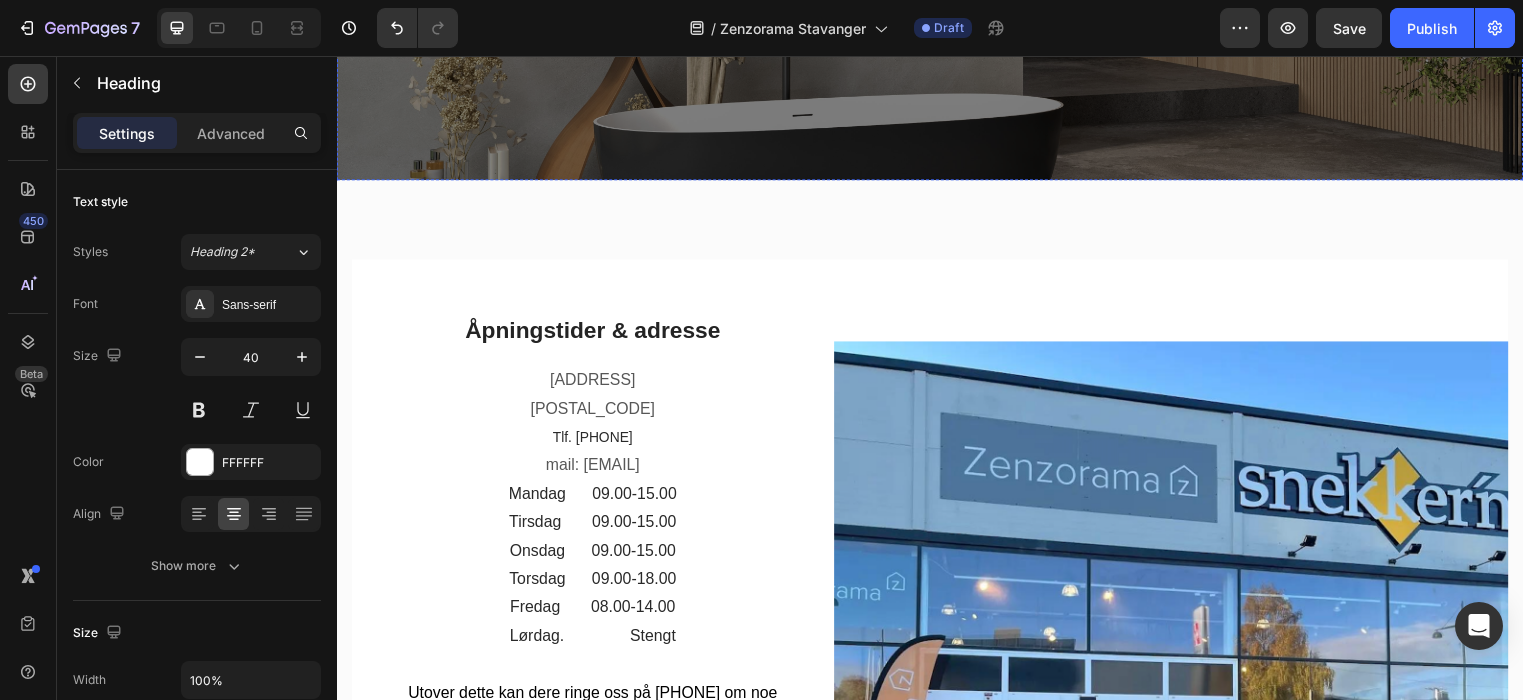 scroll, scrollTop: 372, scrollLeft: 0, axis: vertical 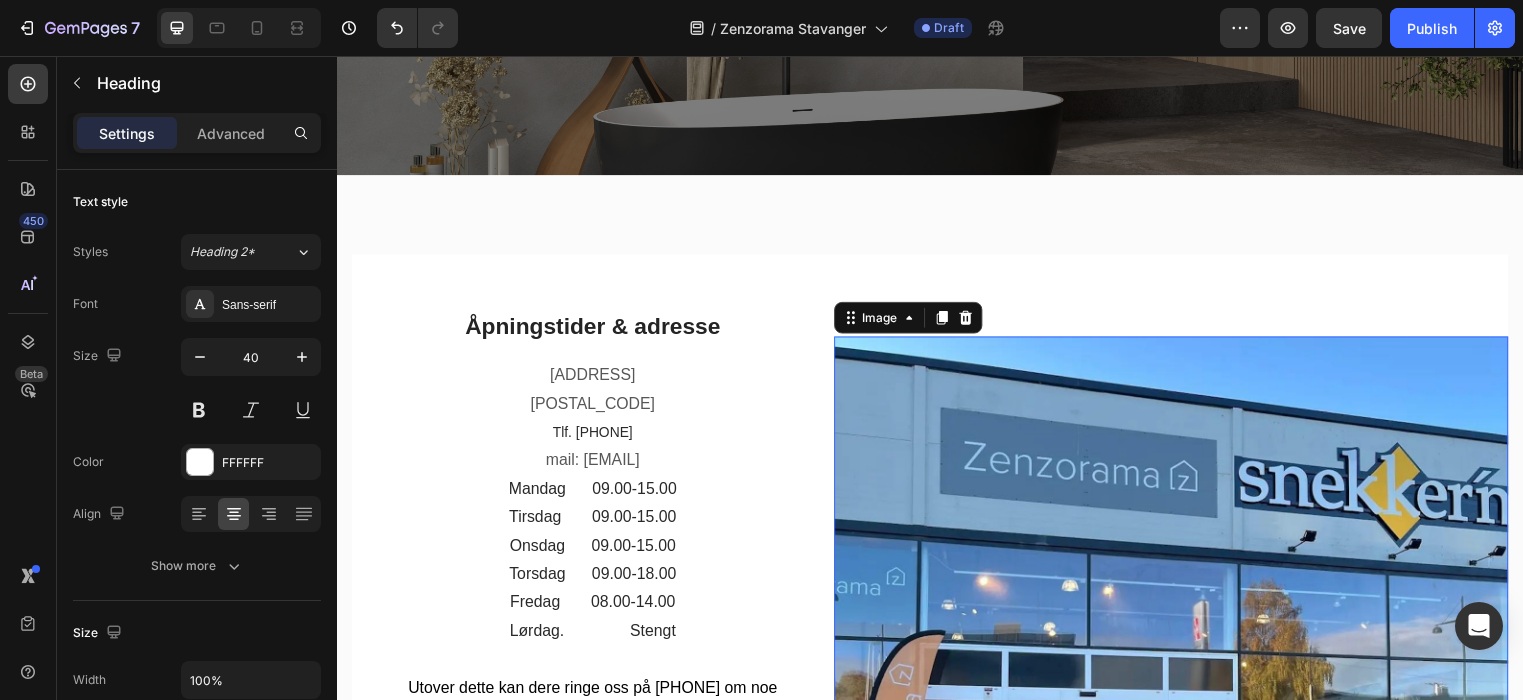 click at bounding box center (1181, 644) 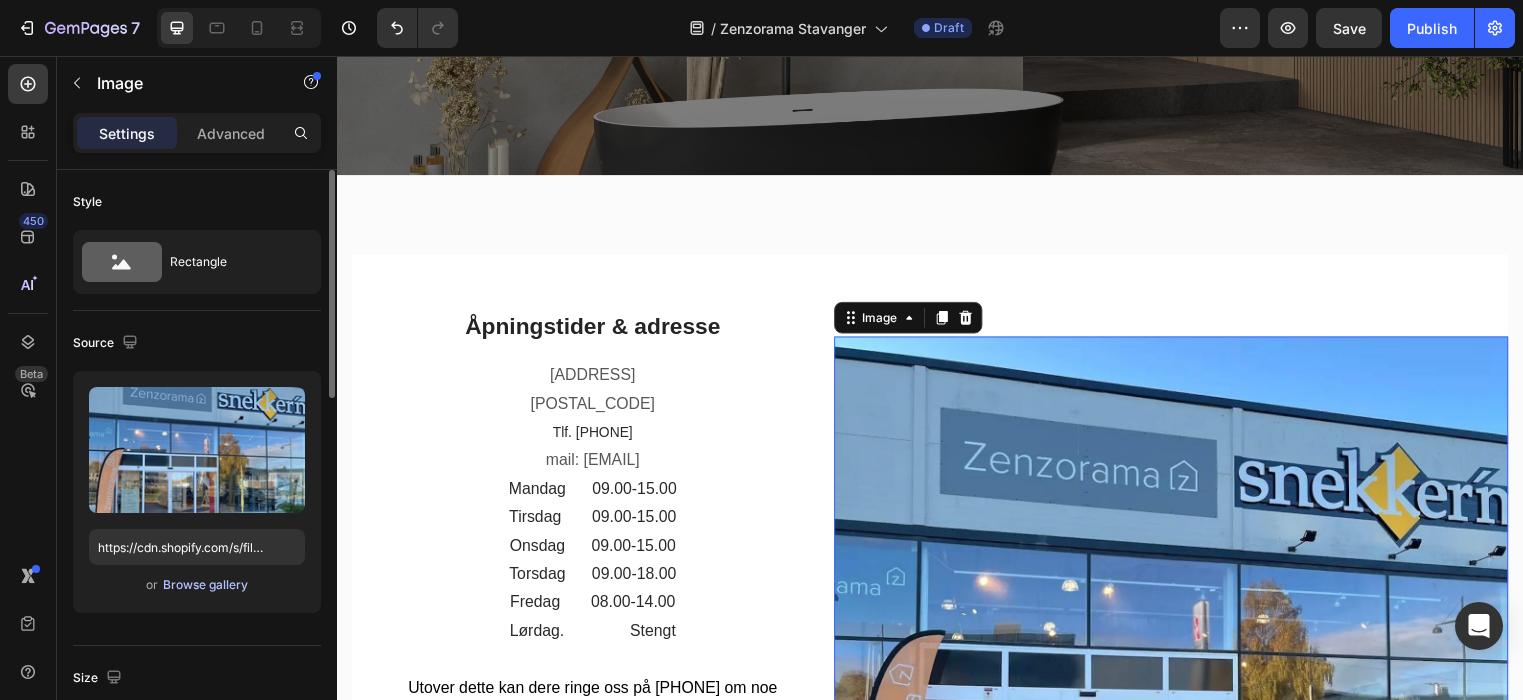 click on "Browse gallery" at bounding box center (205, 585) 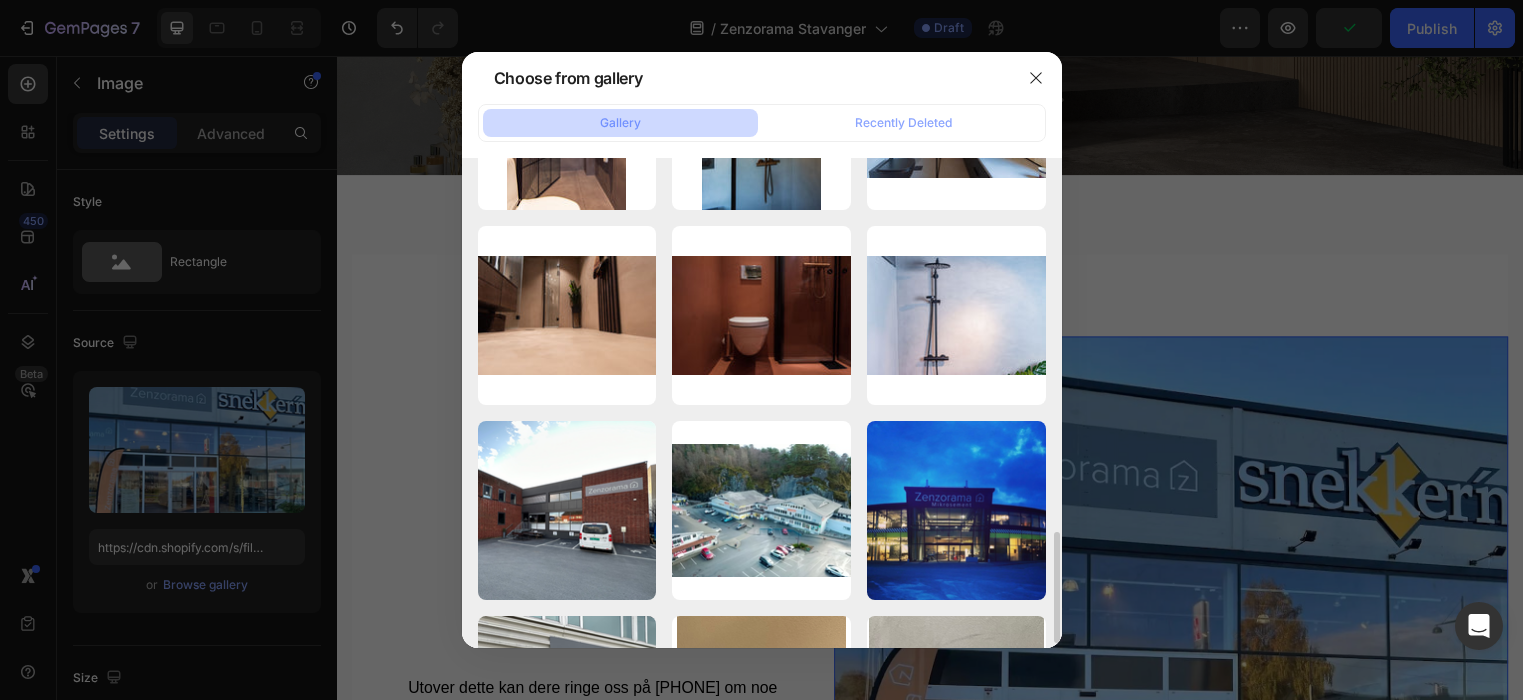 scroll, scrollTop: 1618, scrollLeft: 0, axis: vertical 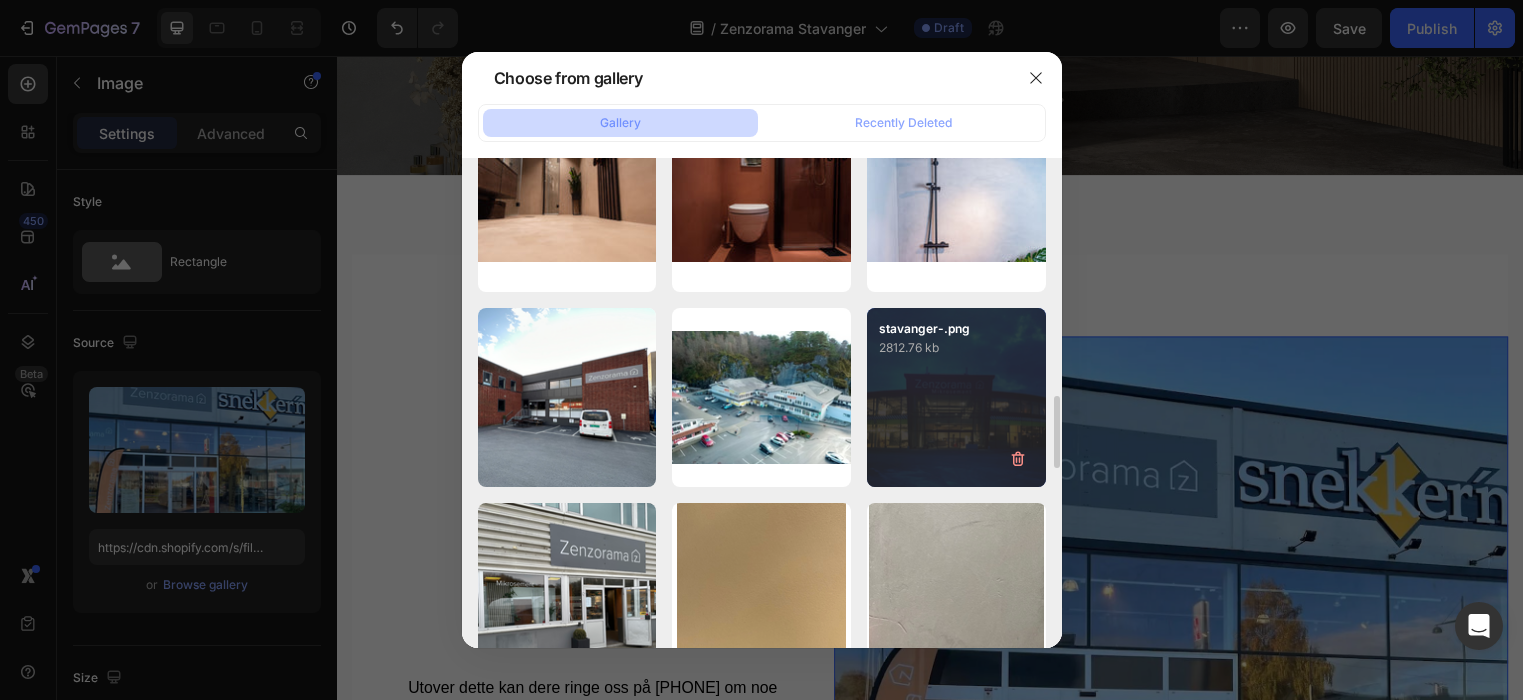 click on "stavanger-.png 2812.76 kb" at bounding box center [956, 397] 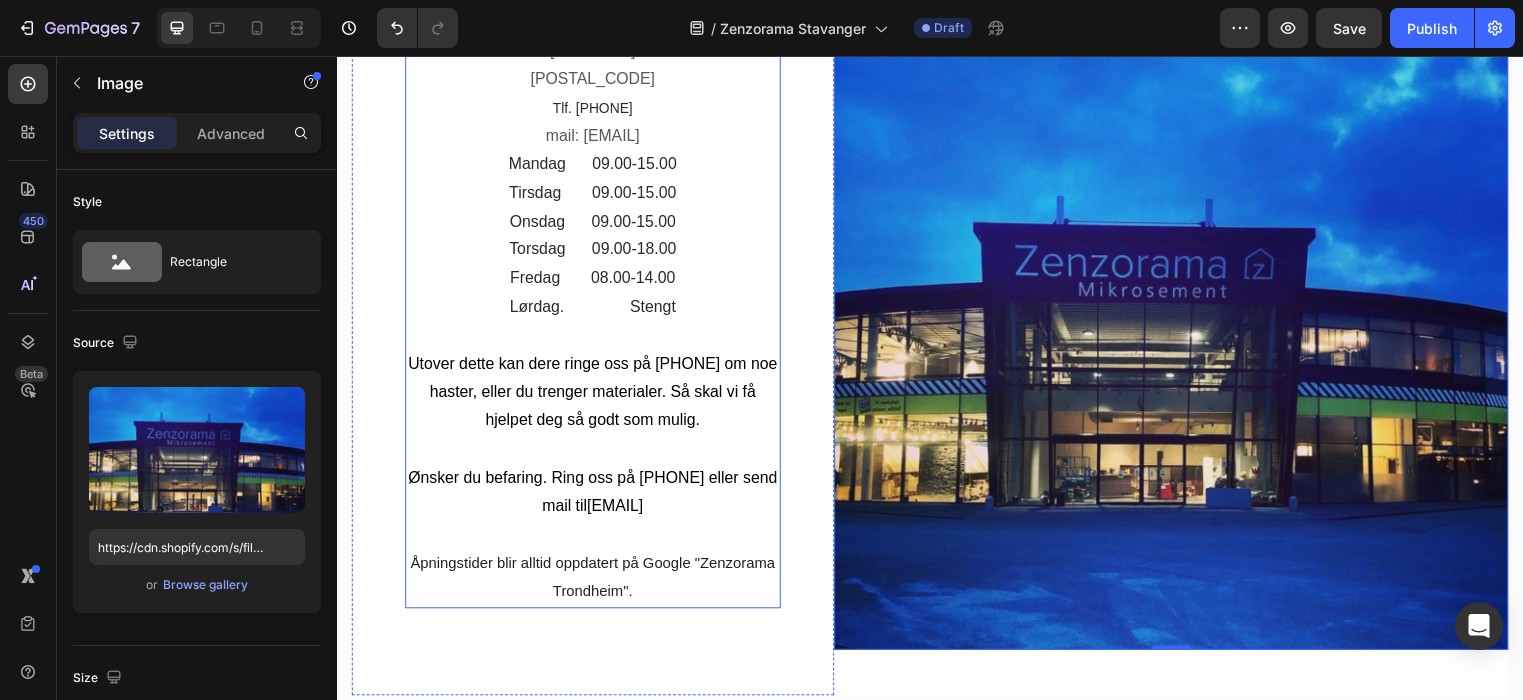 scroll, scrollTop: 710, scrollLeft: 0, axis: vertical 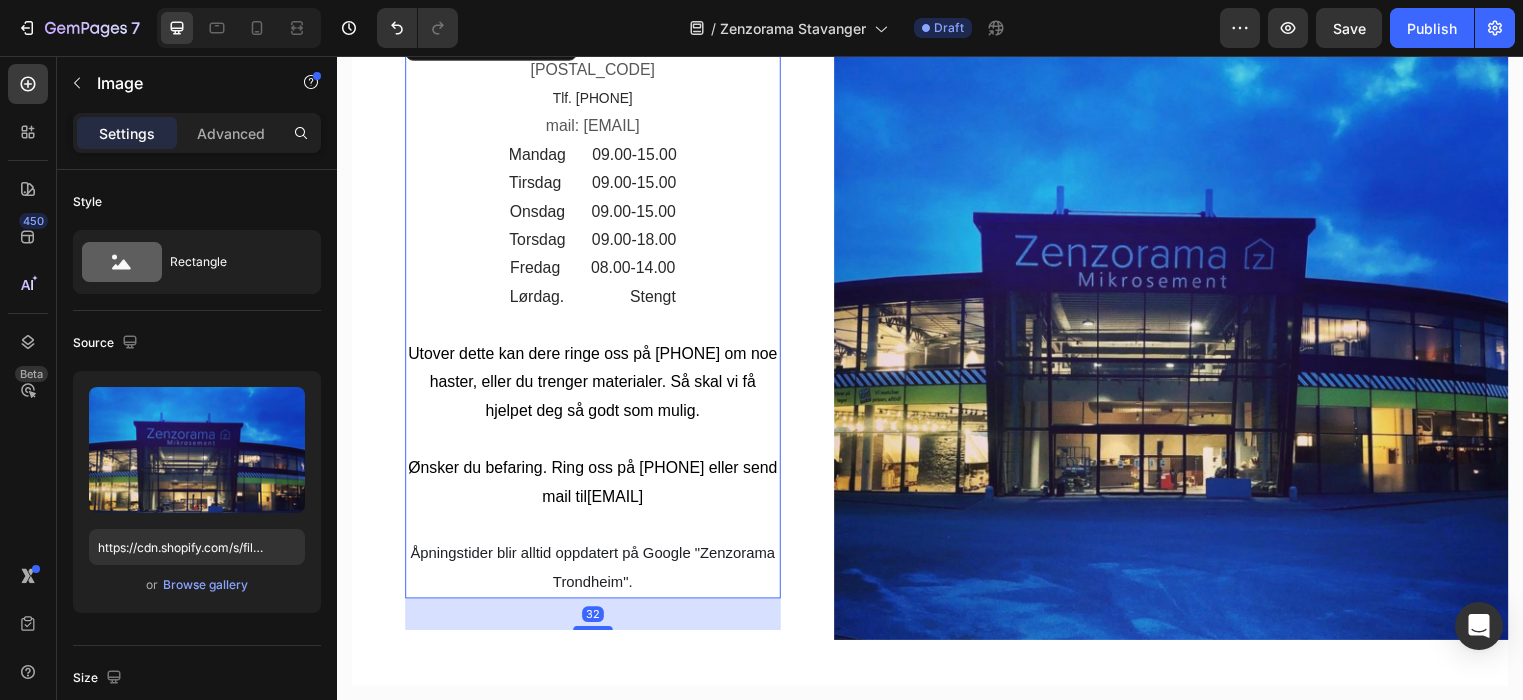 click on "Åpningstider blir alltid oppdatert på Google "Zenzorama Trondheim"." at bounding box center [596, 559] 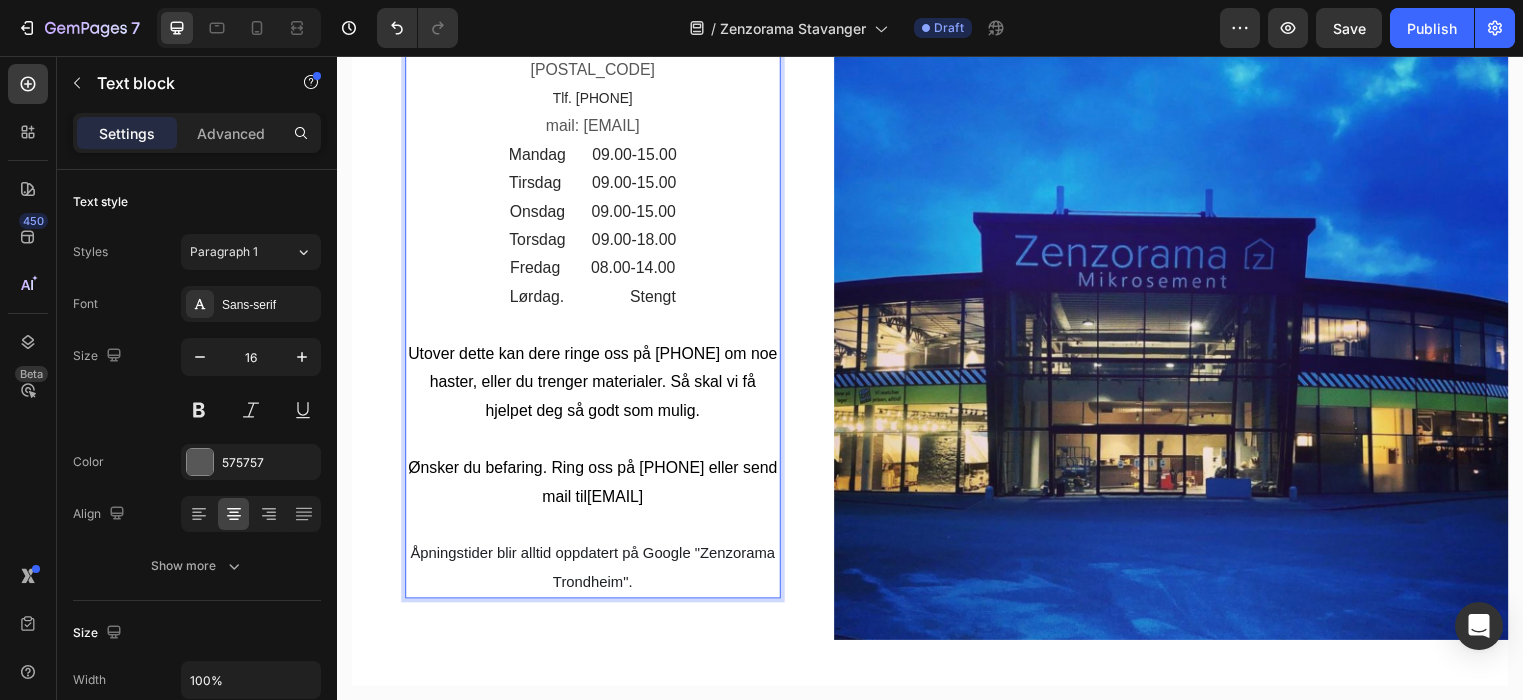 click on "Åpningstider blir alltid oppdatert på Google "Zenzorama Trondheim"." at bounding box center (595, 573) 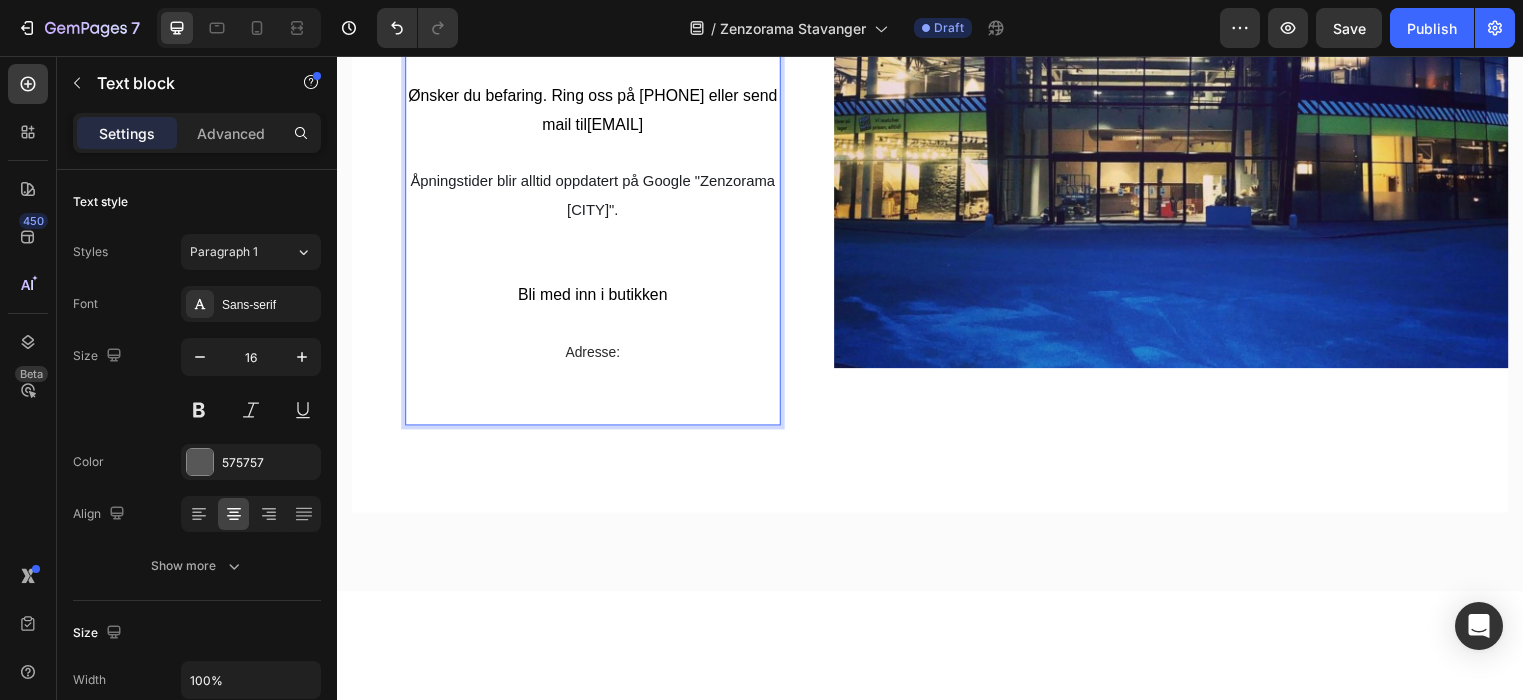 scroll, scrollTop: 1090, scrollLeft: 0, axis: vertical 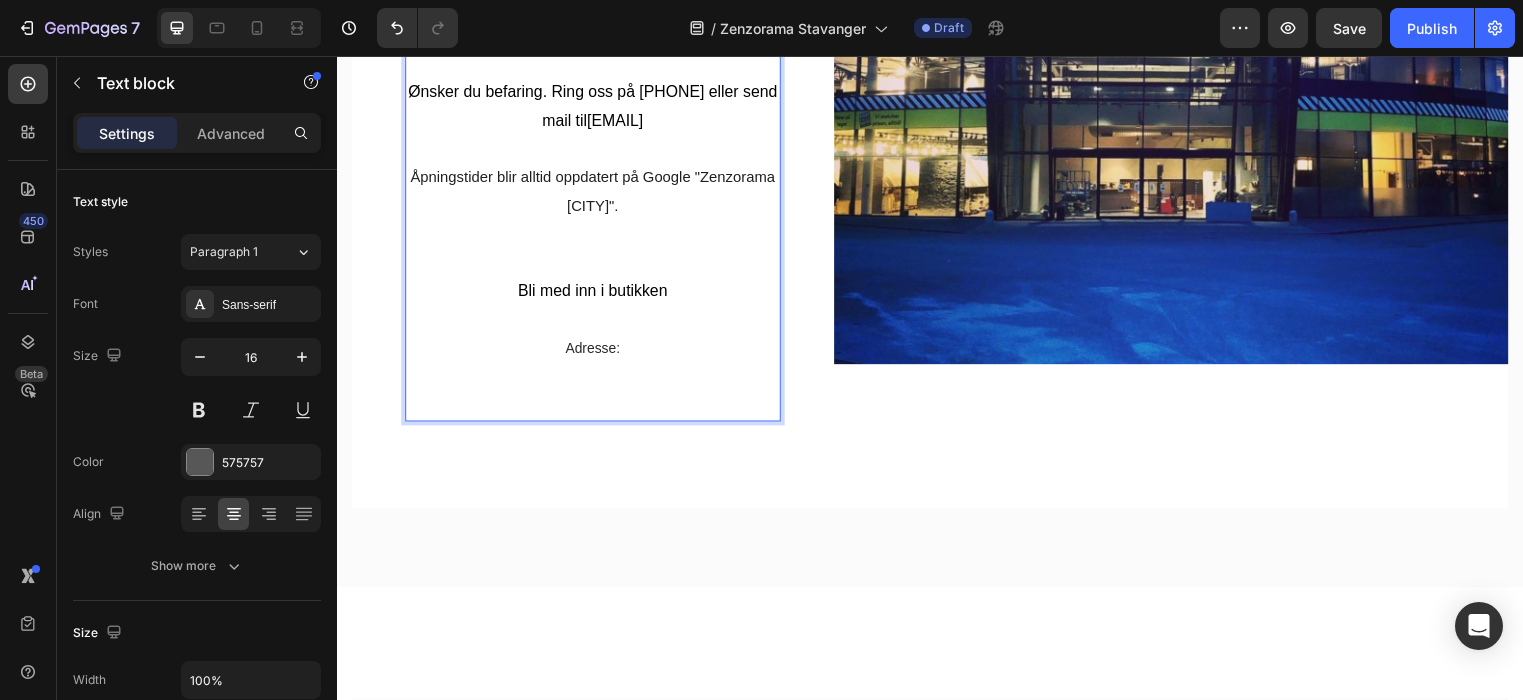 click on "Adresse:" at bounding box center (596, 381) 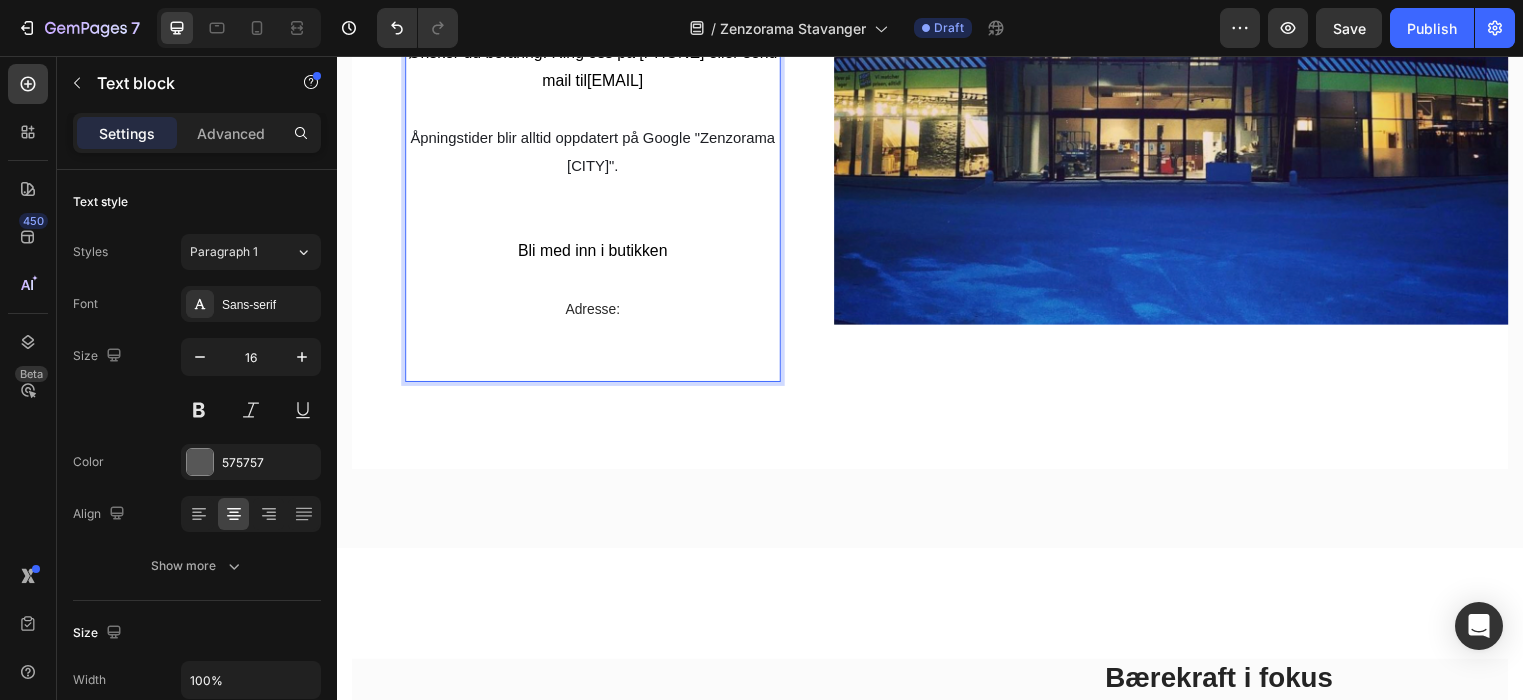 scroll, scrollTop: 1126, scrollLeft: 0, axis: vertical 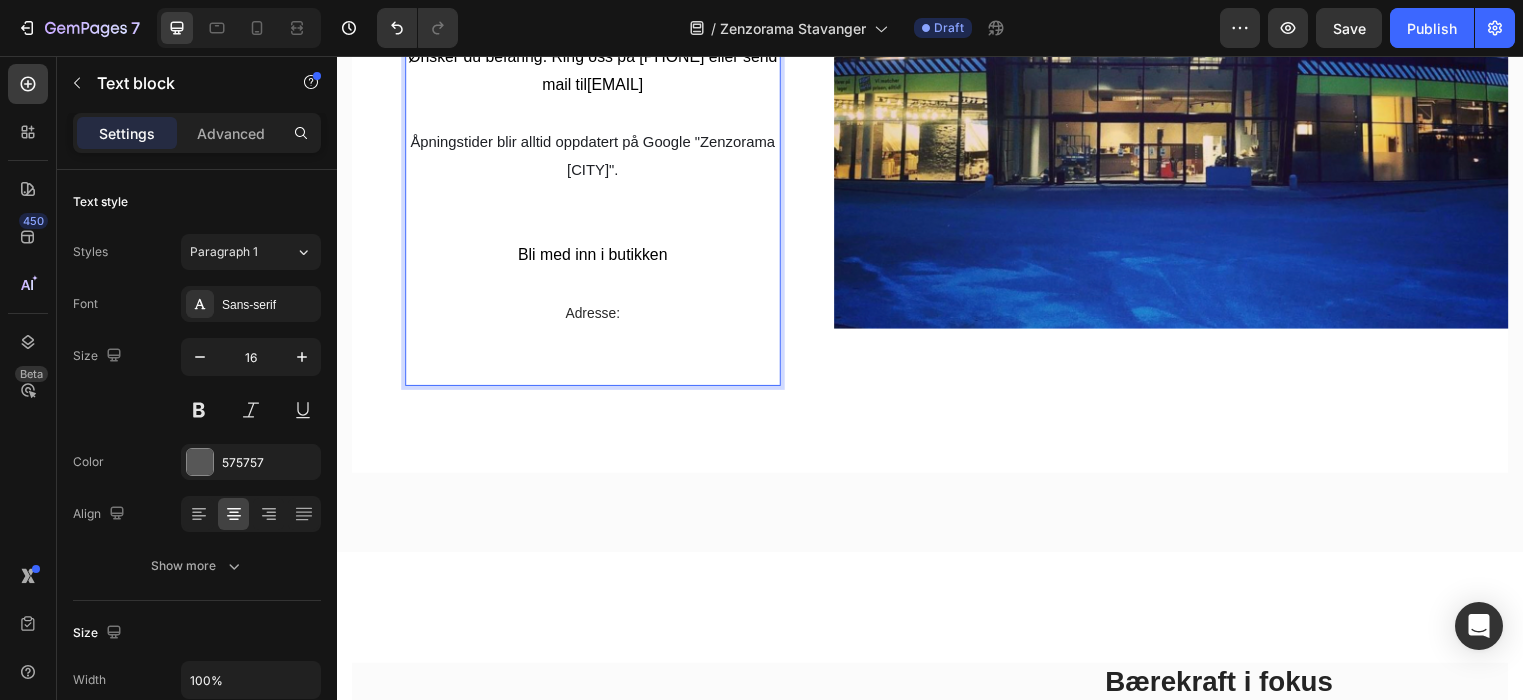 click on "Adresse:" at bounding box center [596, 345] 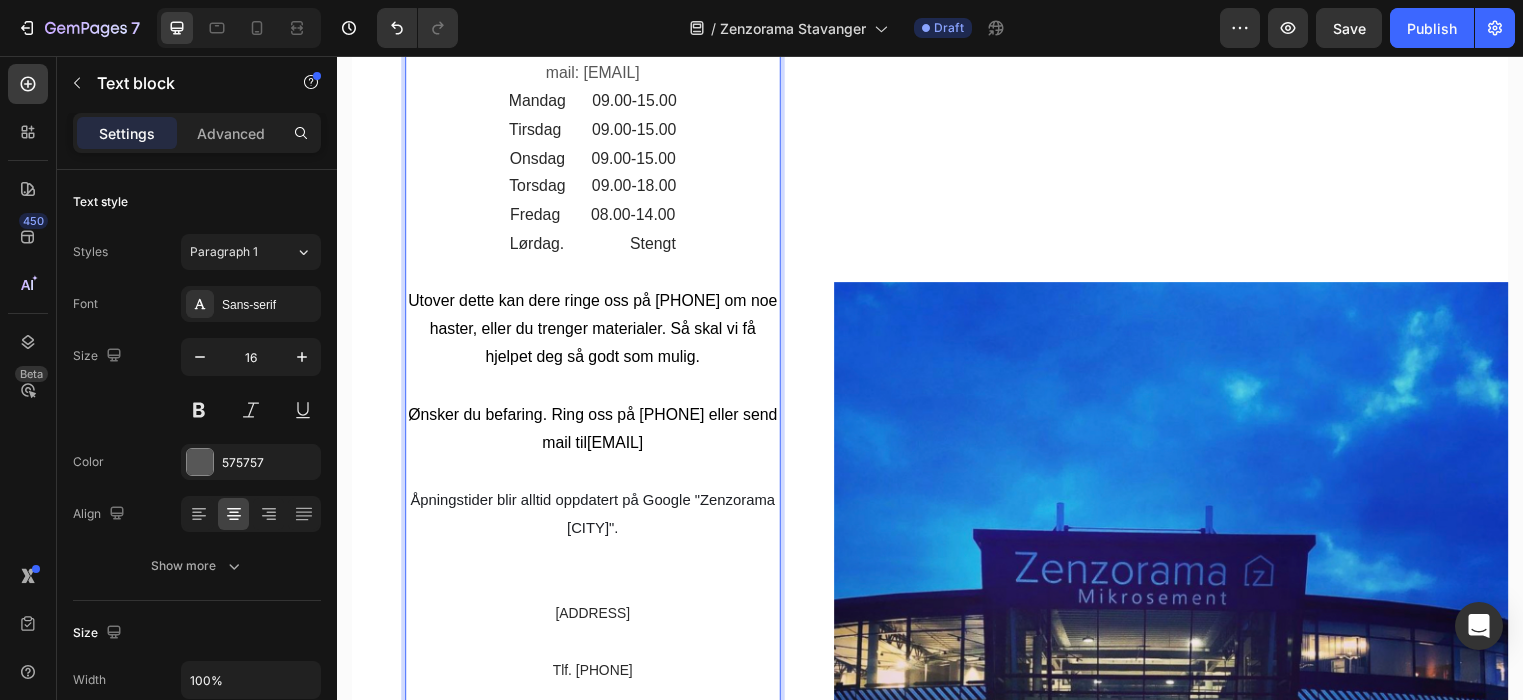 scroll, scrollTop: 746, scrollLeft: 0, axis: vertical 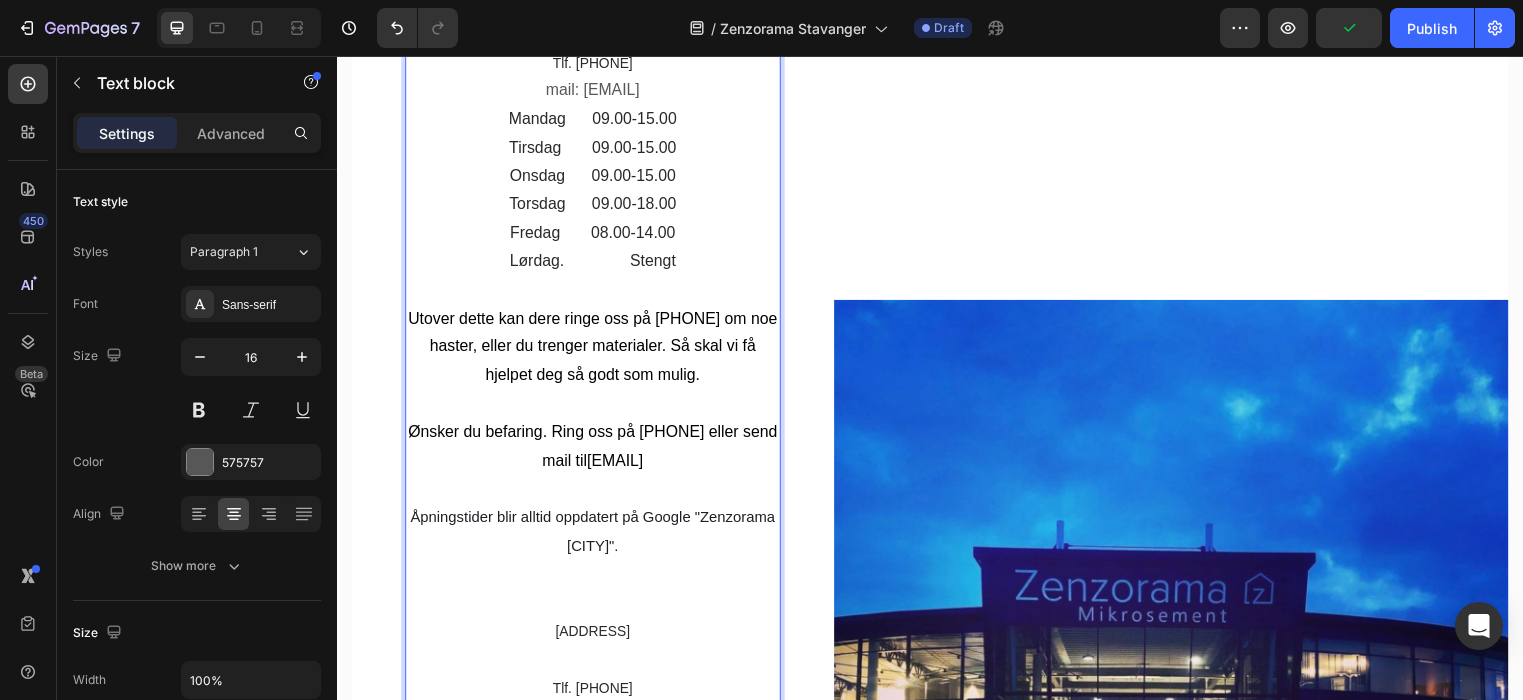 click on "Mandag      09.00-15.00" at bounding box center (596, 119) 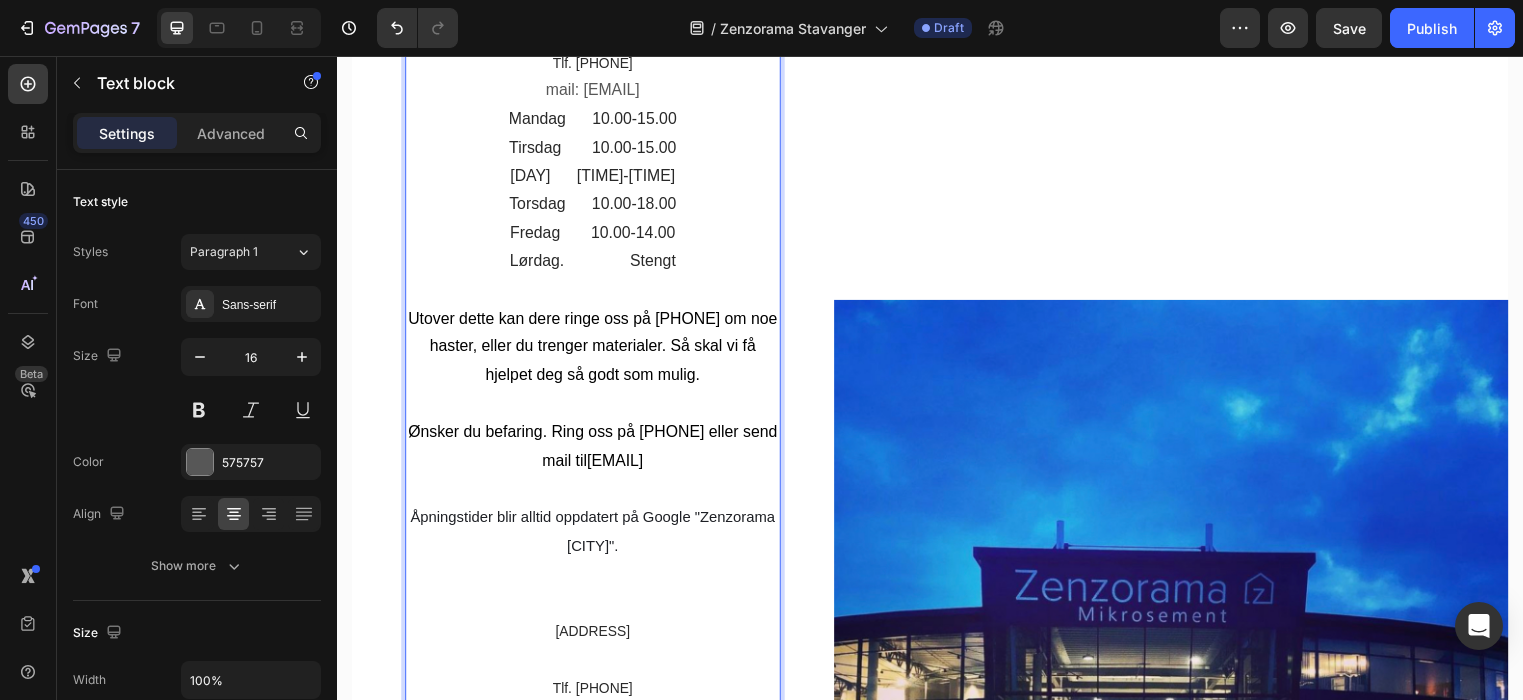 click on "Torsdag      10.00-18.00" at bounding box center (595, 205) 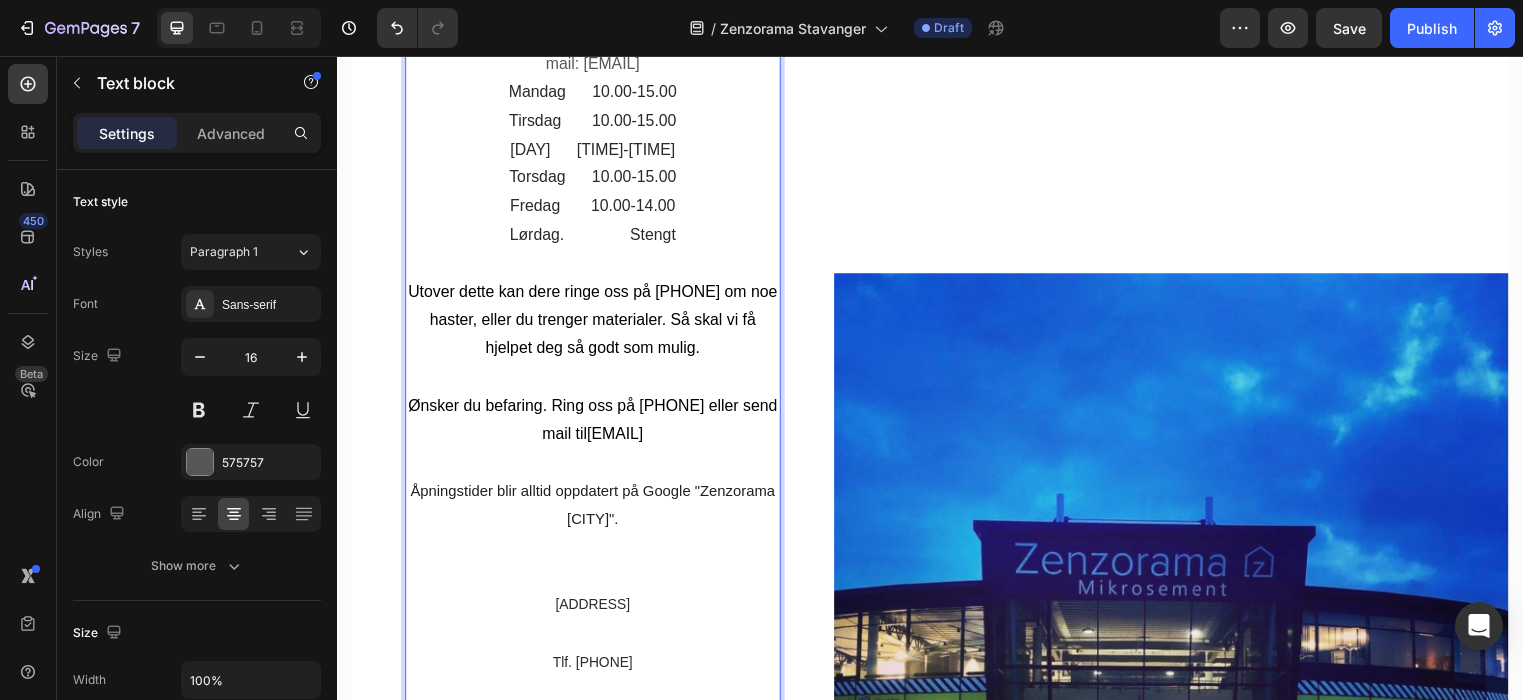 scroll, scrollTop: 758, scrollLeft: 0, axis: vertical 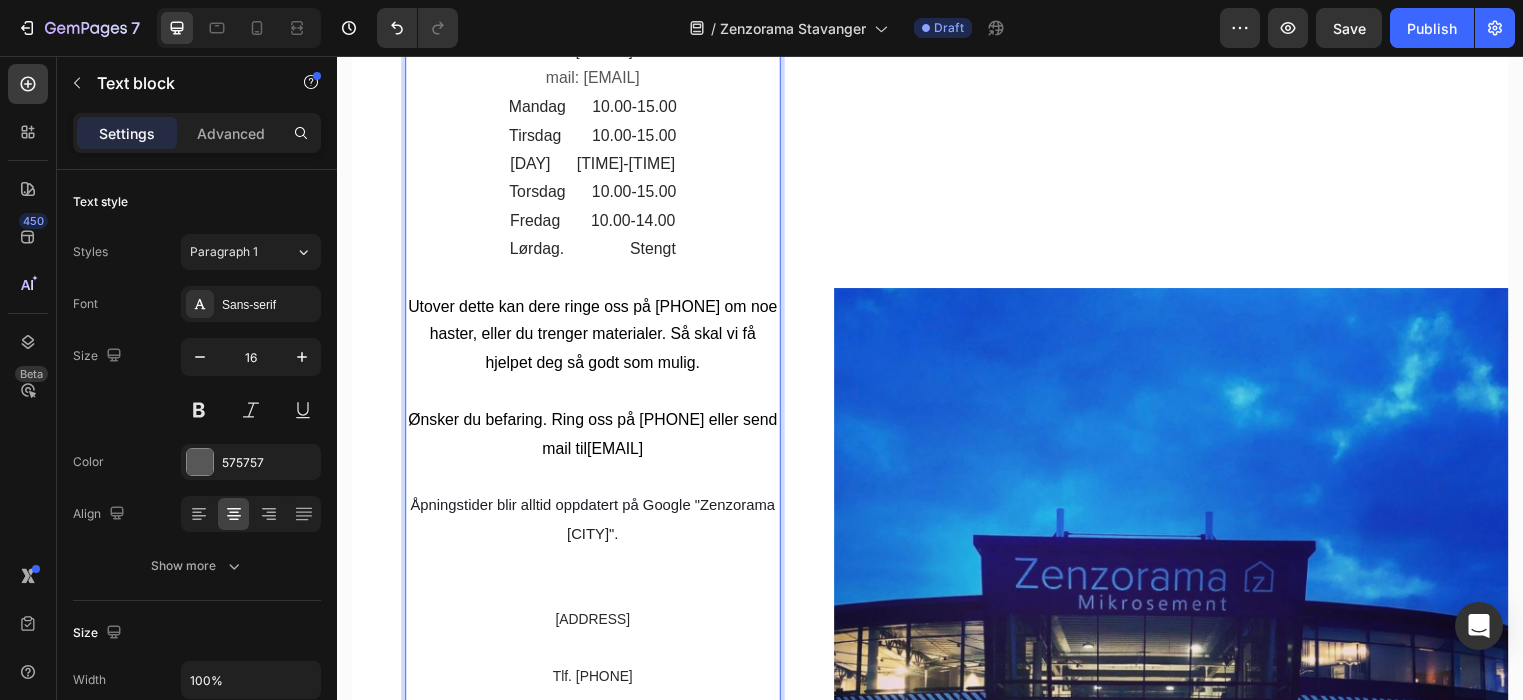 click on "Fredag       10.00-14.00" at bounding box center [595, 222] 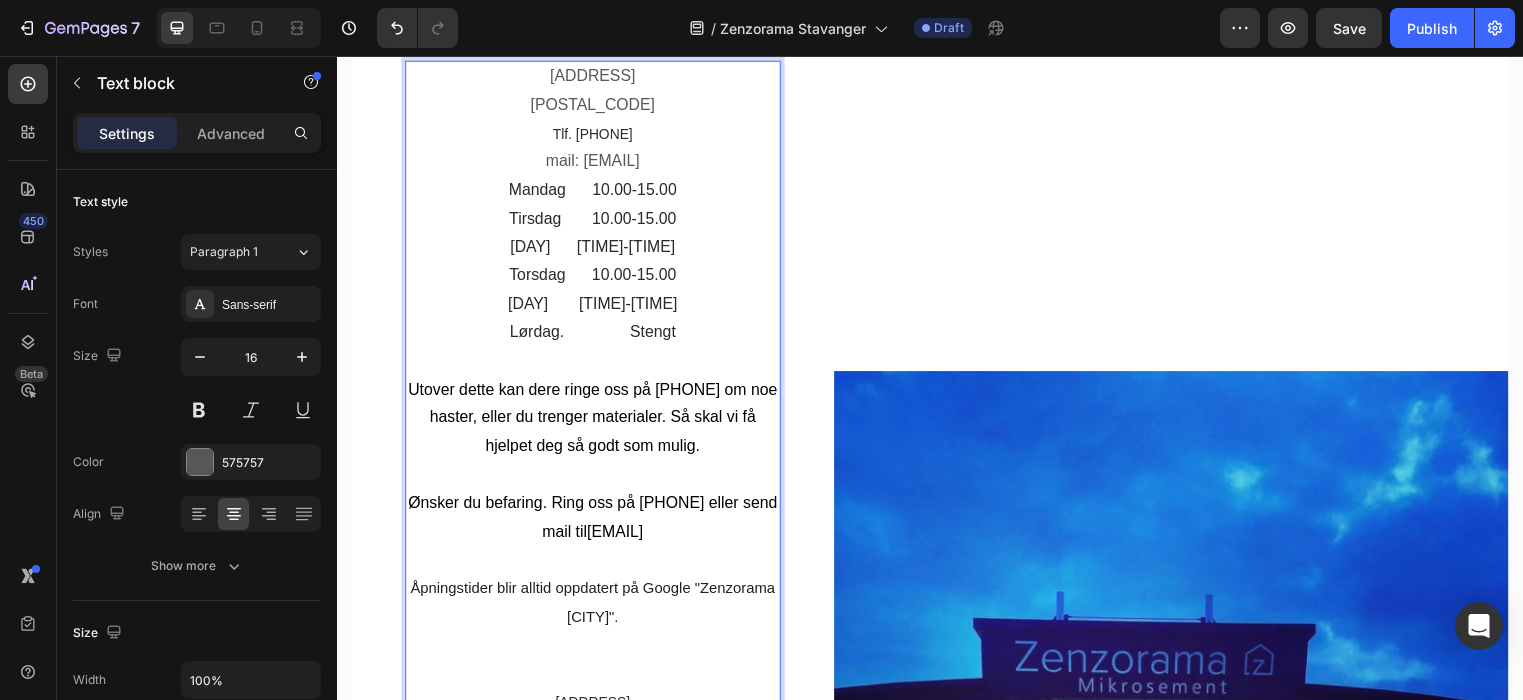scroll, scrollTop: 563, scrollLeft: 0, axis: vertical 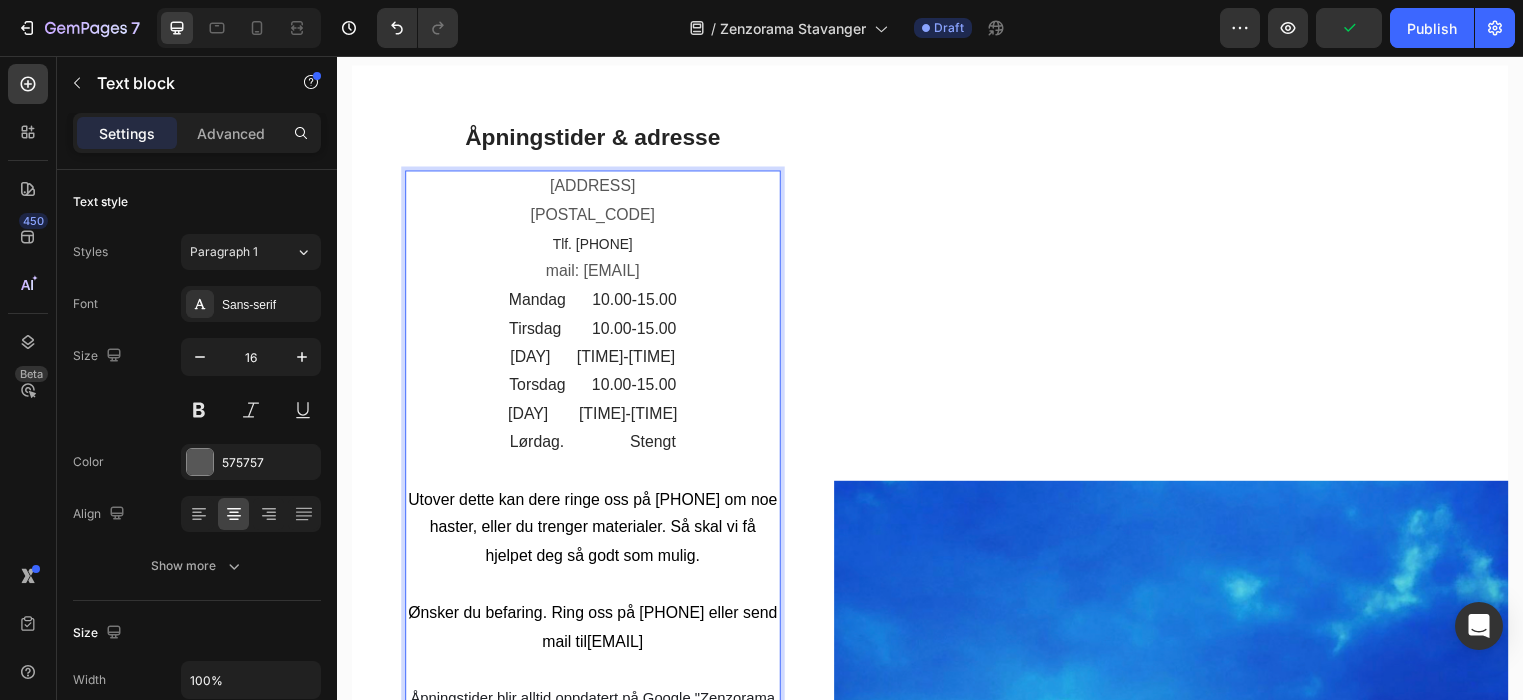 click on "Lørdag.               Stengt" at bounding box center [596, 446] 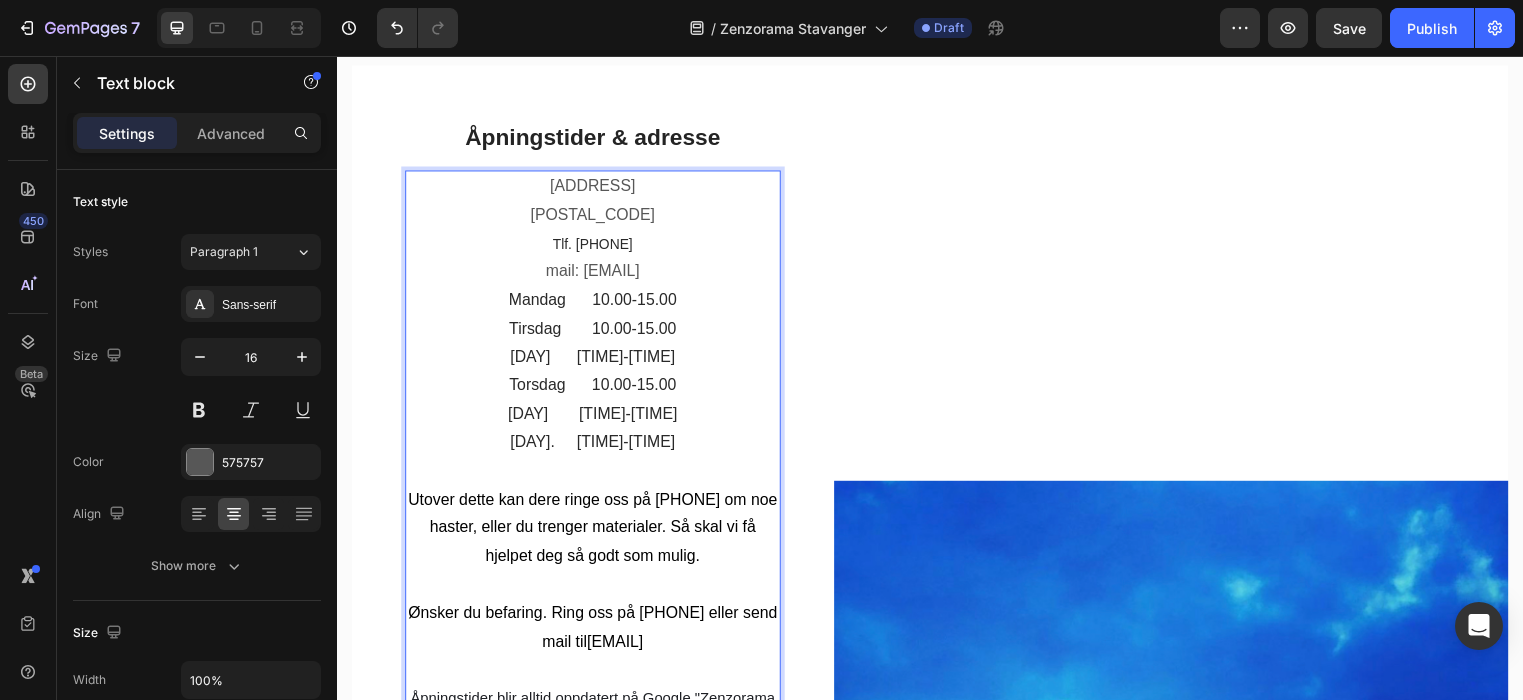 click on "Lørdag.     11.00-14.00" at bounding box center [595, 446] 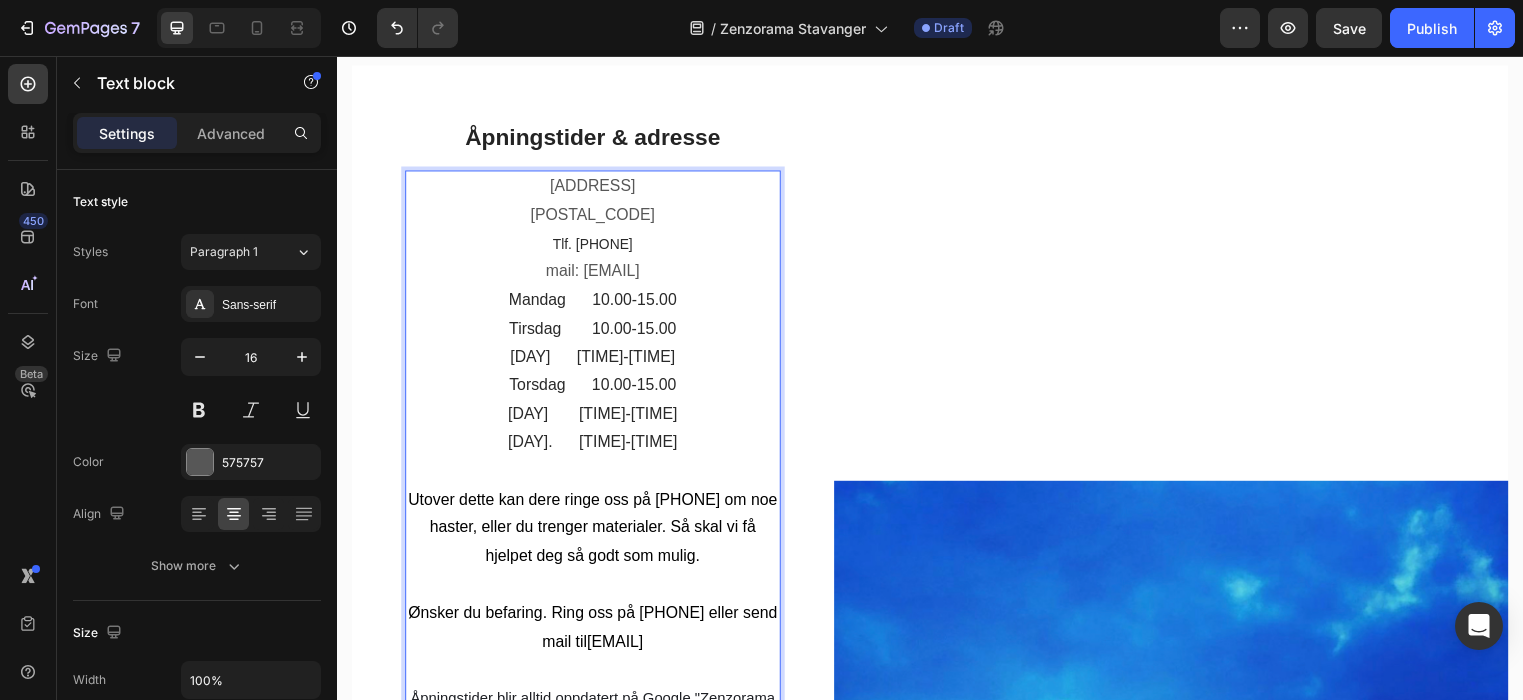 click on "Lørdag.       11.00-14.00" at bounding box center [595, 446] 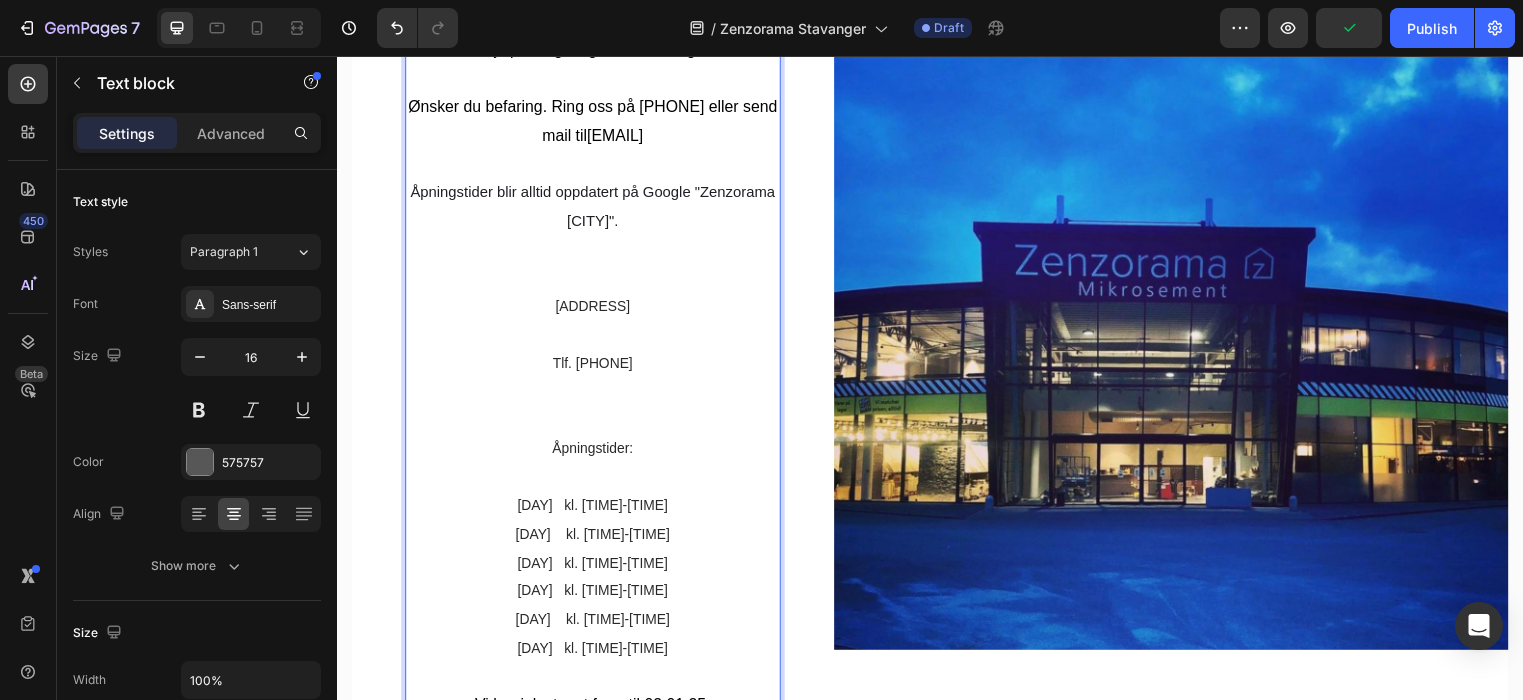 scroll, scrollTop: 1104, scrollLeft: 0, axis: vertical 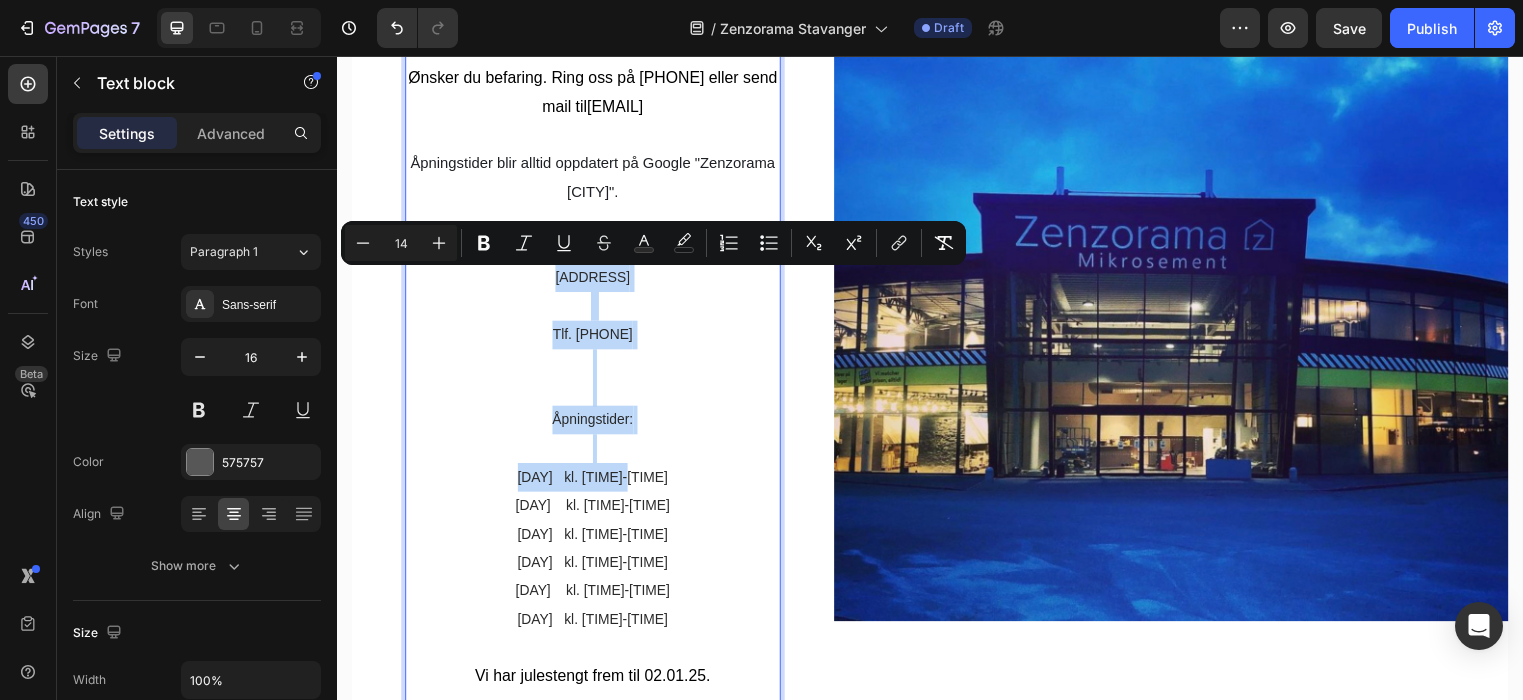 drag, startPoint x: 488, startPoint y: 282, endPoint x: 640, endPoint y: 502, distance: 267.4023 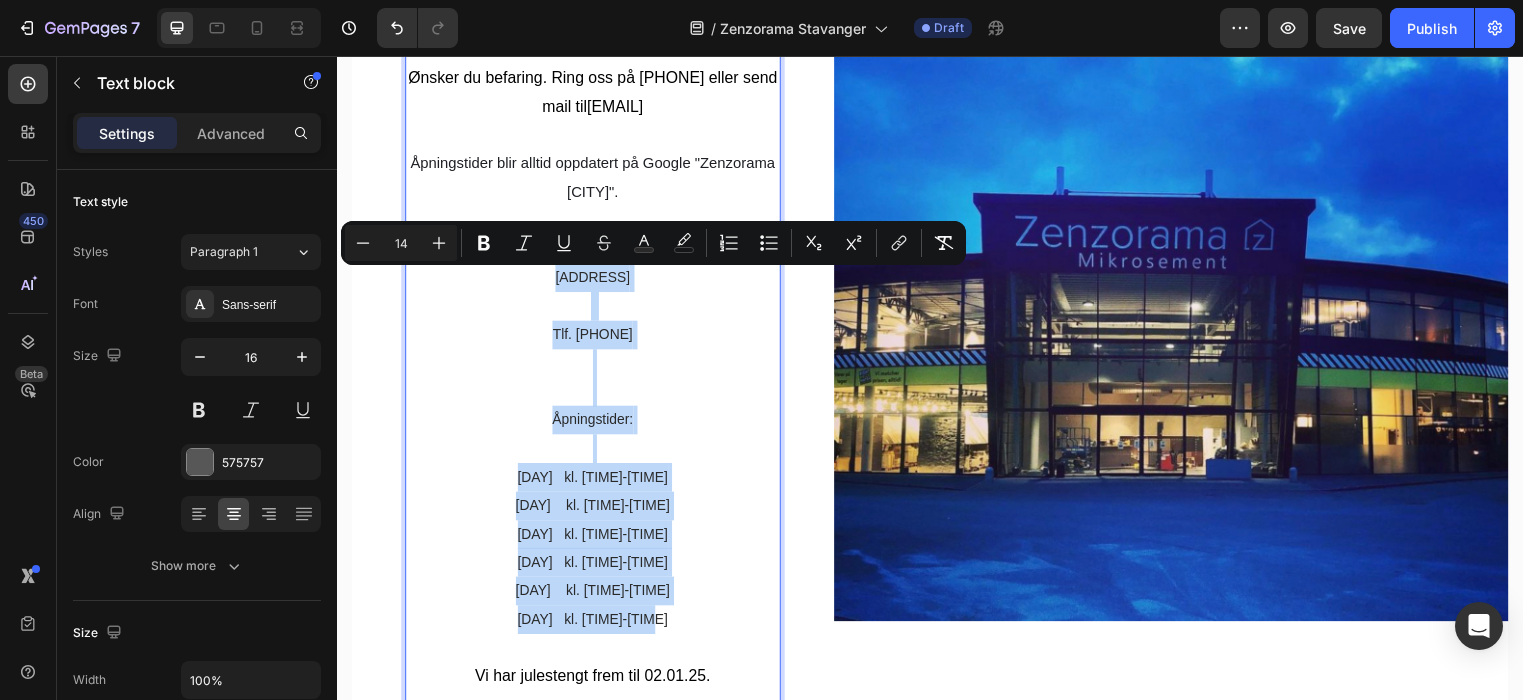 drag, startPoint x: 485, startPoint y: 281, endPoint x: 659, endPoint y: 632, distance: 391.7614 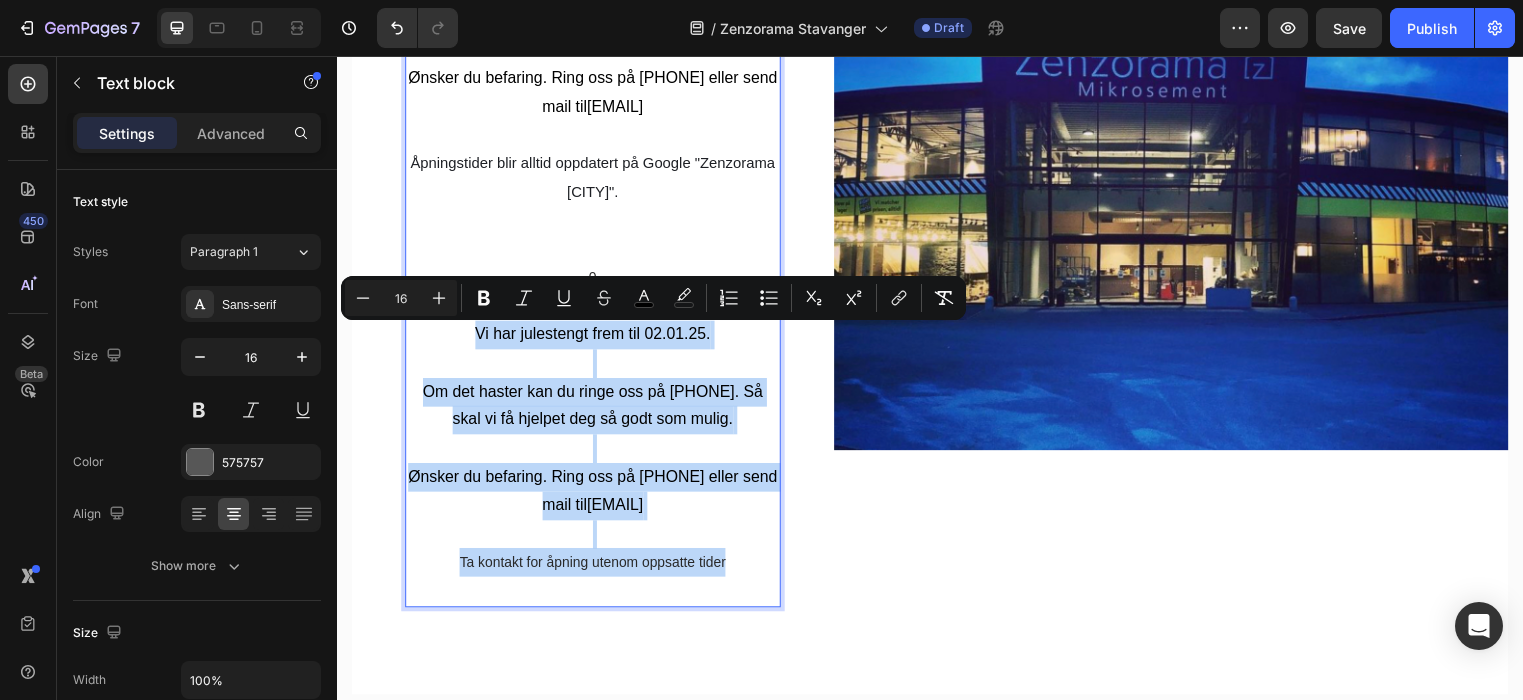 drag, startPoint x: 478, startPoint y: 338, endPoint x: 746, endPoint y: 576, distance: 358.42432 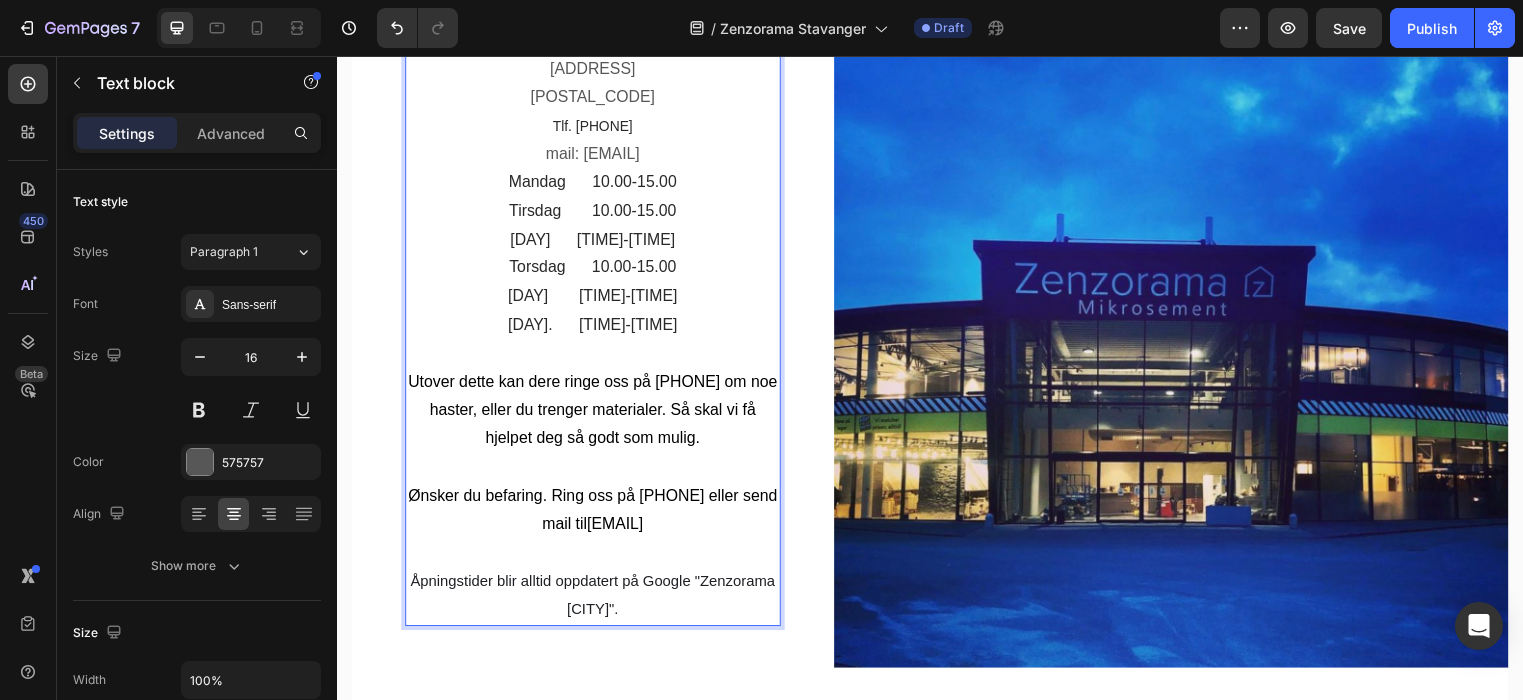 scroll, scrollTop: 680, scrollLeft: 0, axis: vertical 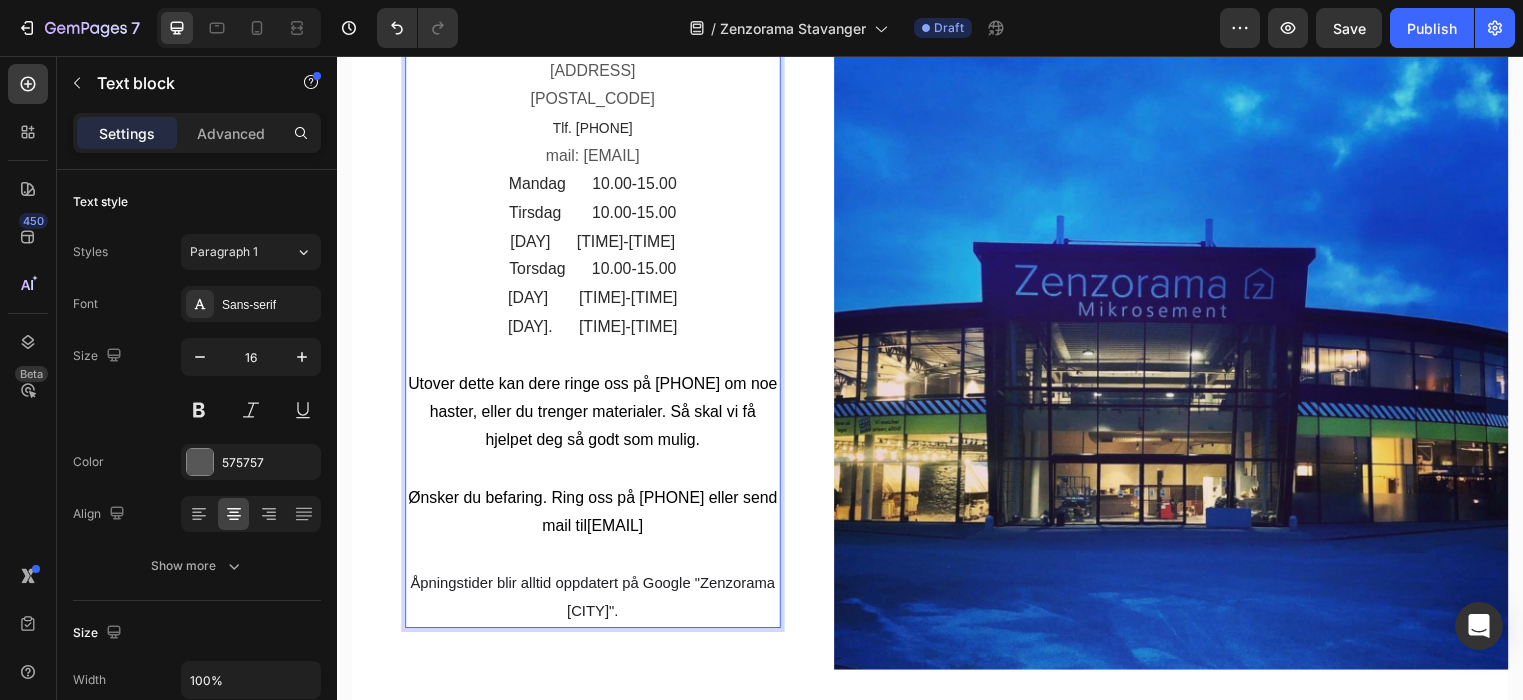 click on "Utover dette kan dere ringe oss på 95944840 om noe haster, eller du trenger materialer. Så skal vi få hjelpet deg så godt som mulig." at bounding box center (596, 416) 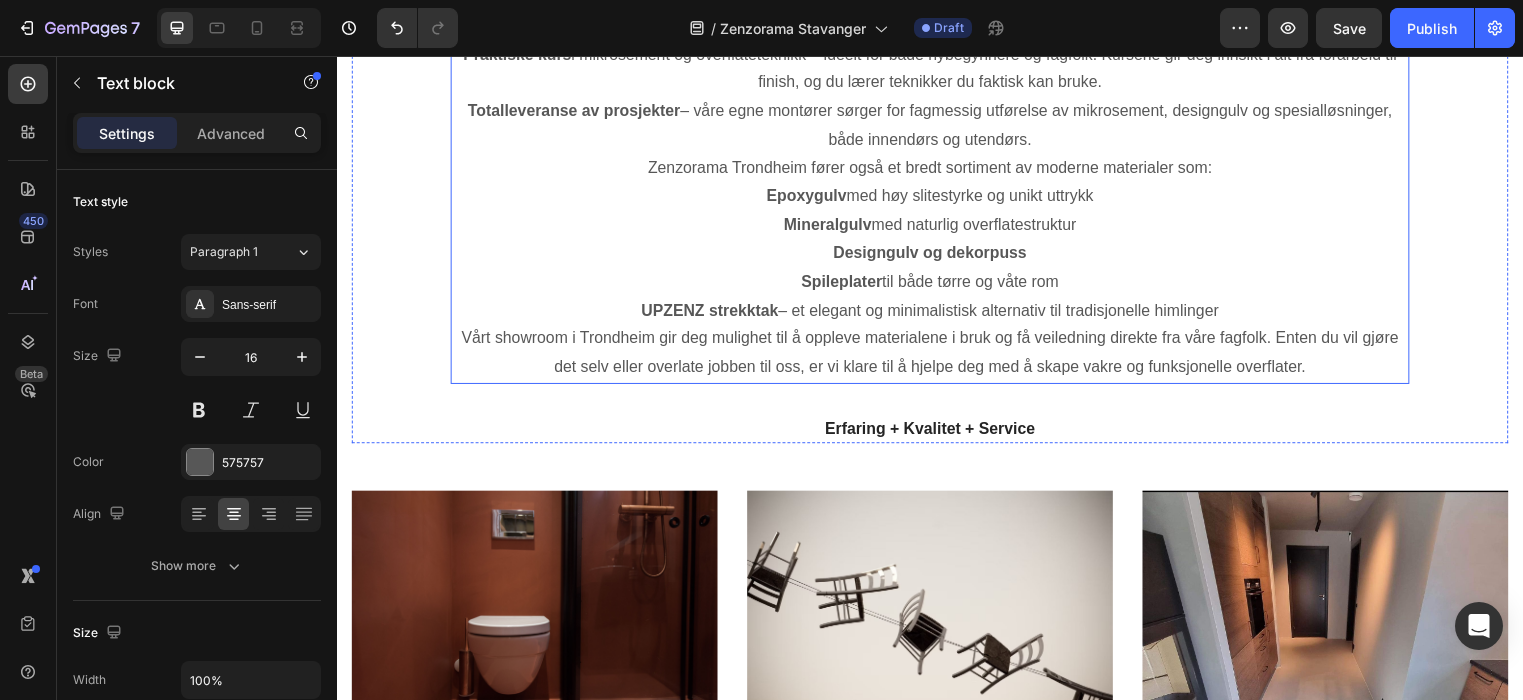 scroll, scrollTop: 2207, scrollLeft: 0, axis: vertical 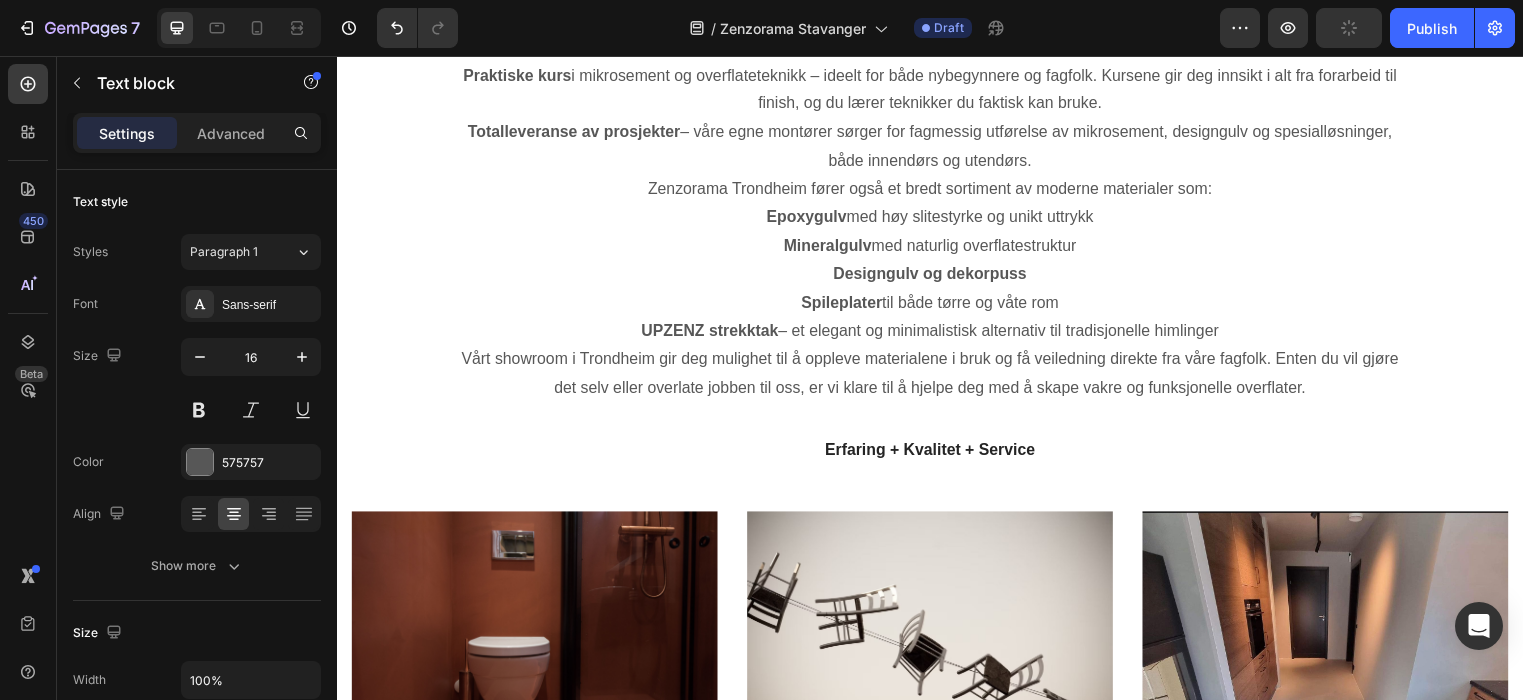 click on "Zenzorama Trondheim" at bounding box center [937, -219] 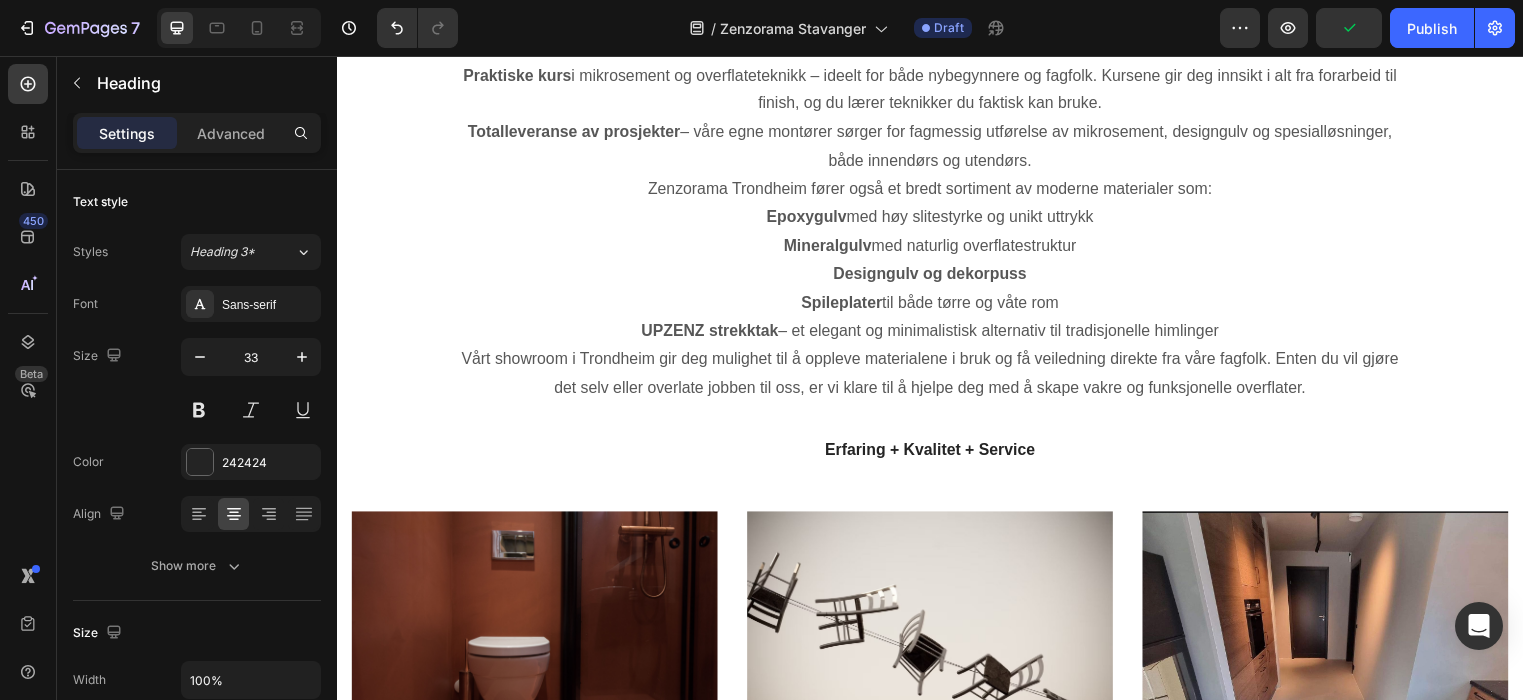 click on "Zenzorama Trondheim" at bounding box center (937, -219) 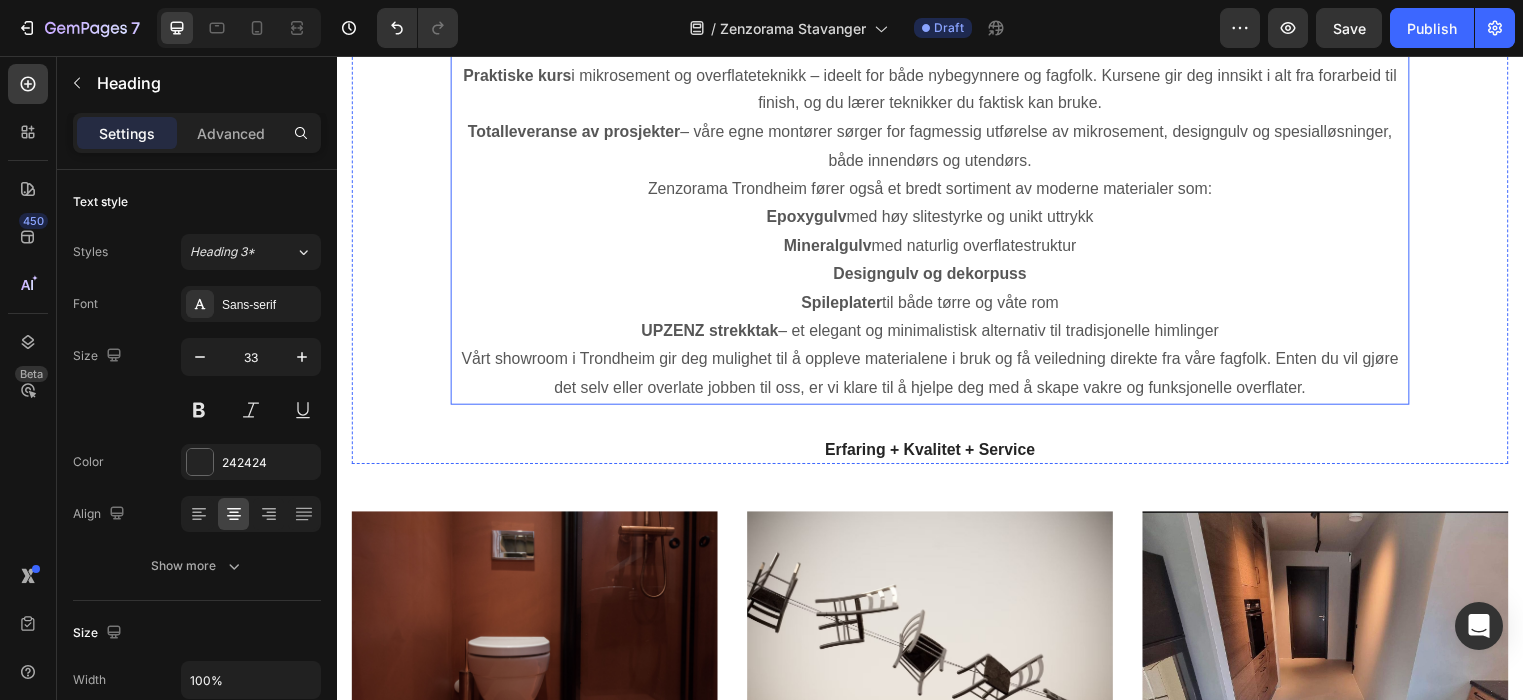 click on "Zenzorama Trondheim er din lokale ekspert på sømløse og moderne overflater, med spesialisering innen mikrosement, epoxy, mineralgulv og strekktak. Mikrosement har de siste årene blitt et foretrukket valg for både private hjem og profesjonelle prosjekter – takket være materialets slitestyrke, fleksibilitet og estetiske uttrykk. Vår mest brukte løsning er Cretezenz, en ferdigblandet mikrosement som gjør både planlegging og påføring langt enklere." at bounding box center (937, -83) 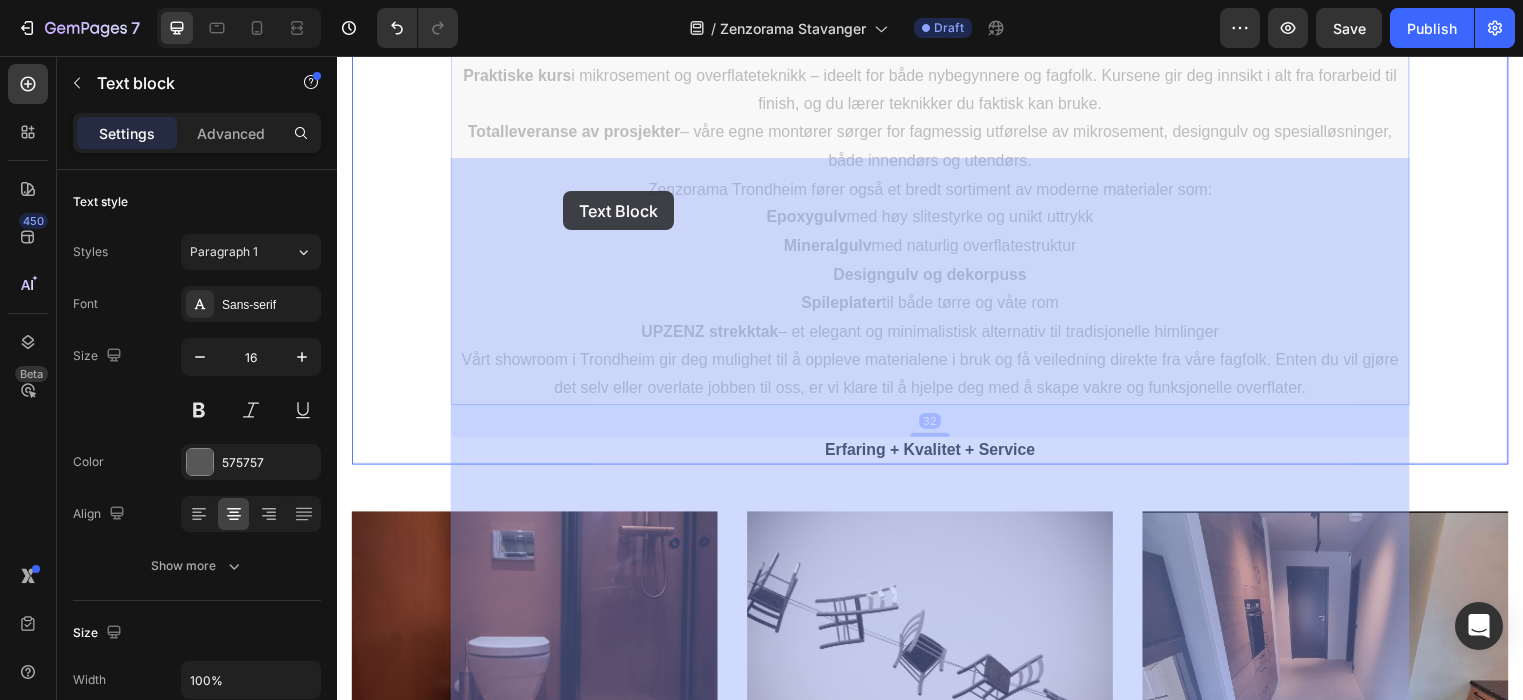 drag, startPoint x: 538, startPoint y: 174, endPoint x: 554, endPoint y: 188, distance: 21.260292 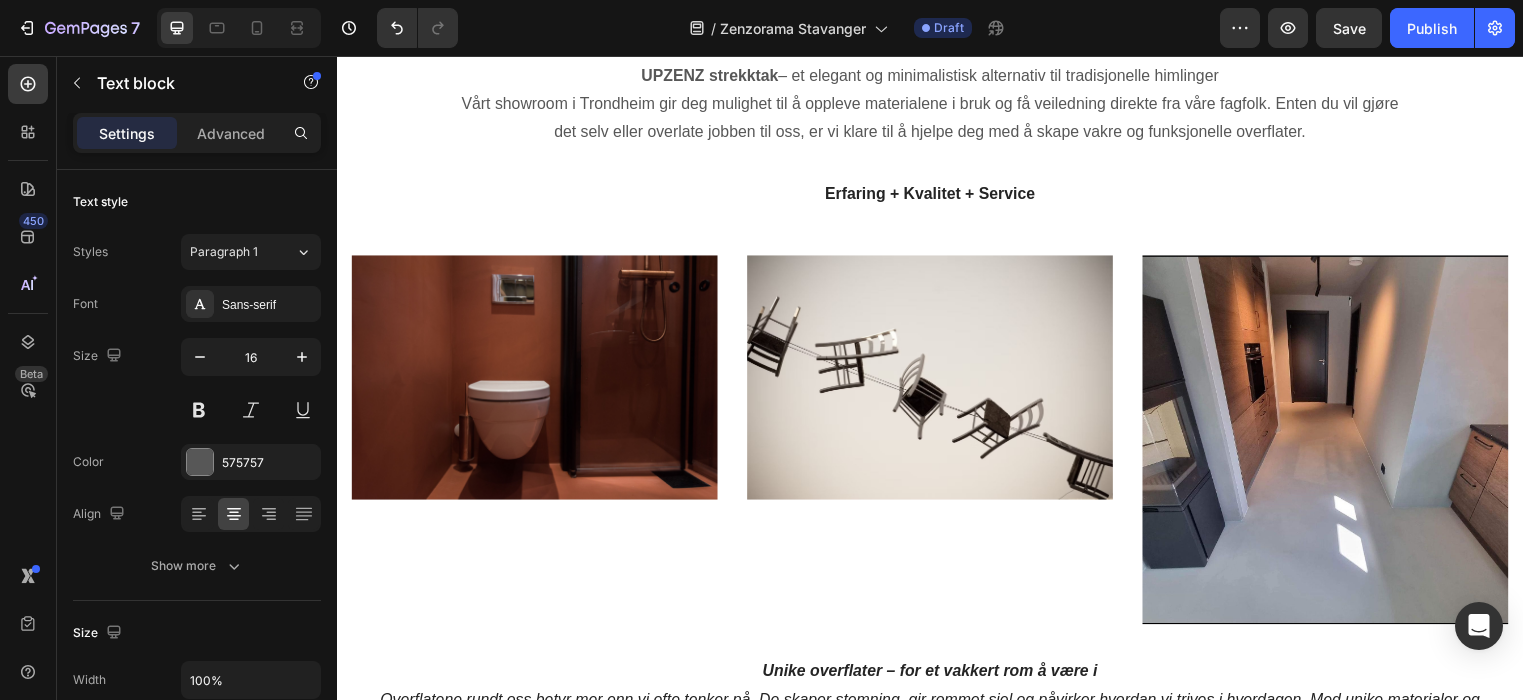 scroll, scrollTop: 2796, scrollLeft: 0, axis: vertical 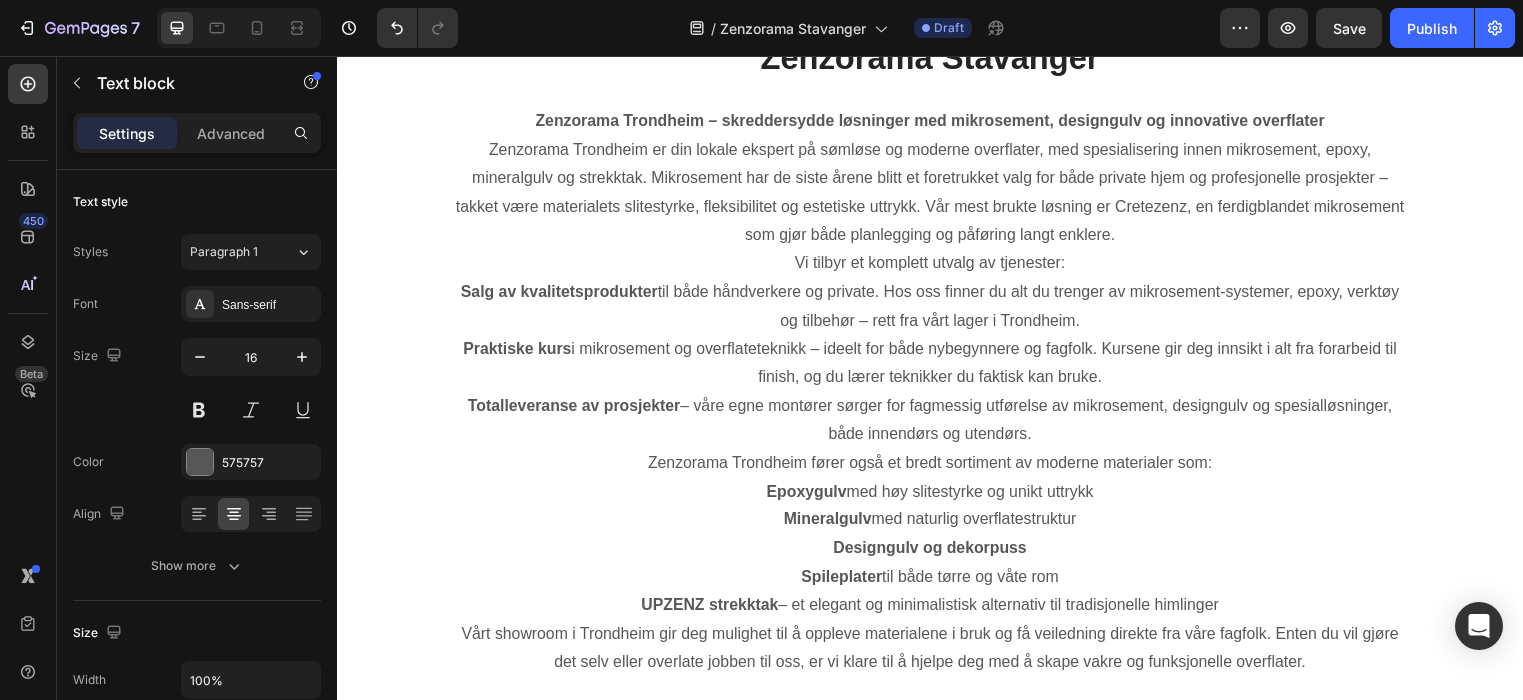 click on "Zenzorama Trondheim er din lokale ekspert på sømløse og moderne overflater, med spesialisering innen mikrosement, epoxy, mineralgulv og strekktak. Mikrosement har de siste årene blitt et foretrukket valg for både private hjem og profesjonelle prosjekter – takket være materialets slitestyrke, fleksibilitet og estetiske uttrykk. Vår mest brukte løsning er Cretezenz, en ferdigblandet mikrosement som gjør både planlegging og påføring langt enklere." at bounding box center [937, 194] 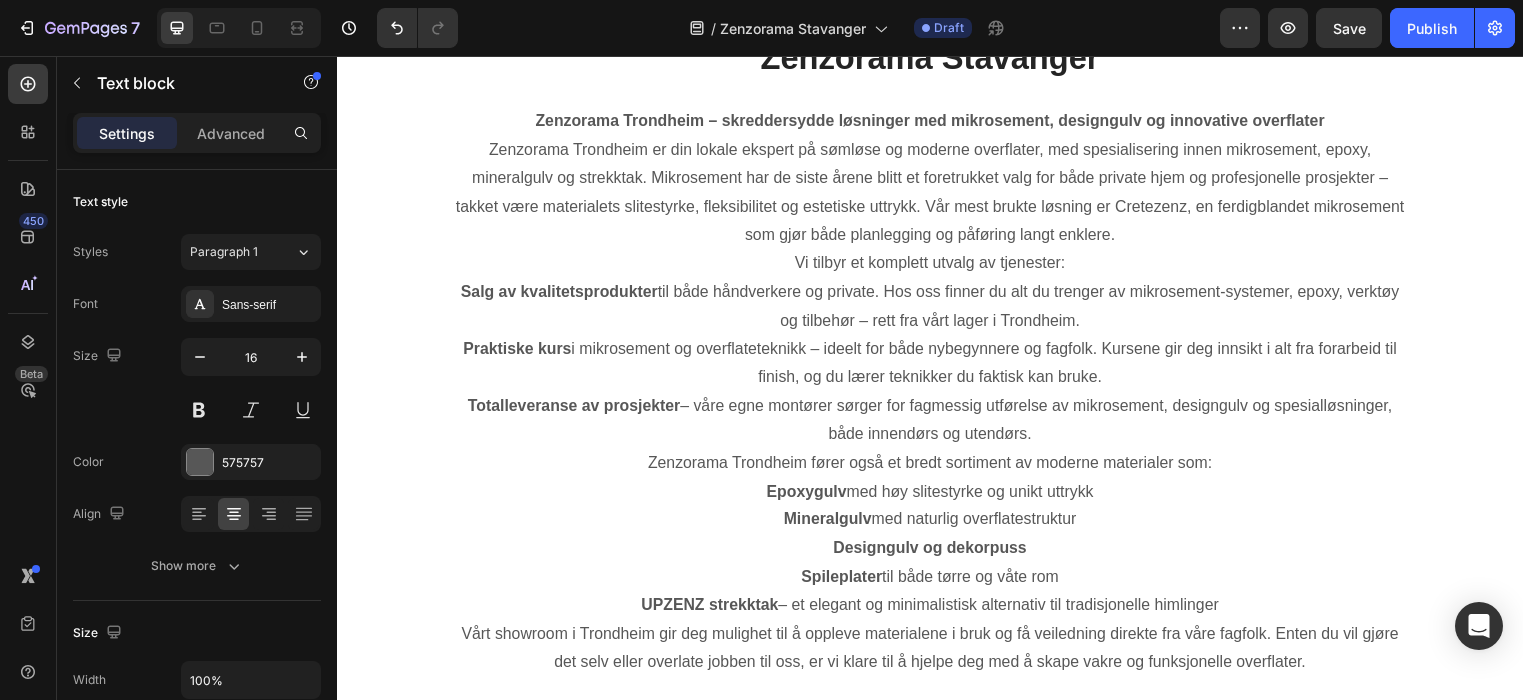 click on "Salg av kvalitetsprodukter  til både håndverkere og private. Hos oss finner du alt du trenger av mikrosement-systemer, epoxy, verktøy og tilbehør – rett fra vårt lager i Trondheim." at bounding box center (937, 310) 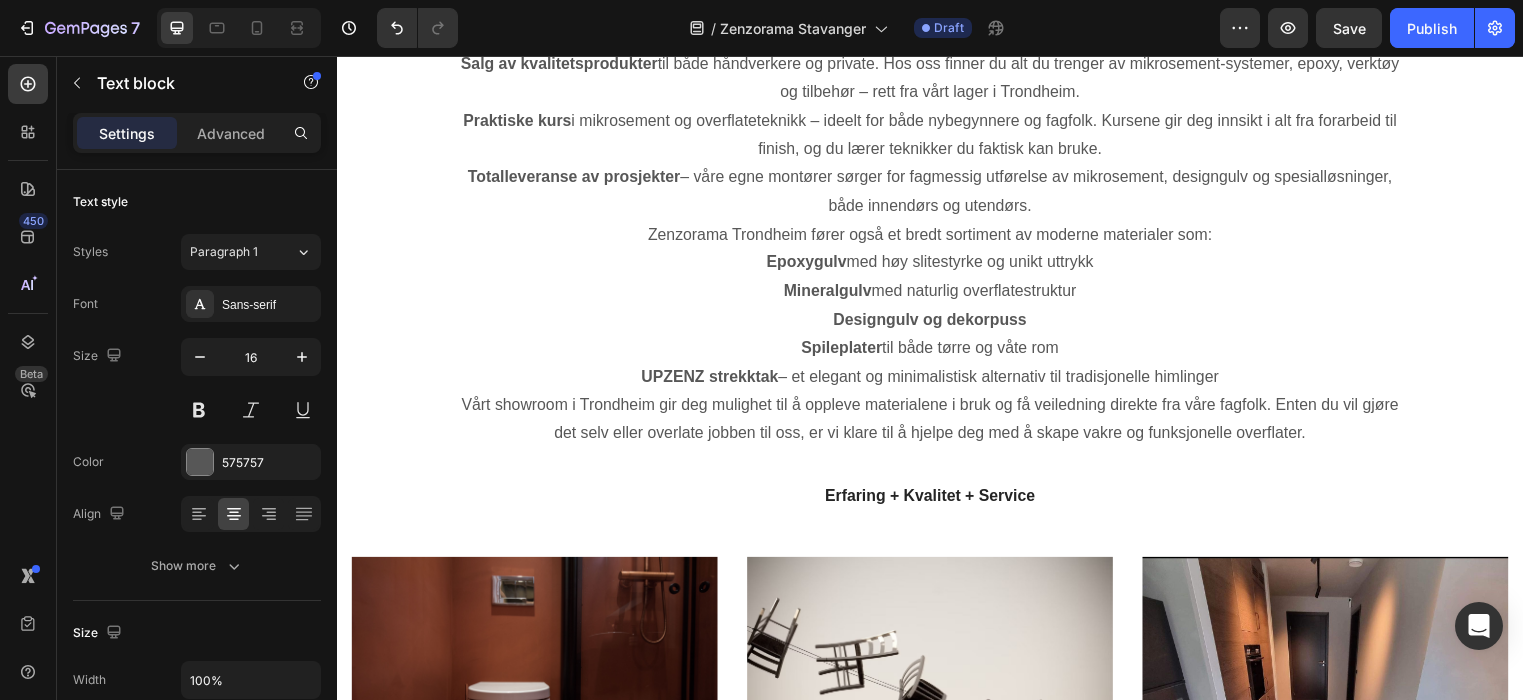 scroll, scrollTop: 2154, scrollLeft: 0, axis: vertical 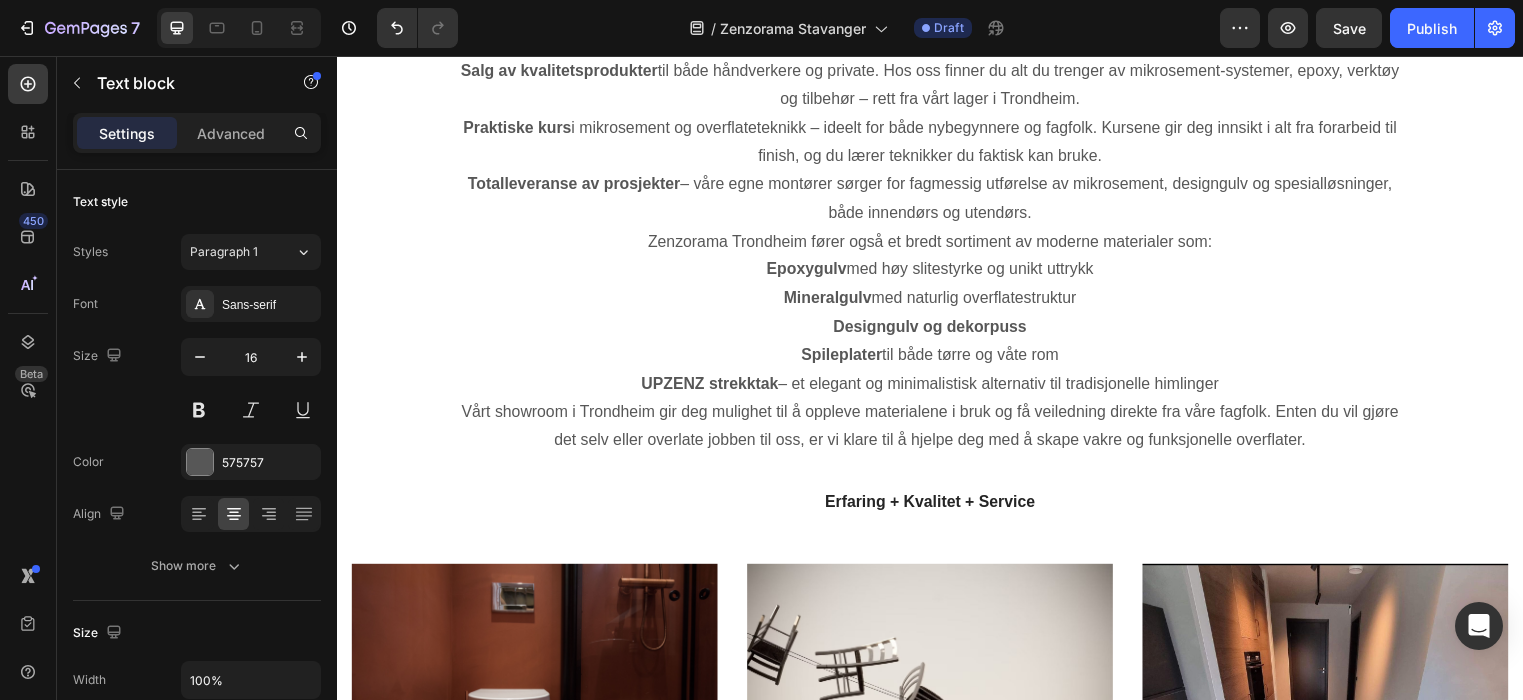 click on "Zenzorama Trondheim er din lokale ekspert på sømløse og moderne overflater, med spesialisering innen mikrosement, epoxy, mineralgulv og strekktak. Mikrosement har de siste årene blitt et foretrukket valg for både private hjem og profesjonelle prosjekter – takket være materialets slitestyrke, fleksibilitet og estetiske uttrykk. Vår mest brukte løsning er Cretezenz, en ferdigblandet mikrosement som gjør både planlegging og påføring langt enklere." at bounding box center (937, -30) 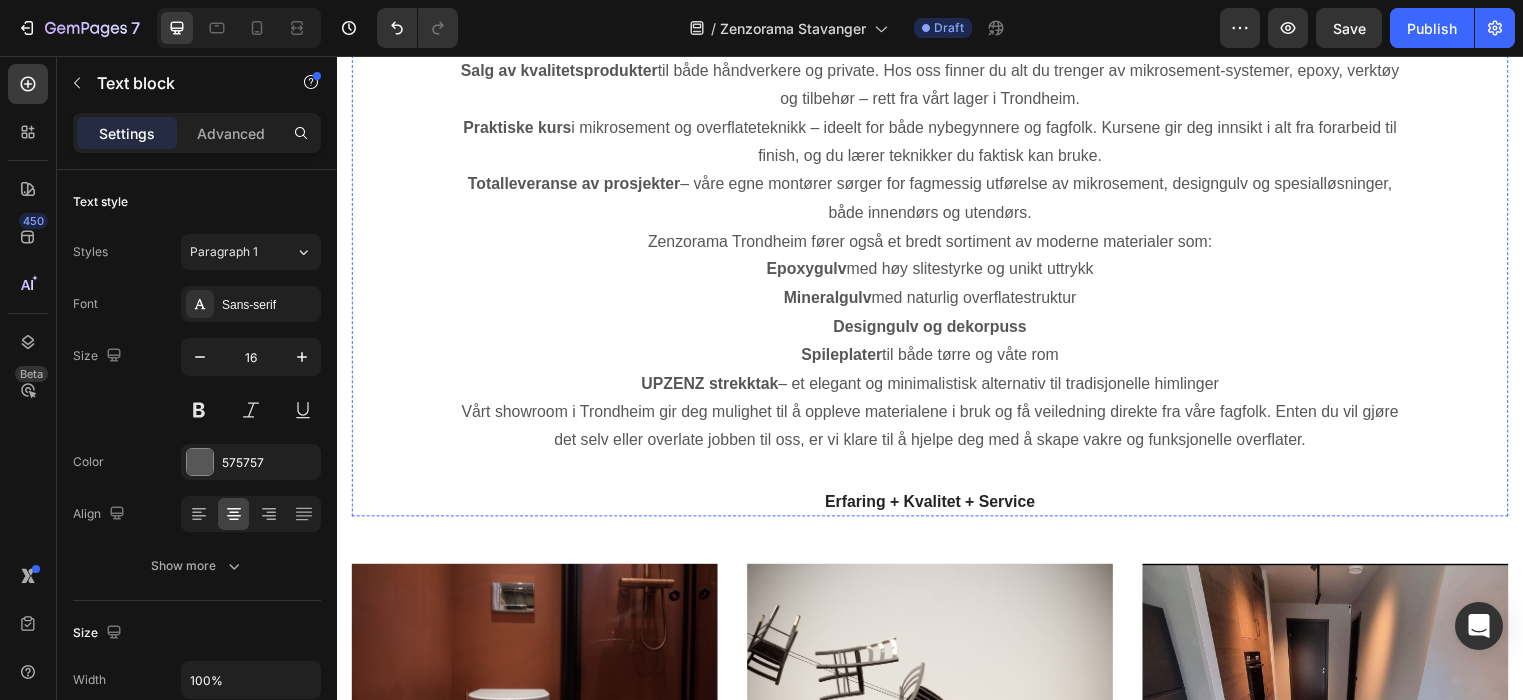 click on "Zenzorama Stavanger" at bounding box center [937, -166] 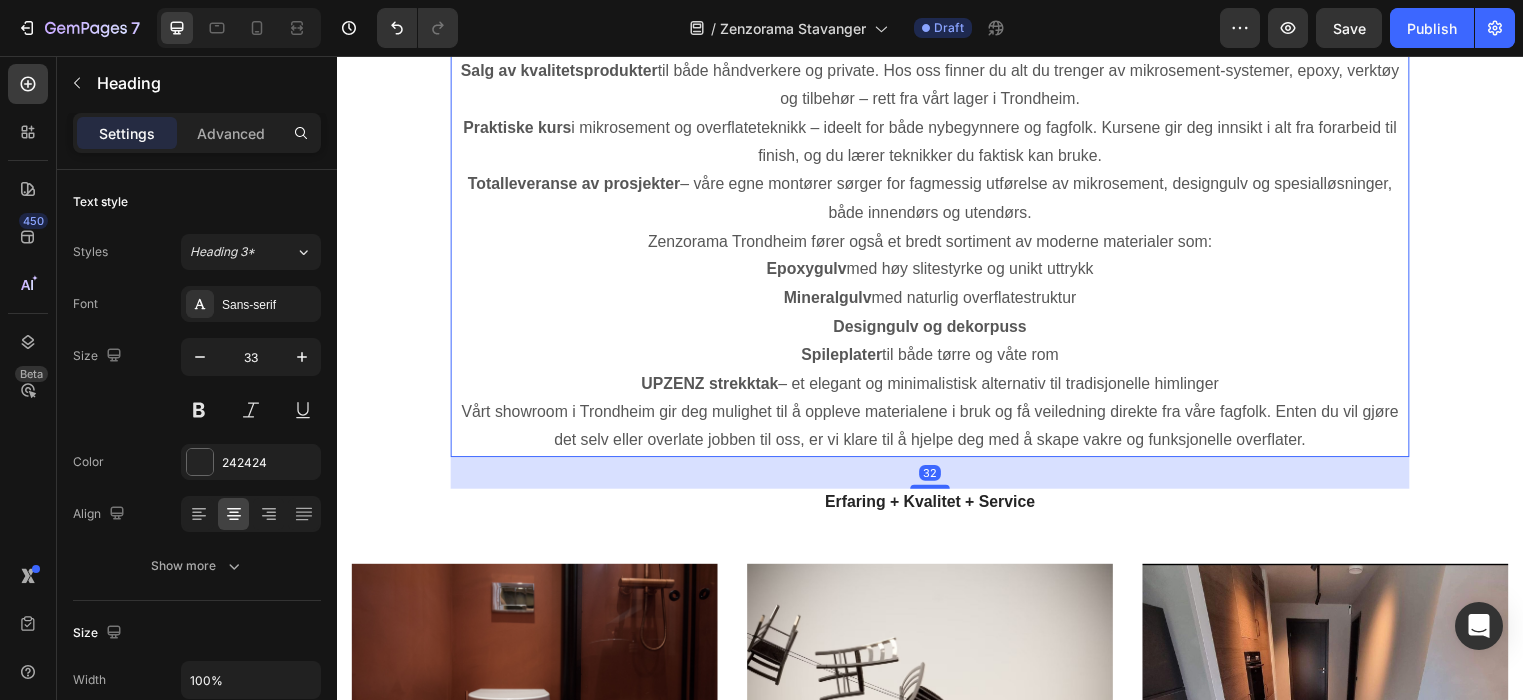 click on "Zenzorama Trondheim – skreddersydde løsninger med mikrosement, designgulv og innovative overflater" at bounding box center (937, -103) 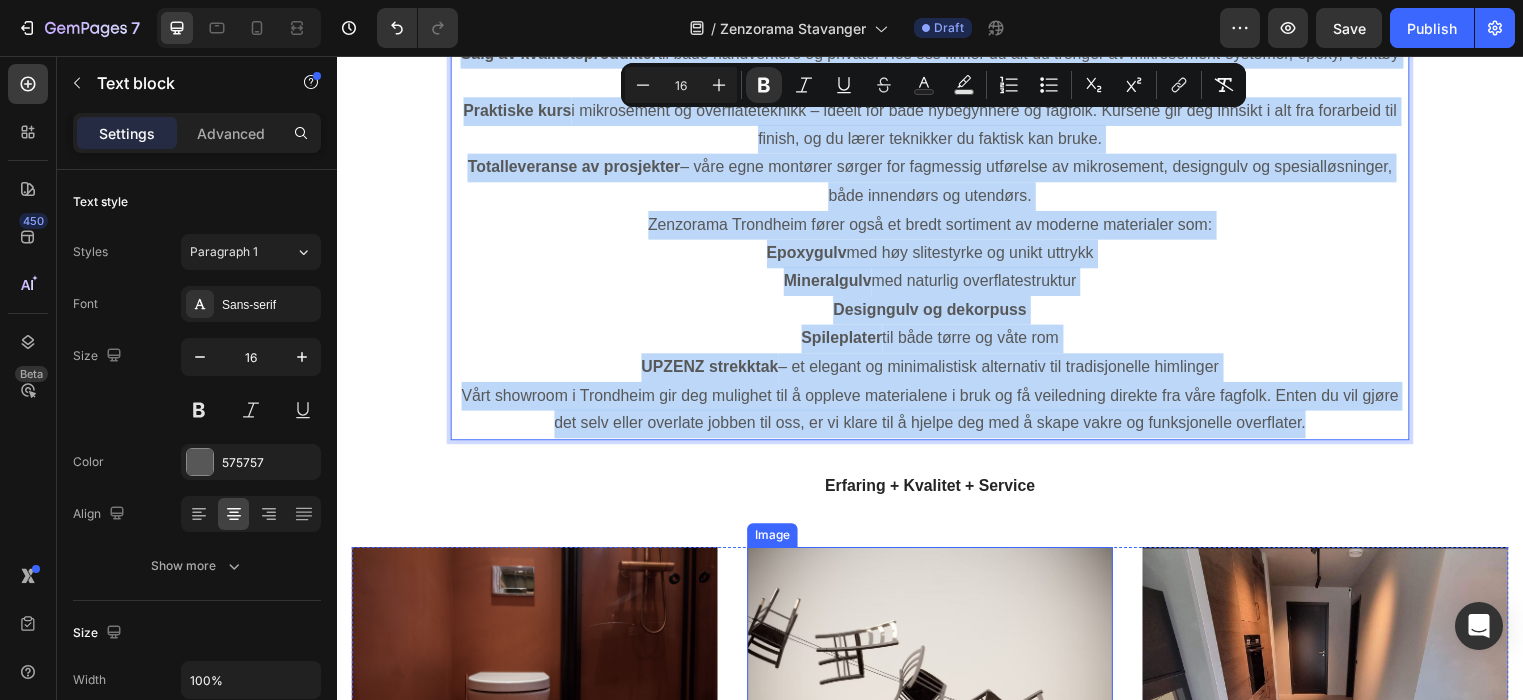 scroll, scrollTop: 2504, scrollLeft: 0, axis: vertical 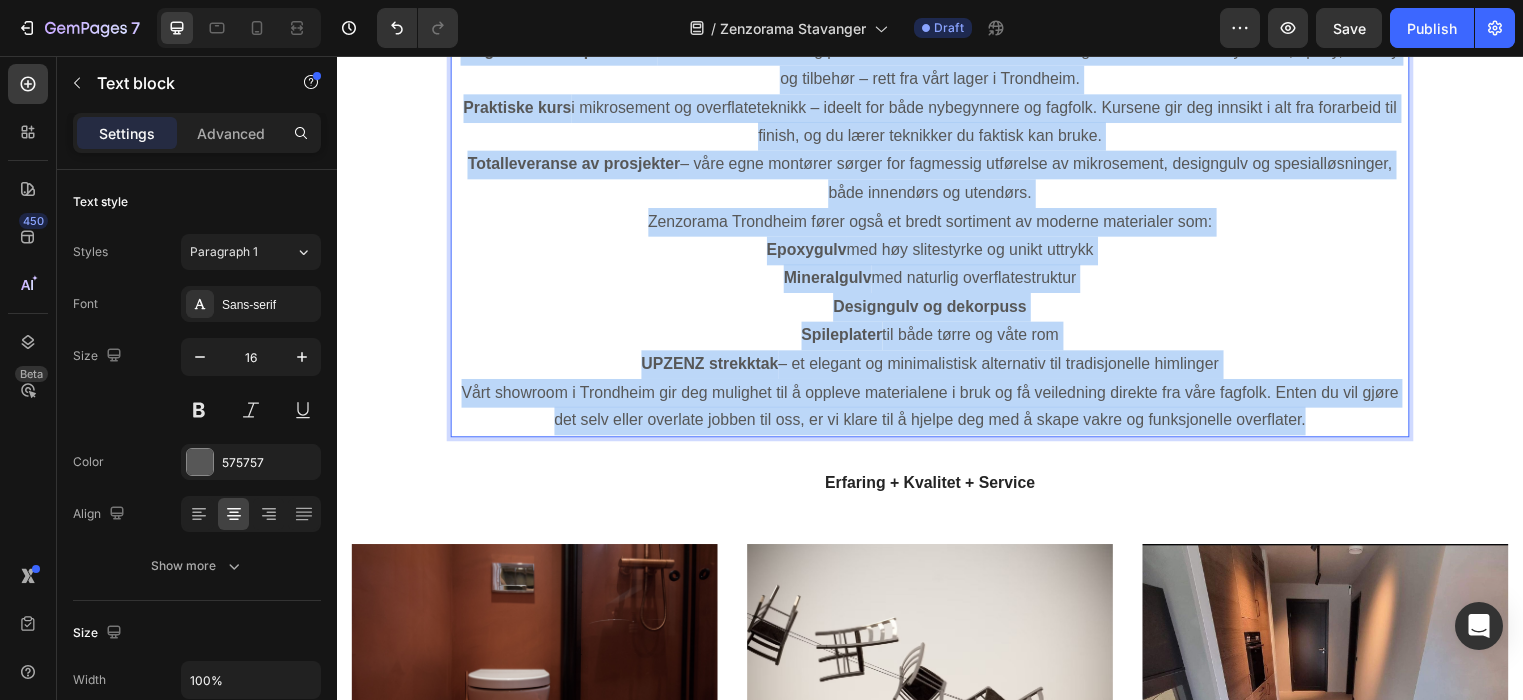 drag, startPoint x: 538, startPoint y: 223, endPoint x: 1327, endPoint y: 424, distance: 814.2002 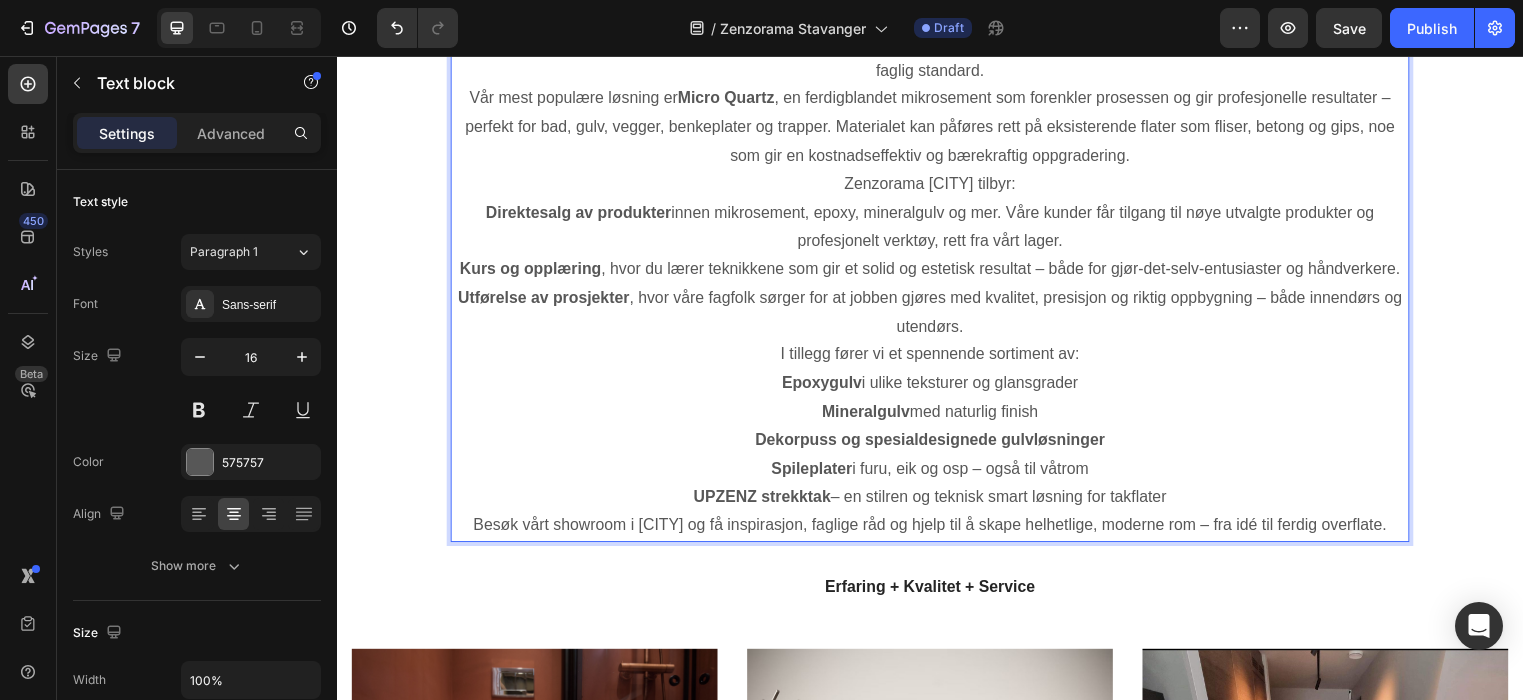 scroll, scrollTop: 2065, scrollLeft: 0, axis: vertical 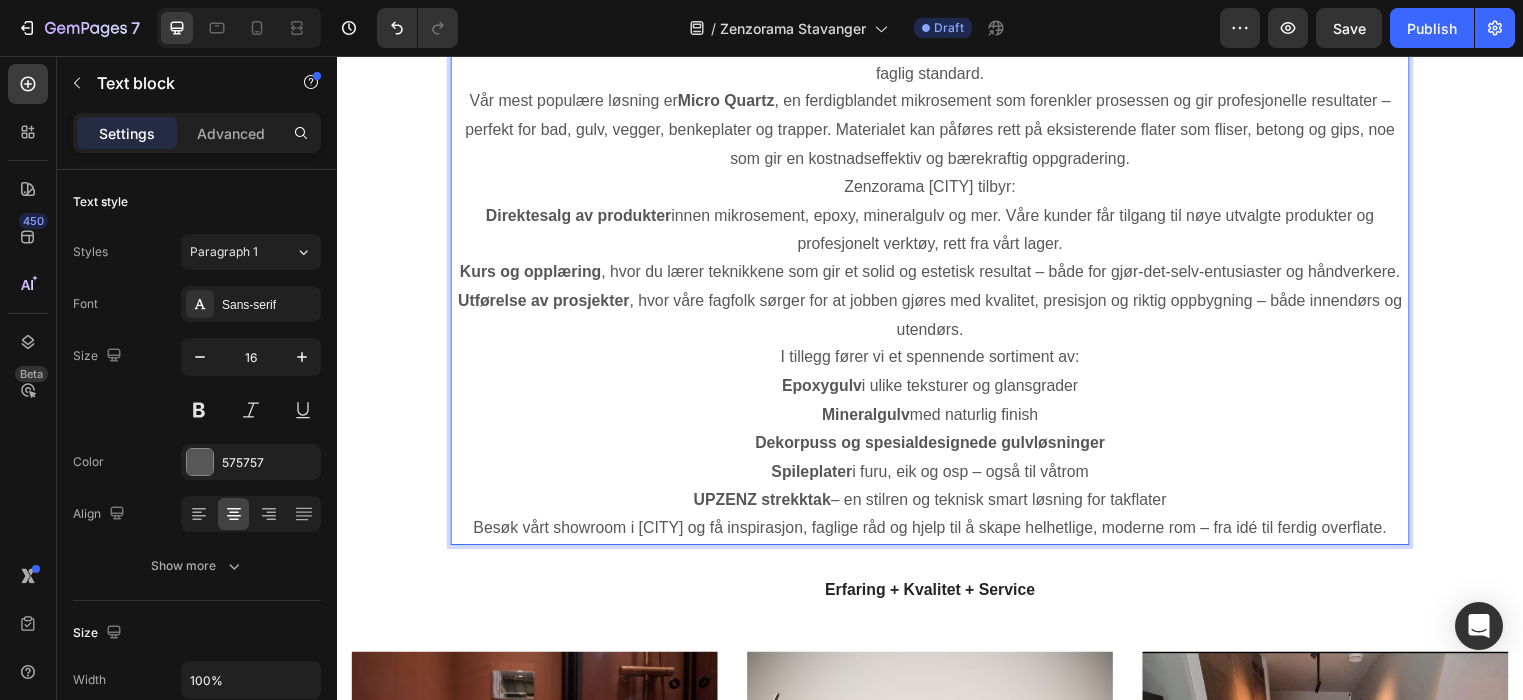 click on "Vår mest populære løsning er  Micro Quartz , en ferdigblandet mikrosement som forenkler prosessen og gir profesjonelle resultater – perfekt for bad, gulv, vegger, benkeplater og trapper. Materialet kan påføres rett på eksisterende flater som fliser, betong og gips, noe som gir en kostnadseffektiv og bærekraftig oppgradering." at bounding box center [937, 131] 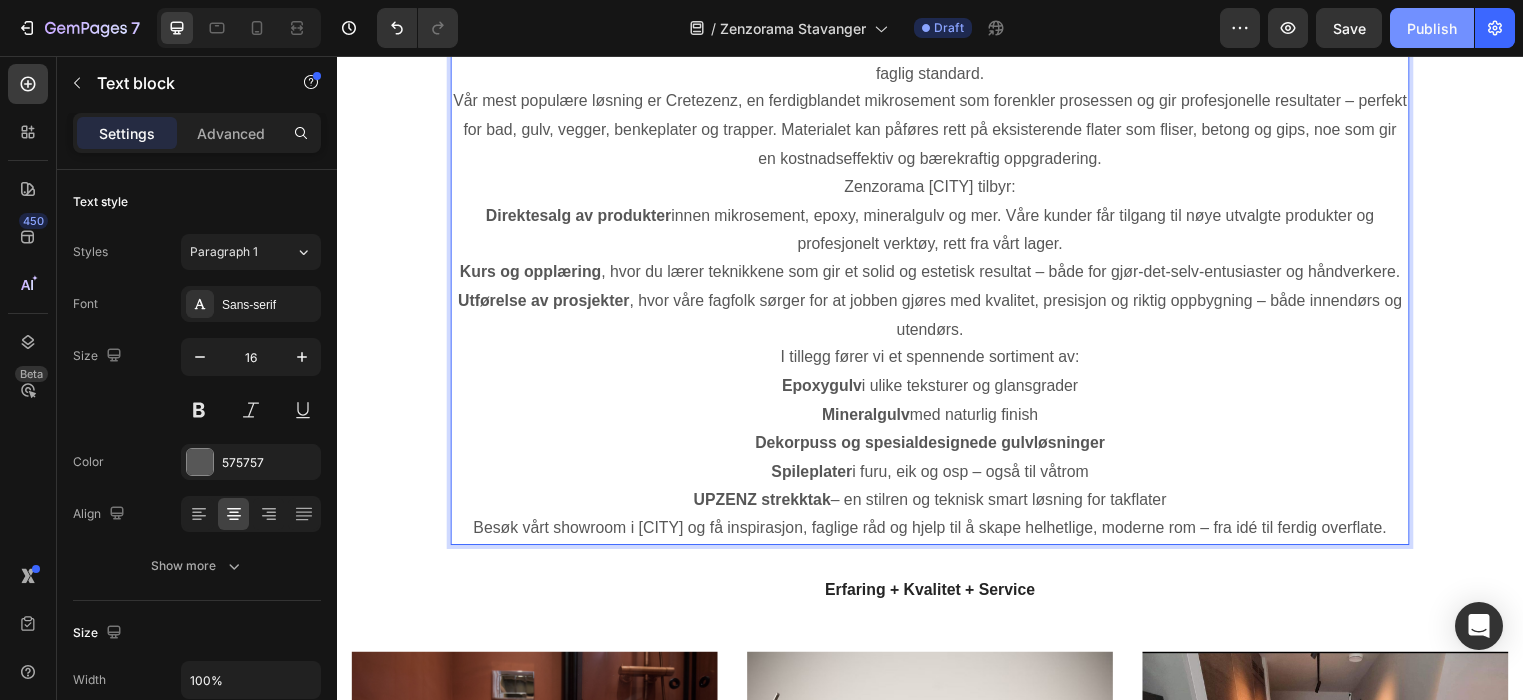 click on "Publish" at bounding box center [1432, 28] 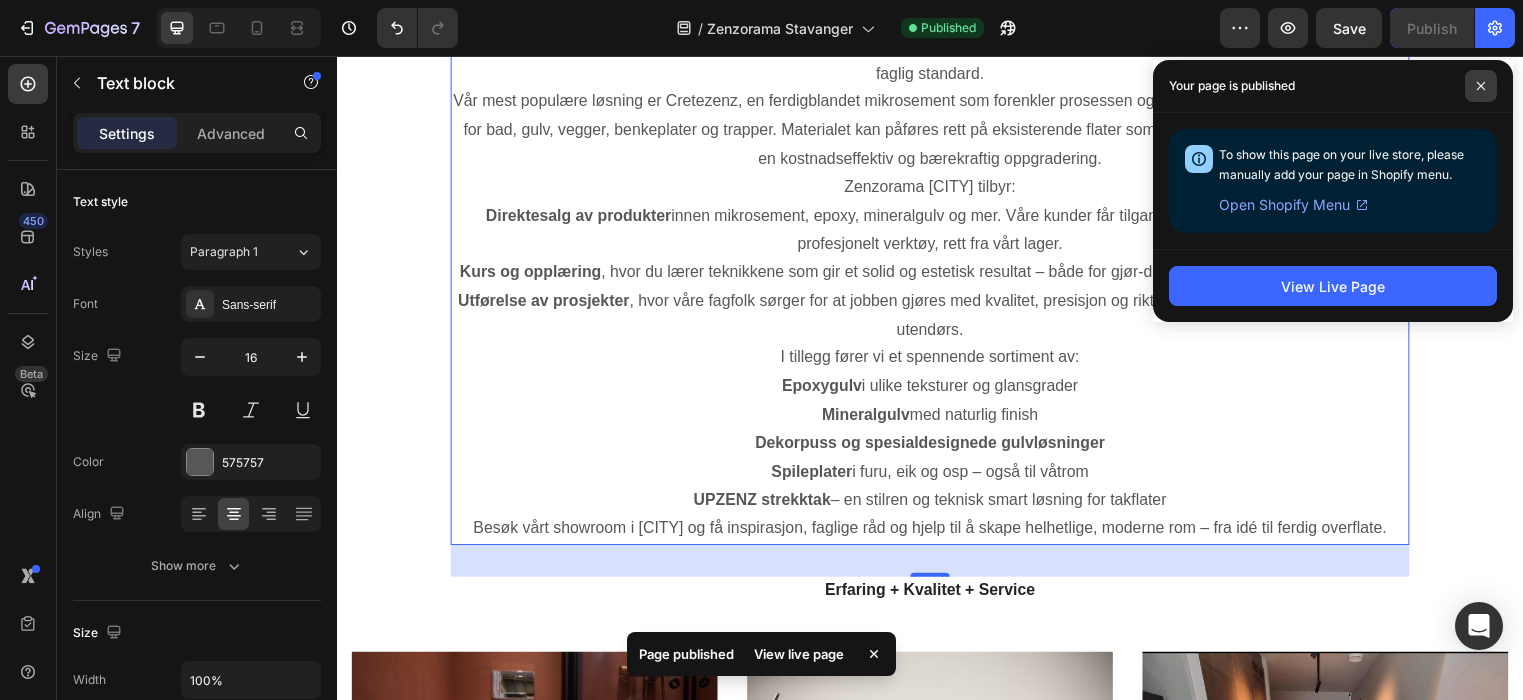 click 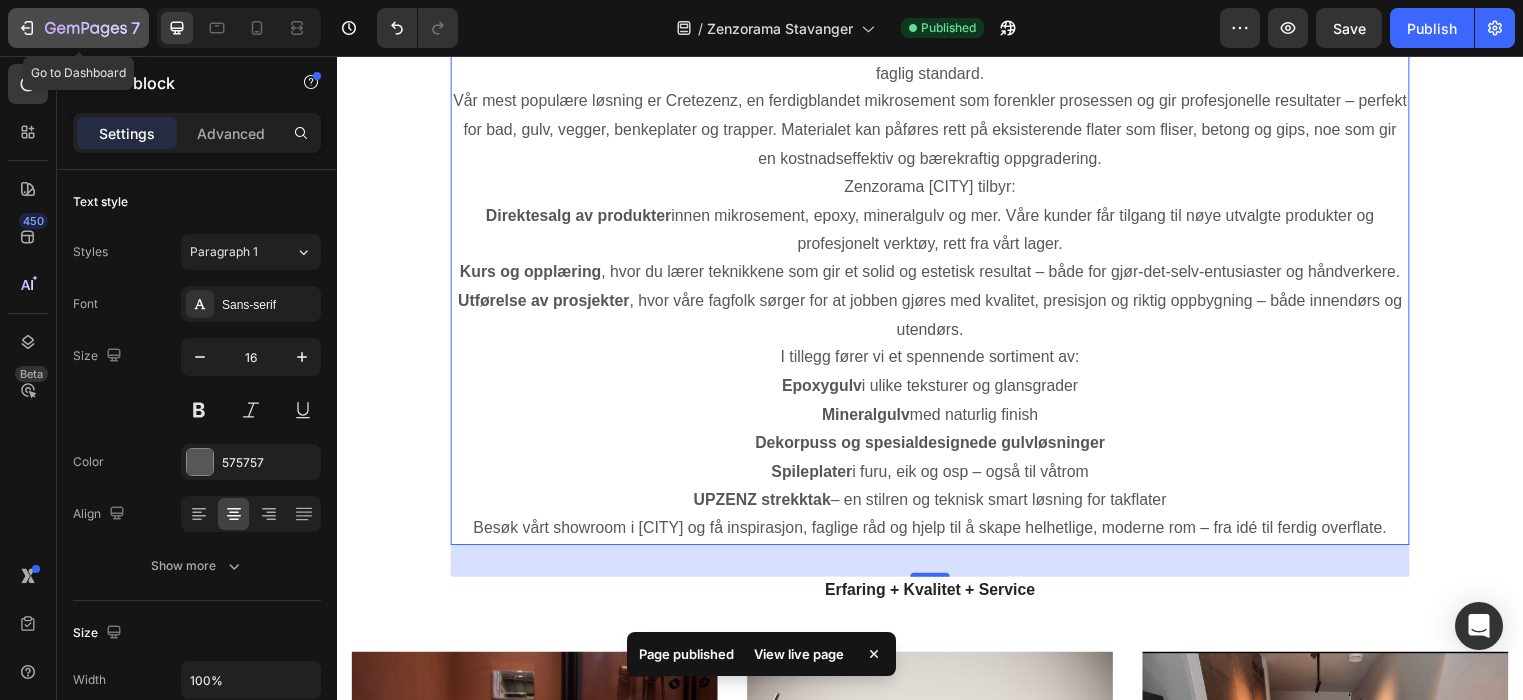 click 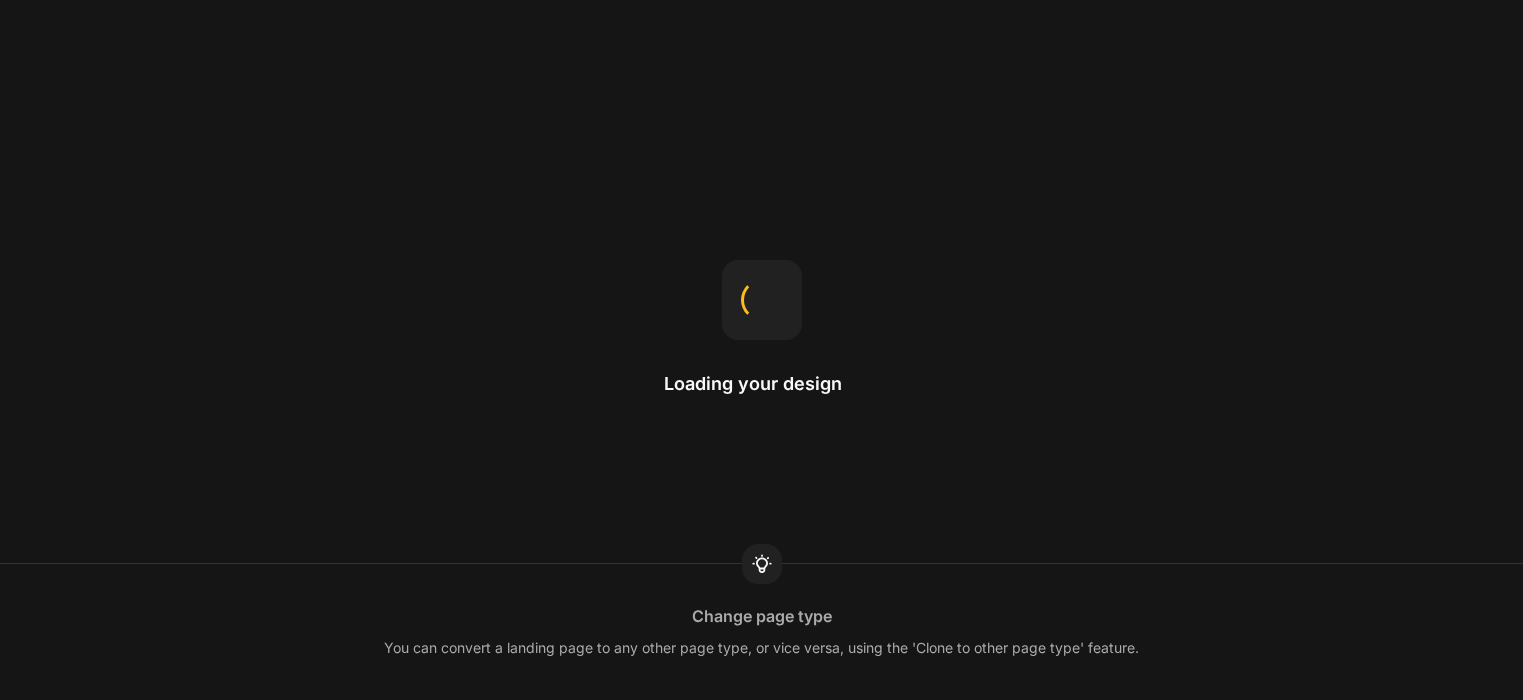 scroll, scrollTop: 0, scrollLeft: 0, axis: both 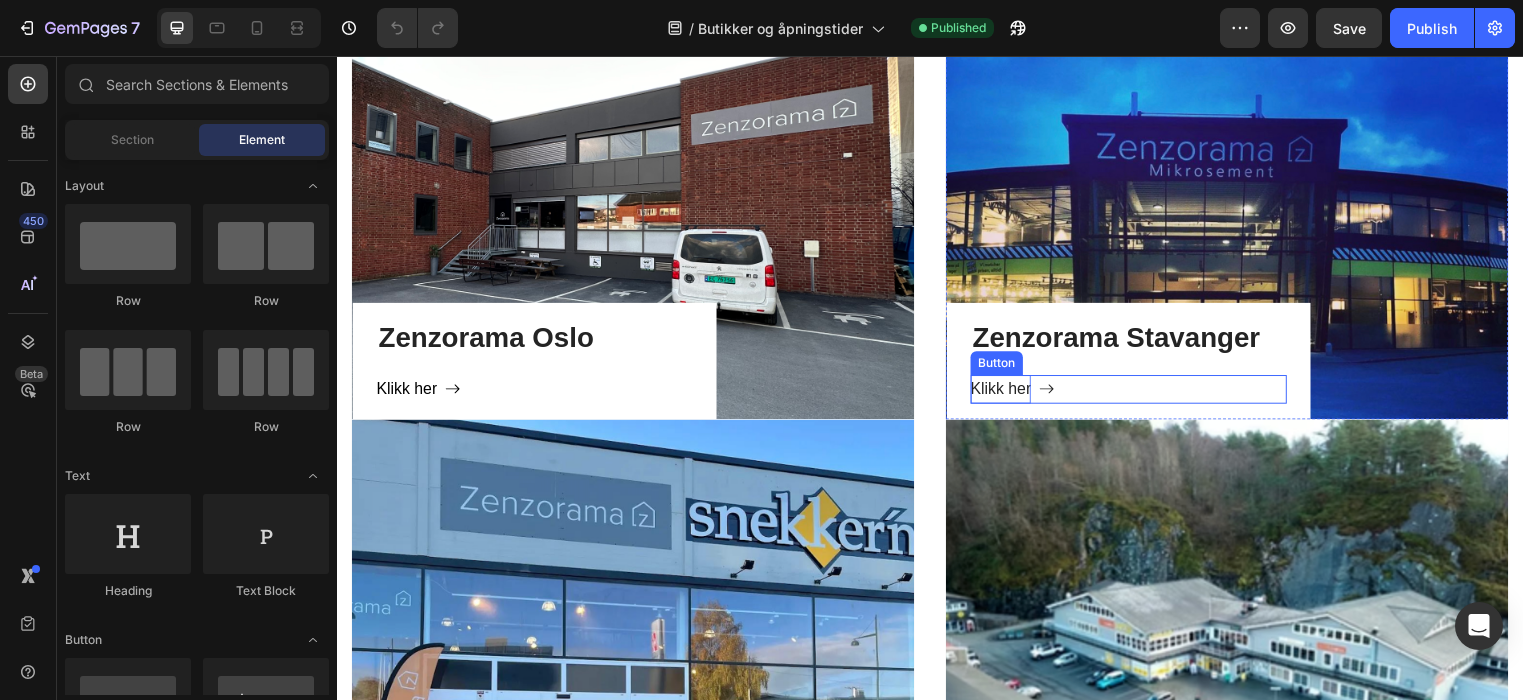 click on "Klikk her" at bounding box center (1008, 393) 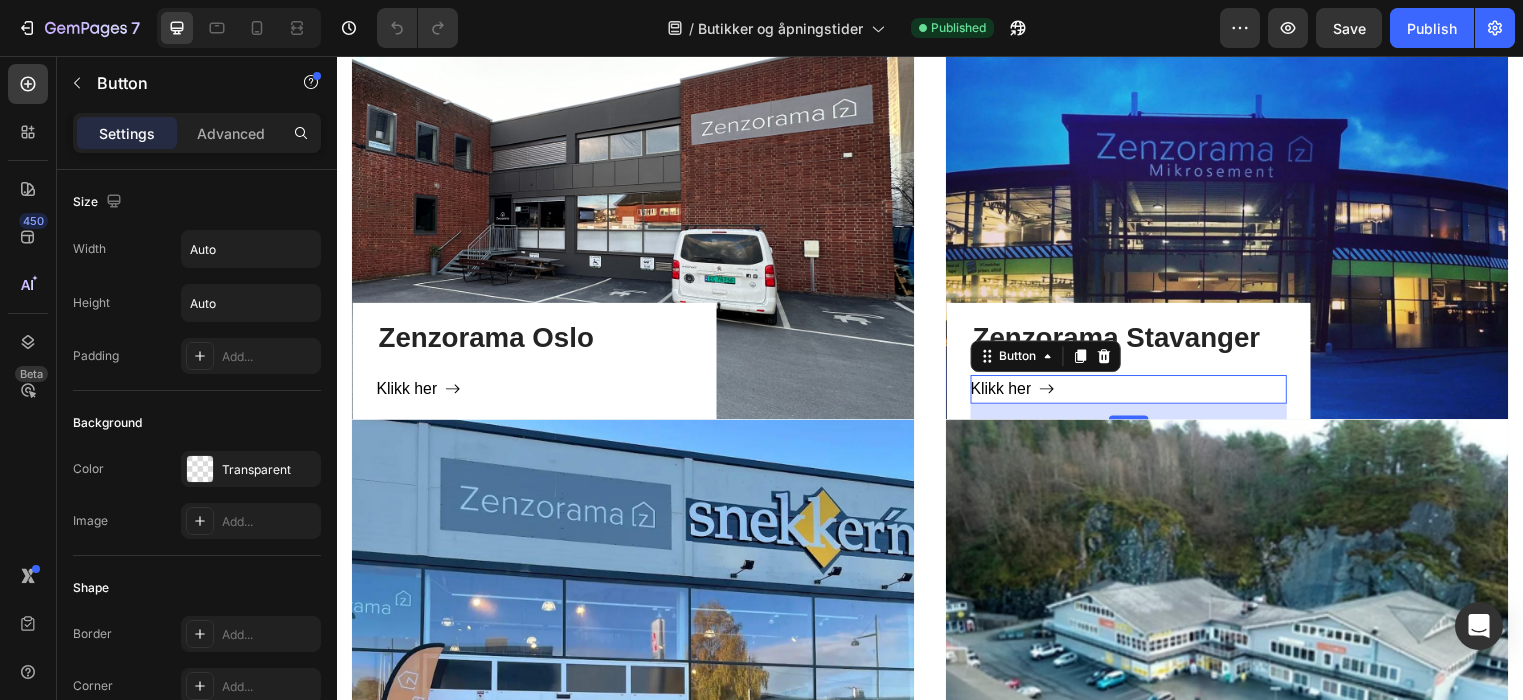 click on "Klikk her Button   16" at bounding box center [1138, 393] 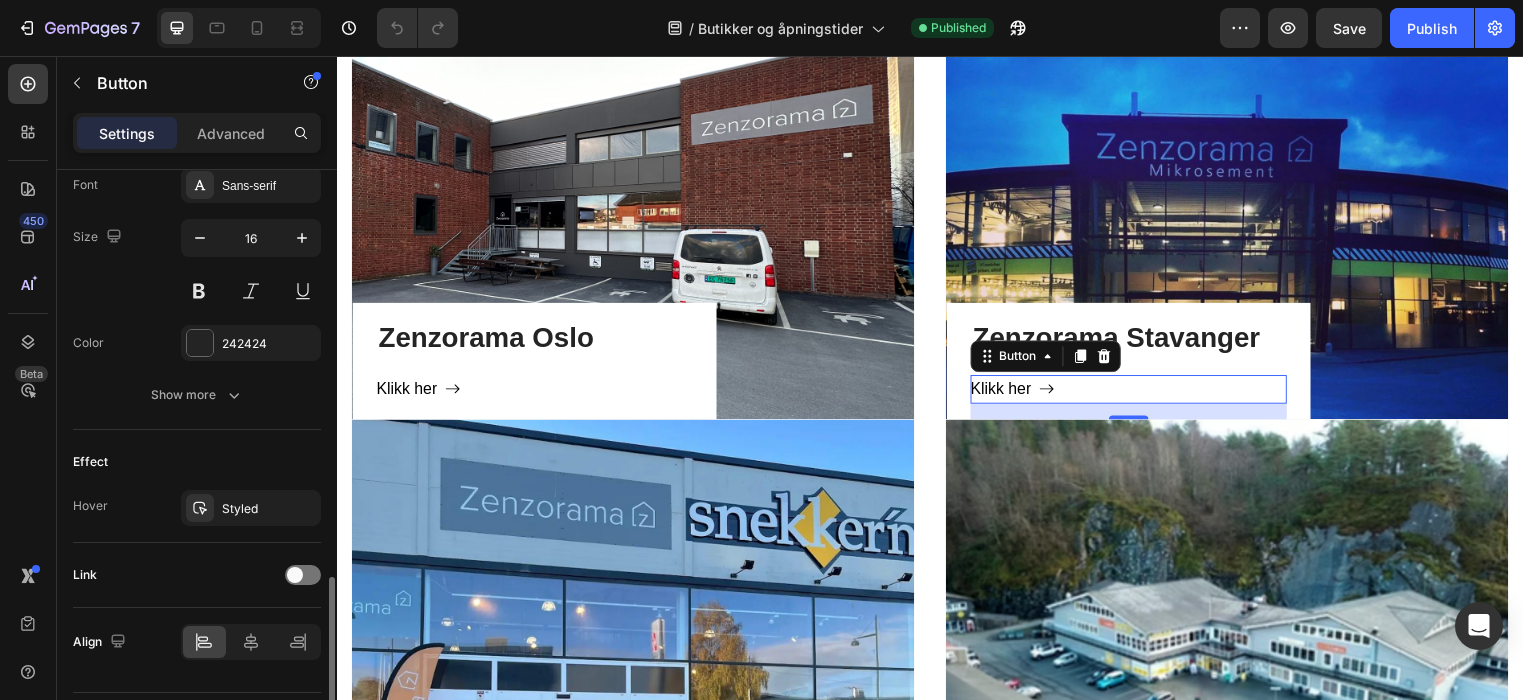 scroll, scrollTop: 1005, scrollLeft: 0, axis: vertical 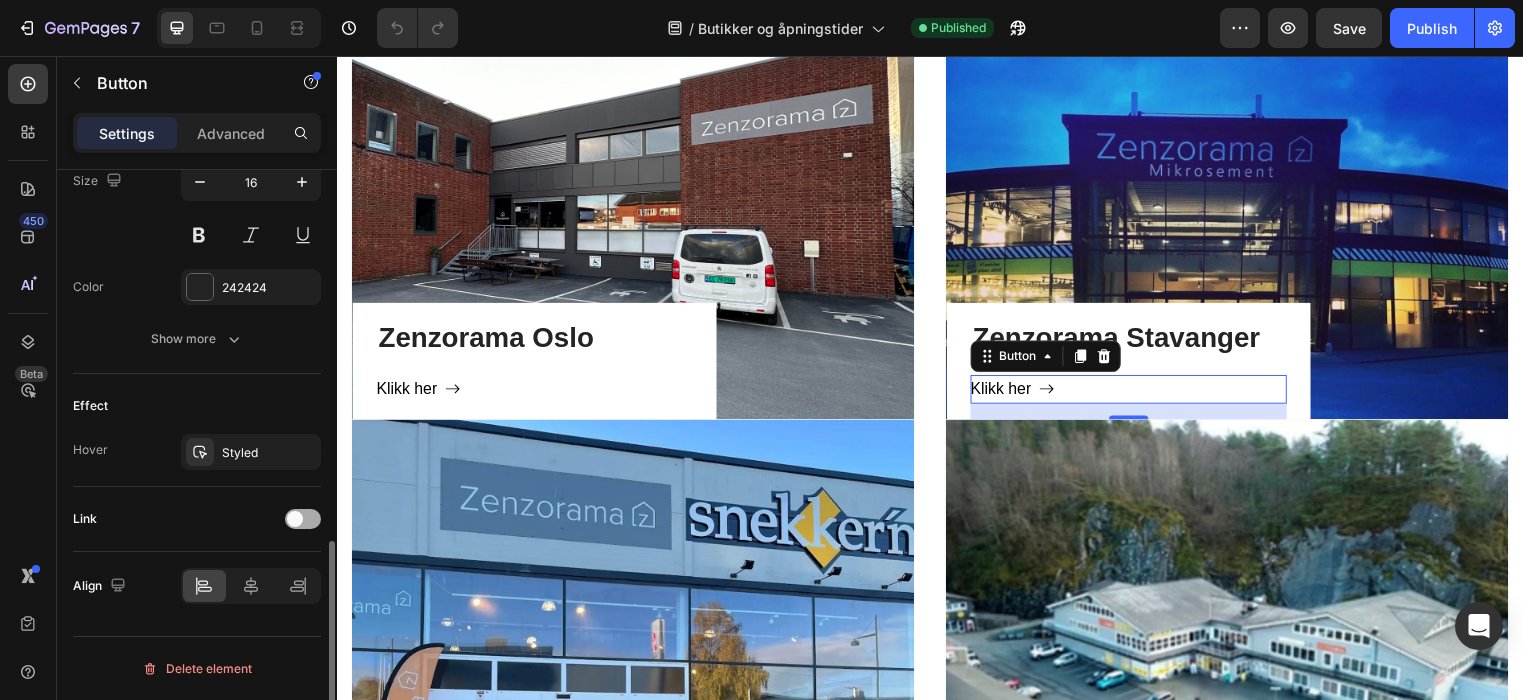 click at bounding box center (295, 519) 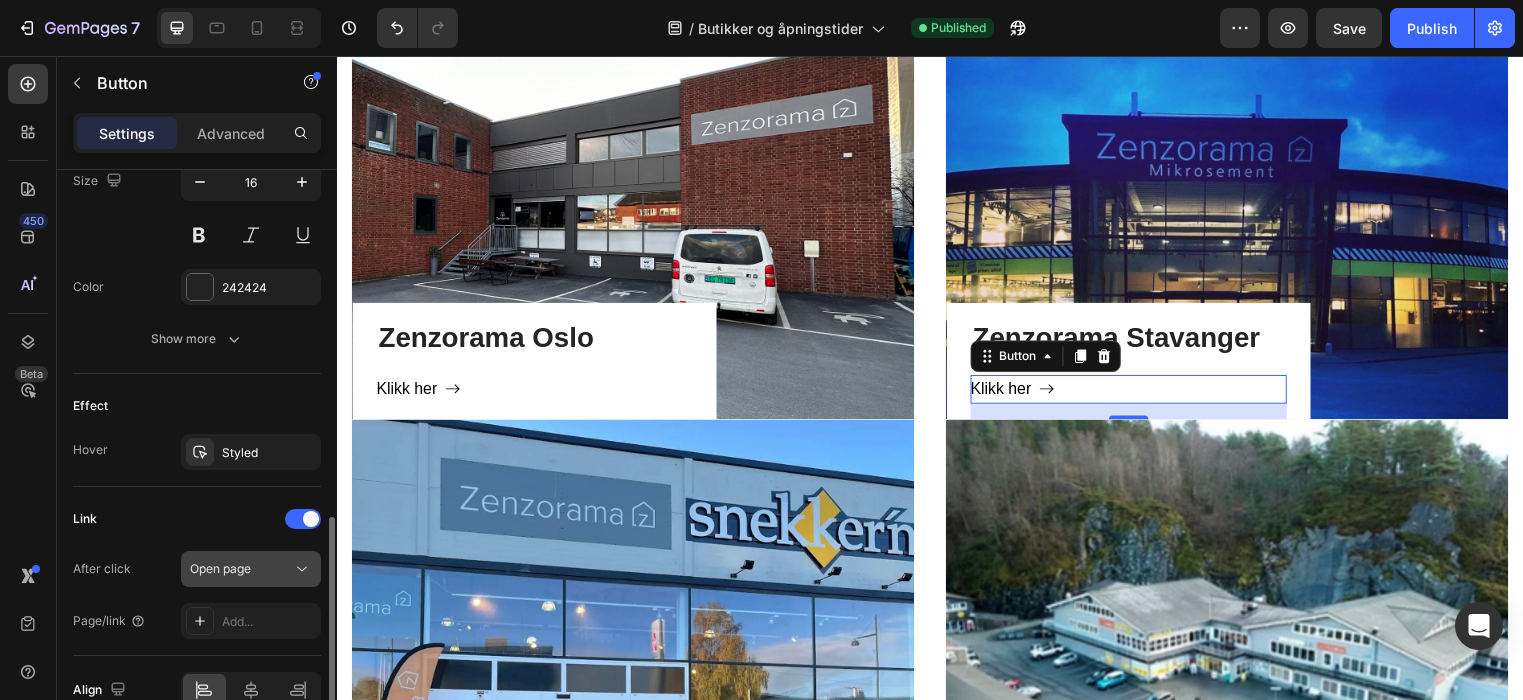 click on "Open page" at bounding box center [241, 569] 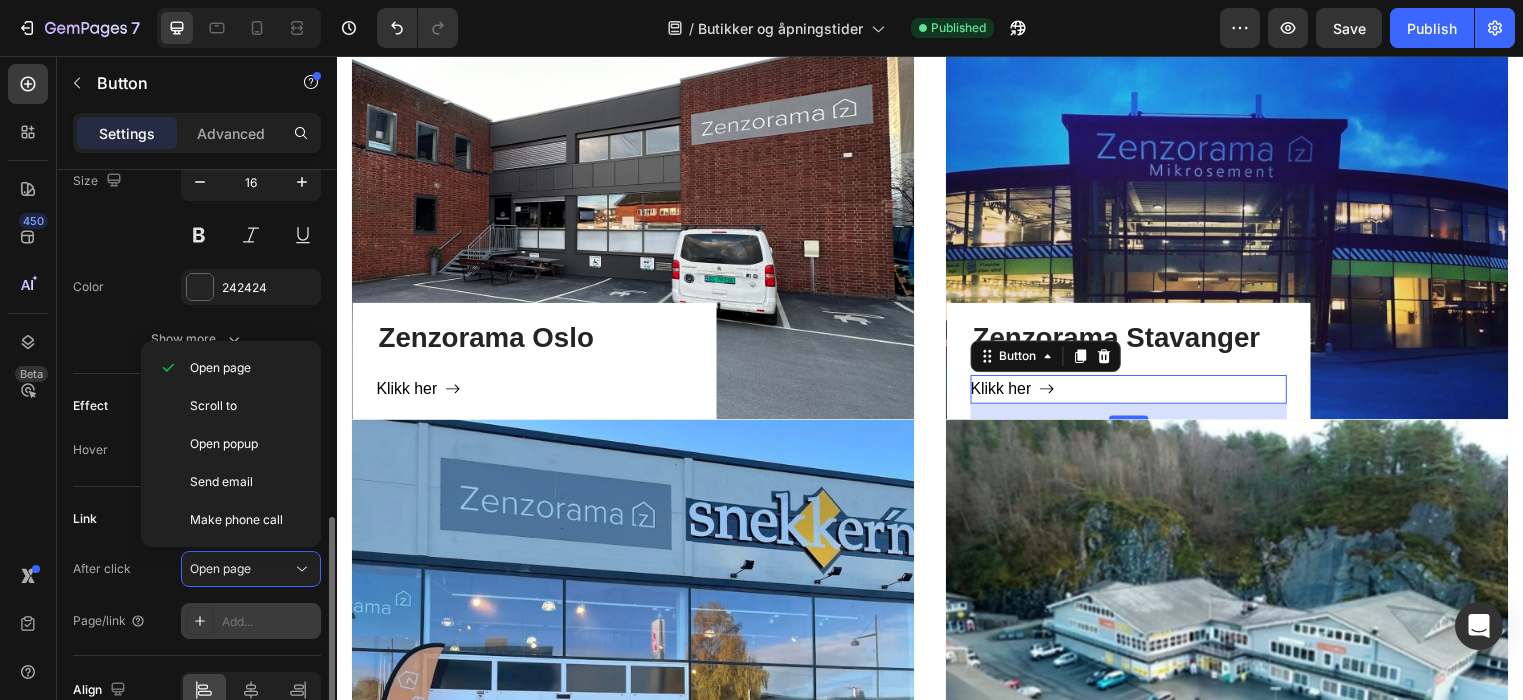 click on "Add..." at bounding box center (269, 622) 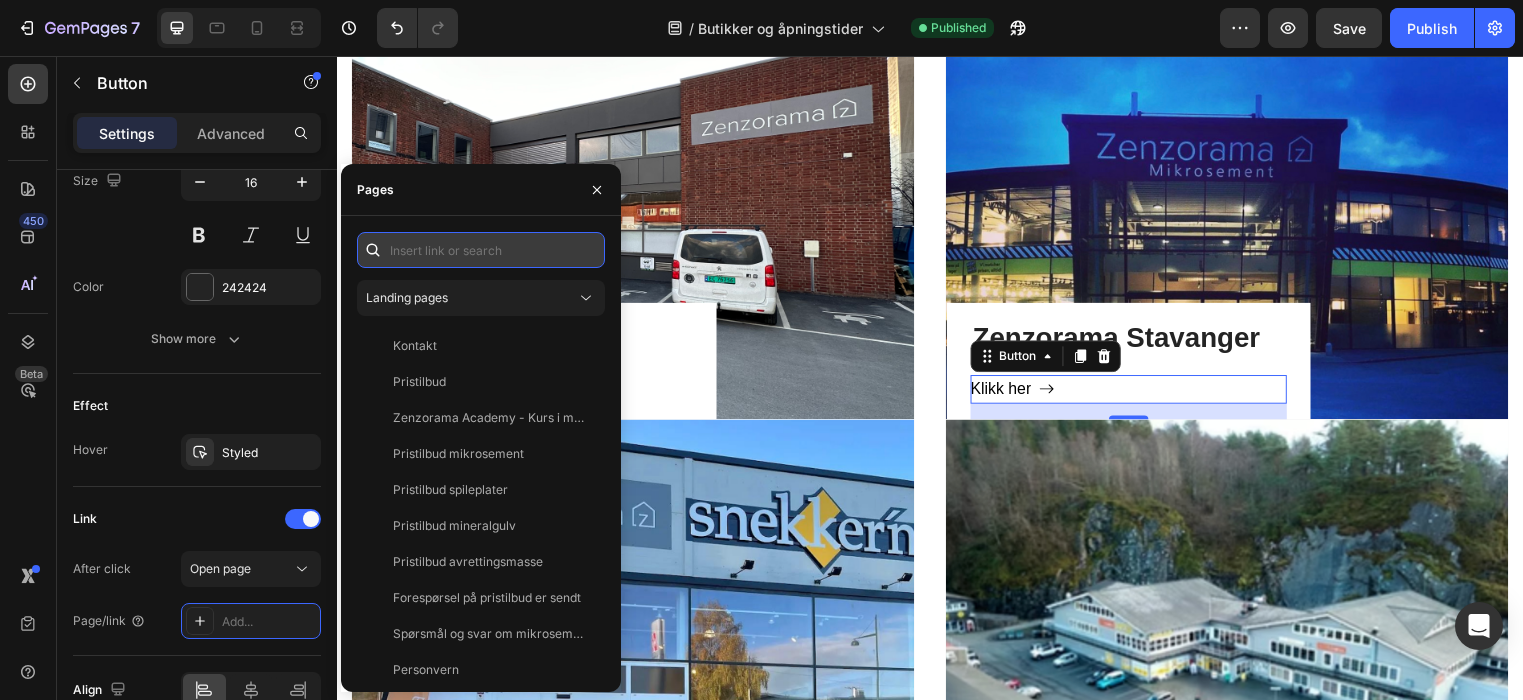 click at bounding box center [481, 250] 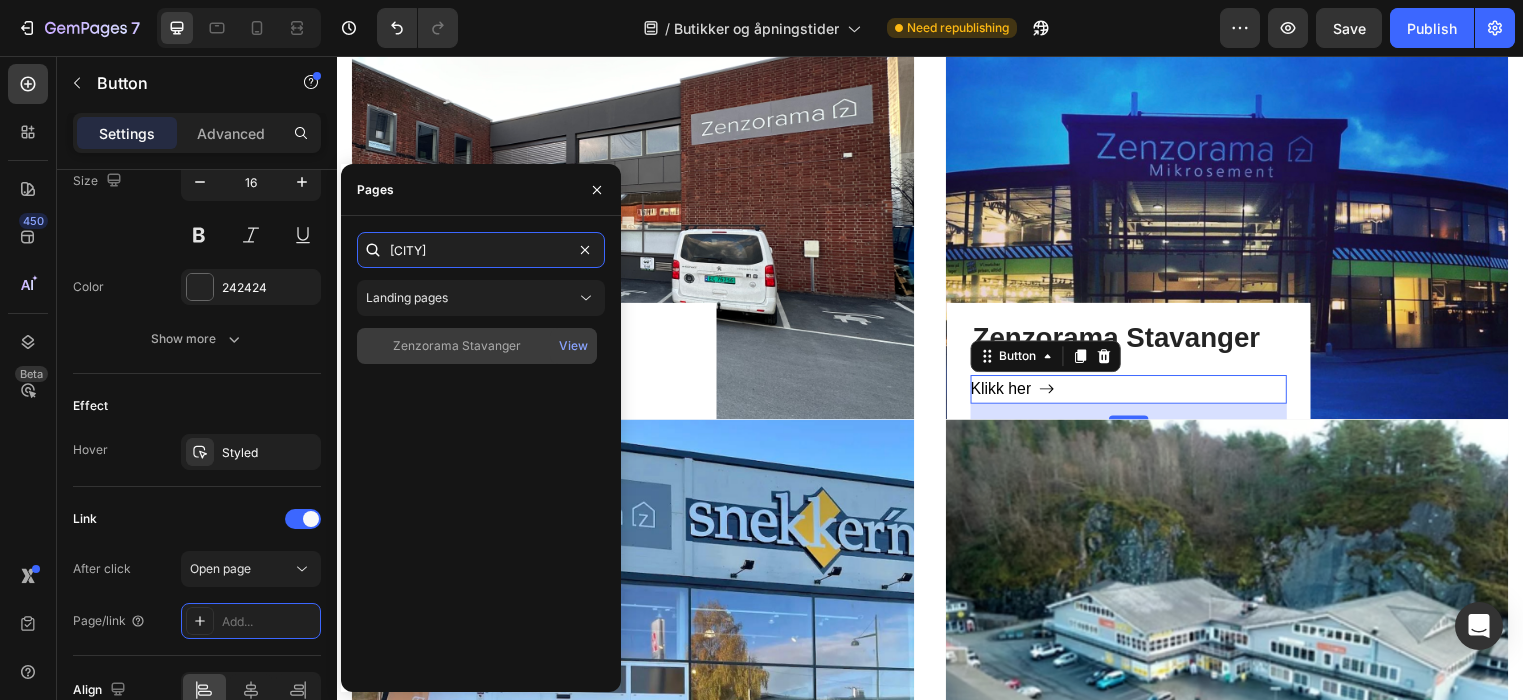 type on "stavan" 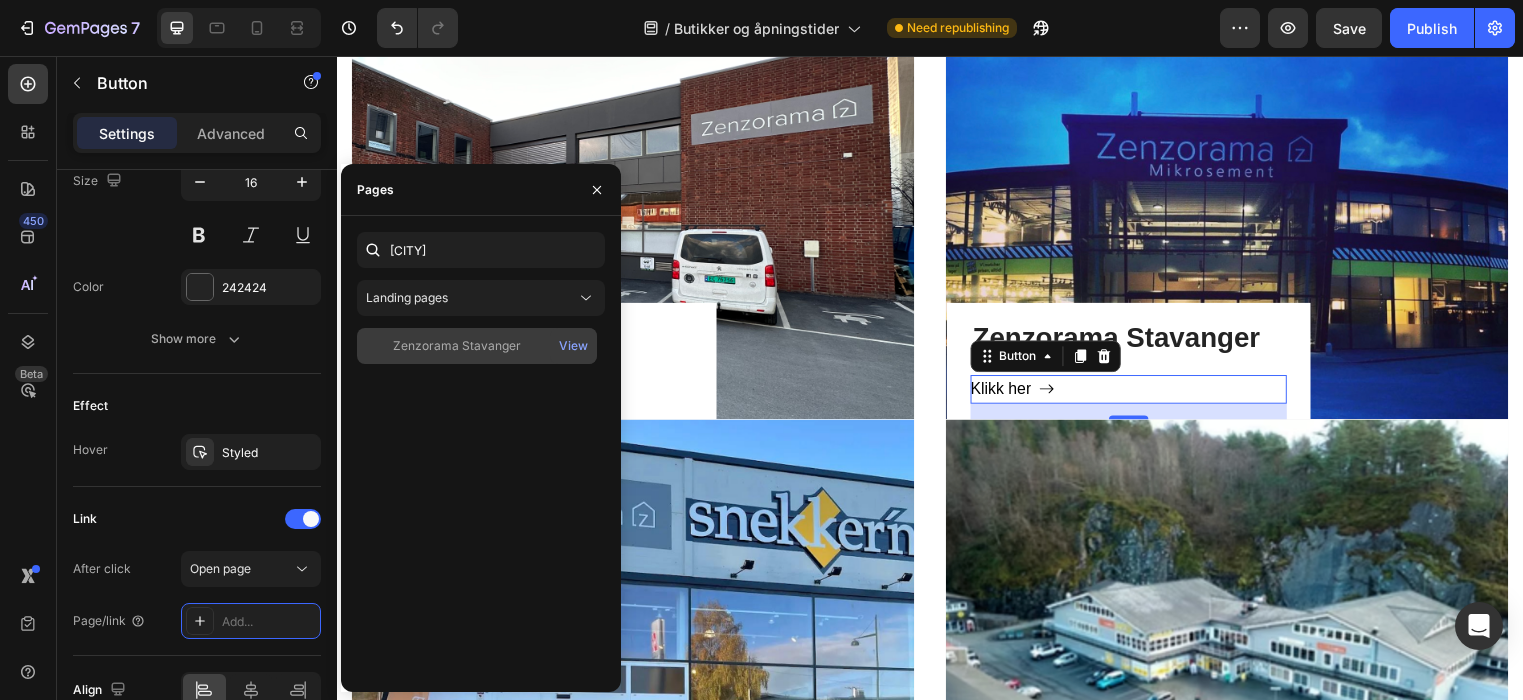 click on "Zenzorama Stavanger" 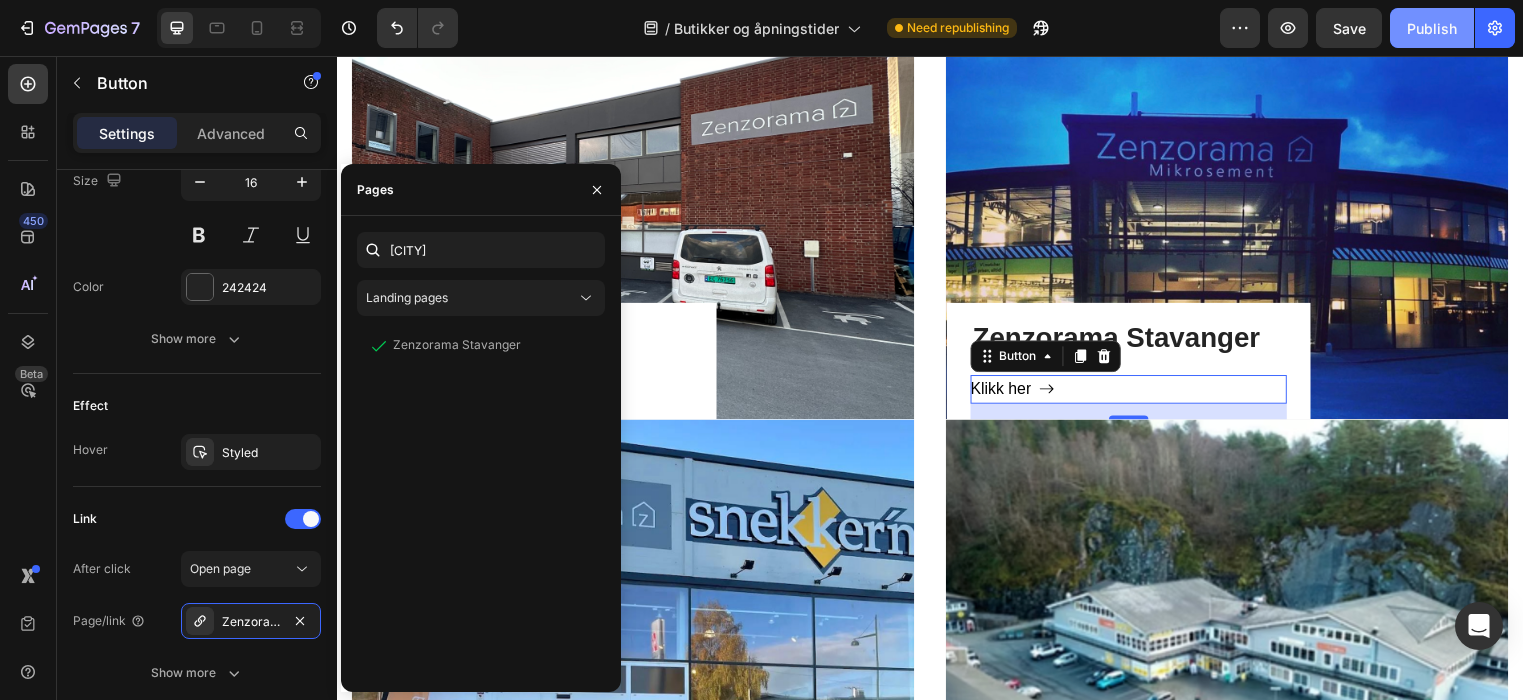 click on "Publish" at bounding box center (1432, 28) 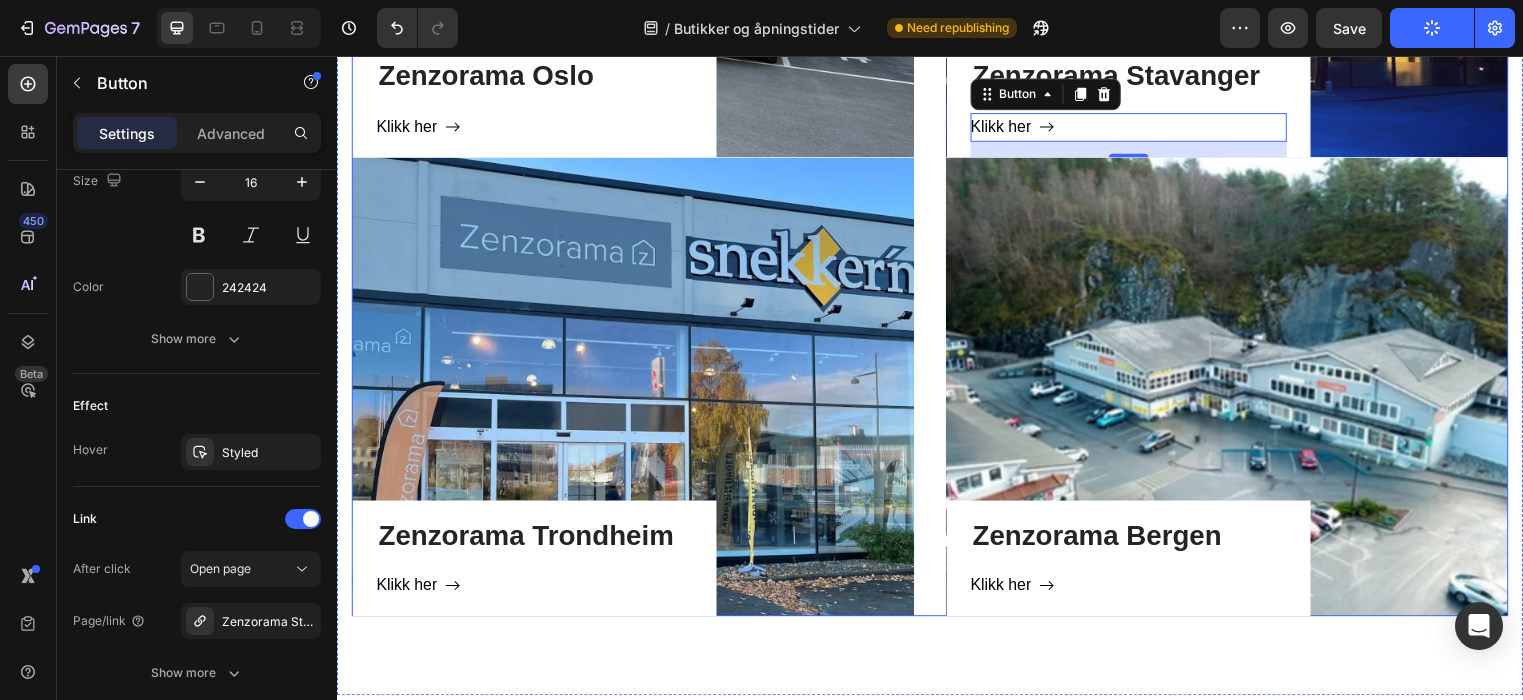 scroll, scrollTop: 791, scrollLeft: 0, axis: vertical 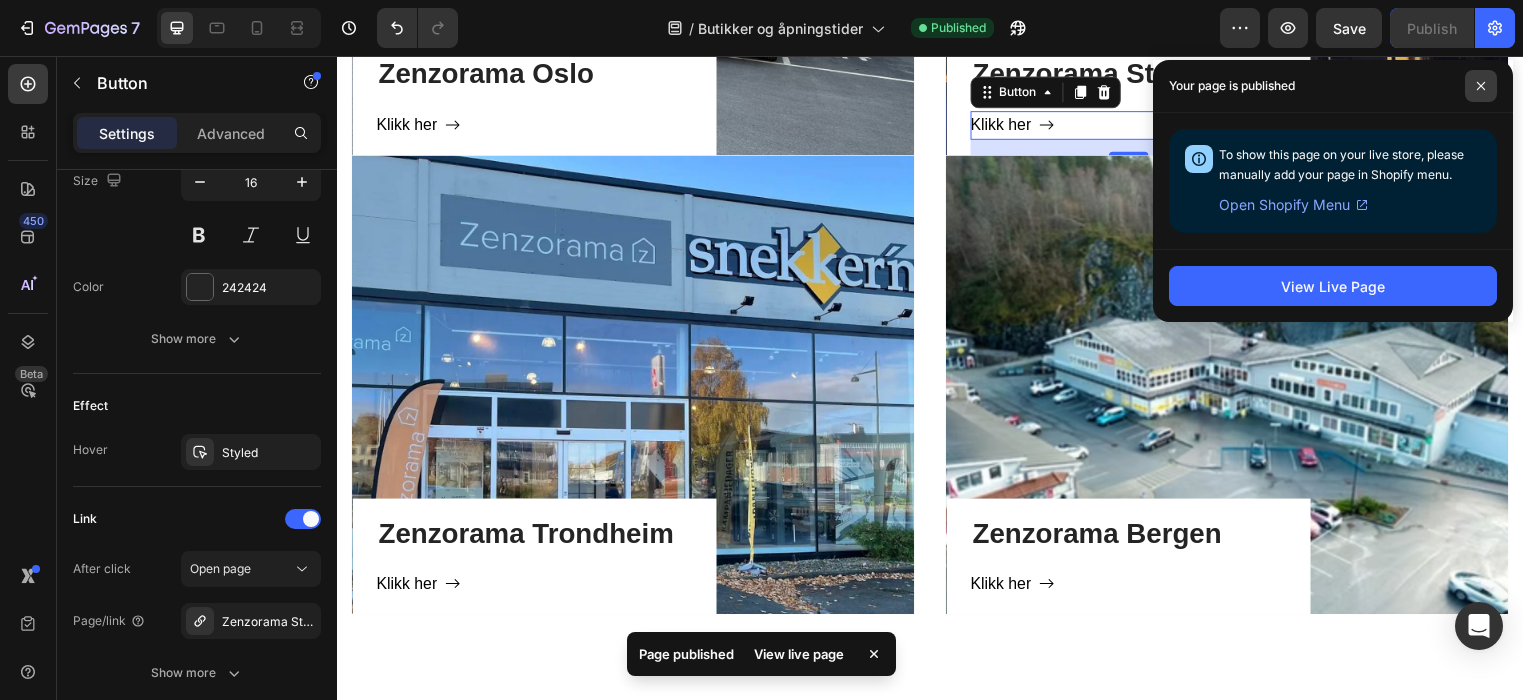 click 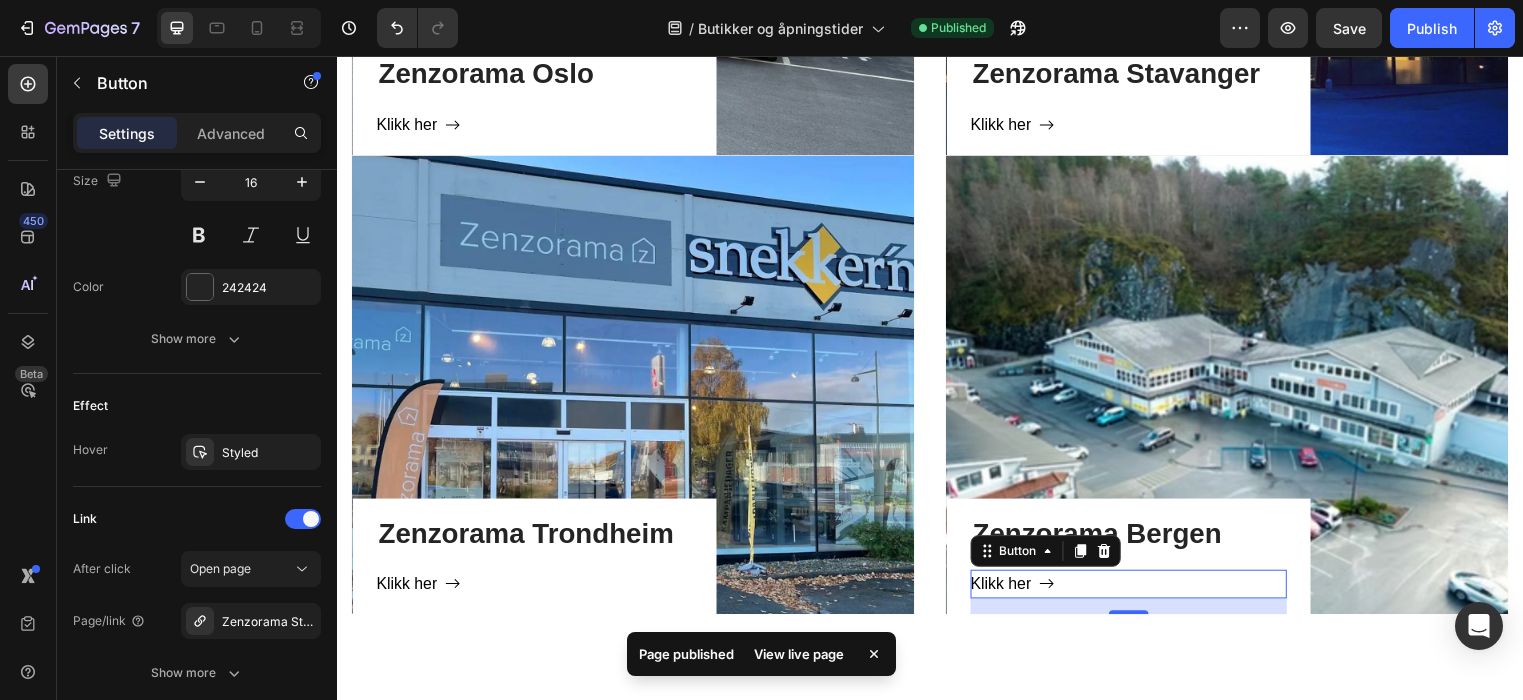 click on "Klikk her Button   16" at bounding box center [1138, 590] 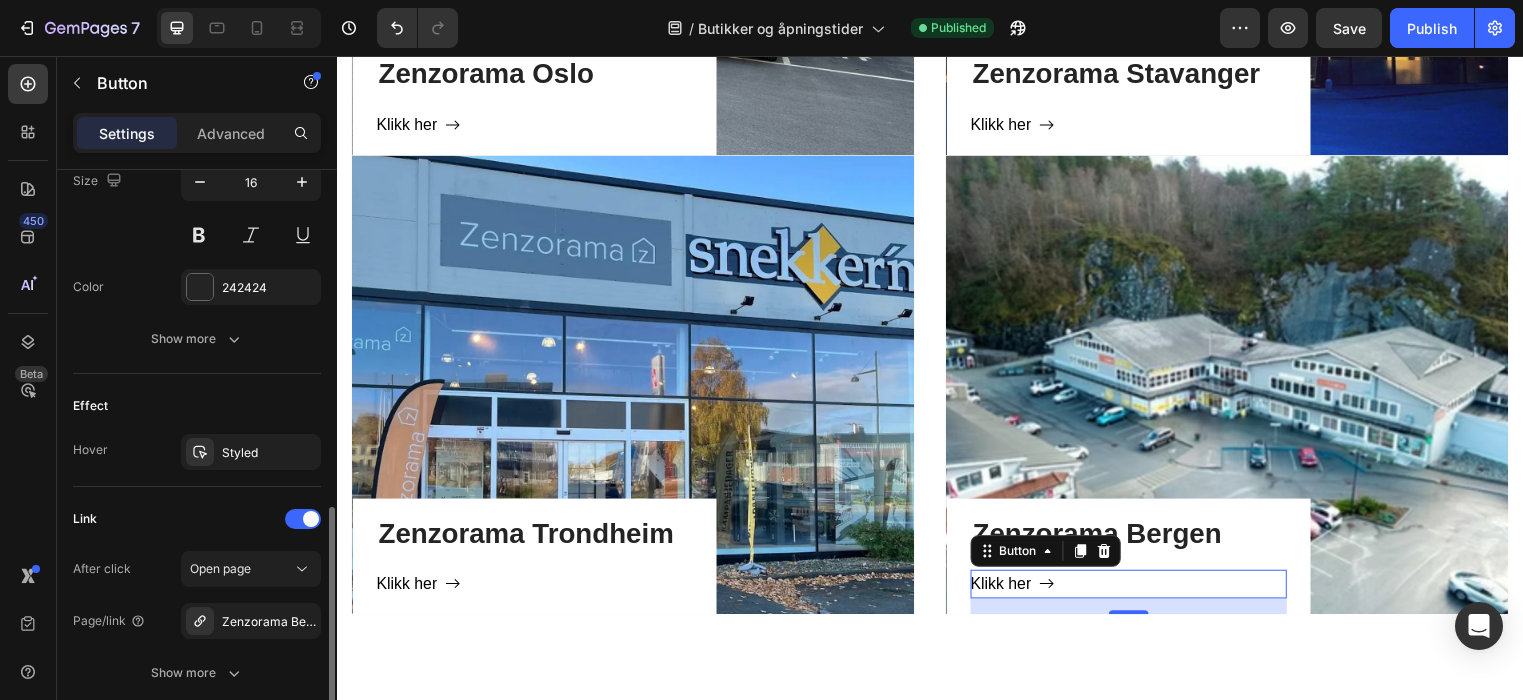 scroll, scrollTop: 1161, scrollLeft: 0, axis: vertical 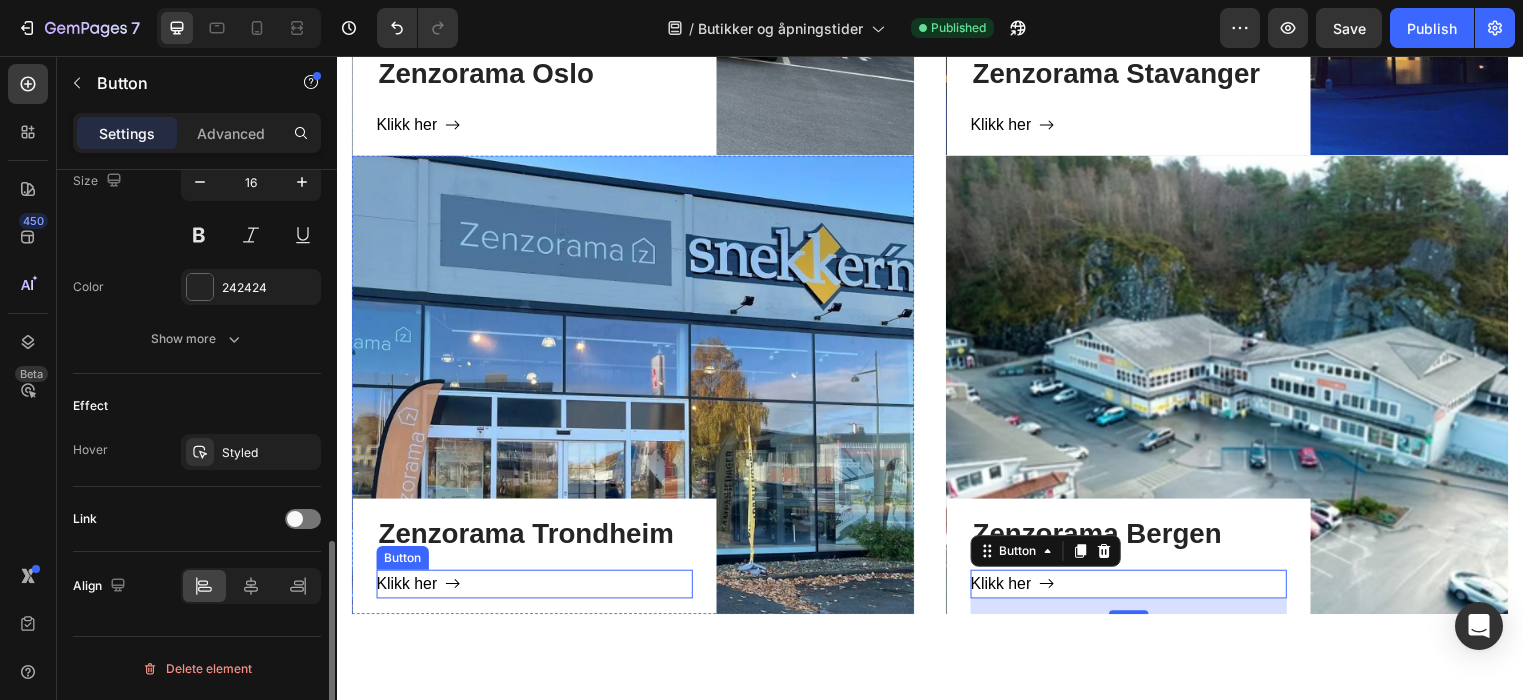 click on "Klikk her Button" at bounding box center [537, 590] 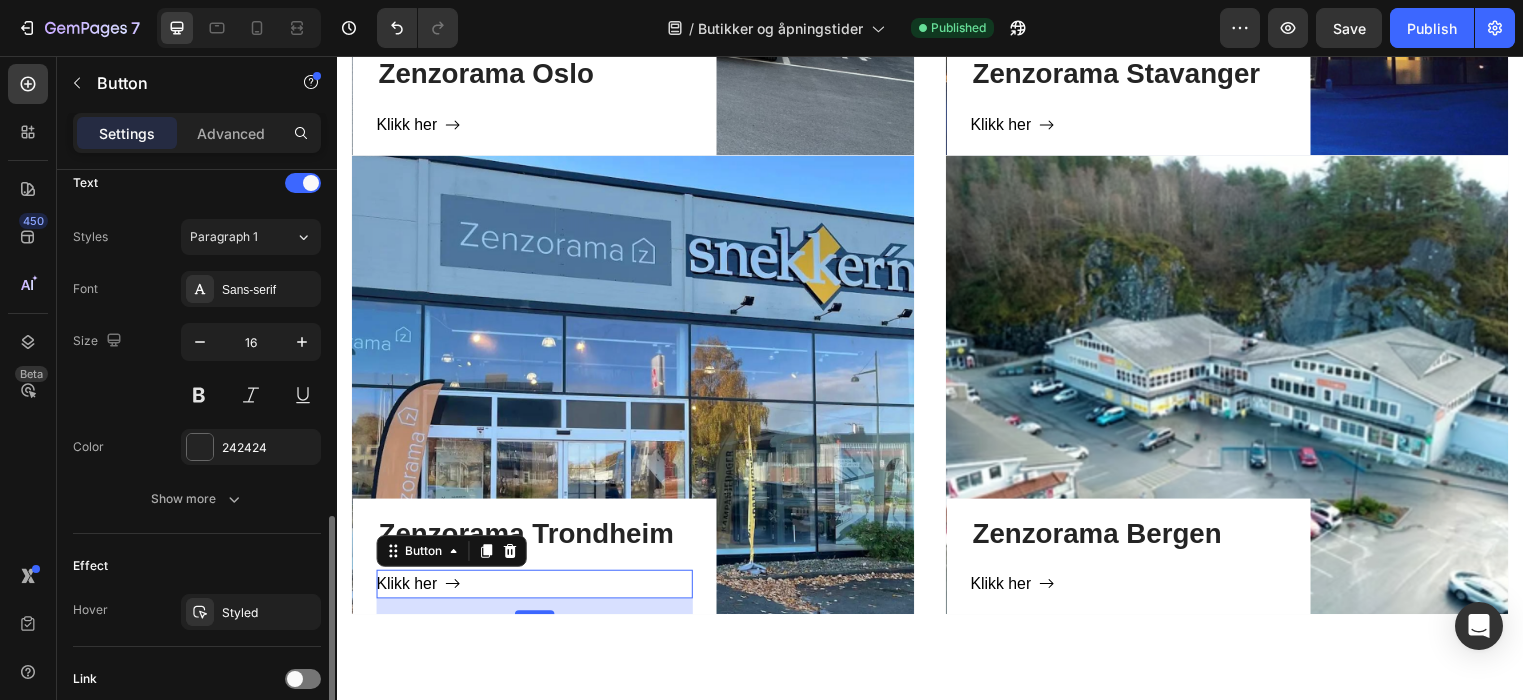 scroll, scrollTop: 1005, scrollLeft: 0, axis: vertical 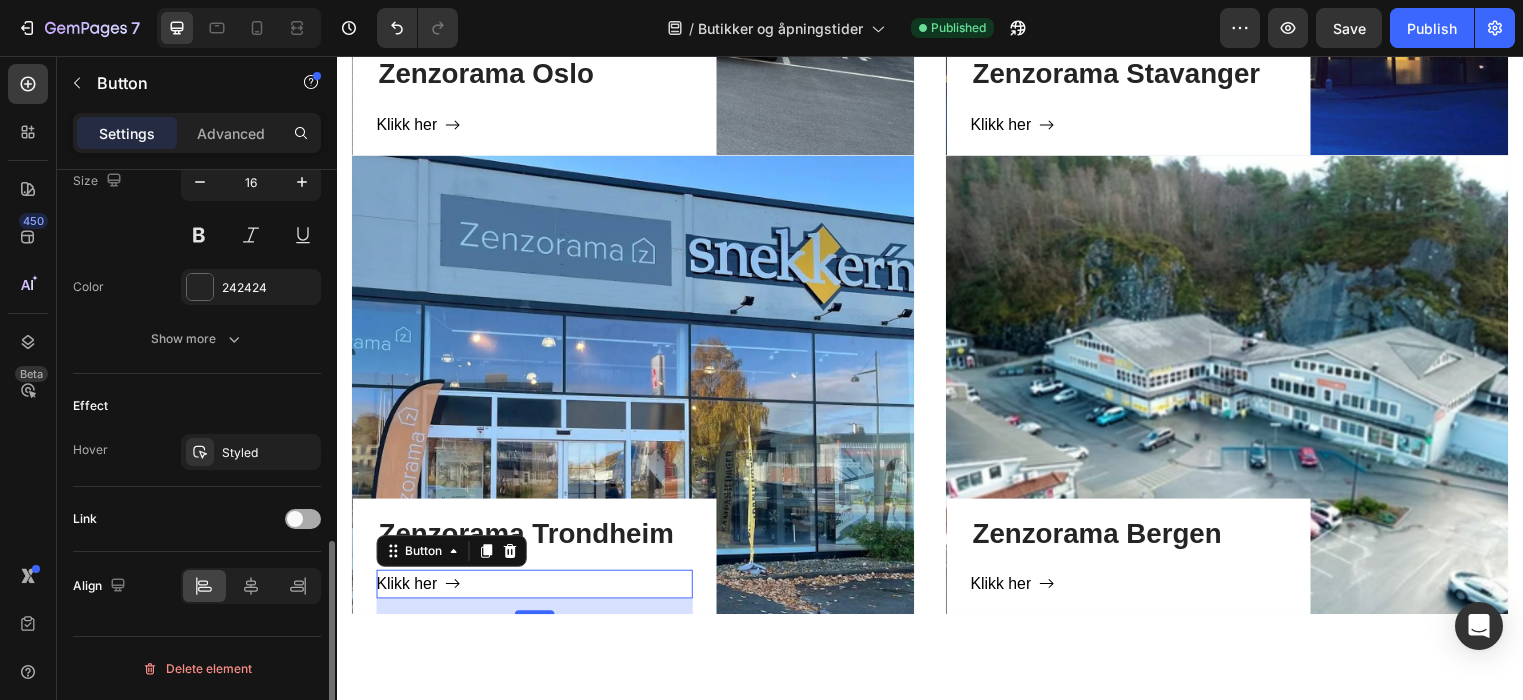 click at bounding box center (303, 519) 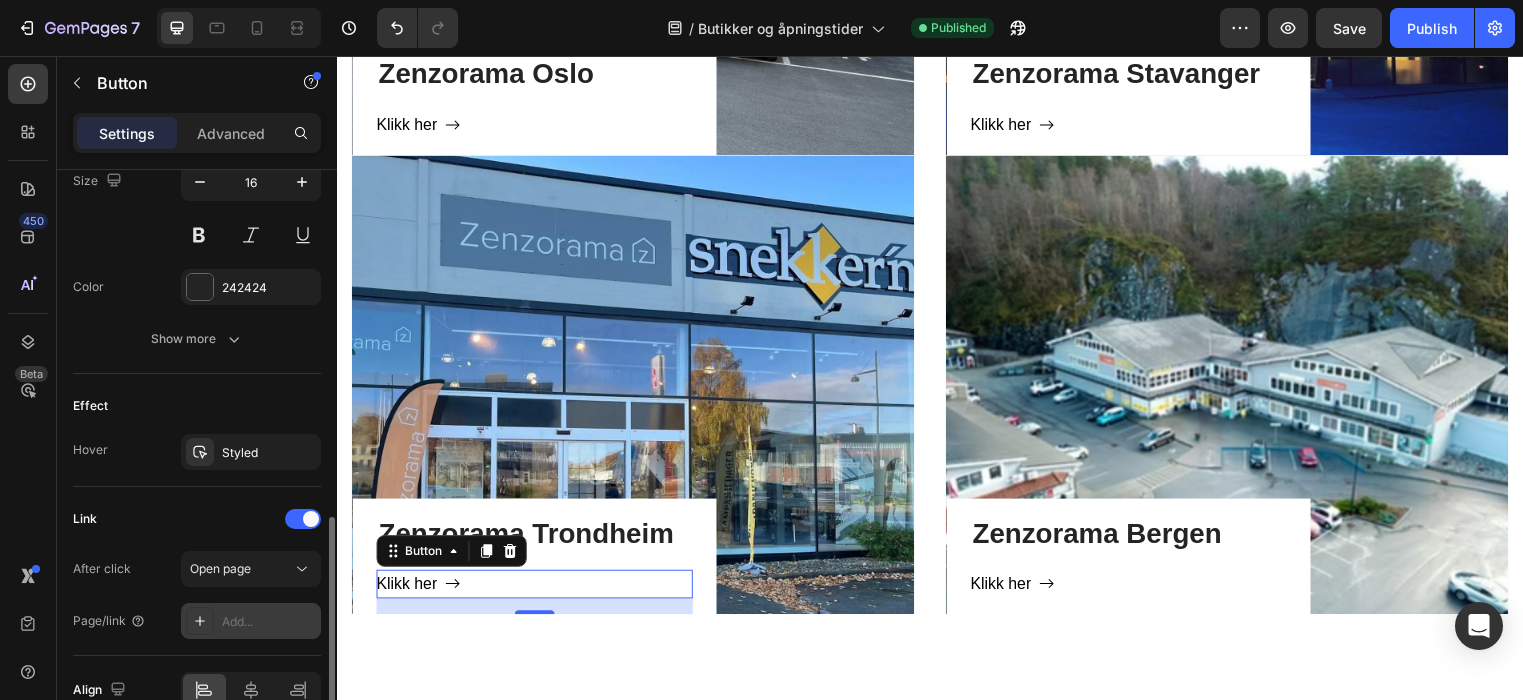 click on "Add..." at bounding box center [269, 622] 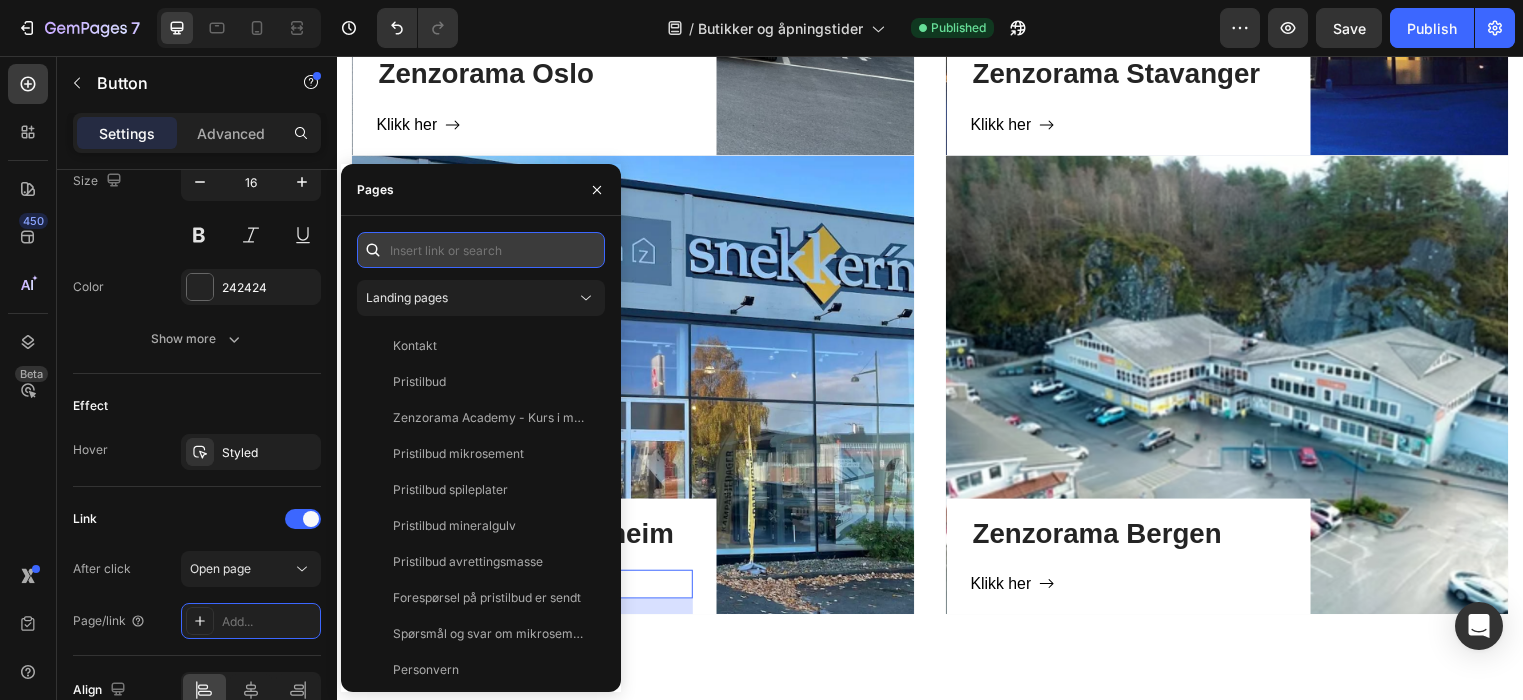 click at bounding box center [481, 250] 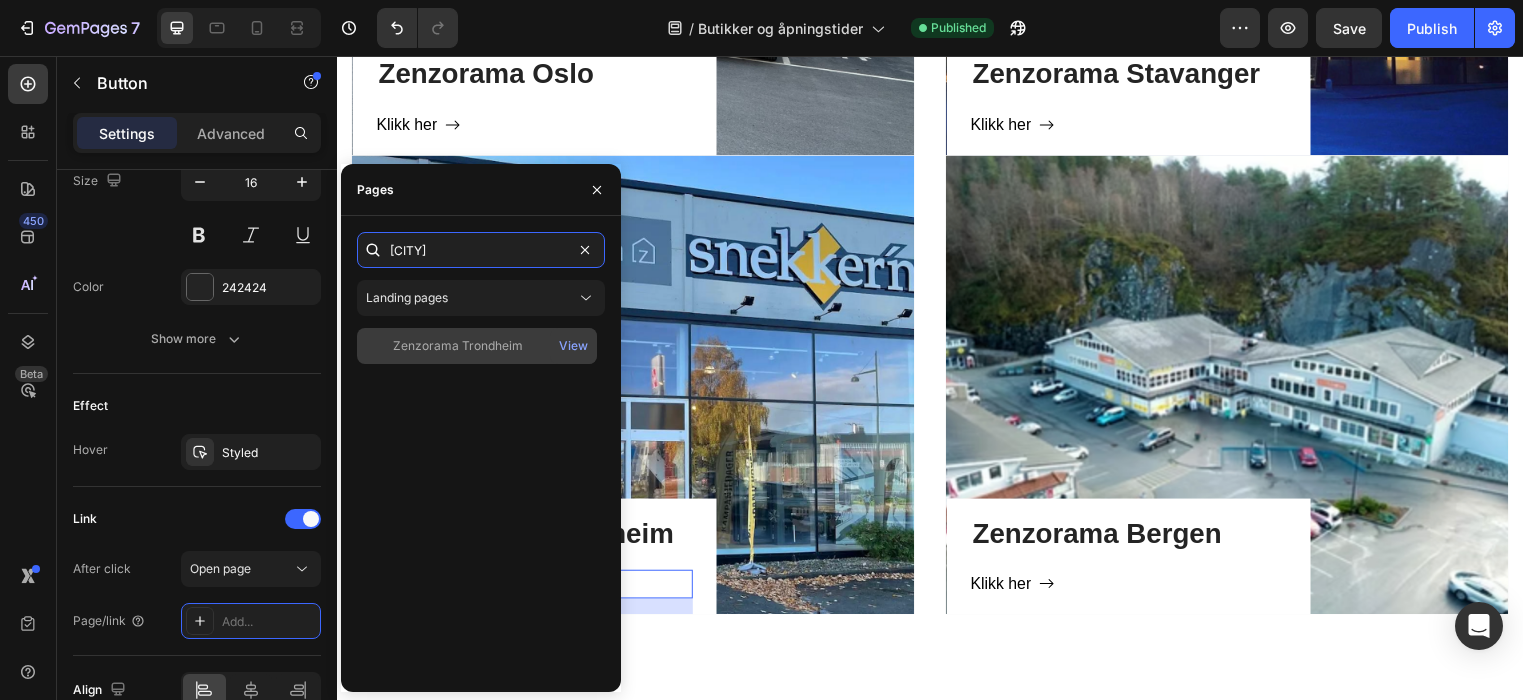type on "trondheim" 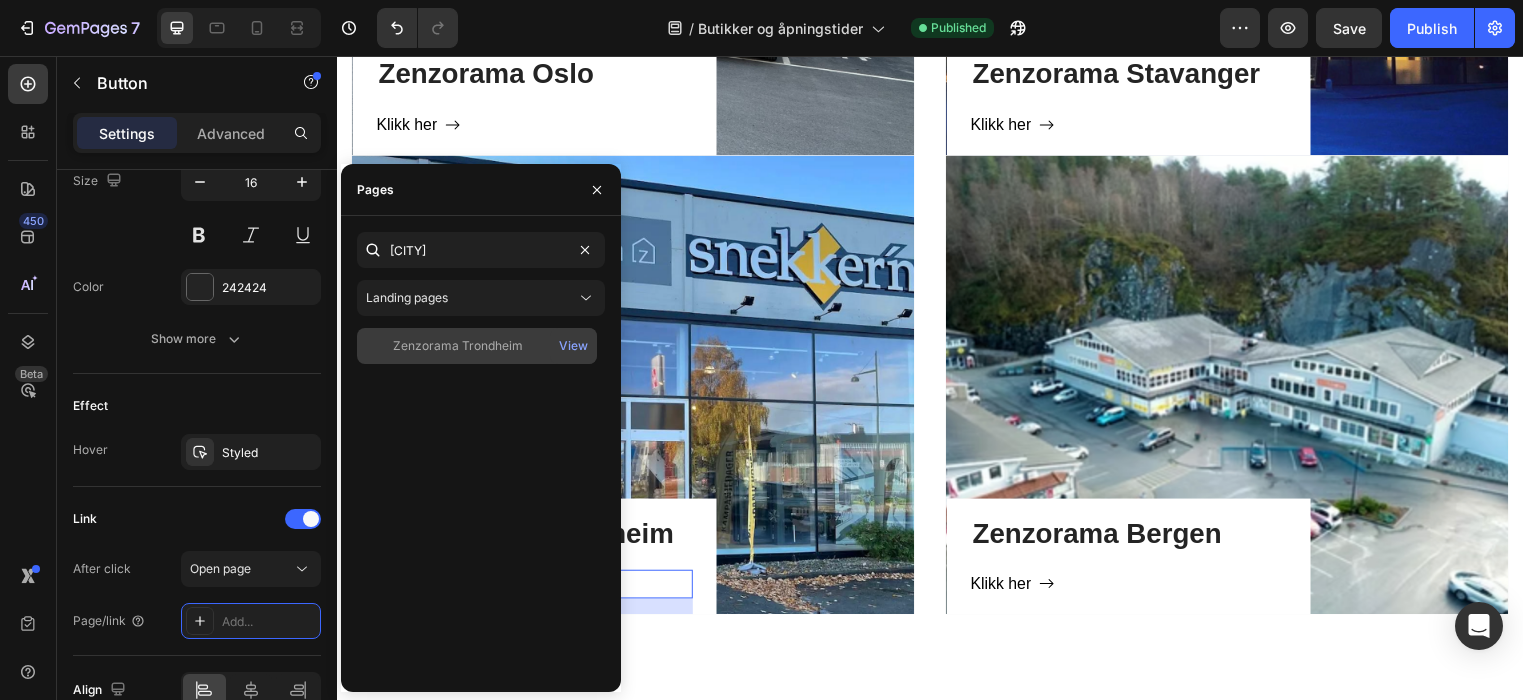 click on "Zenzorama Trondheim" 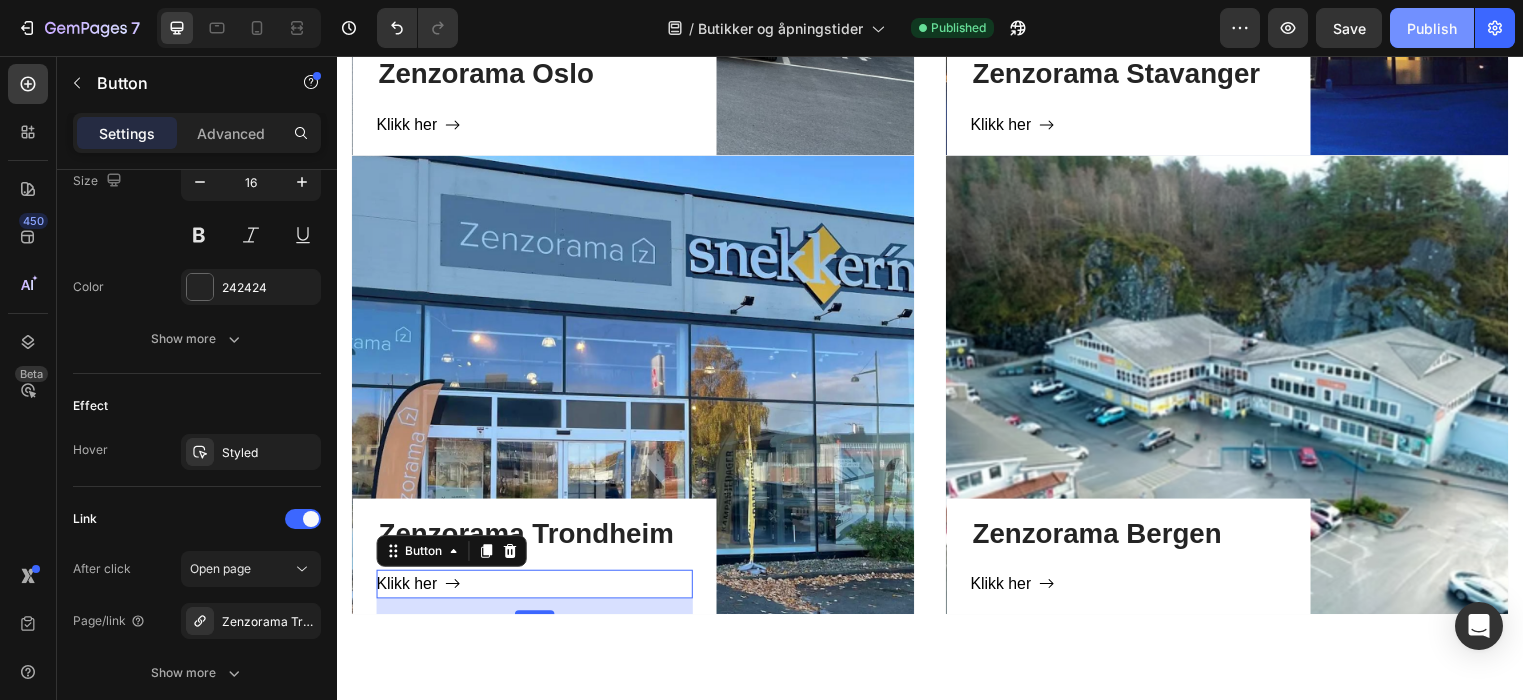 click on "Publish" at bounding box center (1432, 28) 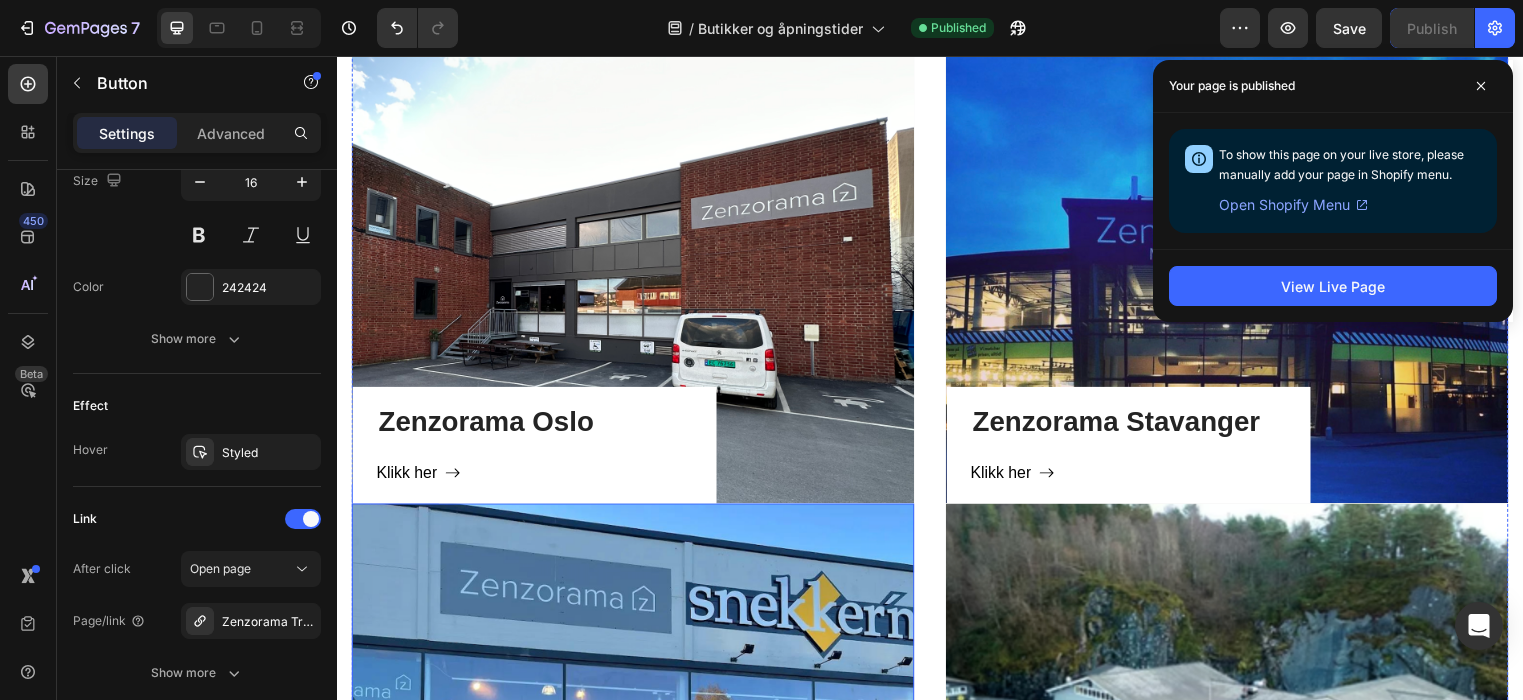 scroll, scrollTop: 435, scrollLeft: 0, axis: vertical 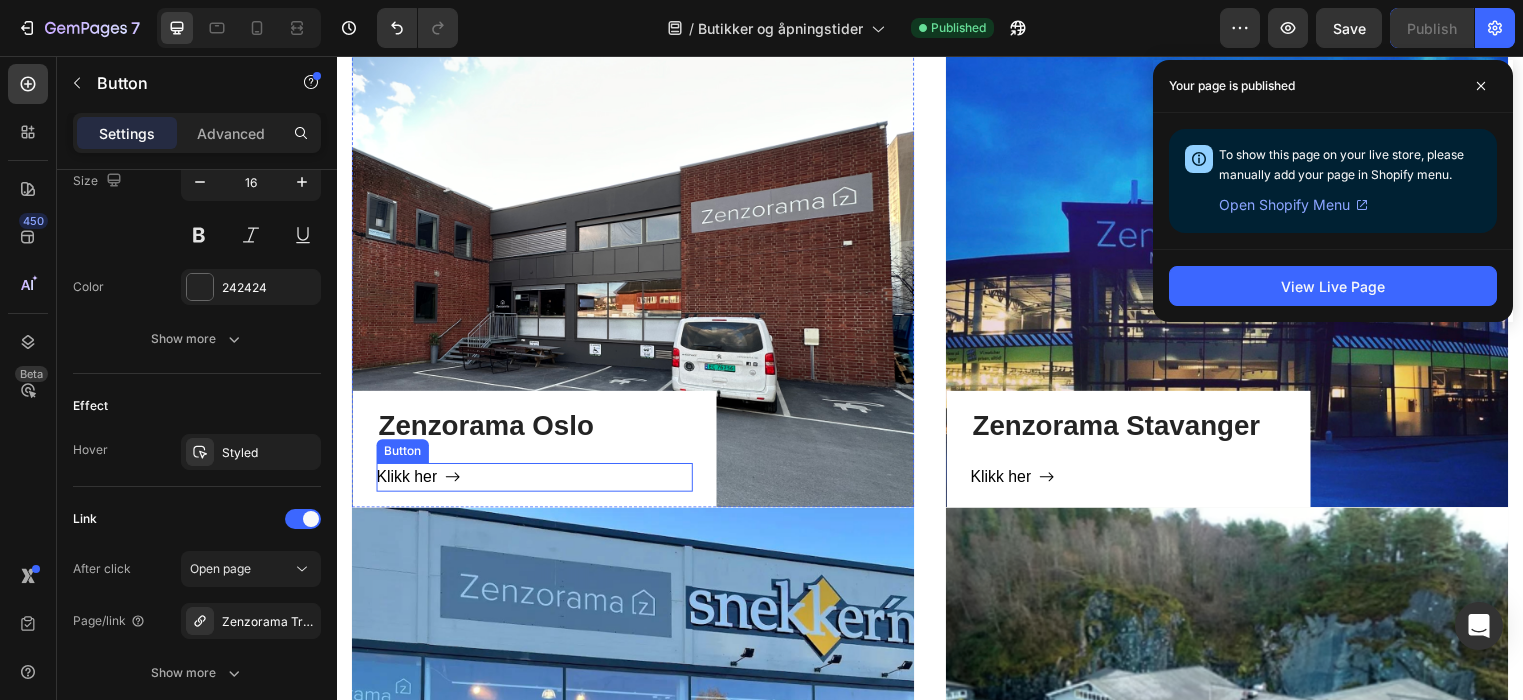 click on "Klikk her Button" at bounding box center [537, 482] 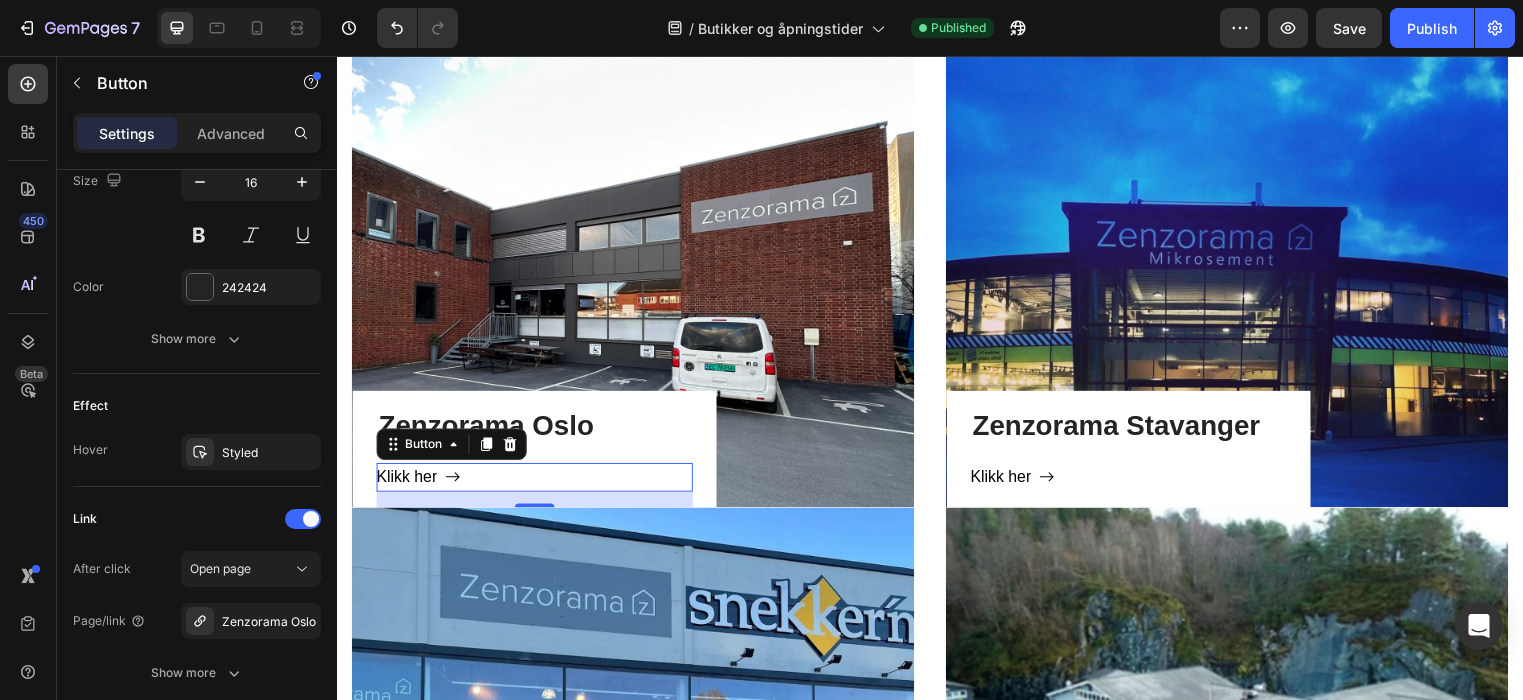 click on "Klikk her Button   16" at bounding box center [537, 482] 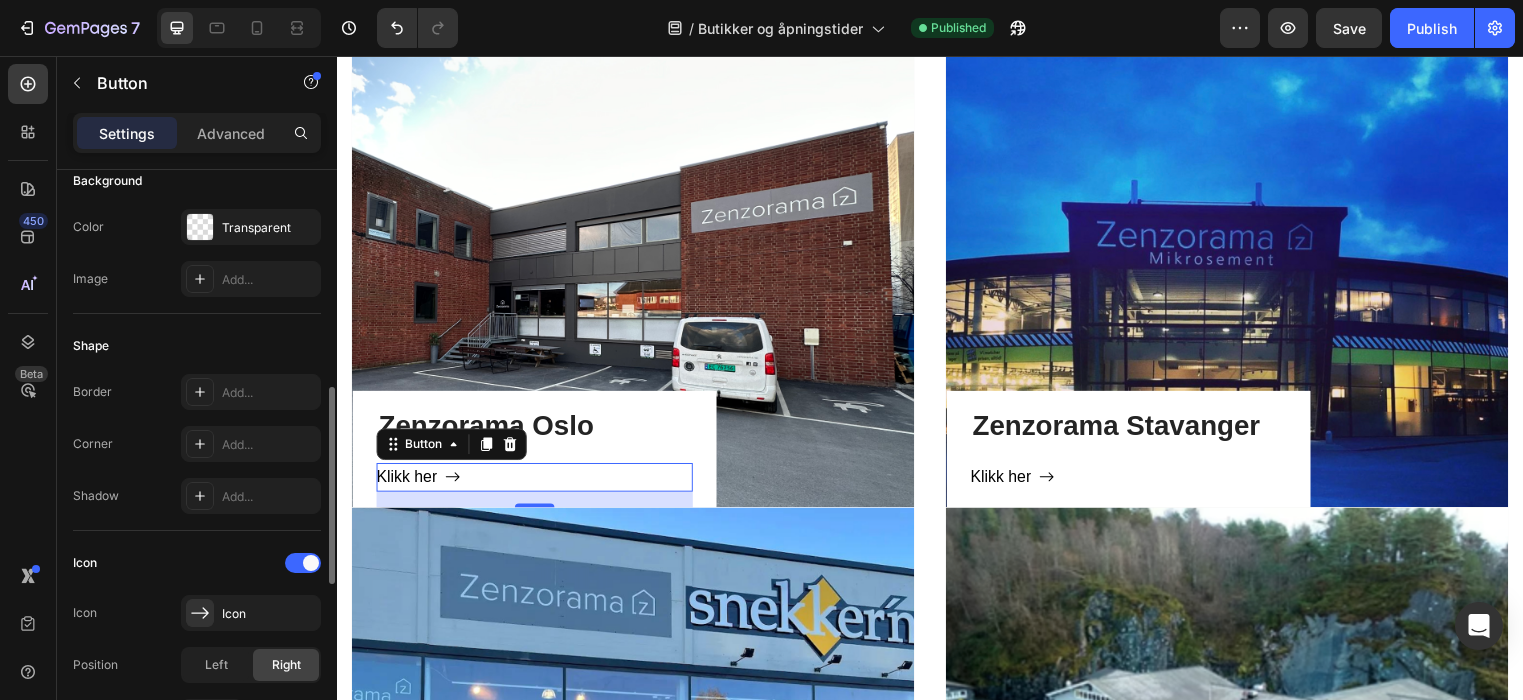 scroll, scrollTop: 188, scrollLeft: 0, axis: vertical 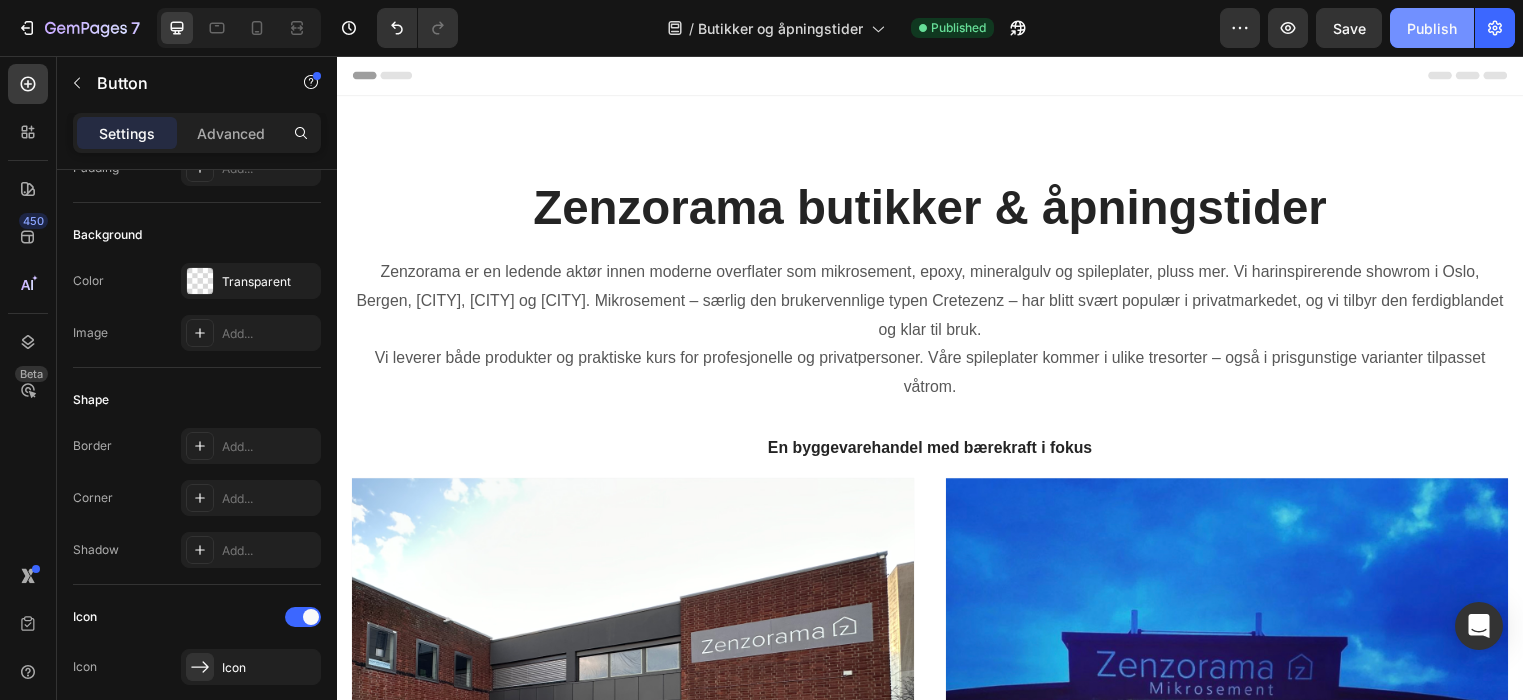 click on "Publish" at bounding box center [1432, 28] 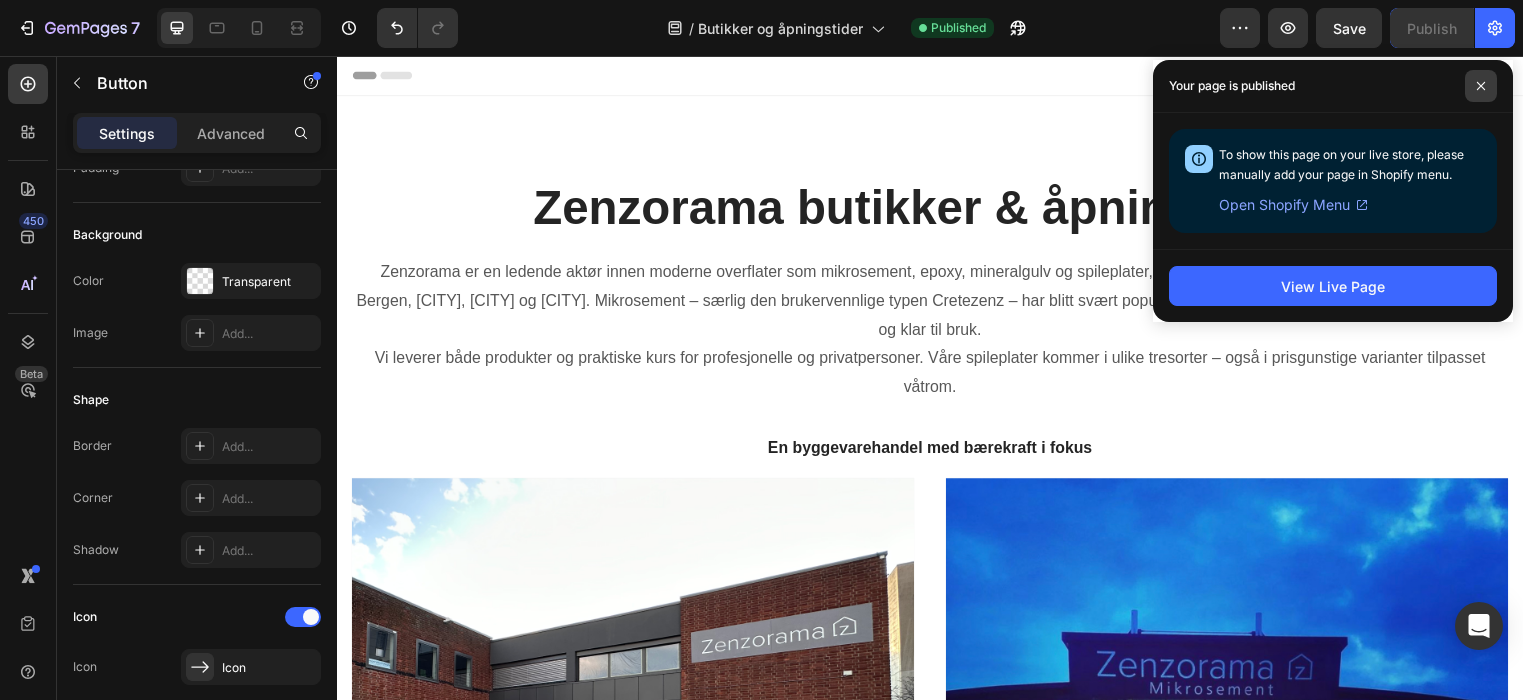 click 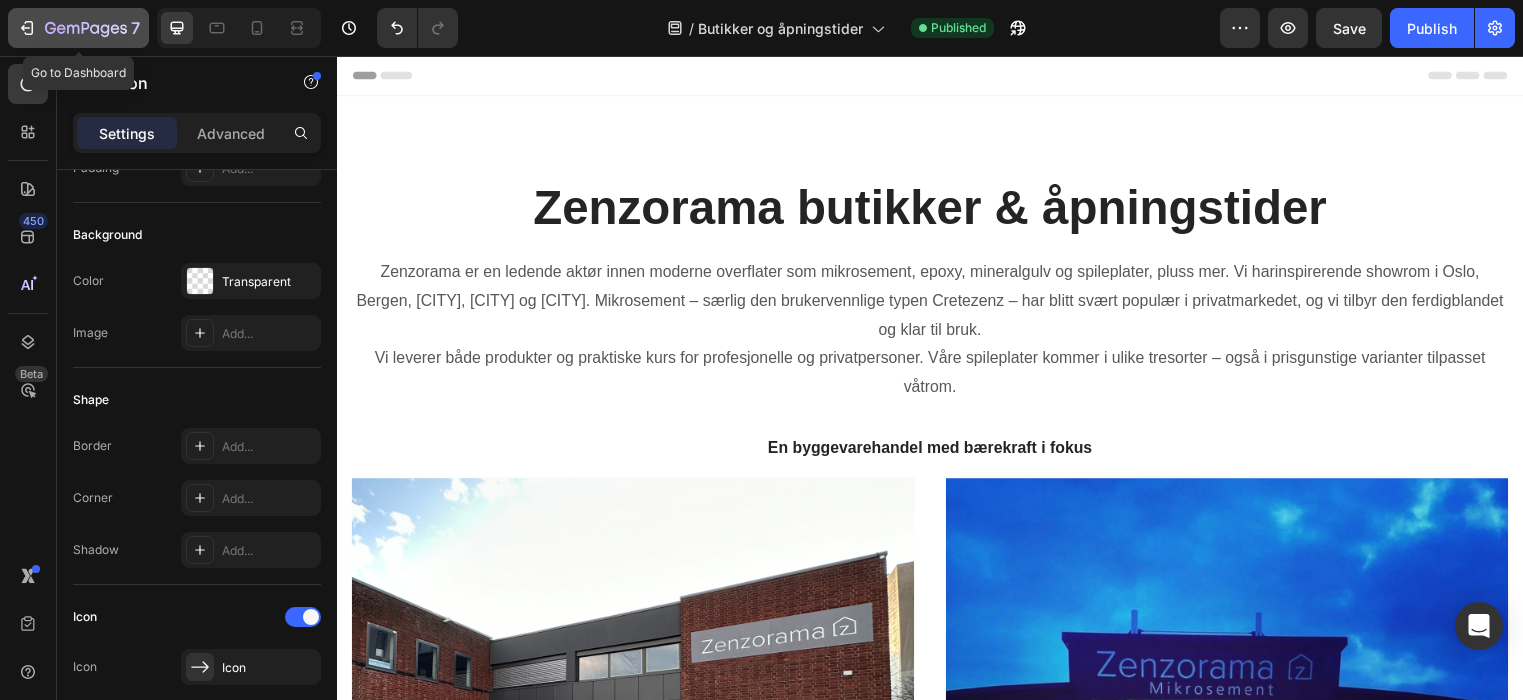 click 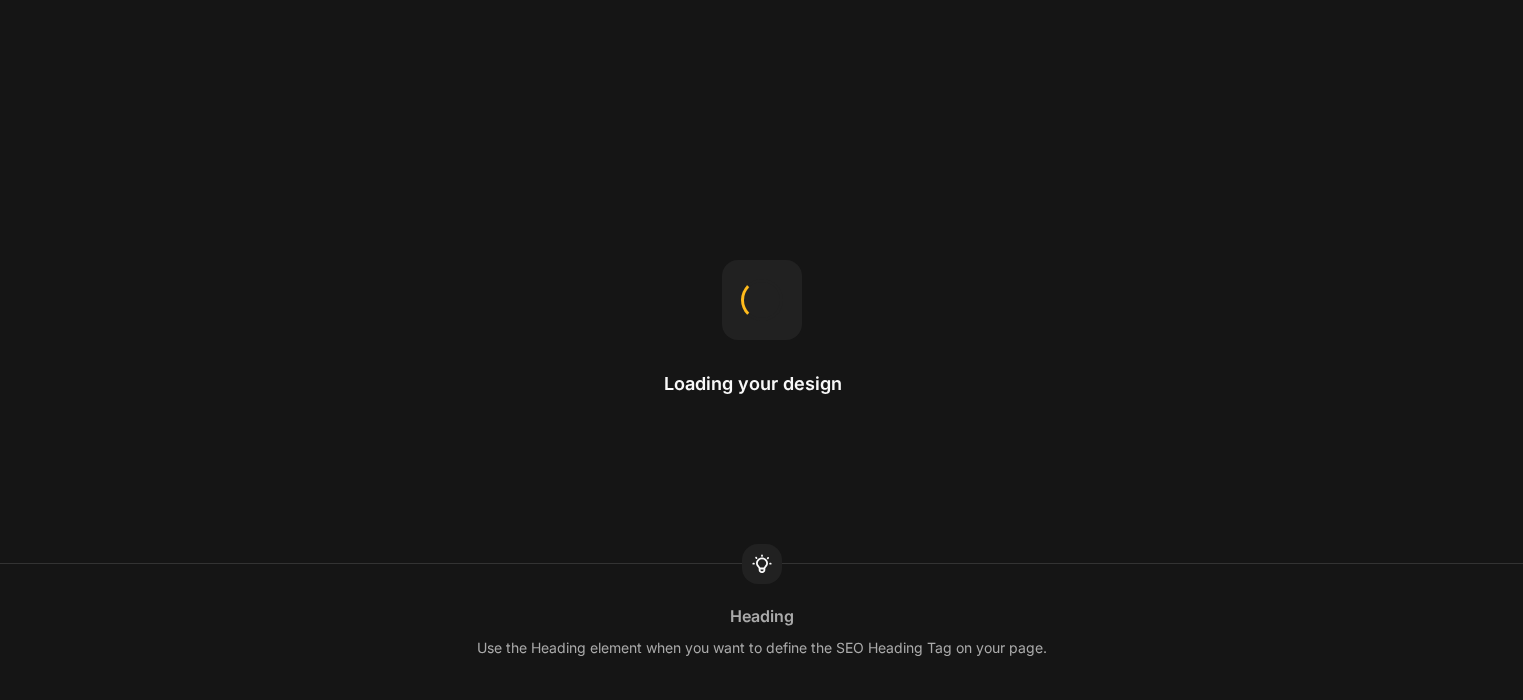scroll, scrollTop: 0, scrollLeft: 0, axis: both 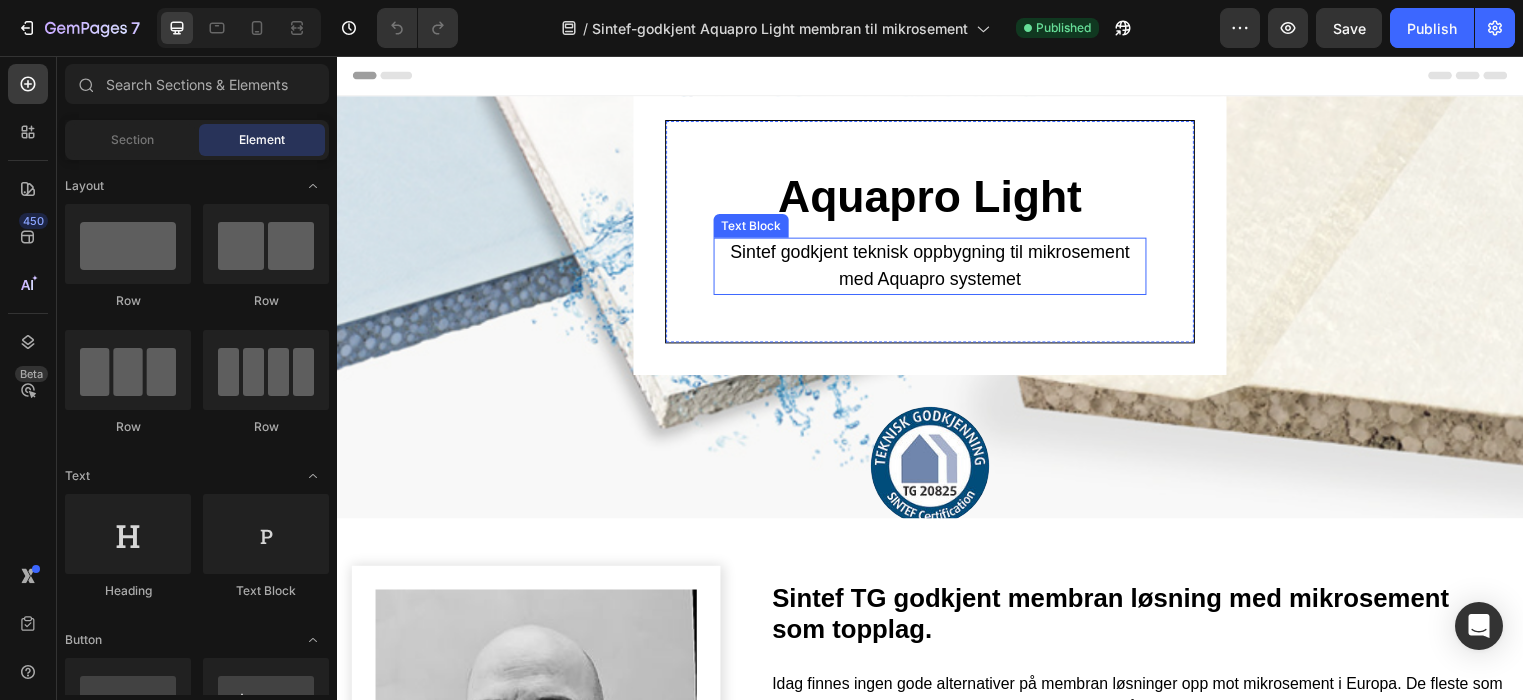click on "Sintef godkjent teknisk oppbygning til mikrosement med Aquapro systemet" at bounding box center (937, 269) 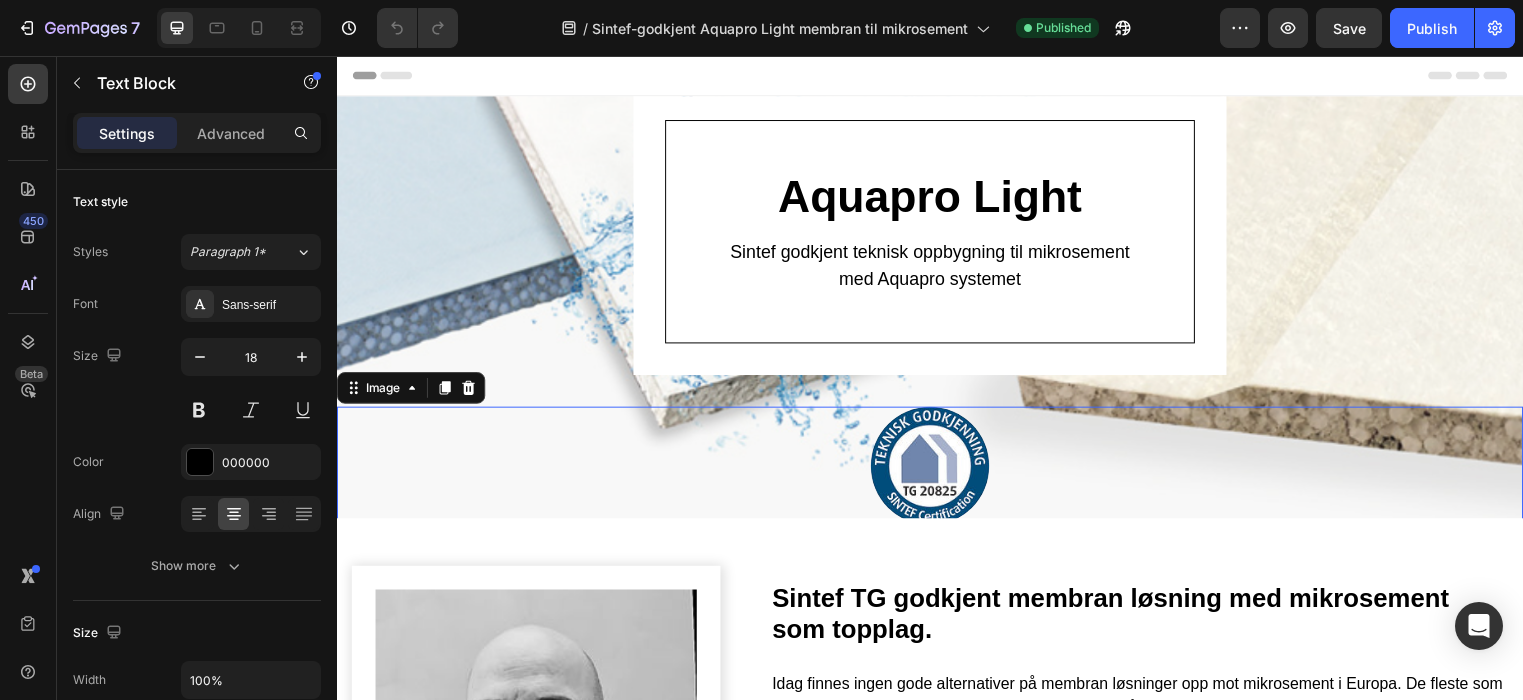 click at bounding box center [937, 471] 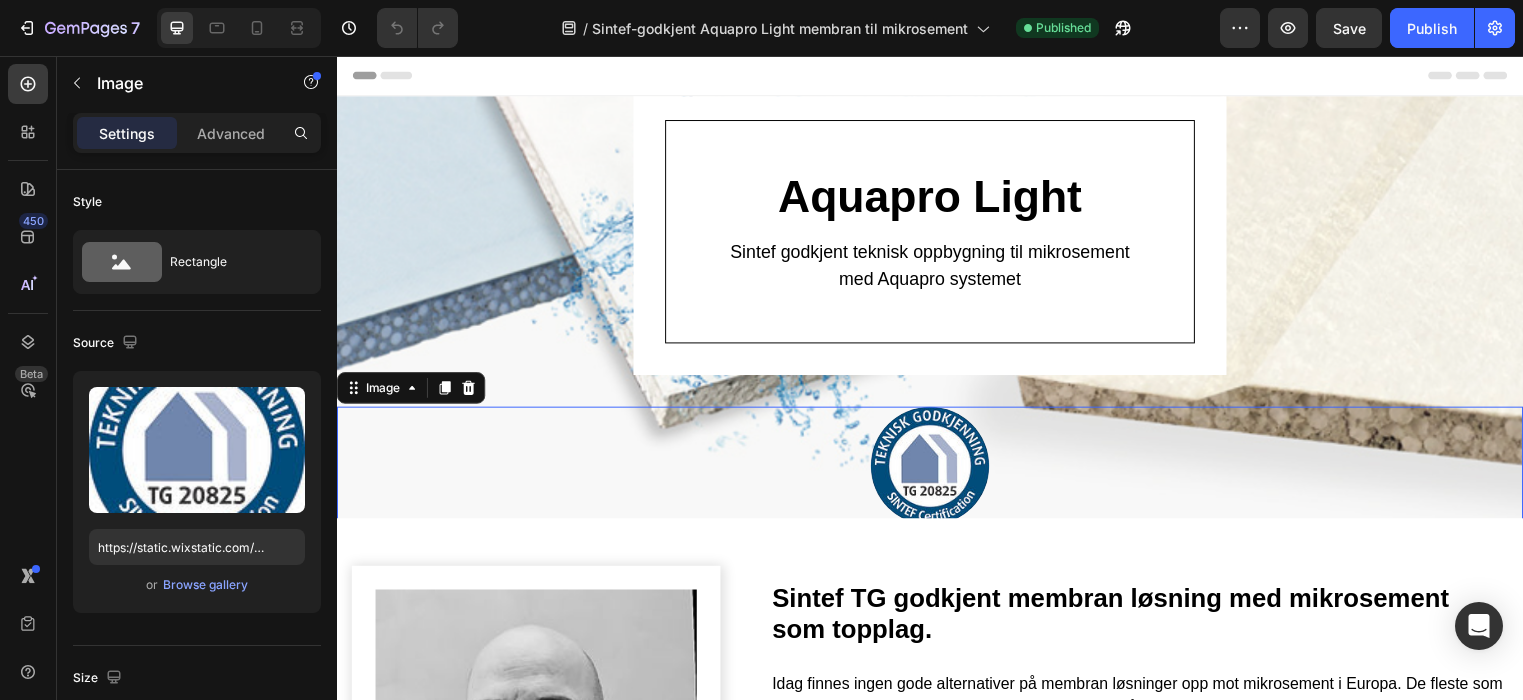 click at bounding box center [937, 471] 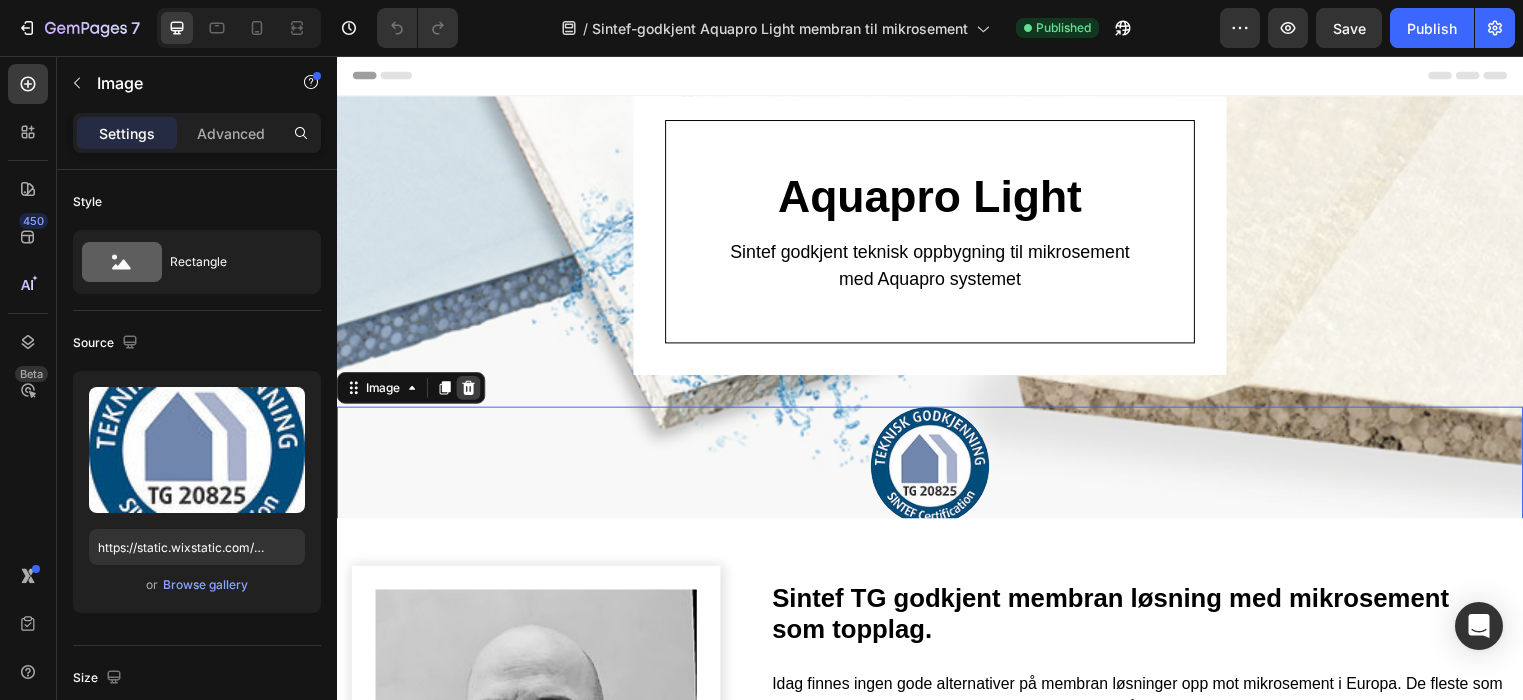 click 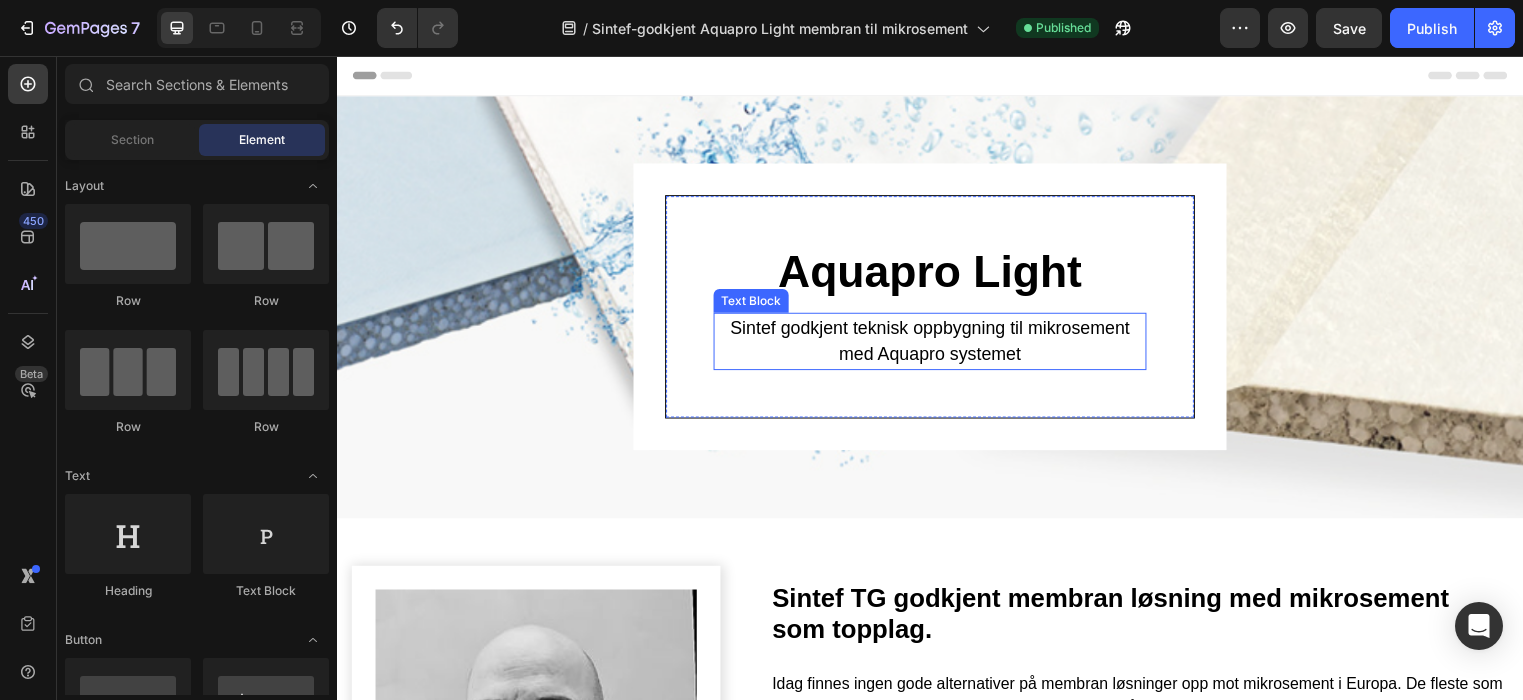 click on "Sintef godkjent teknisk oppbygning til mikrosement med Aquapro systemet" at bounding box center [937, 345] 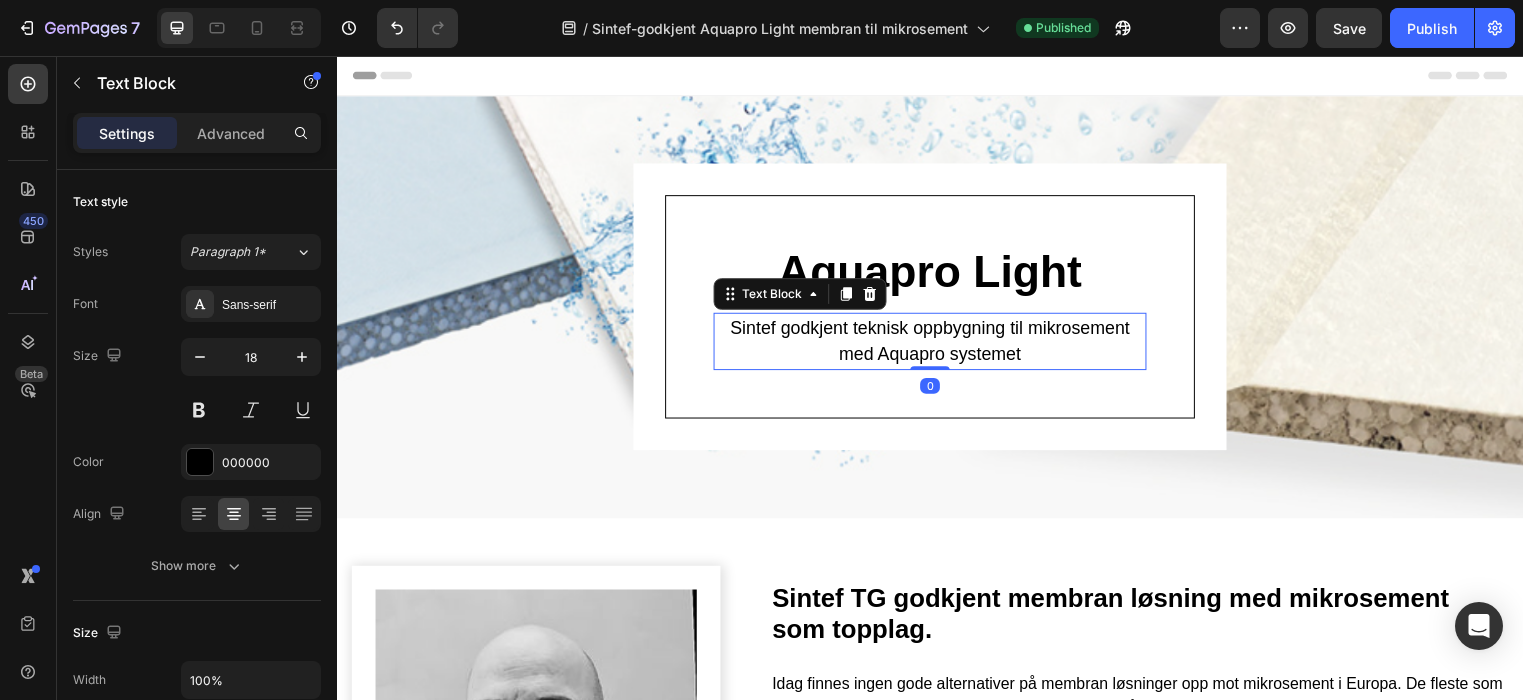 click on "Sintef godkjent teknisk oppbygning til mikrosement med Aquapro systemet" at bounding box center [937, 345] 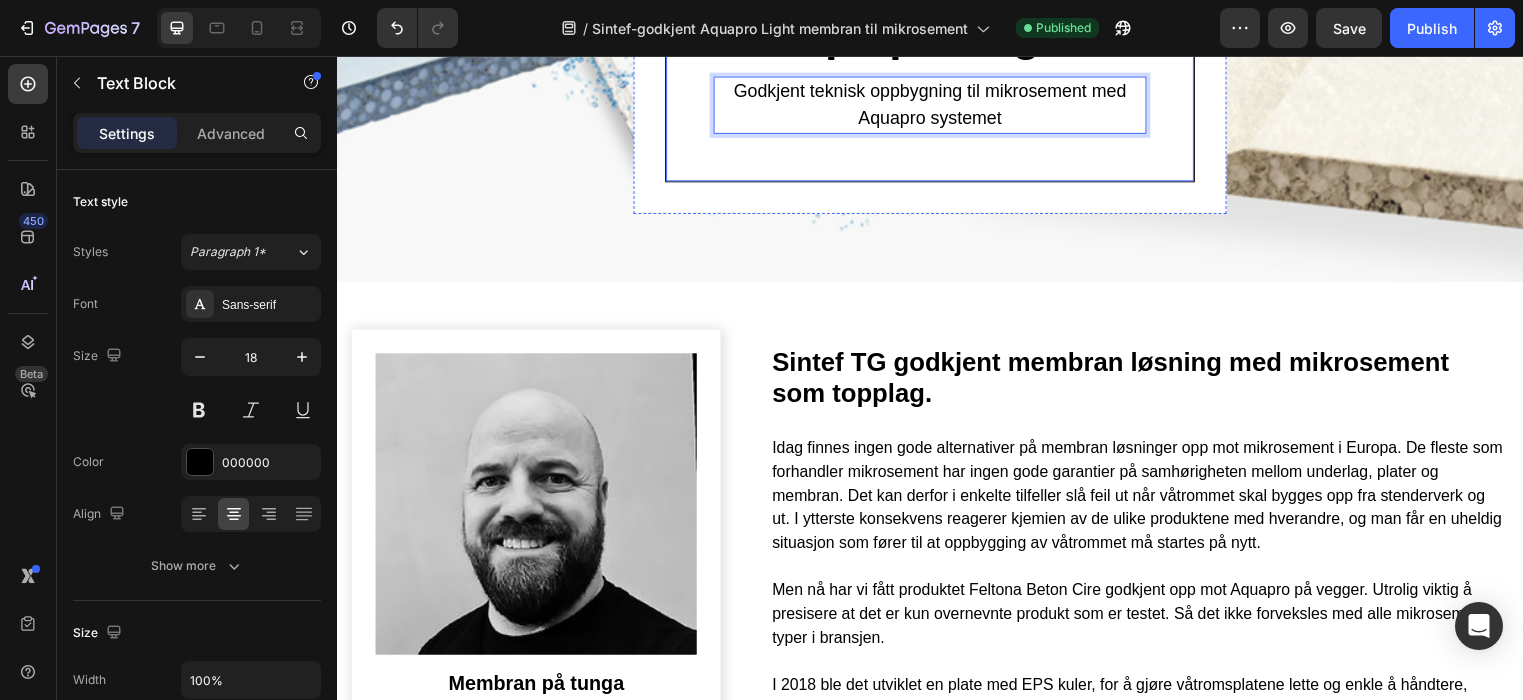 scroll, scrollTop: 260, scrollLeft: 0, axis: vertical 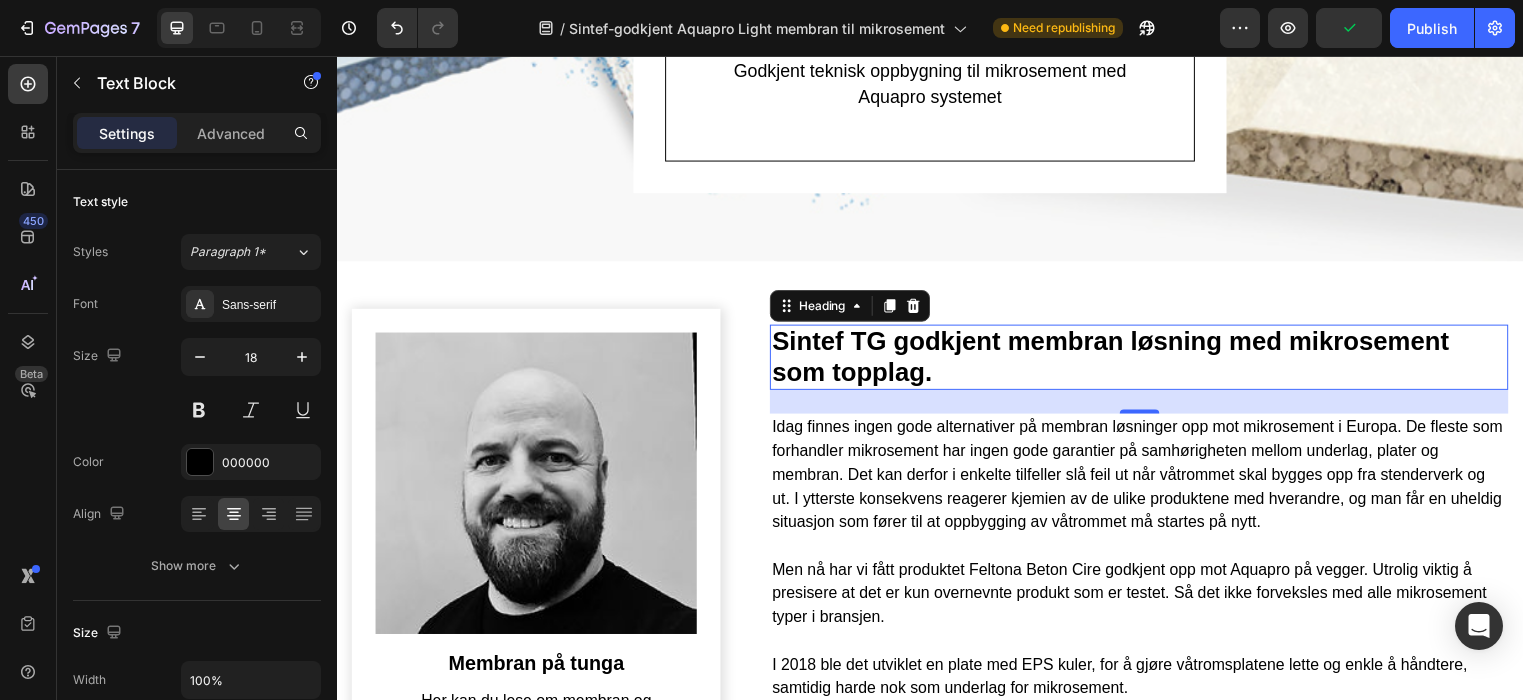 click on "Sintef TG godkjent membran løsning med mikrosement som topplag." at bounding box center [1148, 361] 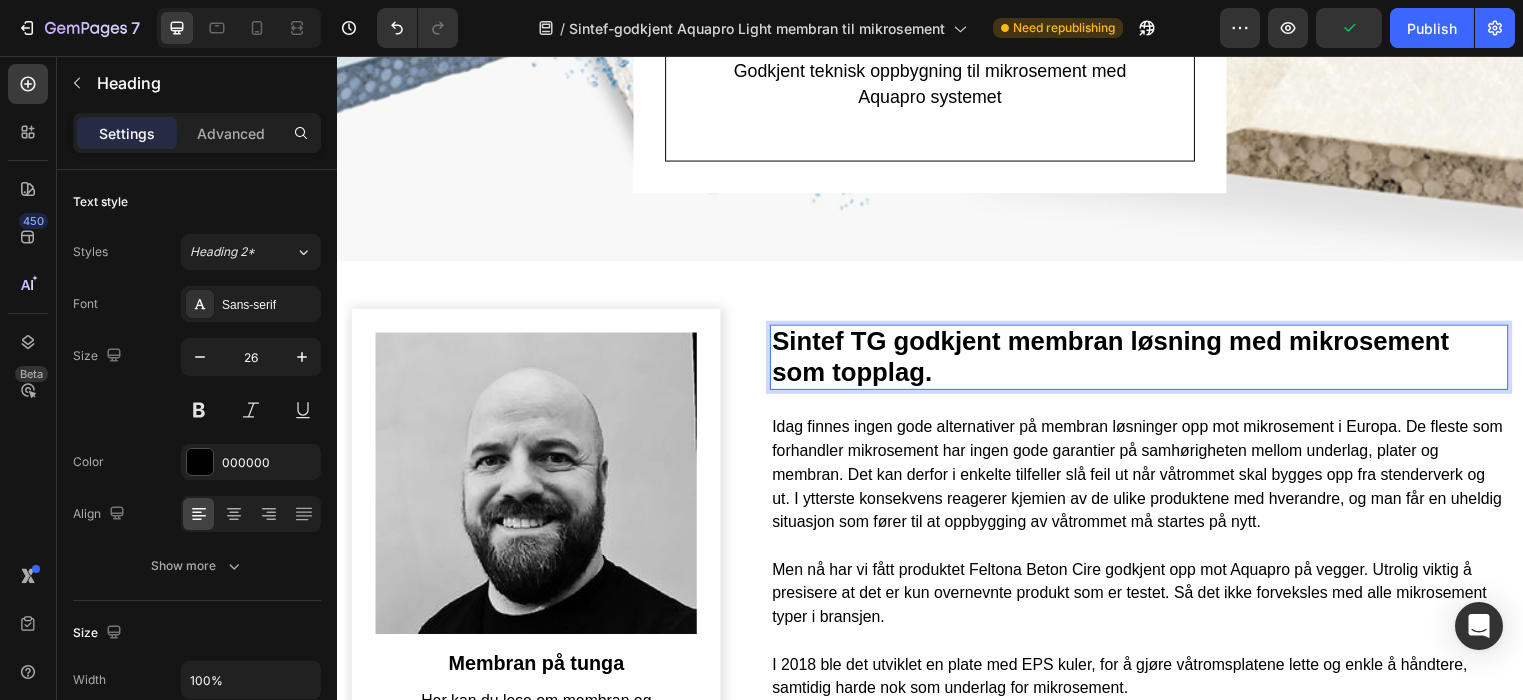 click on "Sintef TG godkjent membran løsning med mikrosement som topplag." at bounding box center (1148, 361) 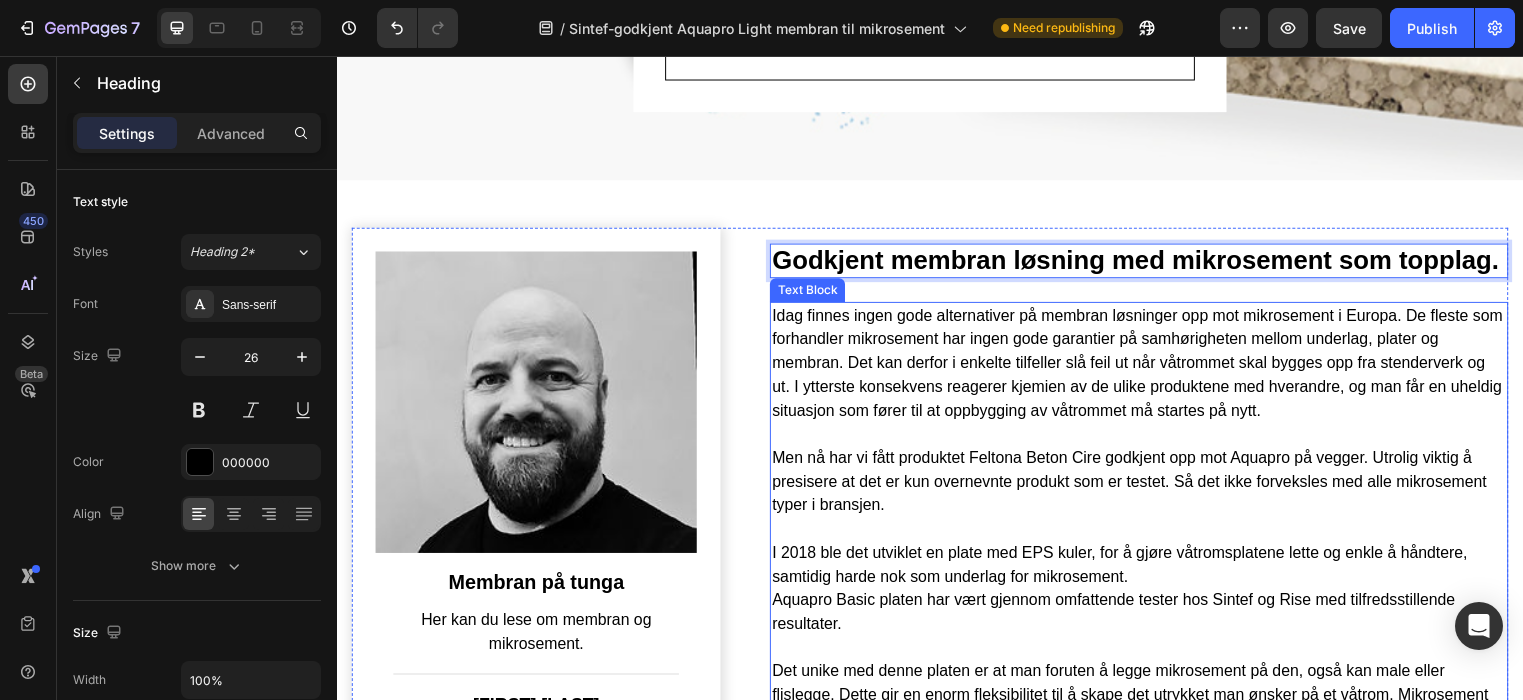 scroll, scrollTop: 343, scrollLeft: 0, axis: vertical 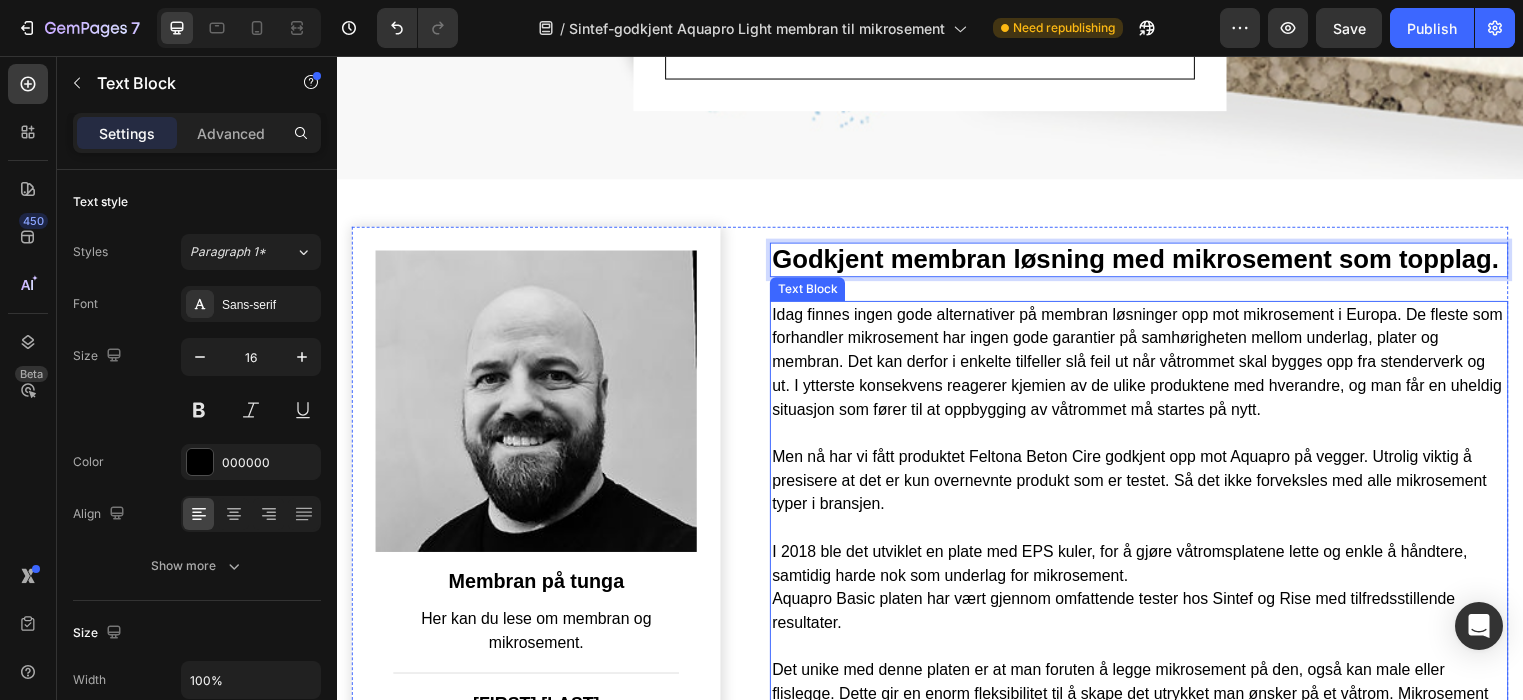 click on "Men nå har vi fått produktet Feltona Beton Cire godkjent opp mot Aquapro på vegger. Utrolig viktig å presisere at det er kun overnevnte produkt som er testet. Så det ikke forveksles med alle mikrosement typer i bransjen." at bounding box center (1148, 486) 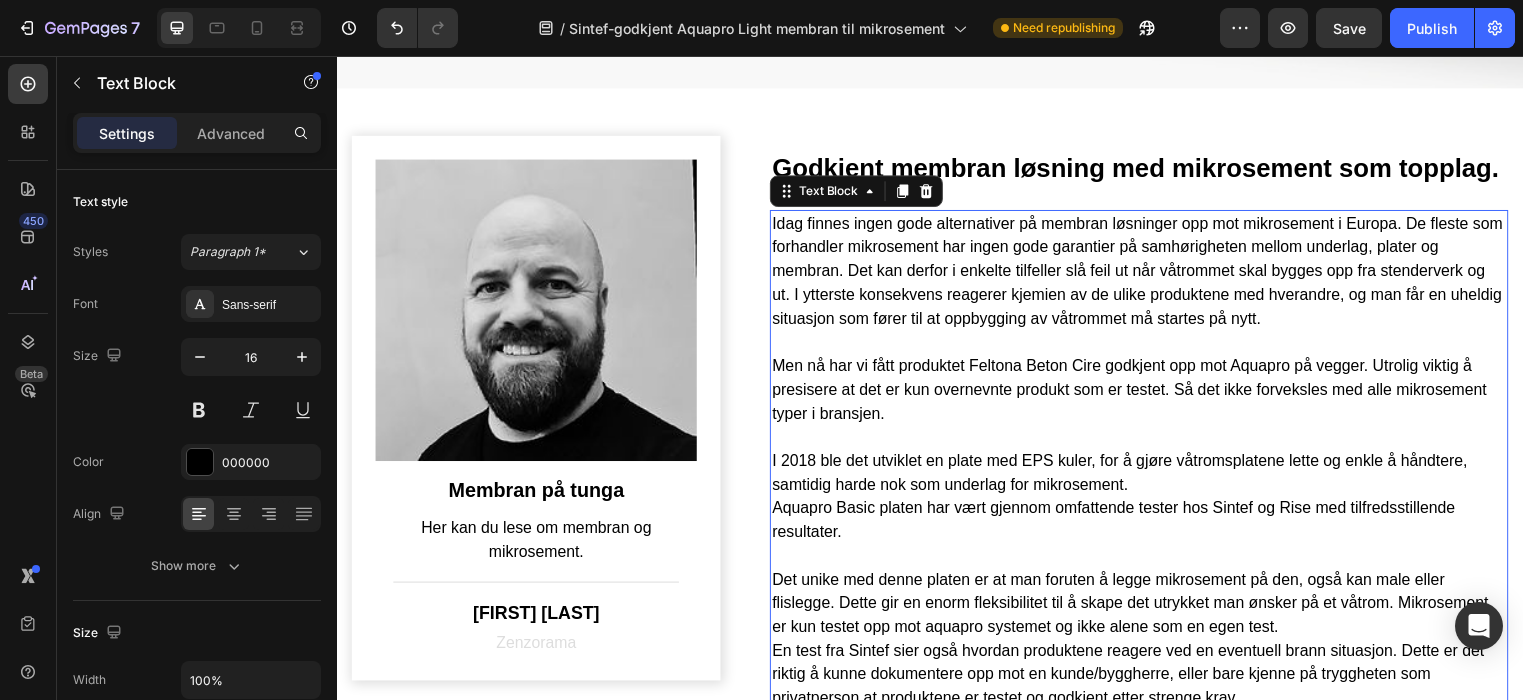scroll, scrollTop: 439, scrollLeft: 0, axis: vertical 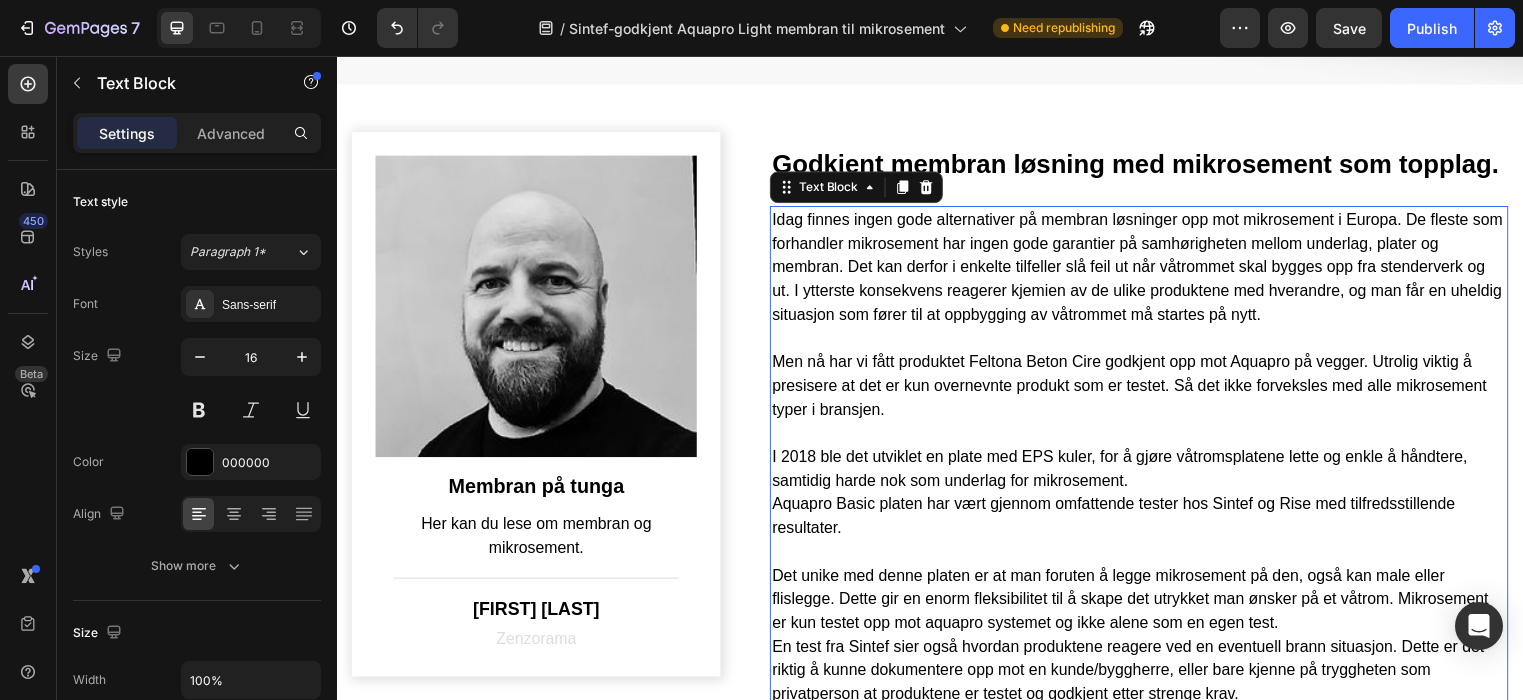 click on "Men nå har vi fått produktet Feltona Beton Cire godkjent opp mot Aquapro på vegger. Utrolig viktig å presisere at det er kun overnevnte produkt som er testet. Så det ikke forveksles med alle mikrosement typer i bransjen." at bounding box center (1148, 390) 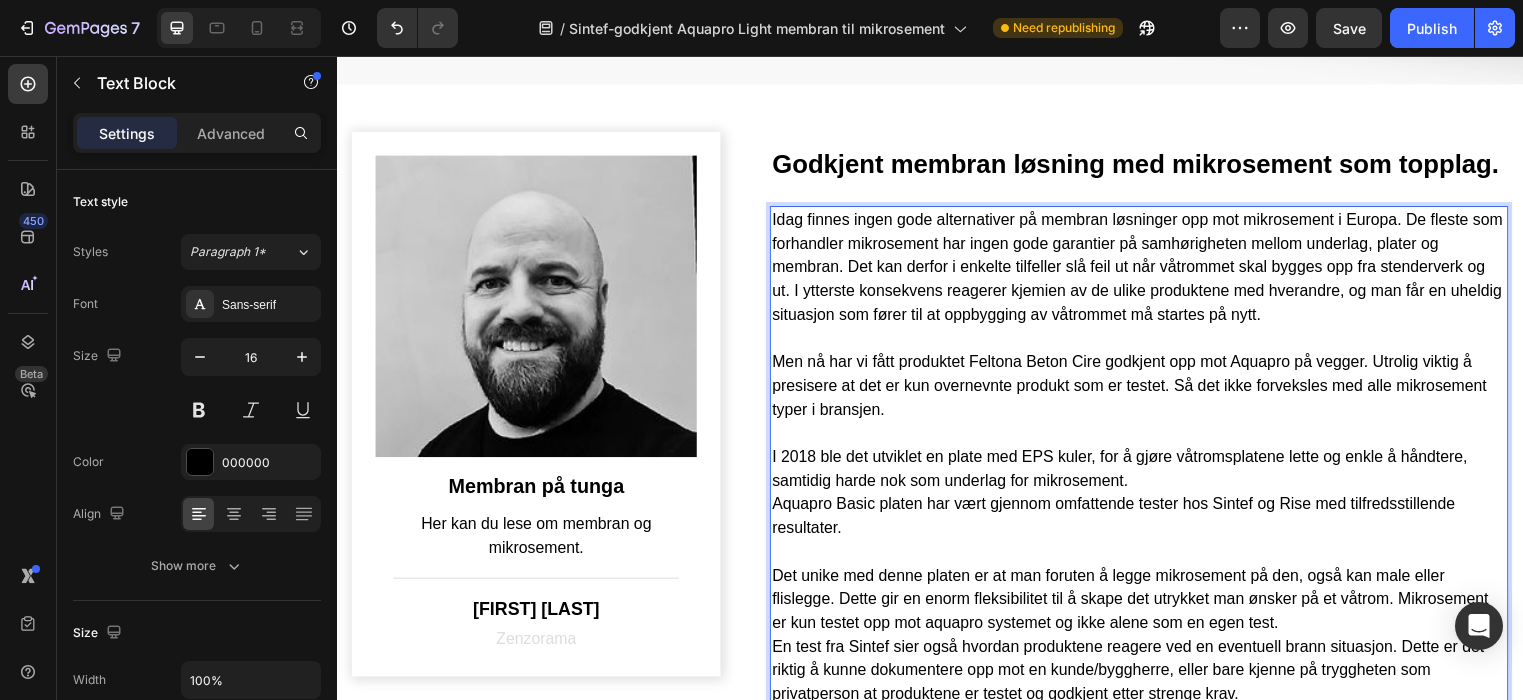 click on "Men nå har vi fått produktet Feltona Beton Cire godkjent opp mot Aquapro på vegger. Utrolig viktig å presisere at det er kun overnevnte produkt som er testet. Så det ikke forveksles med alle mikrosement typer i bransjen." at bounding box center (1148, 390) 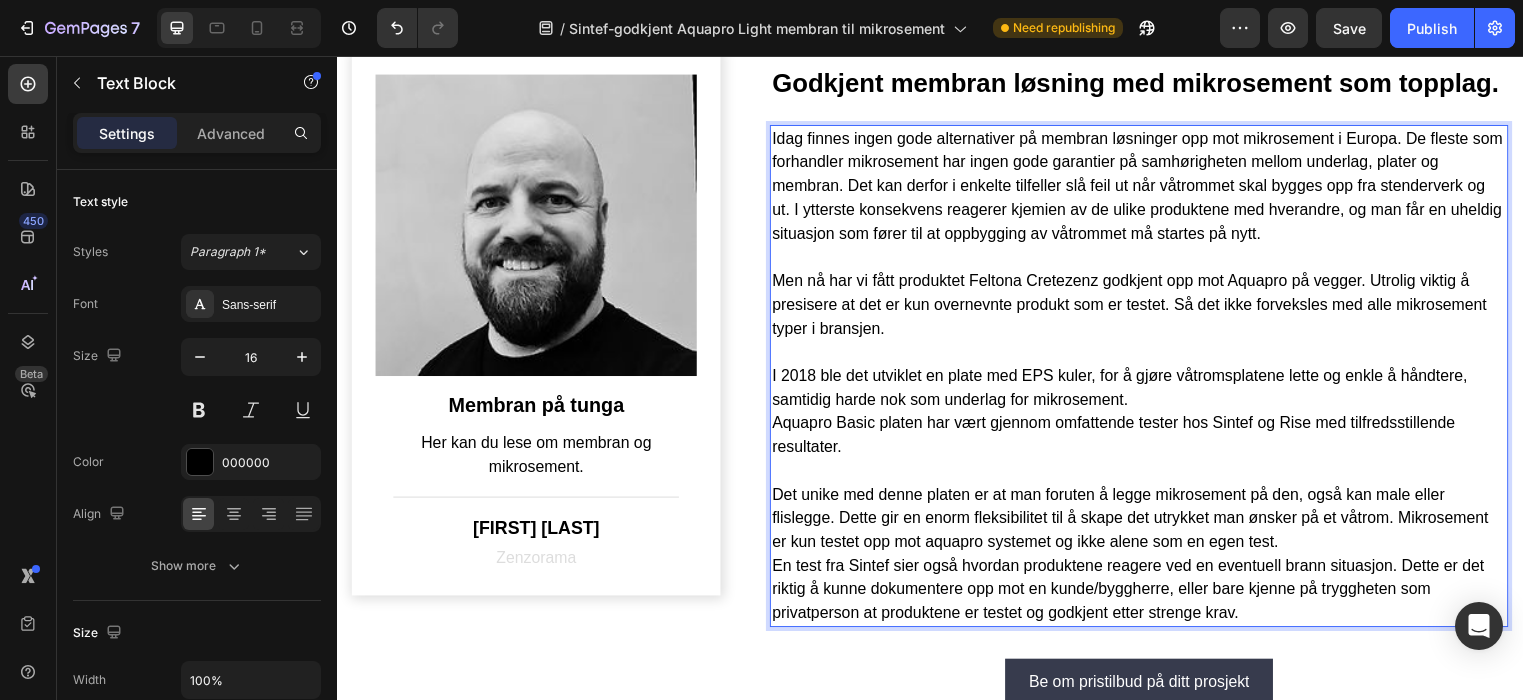scroll, scrollTop: 527, scrollLeft: 0, axis: vertical 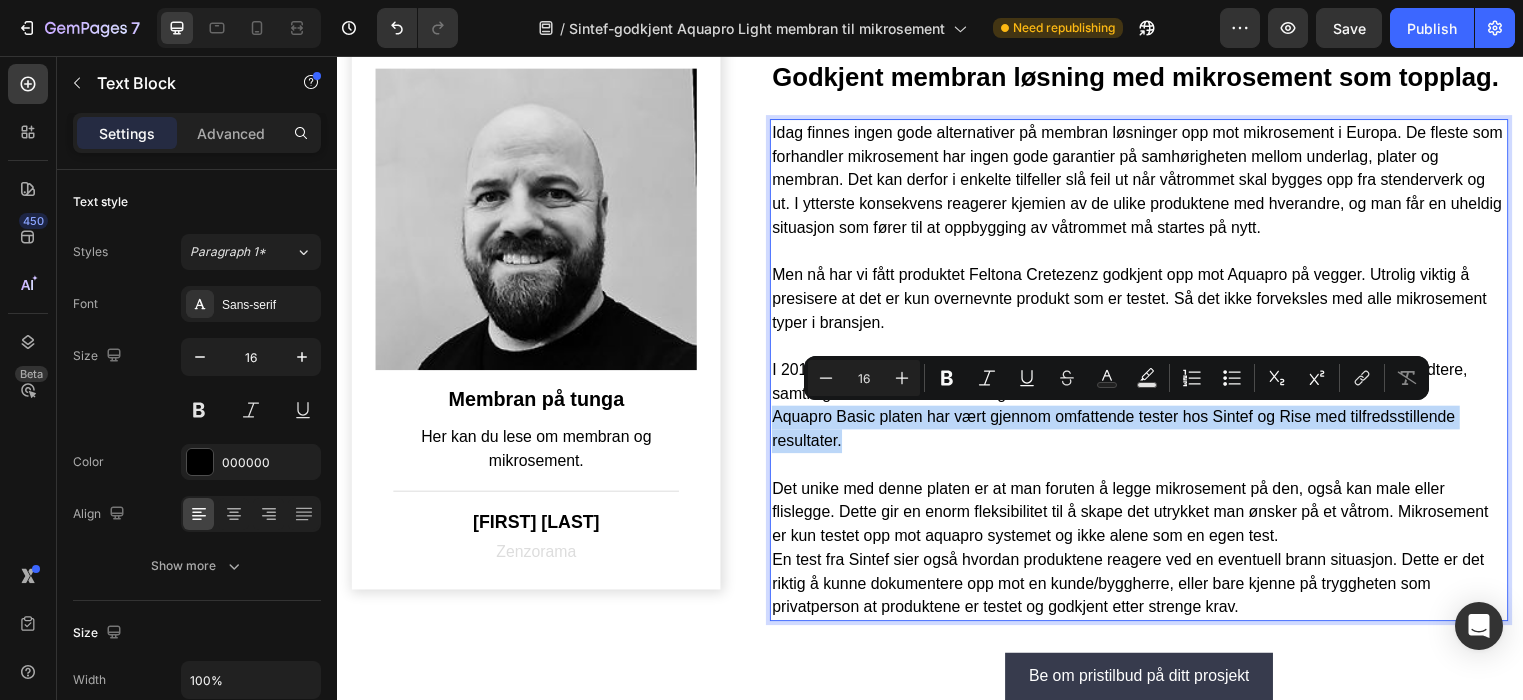 drag, startPoint x: 865, startPoint y: 451, endPoint x: 781, endPoint y: 420, distance: 89.537704 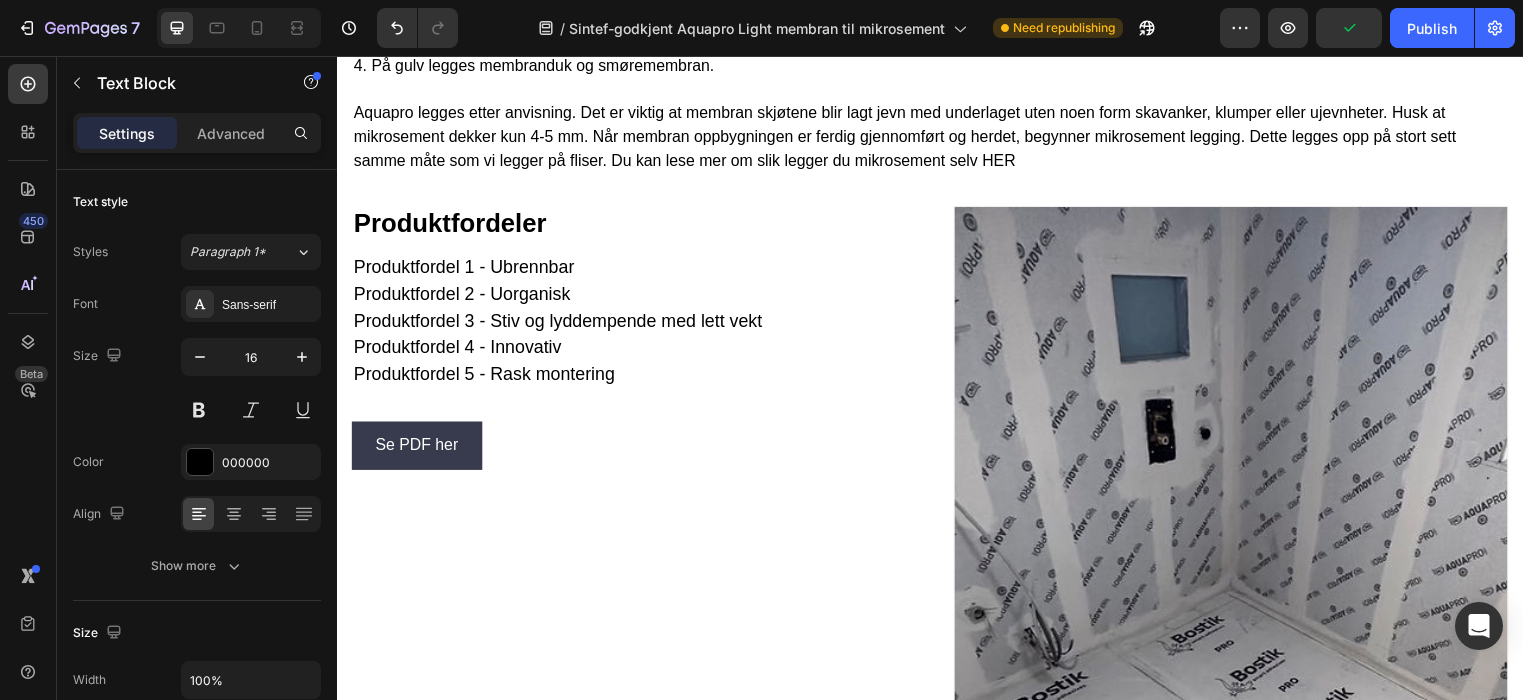 scroll, scrollTop: 1570, scrollLeft: 0, axis: vertical 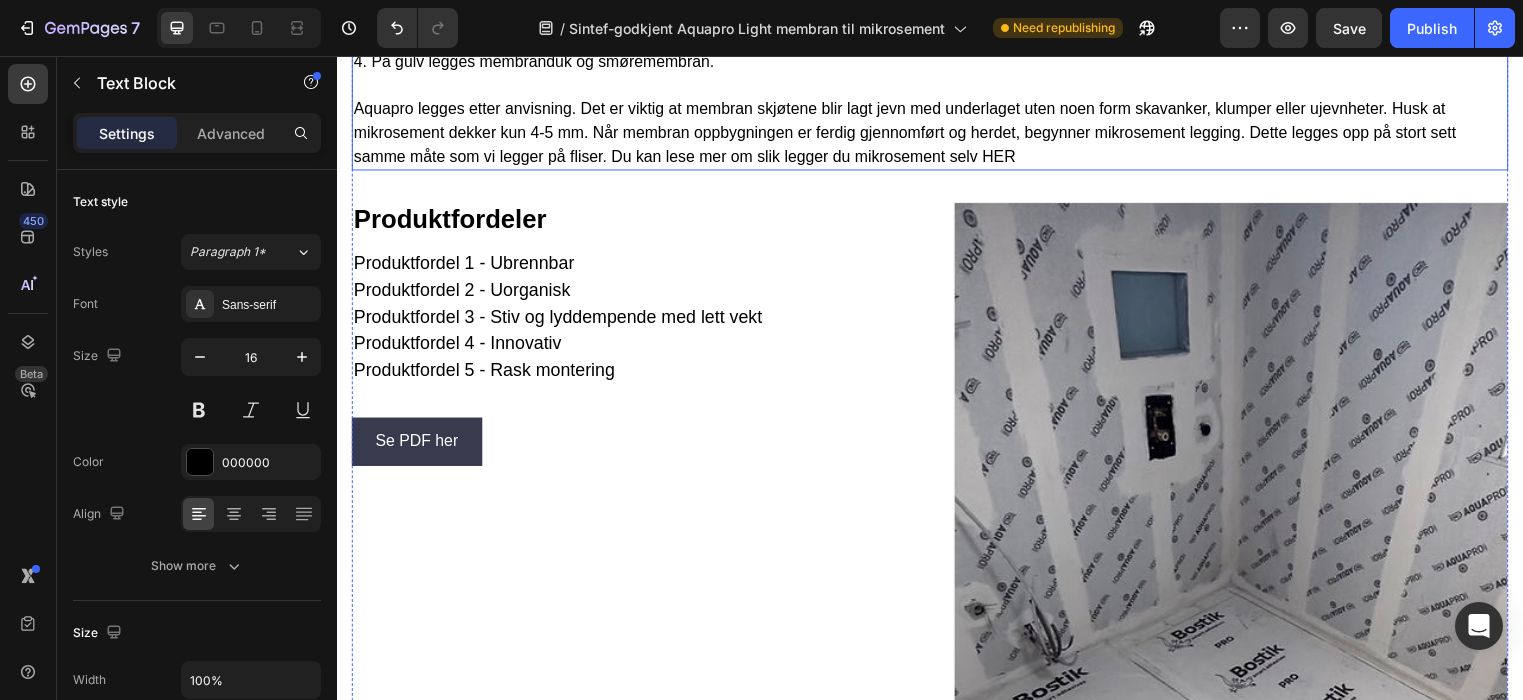 click on "Den optimale oppbygning av våtrom med aquapanel og Beton Cire ( evt. Feltona Zenztone) starter med" at bounding box center (937, -34) 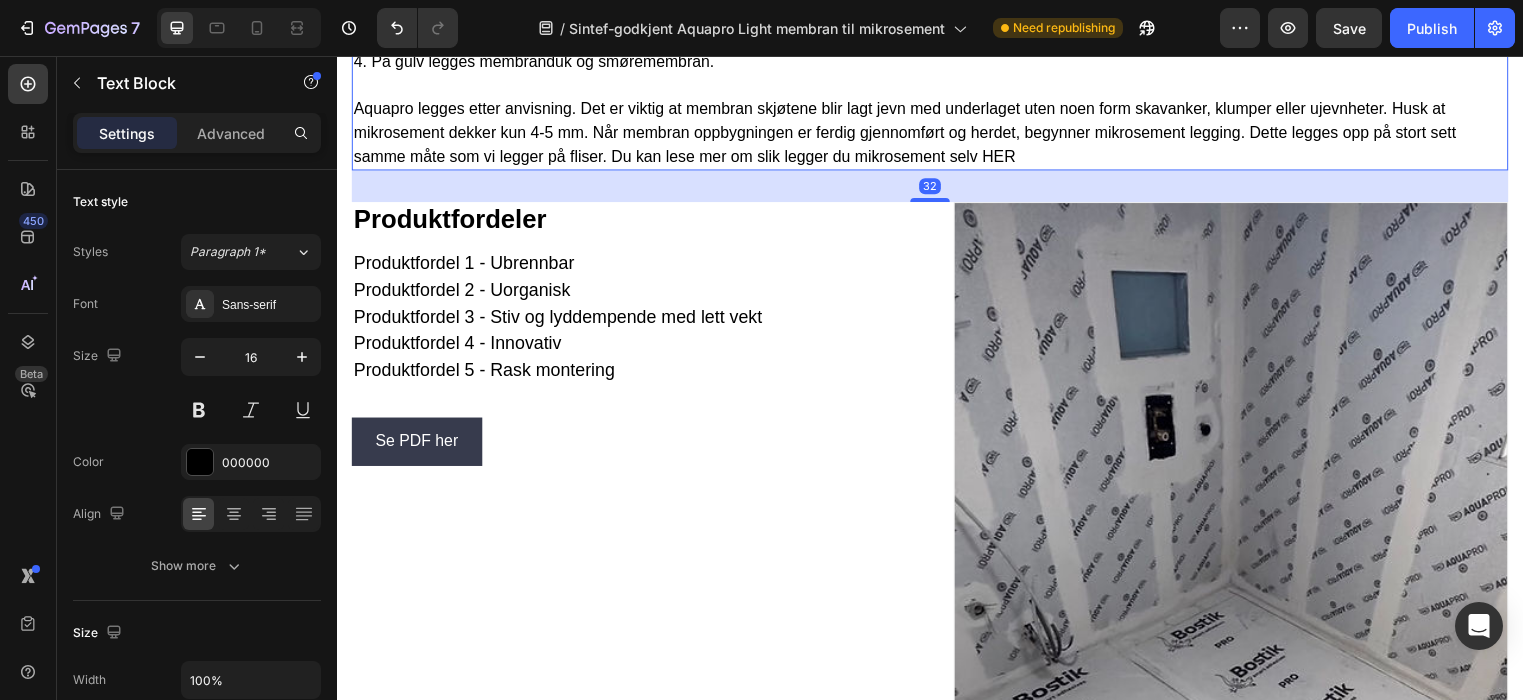 click on "Den optimale oppbygning av våtrom med aquapanel og Beton Cire ( evt. Feltona Zenztone) starter med" at bounding box center [937, -34] 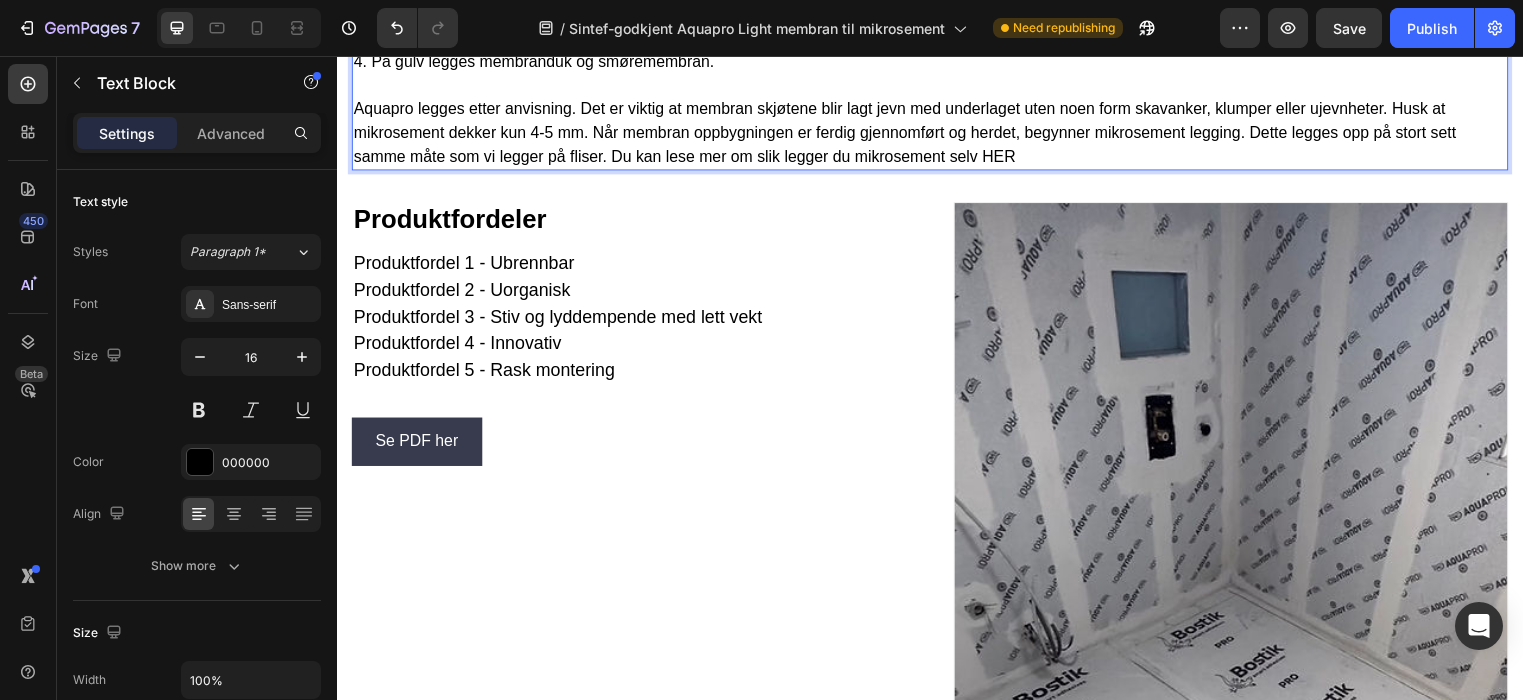 click on "Den optimale oppbygning av våtrom med aquapanel og Beton Cire ( evt. Feltona Zenztone) starter med" at bounding box center [937, -34] 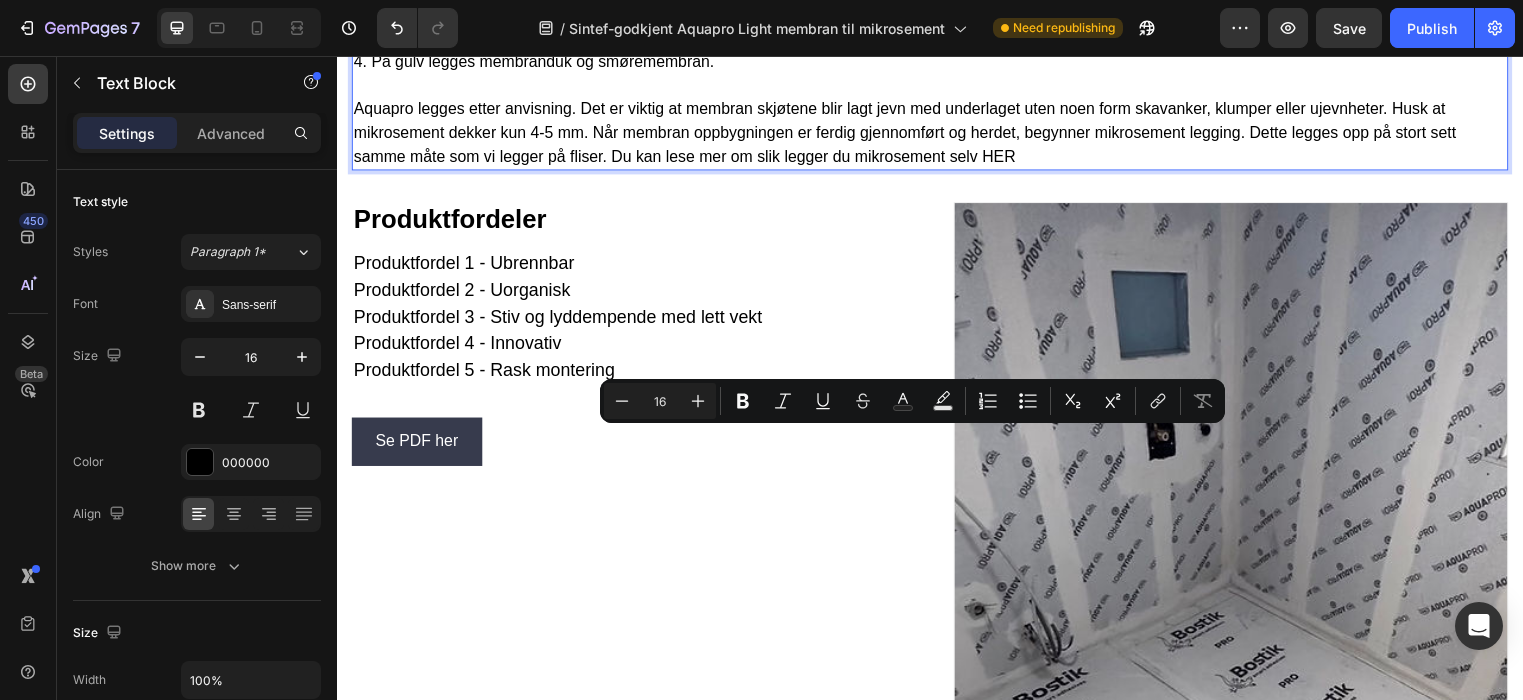 drag, startPoint x: 997, startPoint y: 445, endPoint x: 835, endPoint y: 444, distance: 162.00308 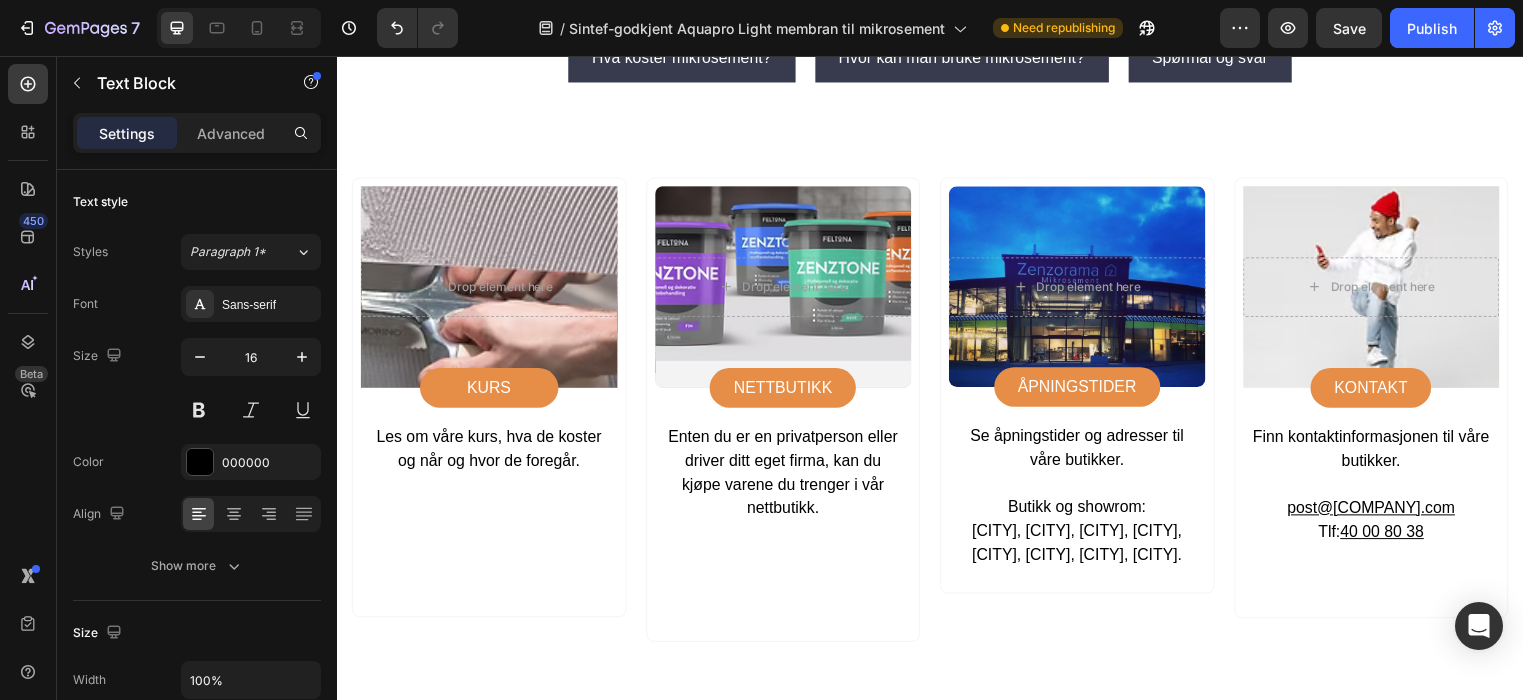 scroll, scrollTop: 2604, scrollLeft: 0, axis: vertical 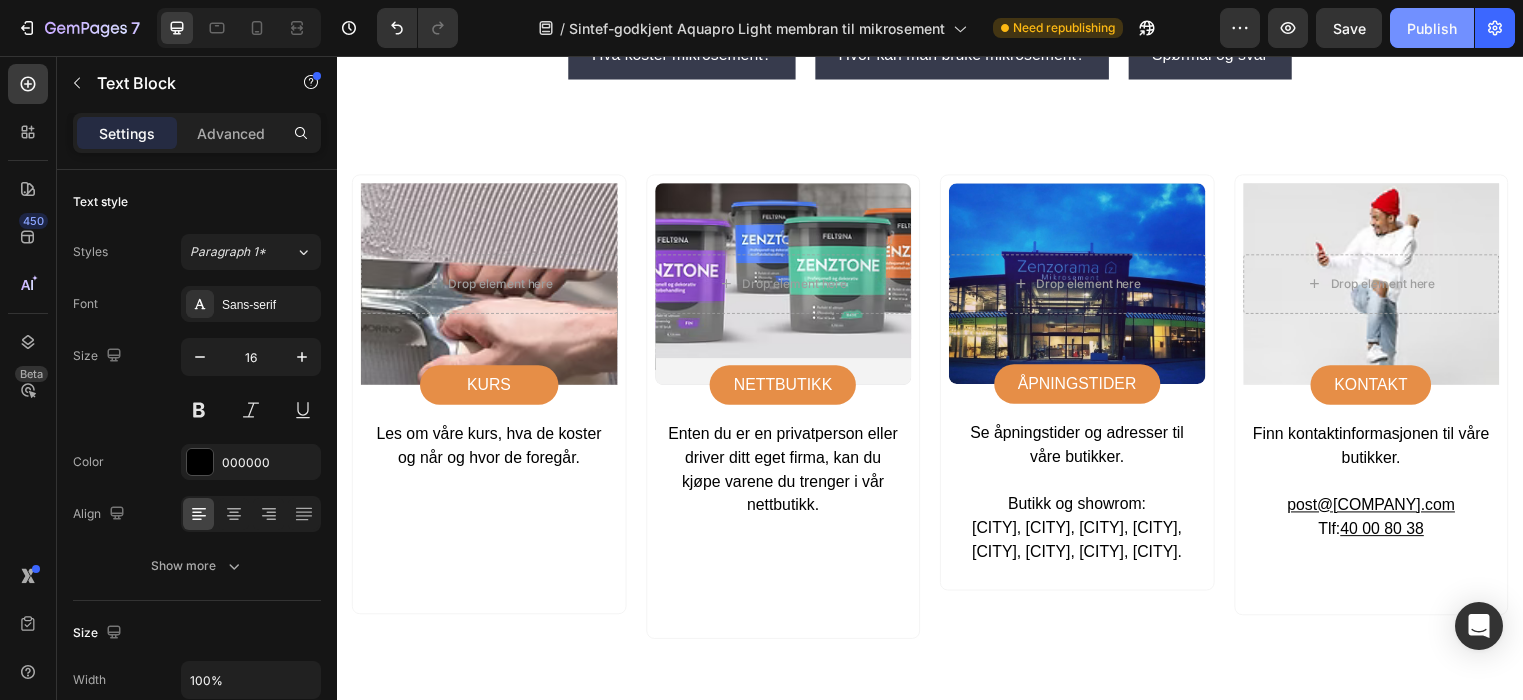 click on "Publish" at bounding box center [1432, 28] 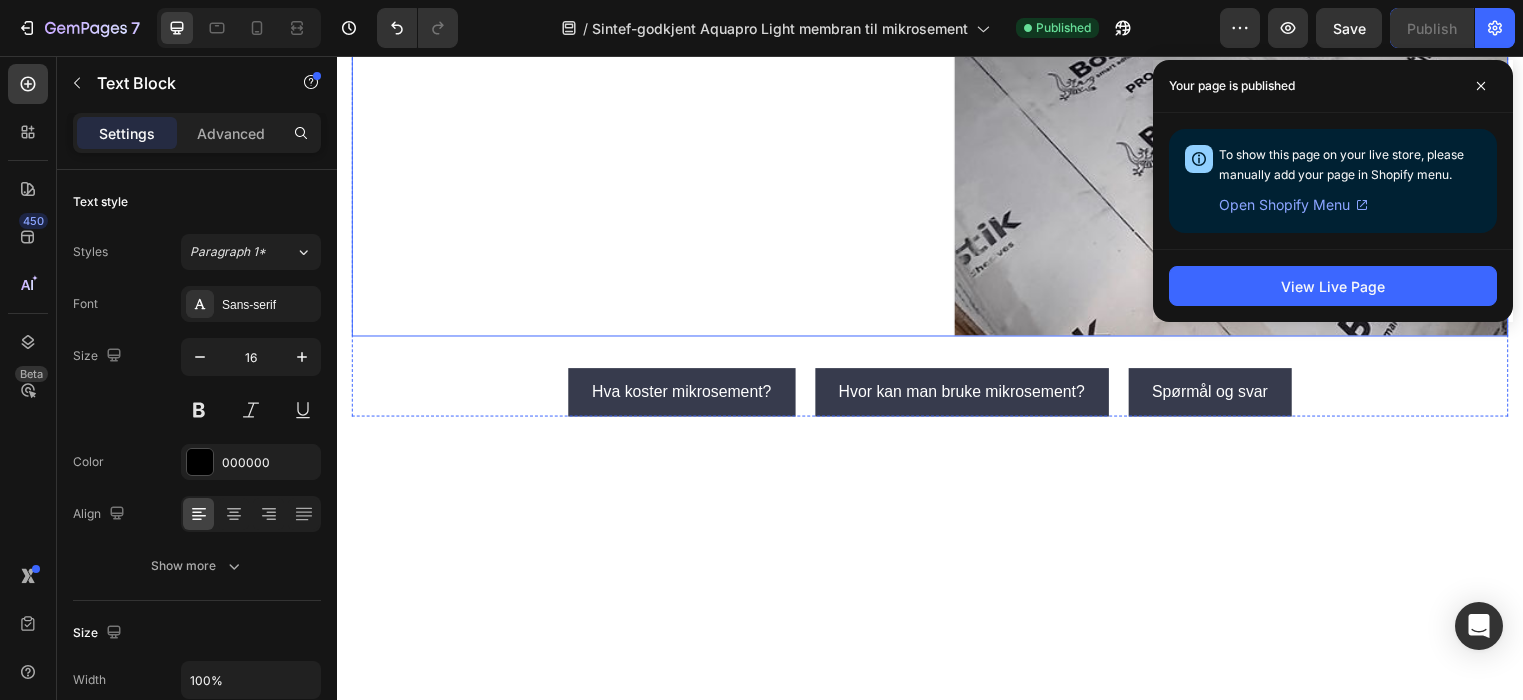 scroll, scrollTop: 2236, scrollLeft: 0, axis: vertical 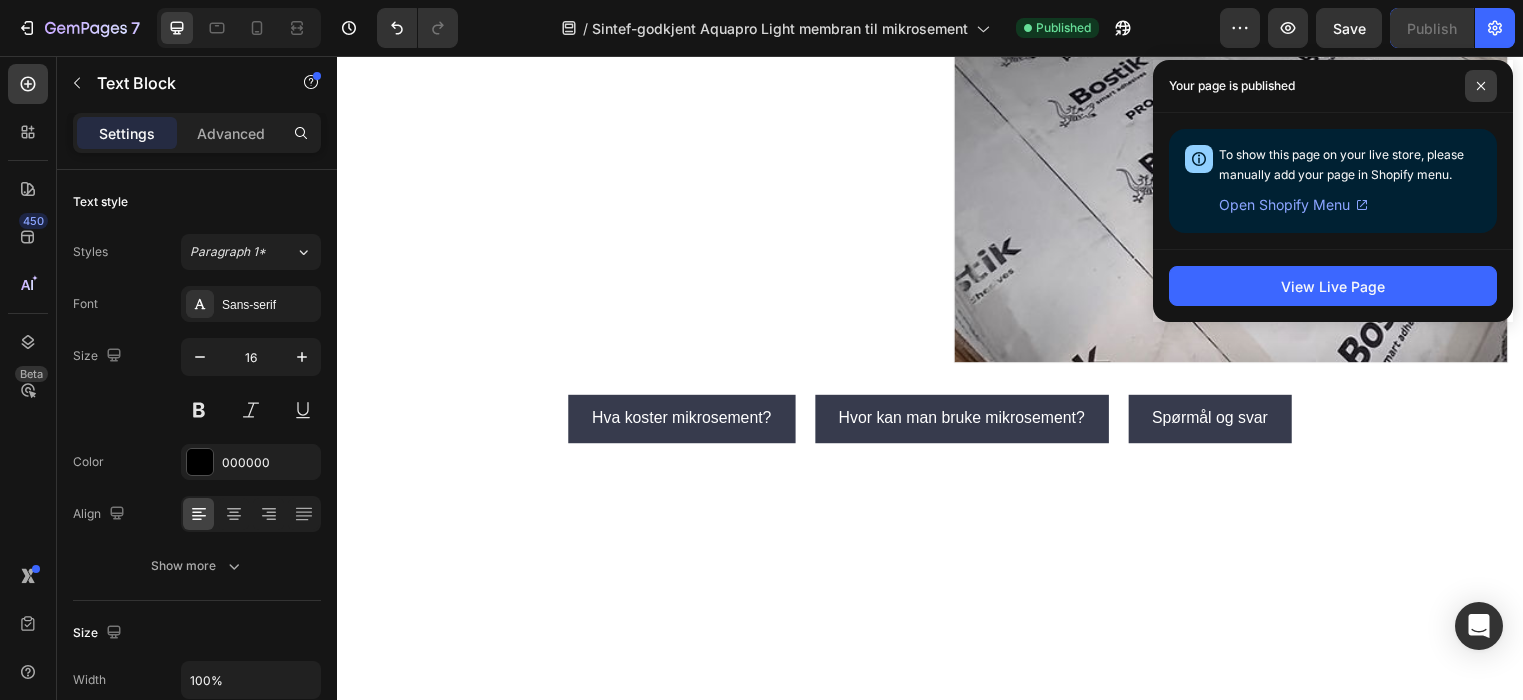 click 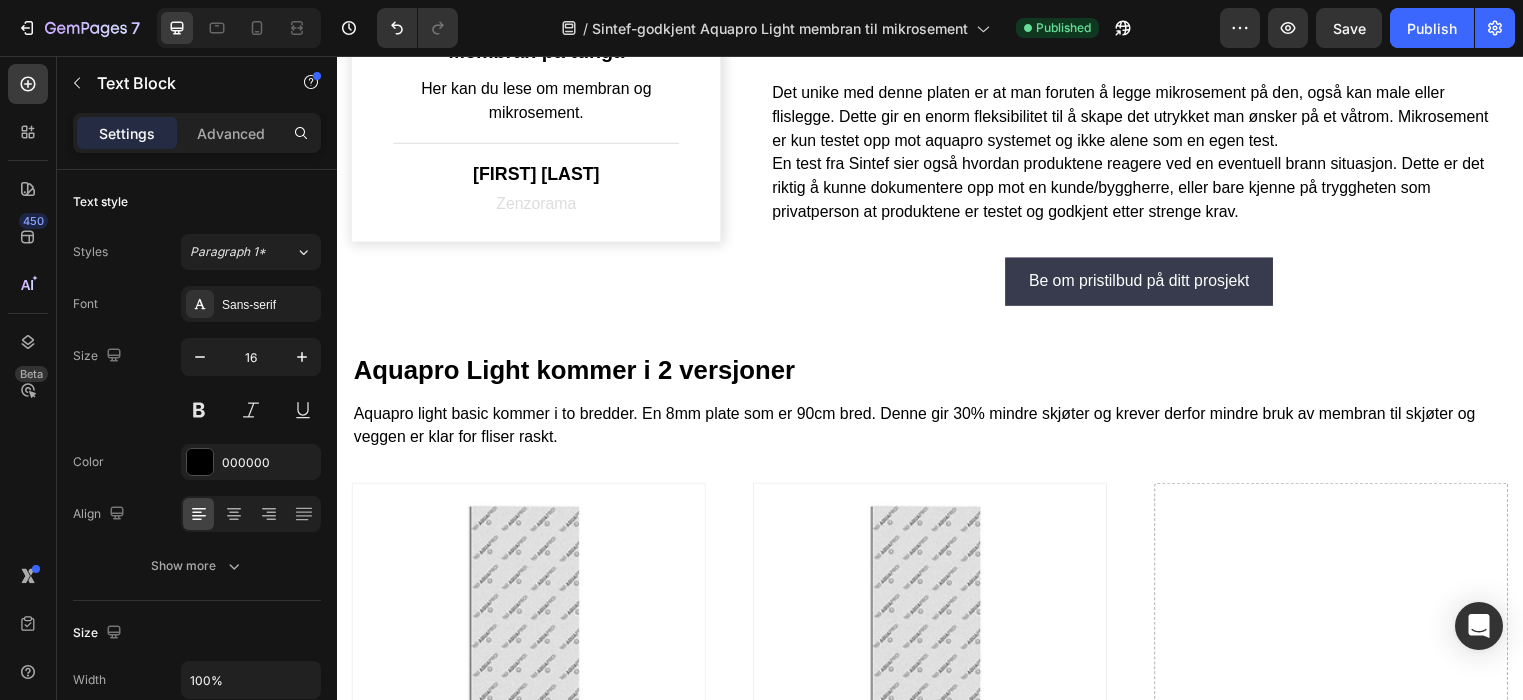 scroll, scrollTop: 885, scrollLeft: 0, axis: vertical 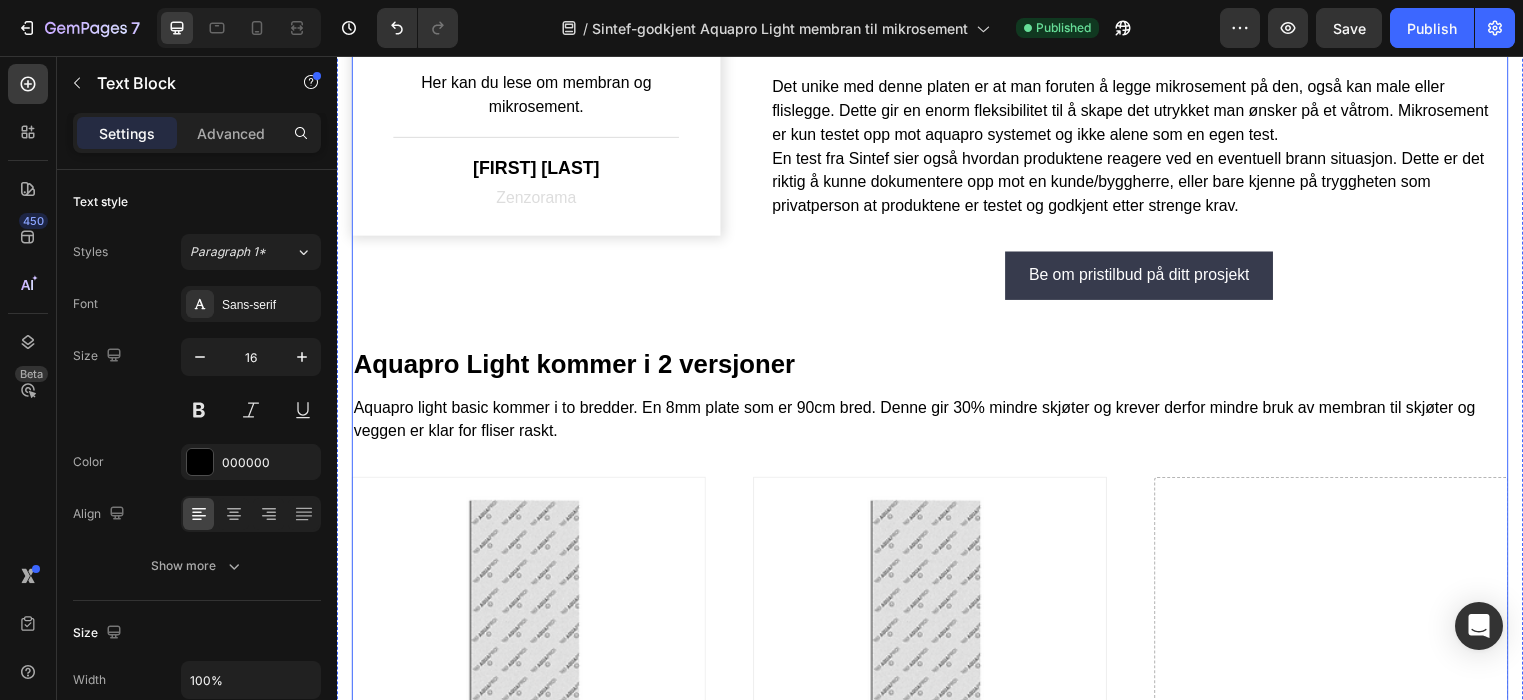 click on "Image Membran på tunga Text Block Her kan du lese om membran og mikrosement. Text Block                Title Line Erland Breivik Text Block Zenzorama Text Block Row Godkjent membran løsning med mikrosement som topplag. Heading Idag finnes ingen gode alternativer på membran løsninger opp mot mikrosement i Europa. De fleste som forhandler mikrosement har ingen gode garantier på samhørigheten mellom underlag, plater og membran. Det kan derfor i enkelte tilfeller slå feil ut når våtrommet skal bygges opp fra stenderverk og ut. I ytterste konsekvens reagerer kjemien av de ulike produktene med hverandre, og man får en uheldig situasjon som fører til at oppbygging av våtrommet må startes på nytt.   Men nå har vi fått produktet Feltona Cretezenz godkjent opp mot Aquapro på vegger. Utrolig viktig å presisere at det er kun overnevnte produkt som er testet. Så det ikke forveksles med alle mikrosement typer i bransjen. Text Block Be om pristilbud på ditt prosjekt Button Row Row Heading Text Block Row" at bounding box center [937, 983] 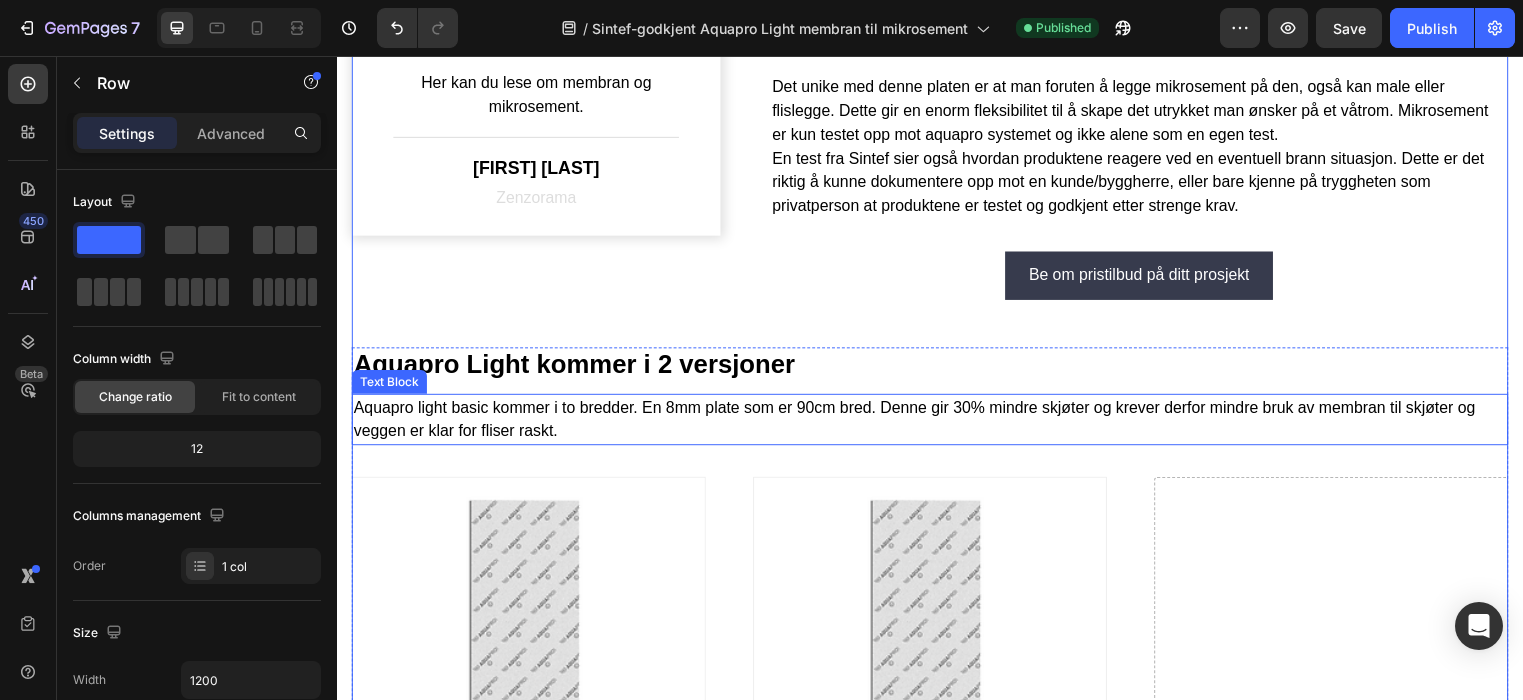 click on "Aquapro light basic kommer i to bredder. En 8mm plate som er 90cm bred. Denne gir 30% mindre skjøter og krever derfor mindre bruk av membran til skjøter og veggen er klar for fliser raskt." at bounding box center (937, 424) 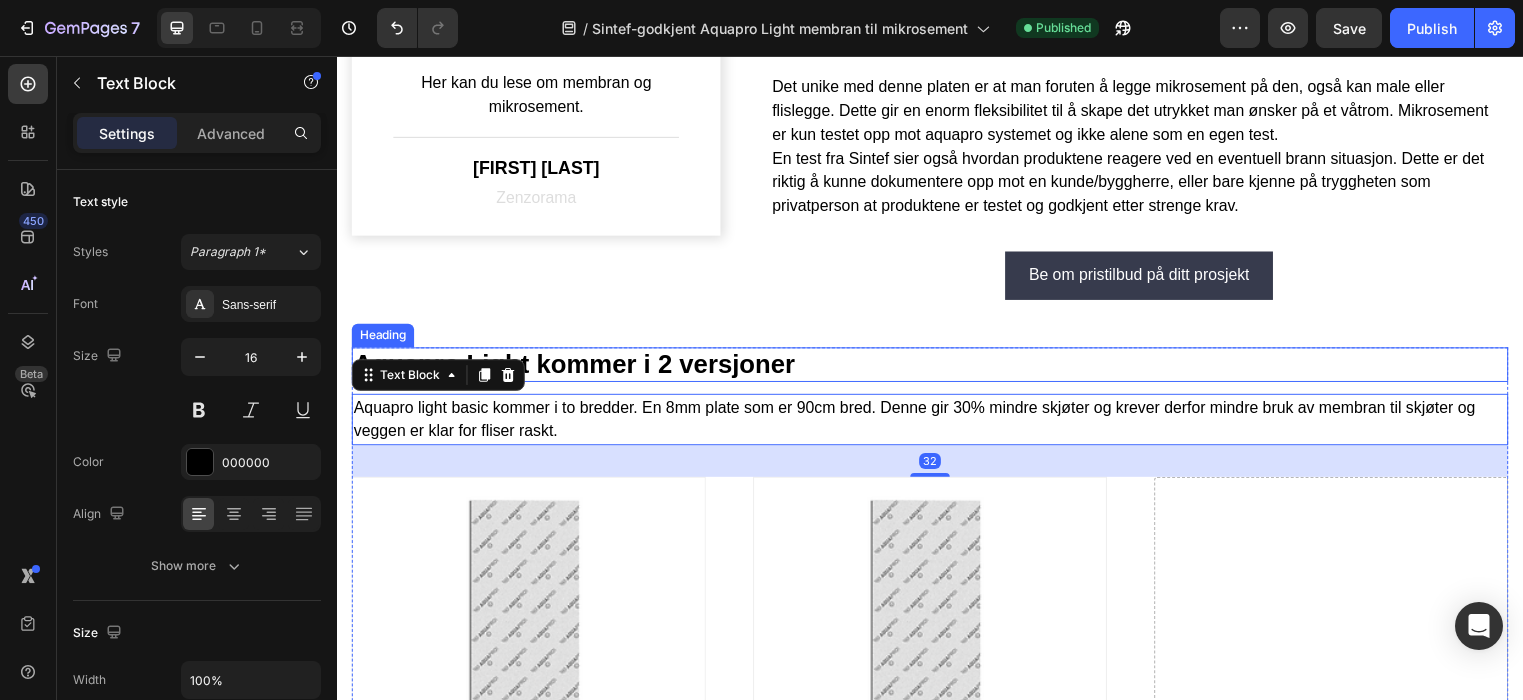 click on "Aquapro Light kommer i 2 versjoner" at bounding box center (937, 368) 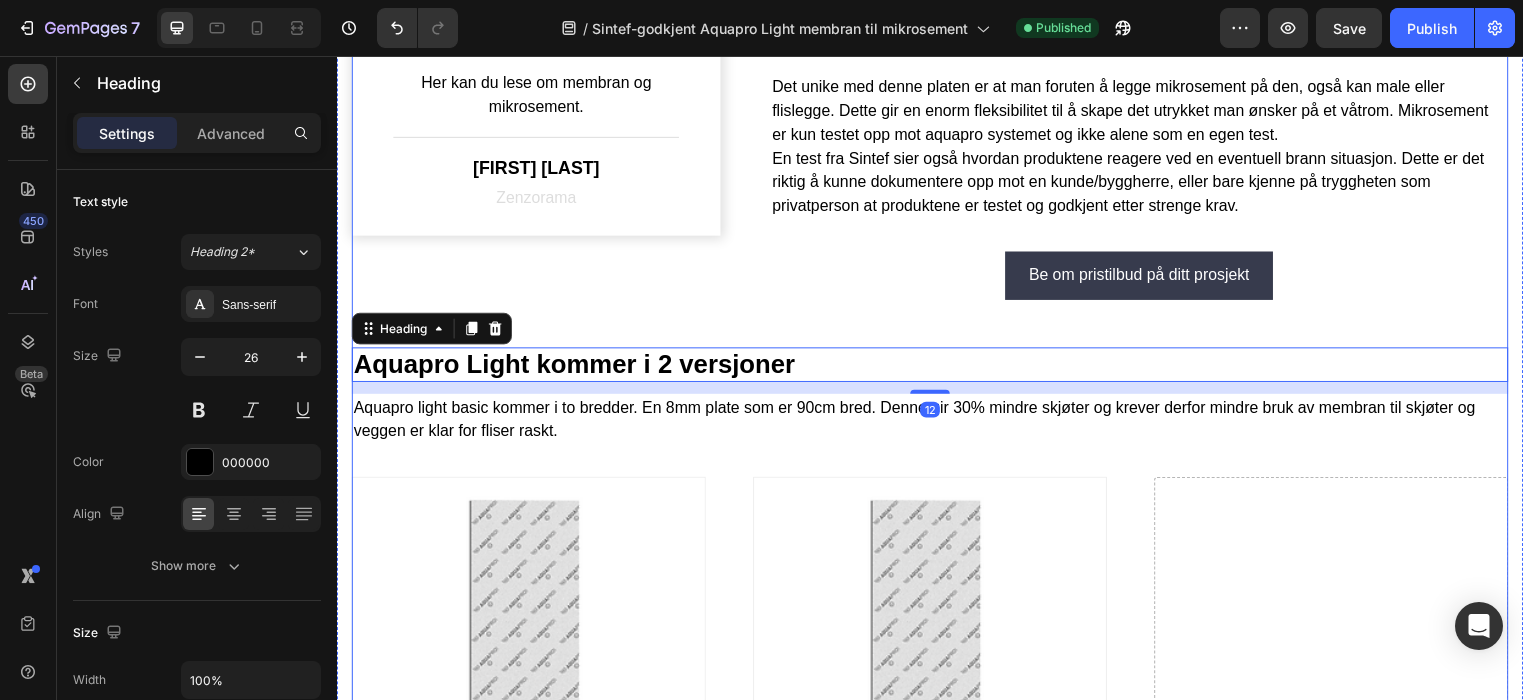 click on "Image Membran på tunga Text Block Her kan du lese om membran og mikrosement. Text Block                Title Line Erland Breivik Text Block Zenzorama Text Block Row Godkjent membran løsning med mikrosement som topplag. Heading Idag finnes ingen gode alternativer på membran løsninger opp mot mikrosement i Europa. De fleste som forhandler mikrosement har ingen gode garantier på samhørigheten mellom underlag, plater og membran. Det kan derfor i enkelte tilfeller slå feil ut når våtrommet skal bygges opp fra stenderverk og ut. I ytterste konsekvens reagerer kjemien av de ulike produktene med hverandre, og man får en uheldig situasjon som fører til at oppbygging av våtrommet må startes på nytt.   Men nå har vi fått produktet Feltona Cretezenz godkjent opp mot Aquapro på vegger. Utrolig viktig å presisere at det er kun overnevnte produkt som er testet. Så det ikke forveksles med alle mikrosement typer i bransjen. Text Block Be om pristilbud på ditt prosjekt Button Row Row Heading   12 Image Row" at bounding box center (937, 983) 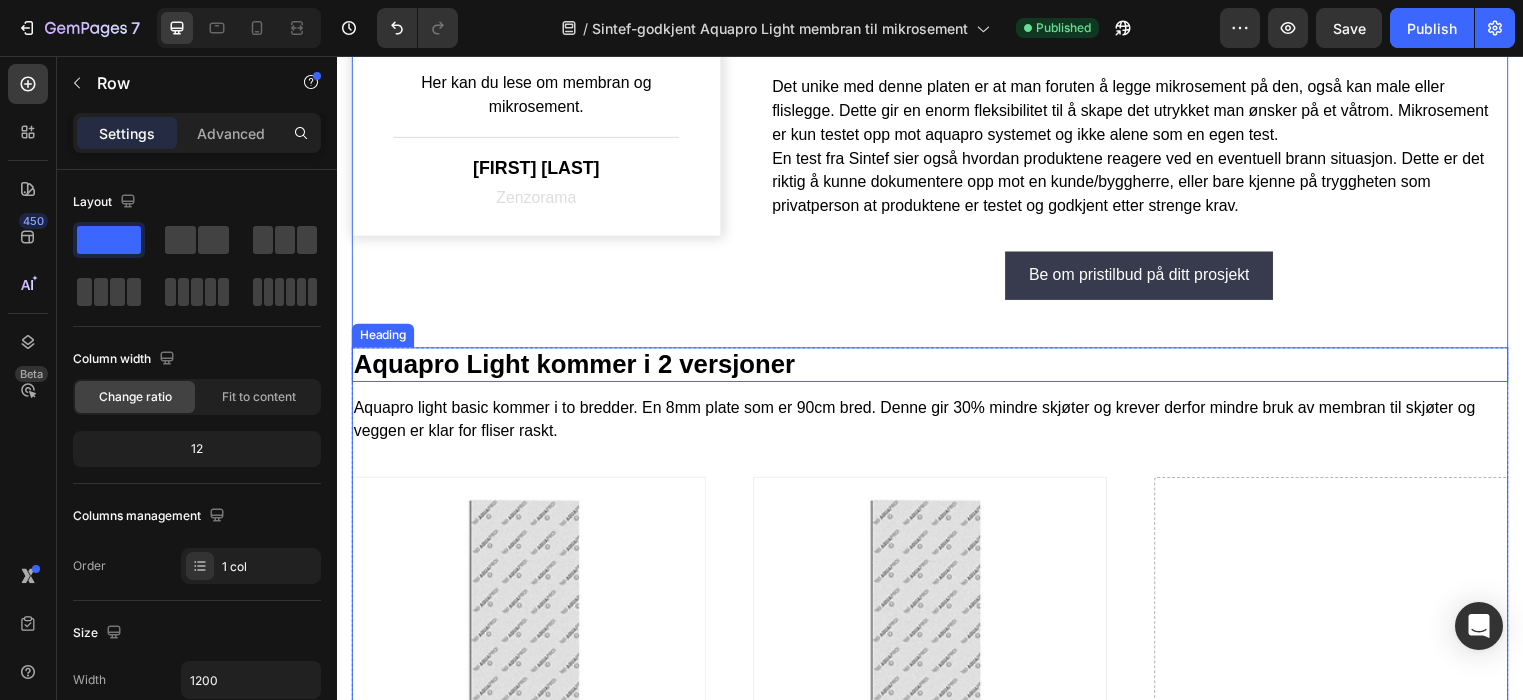 click on "Aquapro Light kommer i 2 versjoner" at bounding box center [937, 368] 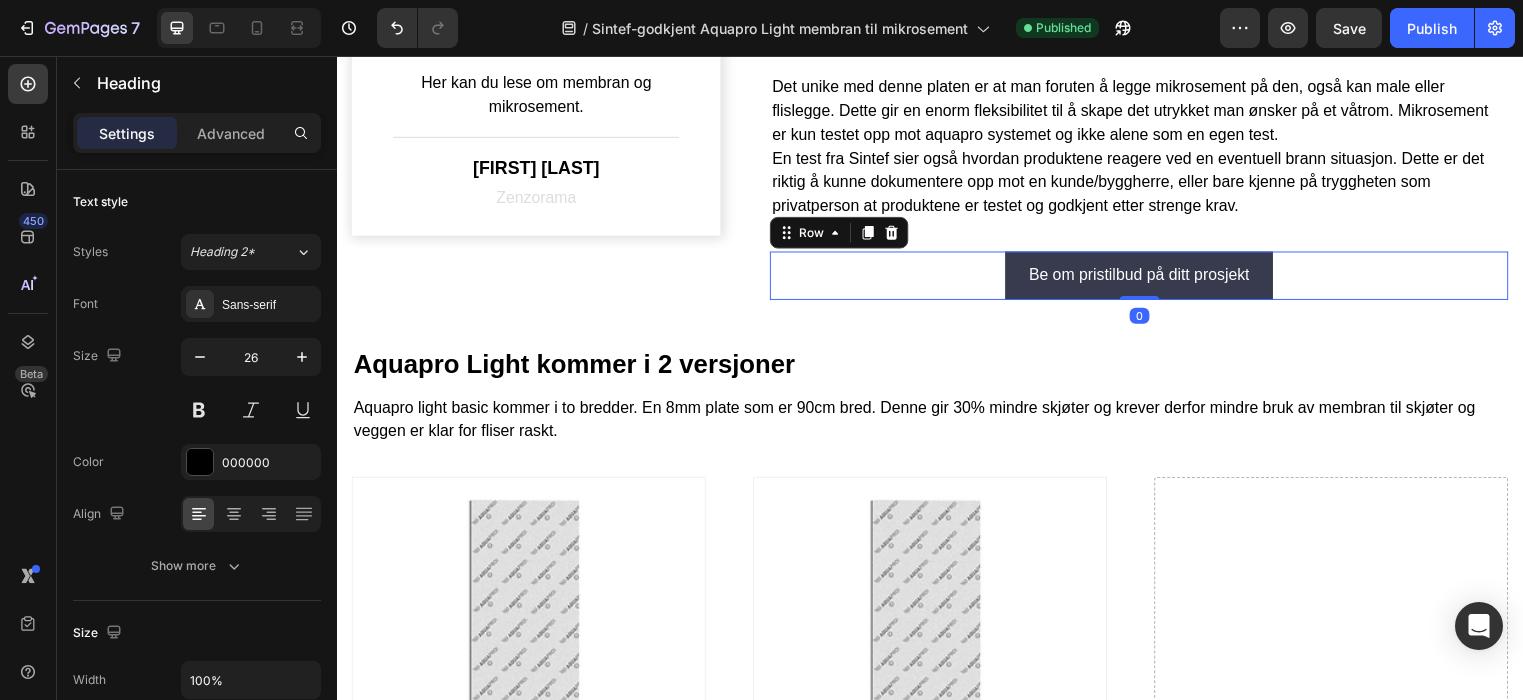 click on "Be om pristilbud på ditt prosjekt Button Row   0" at bounding box center (1148, 278) 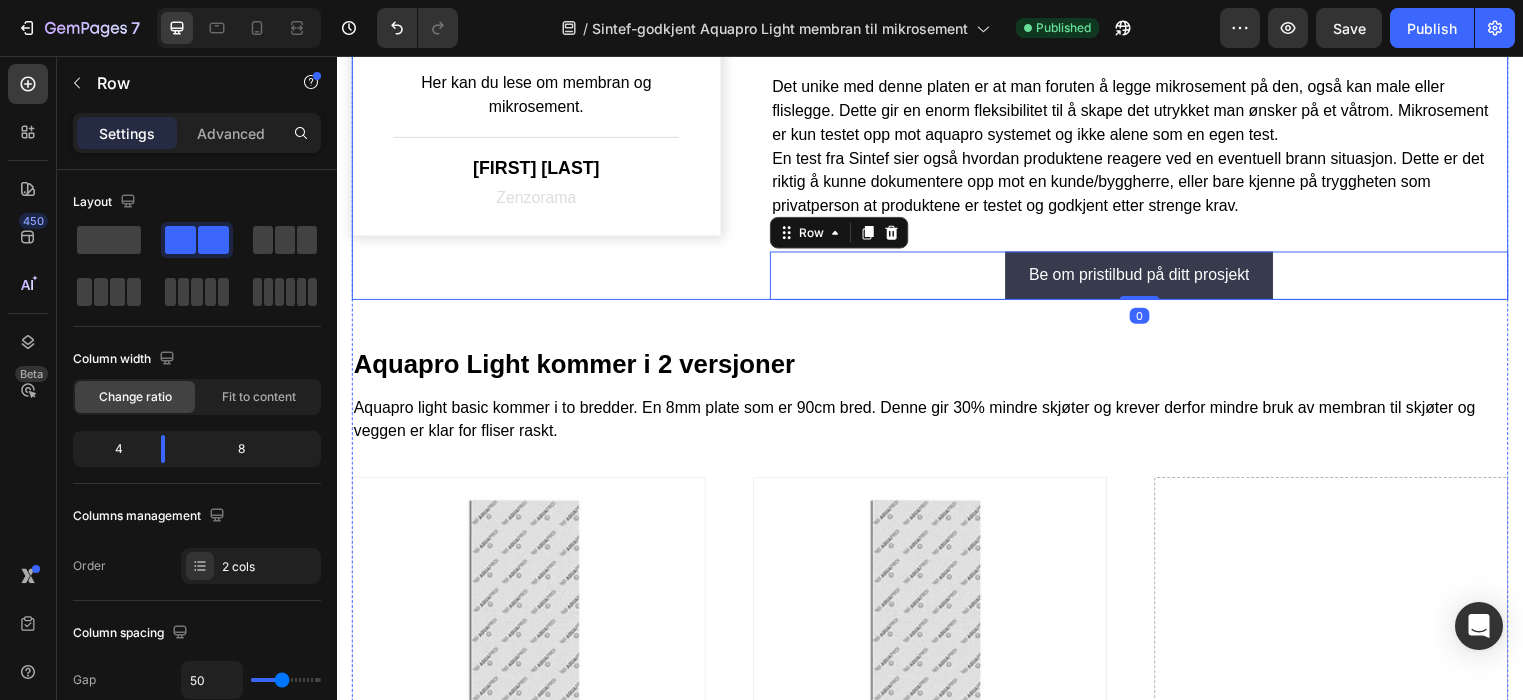 click on "Image Membran på tunga Text Block Her kan du lese om membran og mikrosement. Text Block                Title Line Erland Breivik Text Block Zenzorama Text Block Row Godkjent membran løsning med mikrosement som topplag. Heading Idag finnes ingen gode alternativer på membran løsninger opp mot mikrosement i Europa. De fleste som forhandler mikrosement har ingen gode garantier på samhørigheten mellom underlag, plater og membran. Det kan derfor i enkelte tilfeller slå feil ut når våtrommet skal bygges opp fra stenderverk og ut. I ytterste konsekvens reagerer kjemien av de ulike produktene med hverandre, og man får en uheldig situasjon som fører til at oppbygging av våtrommet må startes på nytt.   Men nå har vi fått produktet Feltona Cretezenz godkjent opp mot Aquapro på vegger. Utrolig viktig å presisere at det er kun overnevnte produkt som er testet. Så det ikke forveksles med alle mikrosement typer i bransjen. Text Block Be om pristilbud på ditt prosjekt Button Row   0 Row" at bounding box center [937, -5] 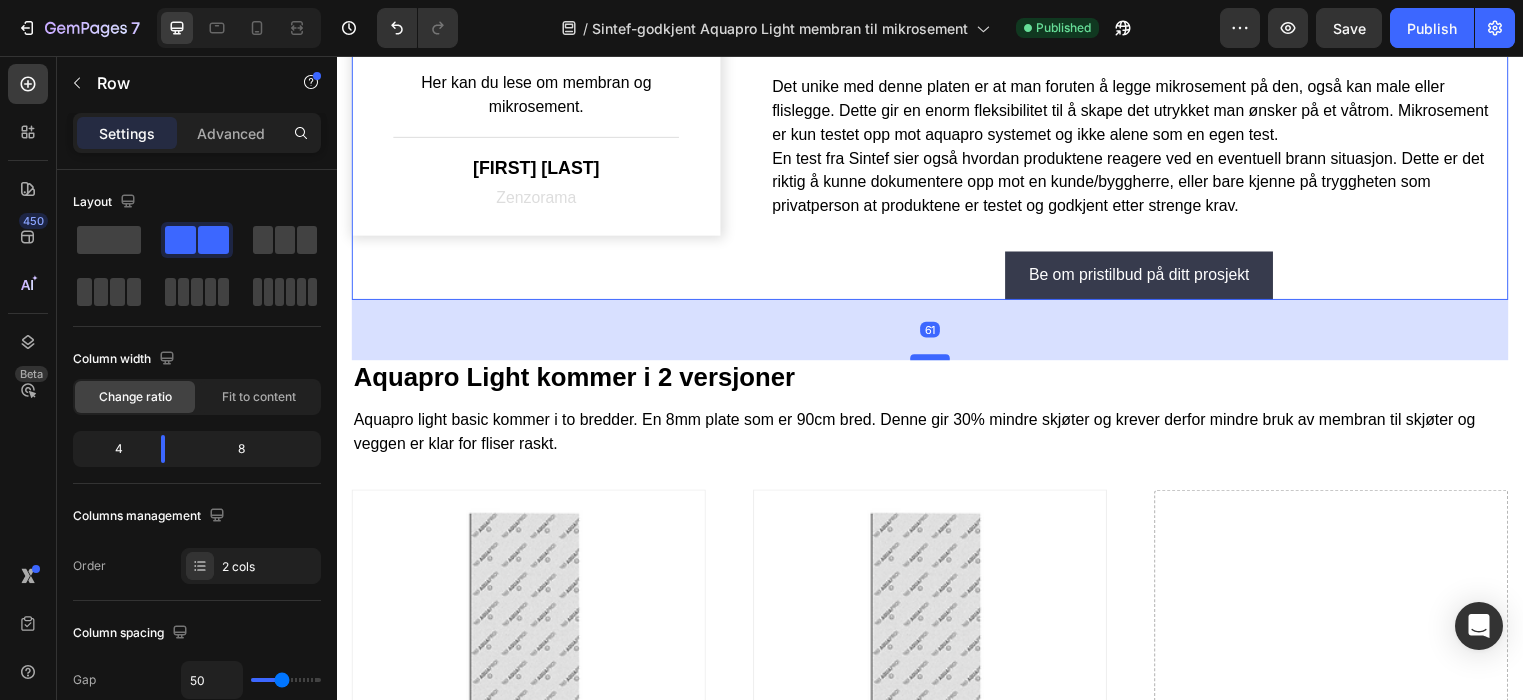 drag, startPoint x: 944, startPoint y: 349, endPoint x: 943, endPoint y: 362, distance: 13.038404 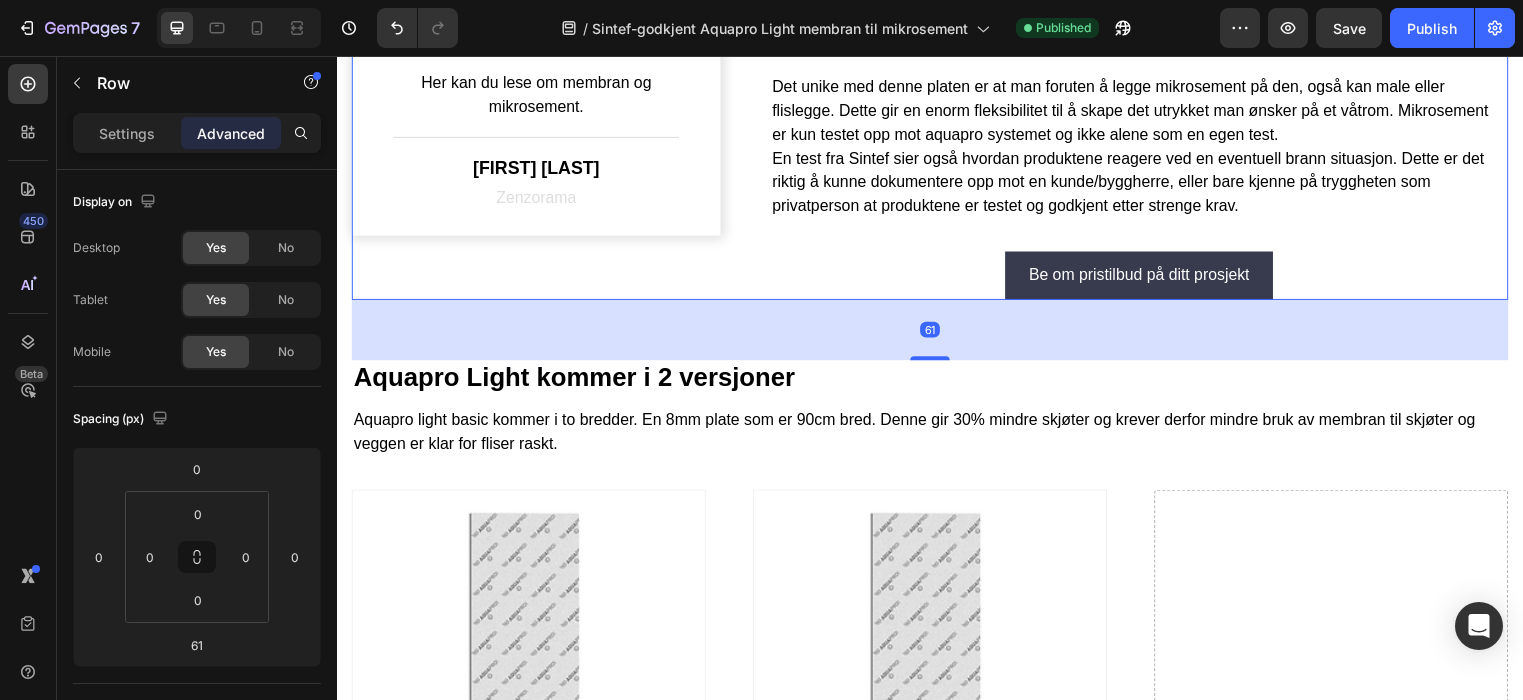 click on "61" at bounding box center (937, 333) 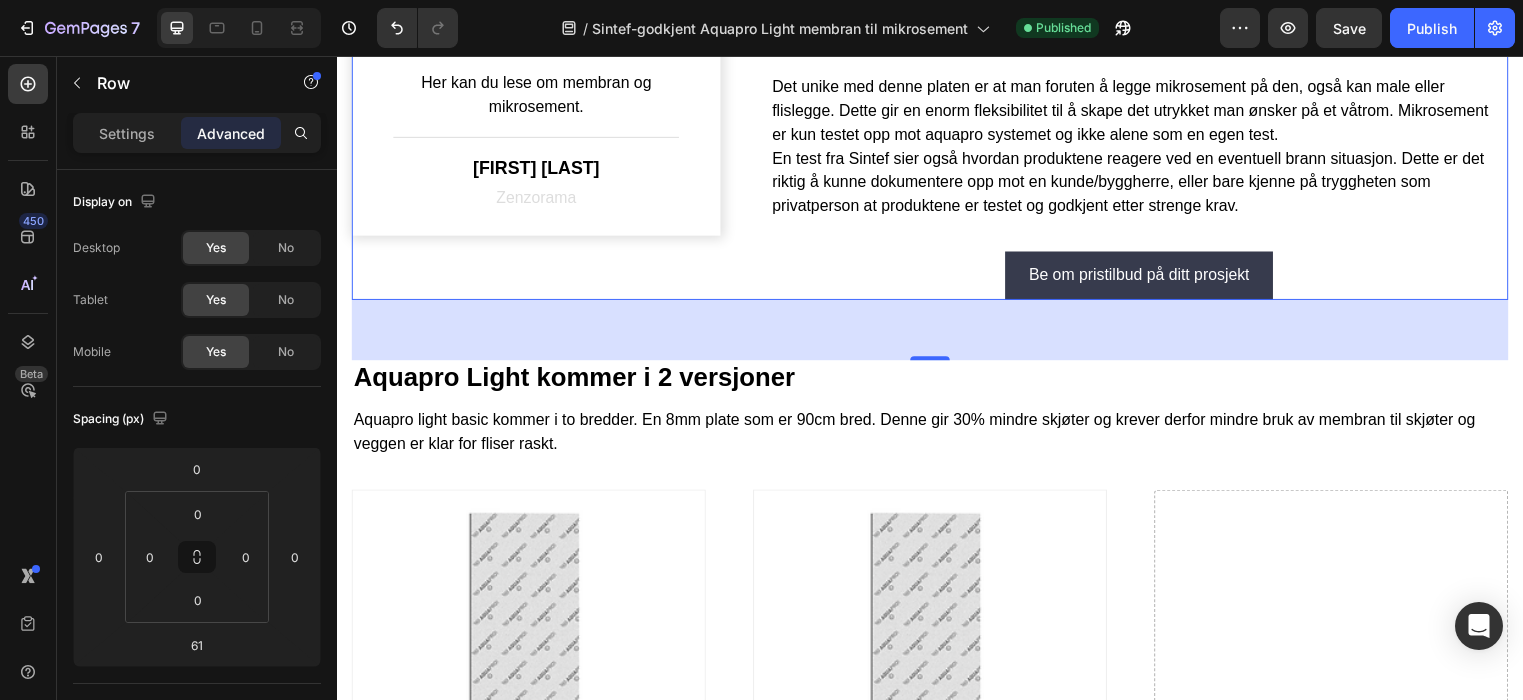 click on "Godkjent membran løsning med mikrosement som topplag. Heading Idag finnes ingen gode alternativer på membran løsninger opp mot mikrosement i Europa. De fleste som forhandler mikrosement har ingen gode garantier på samhørigheten mellom underlag, plater og membran. Det kan derfor i enkelte tilfeller slå feil ut når våtrommet skal bygges opp fra stenderverk og ut. I ytterste konsekvens reagerer kjemien av de ulike produktene med hverandre, og man får en uheldig situasjon som fører til at oppbygging av våtrommet må startes på nytt.   Men nå har vi fått produktet Feltona Cretezenz godkjent opp mot Aquapro på vegger. Utrolig viktig å presisere at det er kun overnevnte produkt som er testet. Så det ikke forveksles med alle mikrosement typer i bransjen. I 2018 ble det utviklet en plate med EPS kuler, for å gjøre våtromsplatene lette og enkle å håndtere, samtidig harde nok som underlag for mikrosement.   Text Block Be om pristilbud på ditt prosjekt Button Row" at bounding box center (1148, -5) 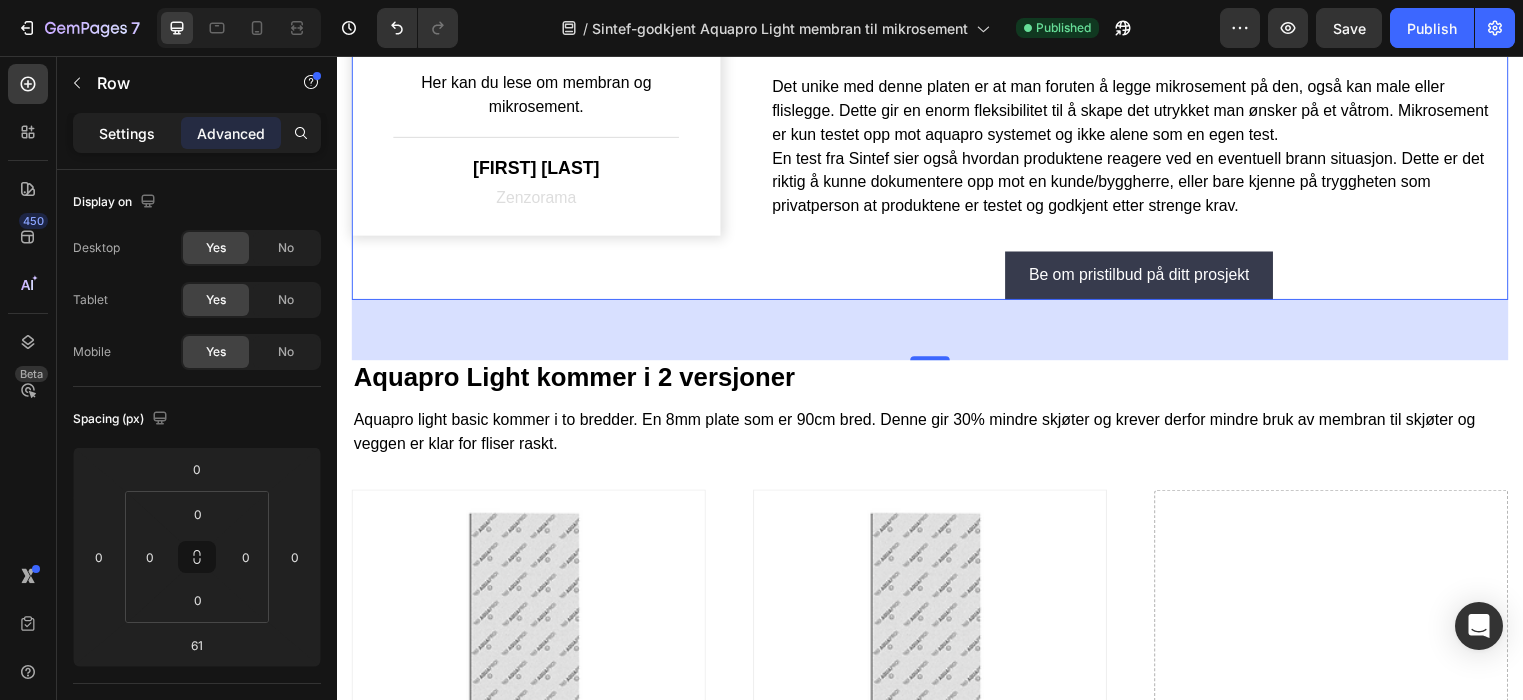 click on "Settings" at bounding box center (127, 133) 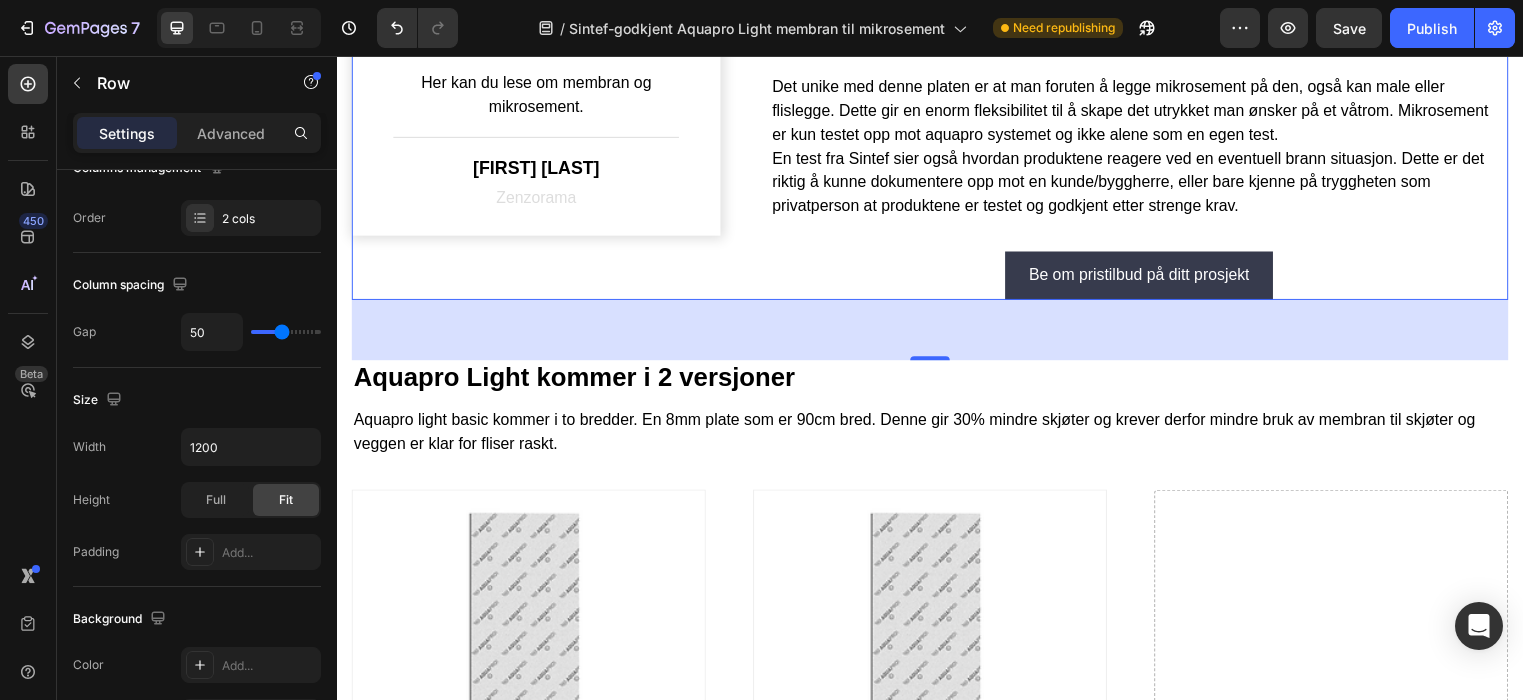 scroll, scrollTop: 0, scrollLeft: 0, axis: both 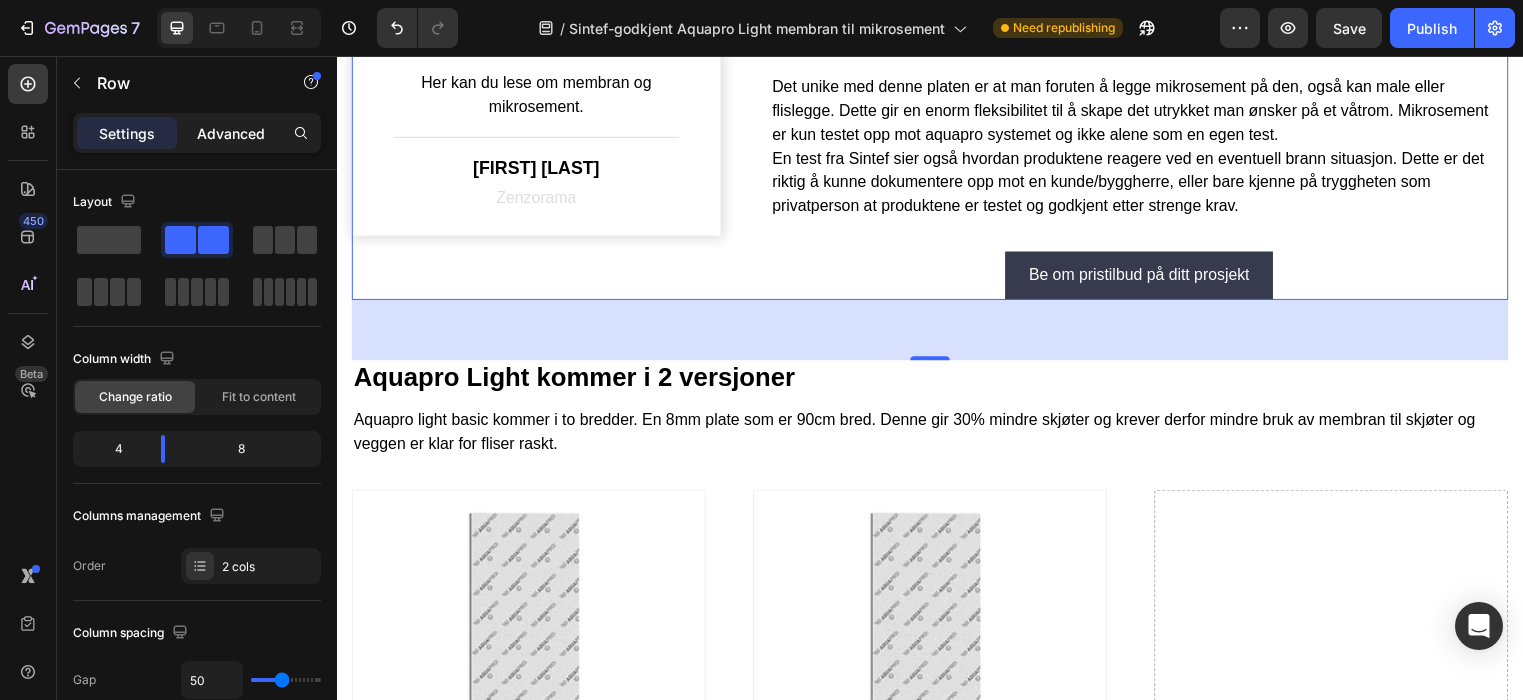 click on "Advanced" at bounding box center [231, 133] 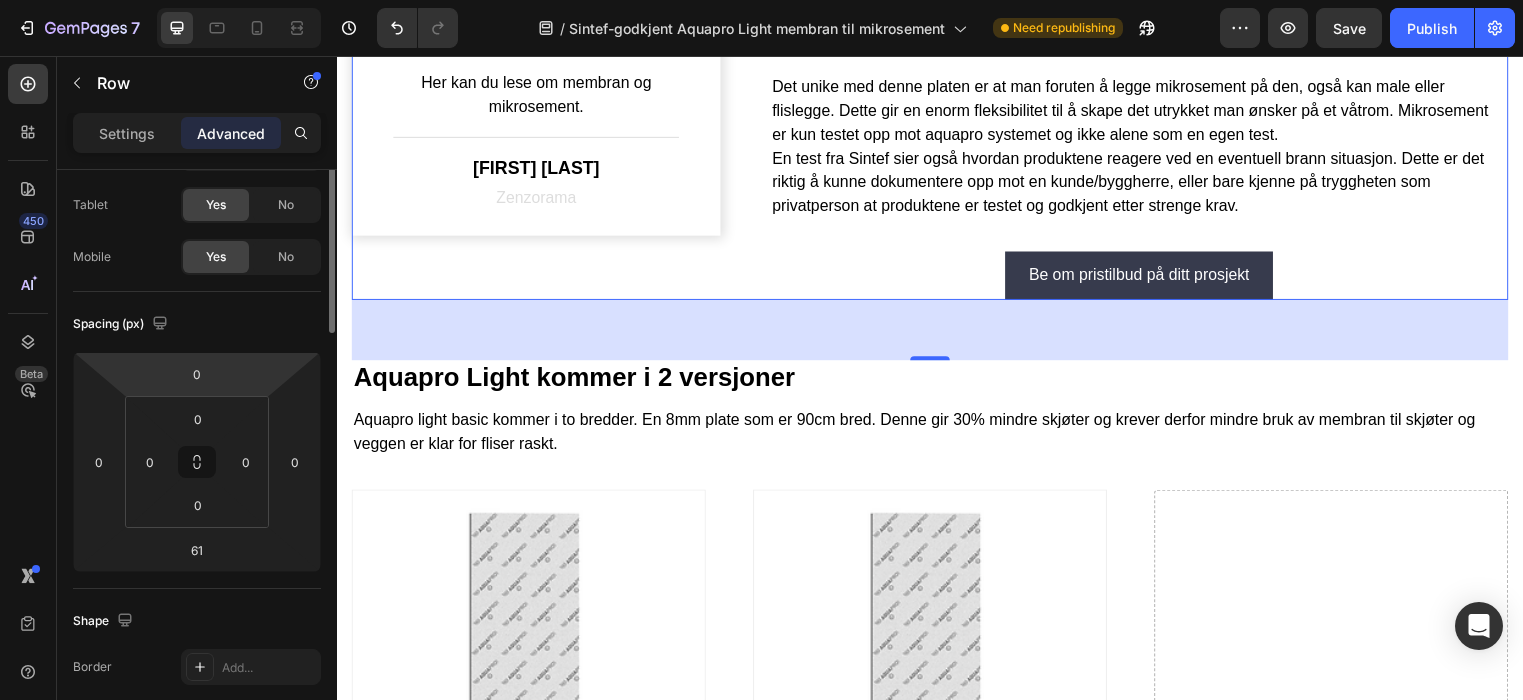 scroll, scrollTop: 0, scrollLeft: 0, axis: both 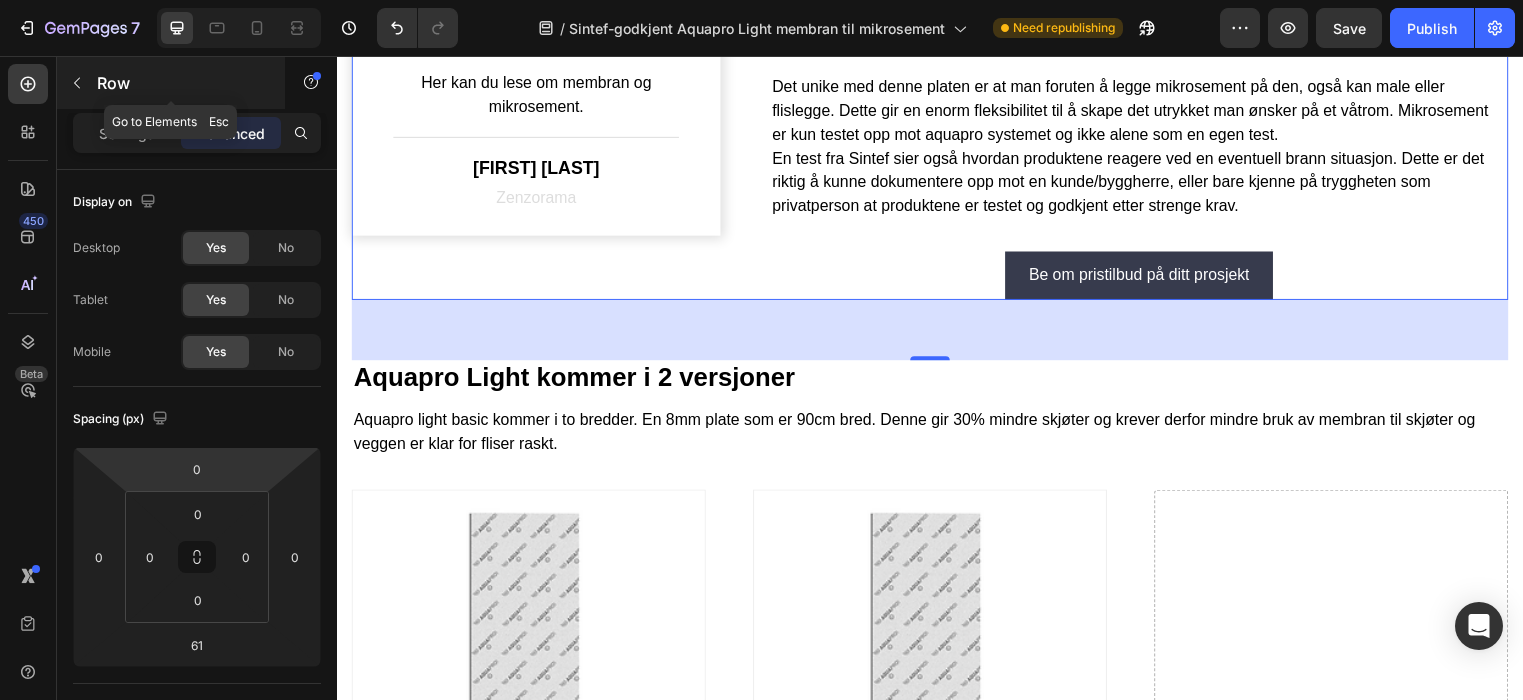 click at bounding box center [77, 83] 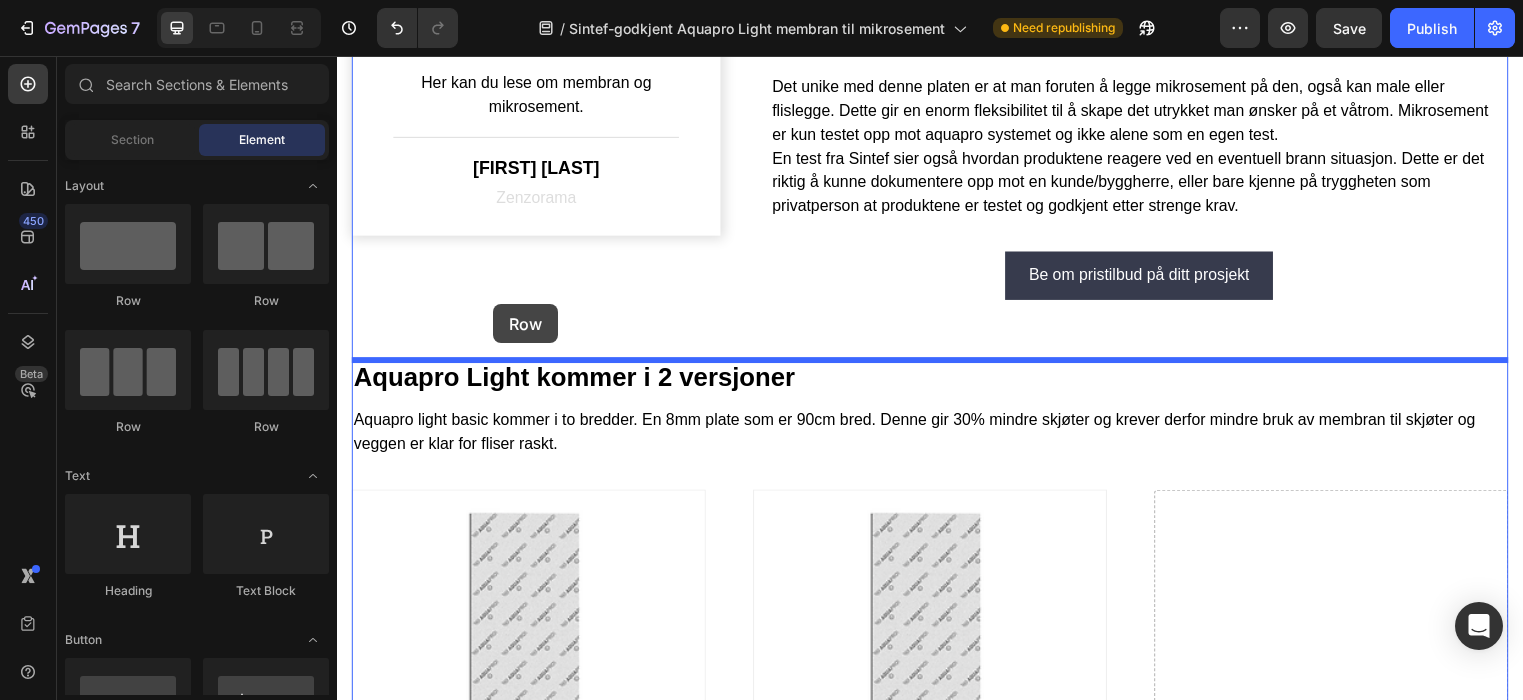 drag, startPoint x: 490, startPoint y: 298, endPoint x: 495, endPoint y: 309, distance: 12.083046 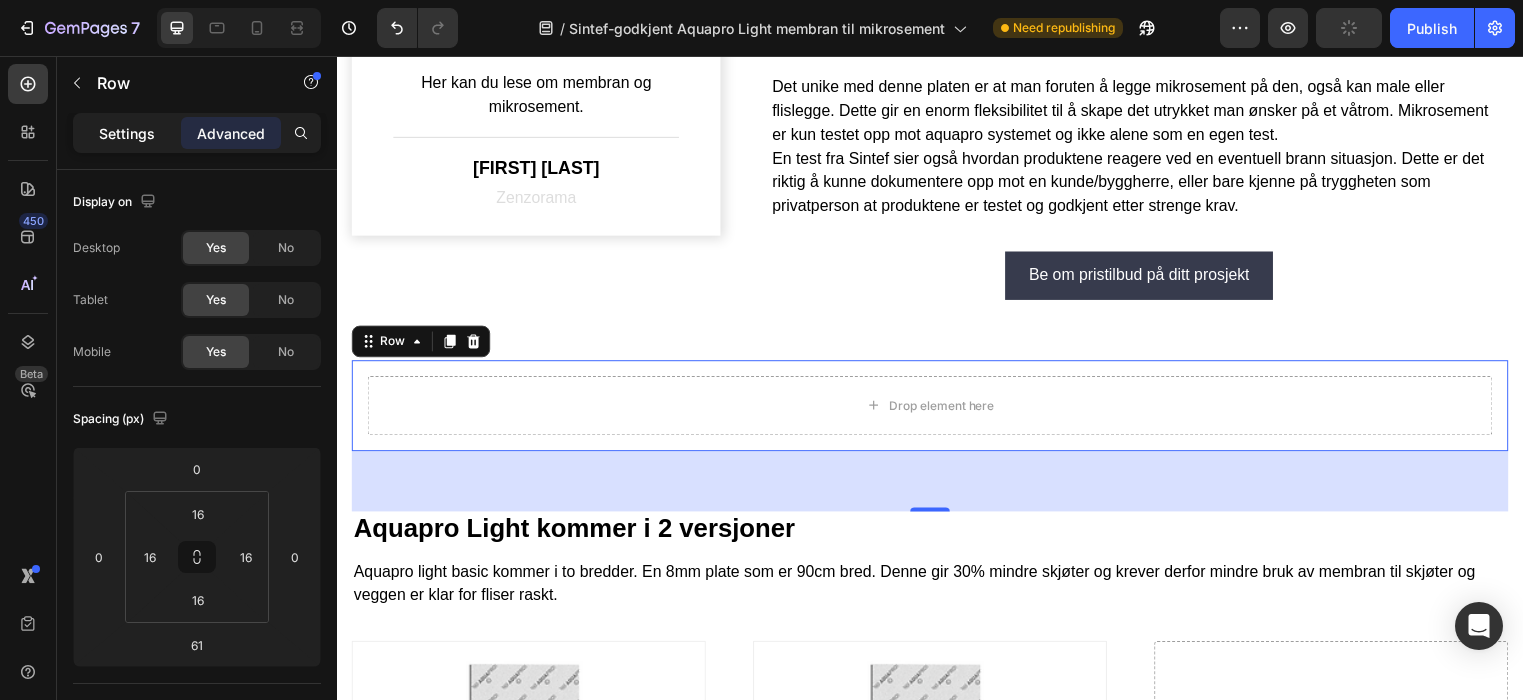 click on "Settings" at bounding box center [127, 133] 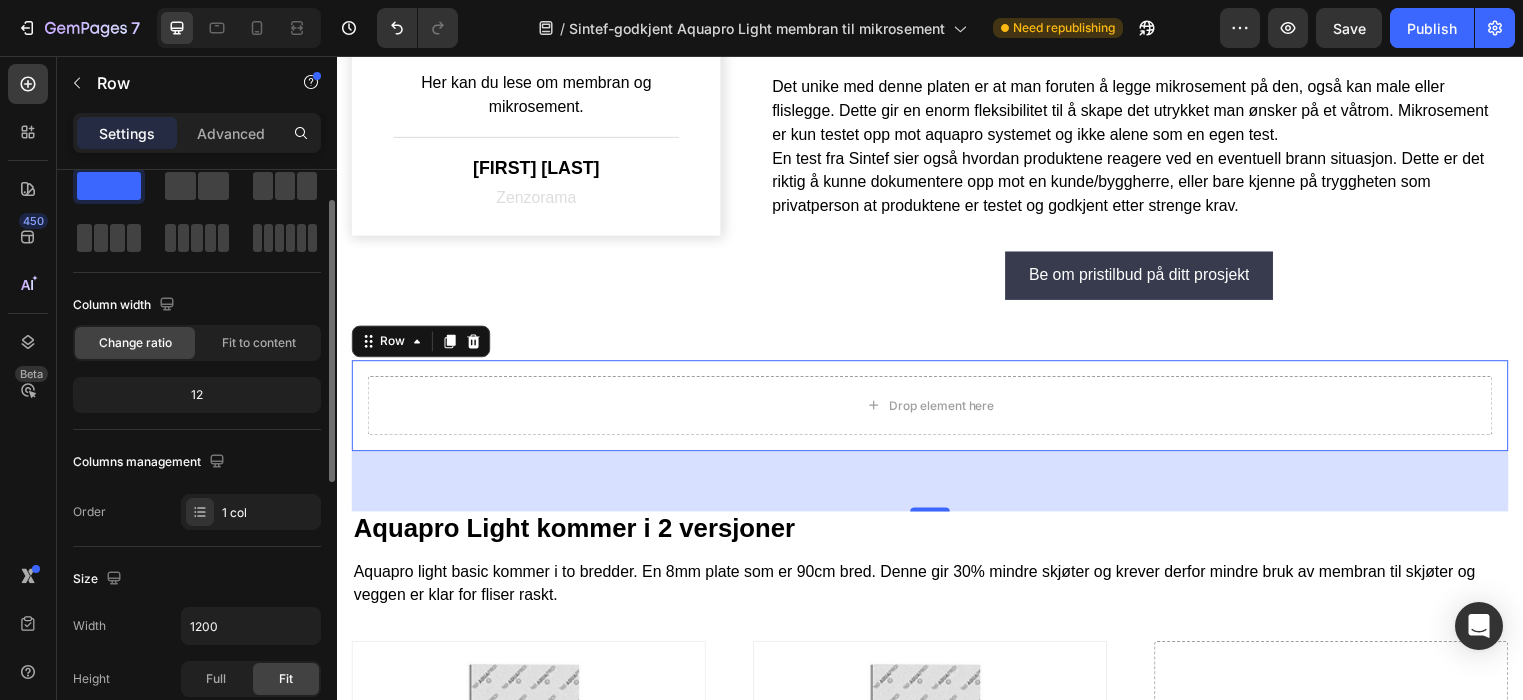 scroll, scrollTop: 60, scrollLeft: 0, axis: vertical 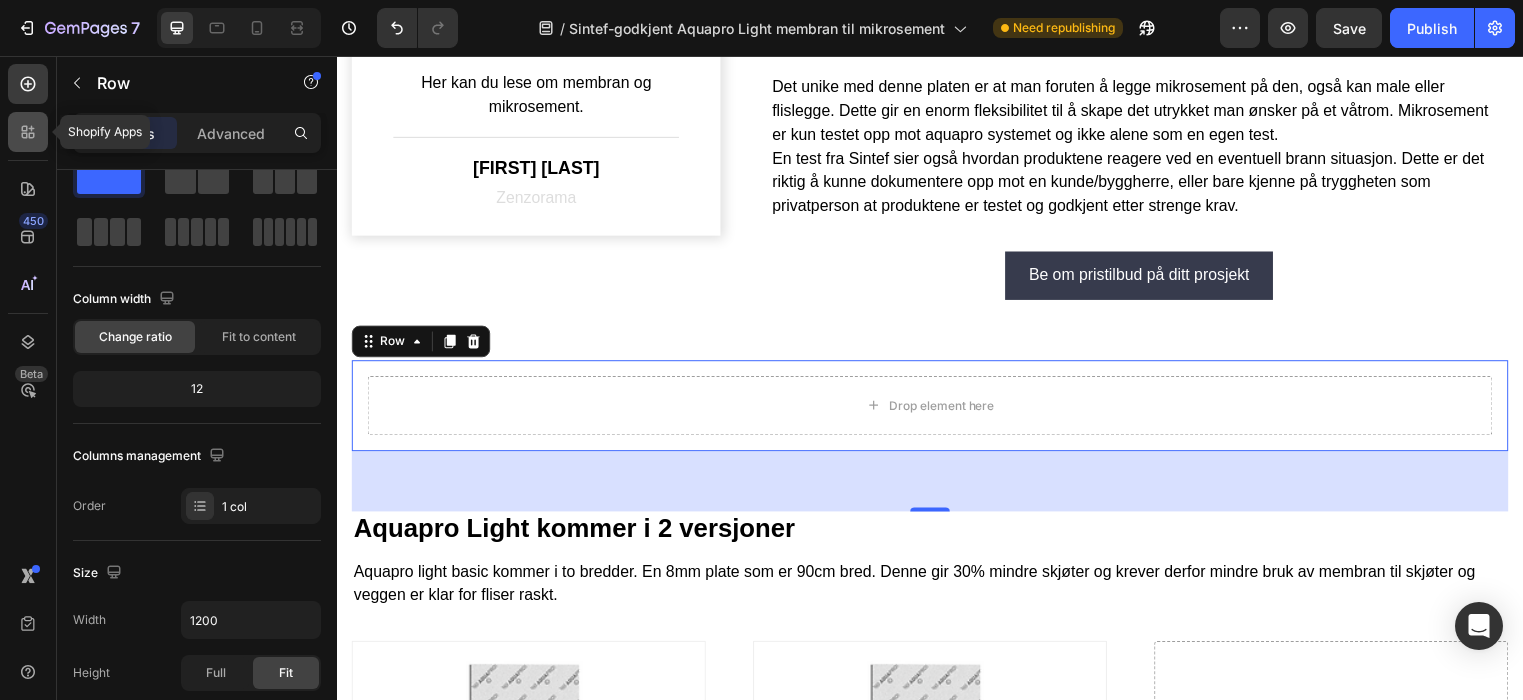click 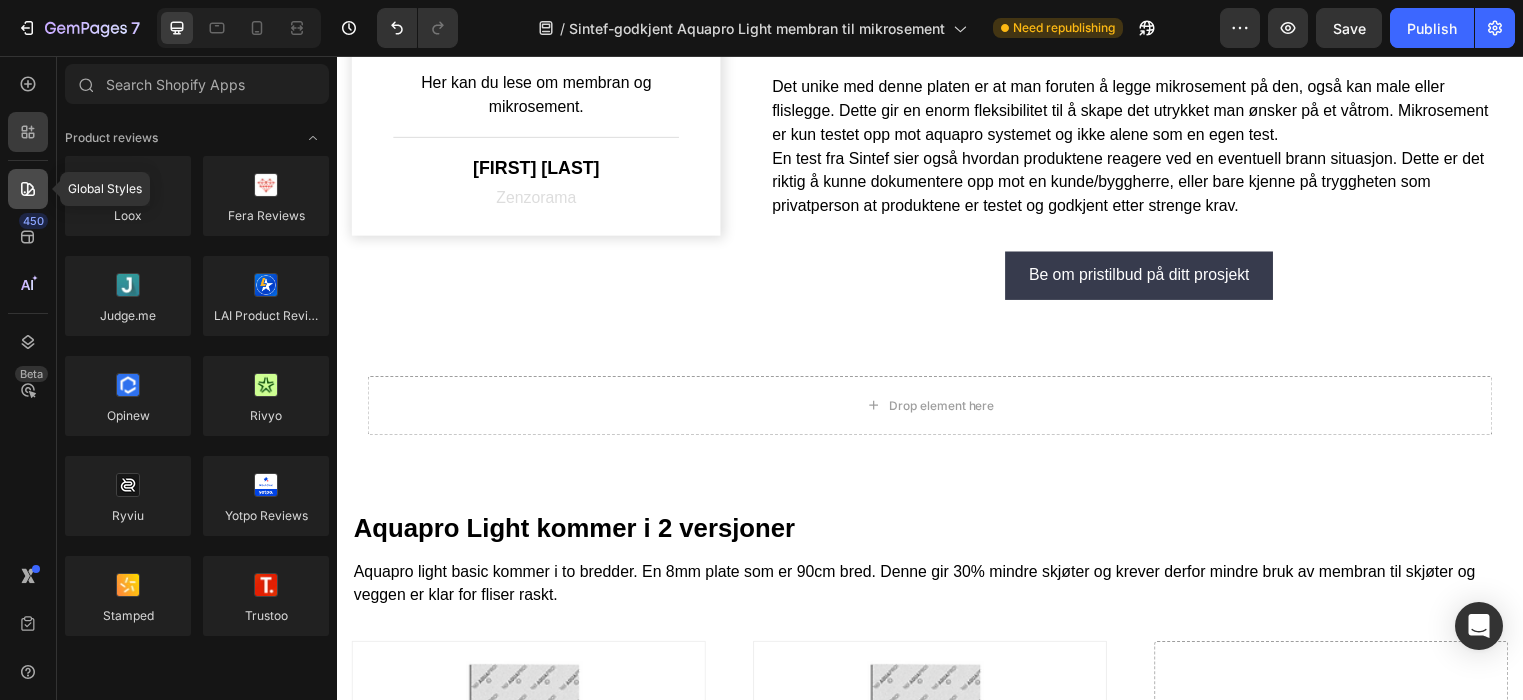 click 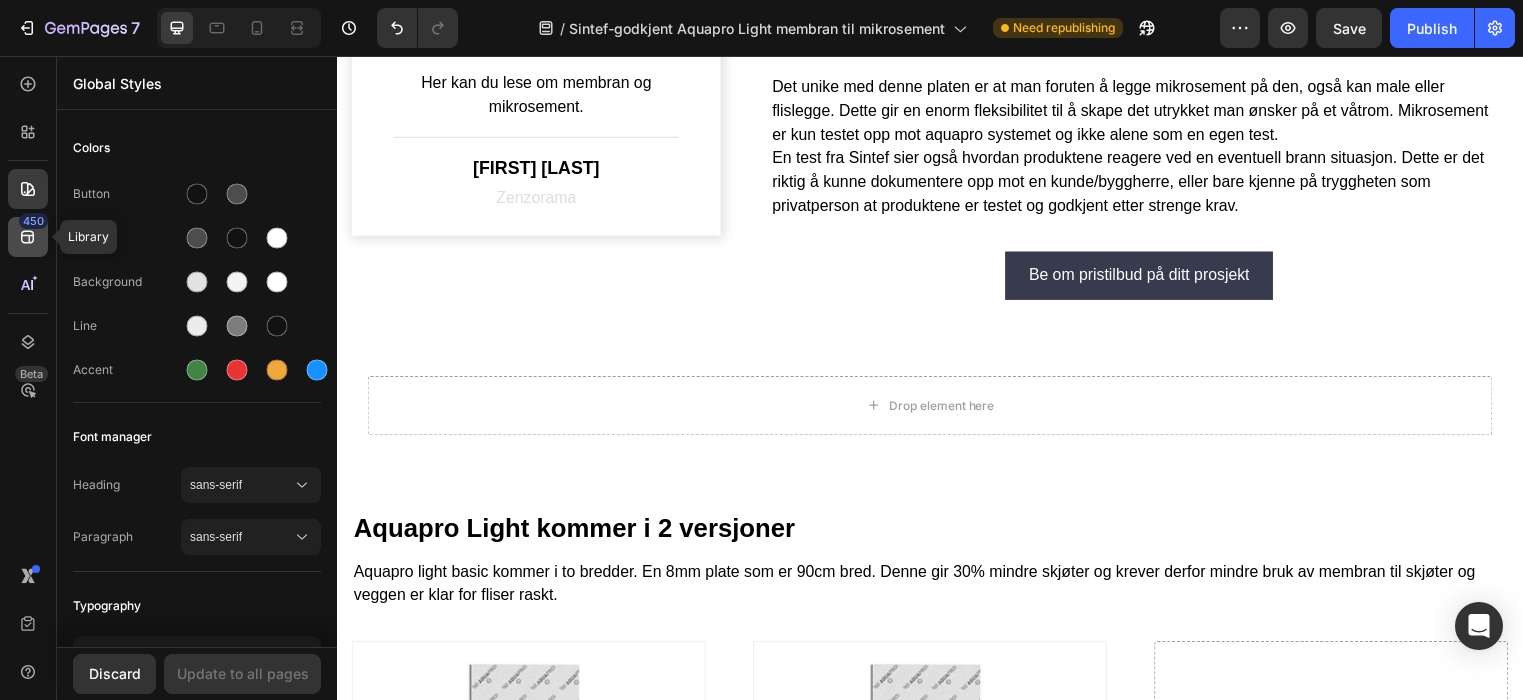 click 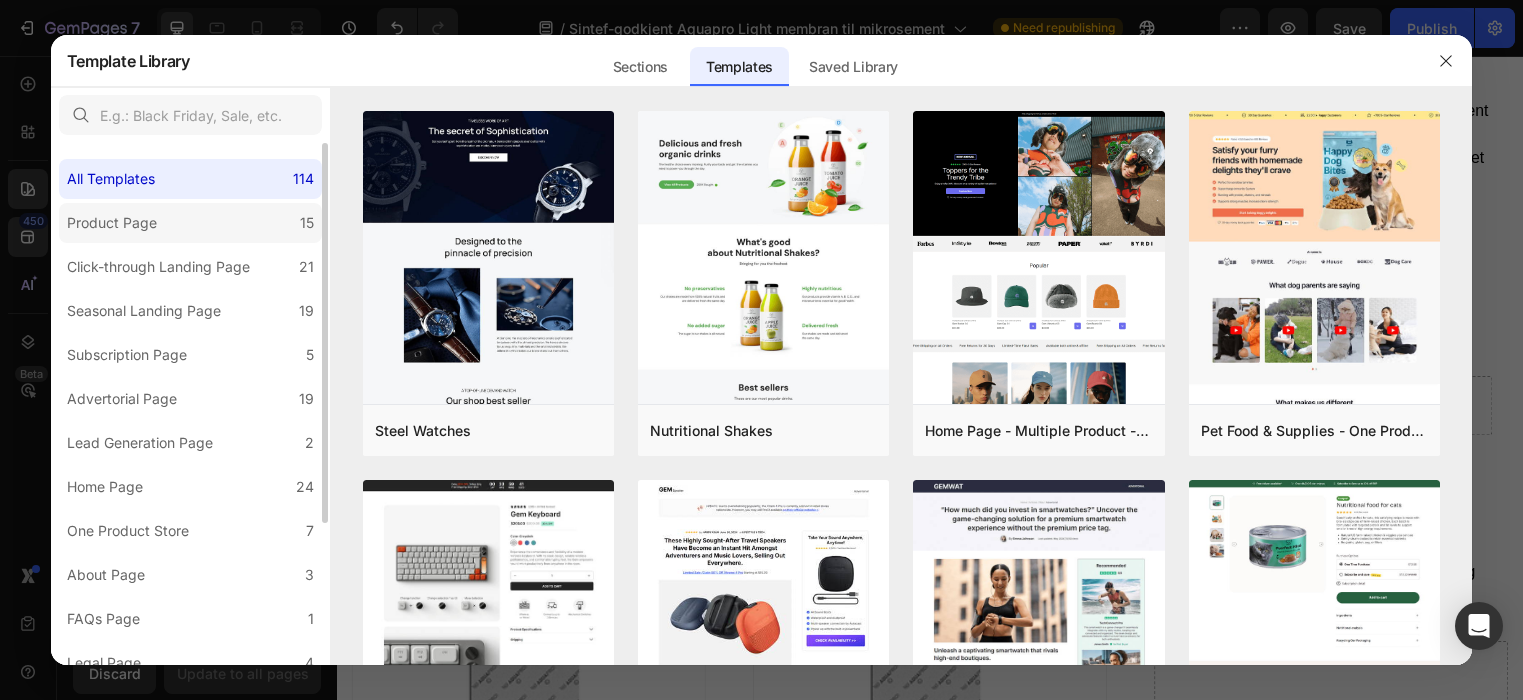 click on "Product Page 15" 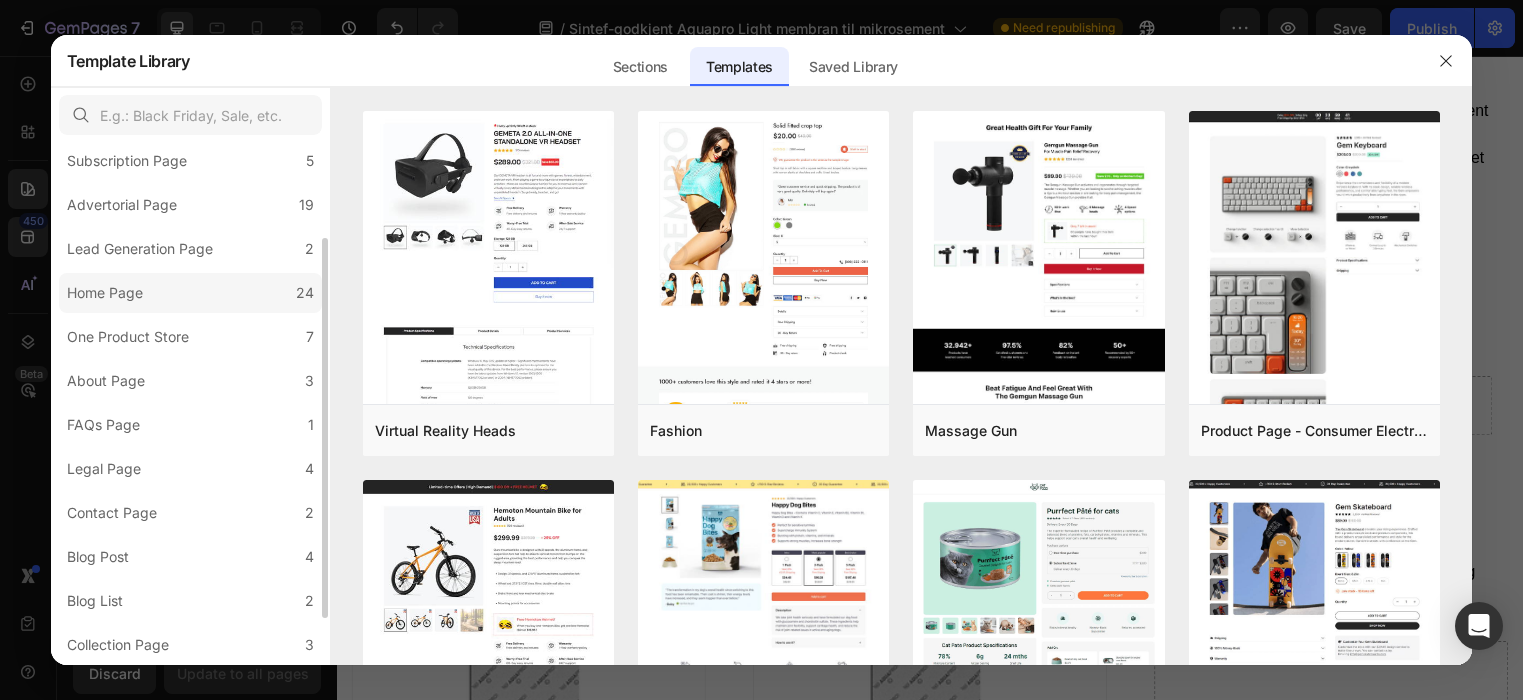 scroll, scrollTop: 0, scrollLeft: 0, axis: both 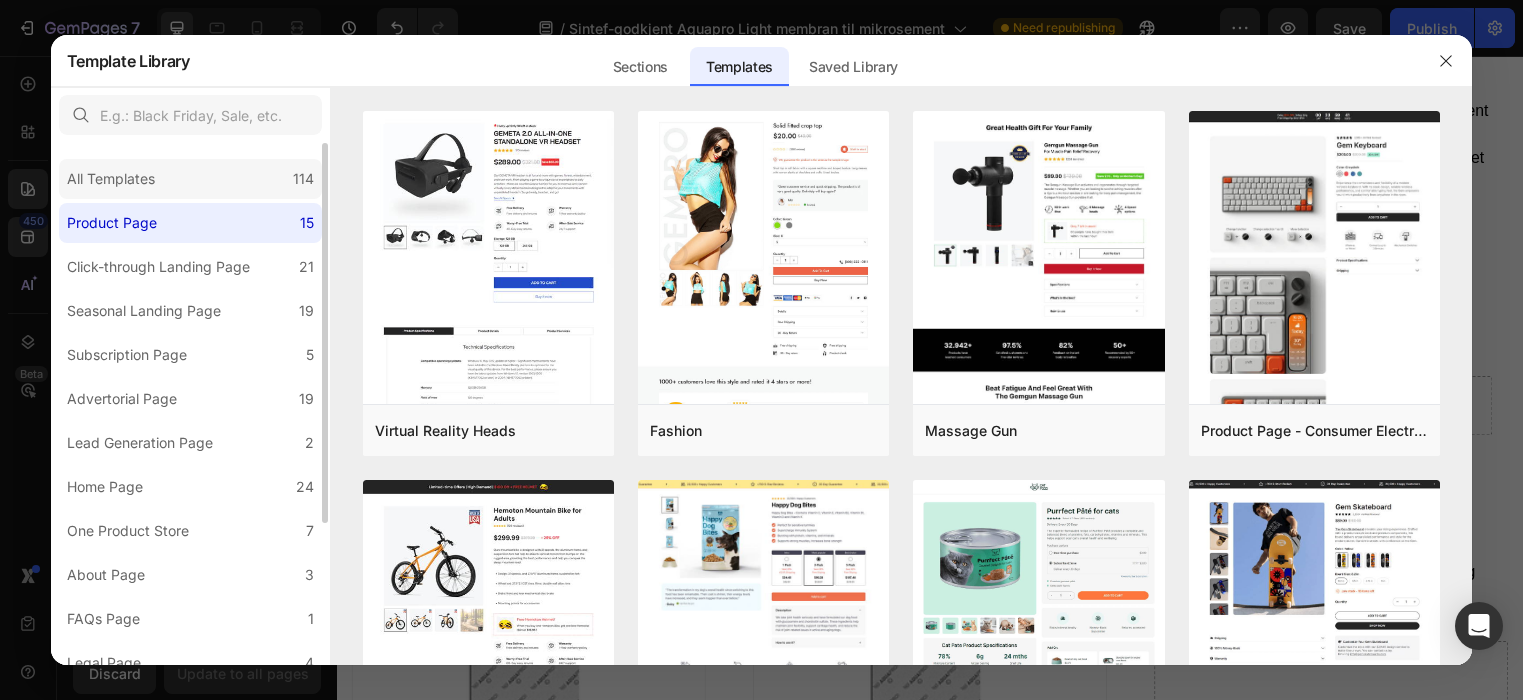 click on "All Templates" at bounding box center (111, 179) 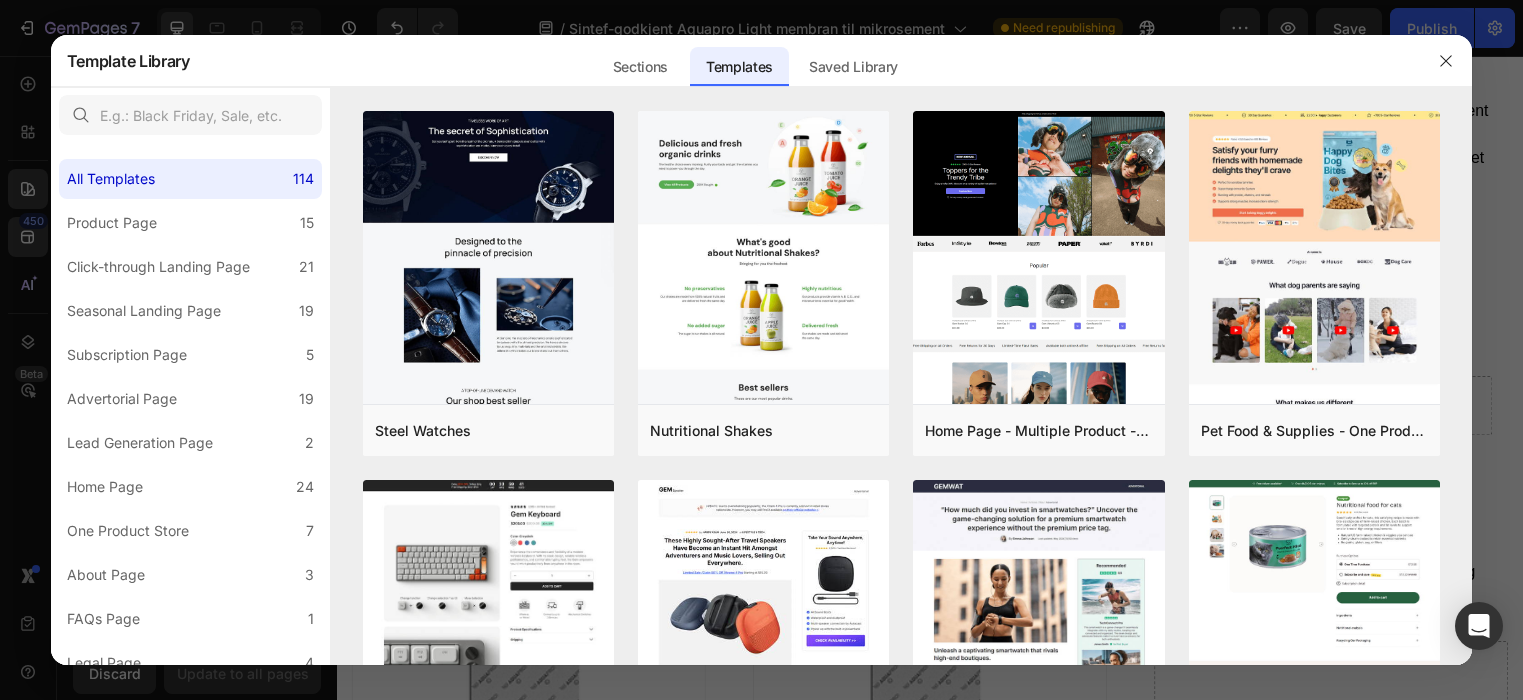 click at bounding box center [761, 350] 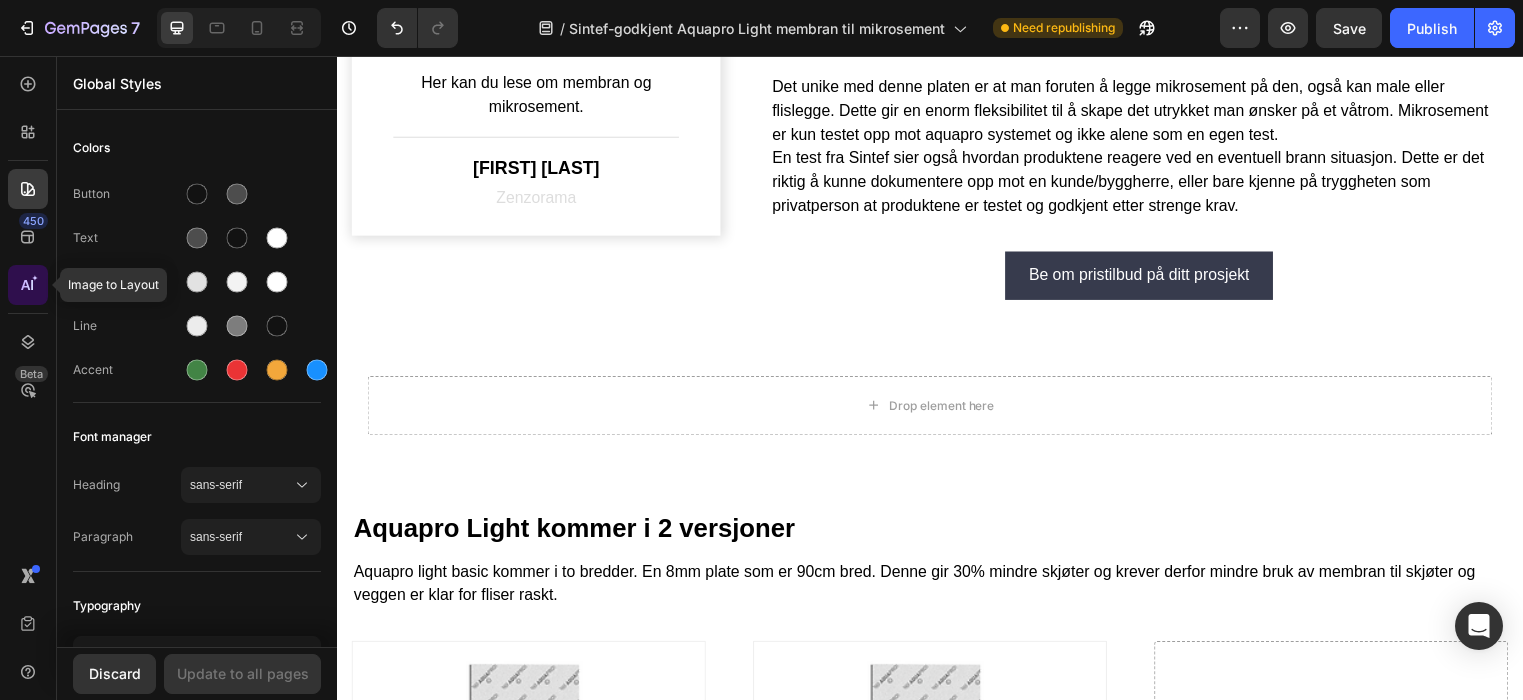 click 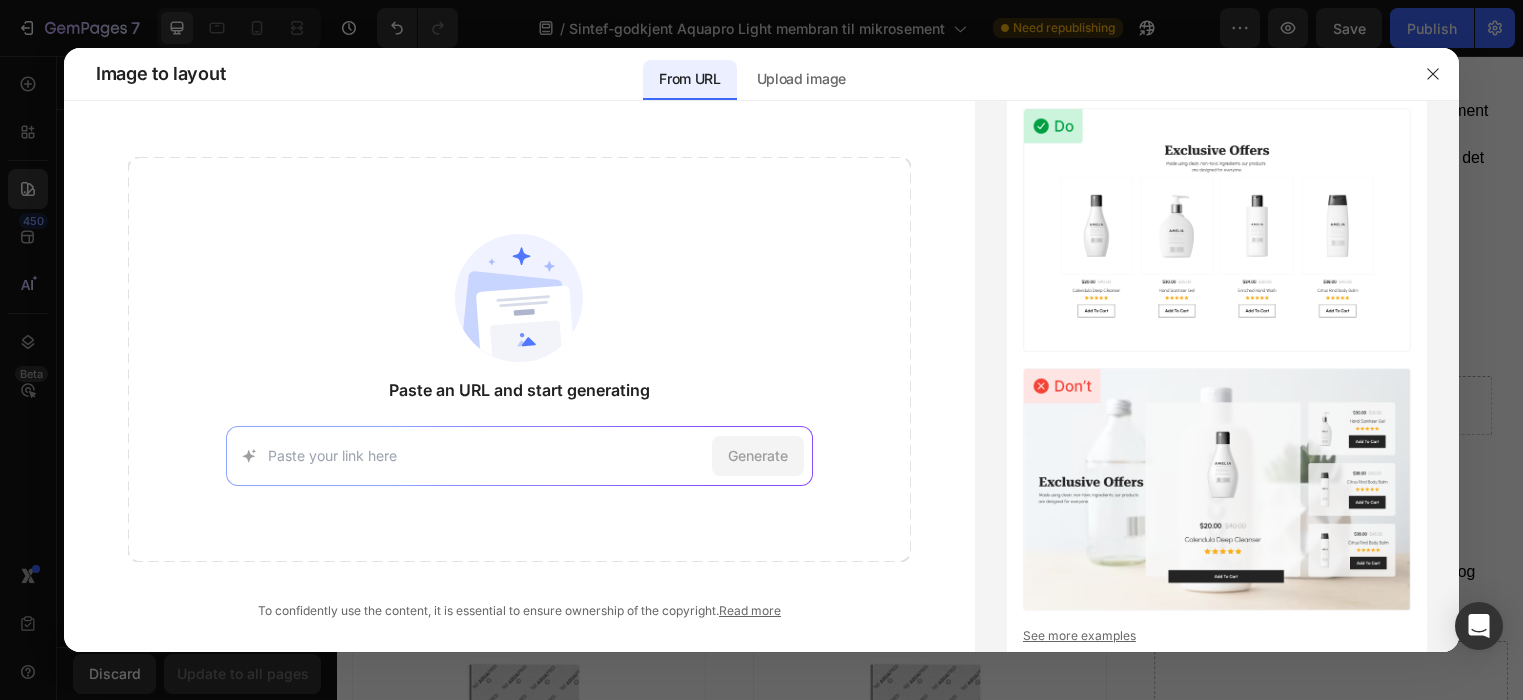 click at bounding box center (486, 455) 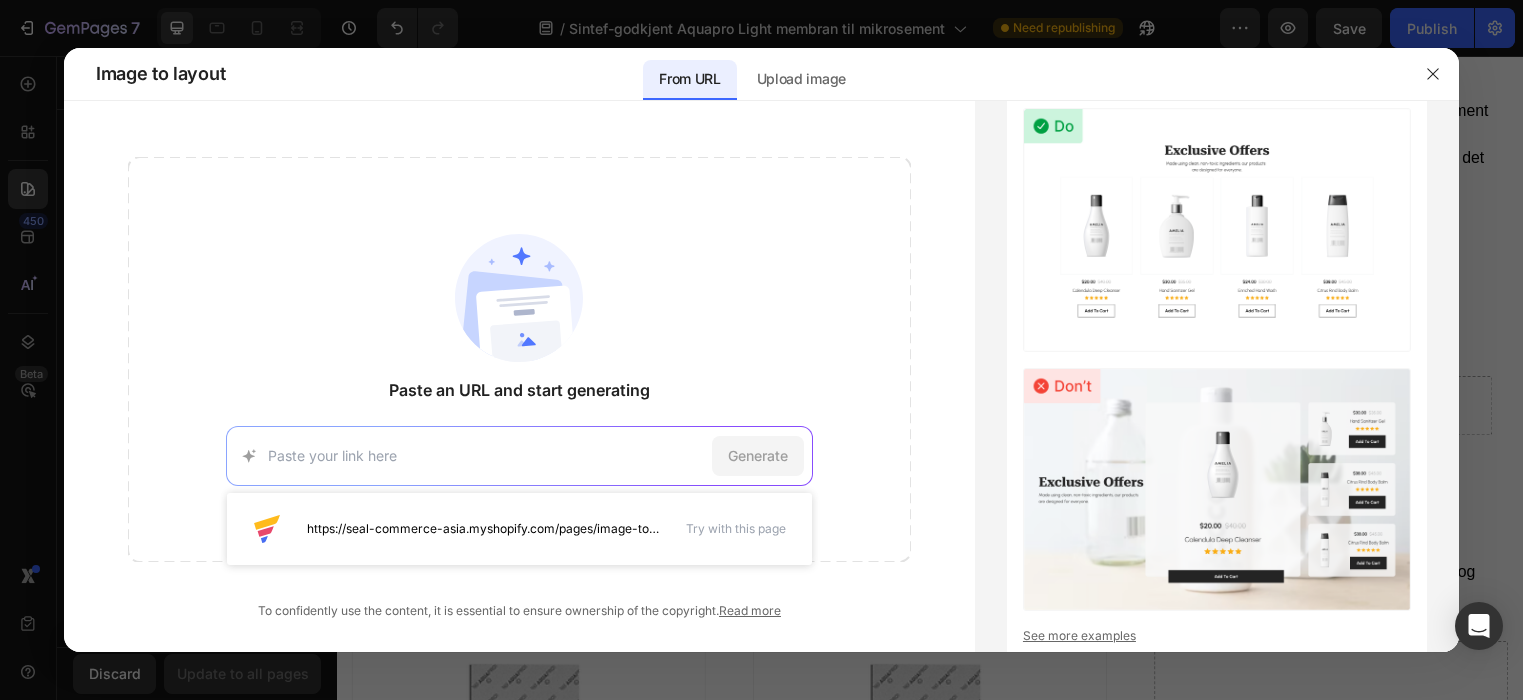 paste on "https://duri.no/aquaprosystem" 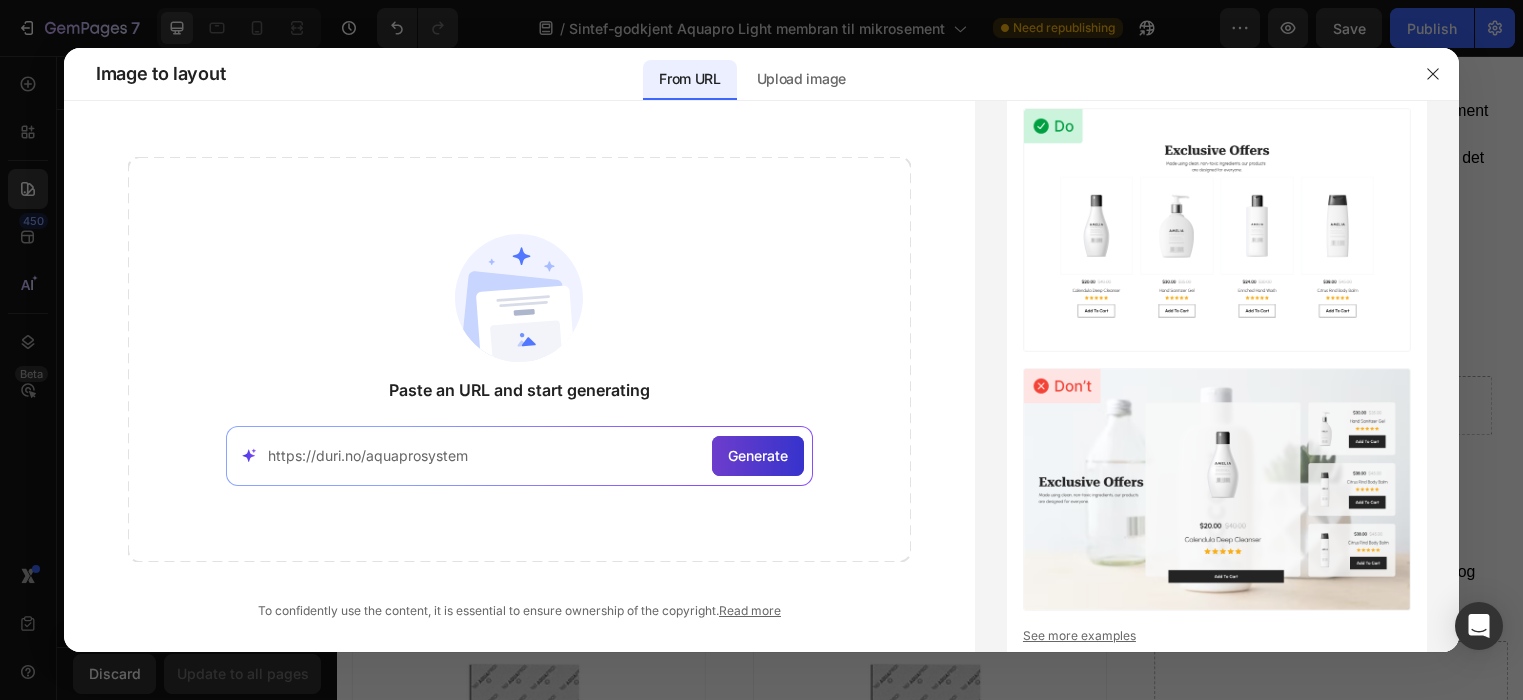 type on "https://duri.no/aquaprosystem" 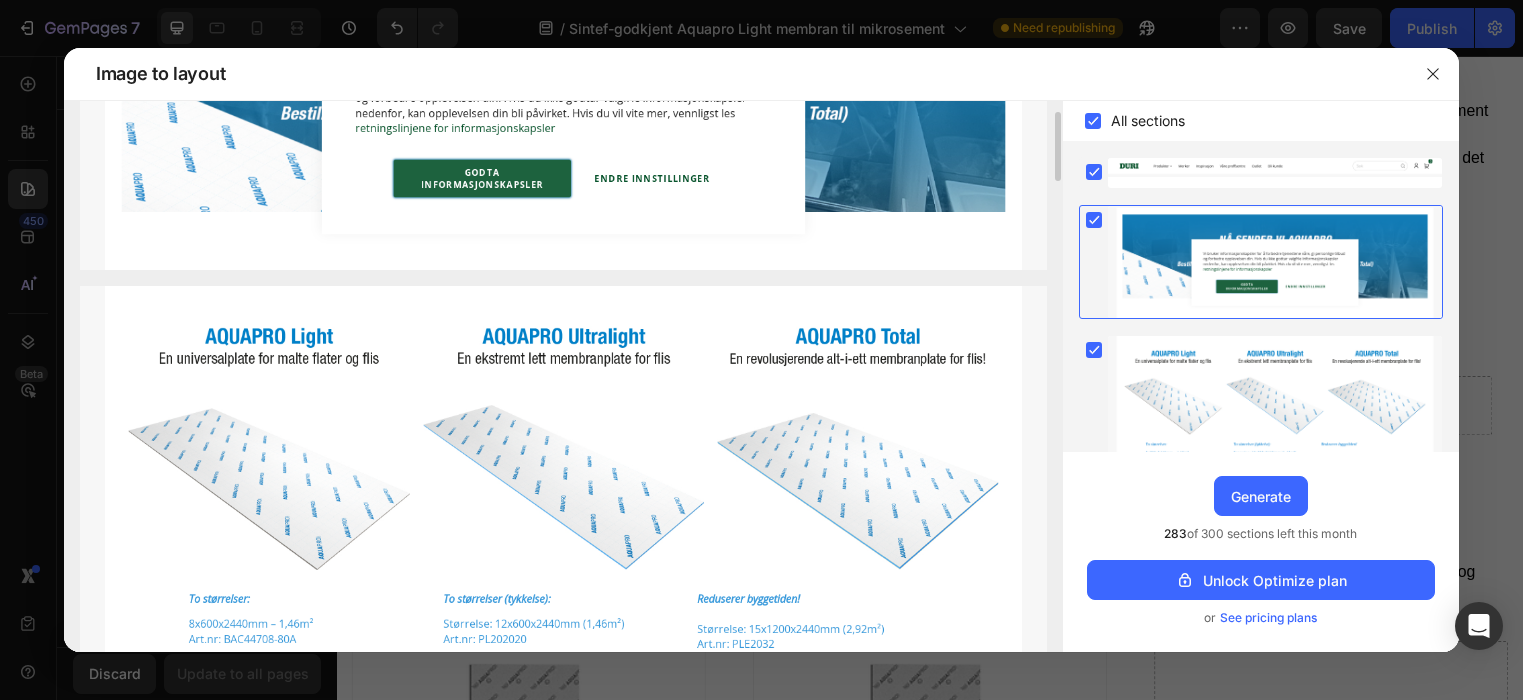scroll, scrollTop: 261, scrollLeft: 0, axis: vertical 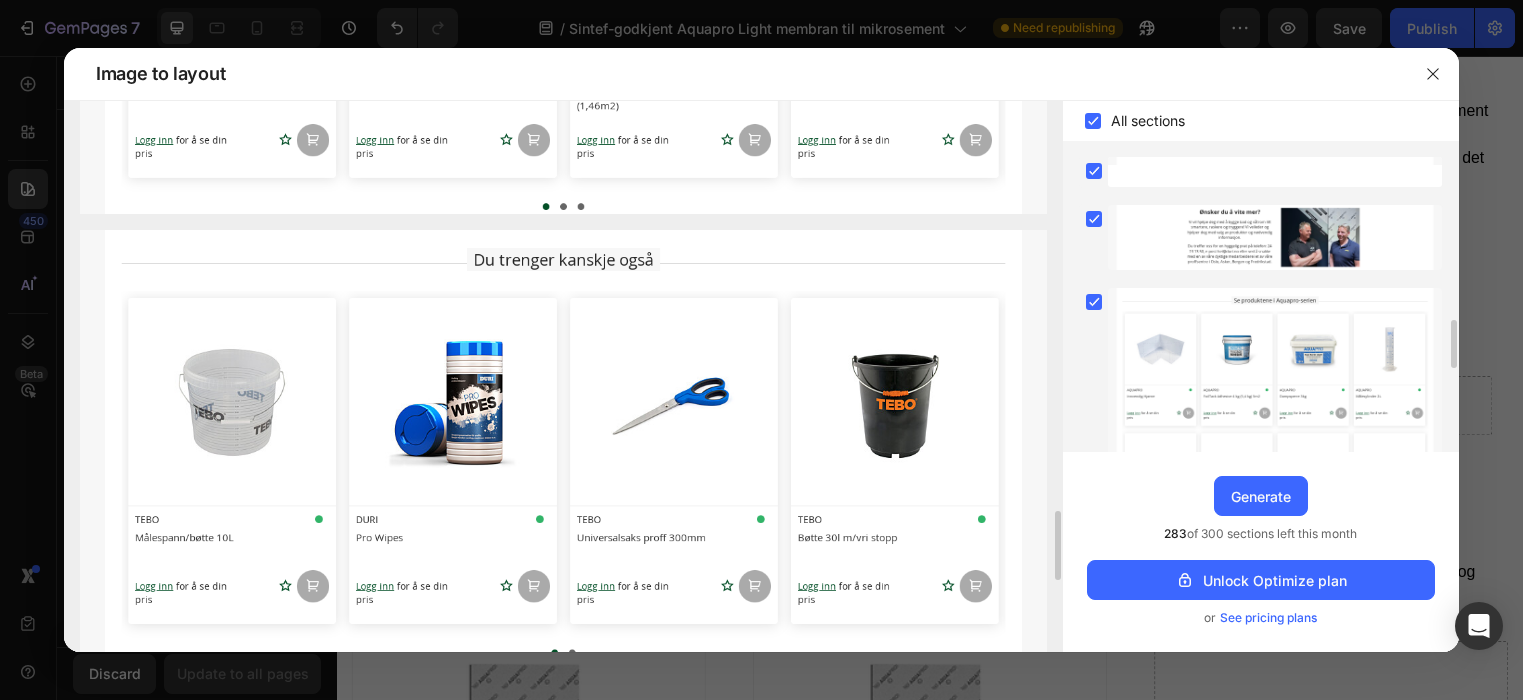 click at bounding box center (563, 451) 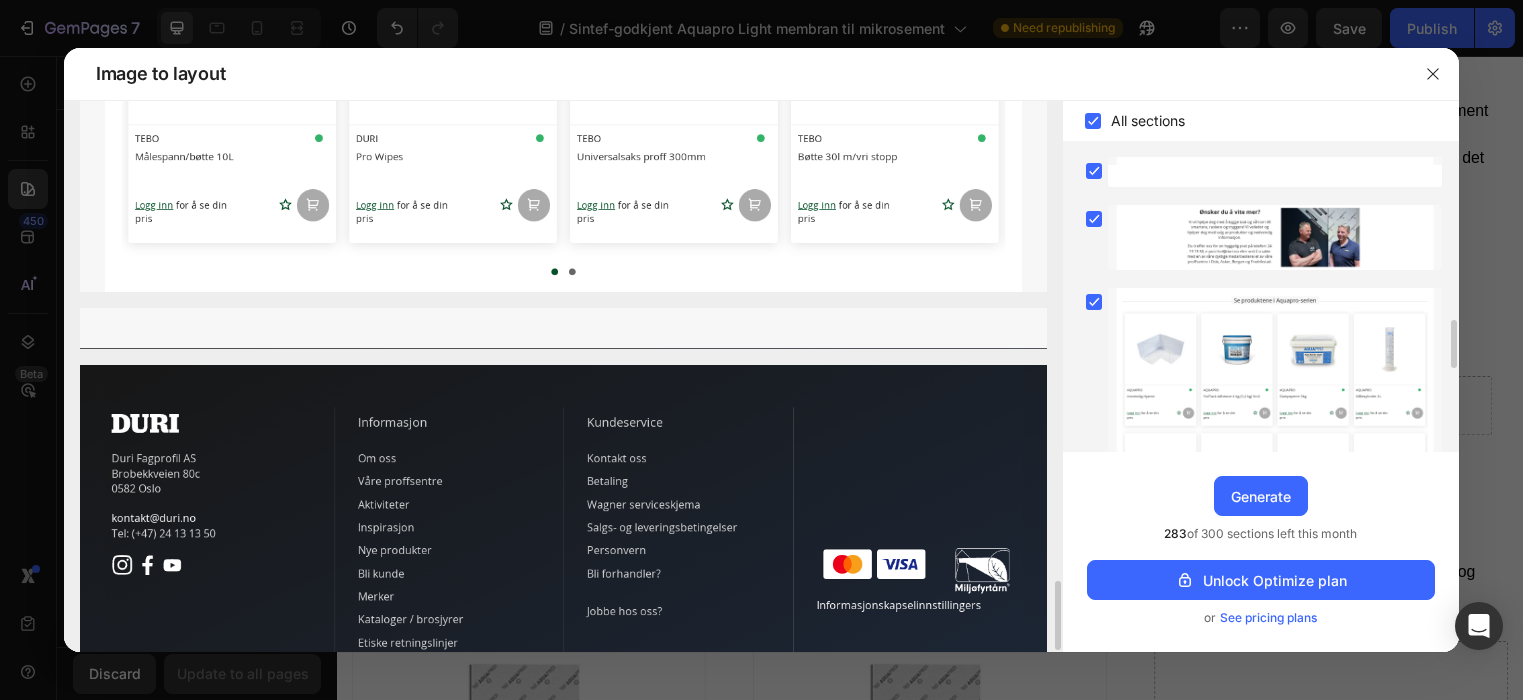scroll 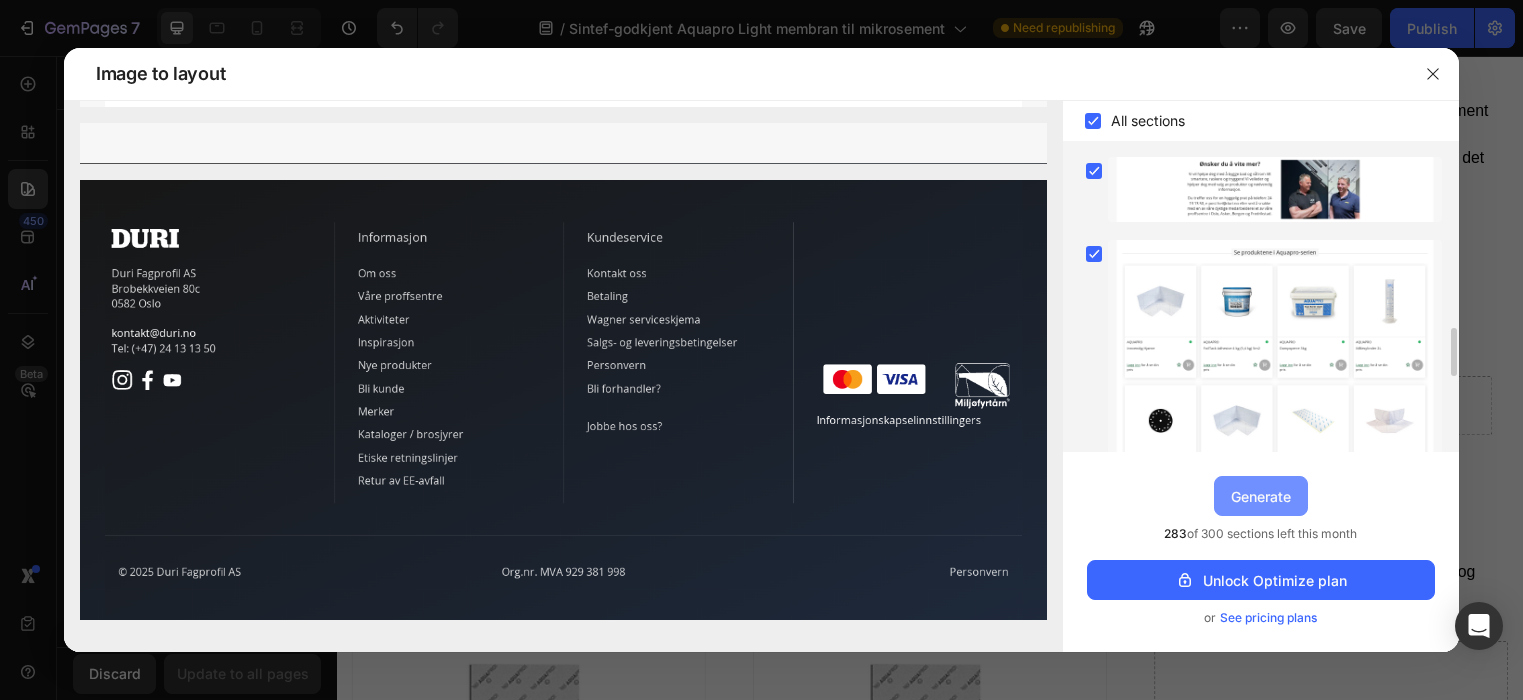click on "Generate" at bounding box center [1261, 496] 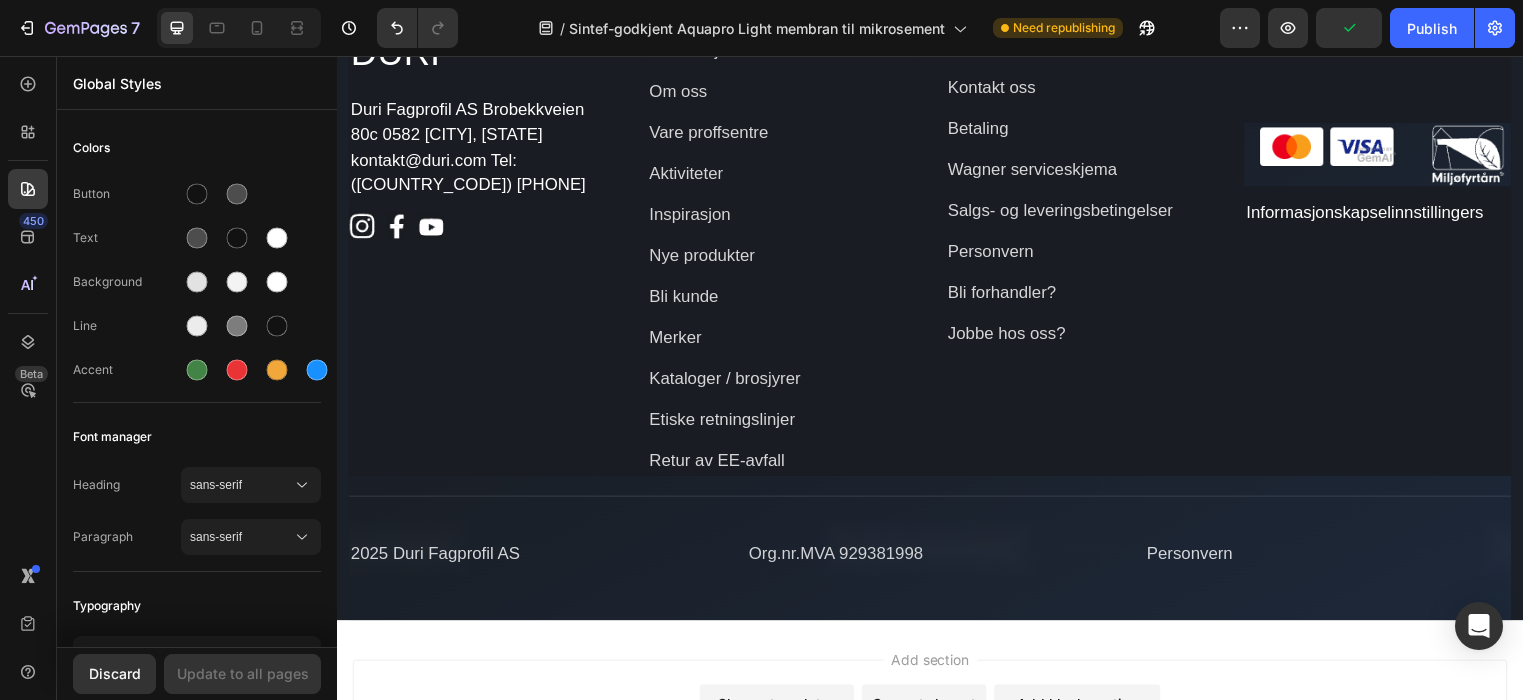 scroll, scrollTop: 10144, scrollLeft: 0, axis: vertical 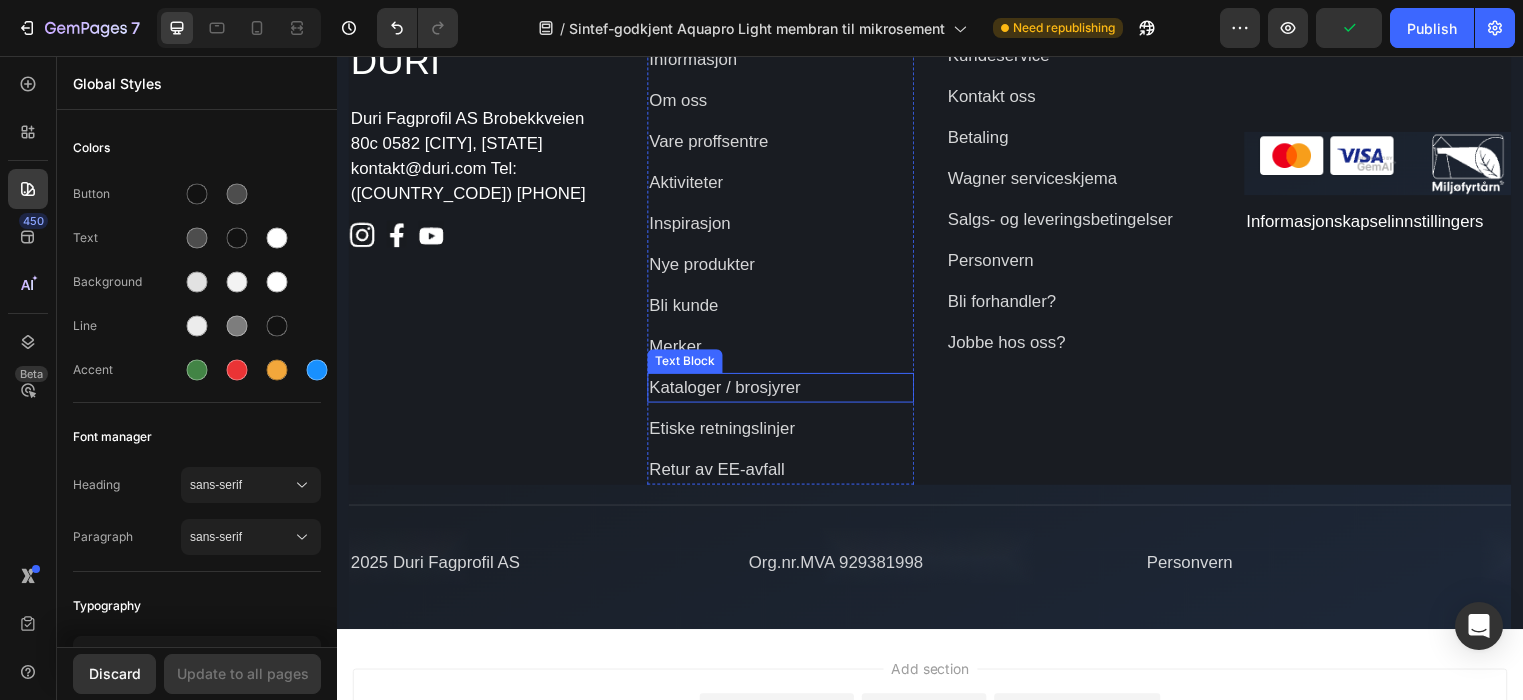 click on "Kataloger / brosjyrer" at bounding box center [786, 392] 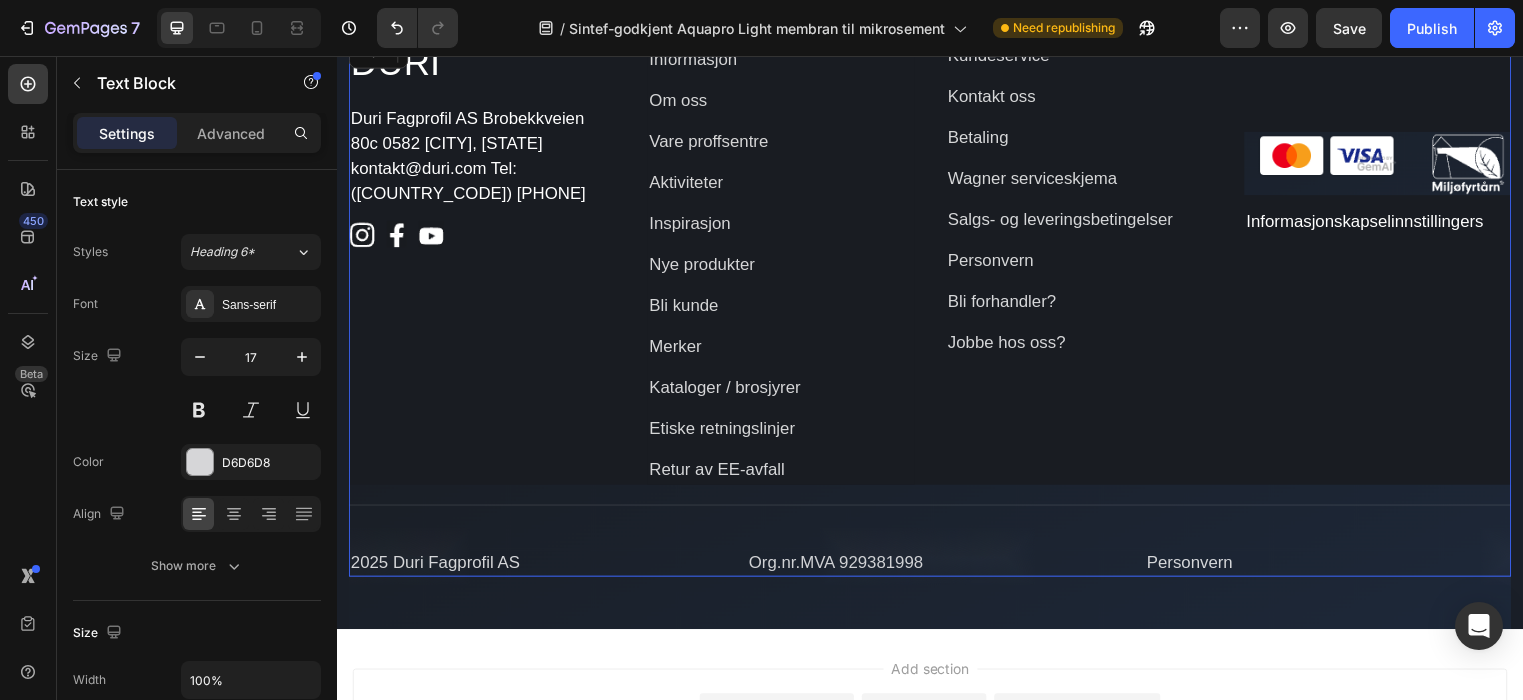 click on "DURI Heading Duri Fagprofil AS Brobekkveien 80c 0582 Oslo kontakt@duri.no Tel: (+47) 24 13 13 50 Text Block     Icon     Icon     Icon Icon List Hoz Row Row Informasjon Text Block Om oss Text Block Vare proffsentre Text Block Aktiviteter Text Block Inspirasjon Text Block Nye produkter Text Block Bli kunde Text Block Merker Text Block Kataloger / brosjyrer Text Block   12 Etiske retningslinjer Text Block Retur av EE-avfall Text Block Row Kundeservice Text Block Kontakt oss Text Block Betaling Text Block Wagner serviceskjema Text Block Salgs- og leveringsbetingelser Text Block Personvern Text Block Bli forhandler? Text Block Jobbe hos oss? Text Block Row Image Informasjonskapselinnstillingers Text Block Row Row 2025 Duri Fagprofil AS Text Block Org.nr.MVA 929381998 Text Block Personvern Text Block Row" at bounding box center [937, 308] 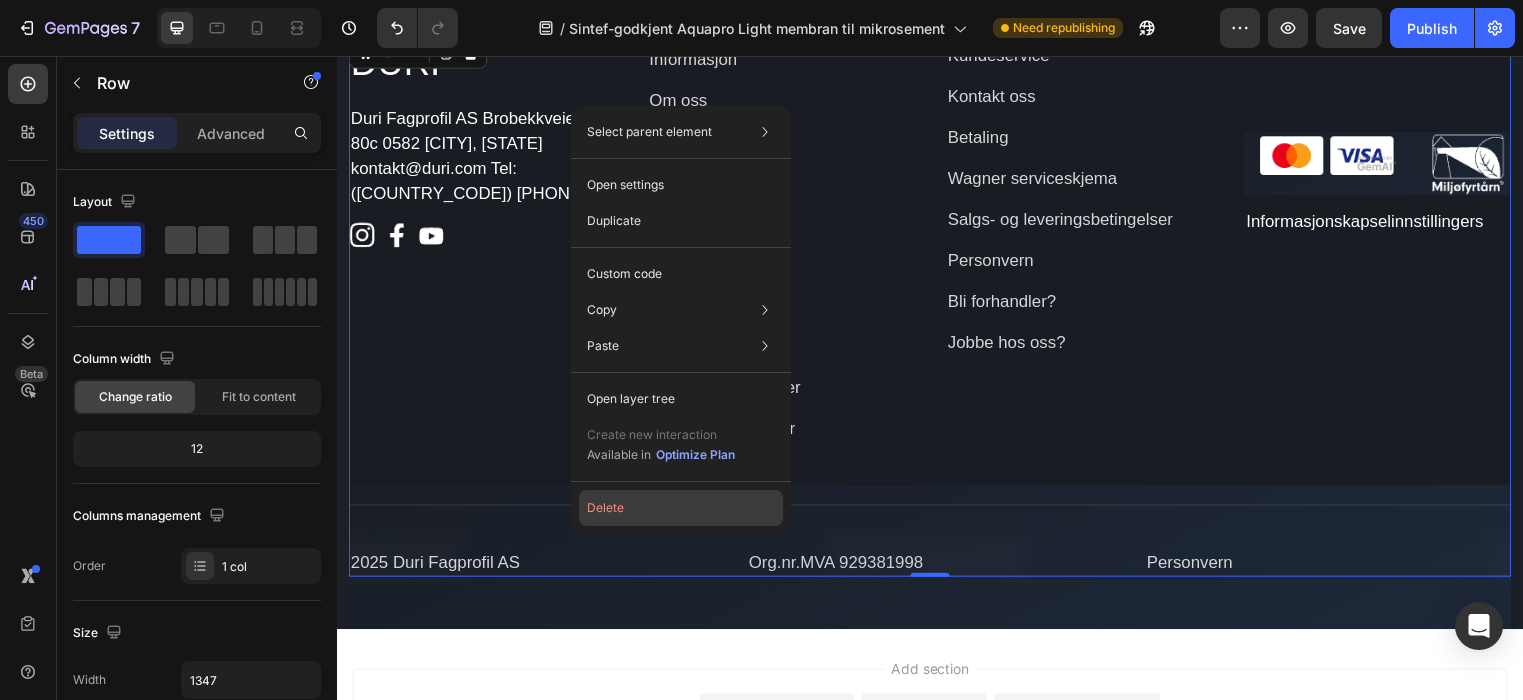 click on "Delete" 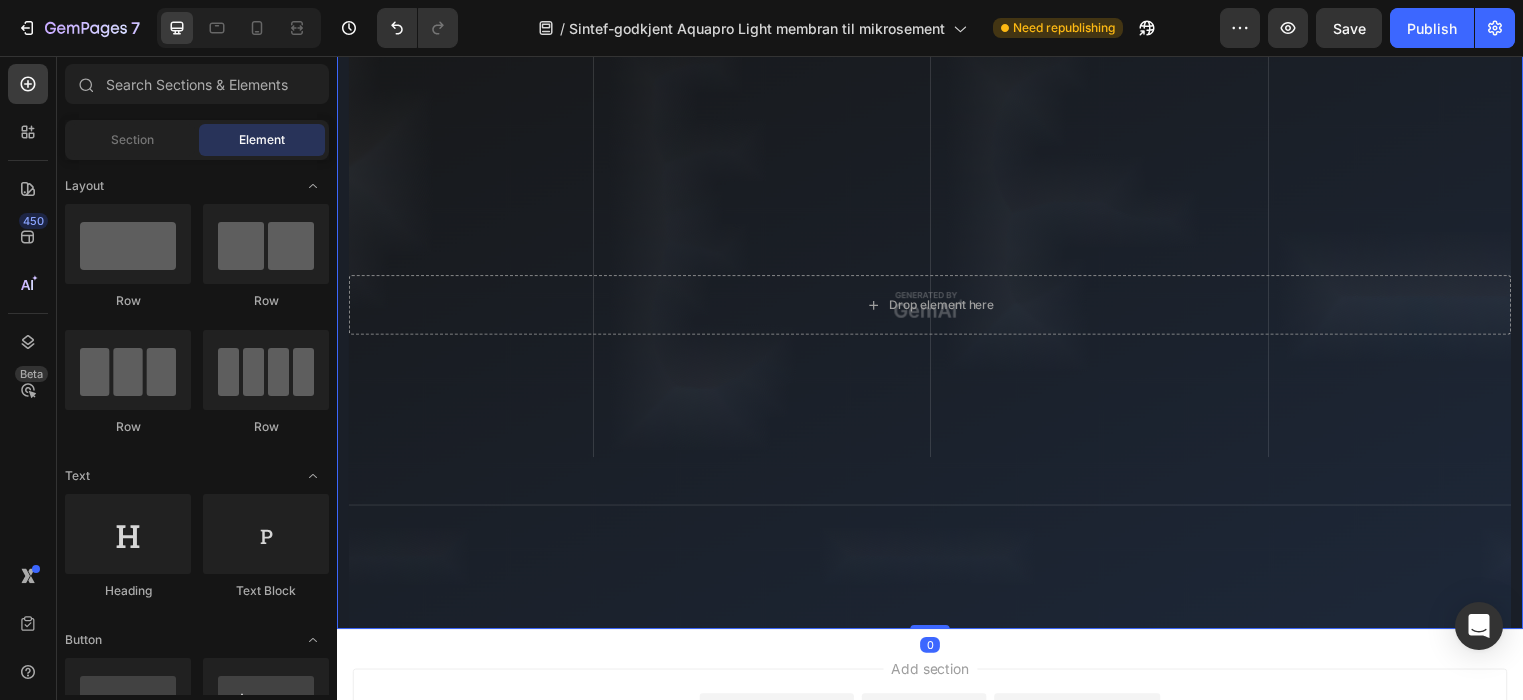 click at bounding box center [937, 308] 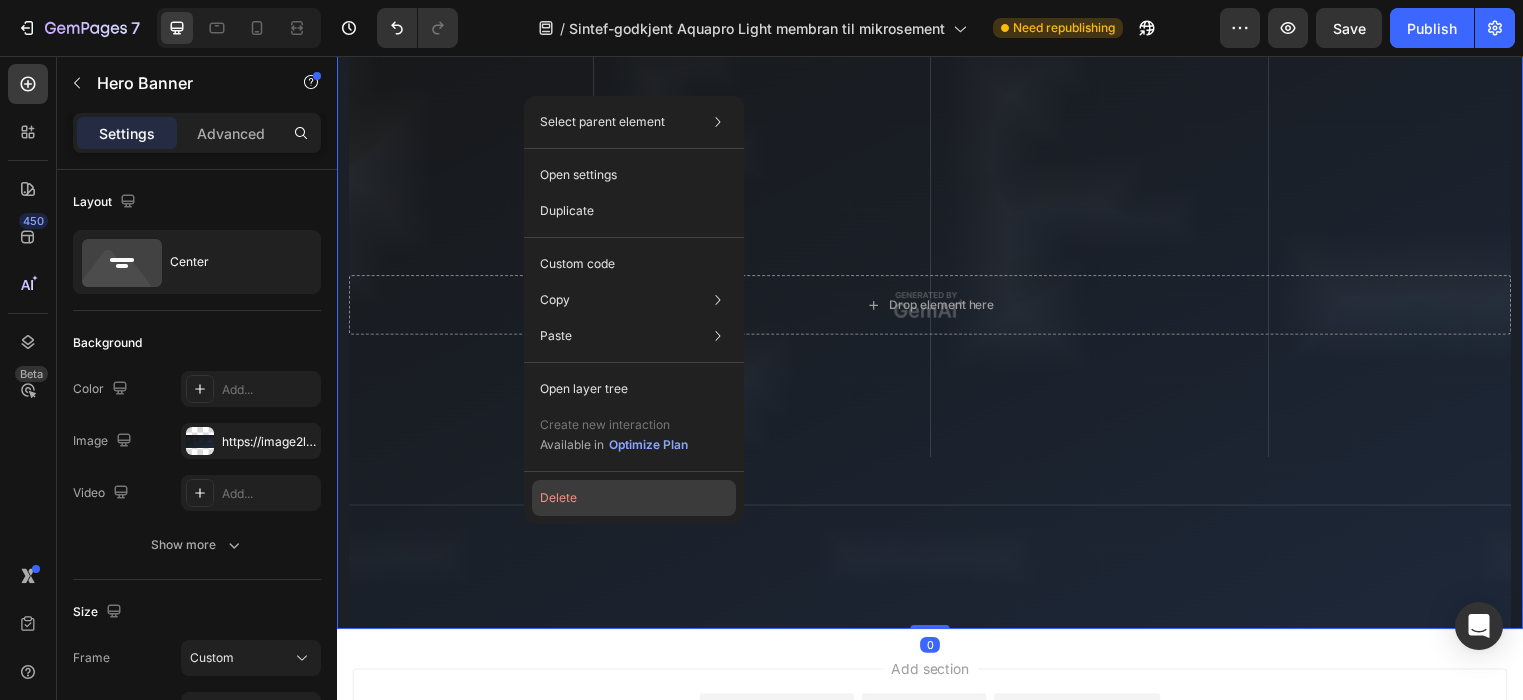 click on "Delete" 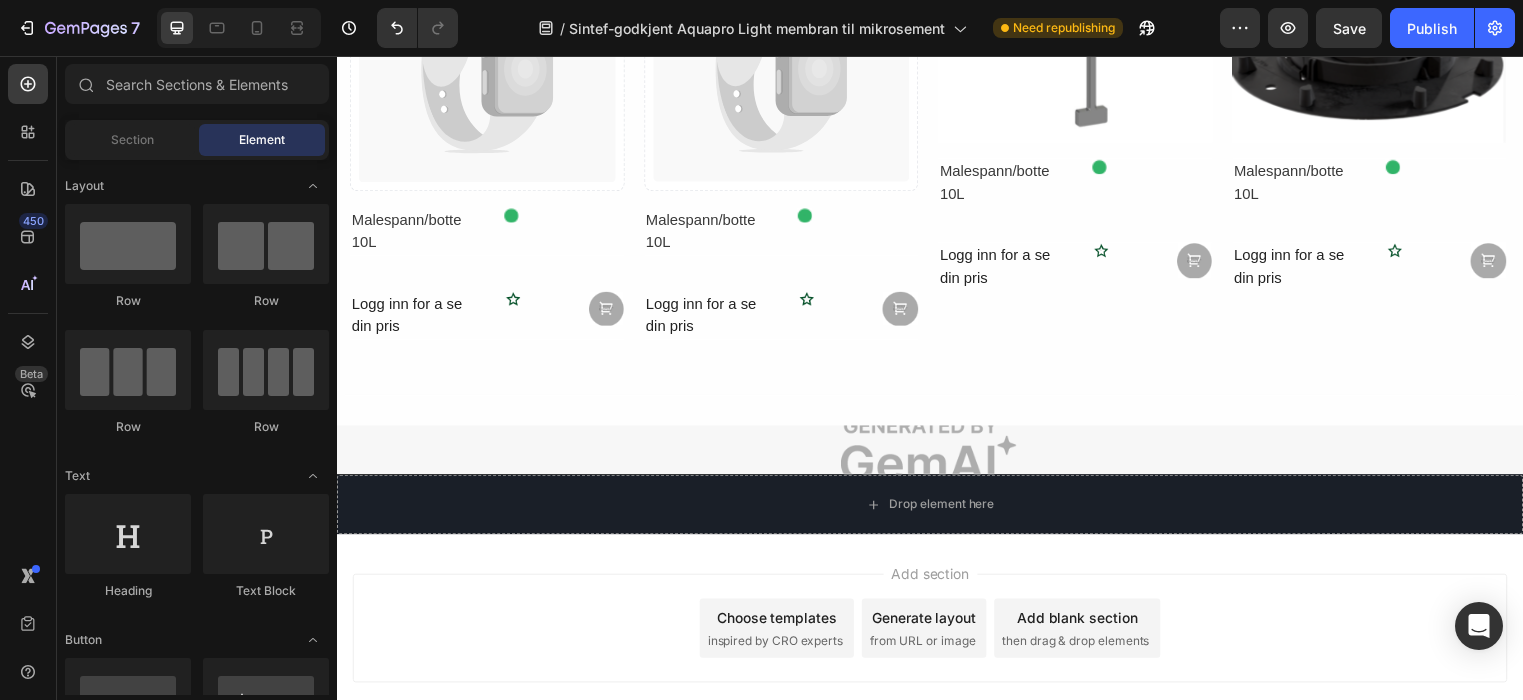 scroll, scrollTop: 9640, scrollLeft: 0, axis: vertical 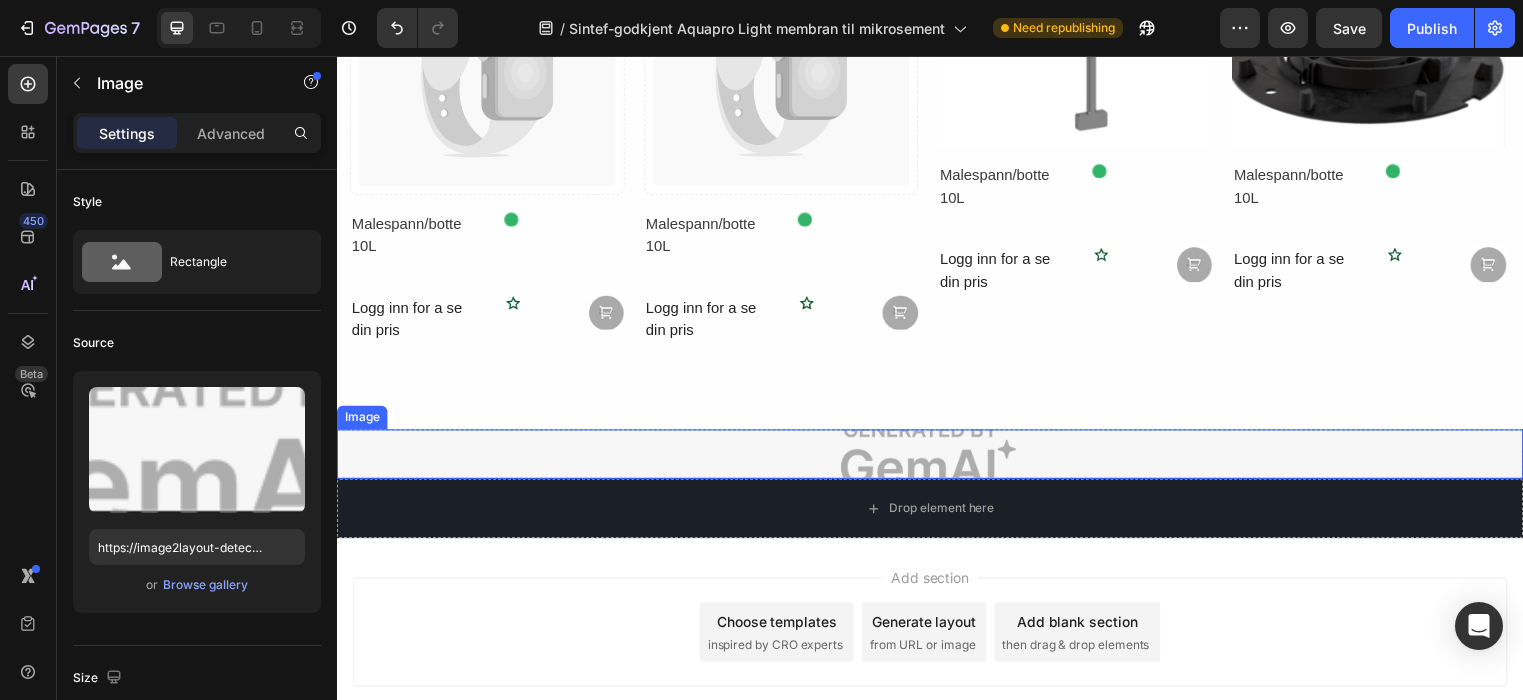 click at bounding box center (937, 459) 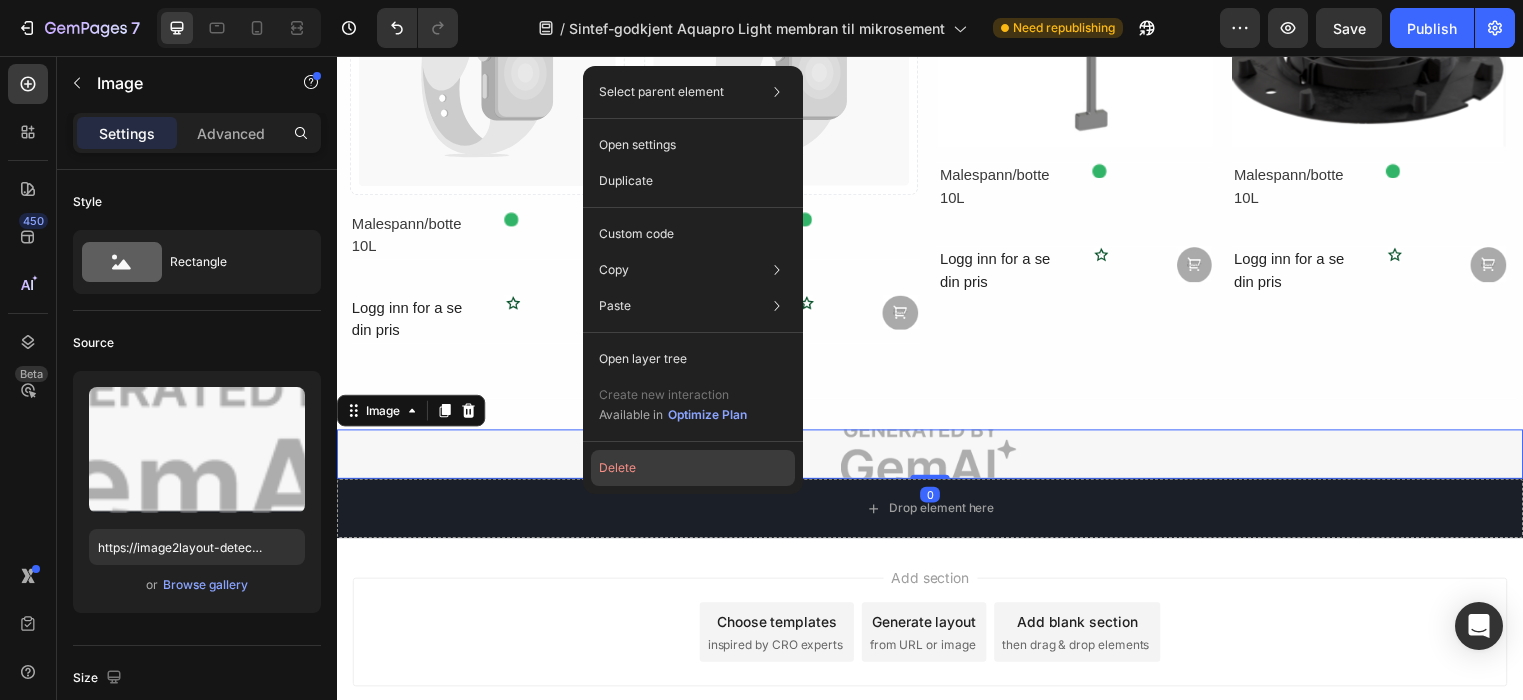 click on "Delete" 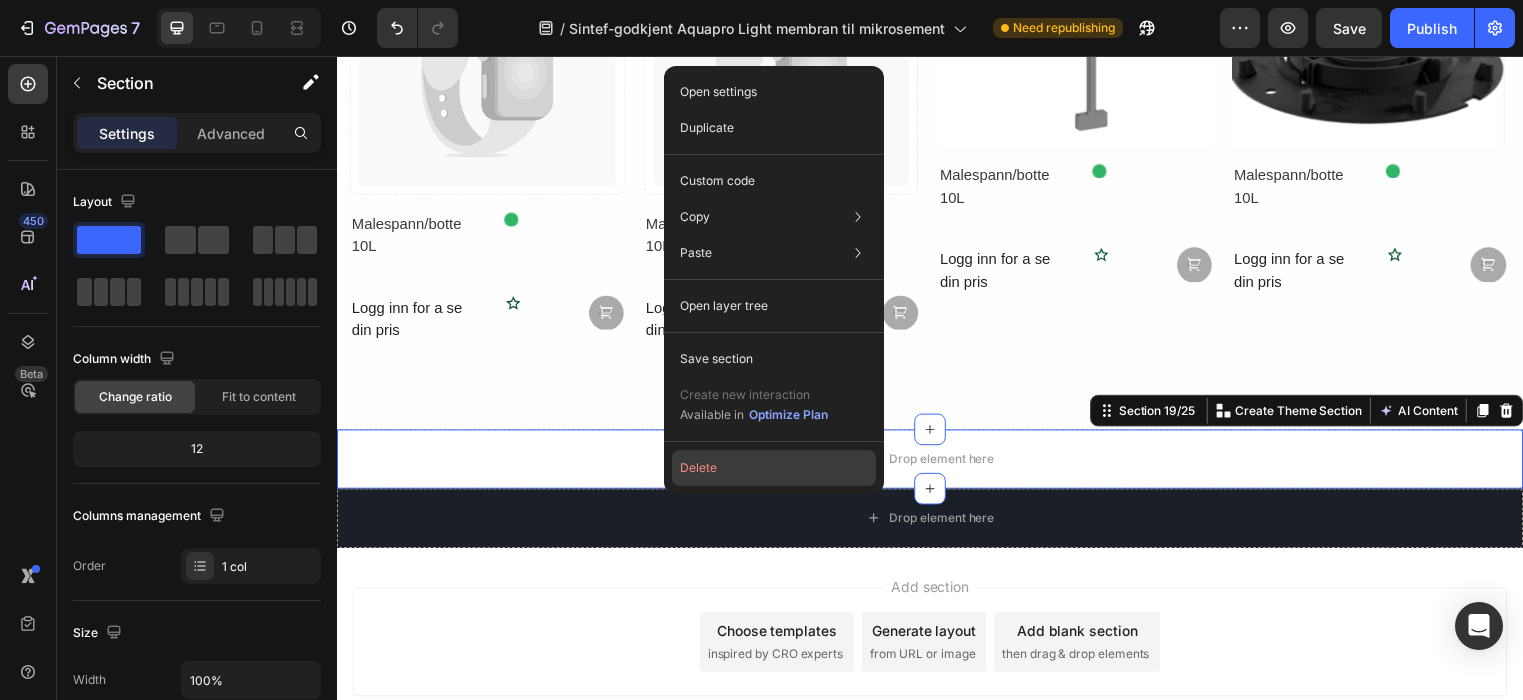 click on "Delete" 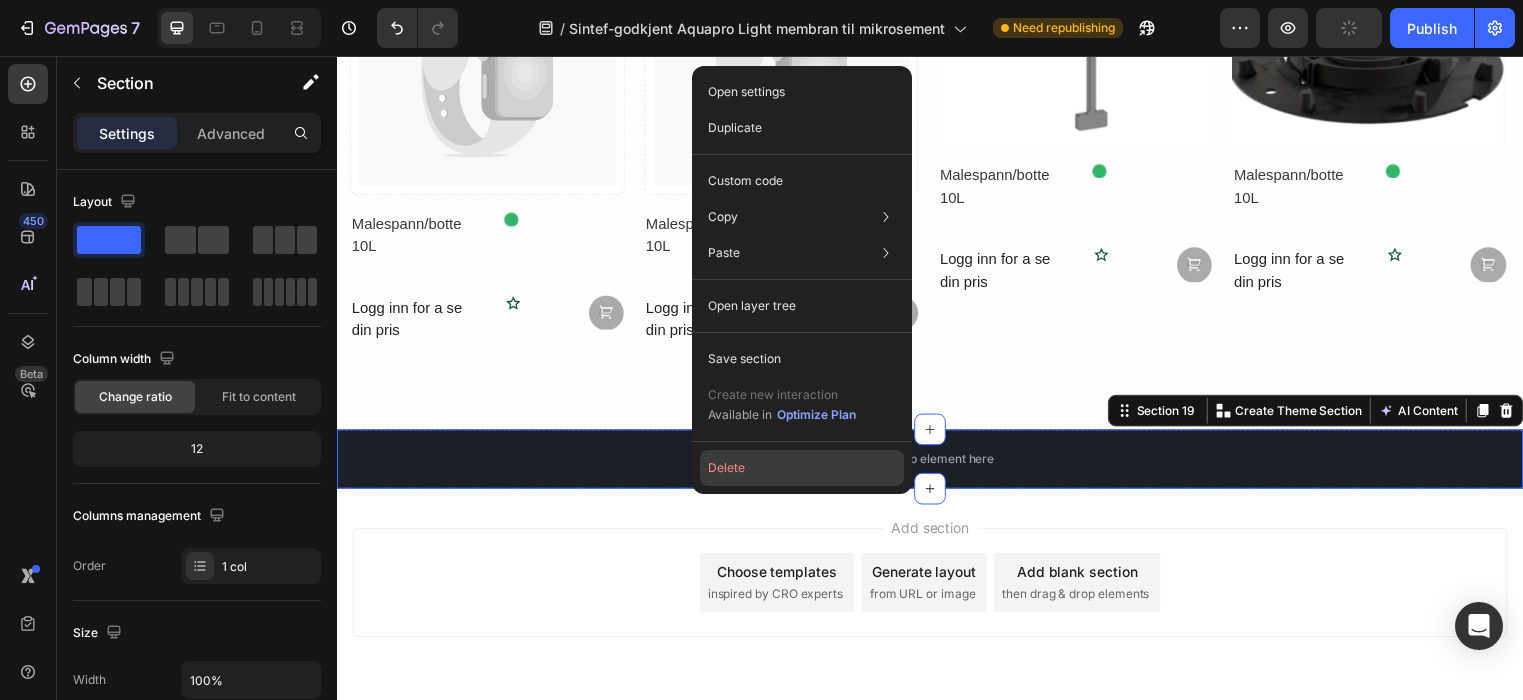 click on "Delete" 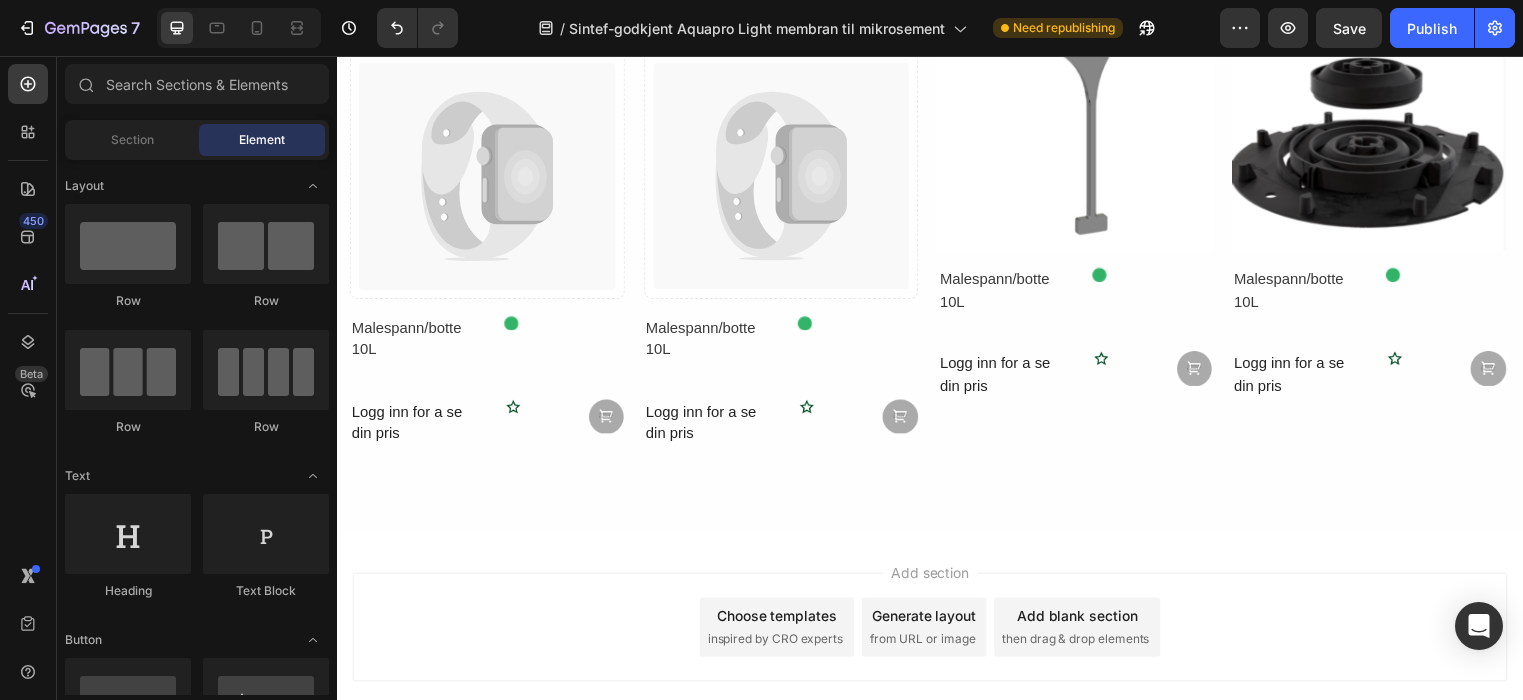 scroll, scrollTop: 9493, scrollLeft: 0, axis: vertical 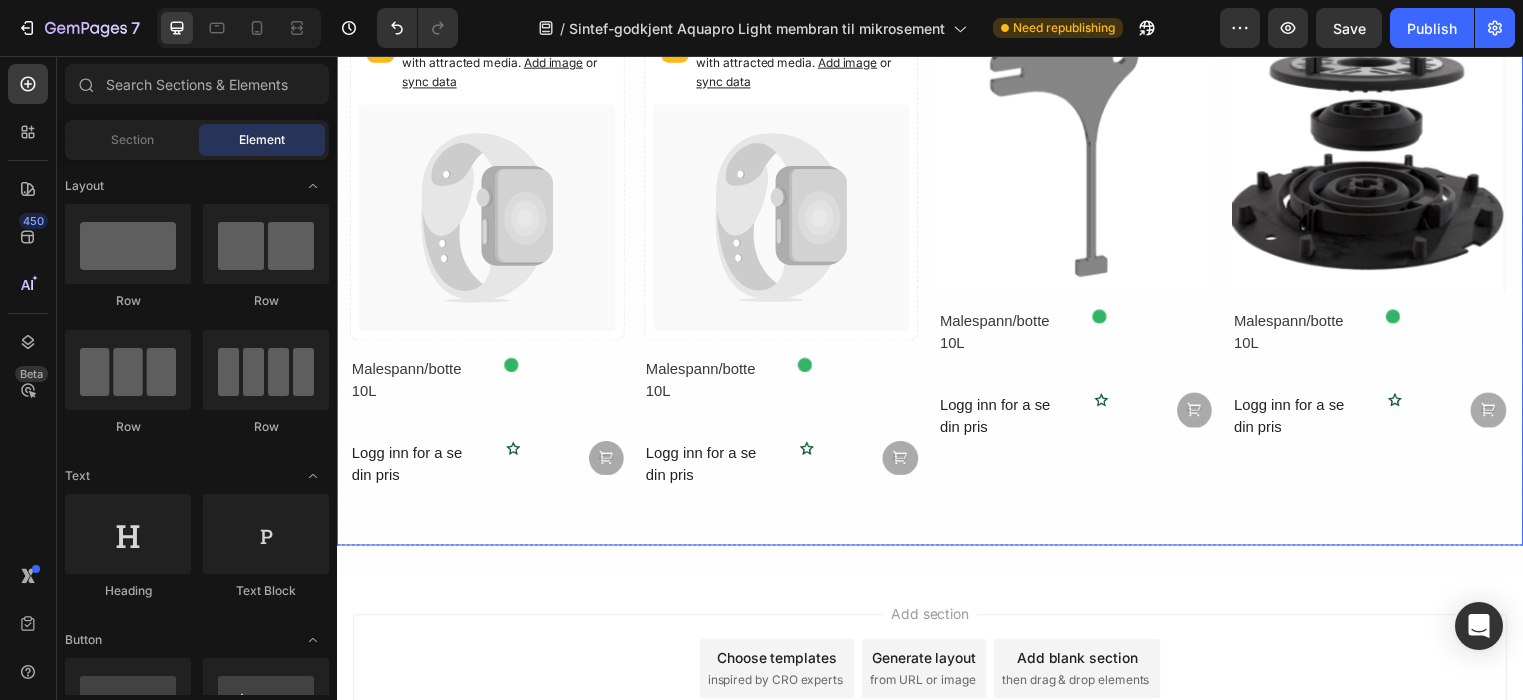 click on "Catch your customer's attention with attracted media.       Add image   or   sync data
Product Images Malespann/botte 10L Text Block     Icon Row Logg inn for a se din pris Text Block     Icon Image Row Product List Catch your customer's attention with attracted media.       Add image   or   sync data
Product Images Malespann/botte 10L Text Block     Icon Row Logg inn for a se din pris Text Block     Icon Image Row Product List Product Images Malespann/botte 10L Text Block     Icon Row Logg inn for a se din pris Text Block     Icon Image Row Product List" at bounding box center (937, 280) 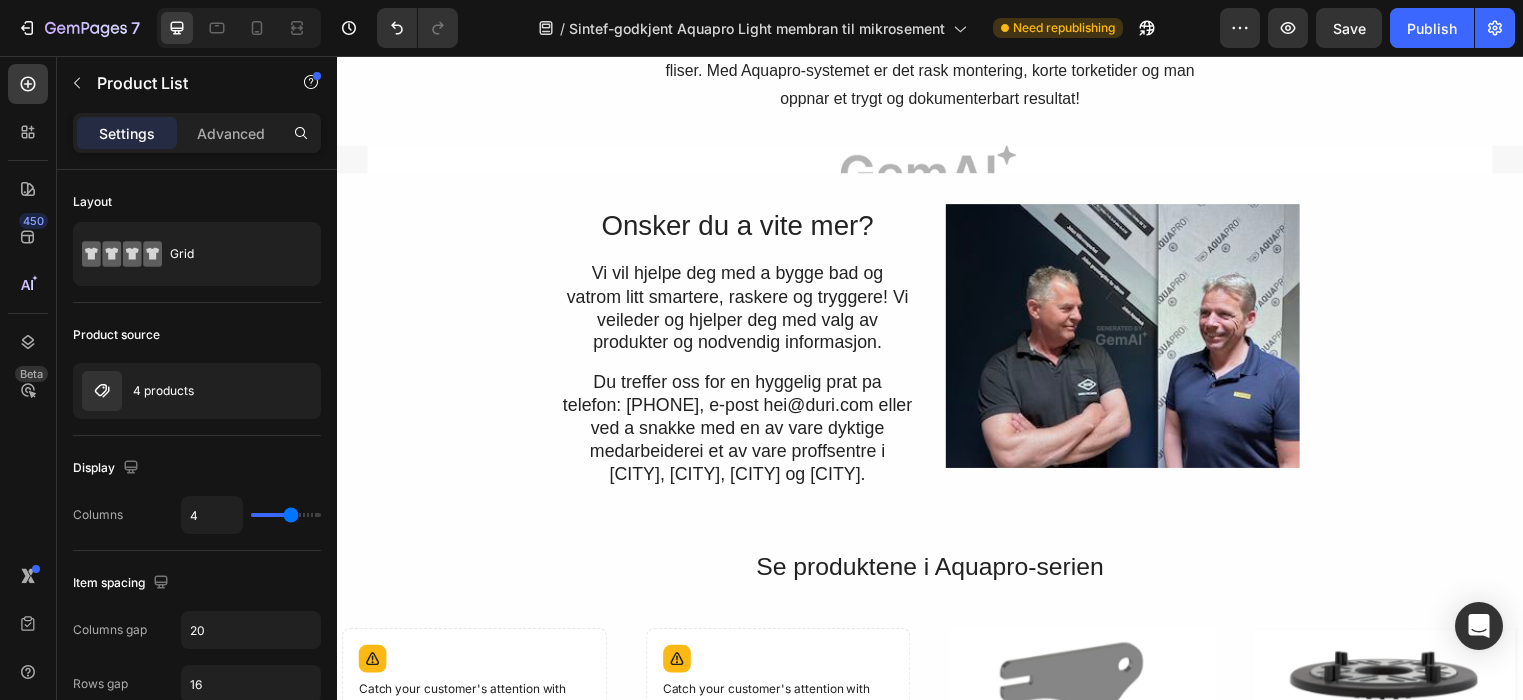 scroll, scrollTop: 7706, scrollLeft: 0, axis: vertical 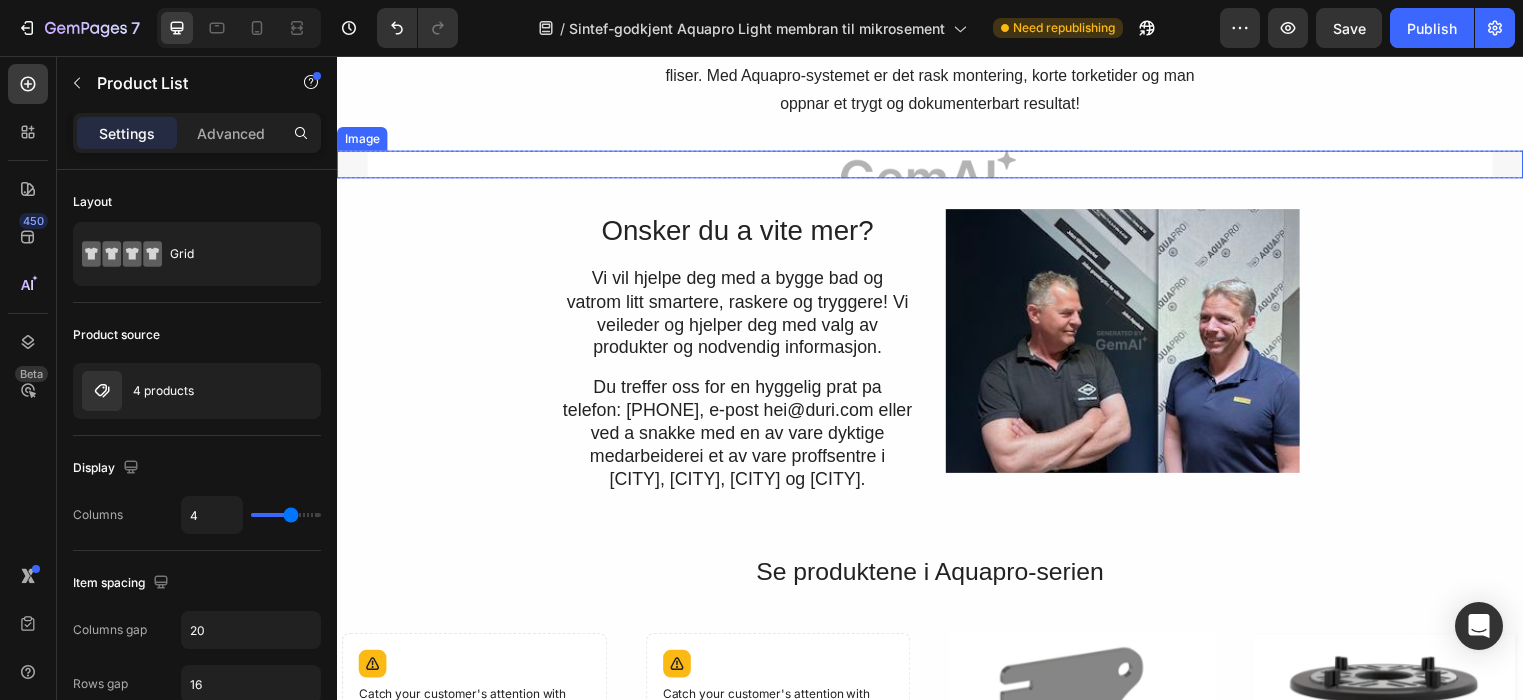 click at bounding box center (937, 166) 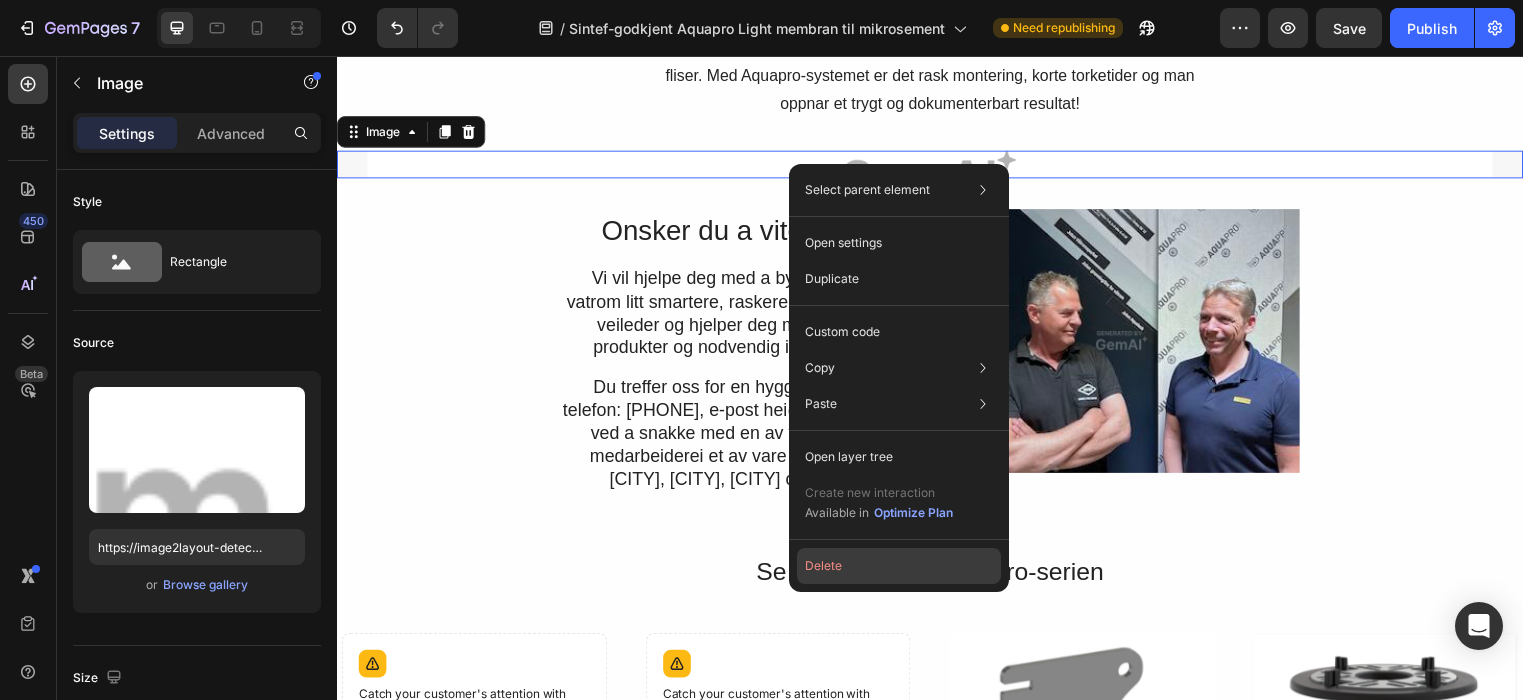 click on "Delete" 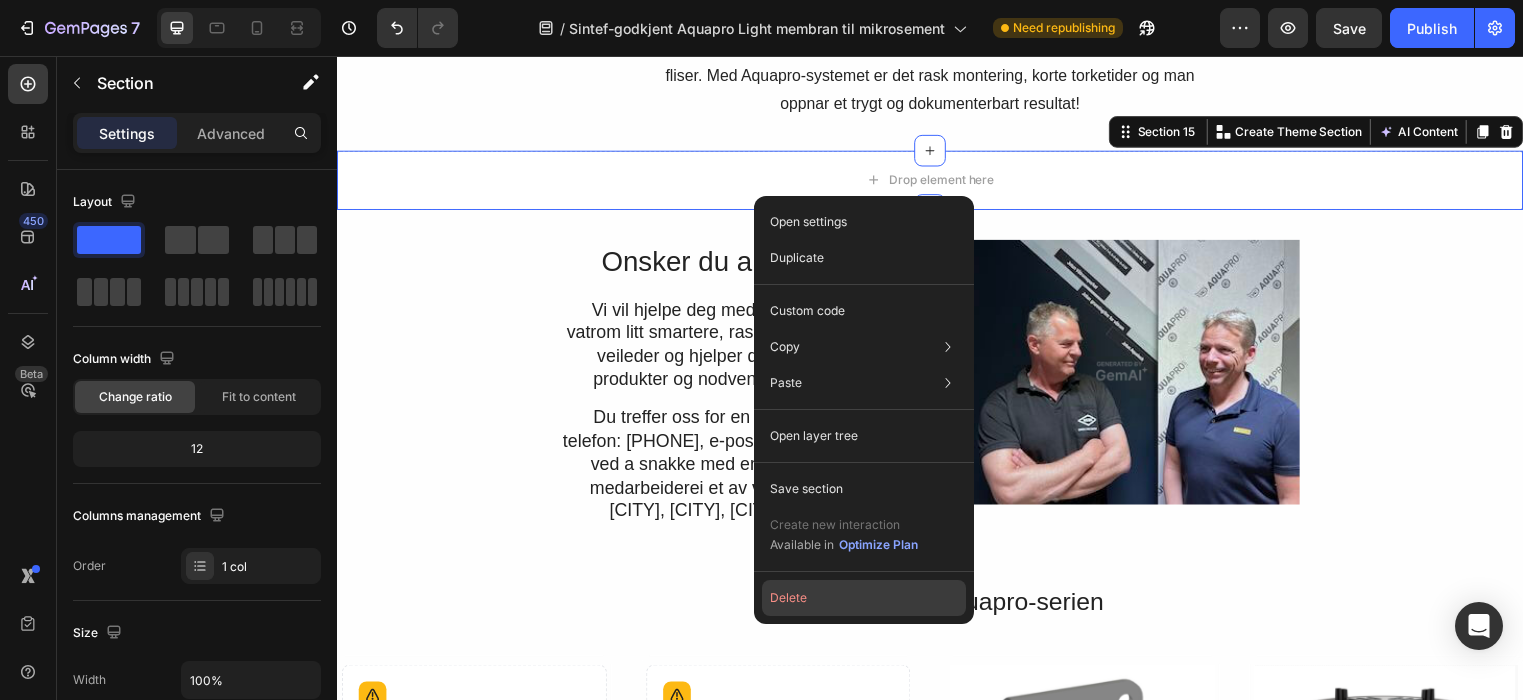 click on "Delete" 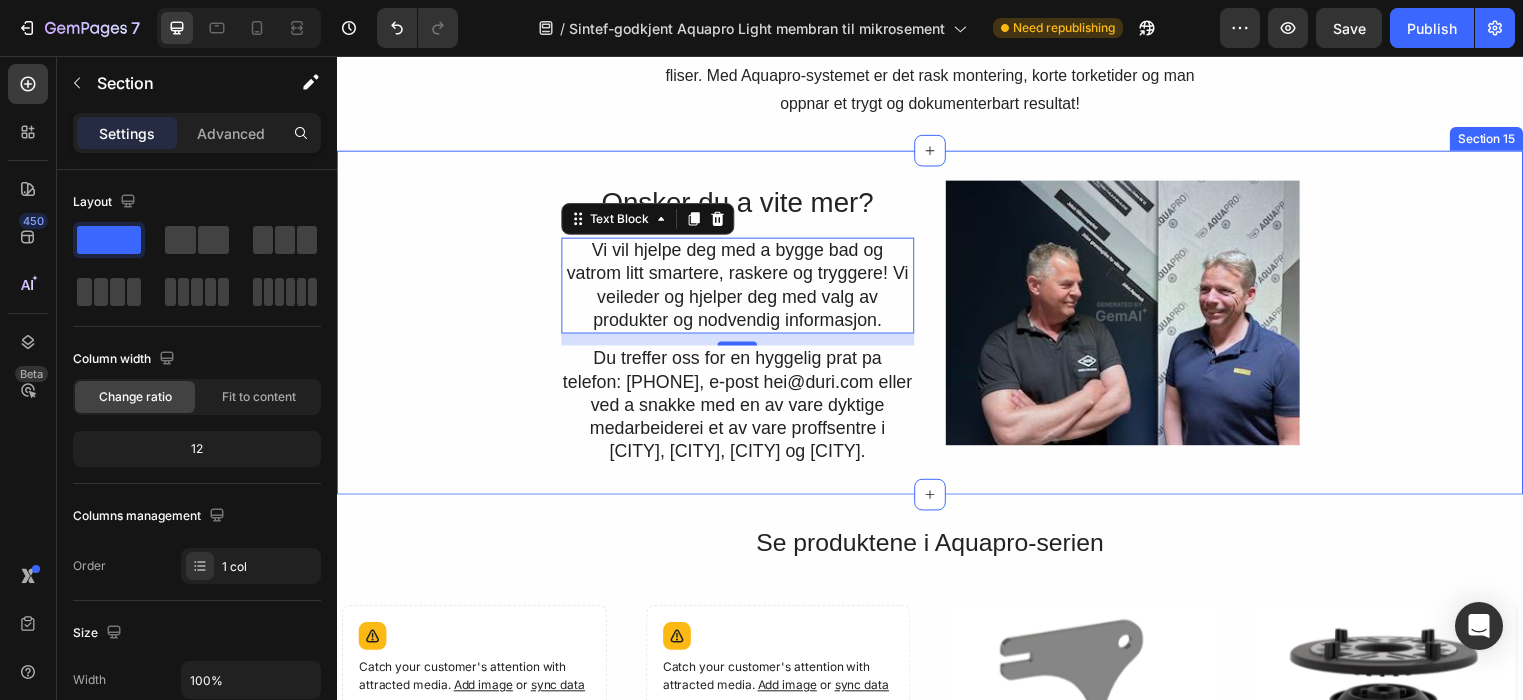 click on "Onsker du a vite mer? Heading Vi vil hjelpe deg med a bygge bad og vatrom litt smartere, raskere og tryggere! Vi veileder og hjelper deg med valg av produkter og nodvendig informasjon. Text Block   12 Du treffer oss for en hyggelig prat pa telefon: 24 13 13 50, e-post hei@duri.no eller ved a snakke med en av vare dyktige medarbeiderei et av vare proffsentre i Oslo, Asker, Bergen og Fredrikstad. Text Block Image Row" at bounding box center [937, 326] 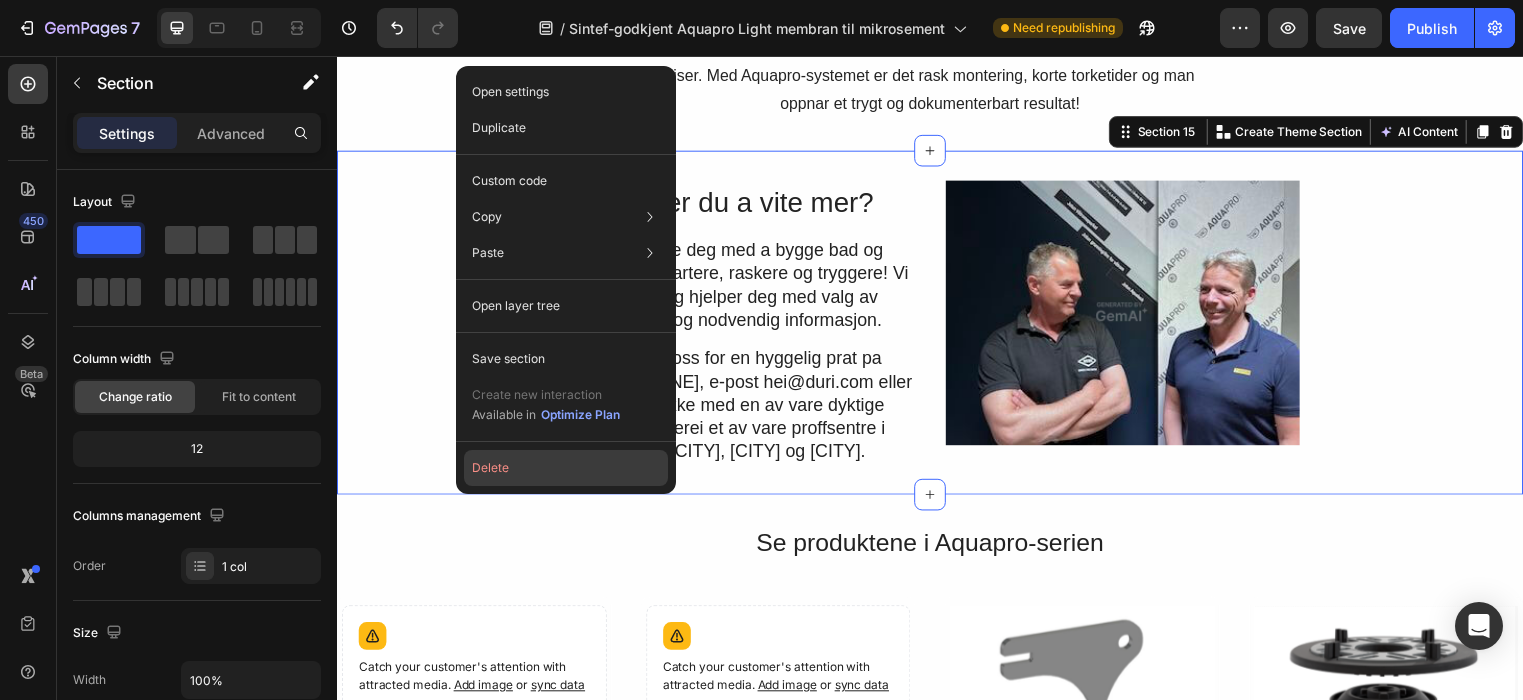 click on "Delete" 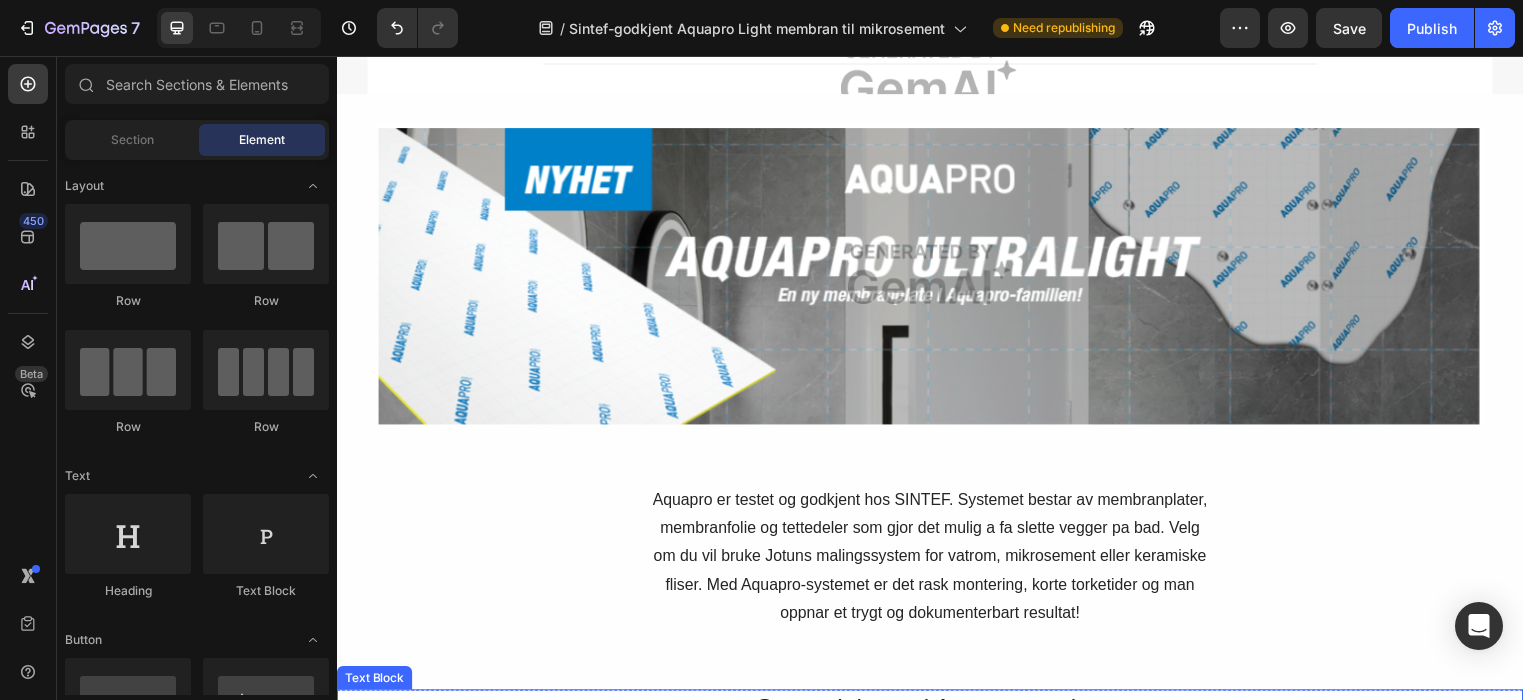 scroll, scrollTop: 7183, scrollLeft: 0, axis: vertical 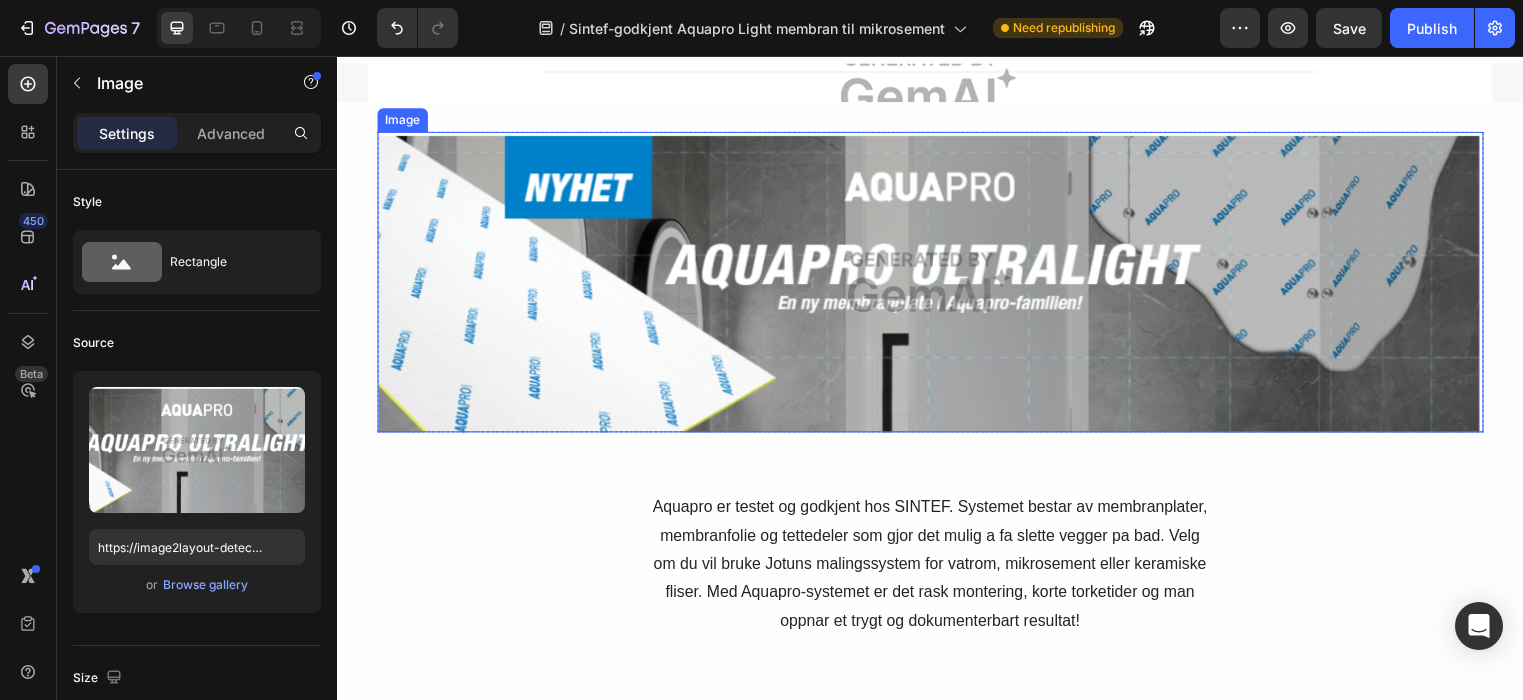click at bounding box center [937, 285] 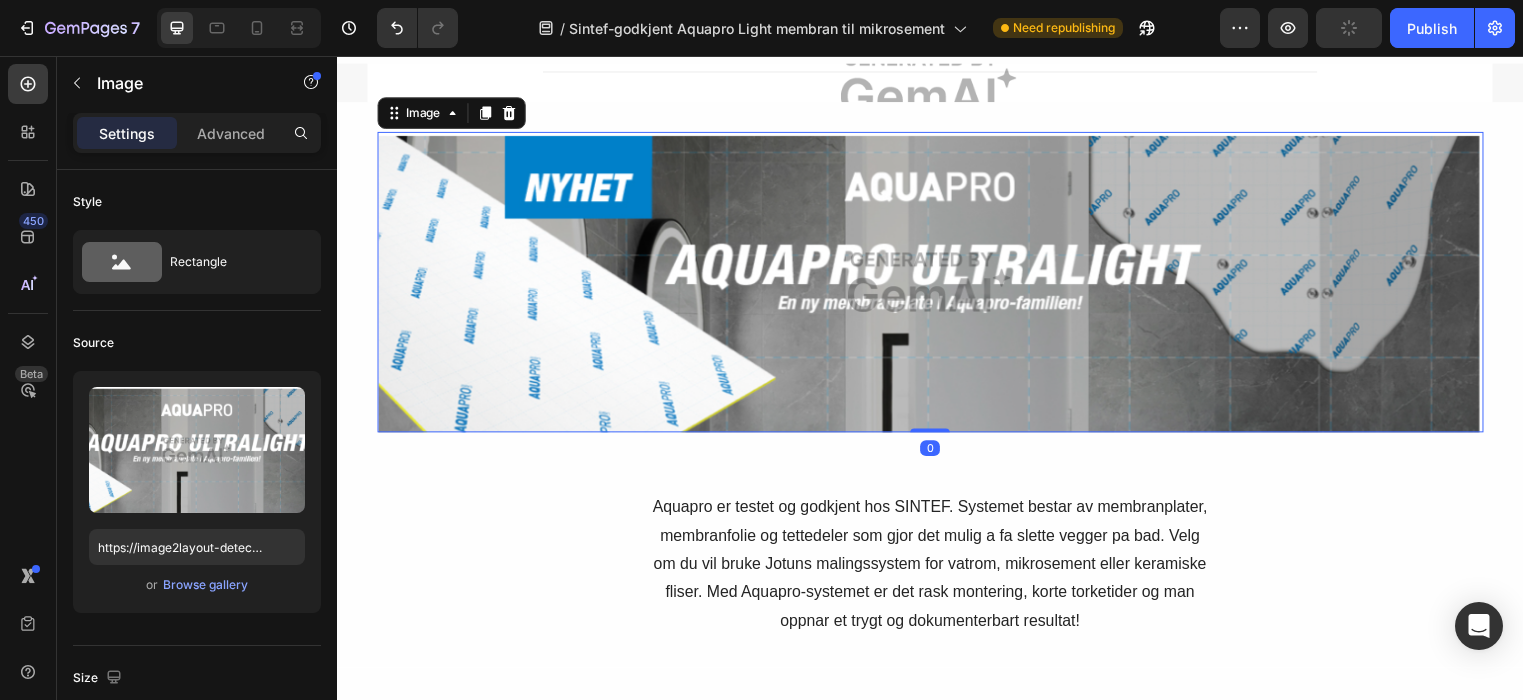 click at bounding box center (937, 285) 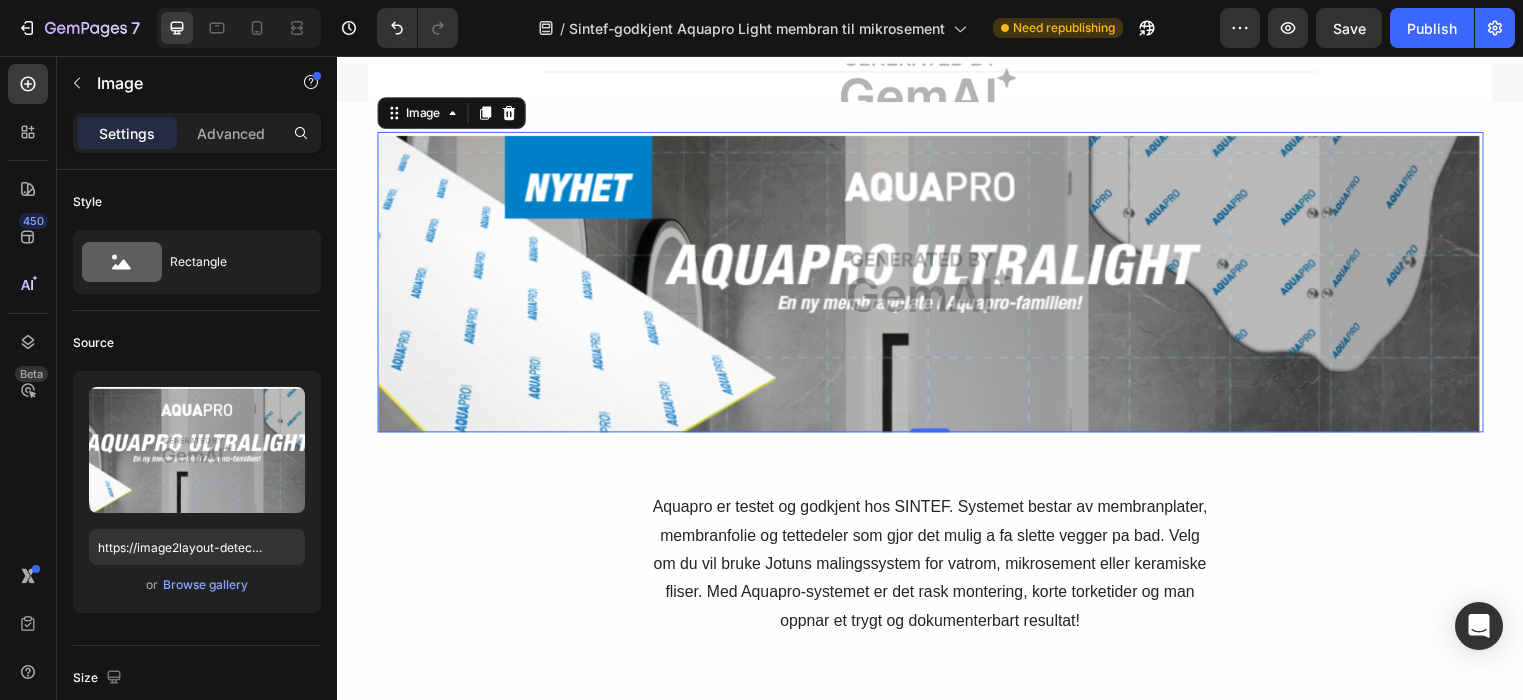 click at bounding box center [937, 285] 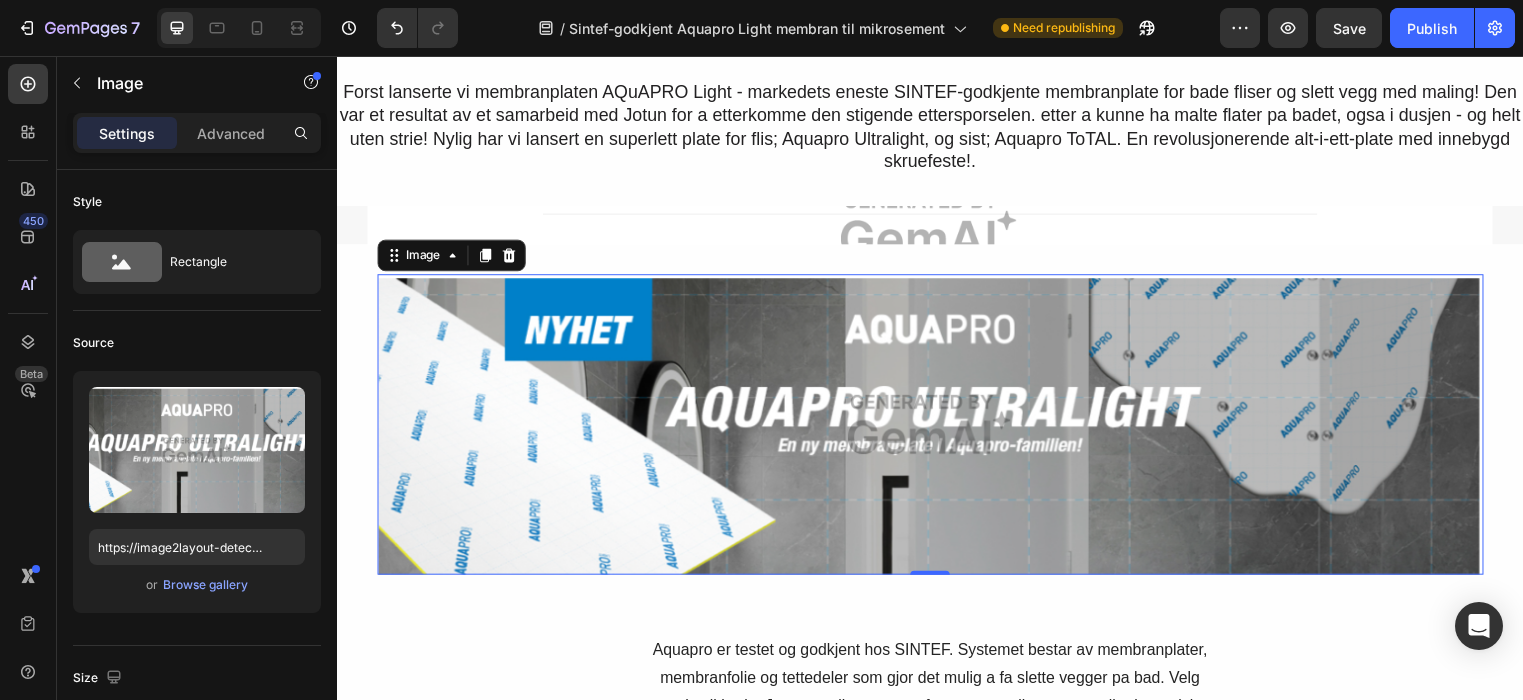 scroll, scrollTop: 7034, scrollLeft: 0, axis: vertical 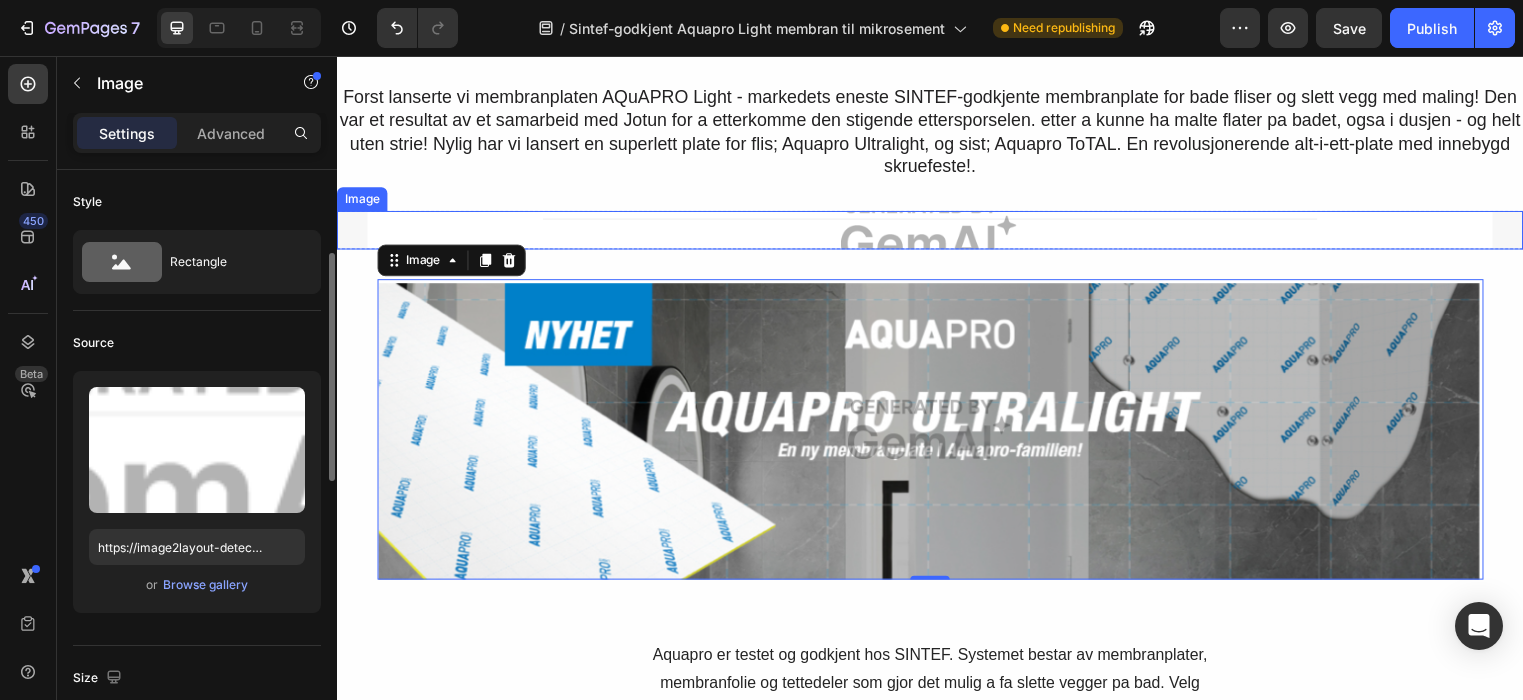 click at bounding box center (937, 232) 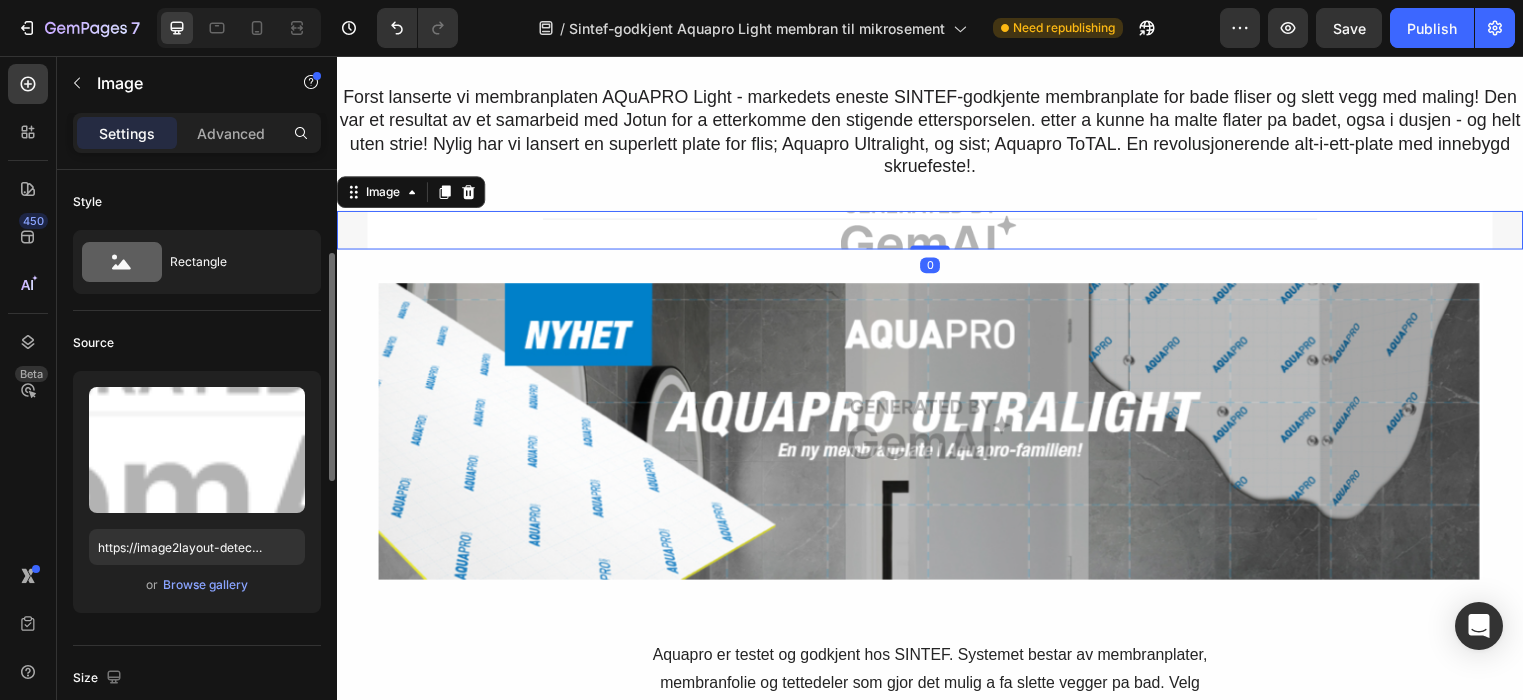 scroll, scrollTop: 60, scrollLeft: 0, axis: vertical 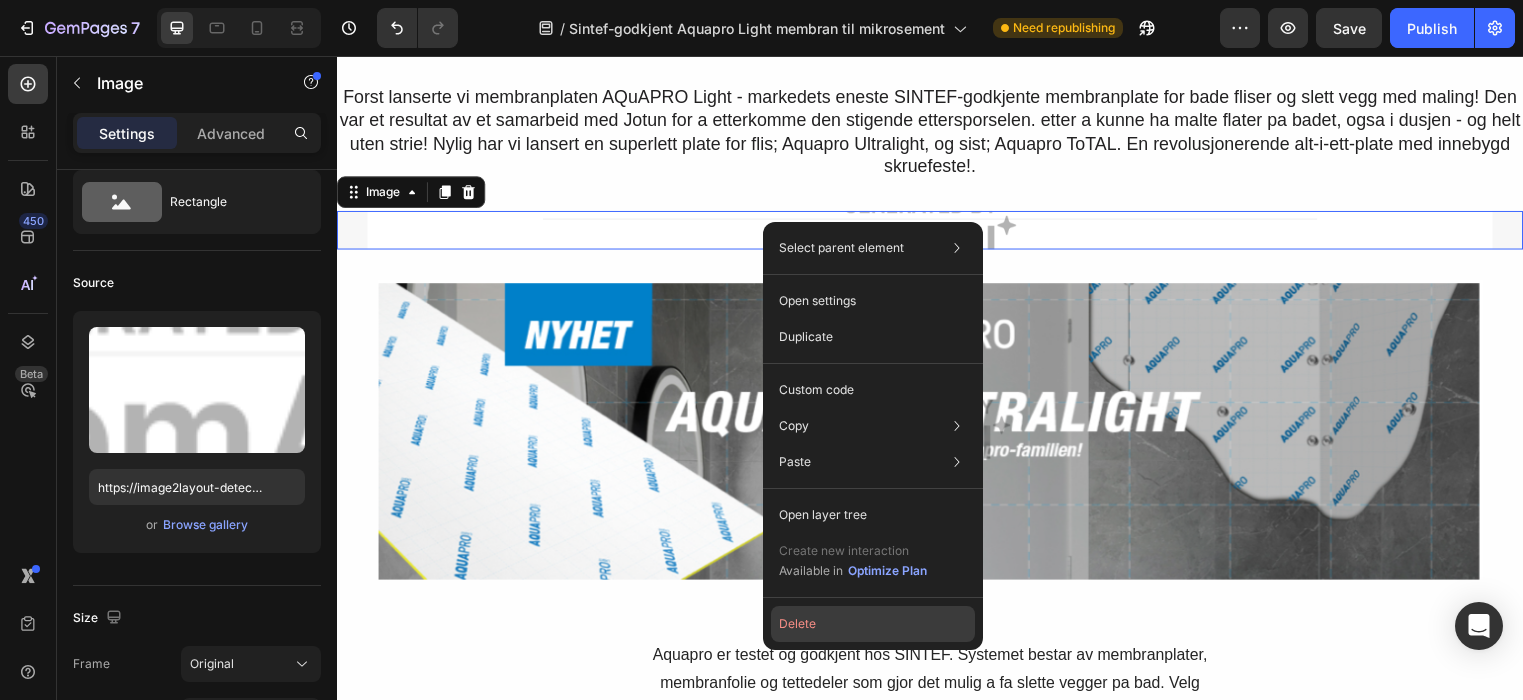 click on "Delete" 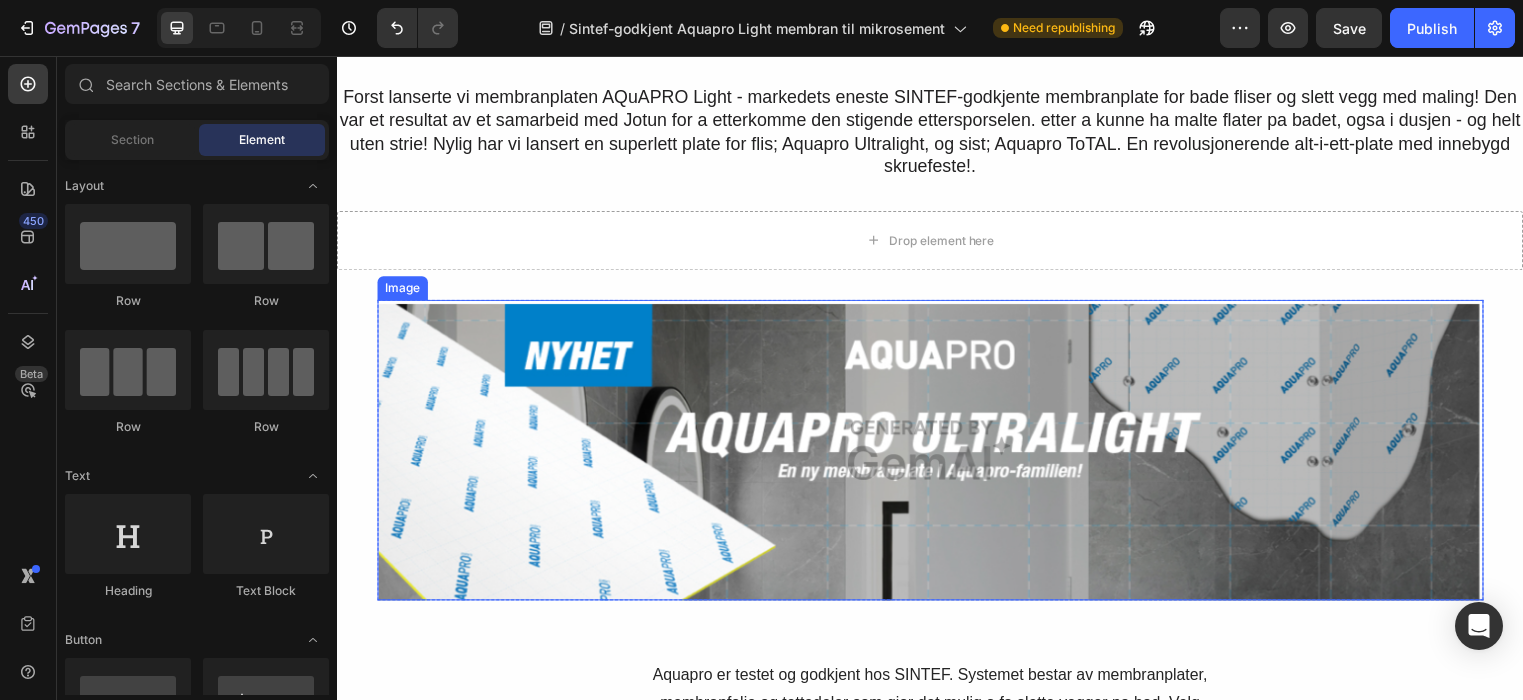 click at bounding box center [937, 455] 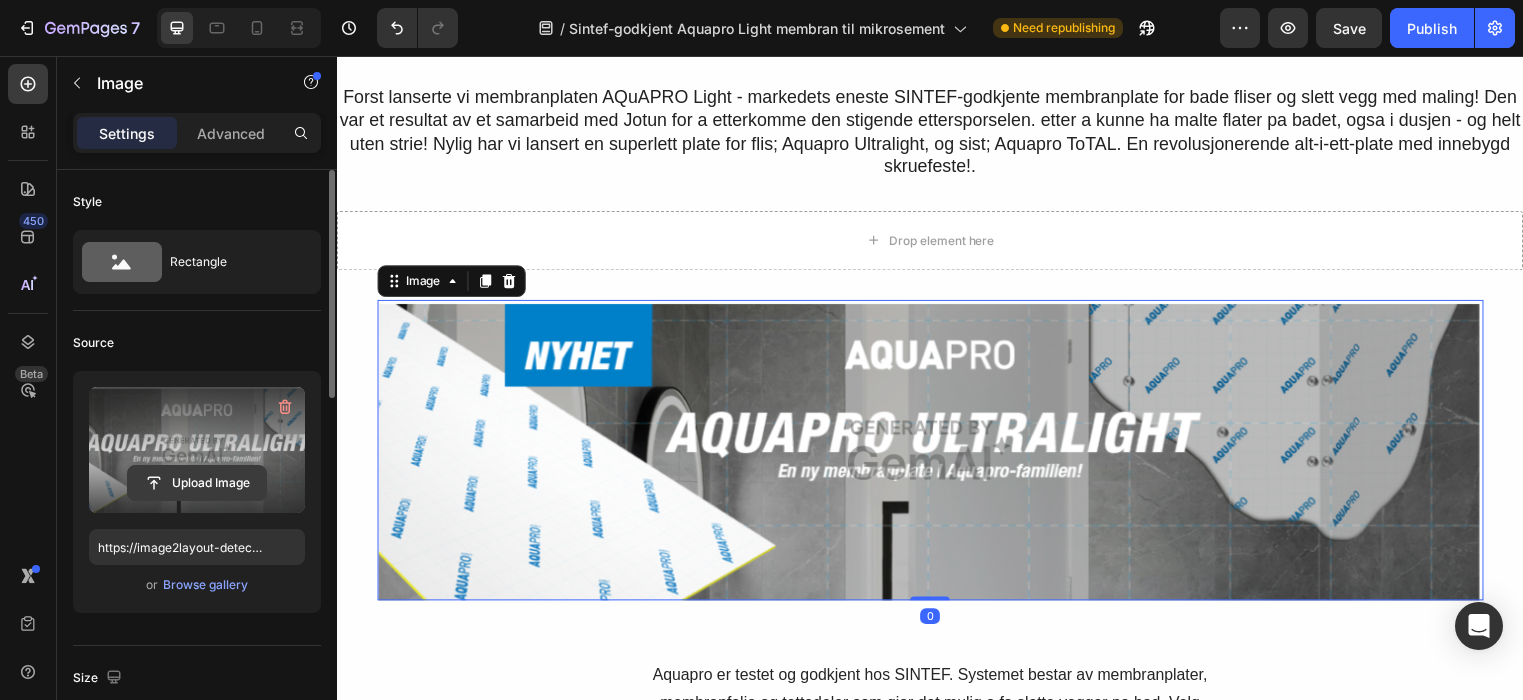 click 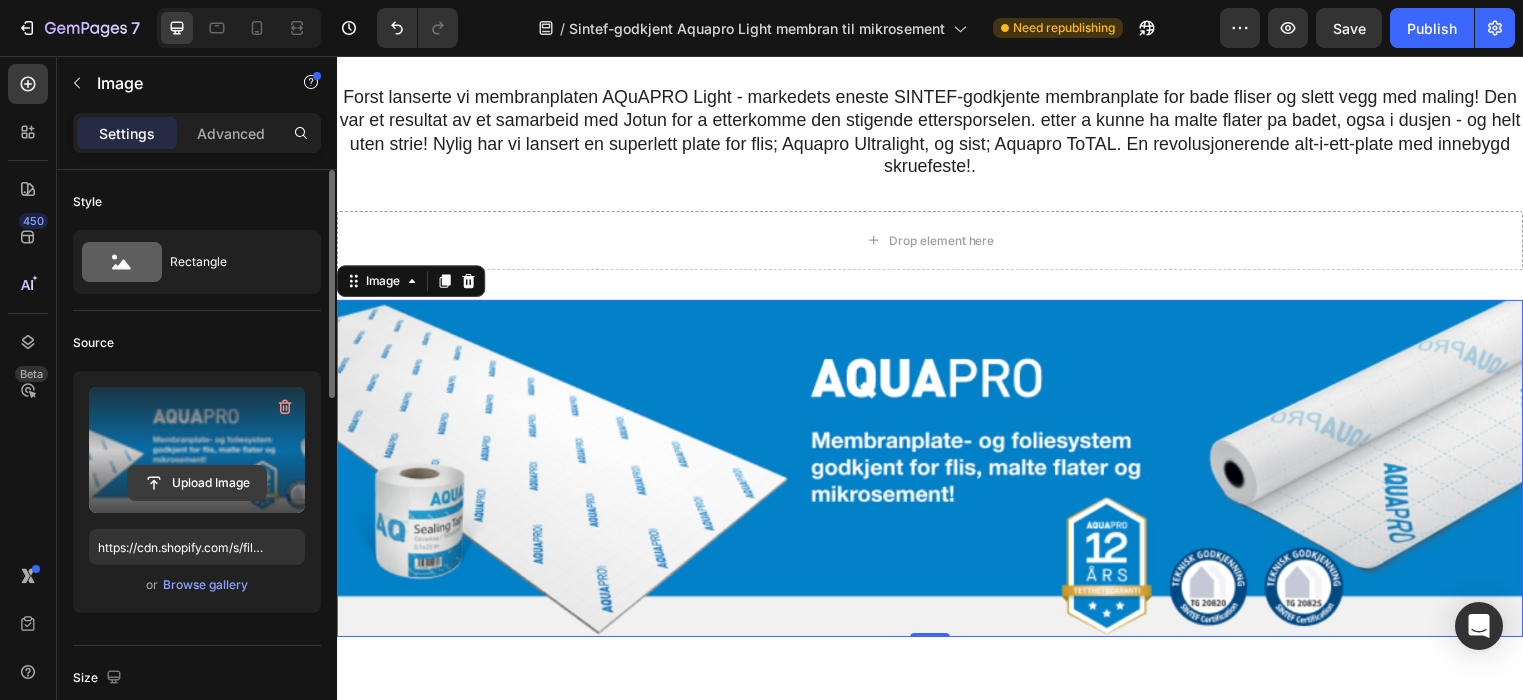 click 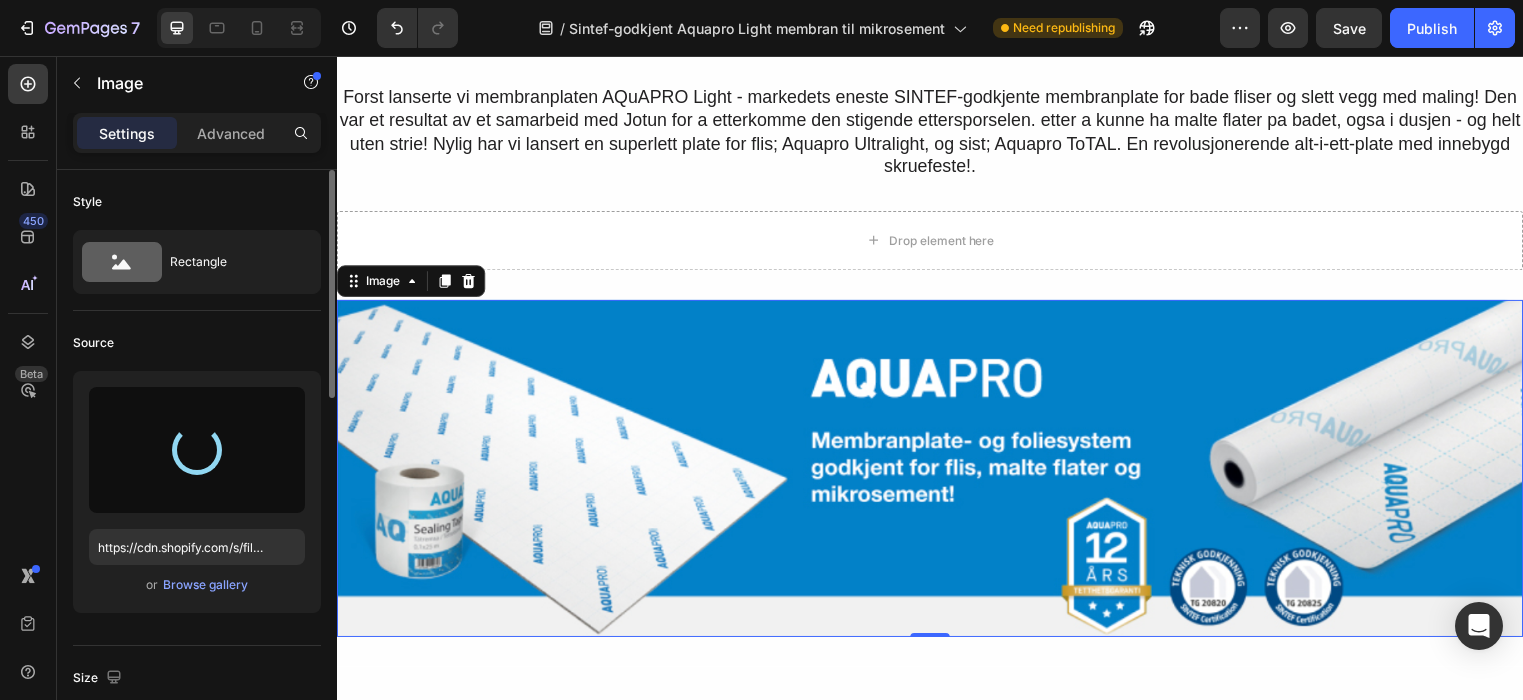 type on "https://cdn.shopify.com/s/files/1/0641/4739/0602/files/gempages_574251025586717465-ea0eef3d-4247-4626-9d20-f4dc8a3bf3a5.png" 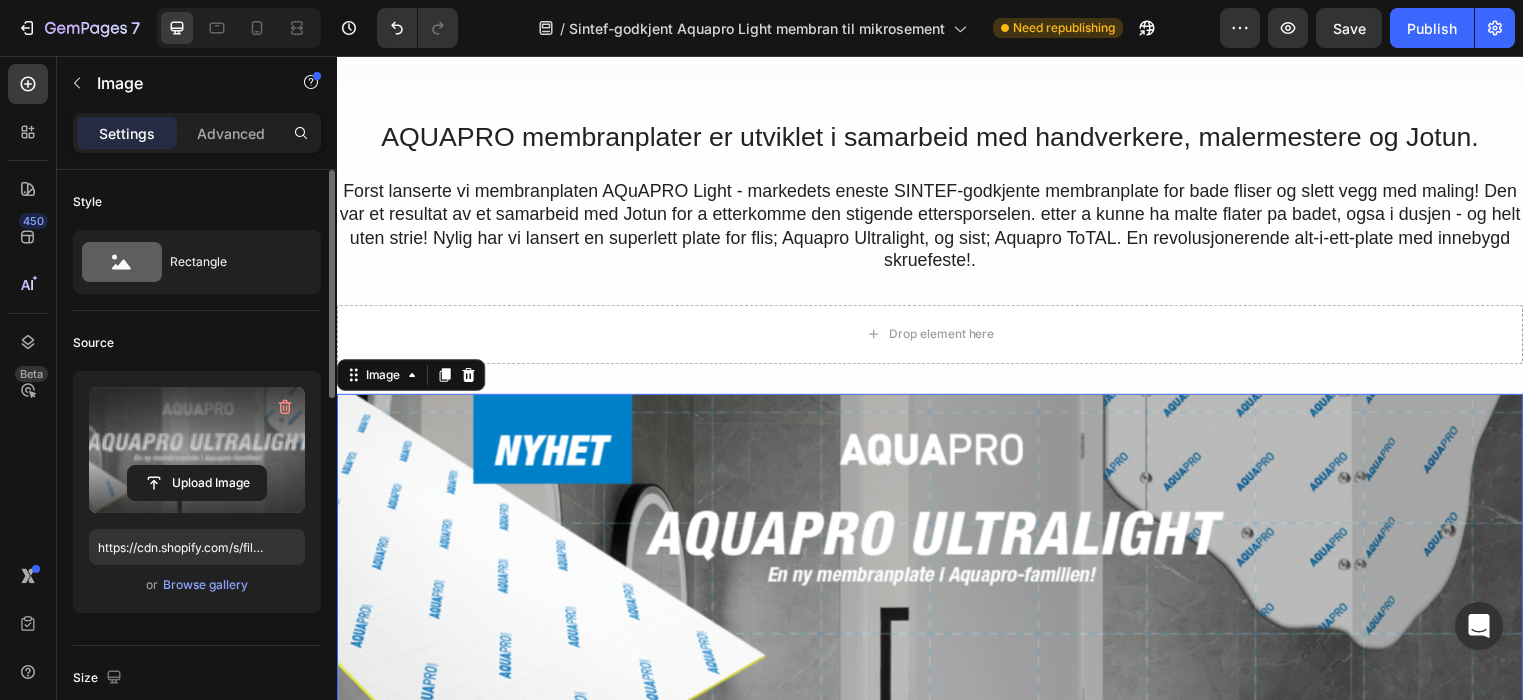 scroll, scrollTop: 6920, scrollLeft: 0, axis: vertical 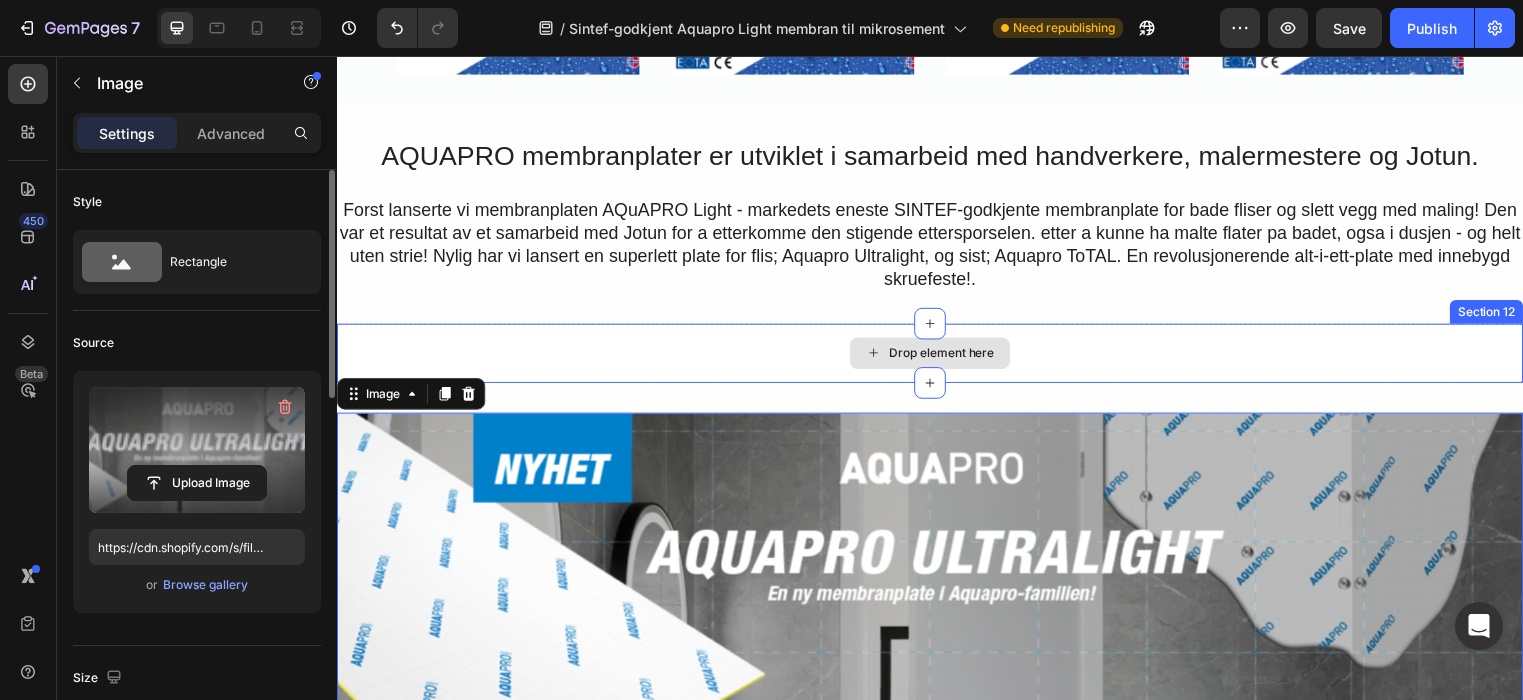 click on "Drop element here" at bounding box center [937, 357] 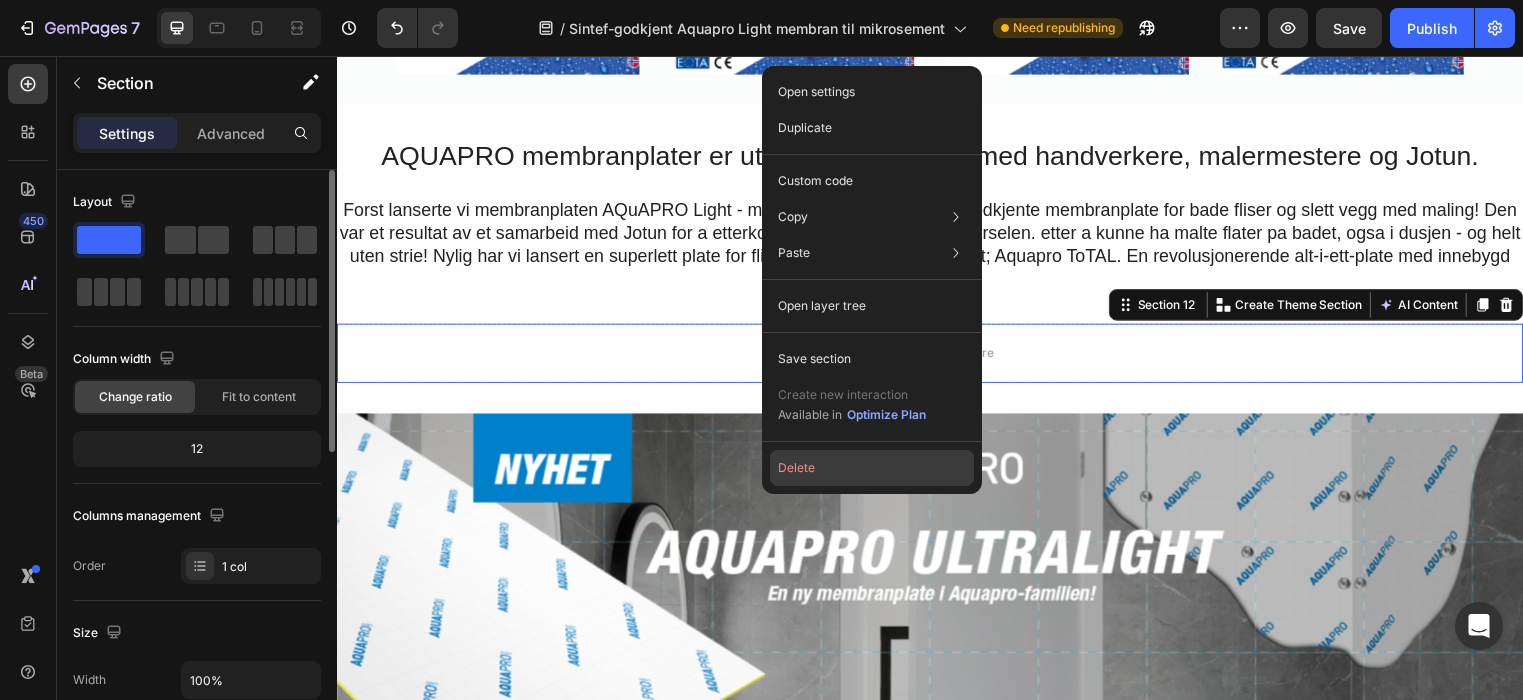 click on "Delete" 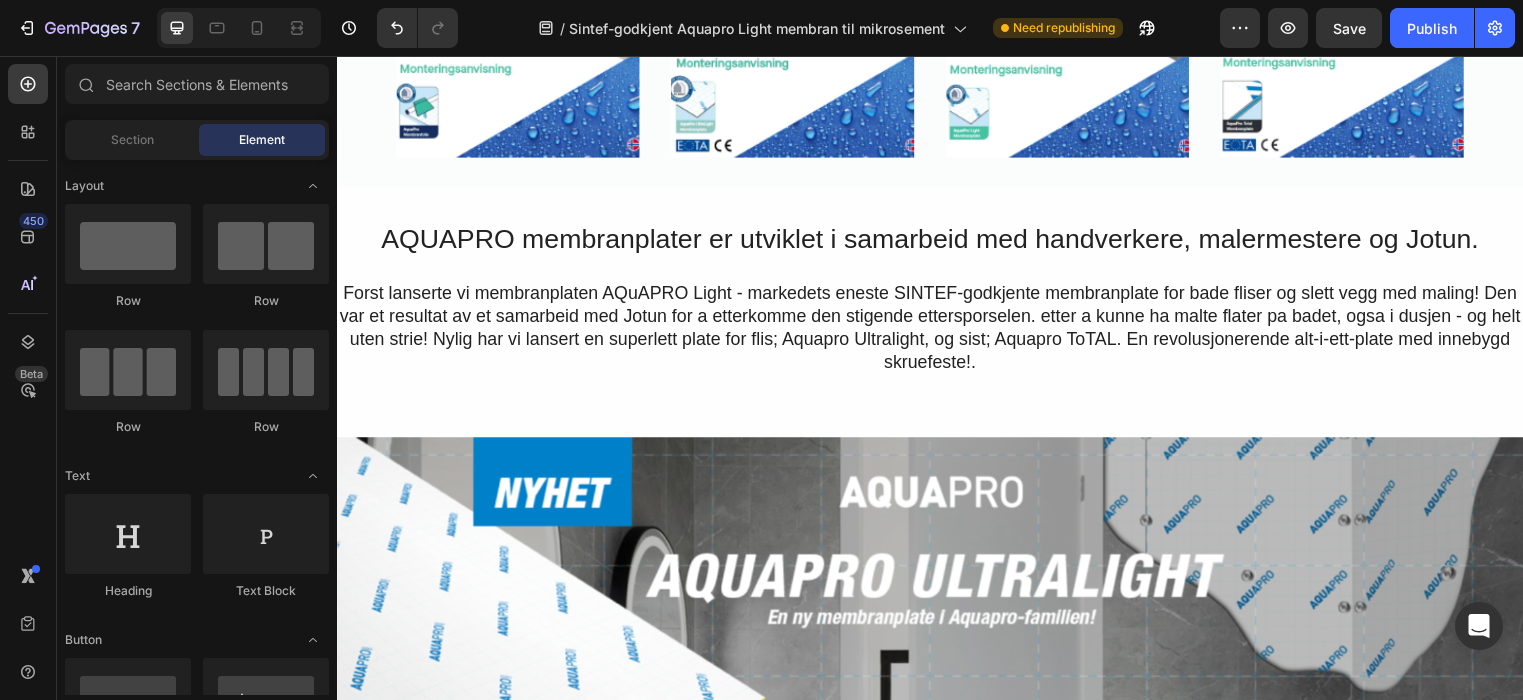 scroll, scrollTop: 6831, scrollLeft: 0, axis: vertical 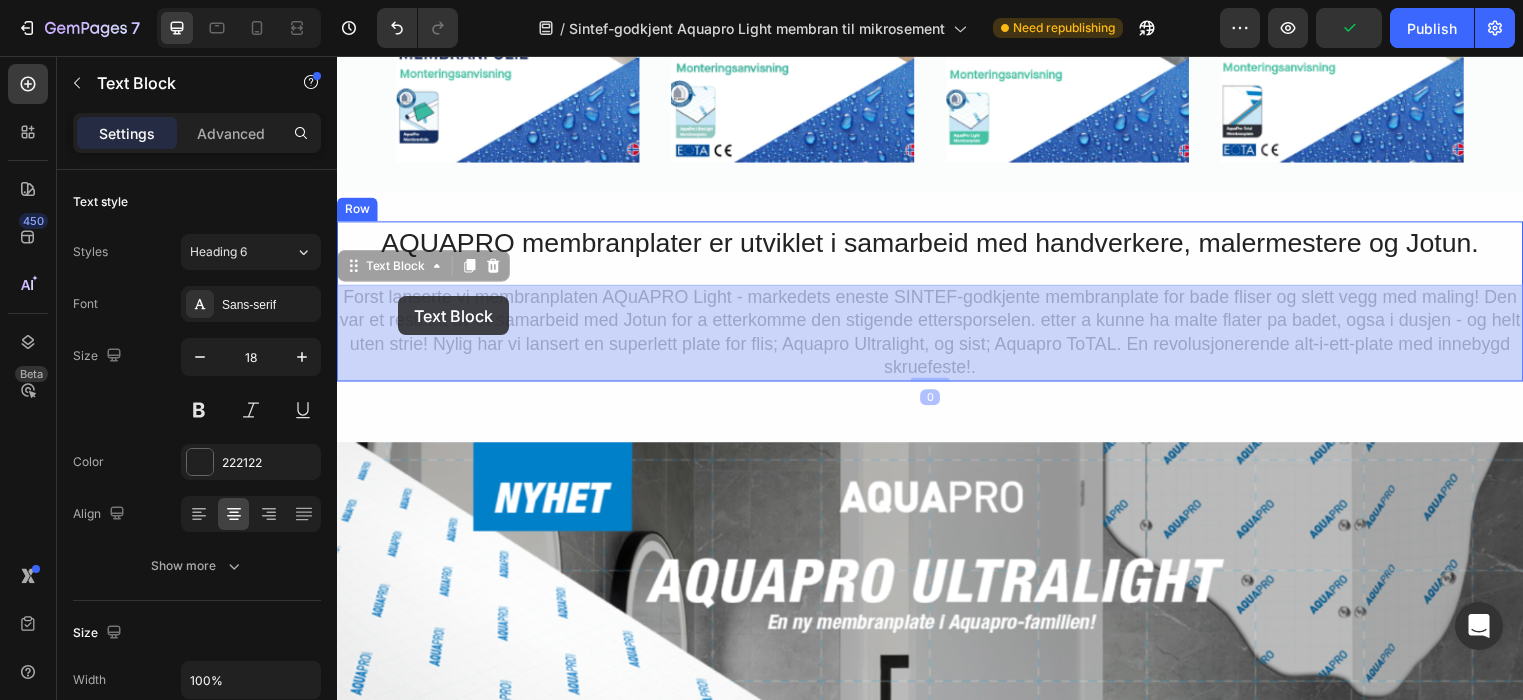 drag, startPoint x: 343, startPoint y: 300, endPoint x: 393, endPoint y: 300, distance: 50 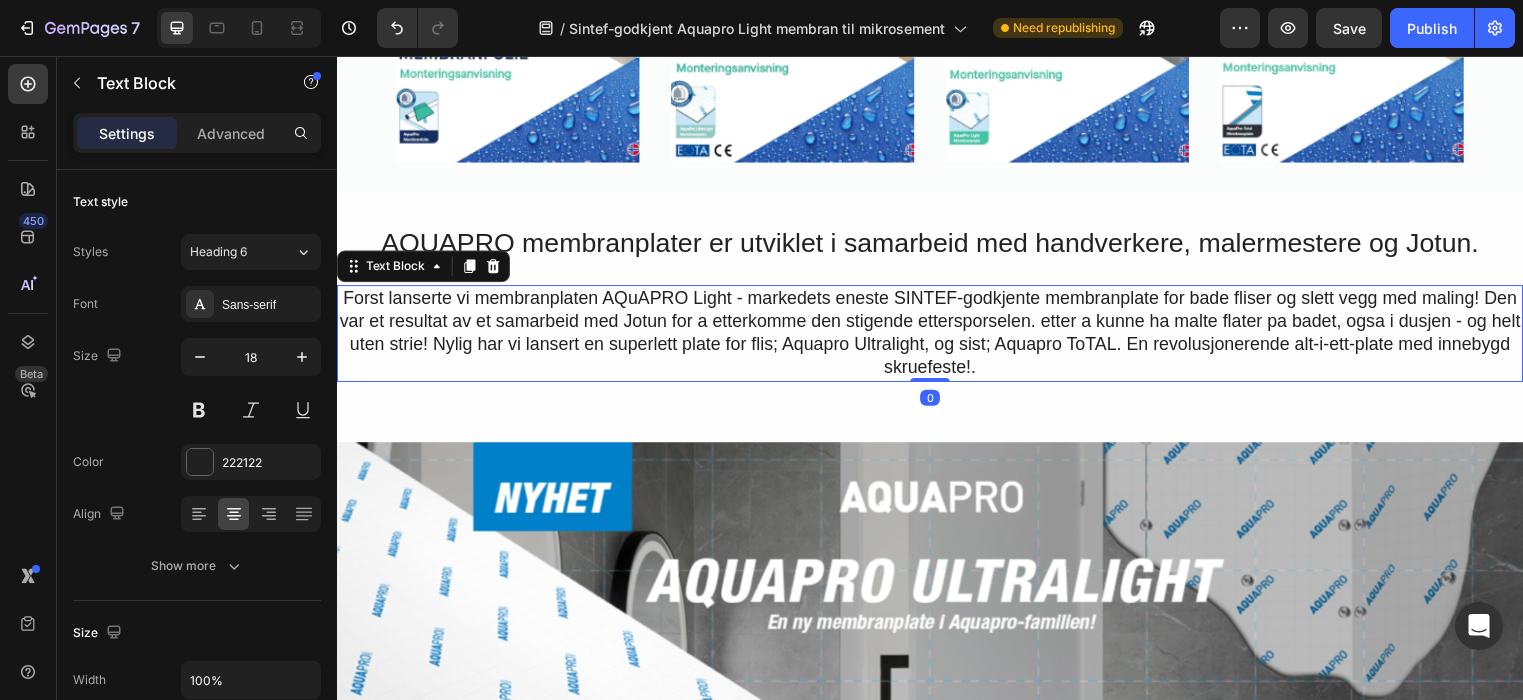 click on "Forst lanserte vi membranplaten AQuAPRO Light - markedets eneste SINTEF-godkjente membranplate for bade fliser og slett vegg med maling! Den var et resultat av et samarbeid med Jotun for a etterkomme den stigende ettersporselen. etter a kunne ha malte flater pa badet, ogsa i dusjen - og helt uten strie! Nylig har vi lansert en superlett plate for flis; Aquapro Ultralight, og sist; Aquapro ToTAL. En revolusjonerende alt-i-ett-plate med innebygd skruefeste!." at bounding box center (937, 337) 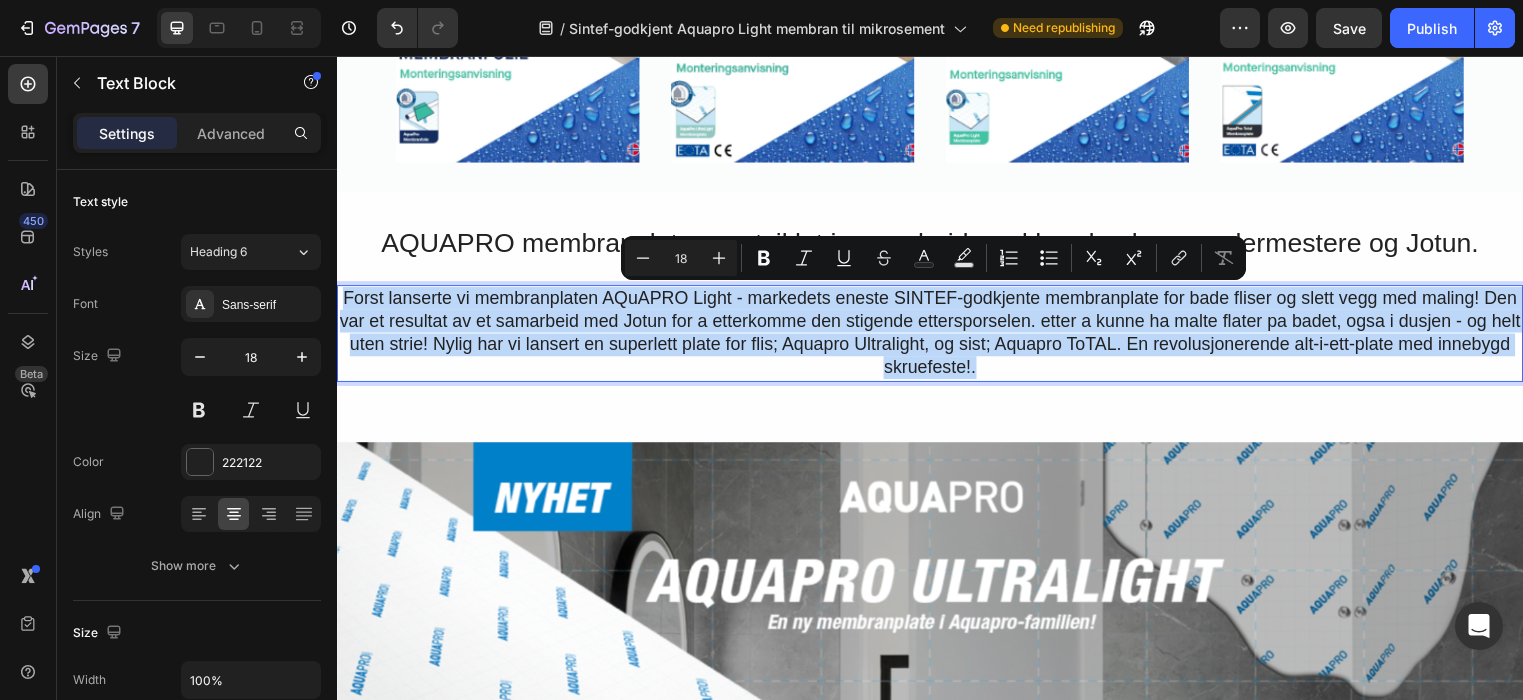 drag, startPoint x: 344, startPoint y: 295, endPoint x: 993, endPoint y: 373, distance: 653.6704 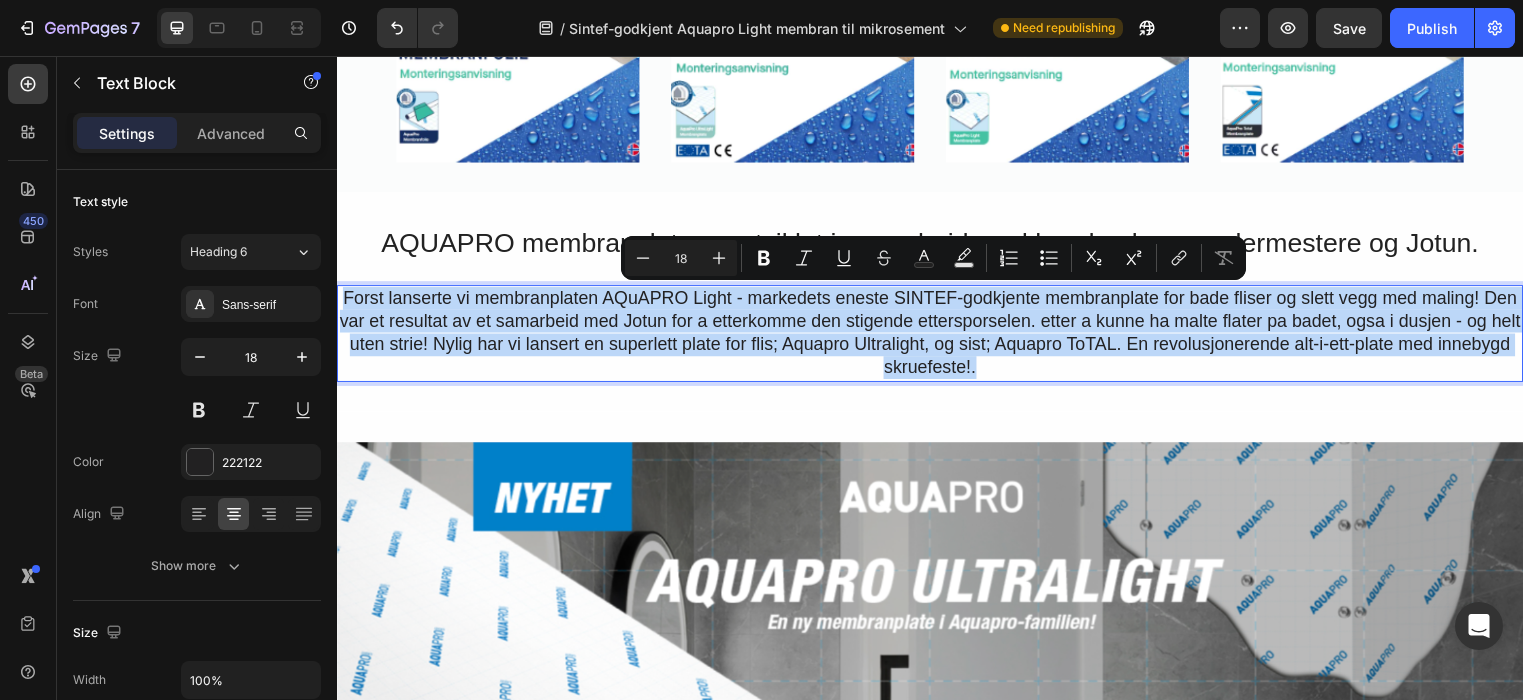 click on "Forst lanserte vi membranplaten AQuAPRO Light - markedets eneste SINTEF-godkjente membranplate for bade fliser og slett vegg med maling! Den var et resultat av et samarbeid med Jotun for a etterkomme den stigende ettersporselen. etter a kunne ha malte flater pa badet, ogsa i dusjen - og helt uten strie! Nylig har vi lansert en superlett plate for flis; Aquapro Ultralight, og sist; Aquapro ToTAL. En revolusjonerende alt-i-ett-plate med innebygd skruefeste!." at bounding box center [937, 337] 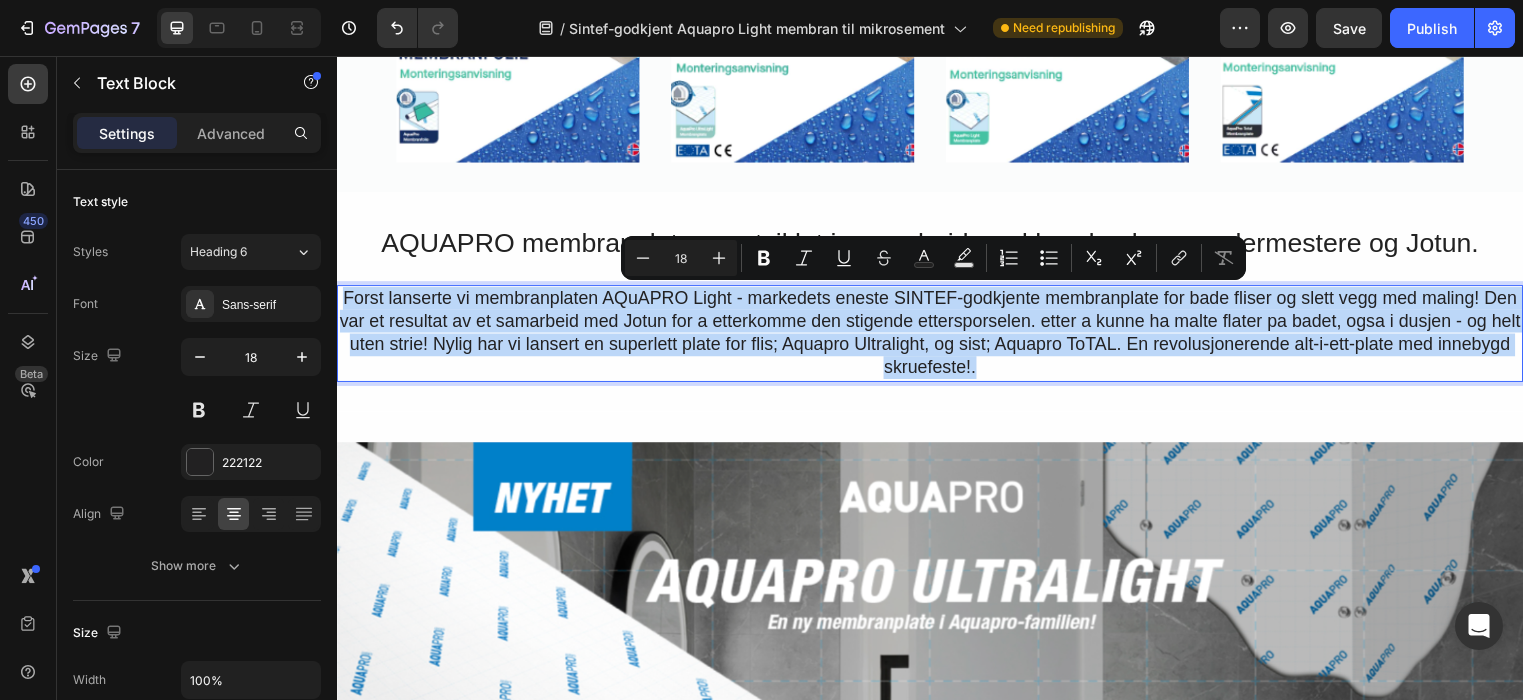 copy on "Forst lanserte vi membranplaten AQuAPRO Light - markedets eneste SINTEF-godkjente membranplate for bade fliser og slett vegg med maling! Den var et resultat av et samarbeid med Jotun for a etterkomme den stigende ettersporselen. etter a kunne ha malte flater pa badet, ogsa i dusjen - og helt uten strie! Nylig har vi lansert en superlett plate for flis; Aquapro Ultralight, og sist; Aquapro ToTAL. En revolusjonerende alt-i-ett-plate med innebygd skruefeste!." 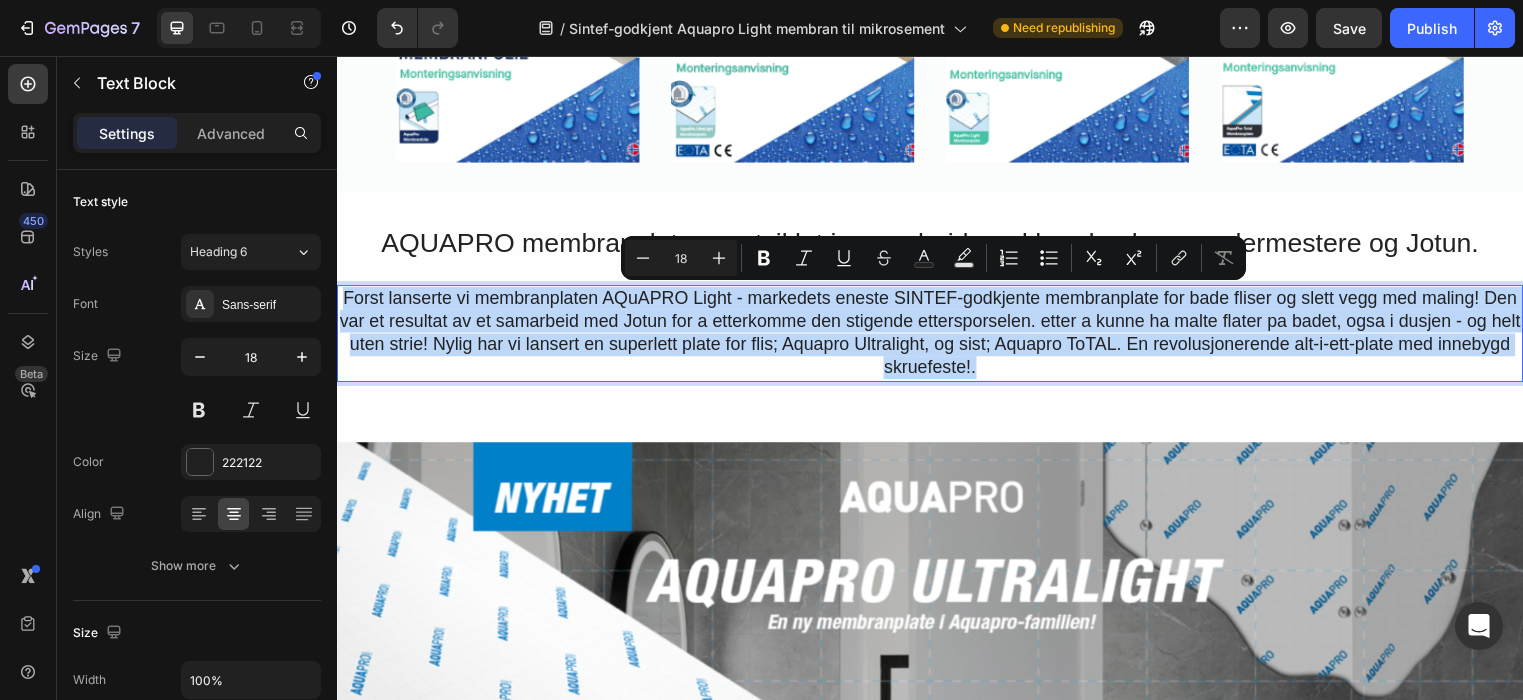 click on "Forst lanserte vi membranplaten AQuAPRO Light - markedets eneste SINTEF-godkjente membranplate for bade fliser og slett vegg med maling! Den var et resultat av et samarbeid med Jotun for a etterkomme den stigende ettersporselen. etter a kunne ha malte flater pa badet, ogsa i dusjen - og helt uten strie! Nylig har vi lansert en superlett plate for flis; Aquapro Ultralight, og sist; Aquapro ToTAL. En revolusjonerende alt-i-ett-plate med innebygd skruefeste!." at bounding box center [937, 337] 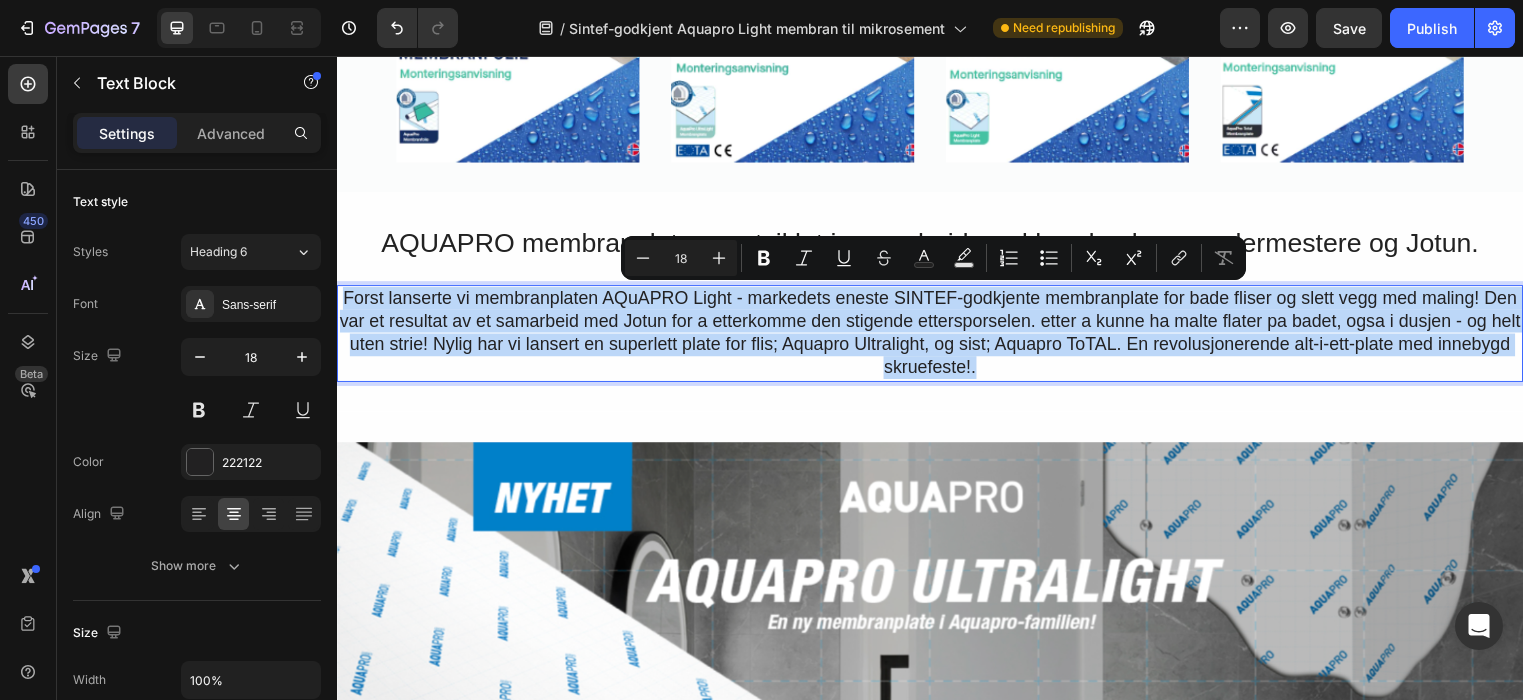drag, startPoint x: 344, startPoint y: 297, endPoint x: 999, endPoint y: 376, distance: 659.74695 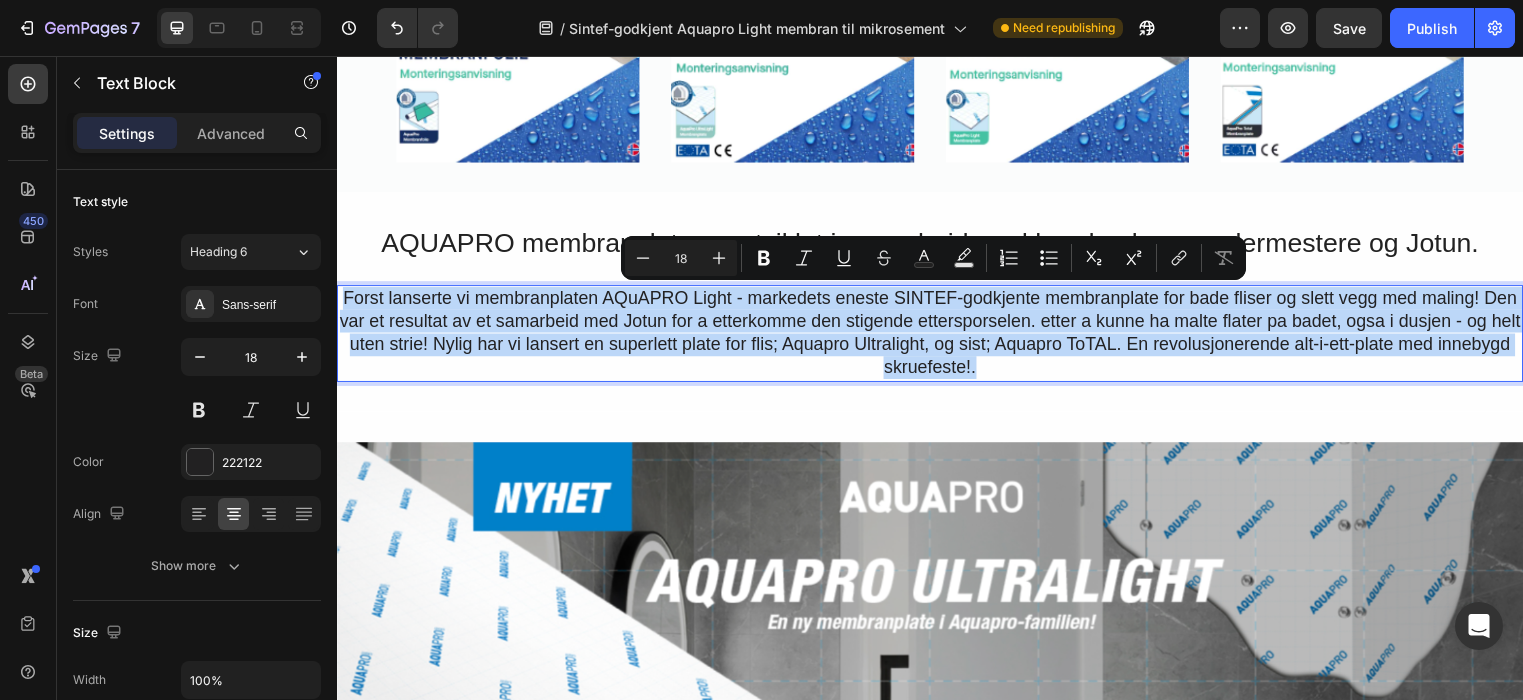 click on "Forst lanserte vi membranplaten AQuAPRO Light - markedets eneste SINTEF-godkjente membranplate for bade fliser og slett vegg med maling! Den var et resultat av et samarbeid med Jotun for a etterkomme den stigende ettersporselen. etter a kunne ha malte flater pa badet, ogsa i dusjen - og helt uten strie! Nylig har vi lansert en superlett plate for flis; Aquapro Ultralight, og sist; Aquapro ToTAL. En revolusjonerende alt-i-ett-plate med innebygd skruefeste!." at bounding box center [937, 337] 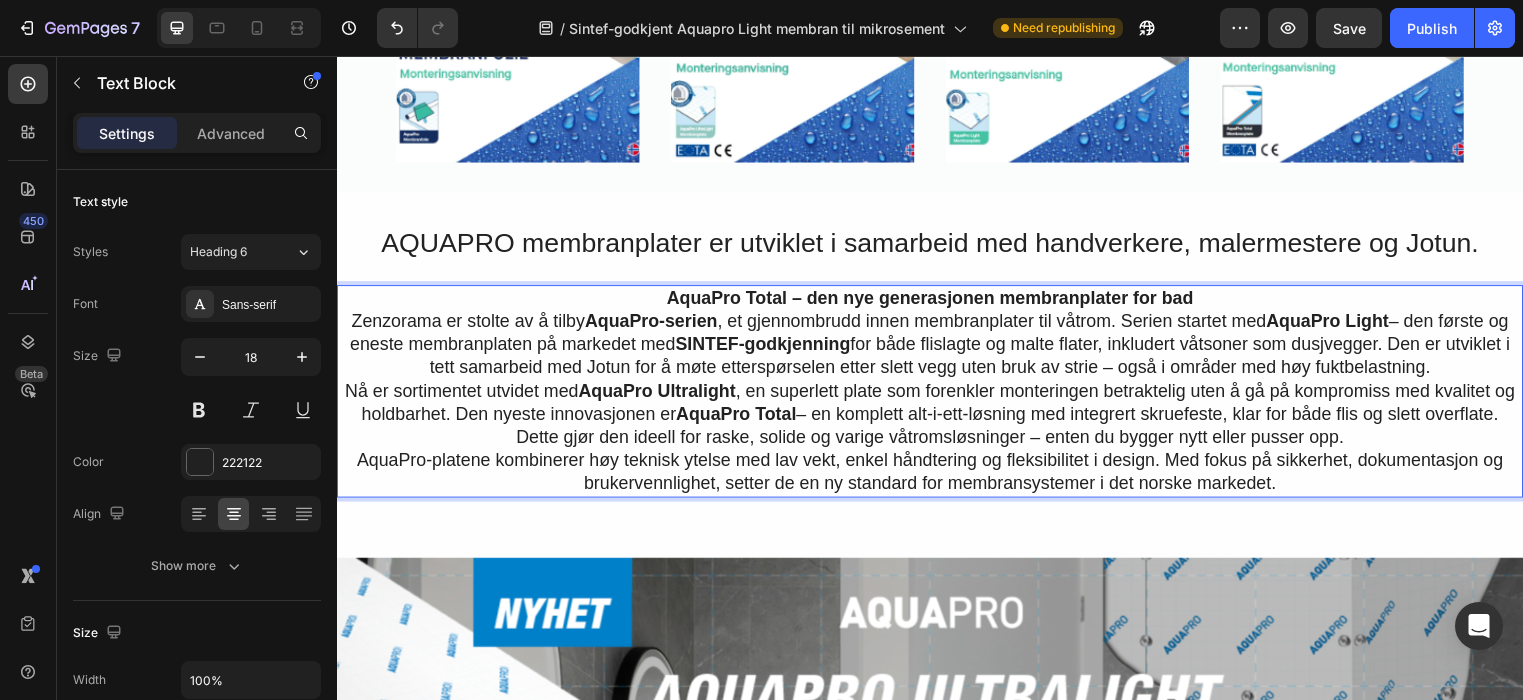click on "AquaPro Total – den nye generasjonen membranplater for bad" at bounding box center (937, 301) 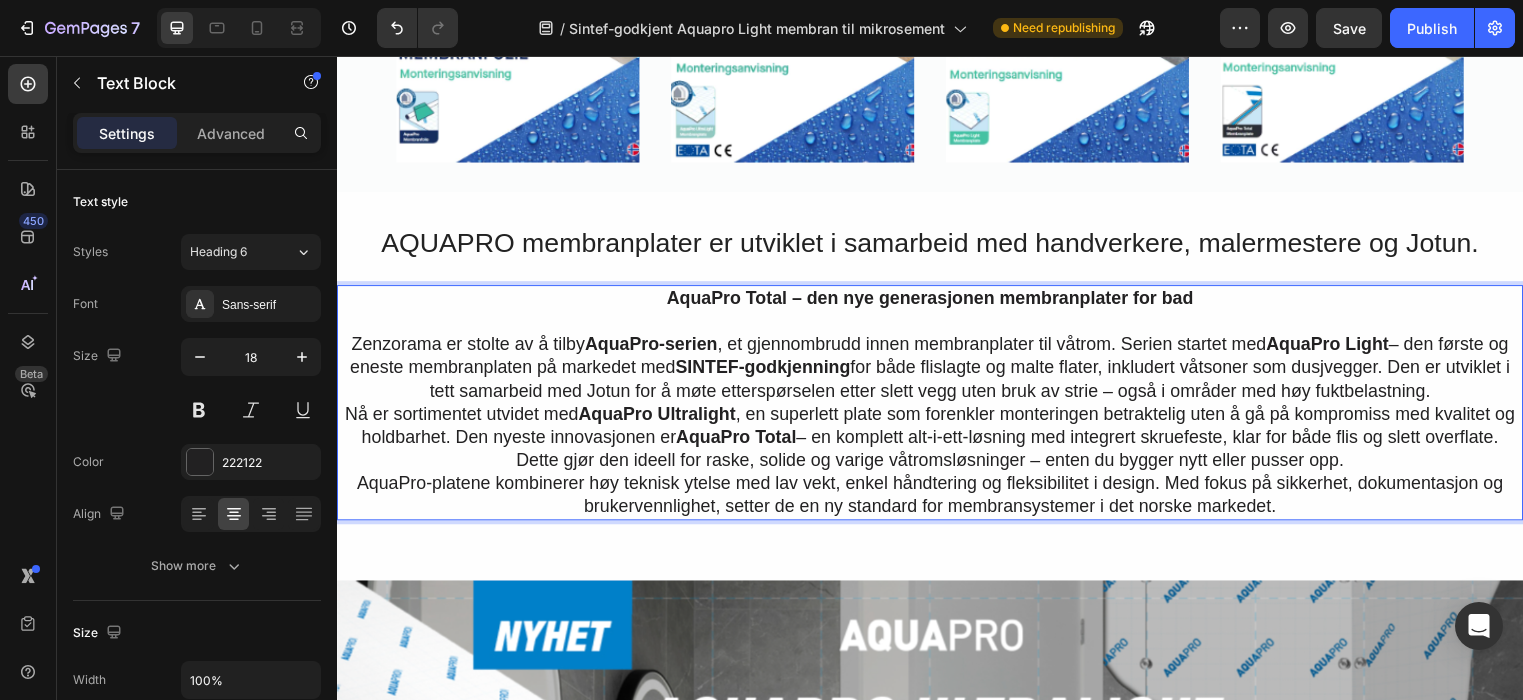 click on "Zenzorama er stolte av å tilby  AquaPro-serien , et gjennombrudd innen membranplater til våtrom. Serien startet med  AquaPro Light  – den første og eneste membranplaten på markedet med  SINTEF-godkjenning  for både flislagte og malte flater, inkludert våtsoner som dusjvegger. Den er utviklet i tett samarbeid med Jotun for å møte etterspørselen etter slett vegg uten bruk av strie – også i områder med høy fuktbelastning." at bounding box center (937, 372) 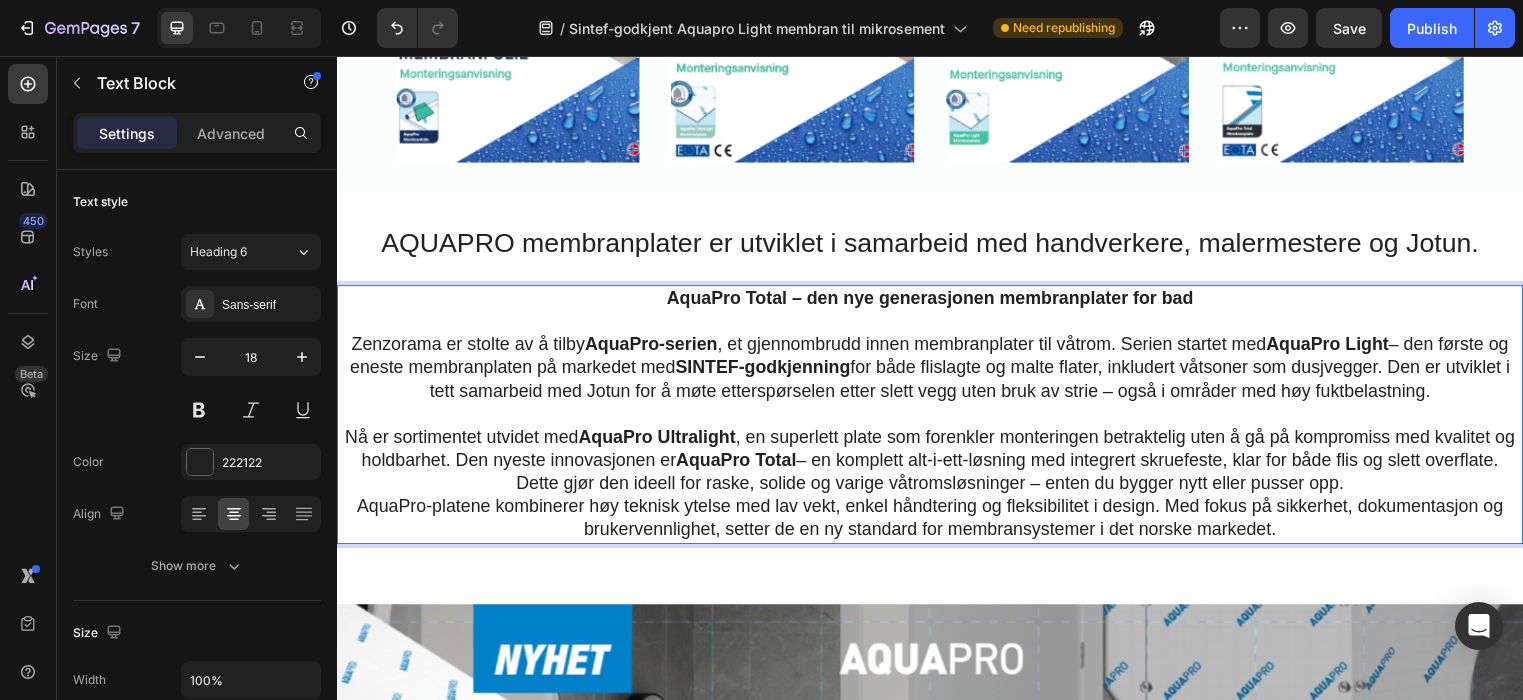 click on "Nå er sortimentet utvidet med  AquaPro Ultralight , en superlett plate som forenkler monteringen betraktelig uten å gå på kompromiss med kvalitet og holdbarhet. Den nyeste innovasjonen er  AquaPro Total  – en komplett alt-i-ett-løsning med integrert skruefeste, klar for både flis og slett overflate. Dette gjør den ideell for raske, solide og varige våtromsløsninger – enten du bygger nytt eller pusser opp." at bounding box center [937, 466] 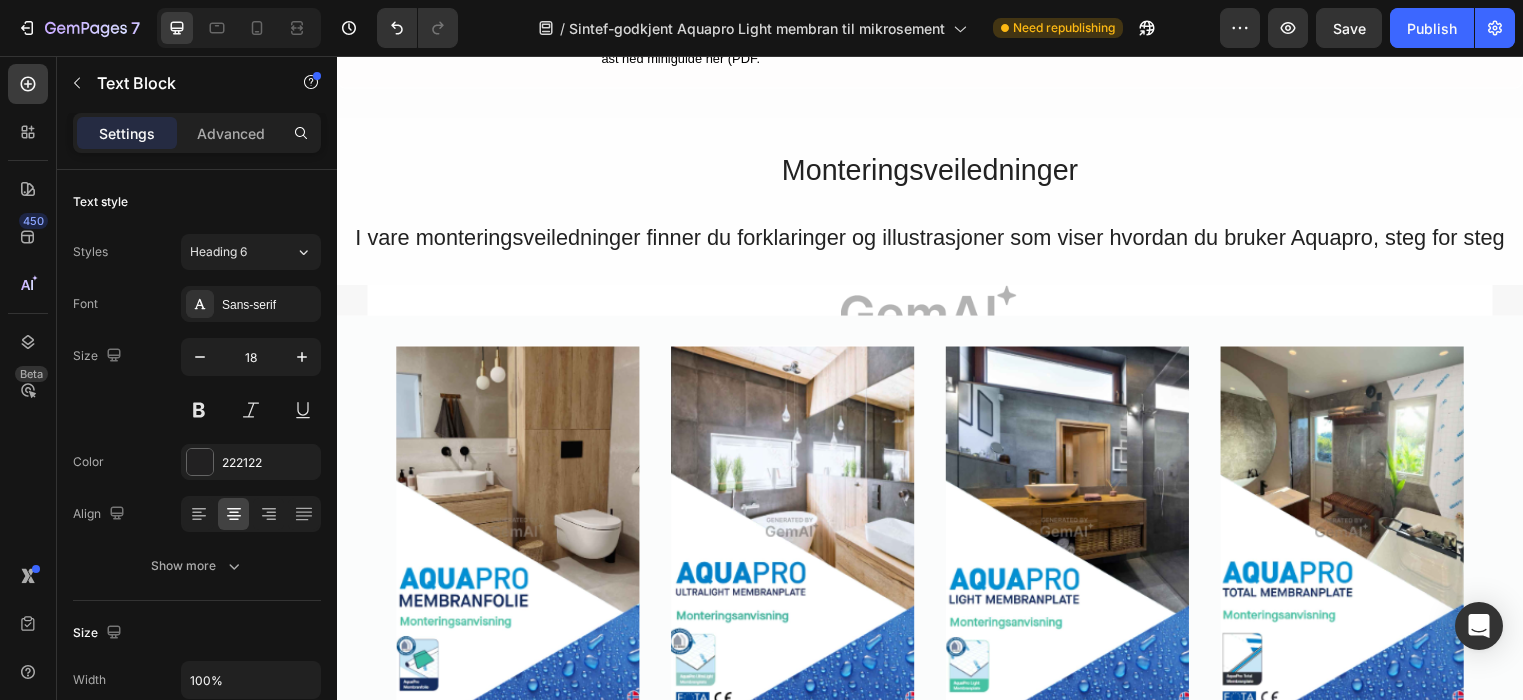 scroll, scrollTop: 6271, scrollLeft: 0, axis: vertical 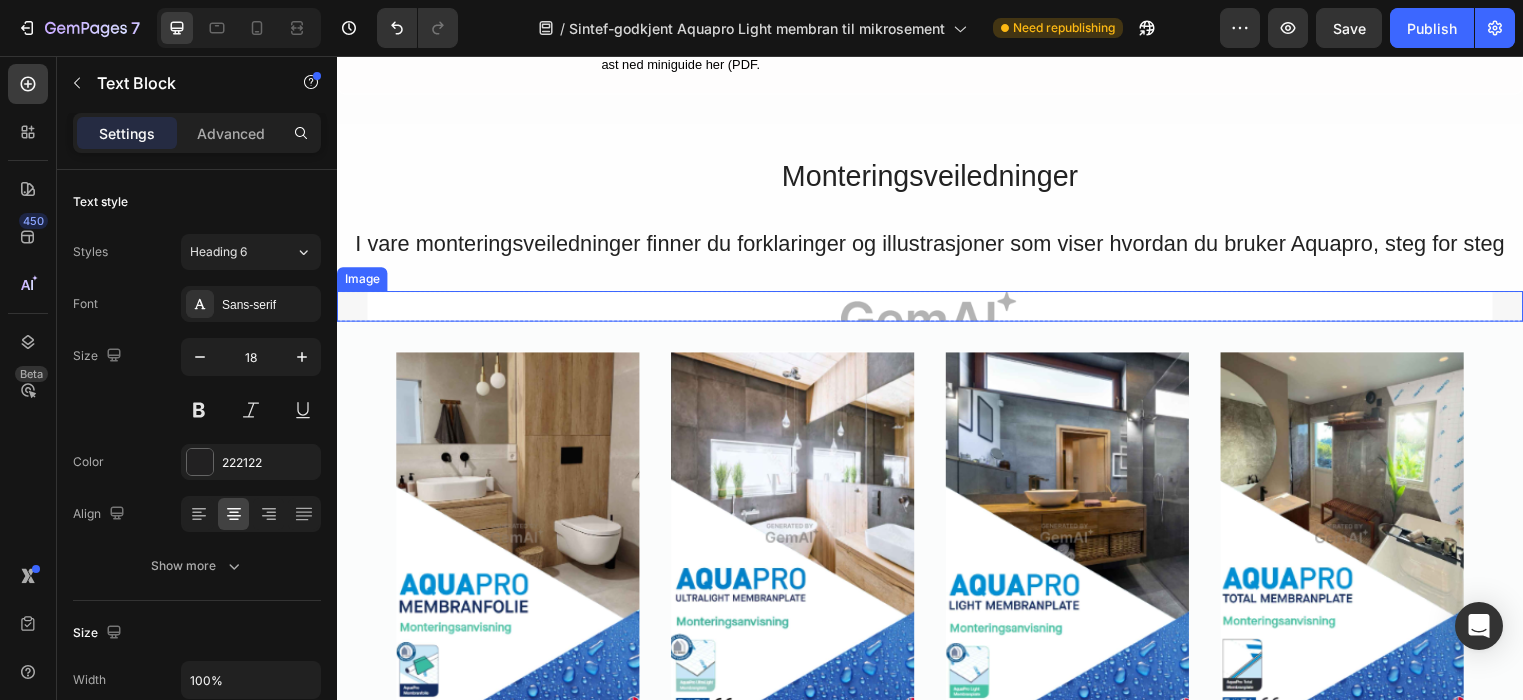 click at bounding box center [937, 309] 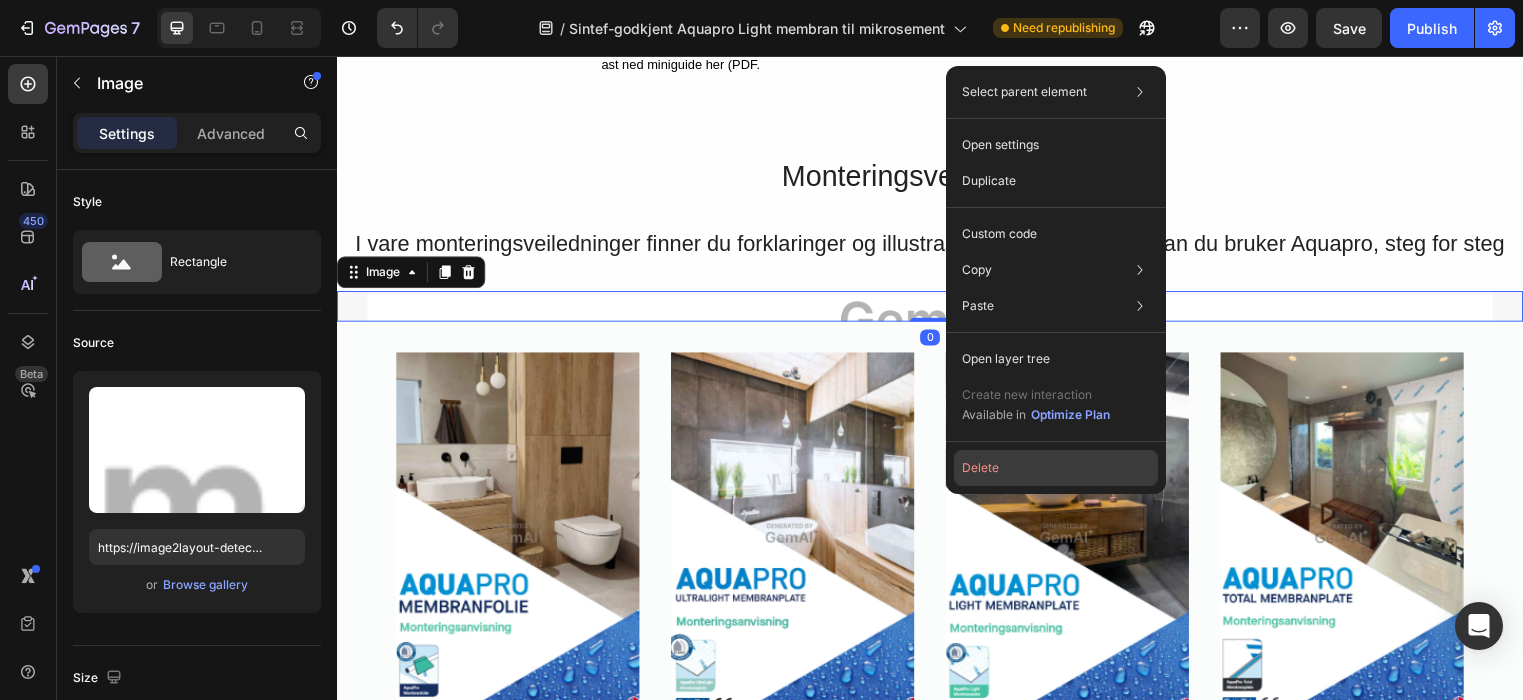 click on "Delete" 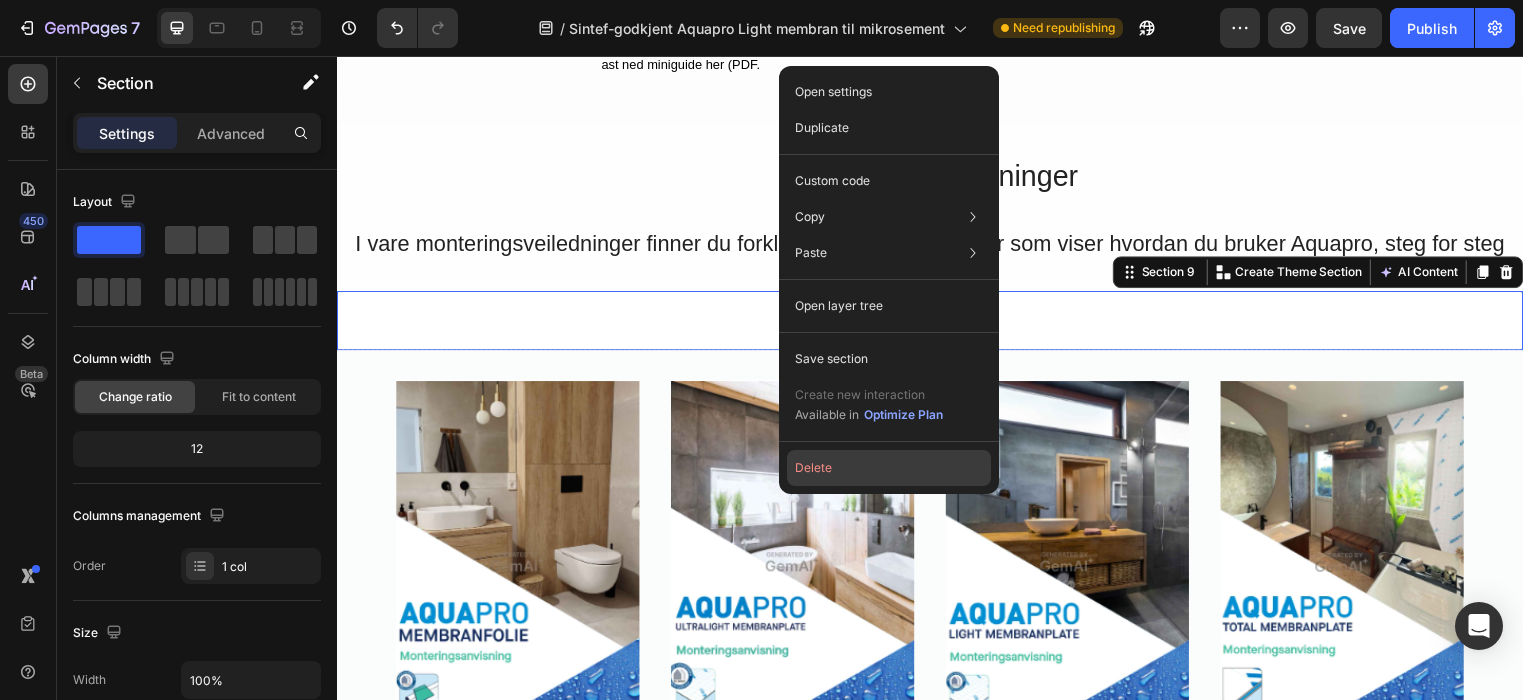 click on "Delete" 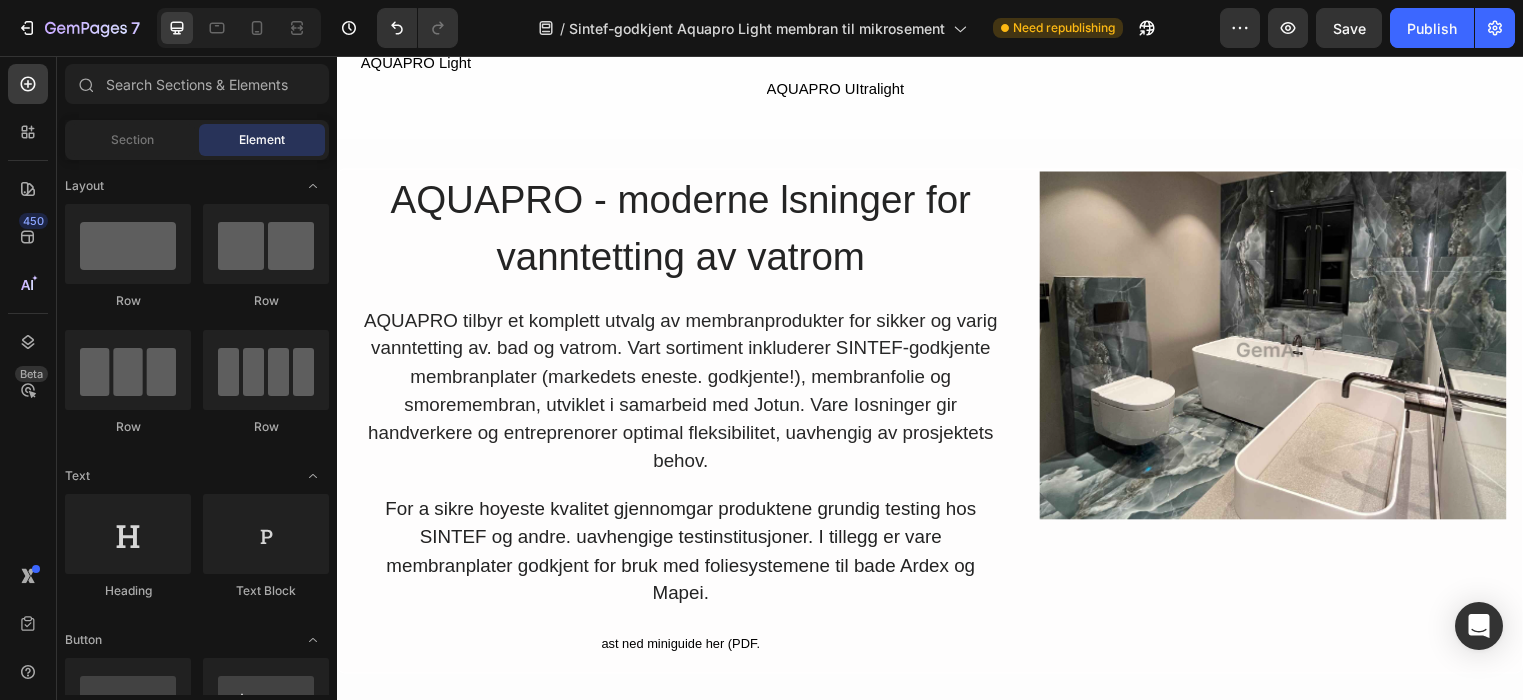 scroll, scrollTop: 5693, scrollLeft: 0, axis: vertical 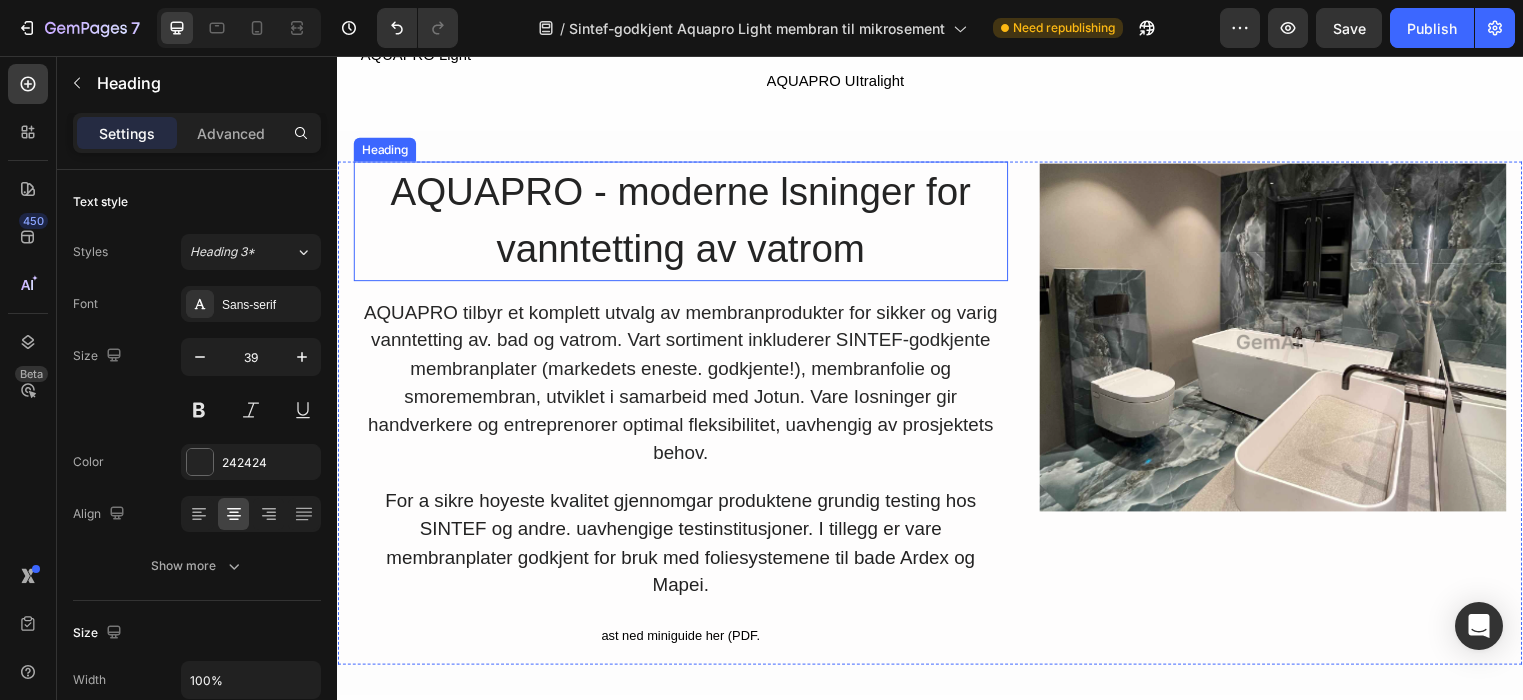 click on "AQUAPRO - moderne lsninger for vanntetting av vatrom" at bounding box center (685, 223) 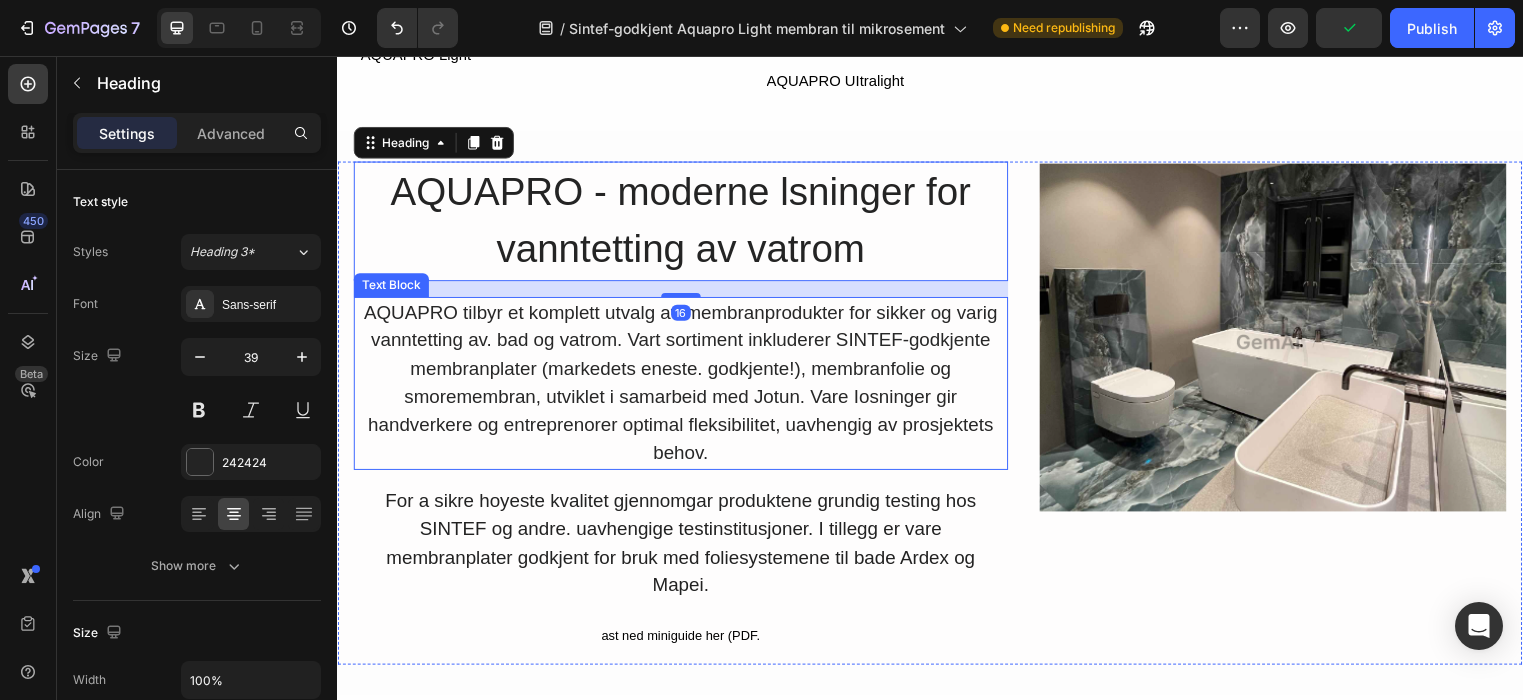 click on "AQUAPRO tilbyr et komplett utvalg av membranprodukter for sikker og varig vanntetting av. bad og vatrom. Vart sortiment inkluderer SINTEF-godkjente membranplater (markedets eneste. godkjente!), membranfolie og smoremembran, utviklet i samarbeid med Jotun. Vare Iosninger gir handverkere og entreprenorer optimal fleksibilitet, uavhengig av prosjektets behov." at bounding box center (685, 387) 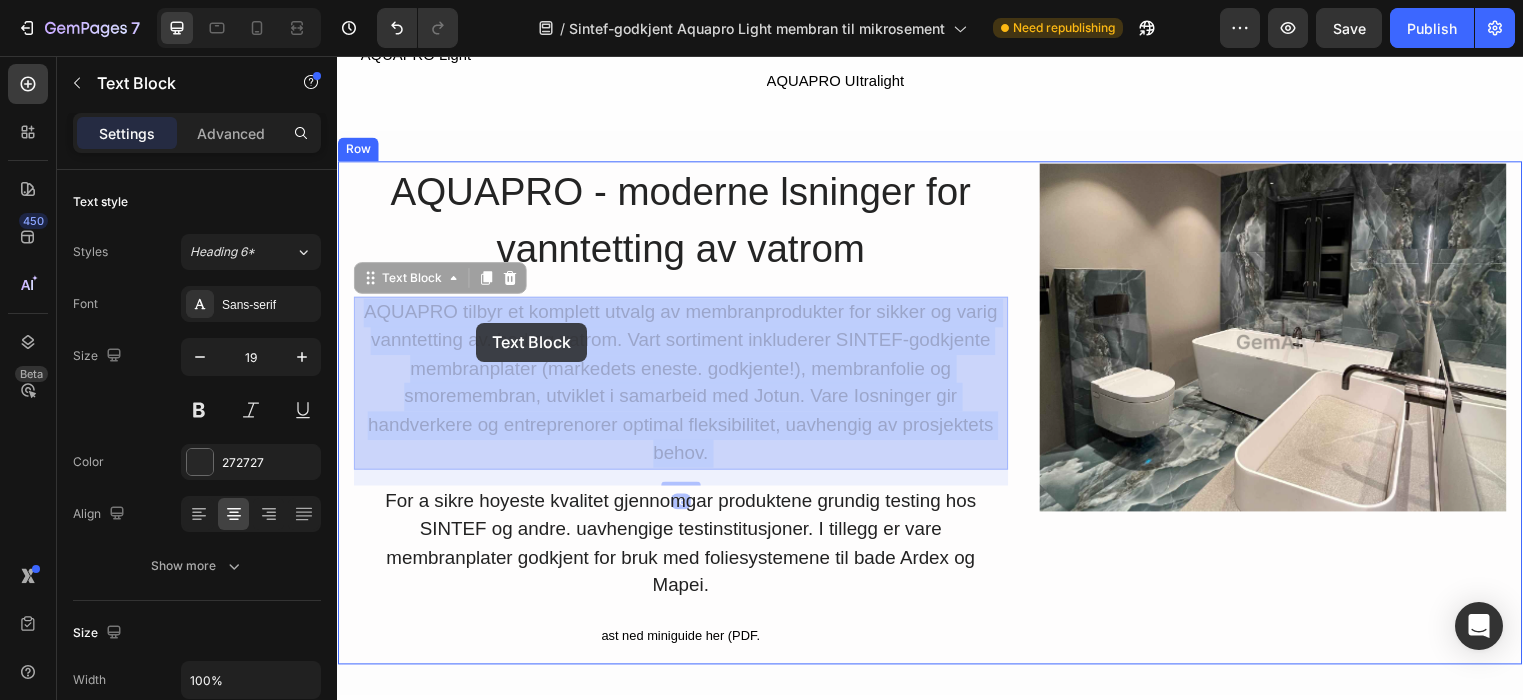 drag, startPoint x: 364, startPoint y: 311, endPoint x: 447, endPoint y: 326, distance: 84.34453 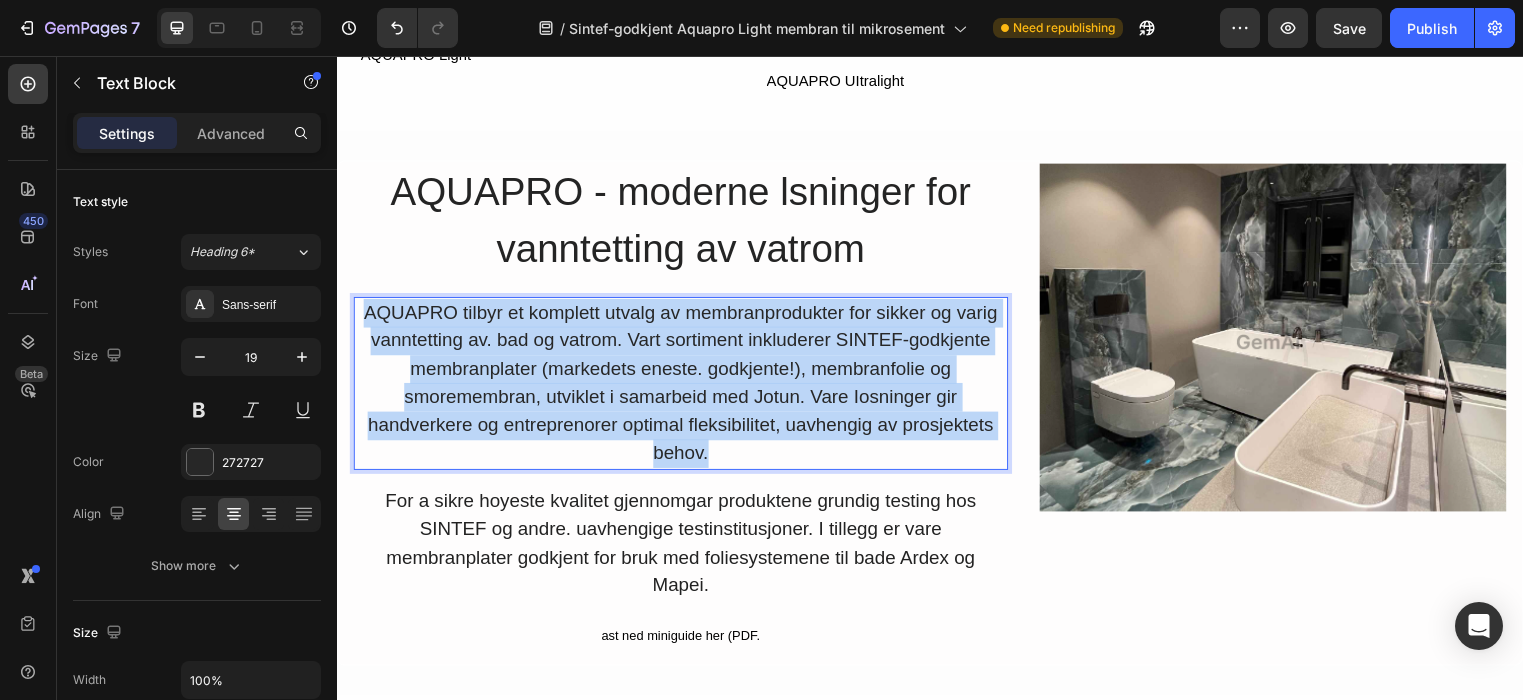 drag, startPoint x: 368, startPoint y: 312, endPoint x: 773, endPoint y: 458, distance: 430.51248 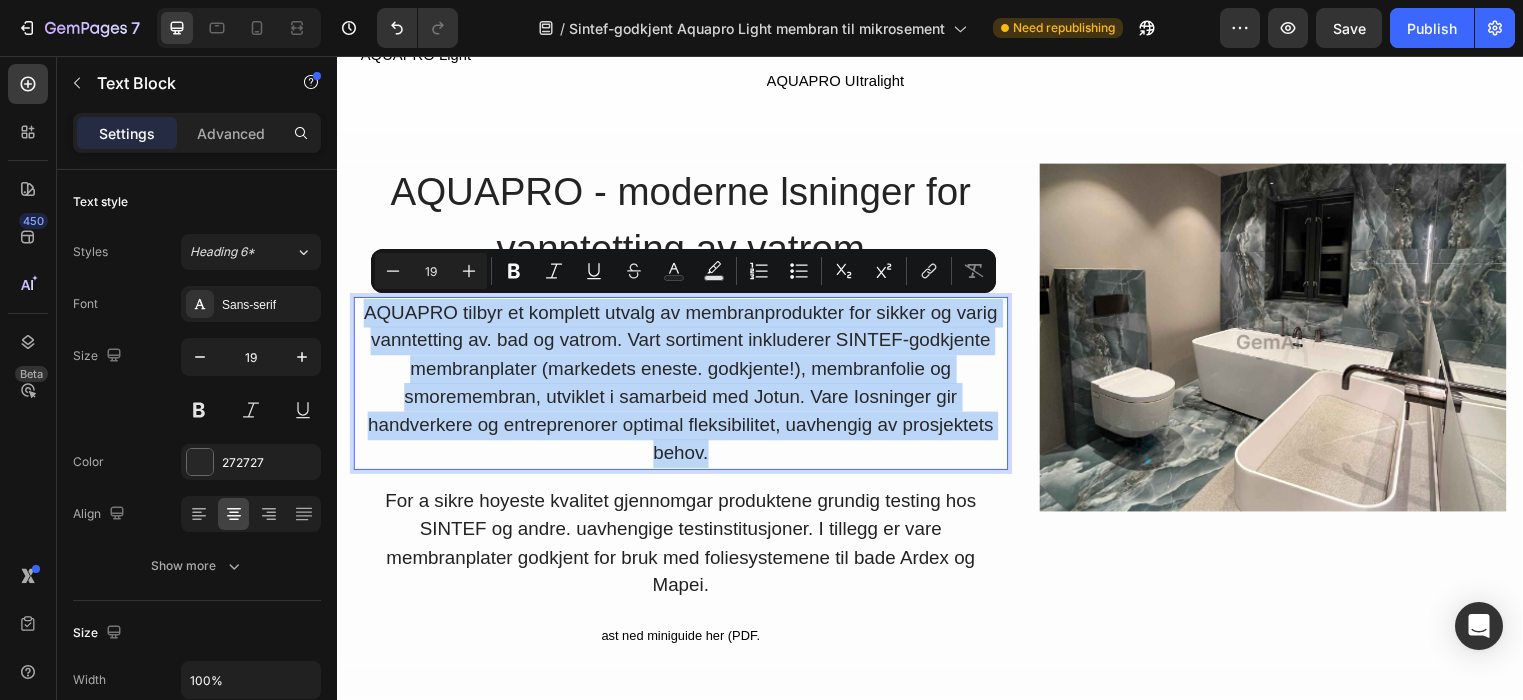copy on "AQUAPRO tilbyr et komplett utvalg av membranprodukter for sikker og varig vanntetting av. bad og vatrom. Vart sortiment inkluderer SINTEF-godkjente membranplater (markedets eneste. godkjente!), membranfolie og smoremembran, utviklet i samarbeid med Jotun. Vare Iosninger gir handverkere og entreprenorer optimal fleksibilitet, uavhengig av prosjektets behov." 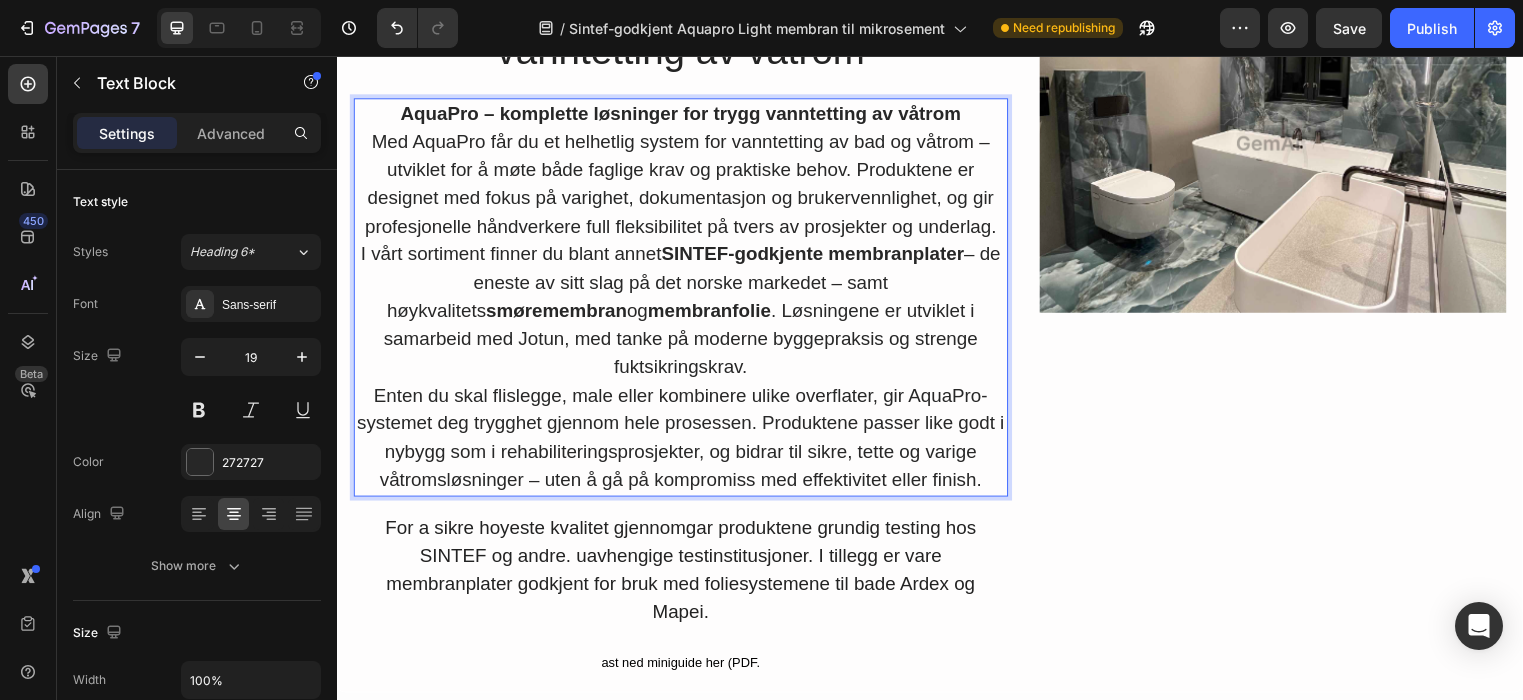 scroll, scrollTop: 5926, scrollLeft: 0, axis: vertical 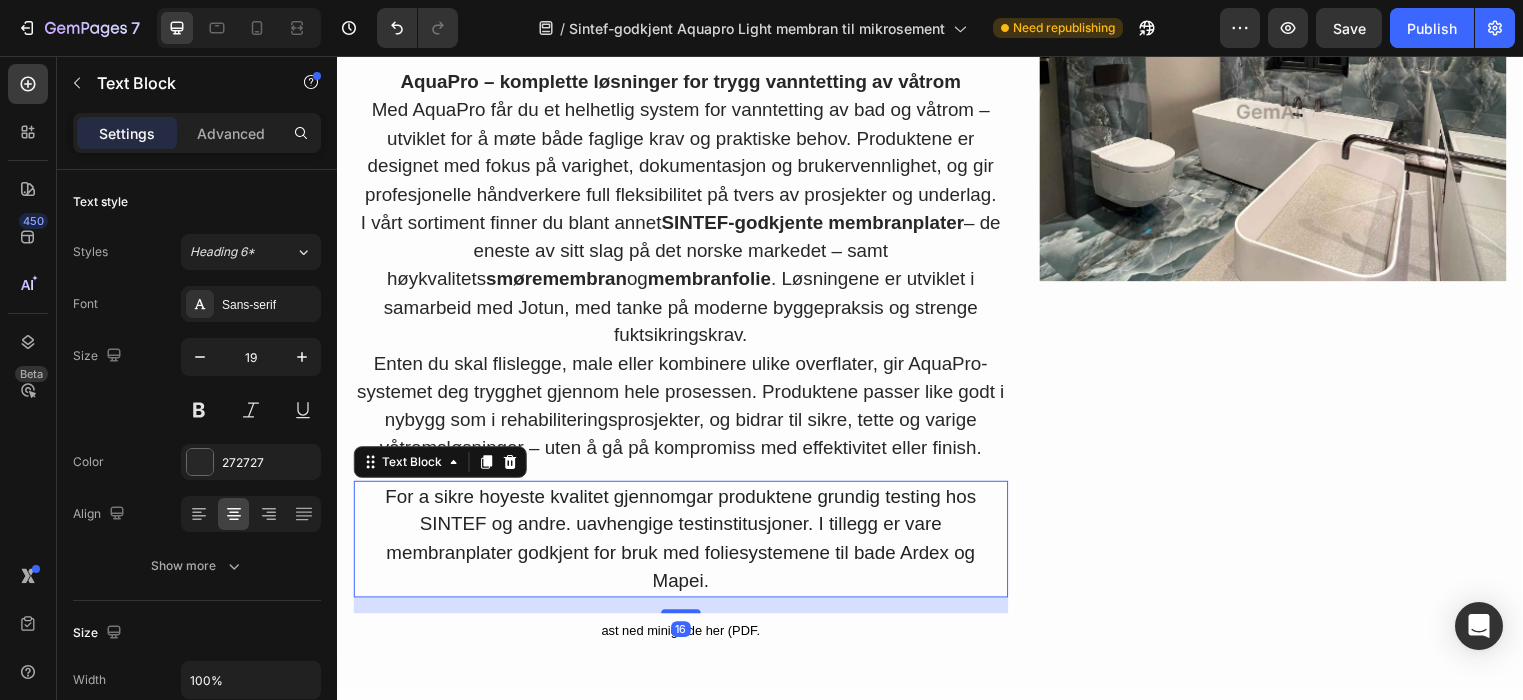click on "For a sikre hoyeste kvalitet gjennomgar produktene grundig testing hos SINTEF og andre. uavhengige testinstitusjoner. I tillegg er vare membranplater godkjent for bruk med foliesystemene til bade Ardex og Mapei." at bounding box center (685, 545) 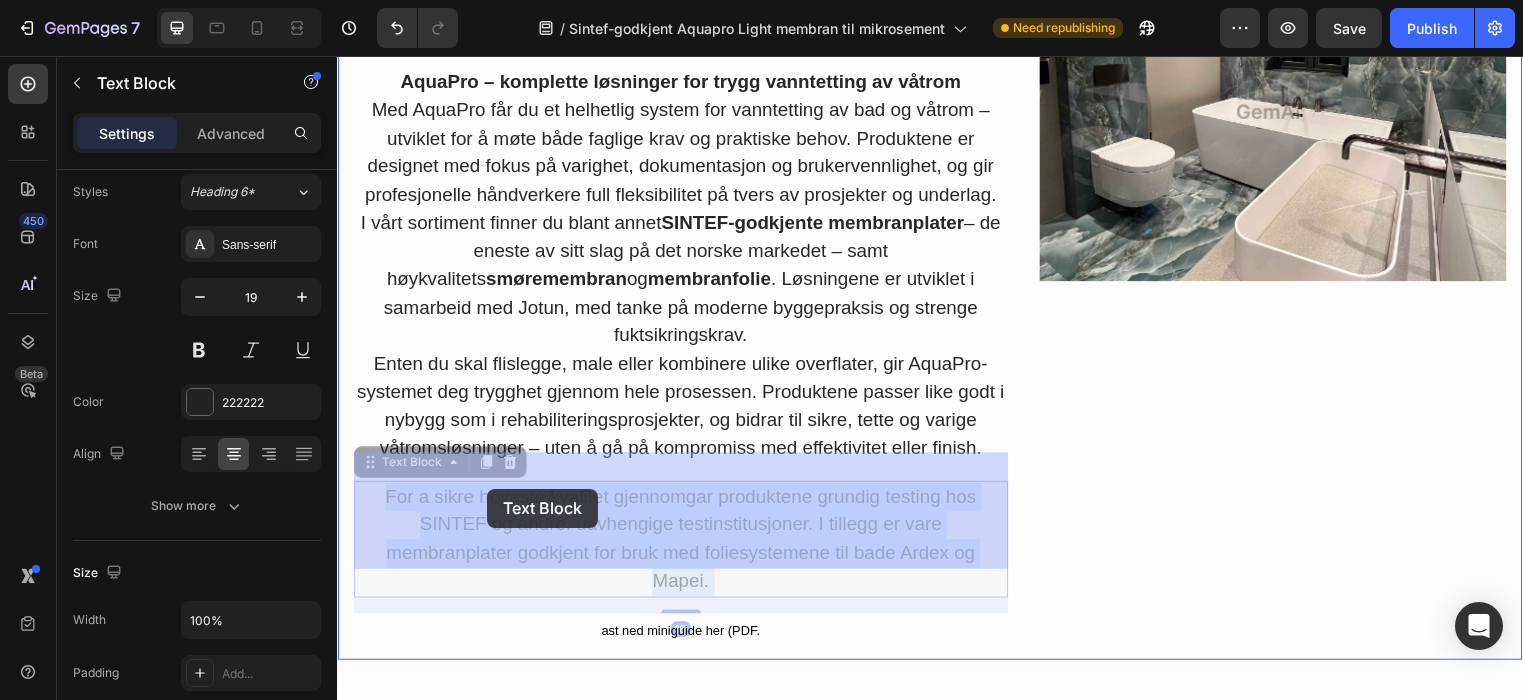 drag, startPoint x: 388, startPoint y: 470, endPoint x: 478, endPoint y: 490, distance: 92.19544 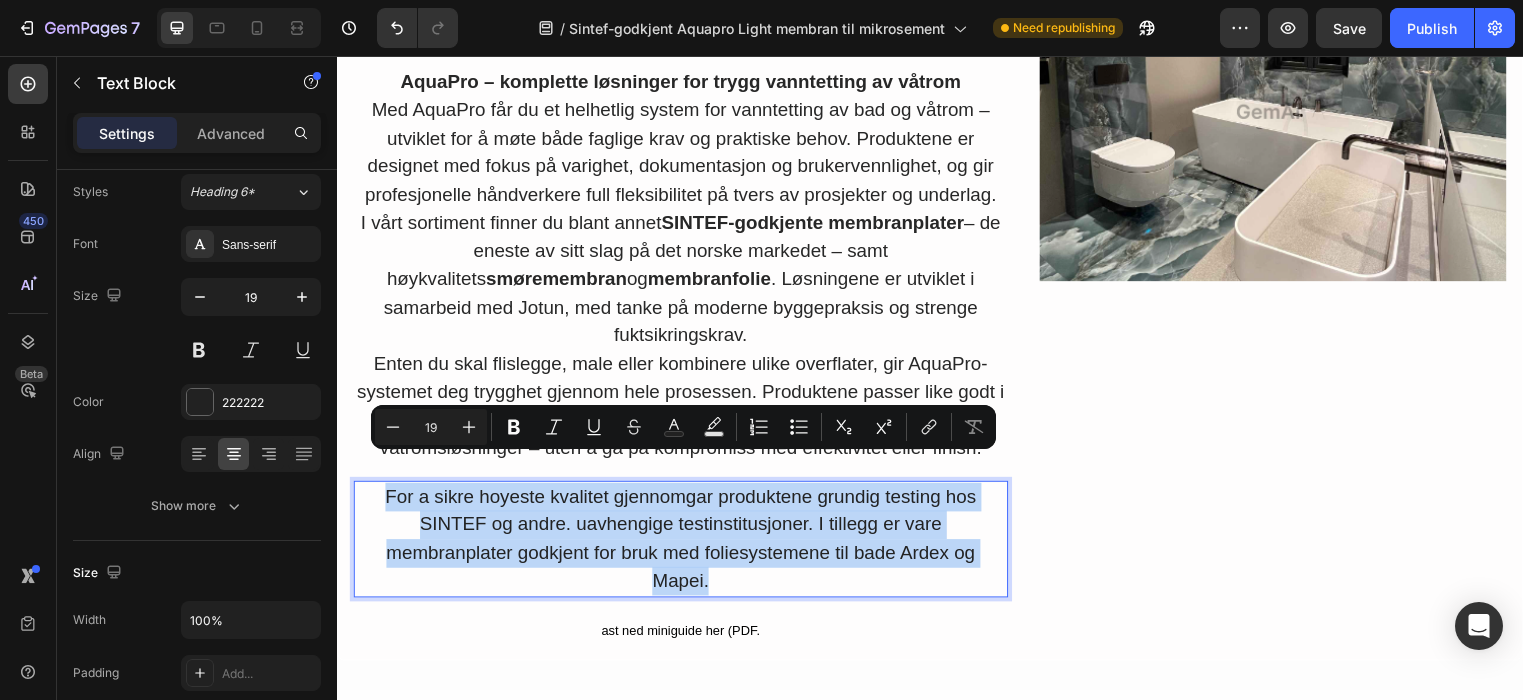 drag, startPoint x: 384, startPoint y: 471, endPoint x: 729, endPoint y: 559, distance: 356.04636 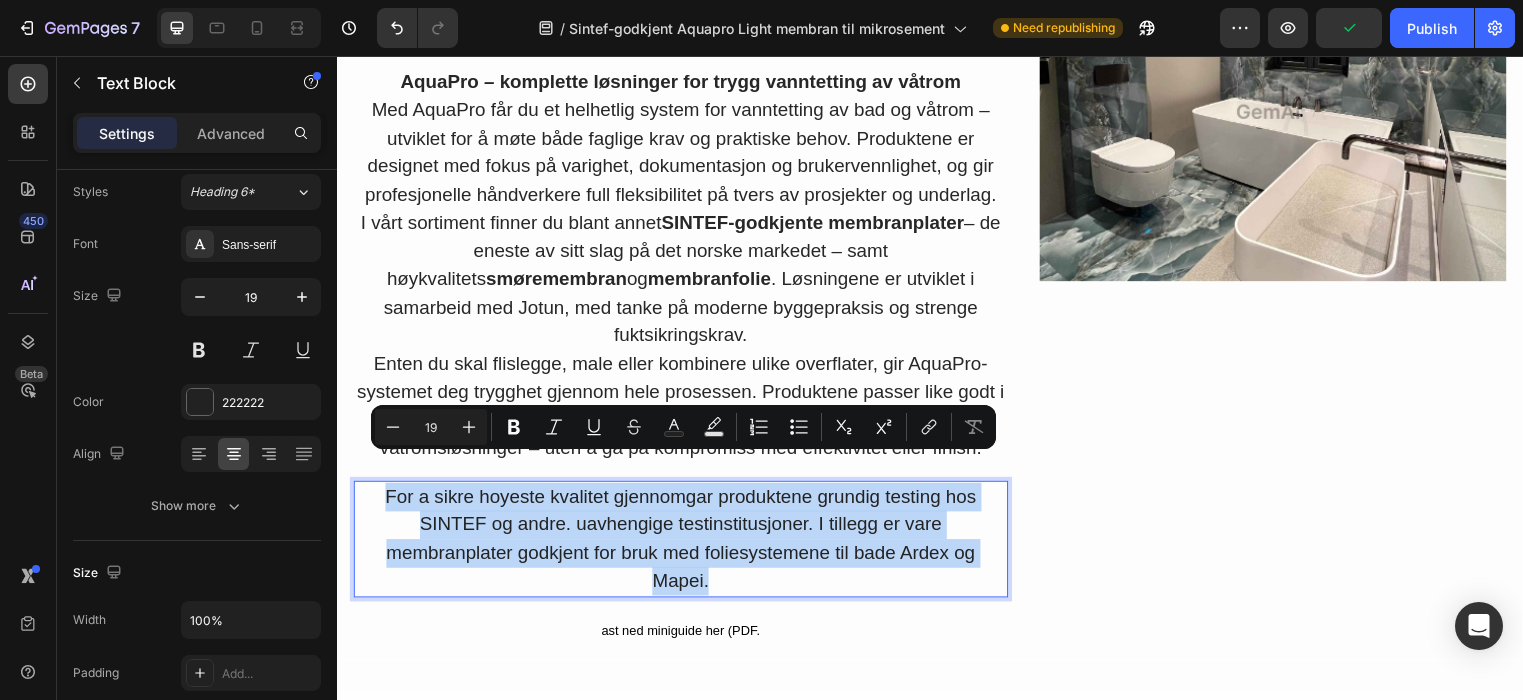 copy on "For a sikre hoyeste kvalitet gjennomgar produktene grundig testing hos SINTEF og andre. uavhengige testinstitusjoner. I tillegg er vare membranplater godkjent for bruk med foliesystemene til bade Ardex og Mapei." 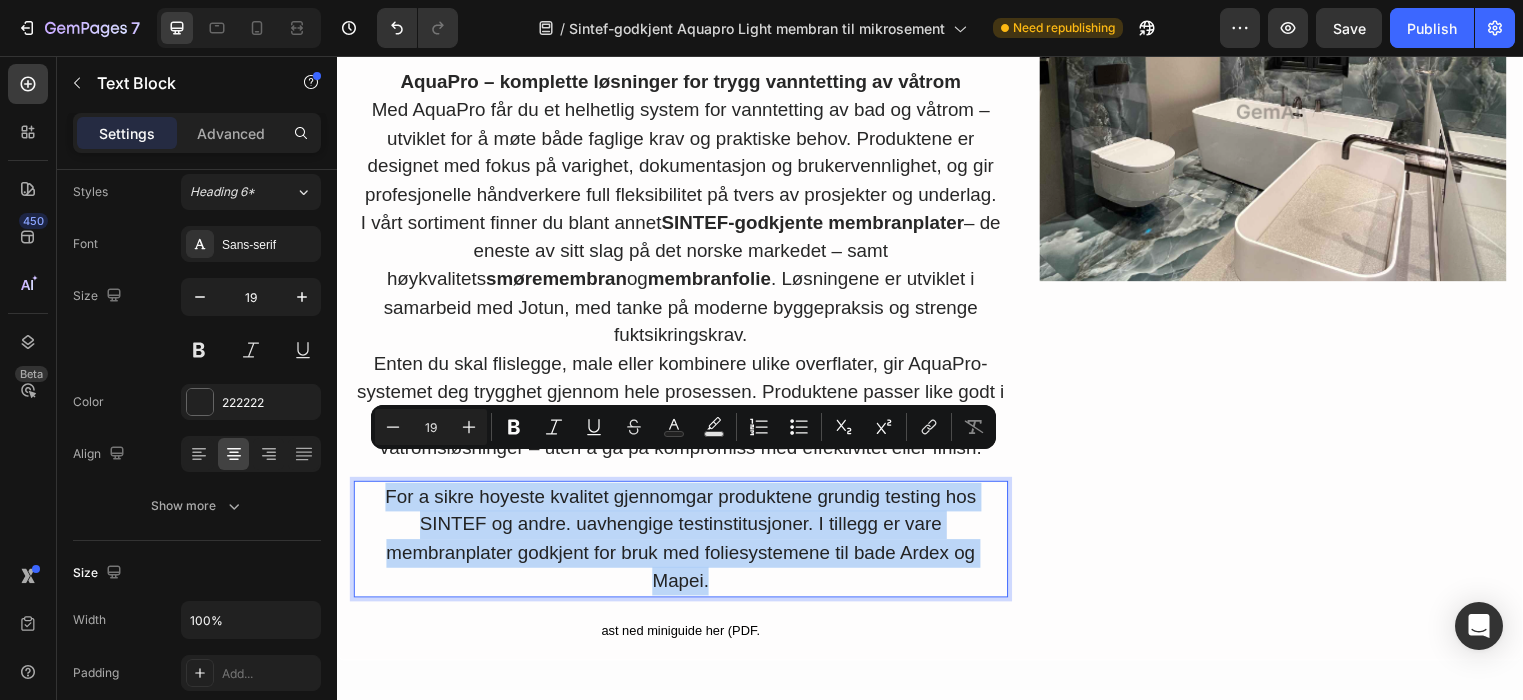 click on "For a sikre hoyeste kvalitet gjennomgar produktene grundig testing hos SINTEF og andre. uavhengige testinstitusjoner. I tillegg er vare membranplater godkjent for bruk med foliesystemene til bade Ardex og Mapei." at bounding box center [685, 545] 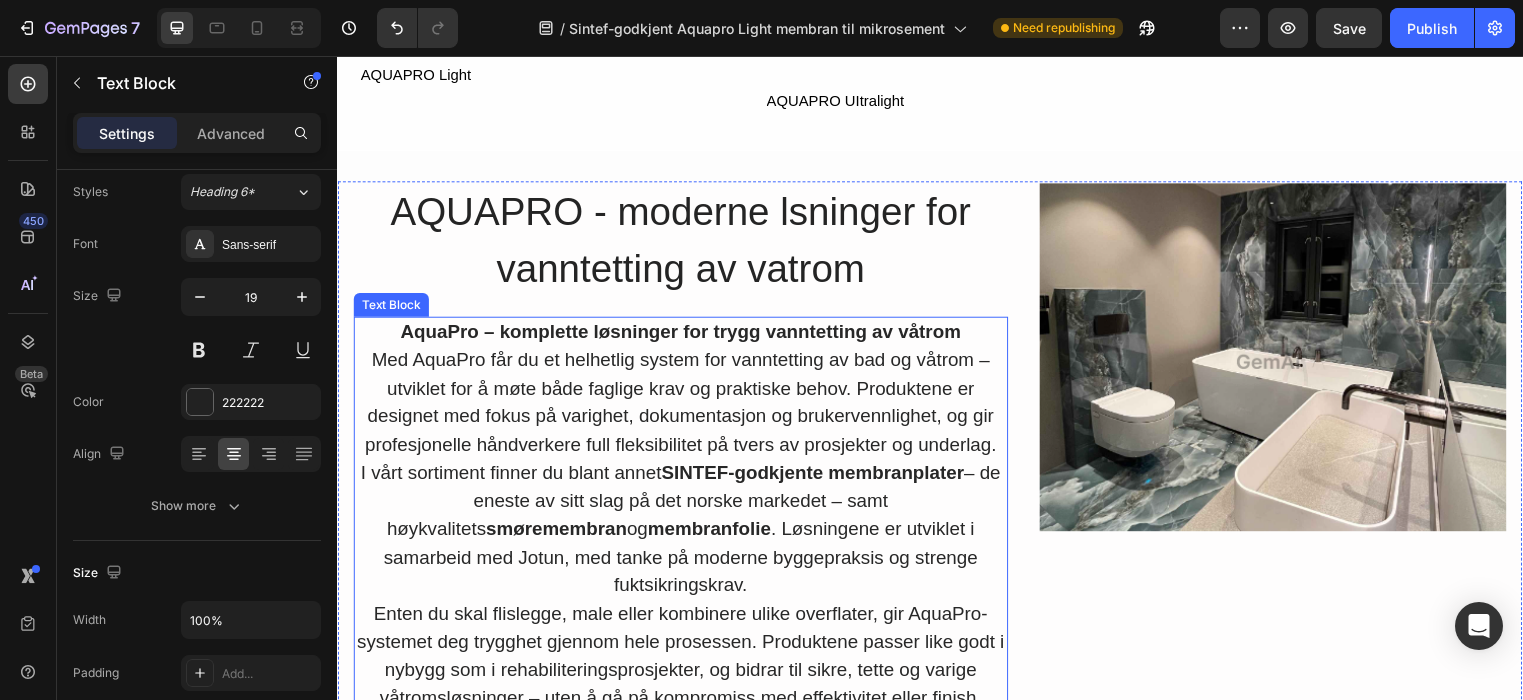 scroll, scrollTop: 5606, scrollLeft: 0, axis: vertical 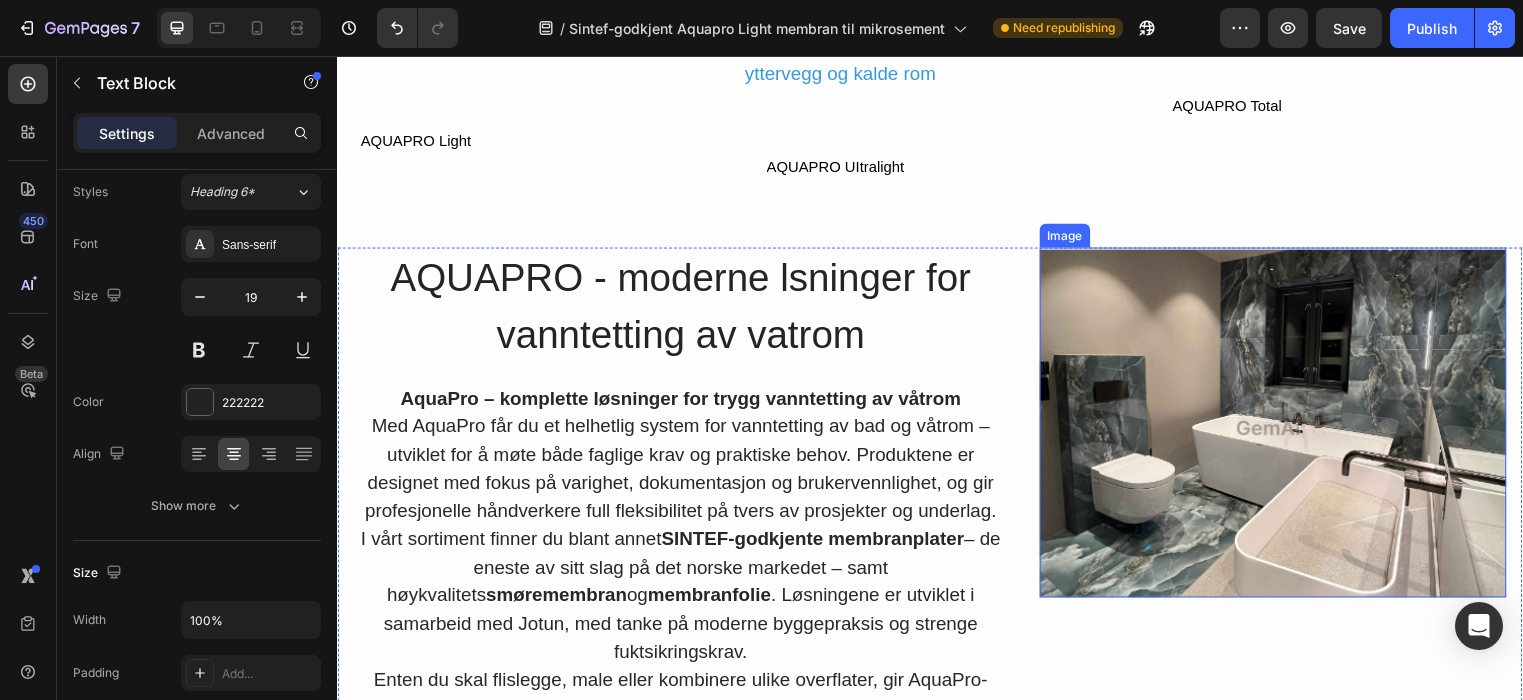 click at bounding box center (1284, 427) 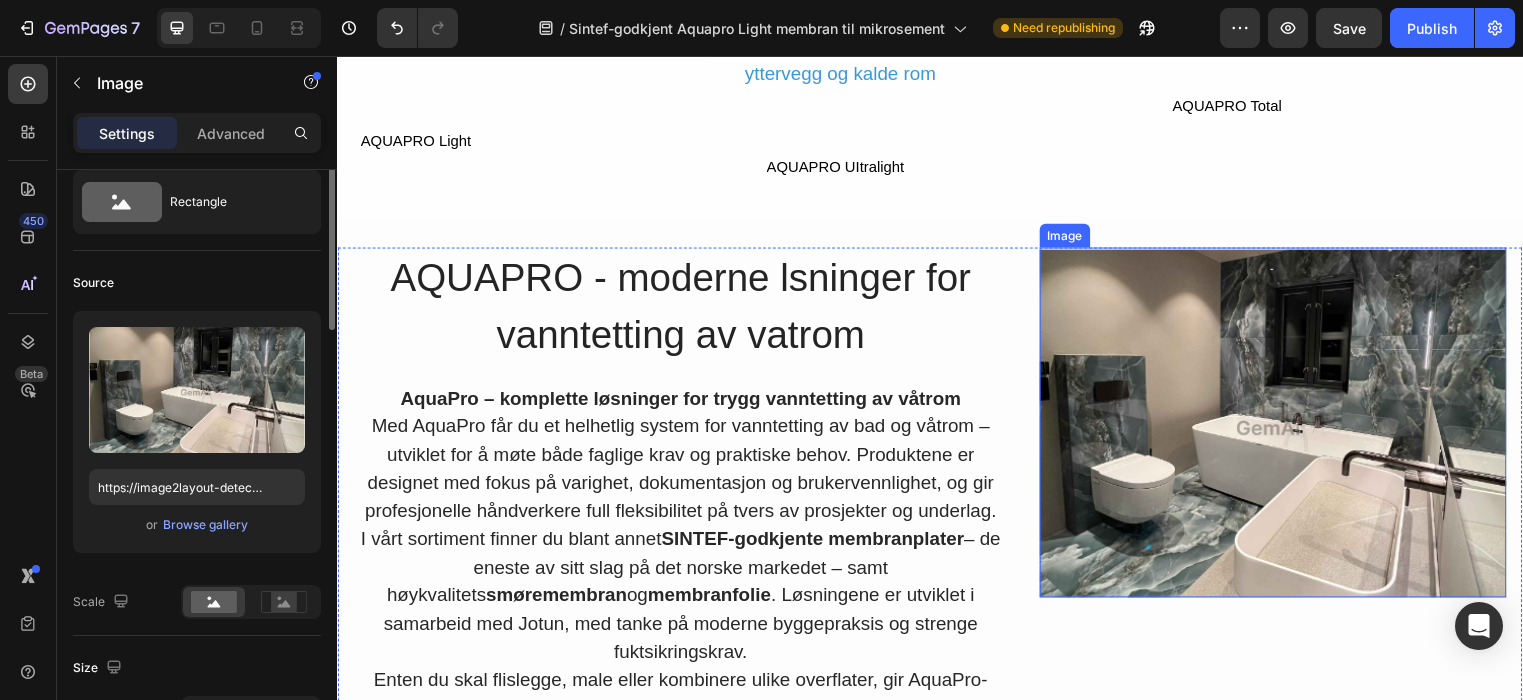 scroll, scrollTop: 0, scrollLeft: 0, axis: both 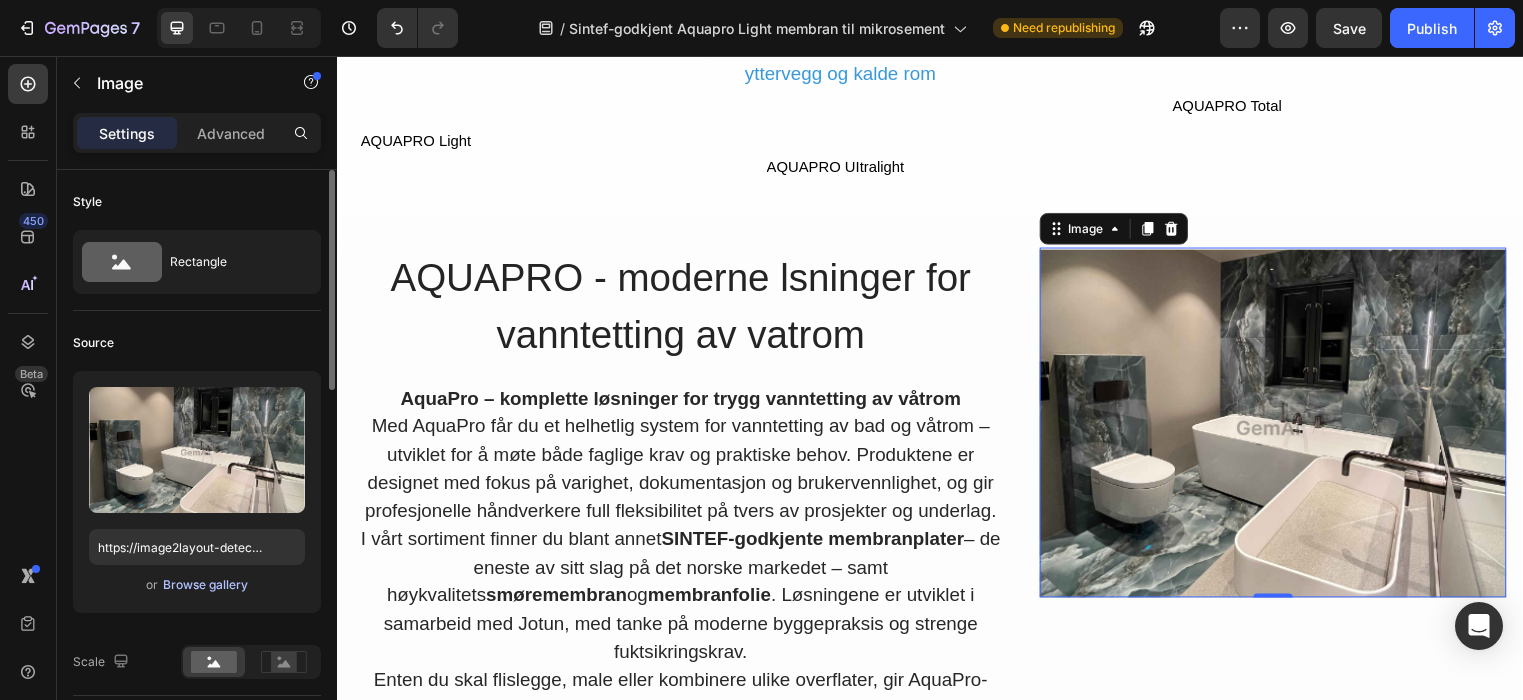 click on "Browse gallery" at bounding box center (205, 585) 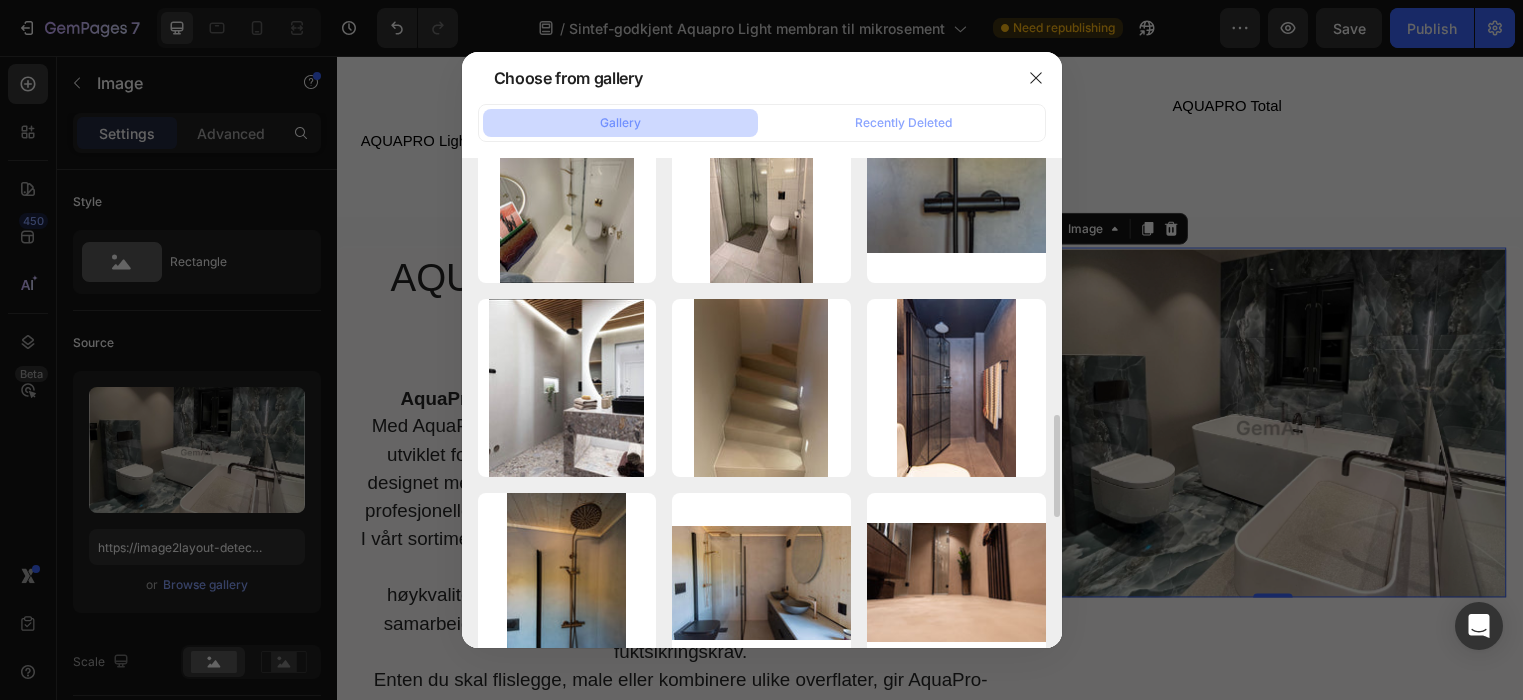scroll, scrollTop: 1240, scrollLeft: 0, axis: vertical 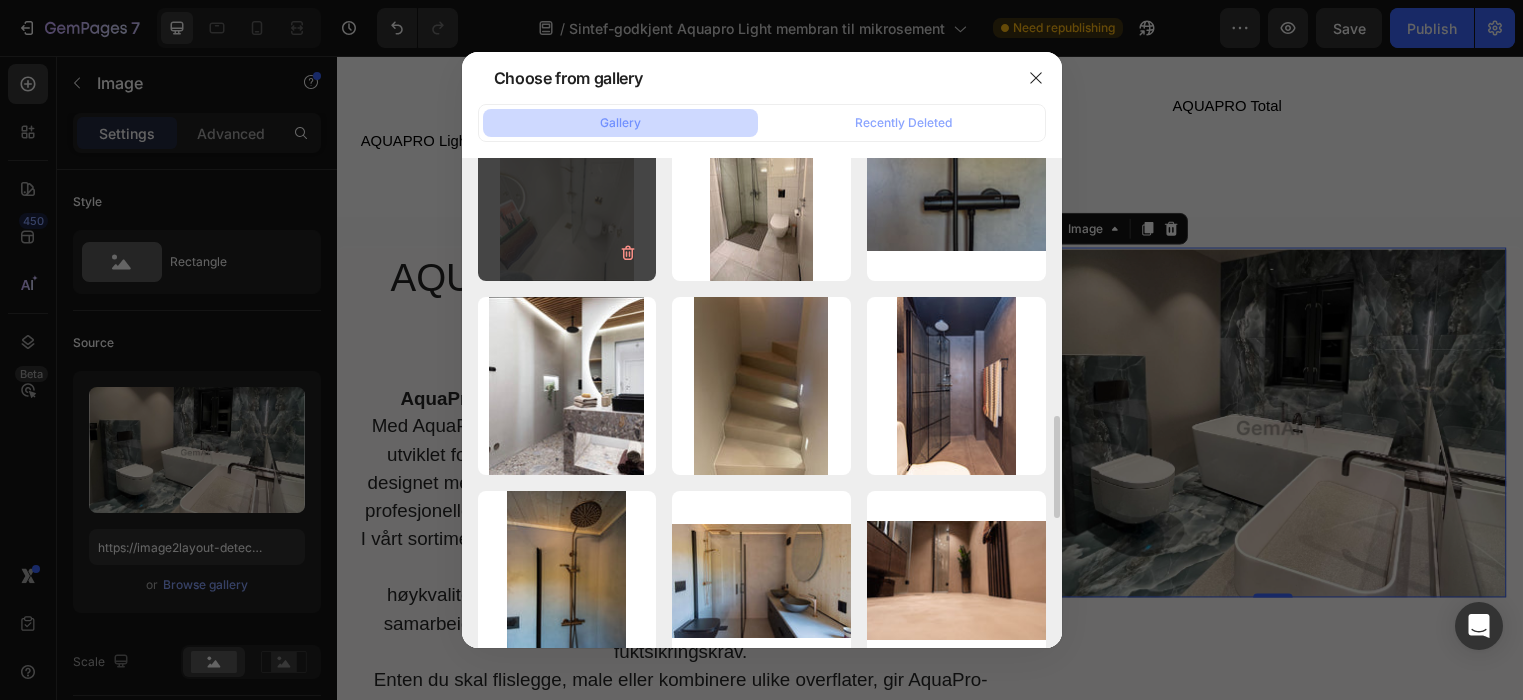 click on "IMG_1691.jpg 174.22 kb" at bounding box center [567, 191] 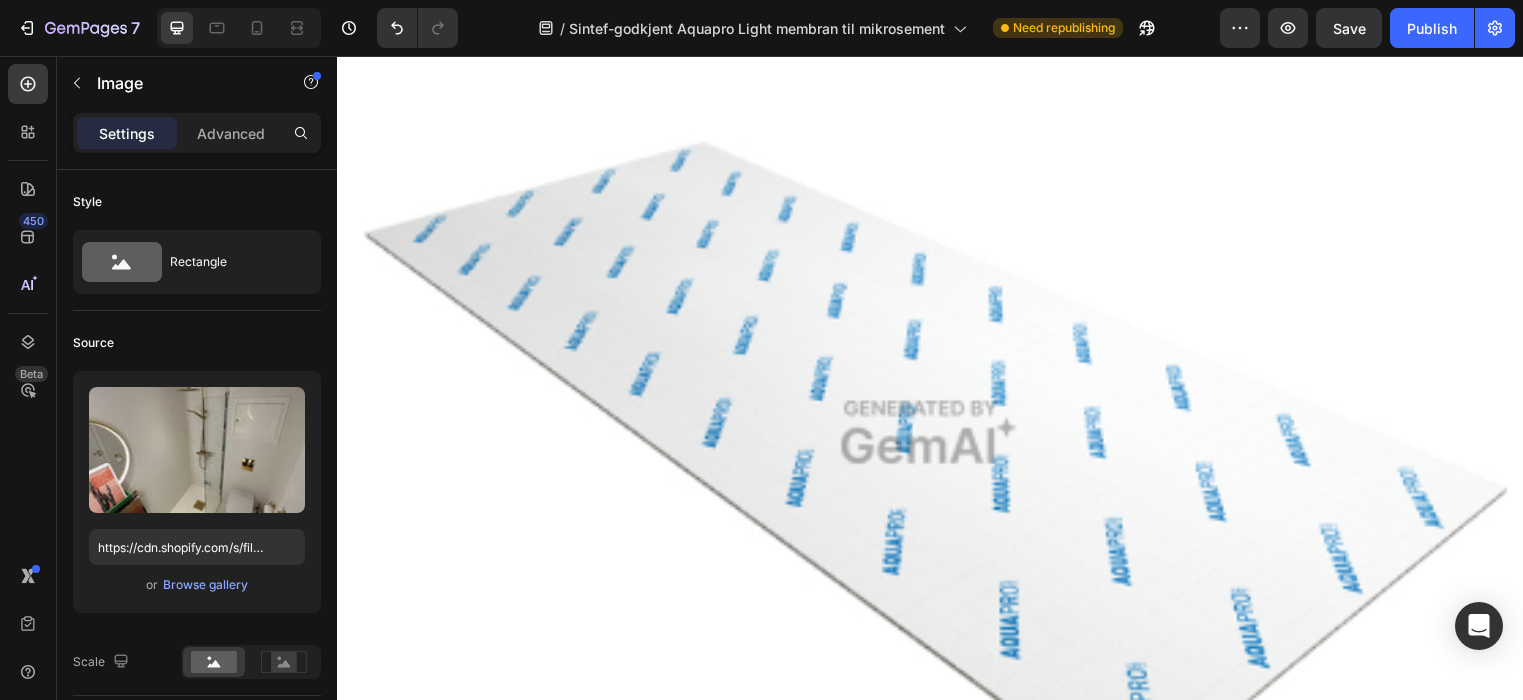 scroll, scrollTop: 4616, scrollLeft: 0, axis: vertical 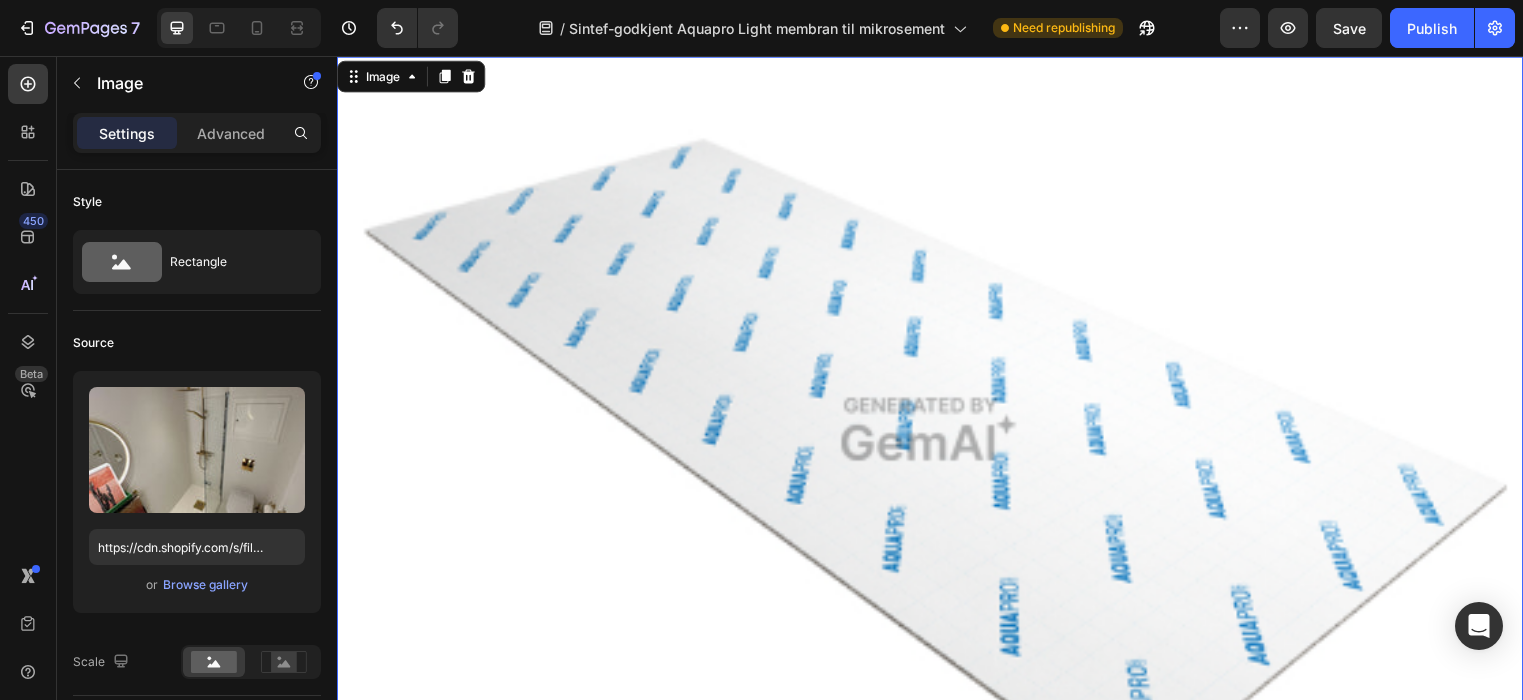 click at bounding box center (937, 435) 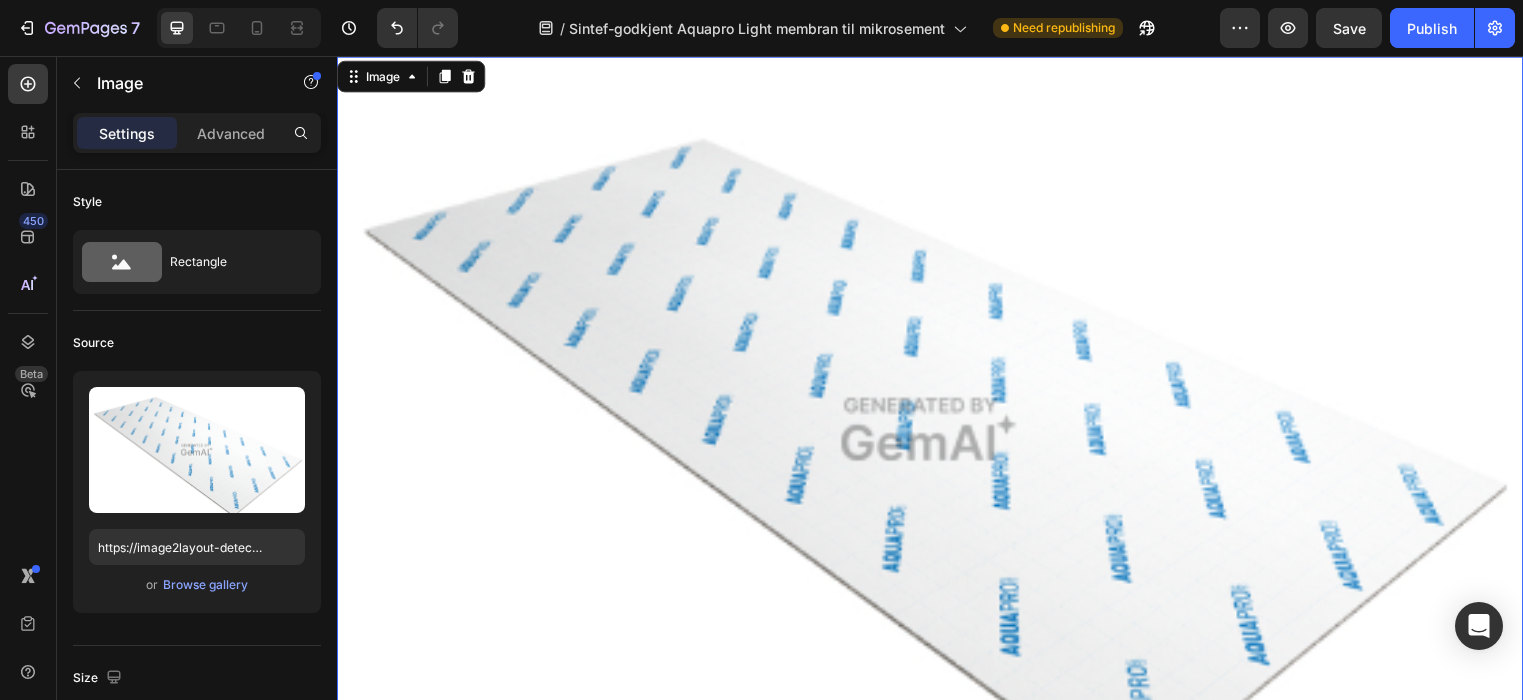 click at bounding box center (937, 435) 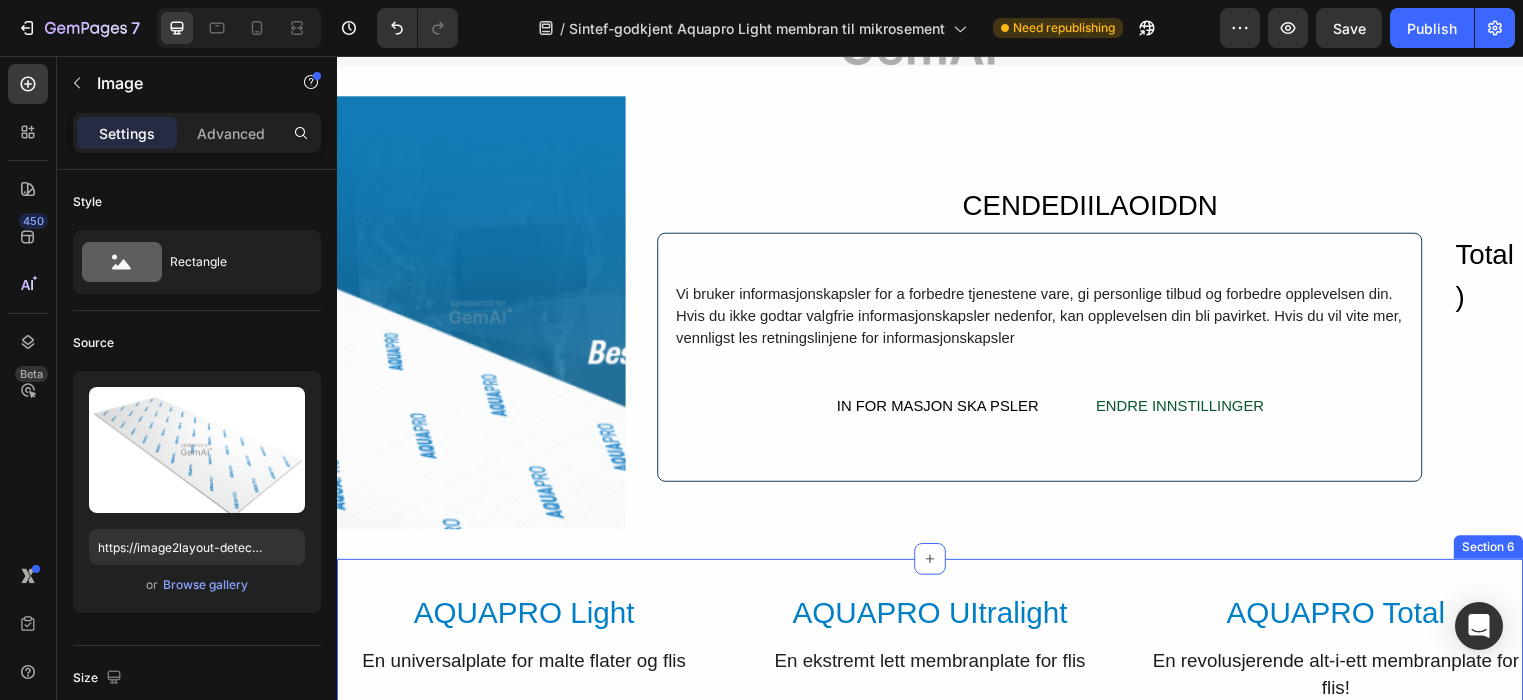 scroll, scrollTop: 3941, scrollLeft: 0, axis: vertical 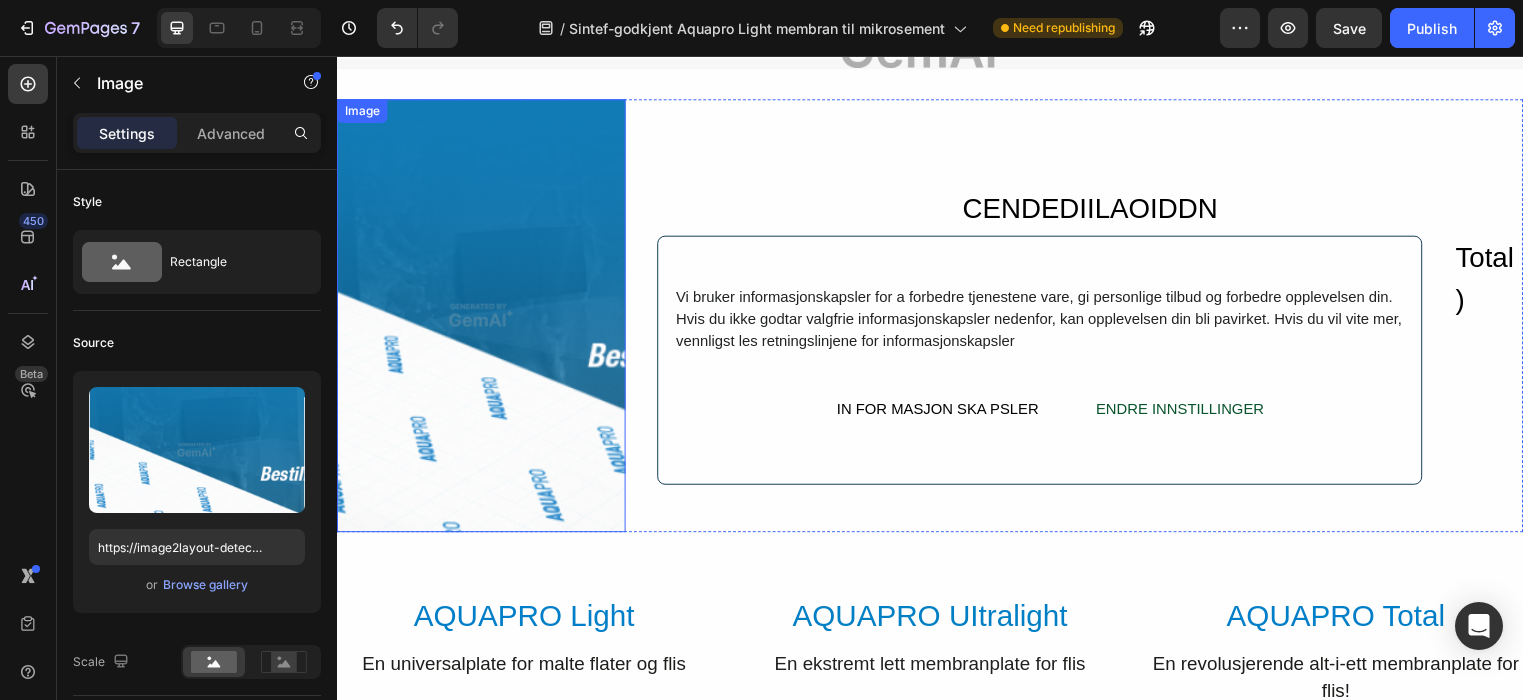 click at bounding box center (483, 319) 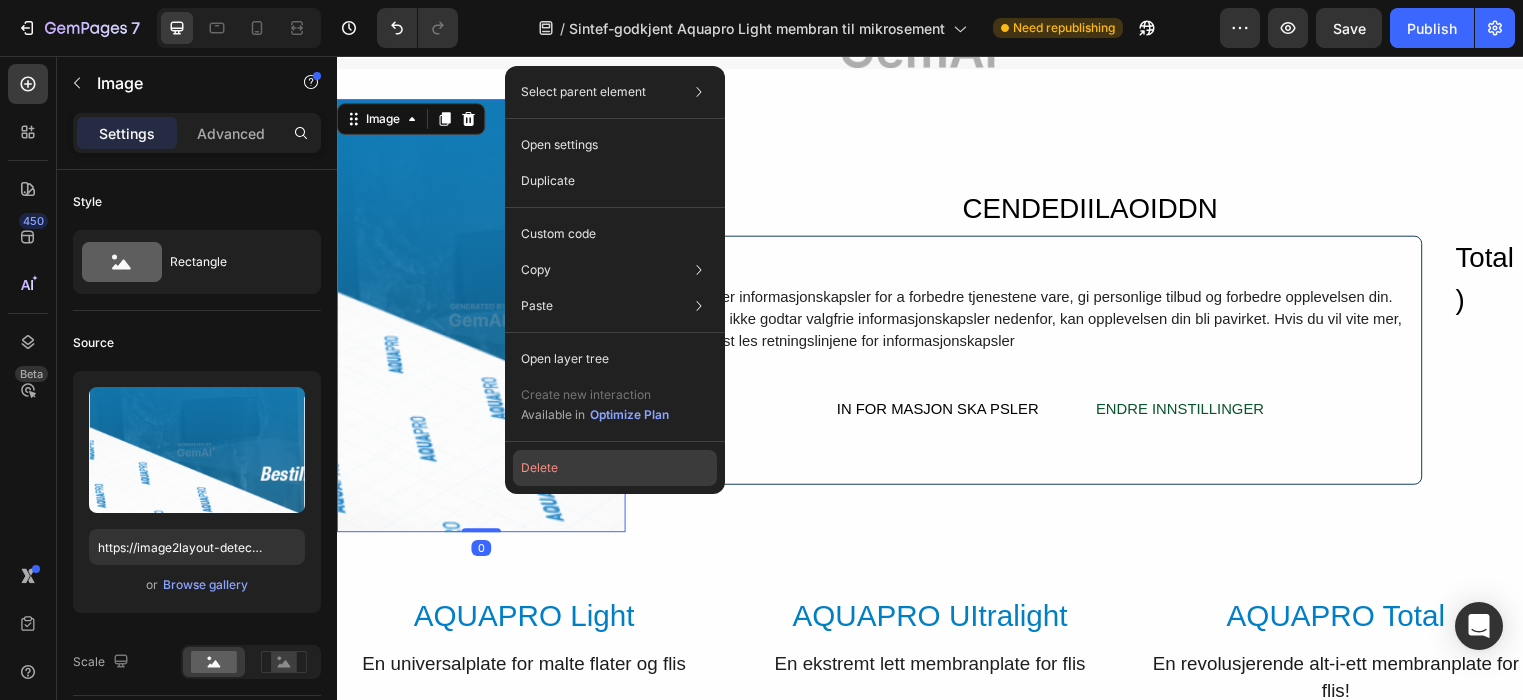 click on "Delete" 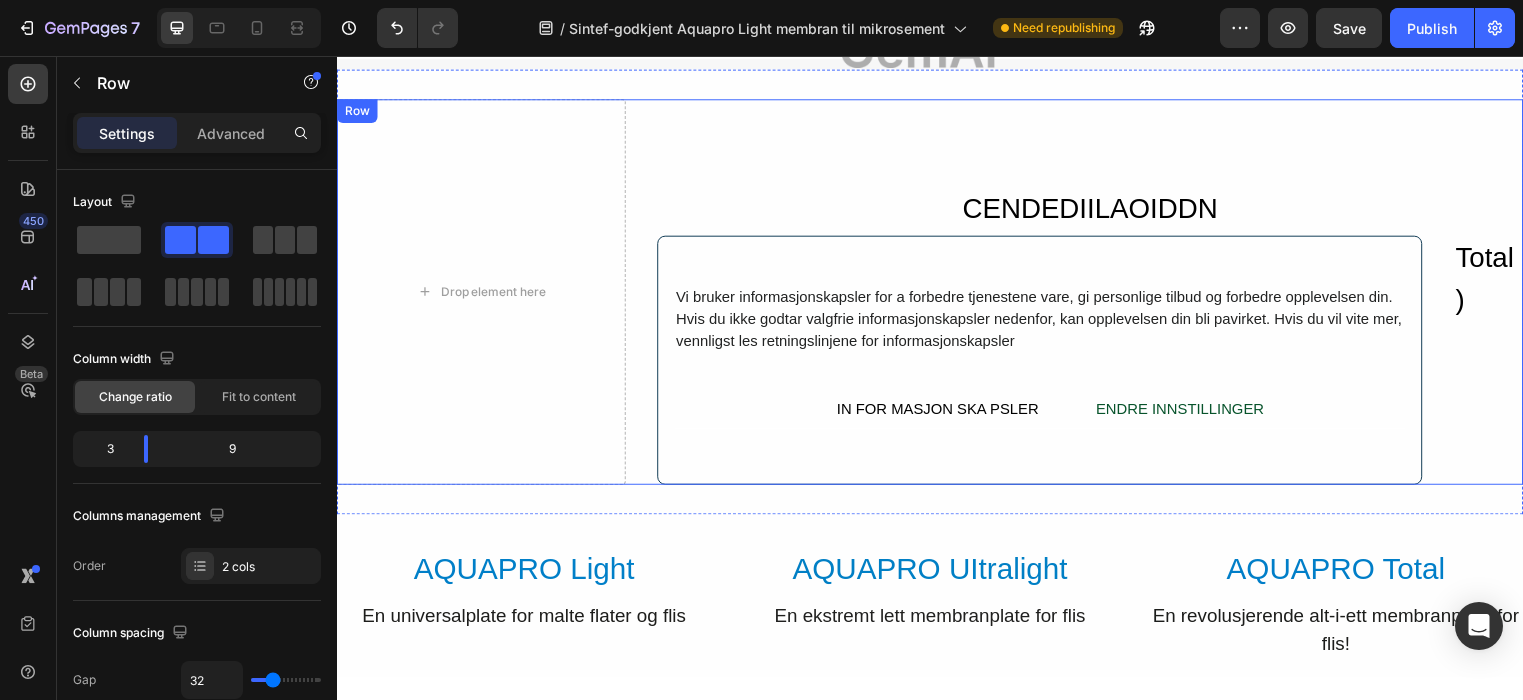 click on "Drop element here CENDEDIILAOIDDN Heading Vi bruker informasjonskapsler for a forbedre tjenestene vare, gi personlige tilbud og forbedre opplevelsen din. Hvis du ikke godtar valgfrie informasjonskapsler nedenfor, kan opplevelsen din bli pavirket. Hvis du vil vite mer, vennligst les retningslinjene for informasjonskapsler Text Block IN FOR MASJON SKA PSLER Button ENDRE INNSTILLINGER Text Block Row Row Total) Heading Row Row Row" at bounding box center [937, 295] 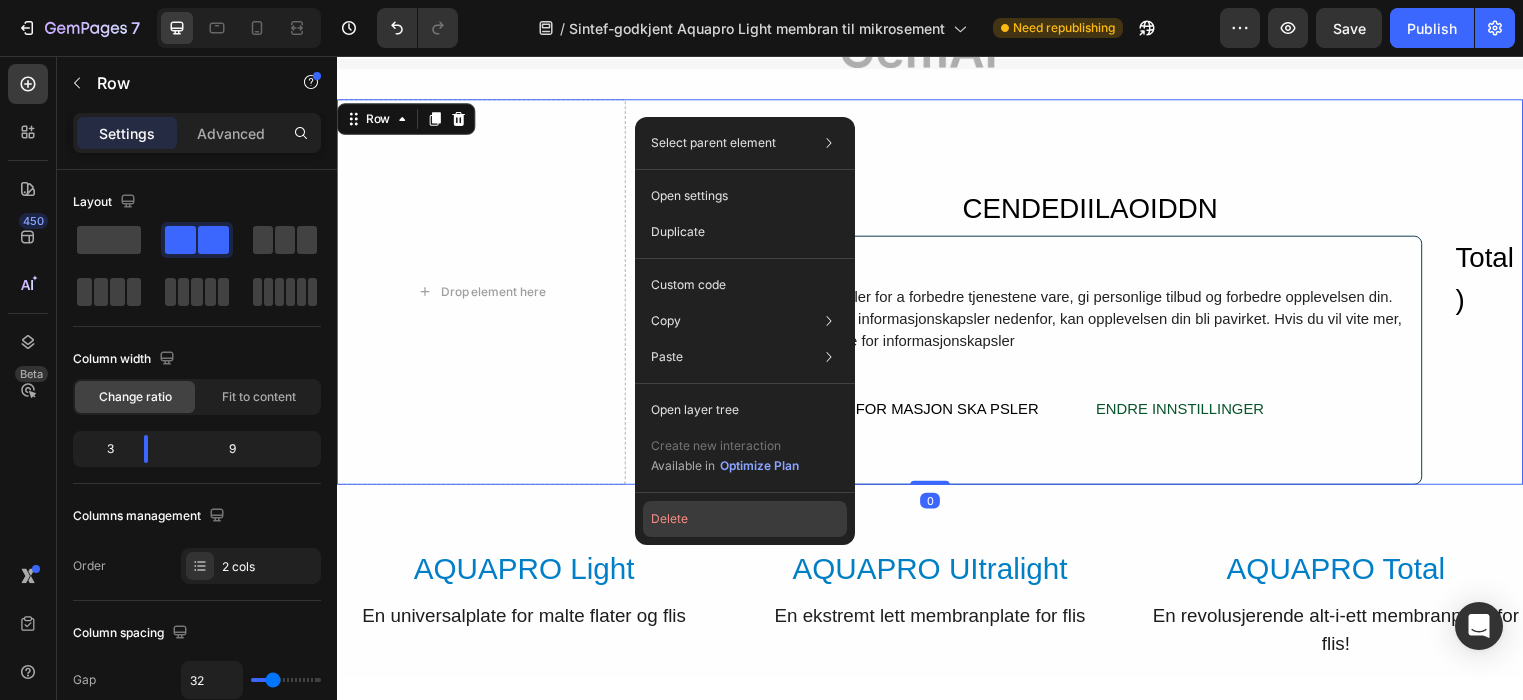 click on "Delete" 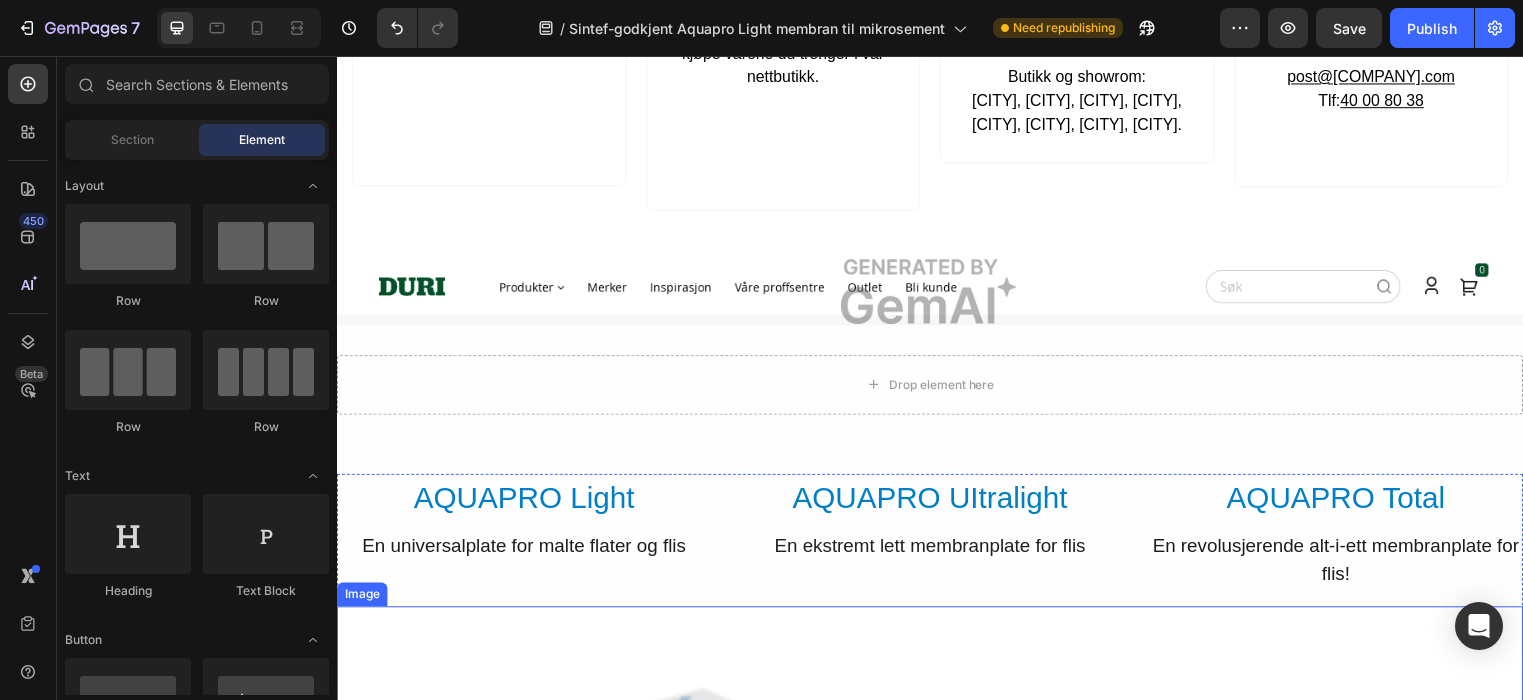 scroll, scrollTop: 3669, scrollLeft: 0, axis: vertical 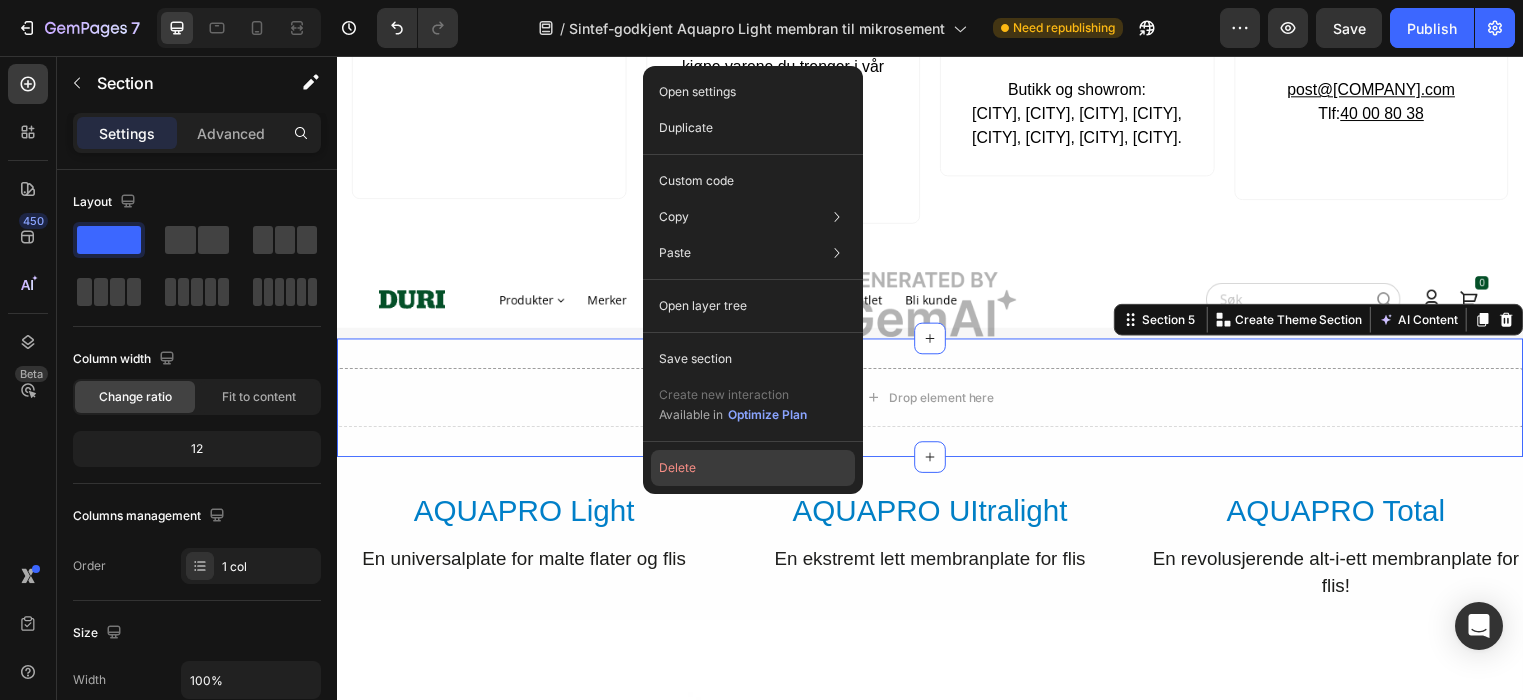 click on "Delete" 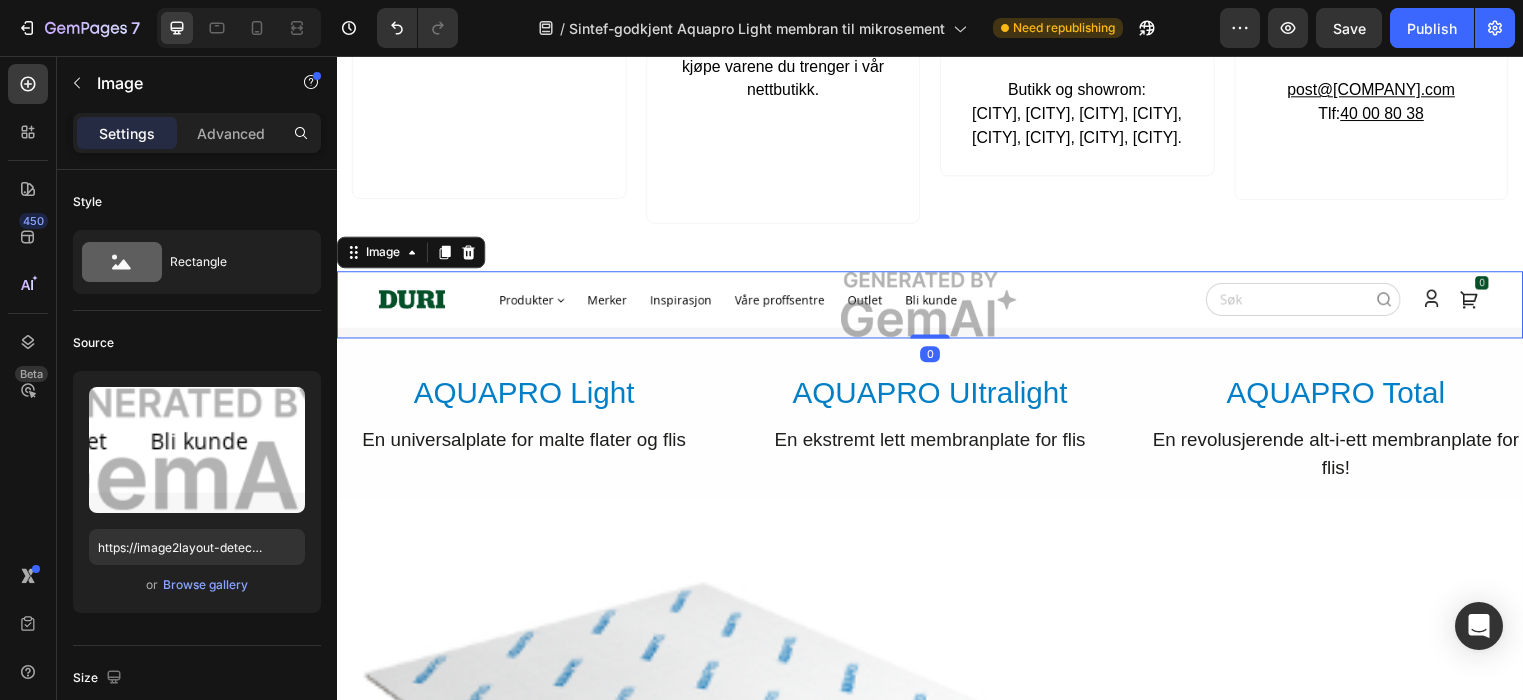 click at bounding box center [937, 308] 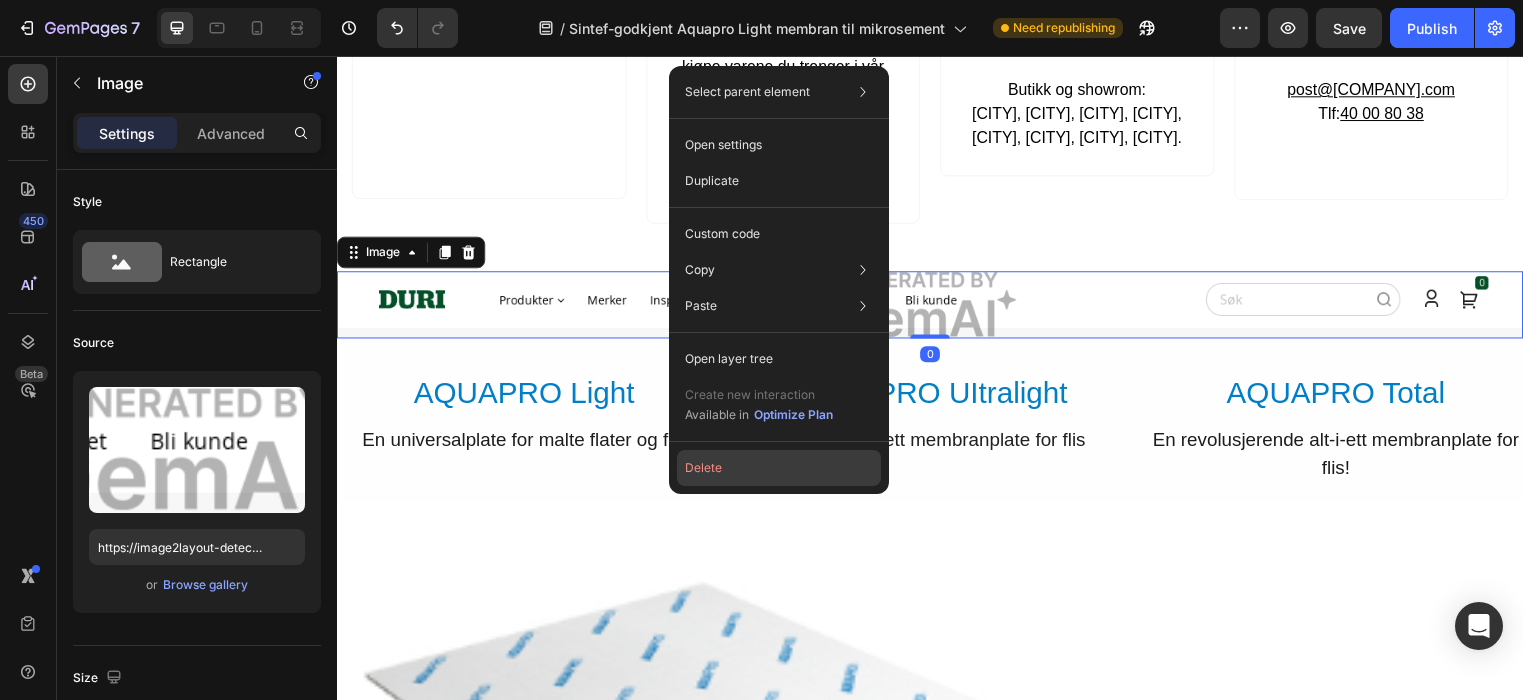 click on "Delete" 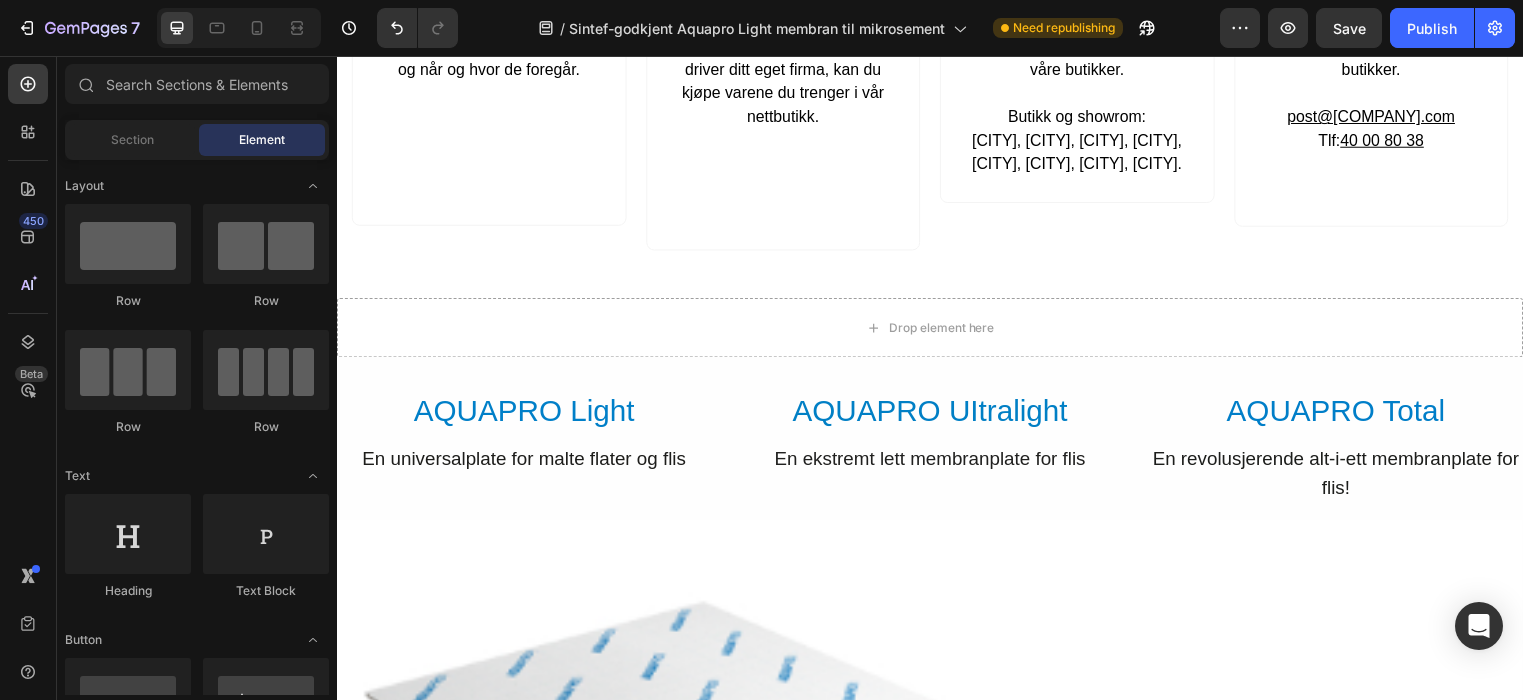 scroll, scrollTop: 3634, scrollLeft: 0, axis: vertical 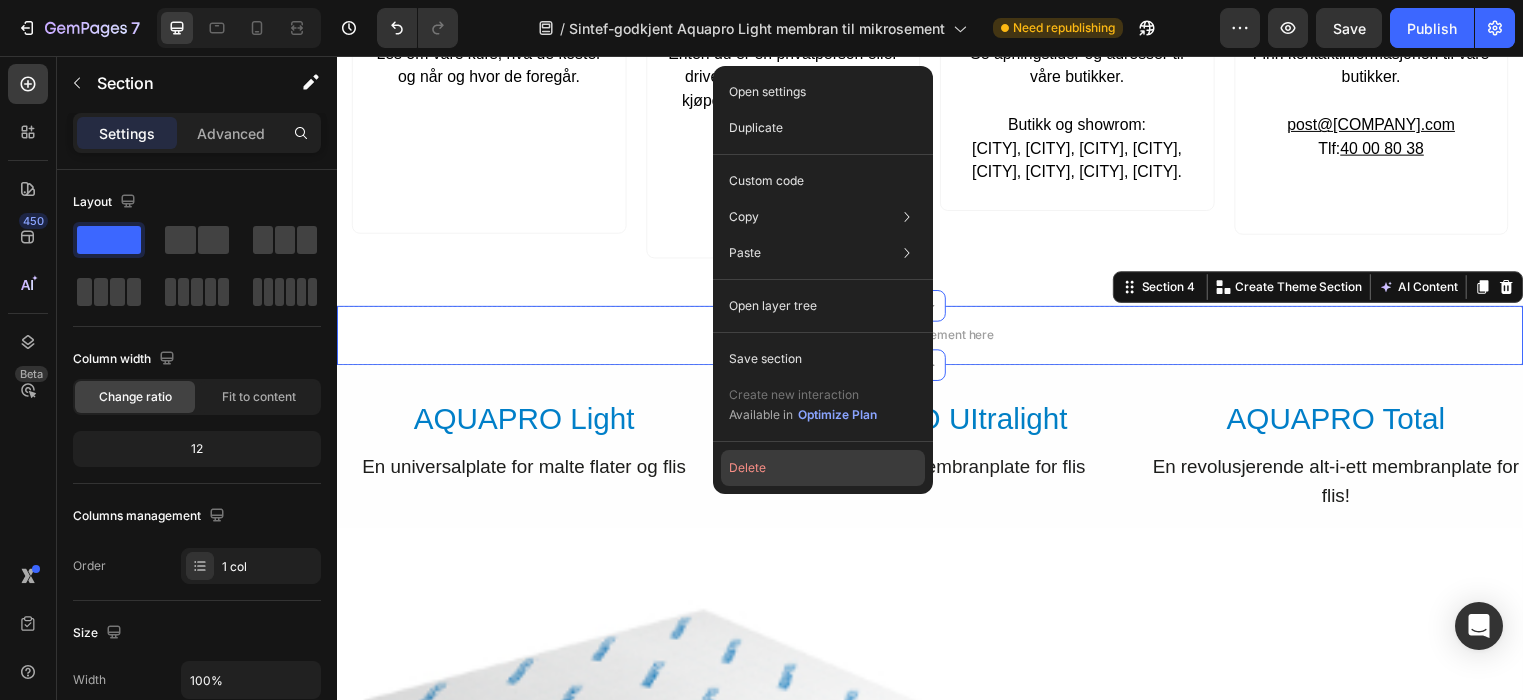 click on "Delete" 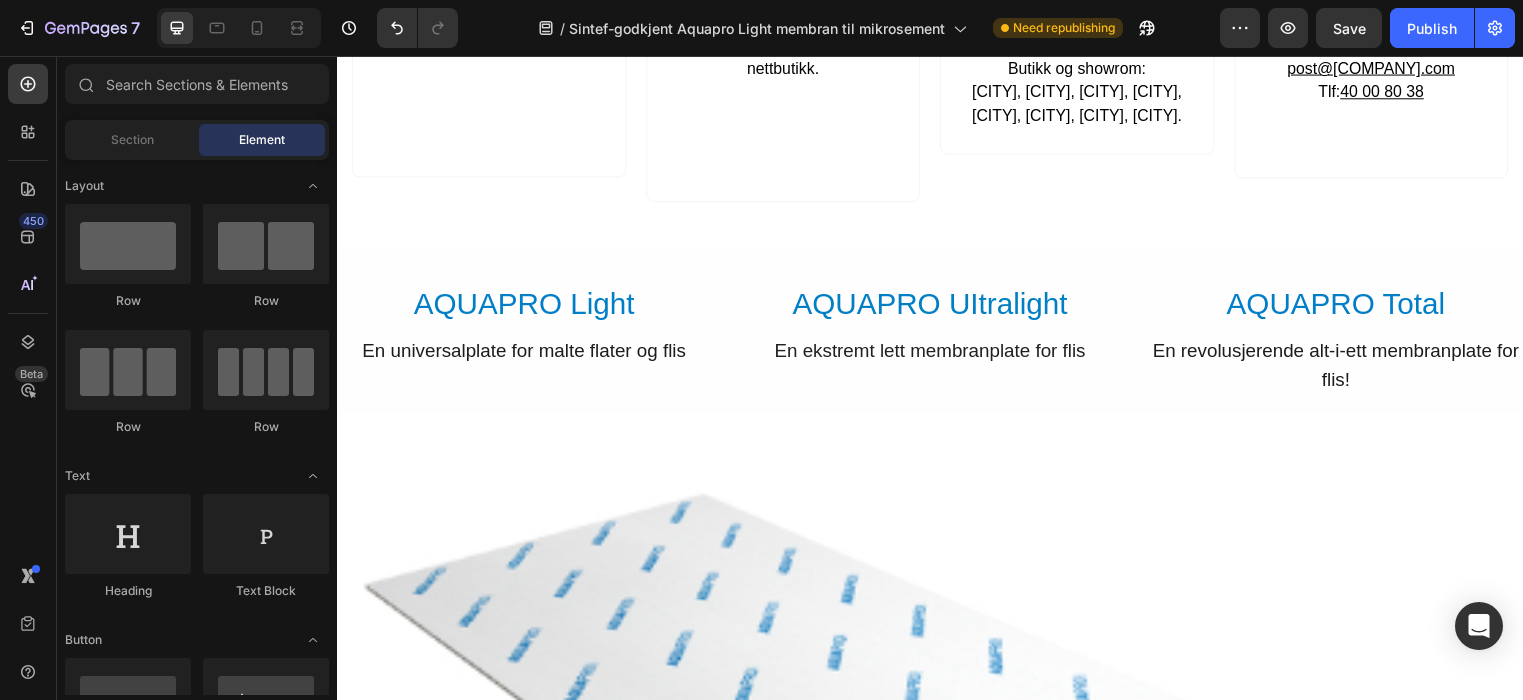 scroll, scrollTop: 3712, scrollLeft: 0, axis: vertical 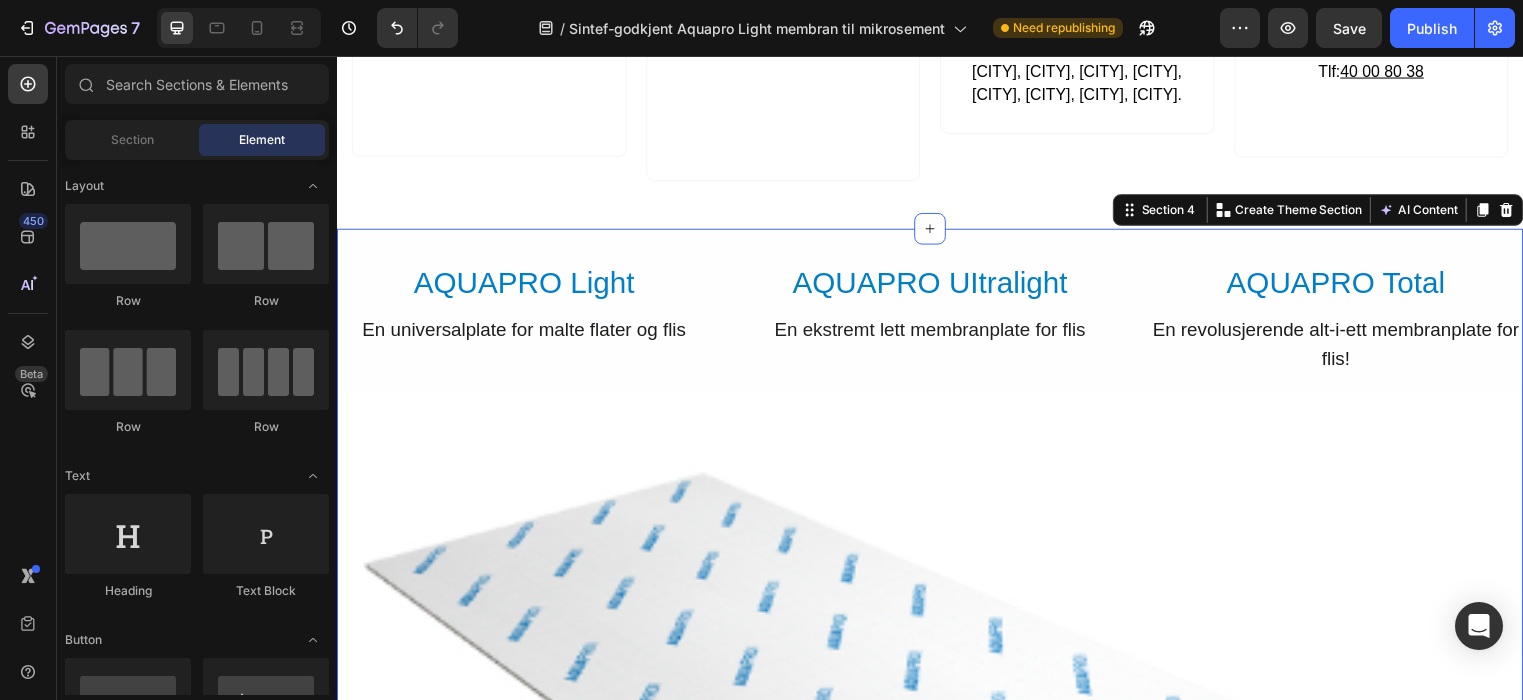click on "AQUAPRO Light Heading En universalplate for malte flater og flis Text Block Row AQUAPRO UItralight Heading En ekstremt lett membranplate for flis Text Block Row AQUAPRO Total Heading En revolusjerende alt-i-ett membranplate for flis! Text Block Row Row Image Row To storrelser: Text Block 8x600x2440mm - 1,46m2 Art.nr: BAC44708-80A Text Block 8x900x2440mm - 2,19m2 Art.nr: BAC44708-90A Text Block Godkjent for maling og flis Ubrennbar  Rask montering Text Block Row AQUAPRO Light Button Row To storrelser (tykkelse): Text Block Storrelse: 12x600x2440mm (1,46m2) Art.nr: PL202020 Text Block Storrelse: 20x600x2440mm (1,46m2) Art.nr: PL202024 Text Block Ekstremt lett (1,2 kg/m) Fleksible tettemuligheter Damptett Teknisk Godkjenning TG 20927 Godkjent mot yttervegg og kalde rom Text Block AQUAPRO UItralight Button Row Reduserer byggetiden! Text Block Storrelse: 15x1200x2440mm (2,92m?) Art.nr: PLE2032 Text Block Text Block AQUAPRO Total Button Row Row Row Section 4   Create Theme Section AI Content Write with GemAI" at bounding box center (937, 889) 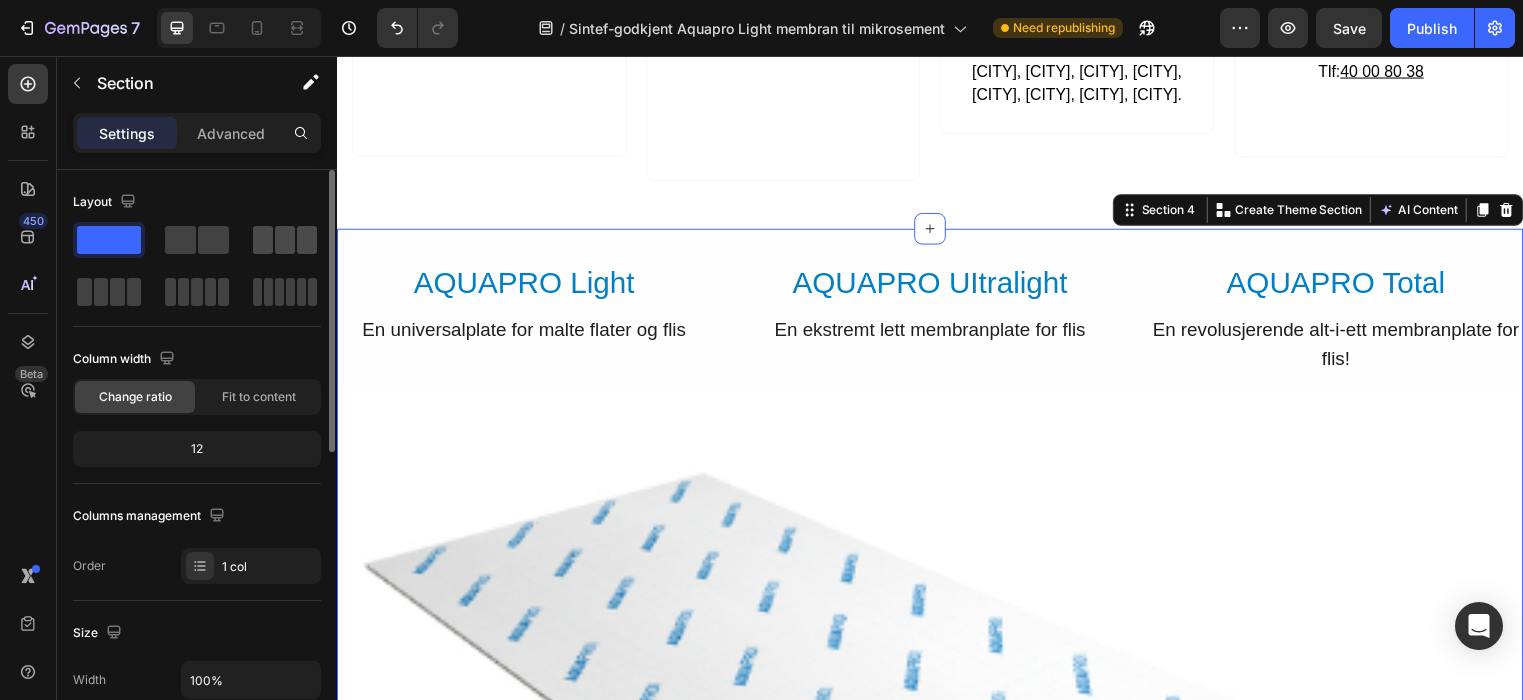 click 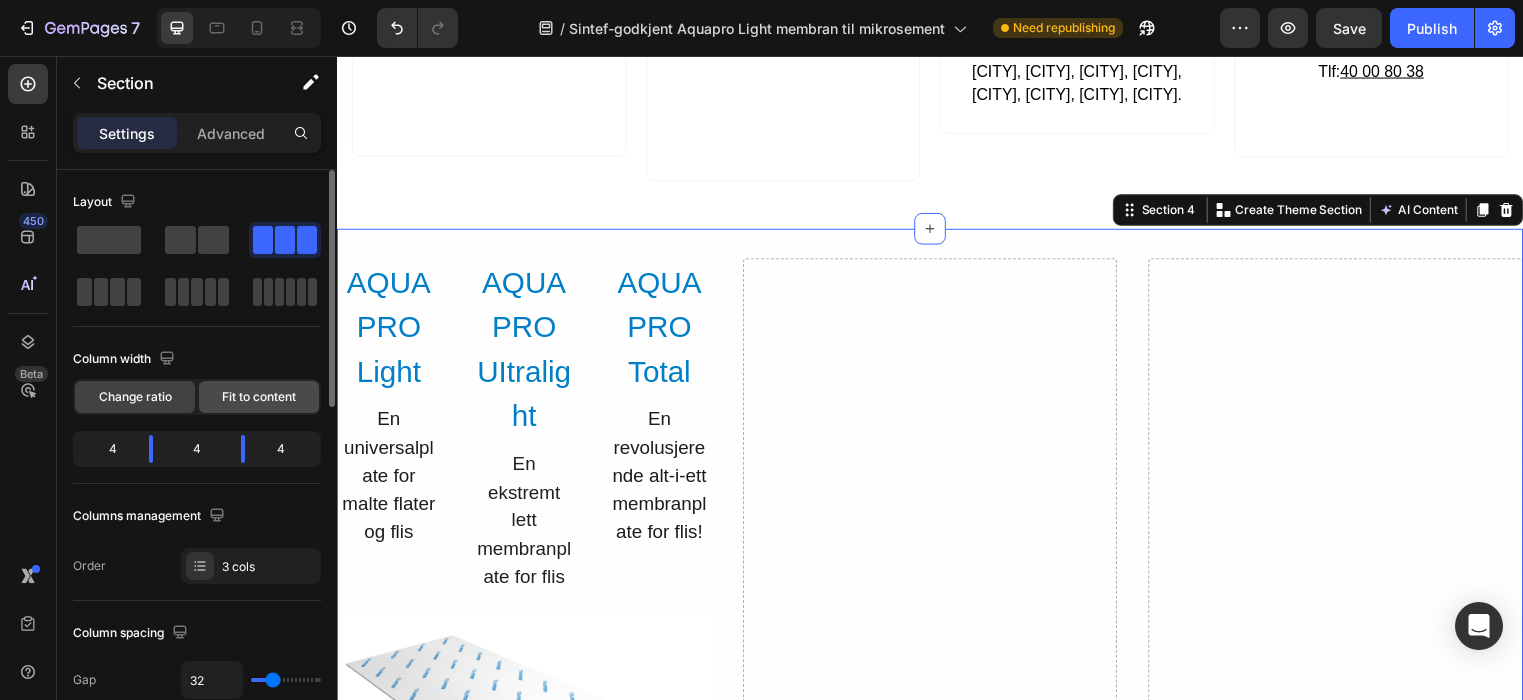 click on "Fit to content" 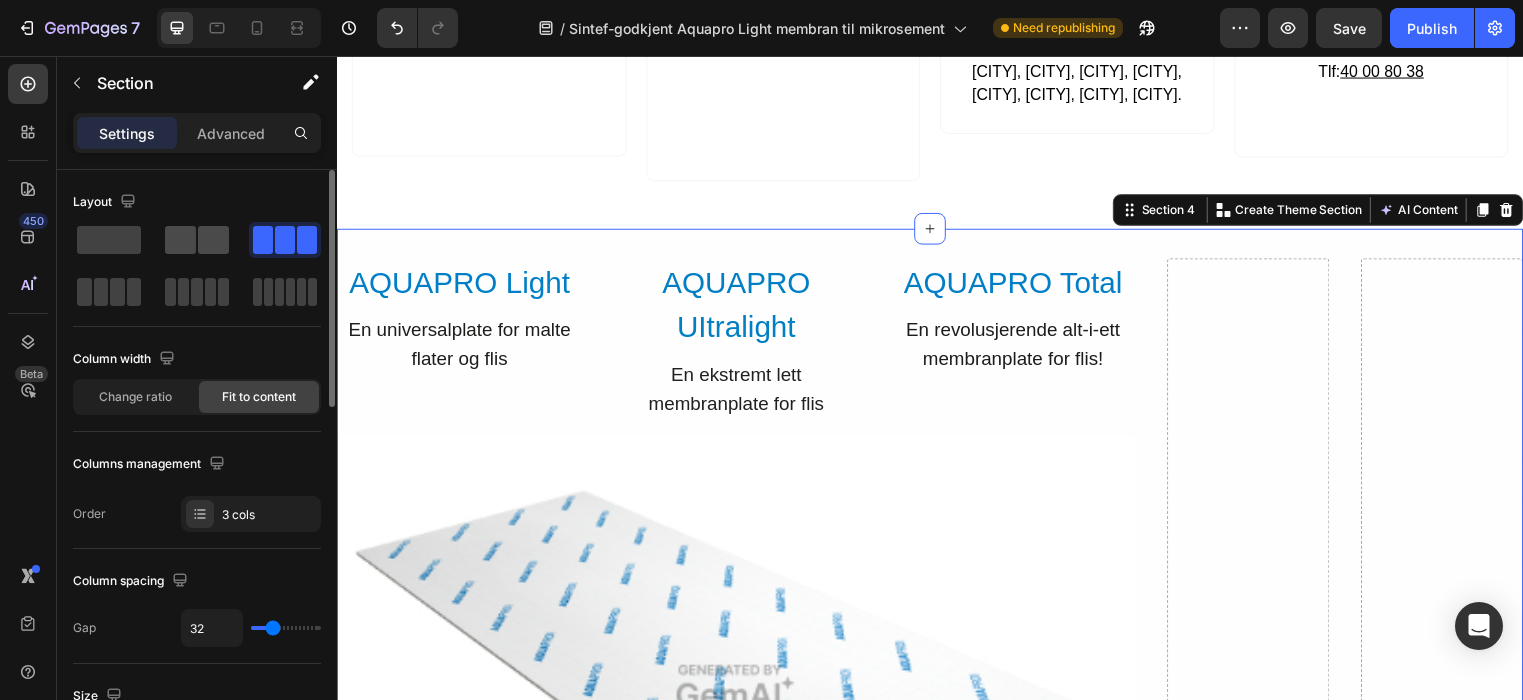 click 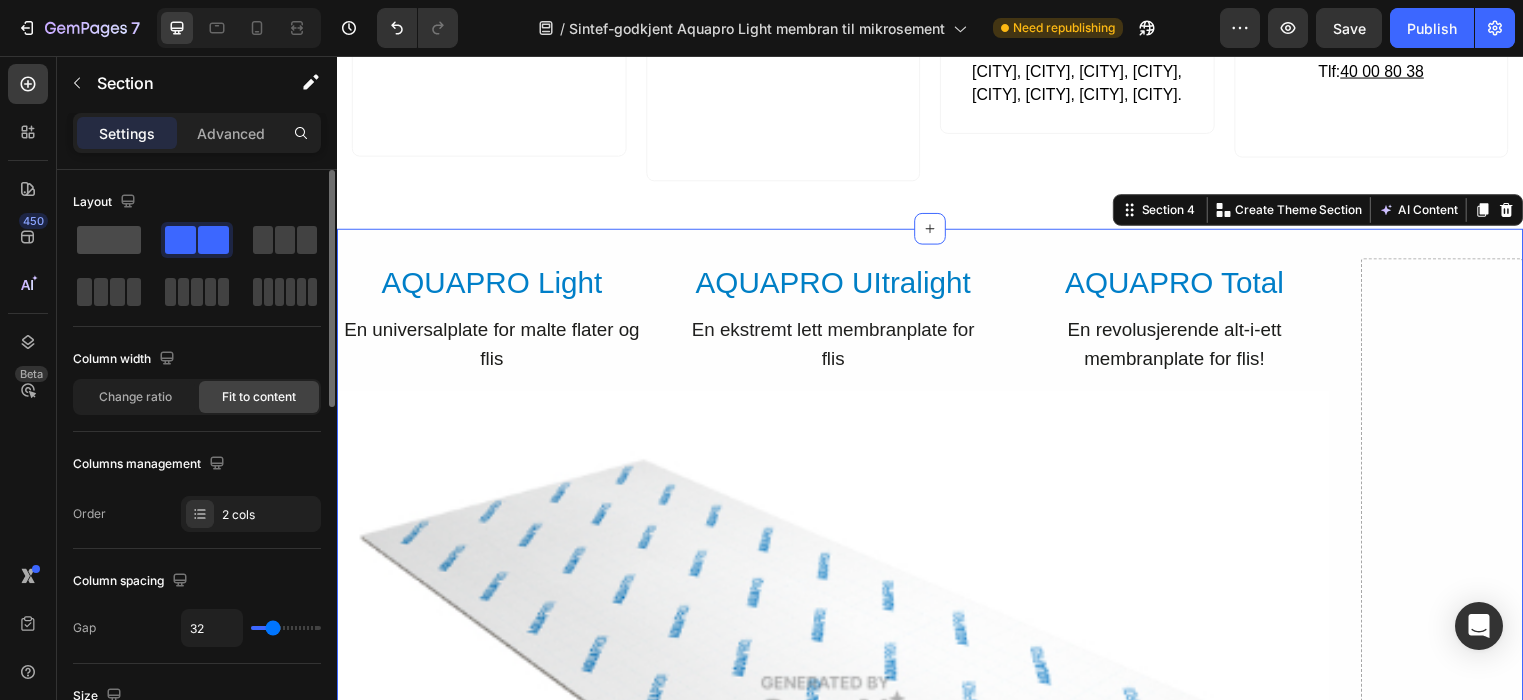 click 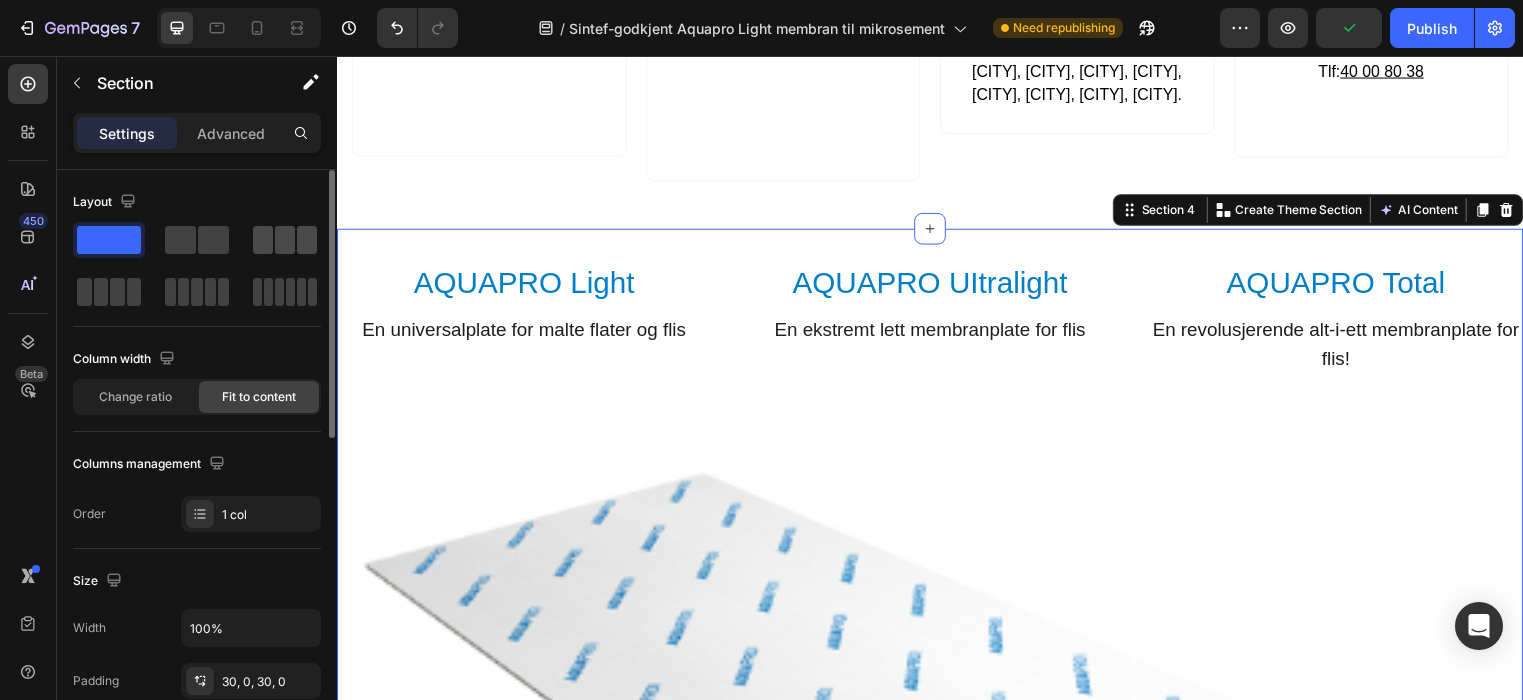 click 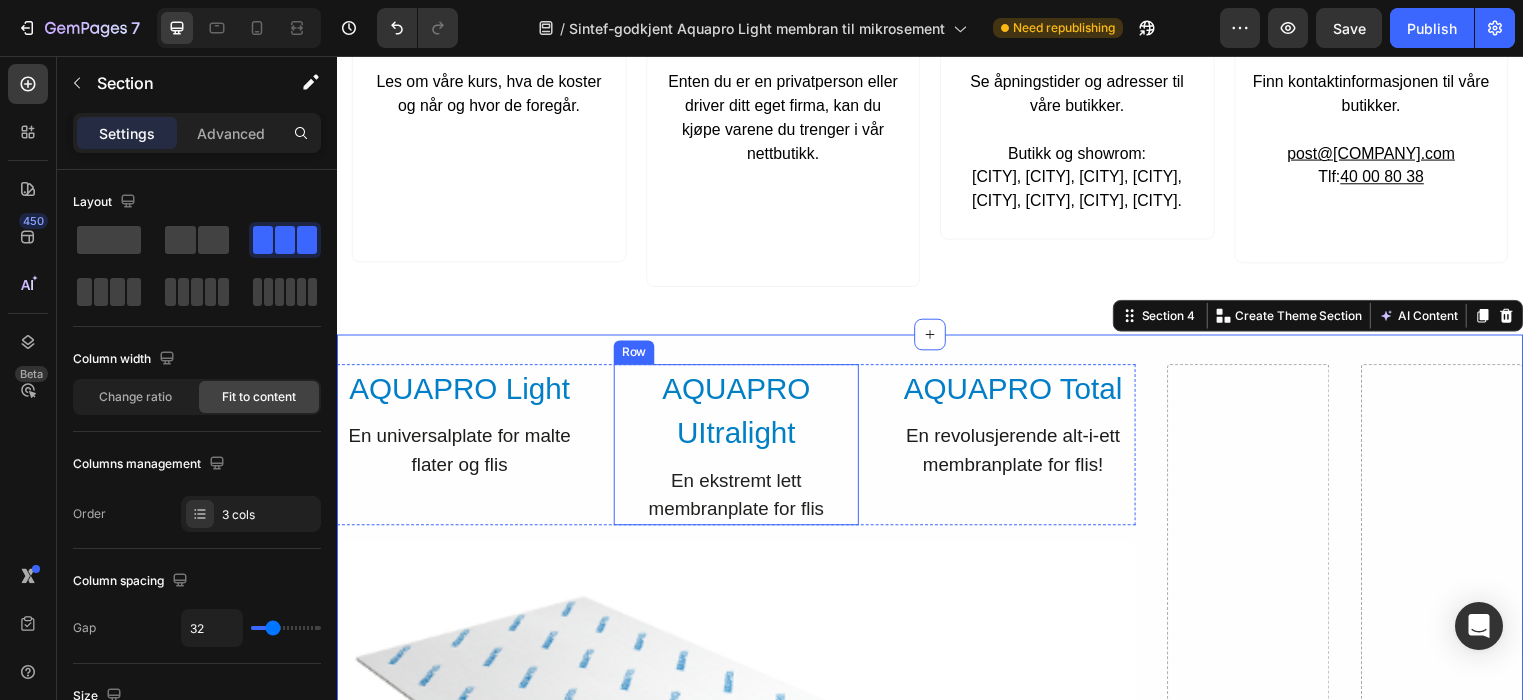 scroll, scrollTop: 3596, scrollLeft: 0, axis: vertical 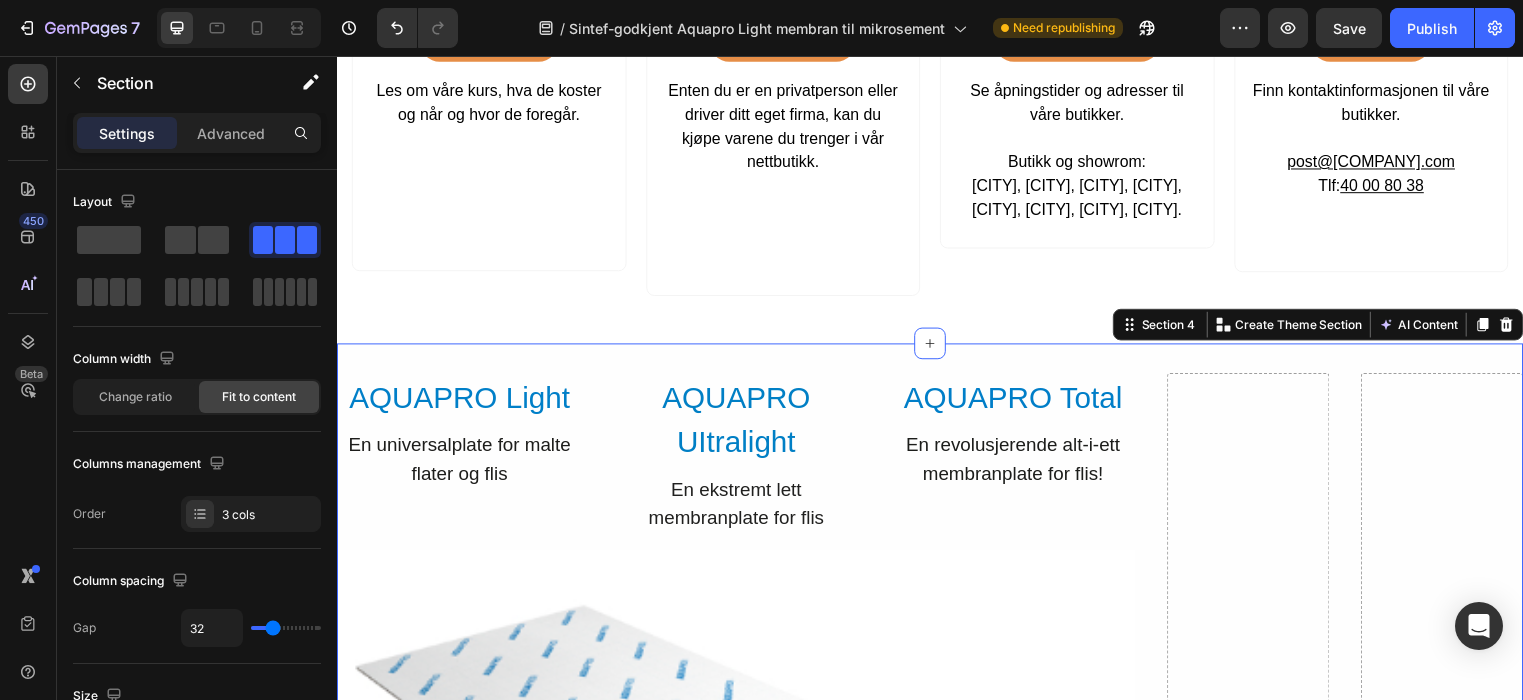 click on "AQUAPRO Light Heading En universalplate for malte flater og flis Text Block Row AQUAPRO UItralight Heading En ekstremt lett membranplate for flis Text Block Row AQUAPRO Total Heading En revolusjerende alt-i-ett membranplate for flis! Text Block Row Row Image Row To storrelser: Text Block 8x600x2440mm - 1,46m2 Art.nr: BAC44708-80A Text Block 8x900x2440mm - 2,19m2 Art.nr: BAC44708-90A Text Block Godkjent for maling og flis Ubrennbar  Rask montering Text Block Row AQUAPRO Light Button Row To storrelser (tykkelse): Text Block Storrelse: 12x600x2440mm (1,46m2) Art.nr: PL202020 Text Block Storrelse: 20x600x2440mm (1,46m2) Art.nr: PL202024 Text Block Ekstremt lett (1,2 kg/m) Fleksible tettemuligheter Damptett Teknisk Godkjenning TG 20927 Godkjent mot yttervegg og kalde rom Text Block AQUAPRO UItralight Button Row Reduserer byggetiden! Text Block Storrelse: 15x1200x2440mm (2,92m?) Art.nr: PLE2032 Text Block Text Block AQUAPRO Total Button Row Row Row
Drop element here
Section 4" at bounding box center (937, 955) 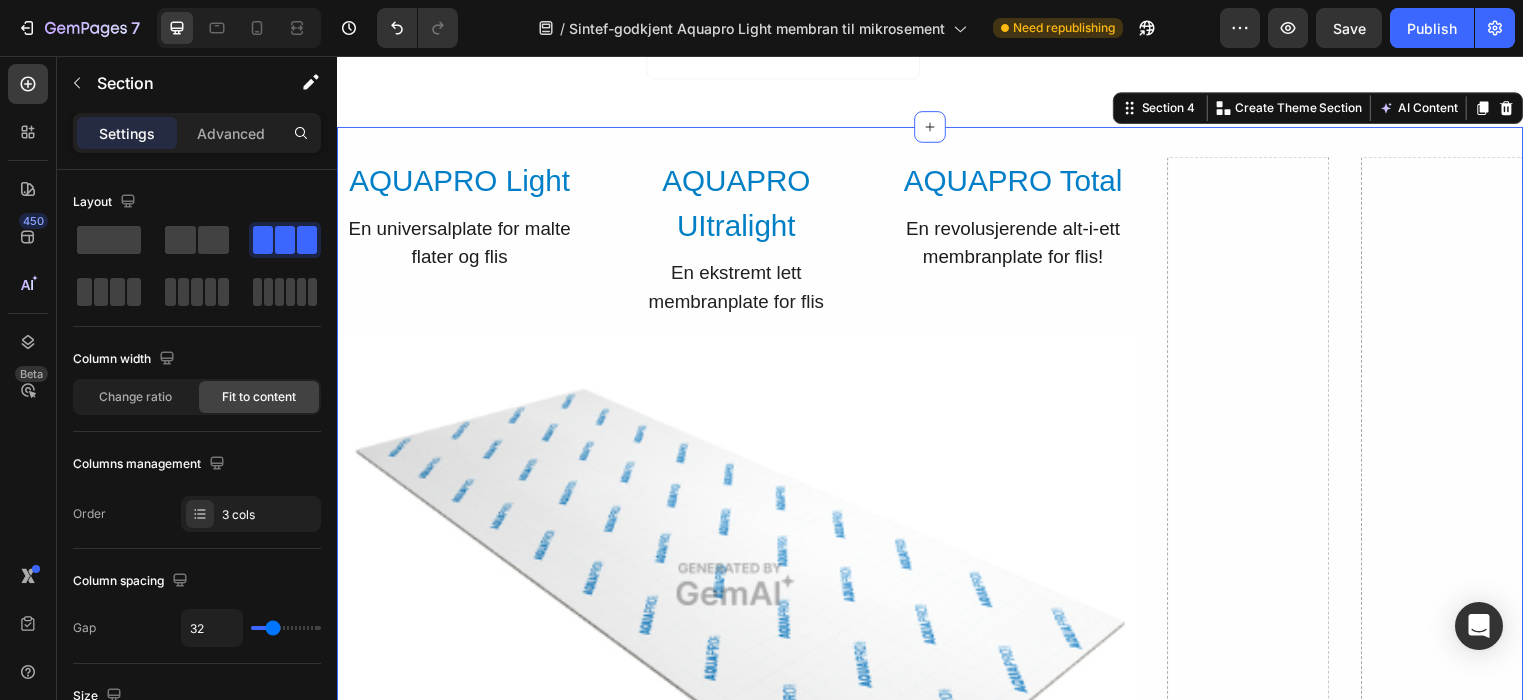 scroll, scrollTop: 3817, scrollLeft: 0, axis: vertical 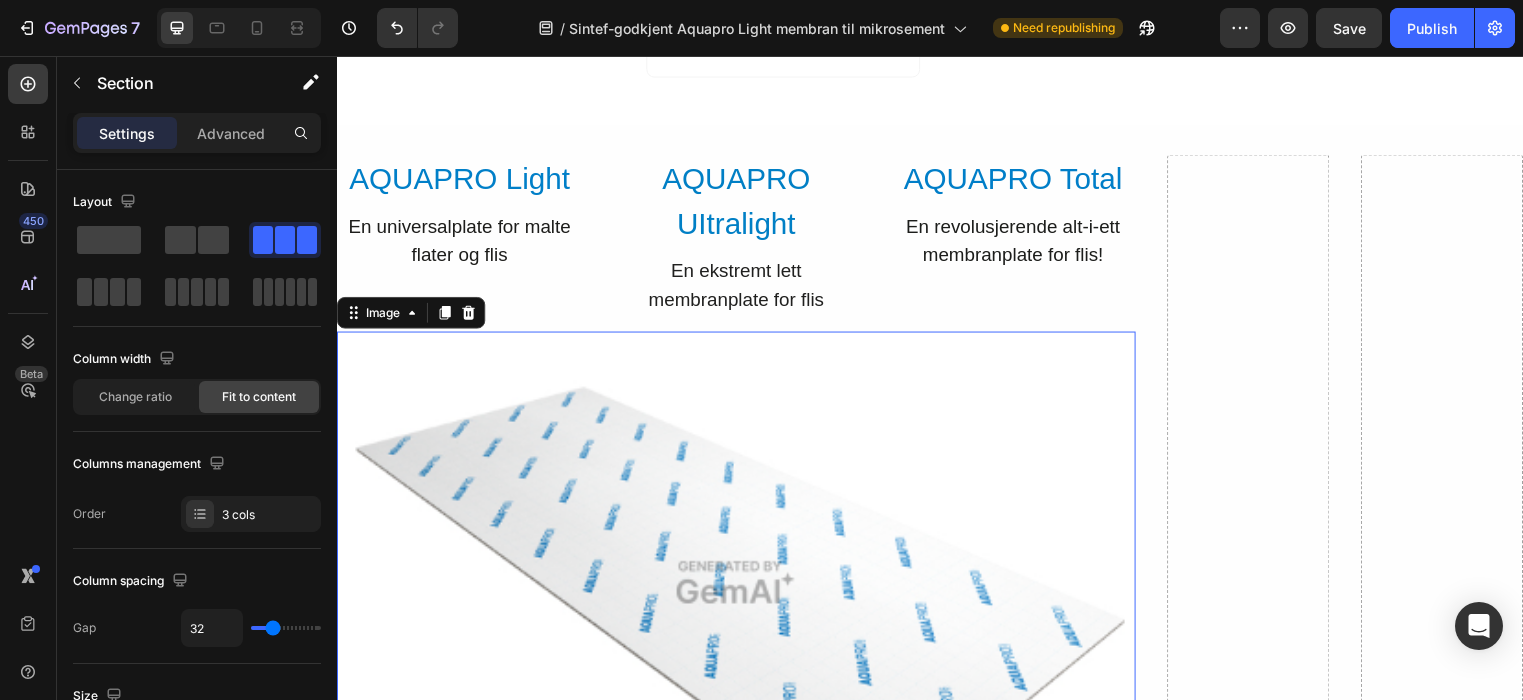 click at bounding box center (741, 589) 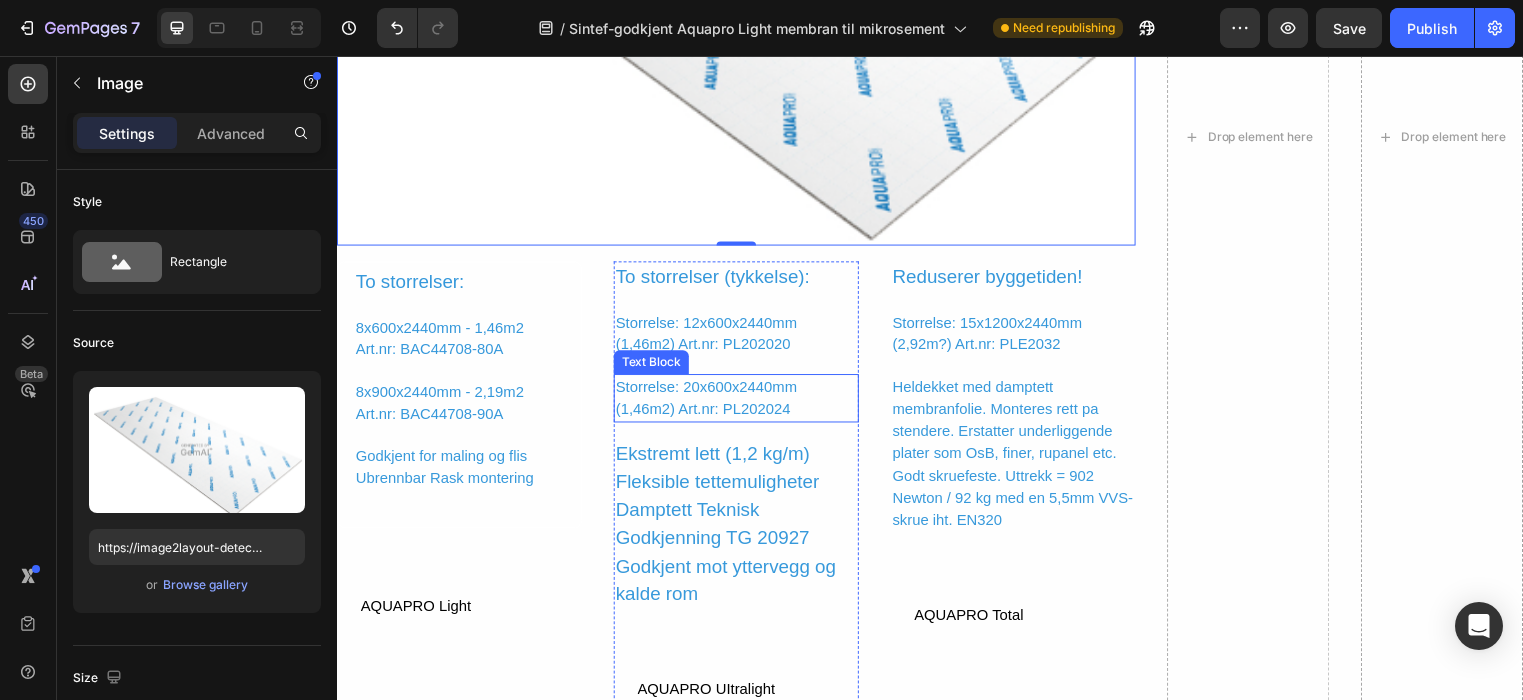 scroll, scrollTop: 4330, scrollLeft: 0, axis: vertical 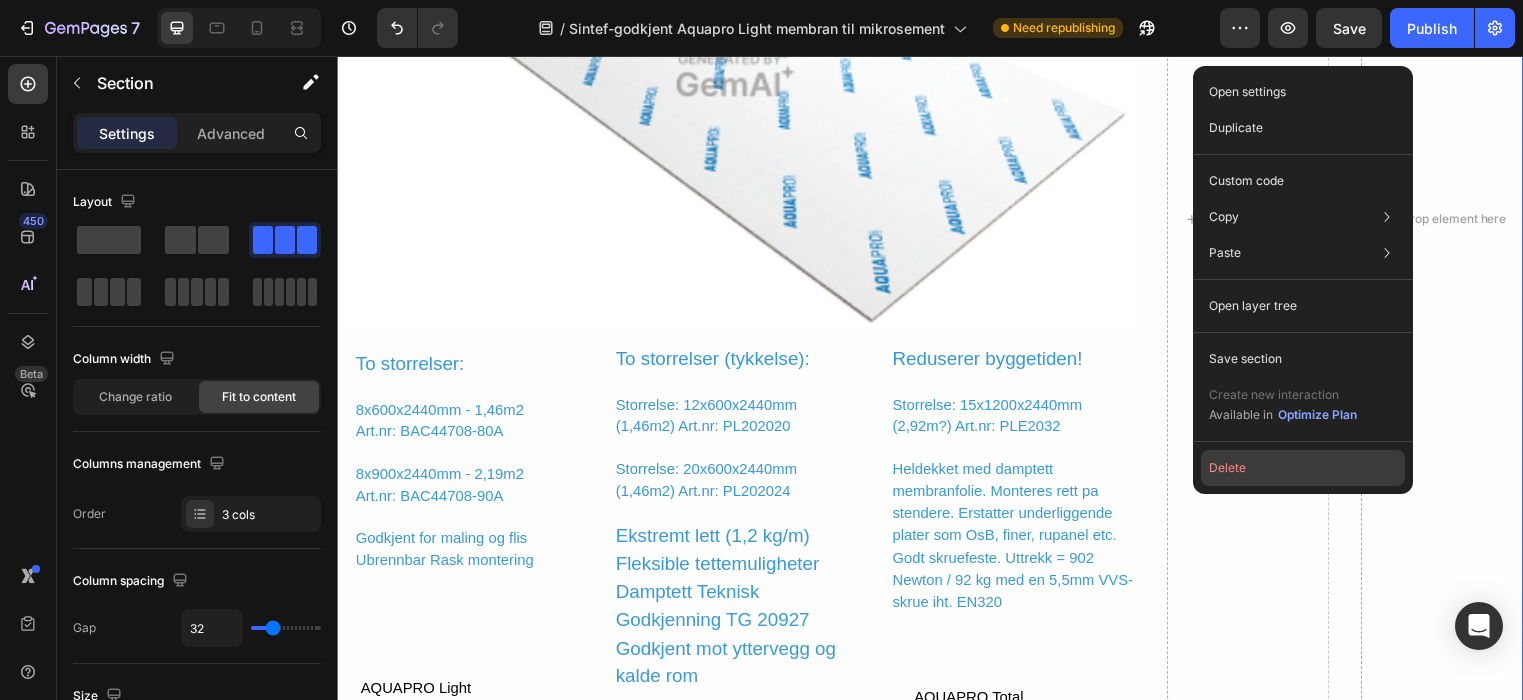 click on "Delete" 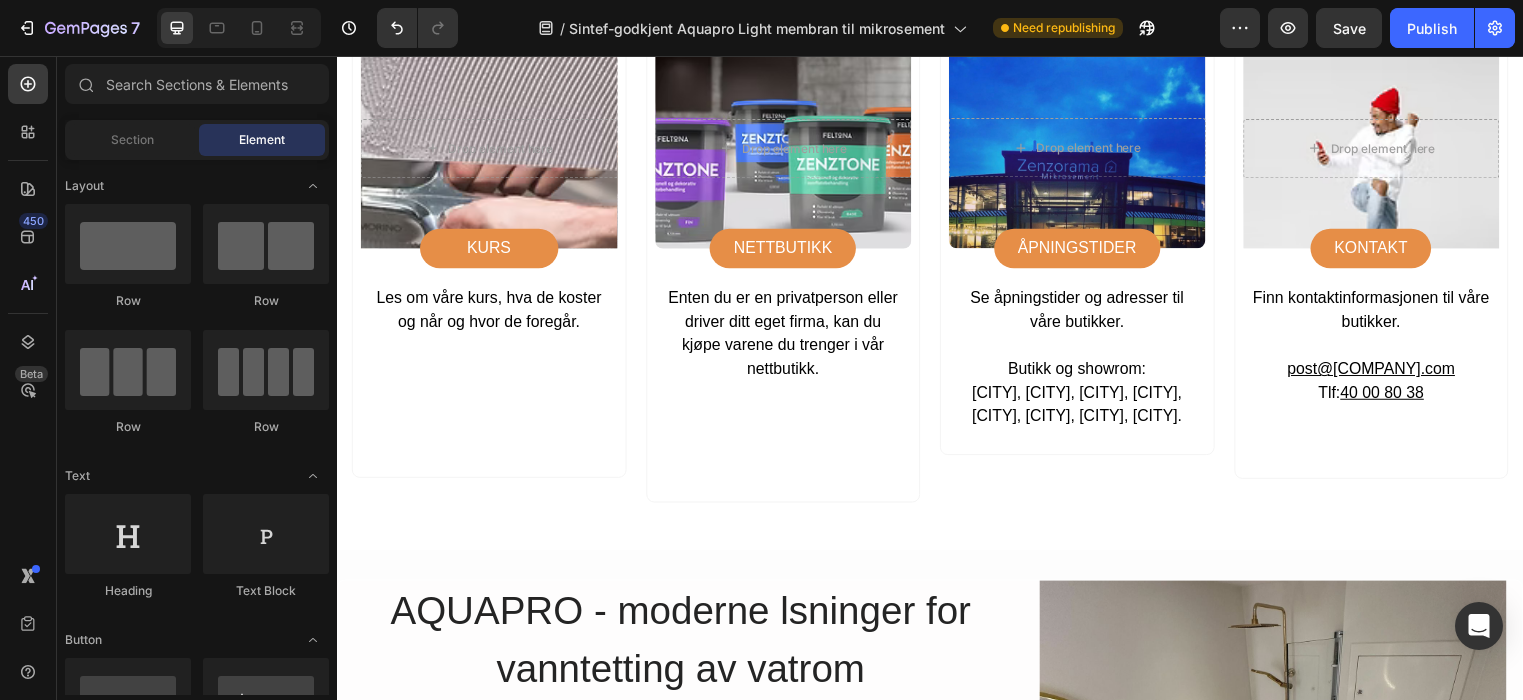 scroll, scrollTop: 3354, scrollLeft: 0, axis: vertical 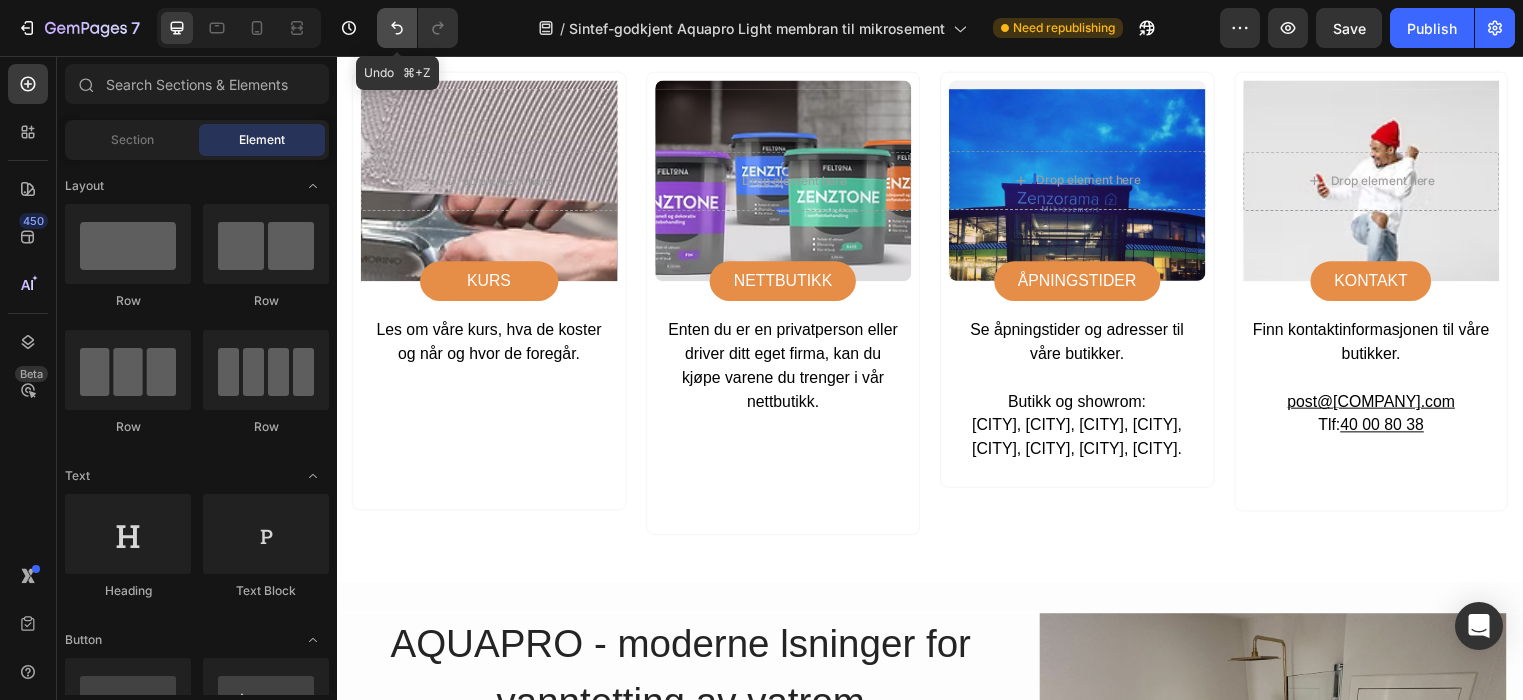 click 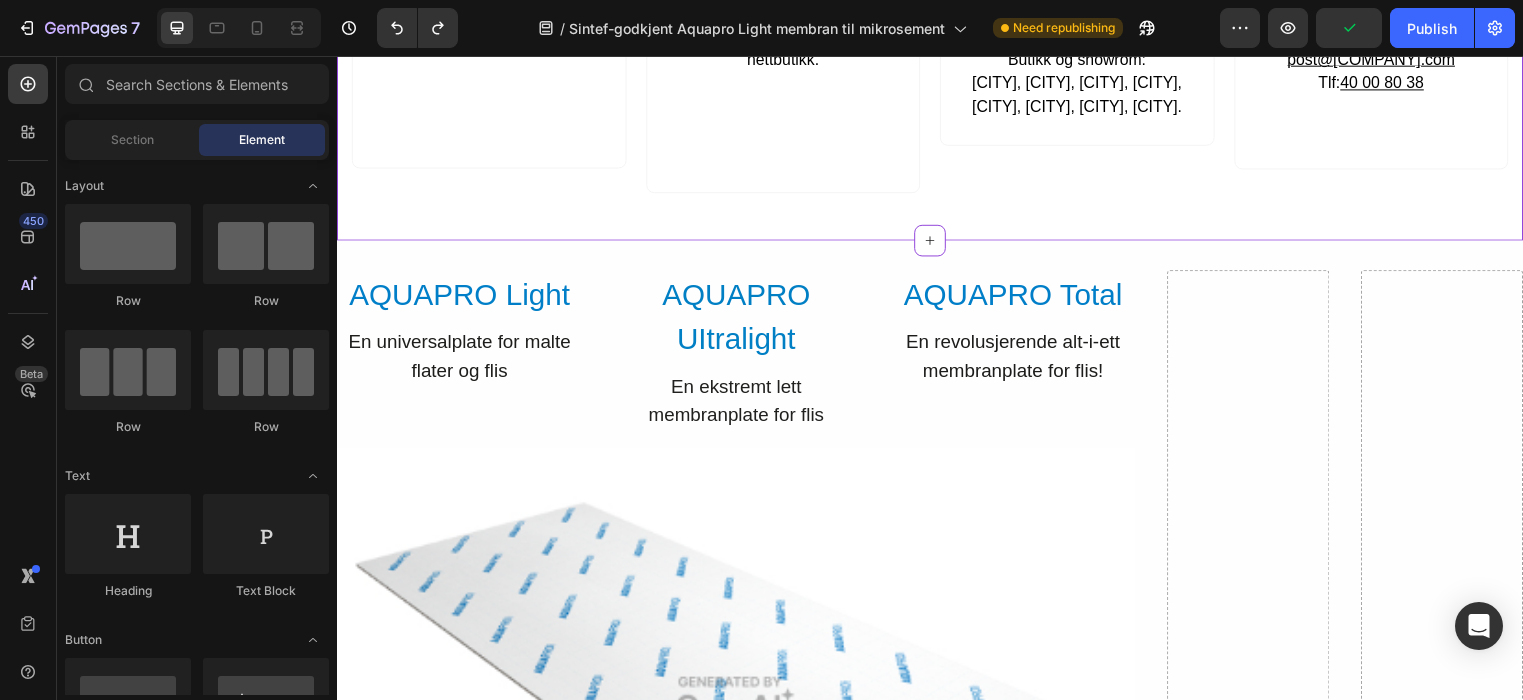 scroll, scrollTop: 3712, scrollLeft: 0, axis: vertical 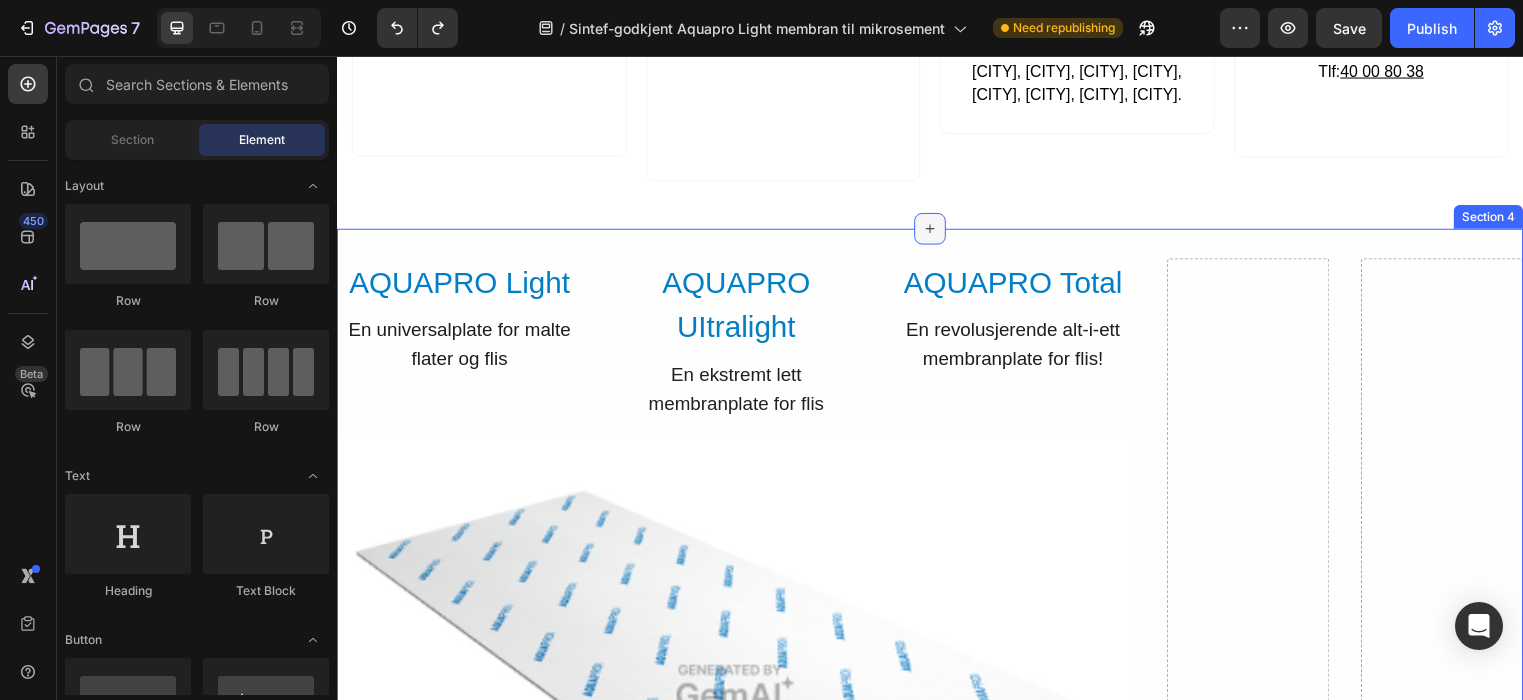 click 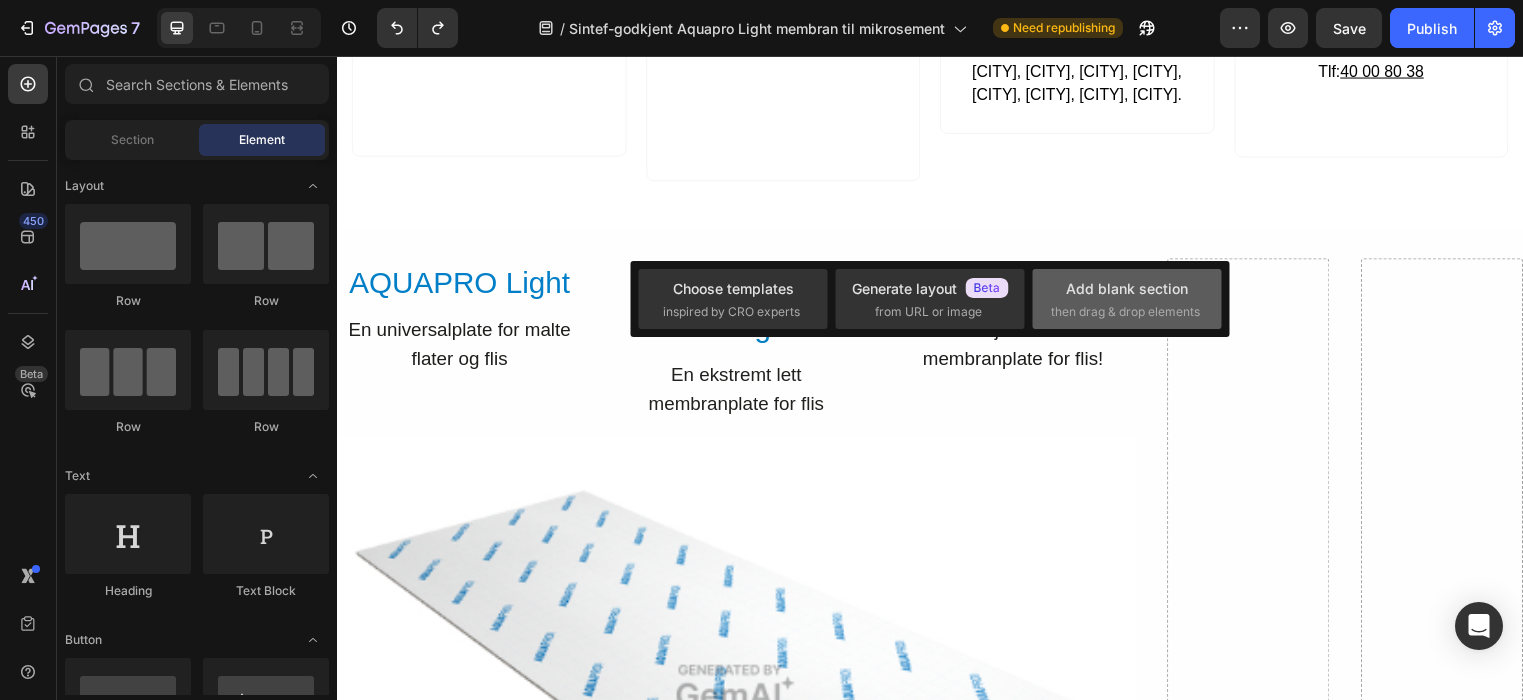 click on "Add blank section  then drag & drop elements" at bounding box center (1127, 299) 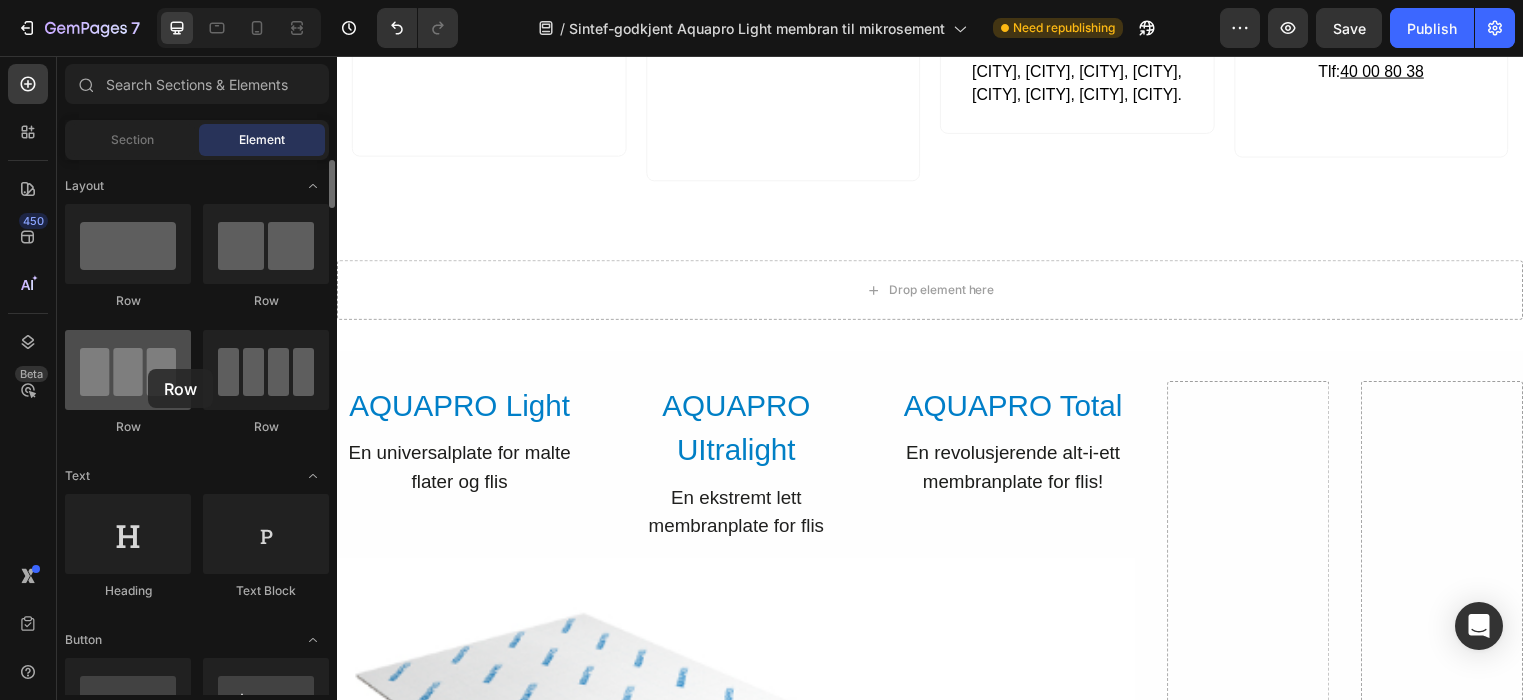 click at bounding box center [128, 370] 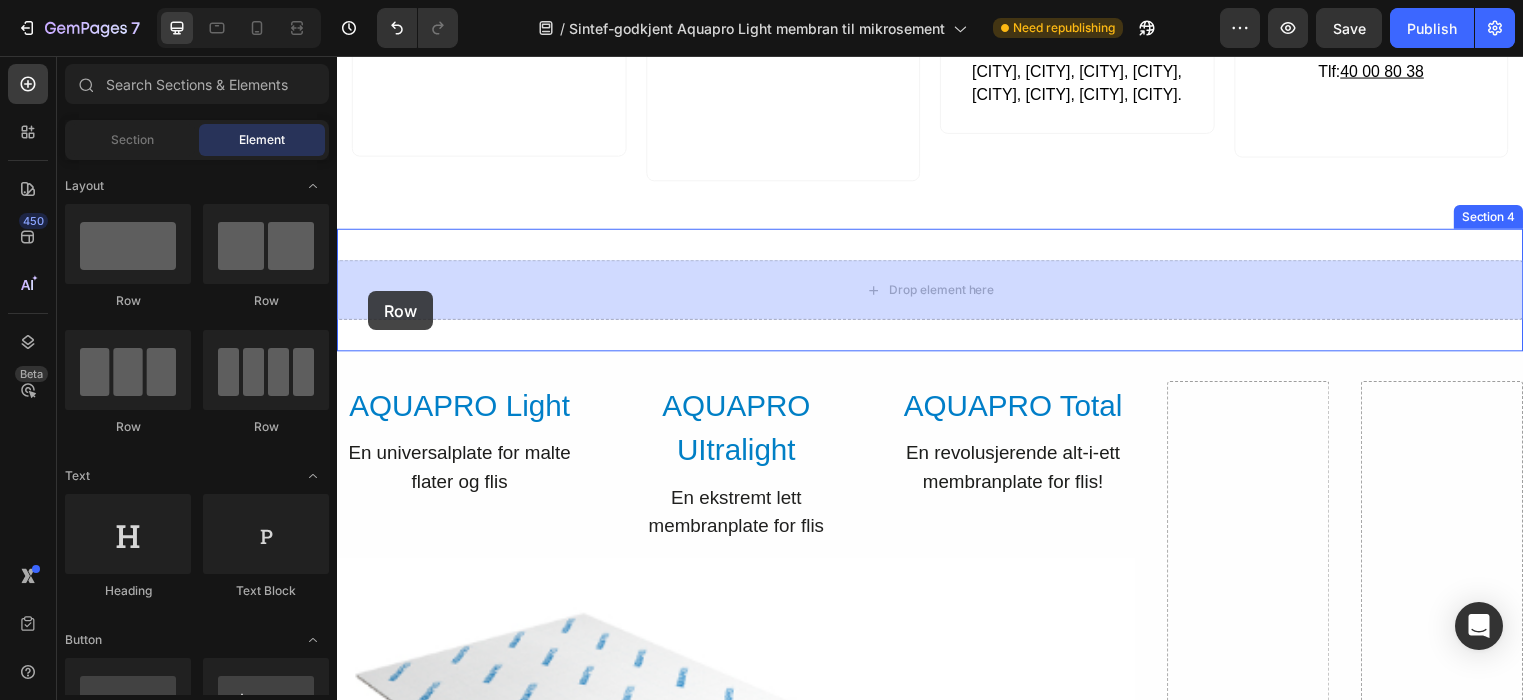 drag, startPoint x: 485, startPoint y: 424, endPoint x: 371, endPoint y: 293, distance: 173.65771 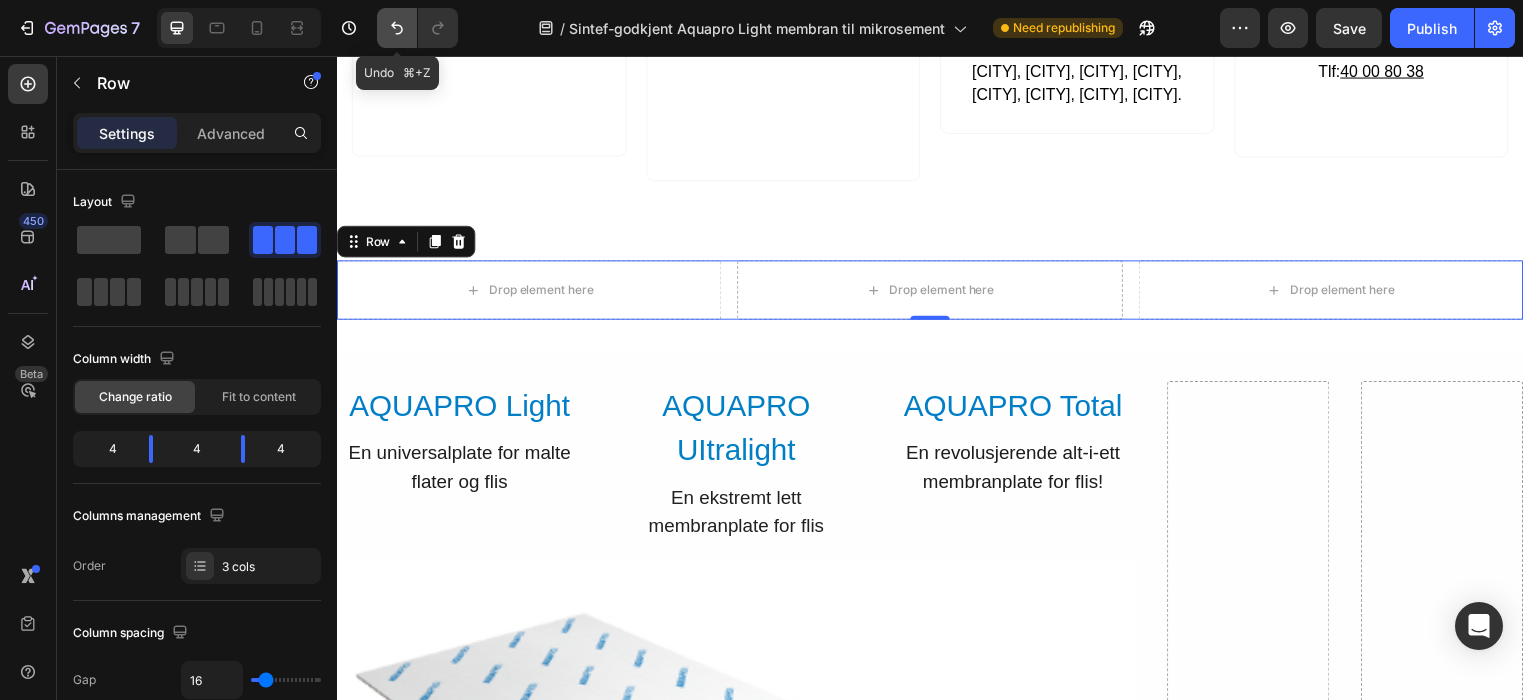 click 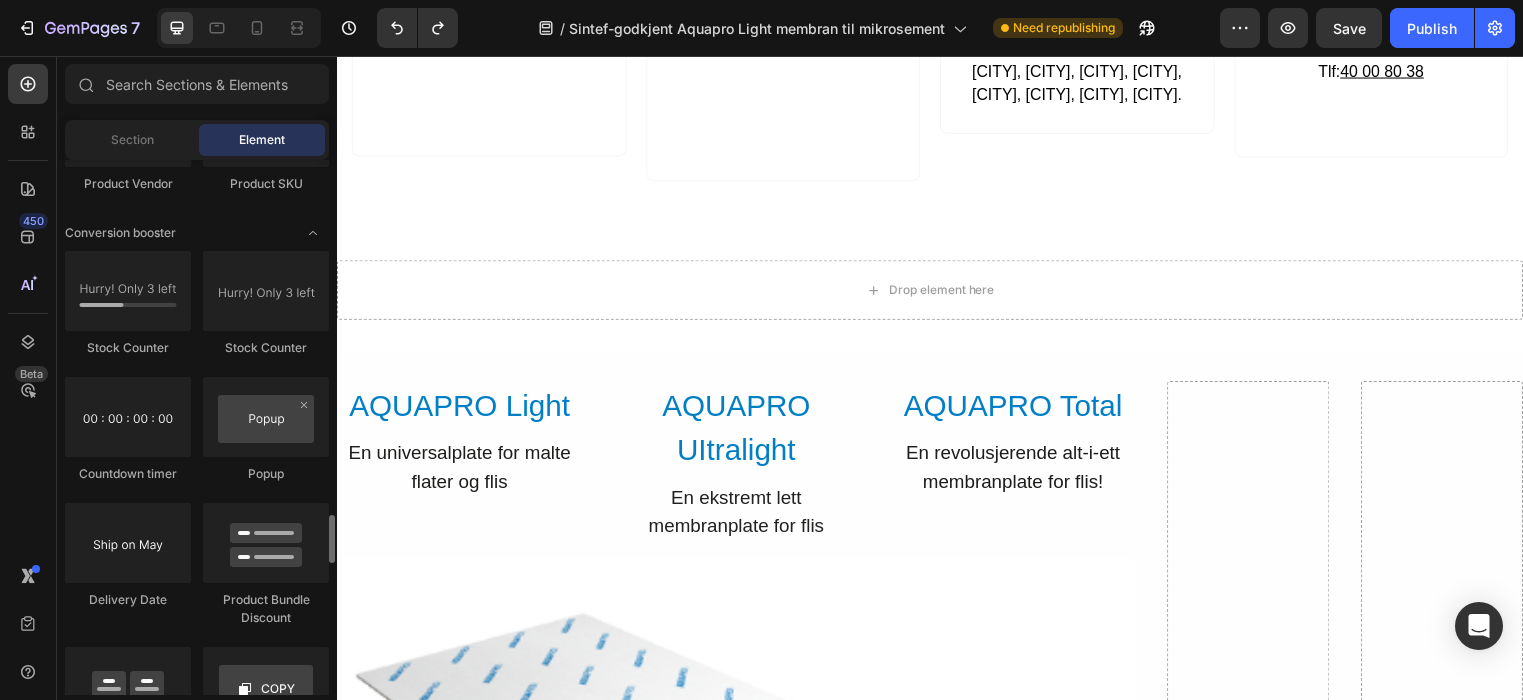 scroll, scrollTop: 3925, scrollLeft: 0, axis: vertical 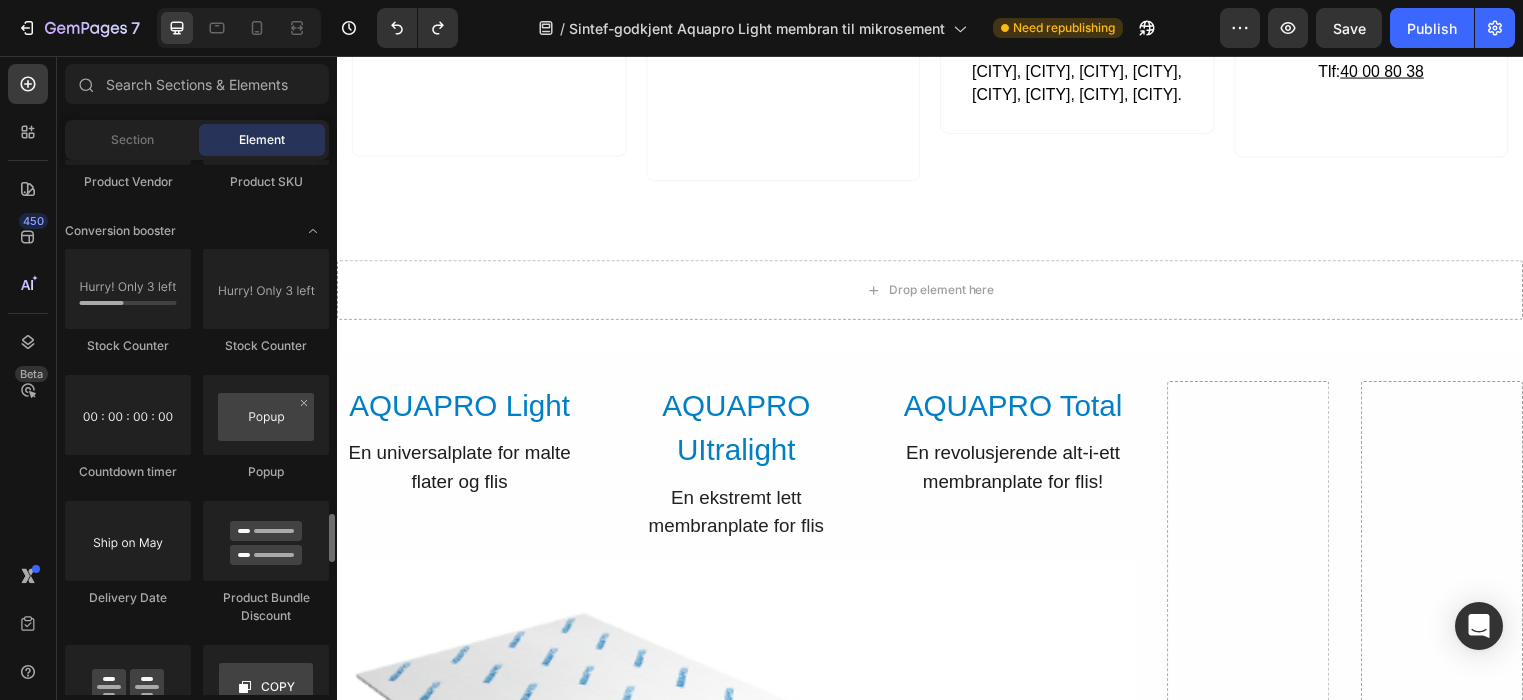 click on "Stock Counter
Stock Counter
Countdown timer
Popup
Delivery Date
Product Bundle Discount
Product Bundle Discount
Copy Coupon Code" 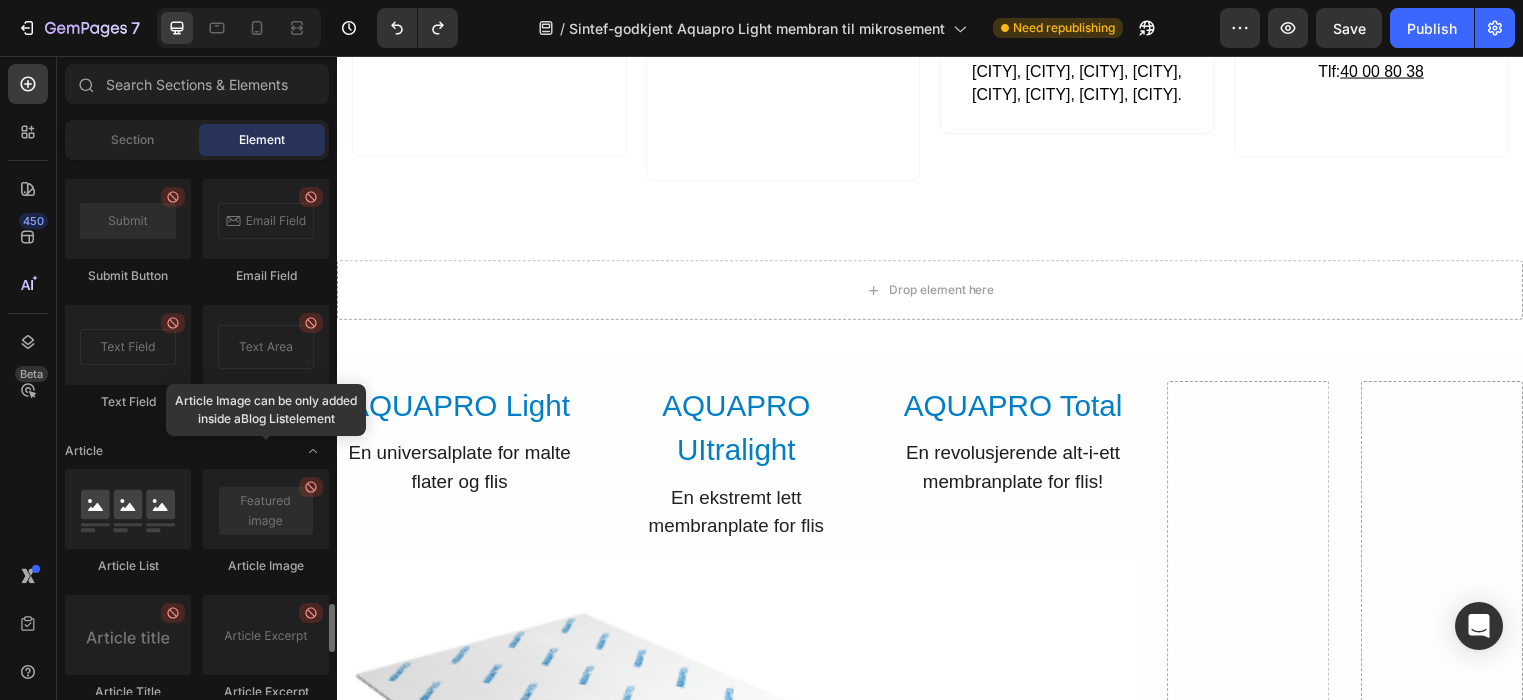 scroll, scrollTop: 4839, scrollLeft: 0, axis: vertical 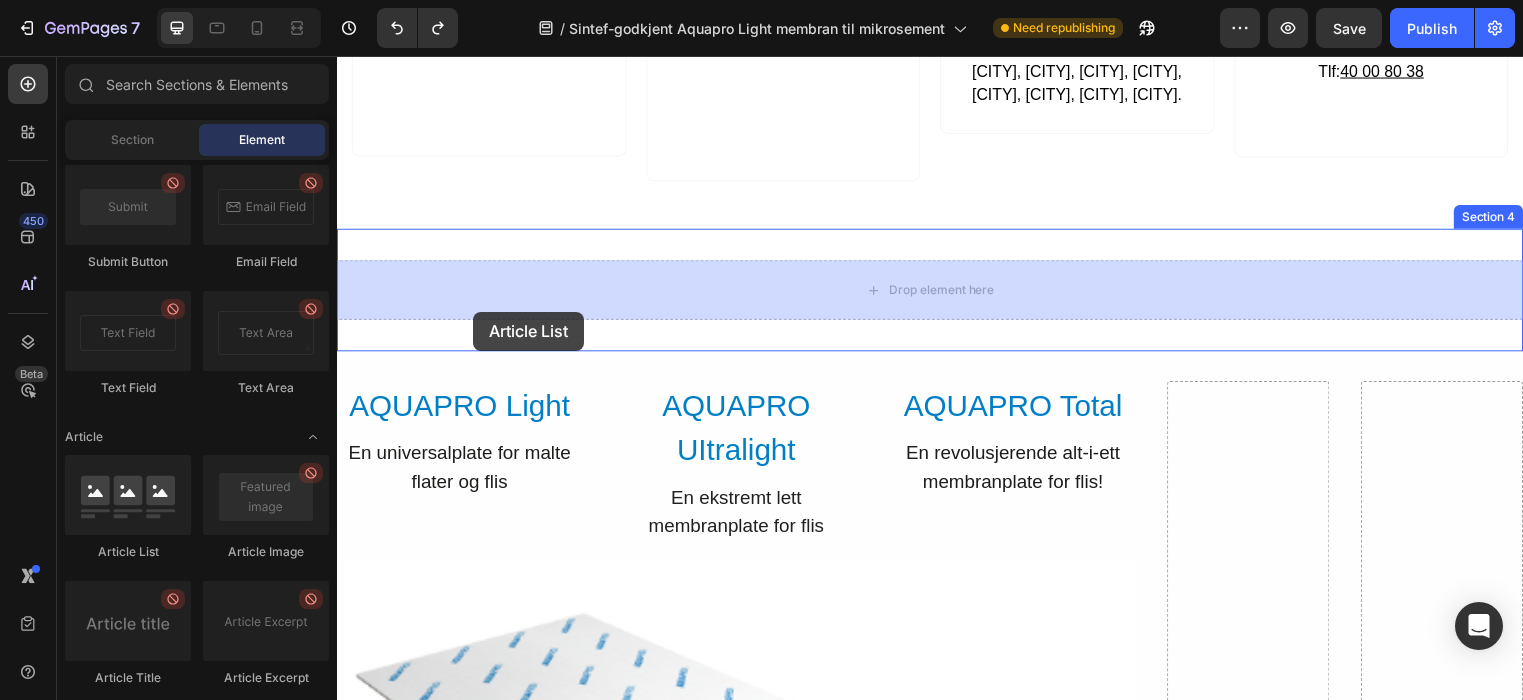 drag, startPoint x: 488, startPoint y: 547, endPoint x: 475, endPoint y: 315, distance: 232.36394 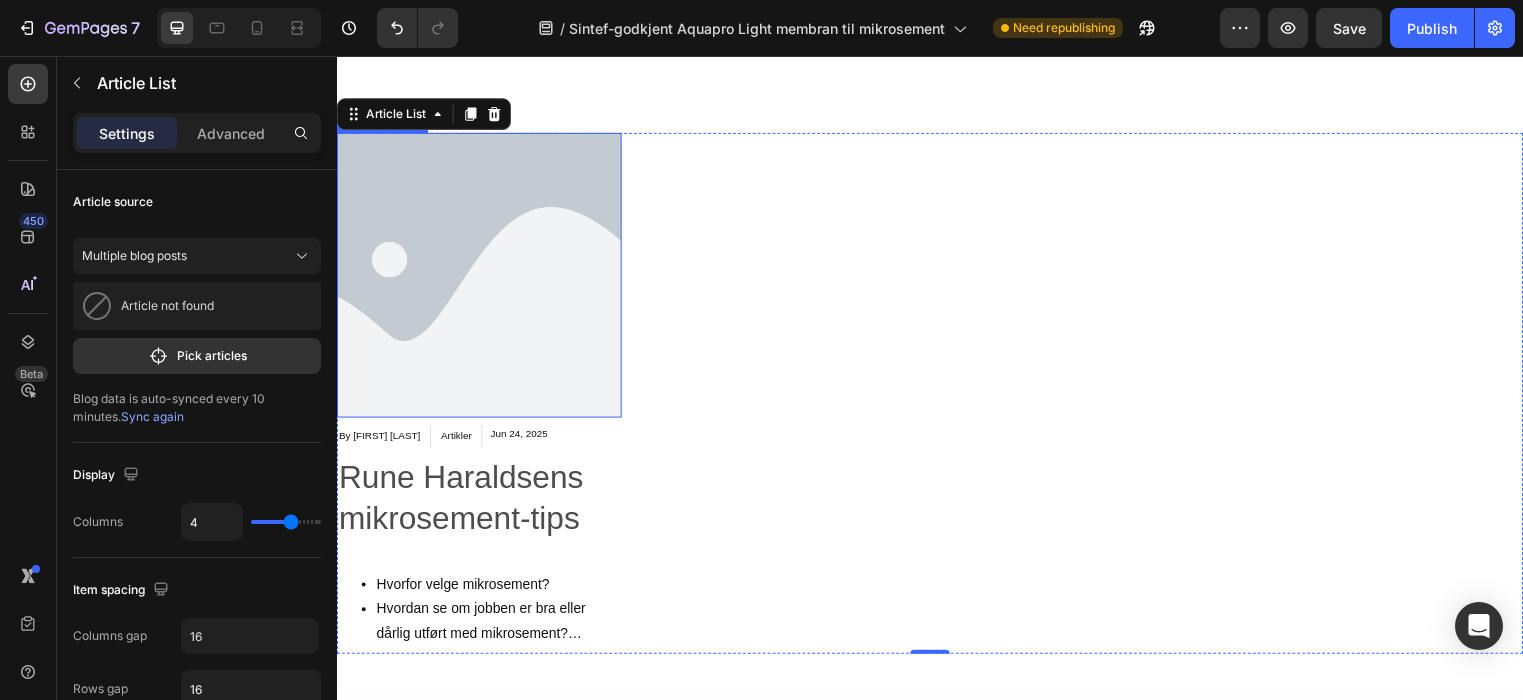 scroll, scrollTop: 3832, scrollLeft: 0, axis: vertical 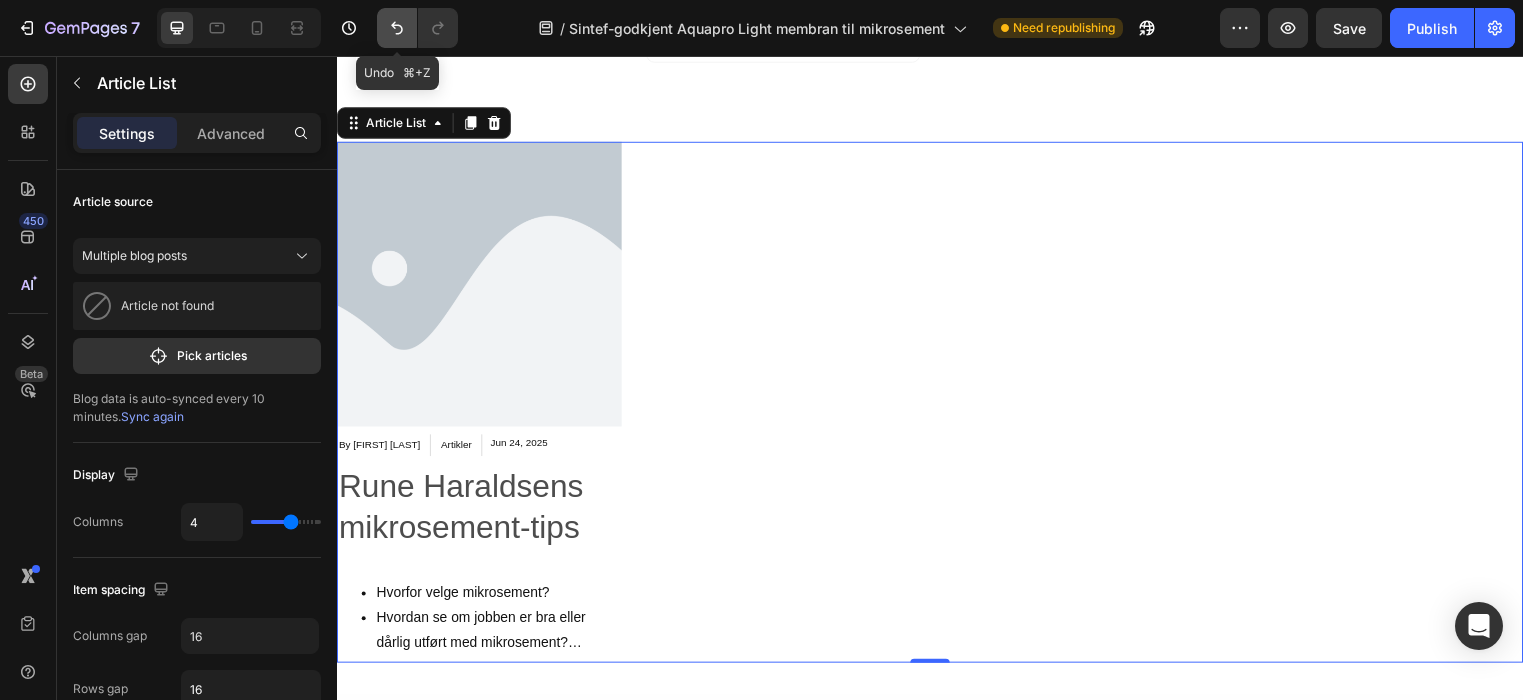 click 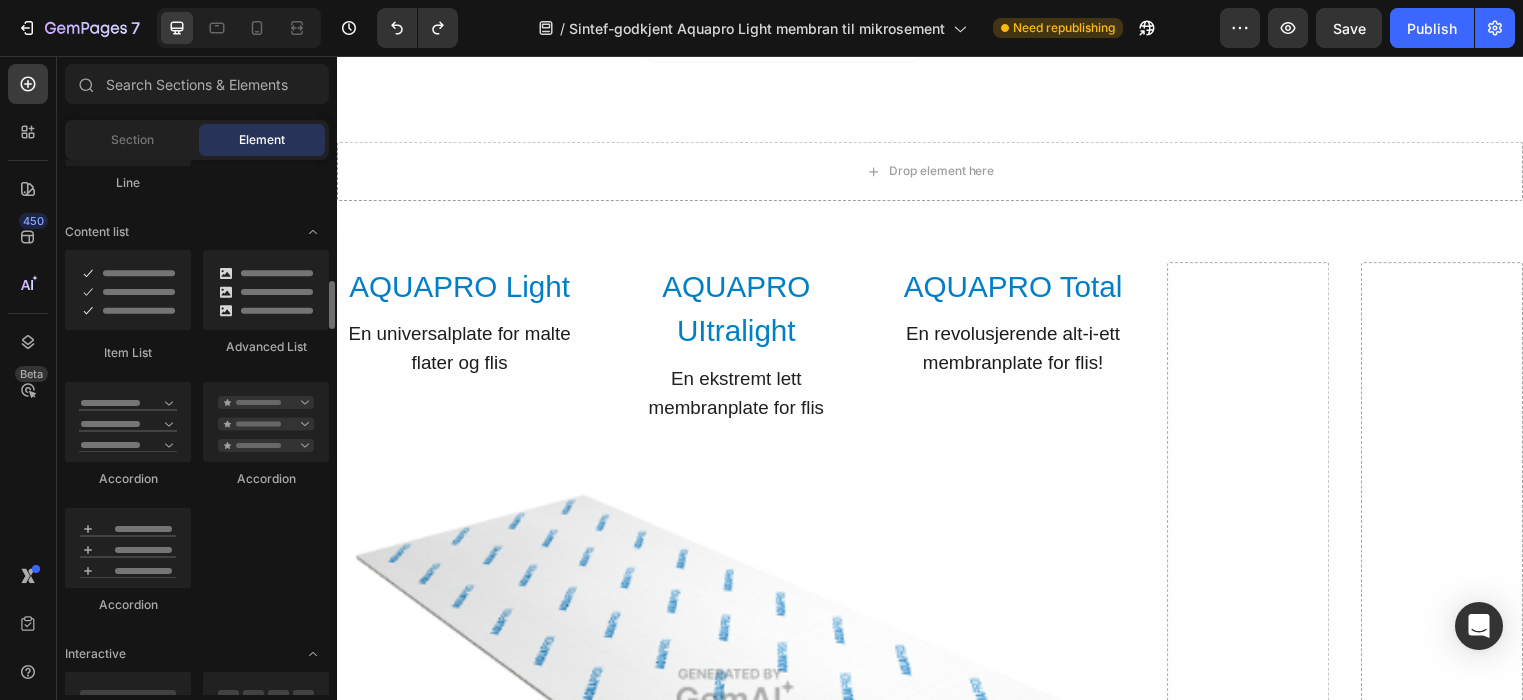 scroll, scrollTop: 1493, scrollLeft: 0, axis: vertical 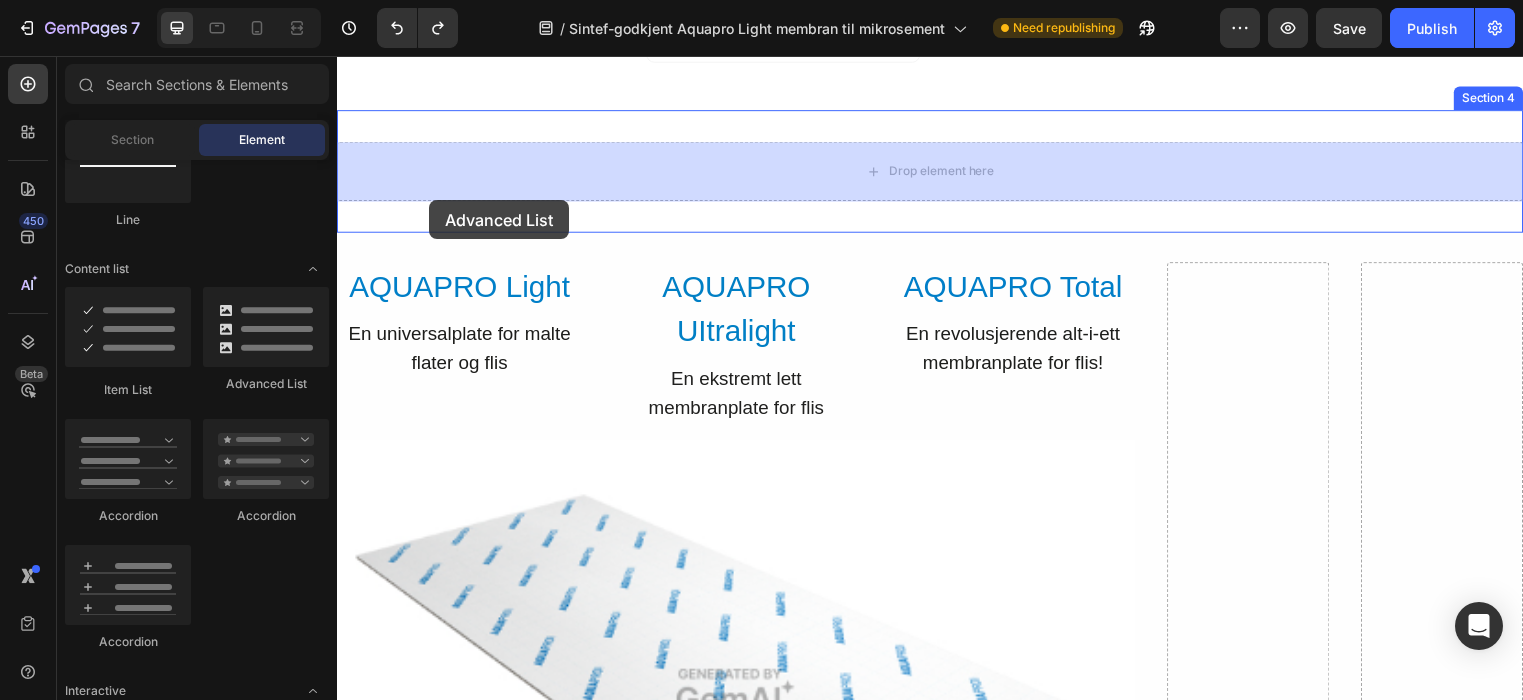 drag, startPoint x: 611, startPoint y: 405, endPoint x: 429, endPoint y: 205, distance: 270.4145 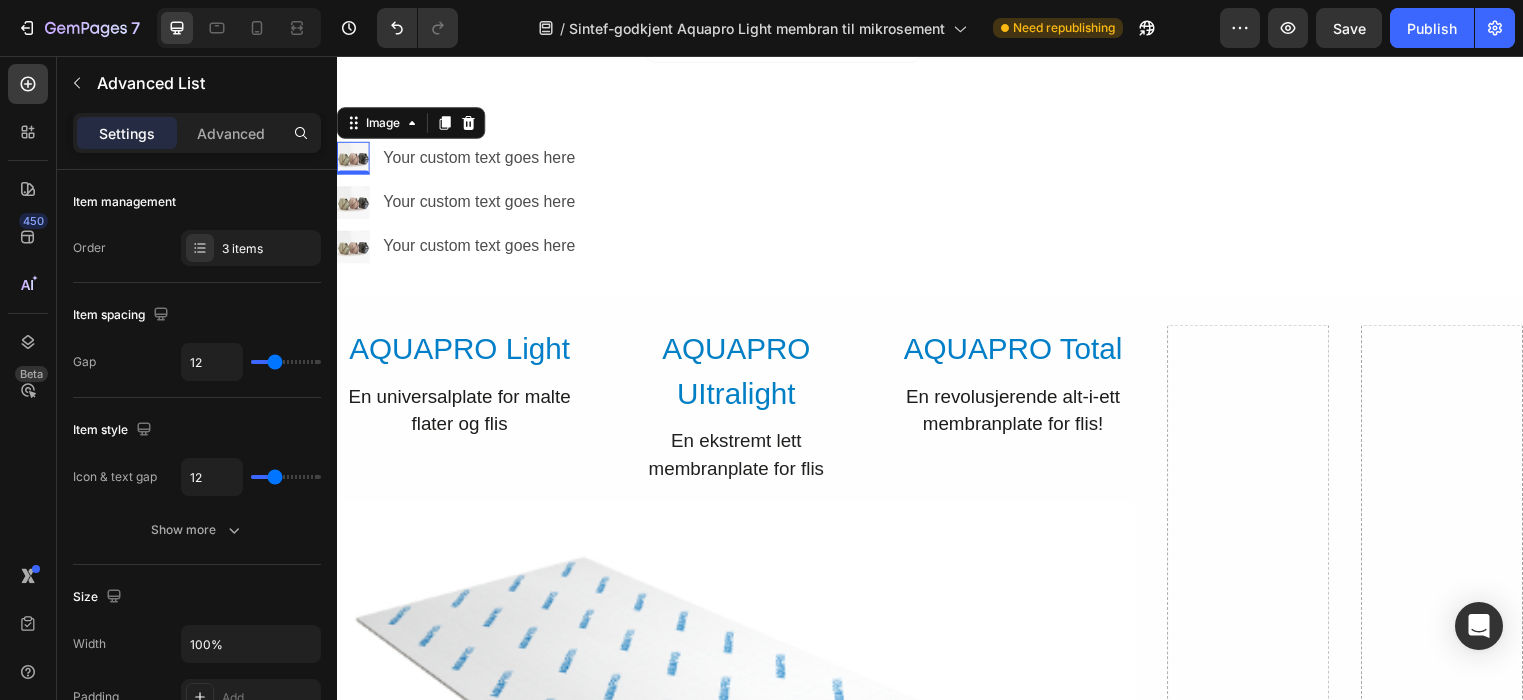 click at bounding box center (353, 159) 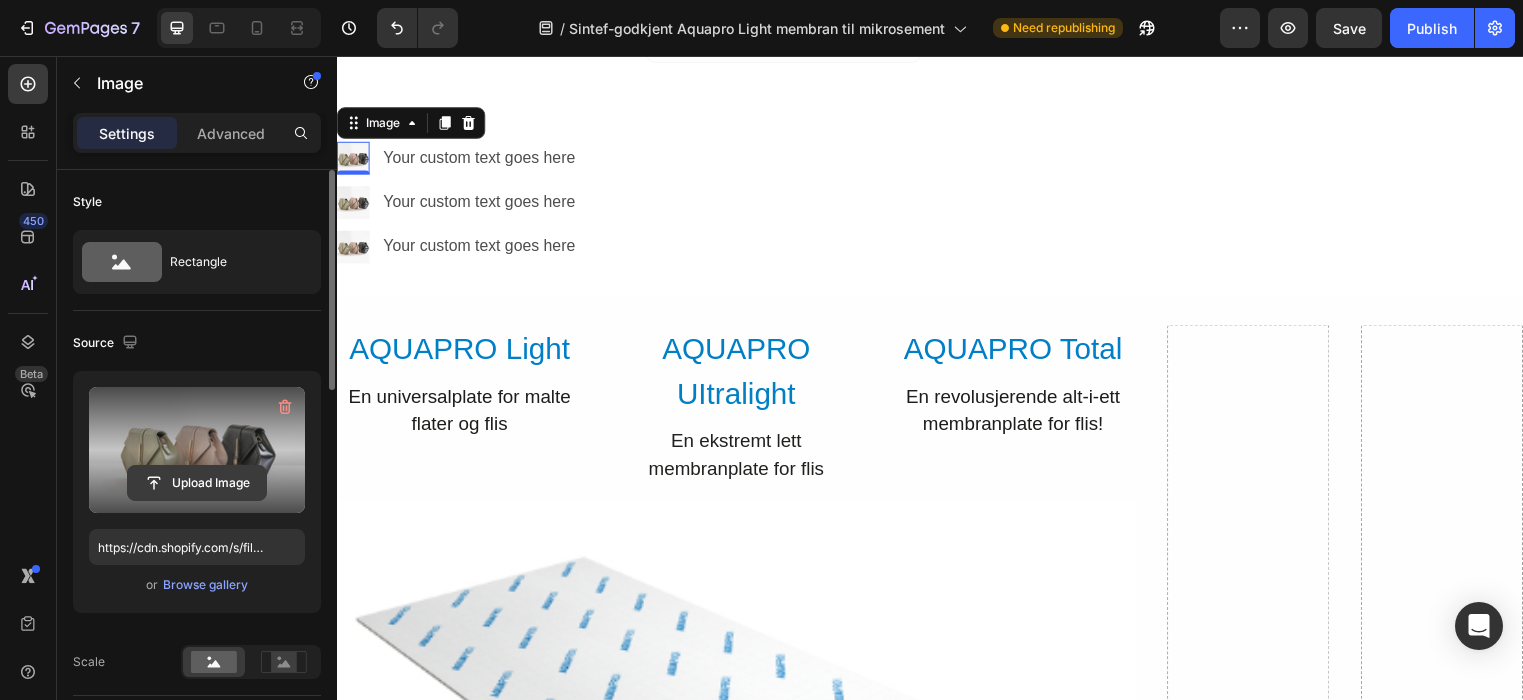 click 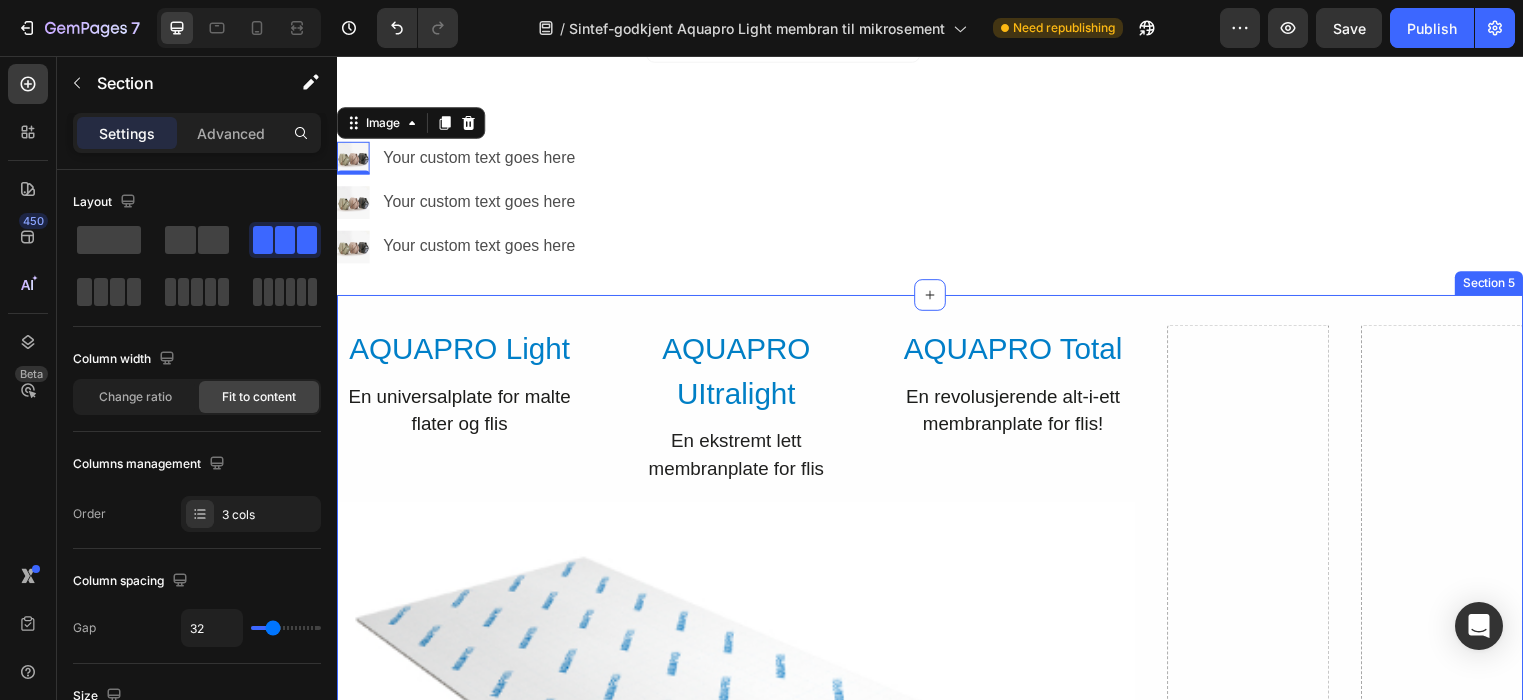 click on "Drop element here" at bounding box center (1259, 906) 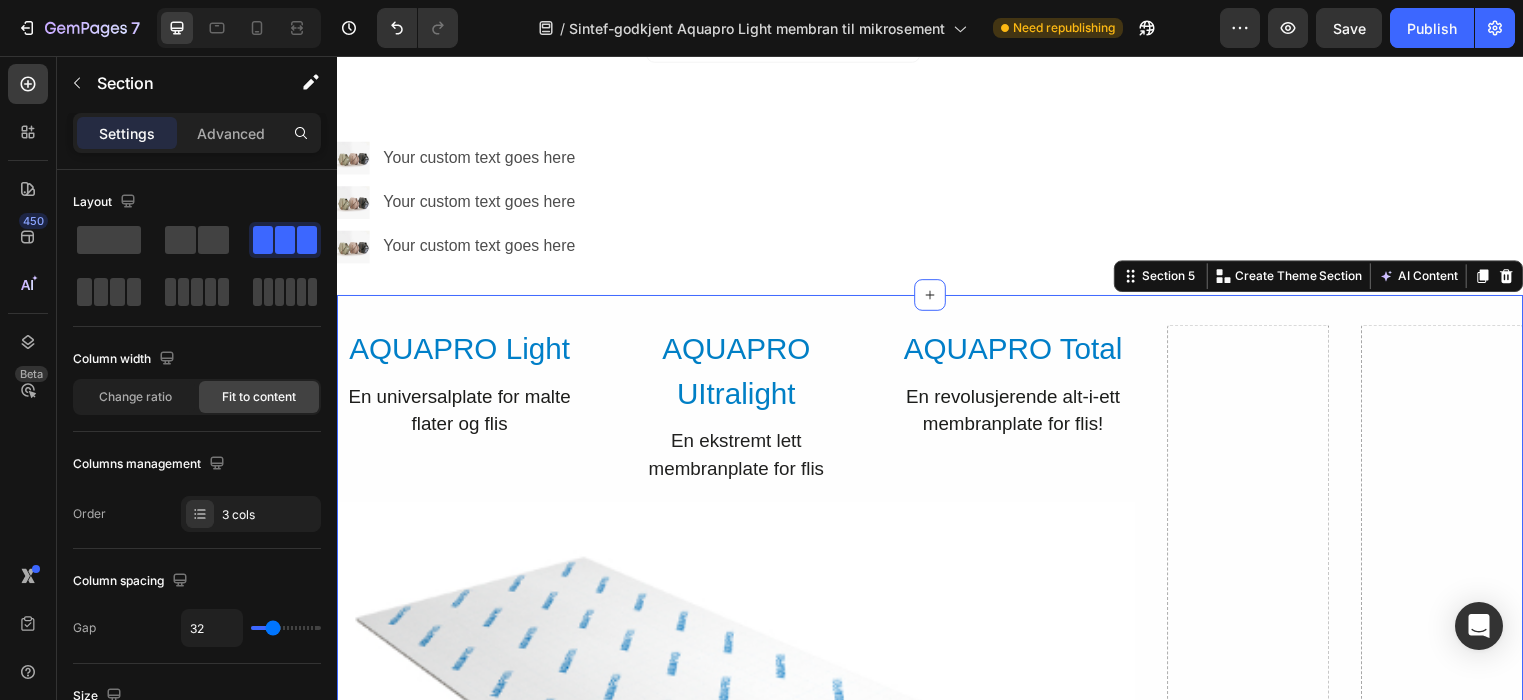 click on "Drop element here" at bounding box center [1259, 906] 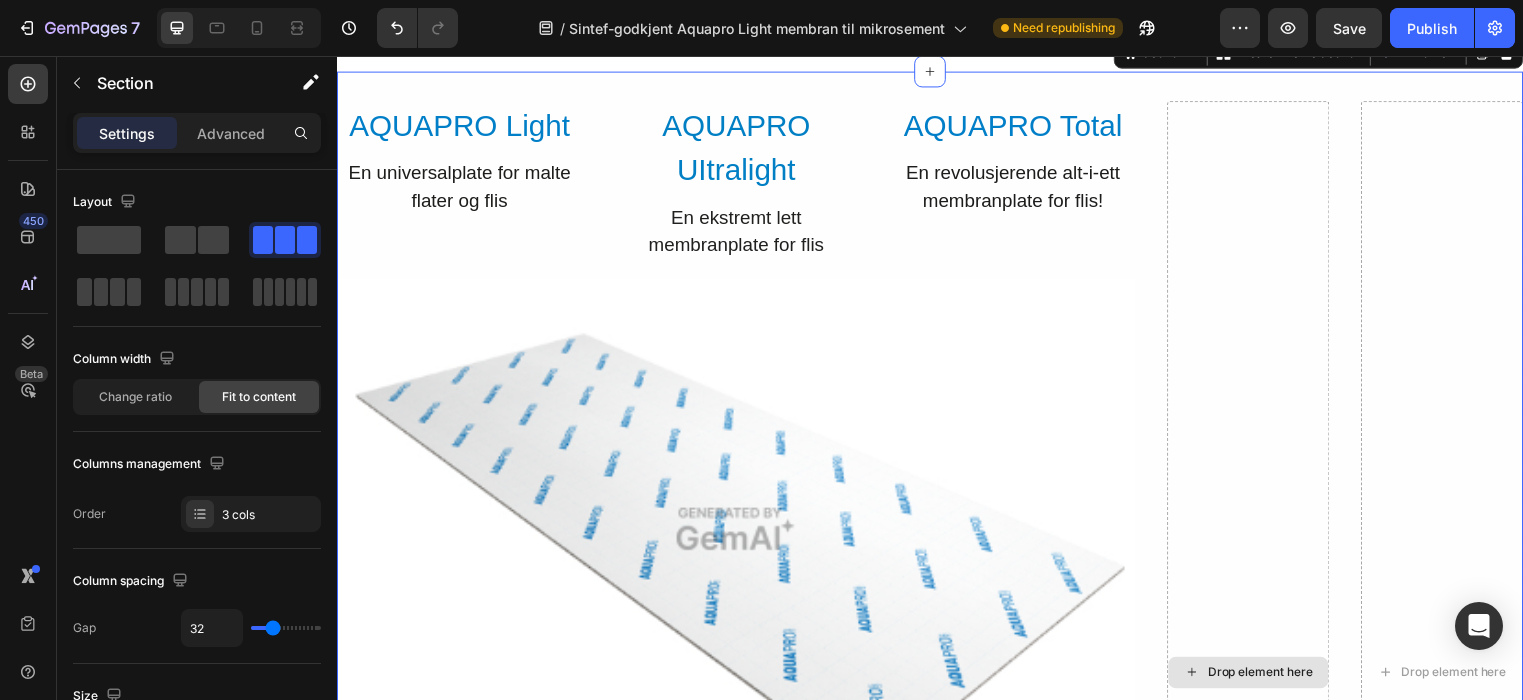 scroll, scrollTop: 4067, scrollLeft: 0, axis: vertical 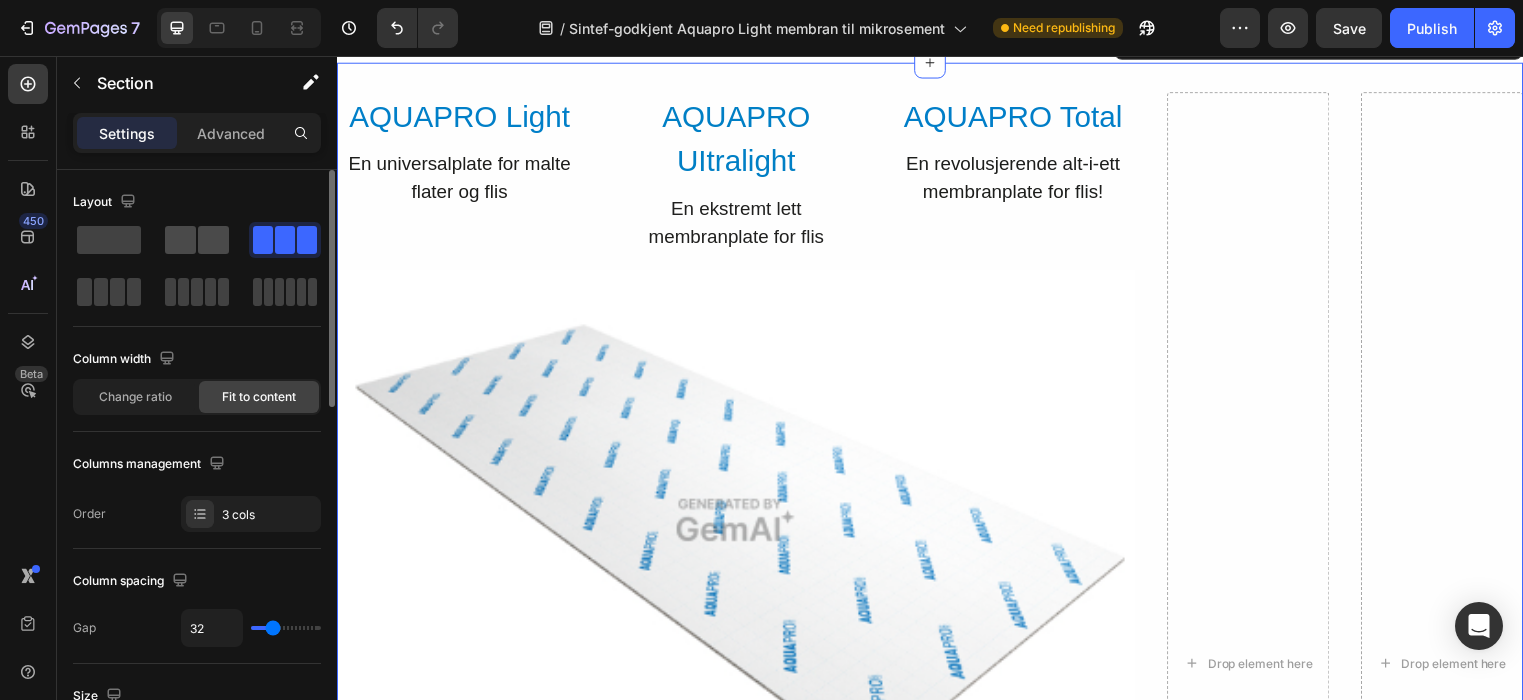 click 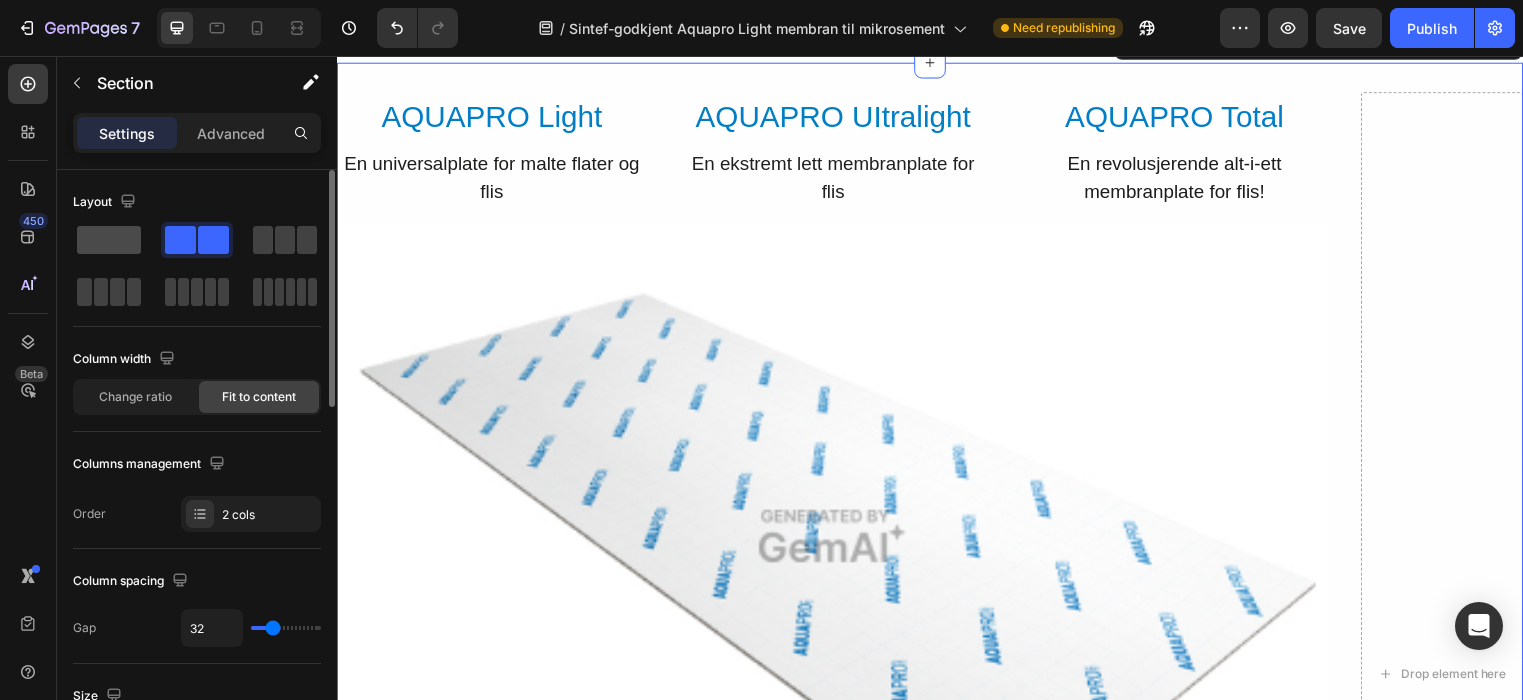 click 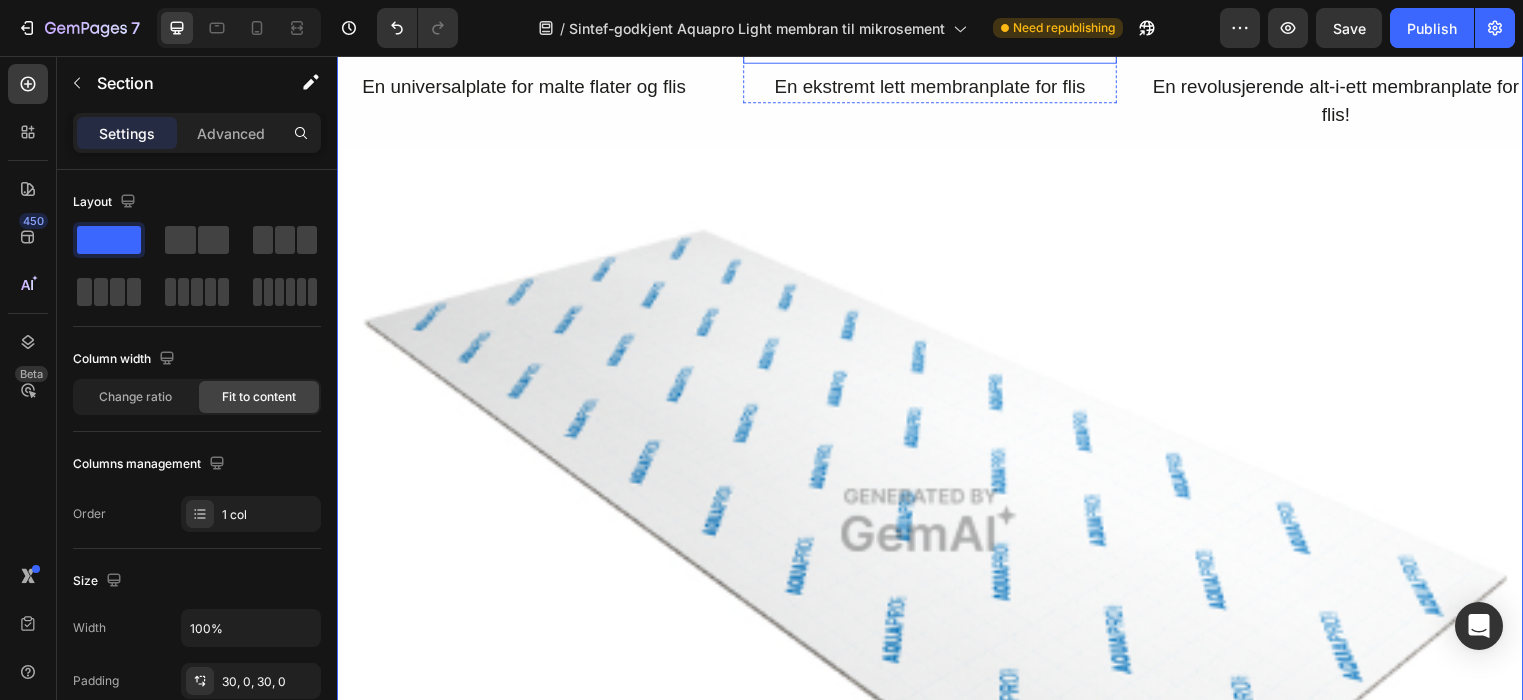 scroll, scrollTop: 4168, scrollLeft: 0, axis: vertical 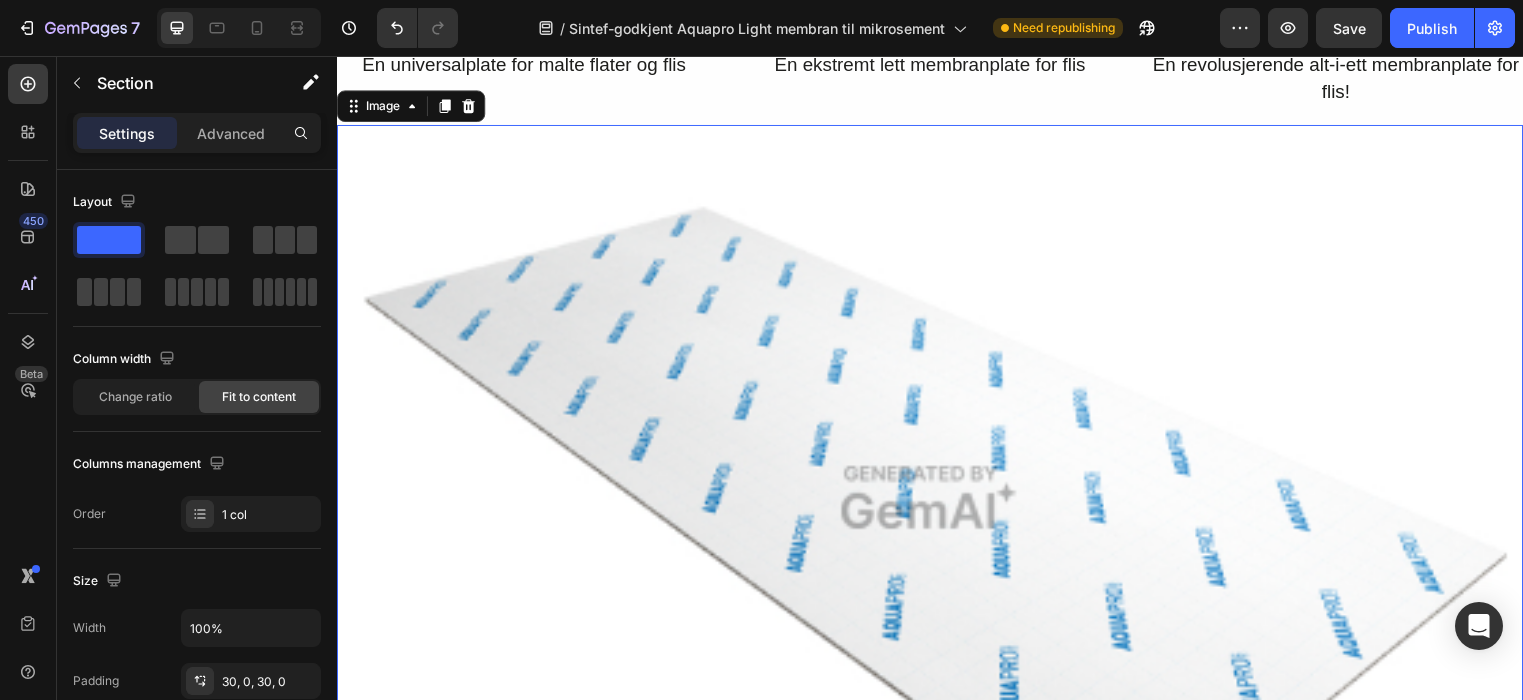 click at bounding box center [937, 504] 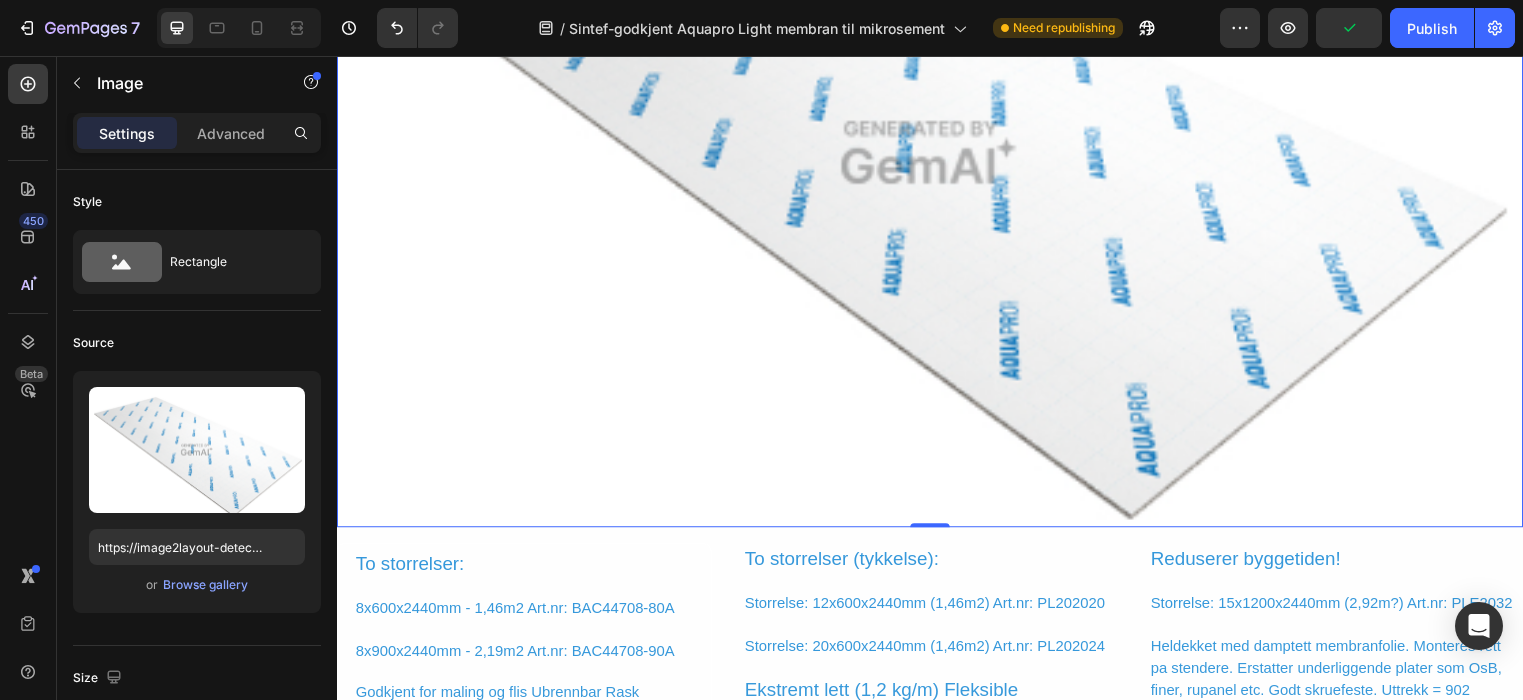 scroll, scrollTop: 4506, scrollLeft: 0, axis: vertical 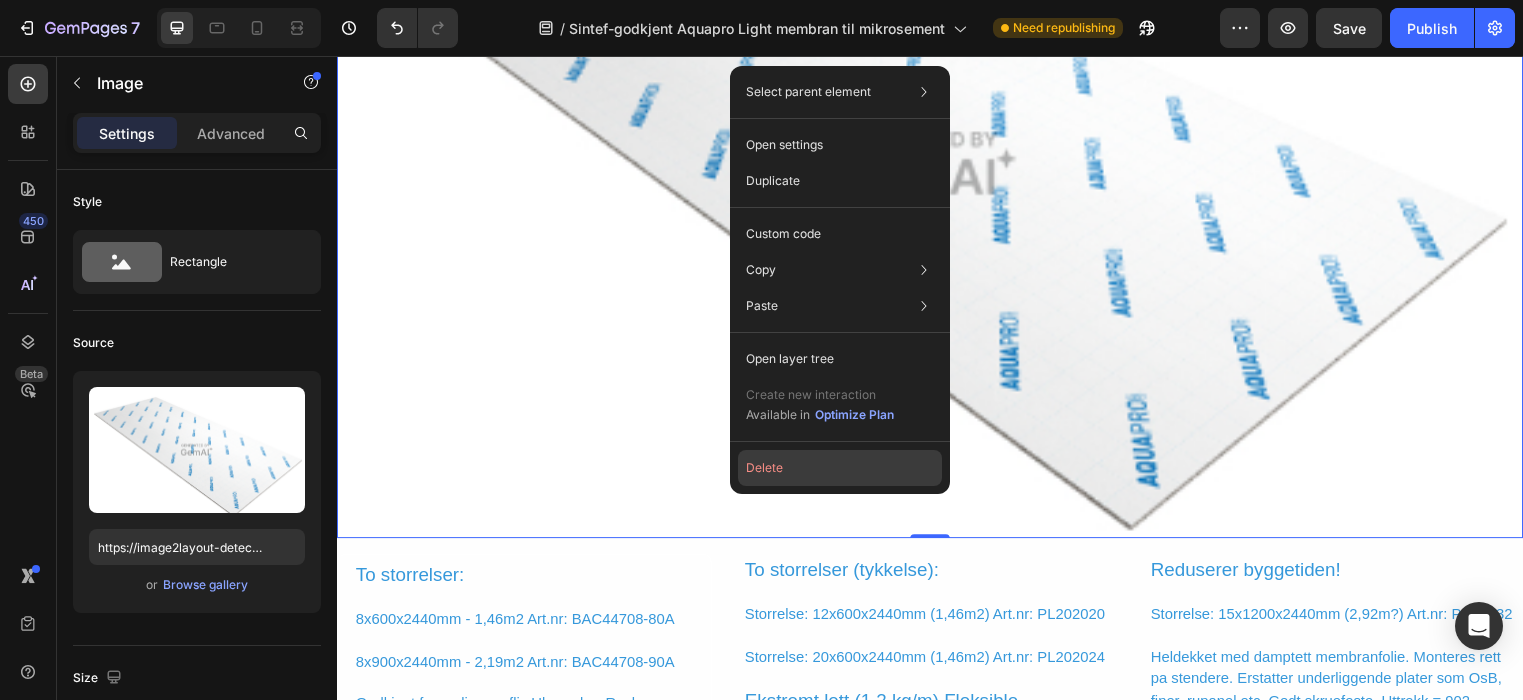 click on "Delete" 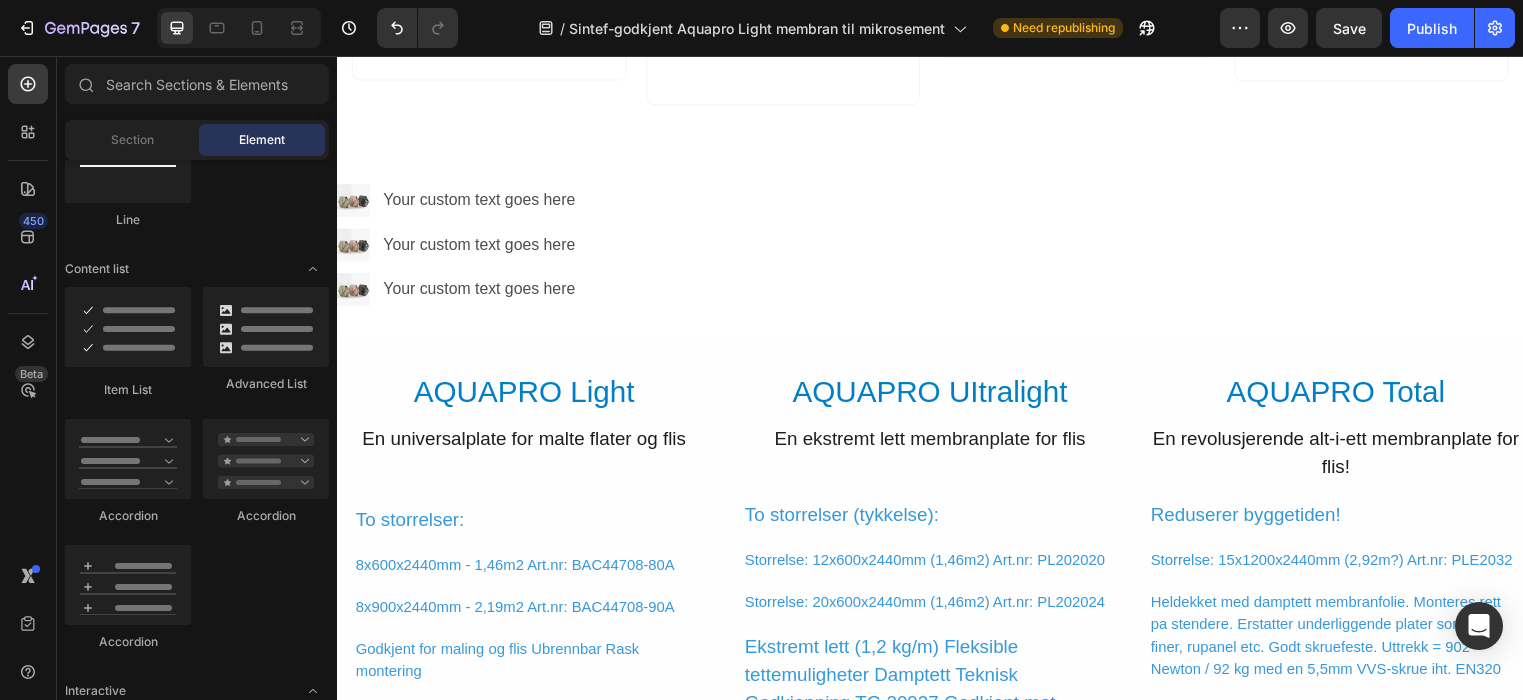 scroll, scrollTop: 3771, scrollLeft: 0, axis: vertical 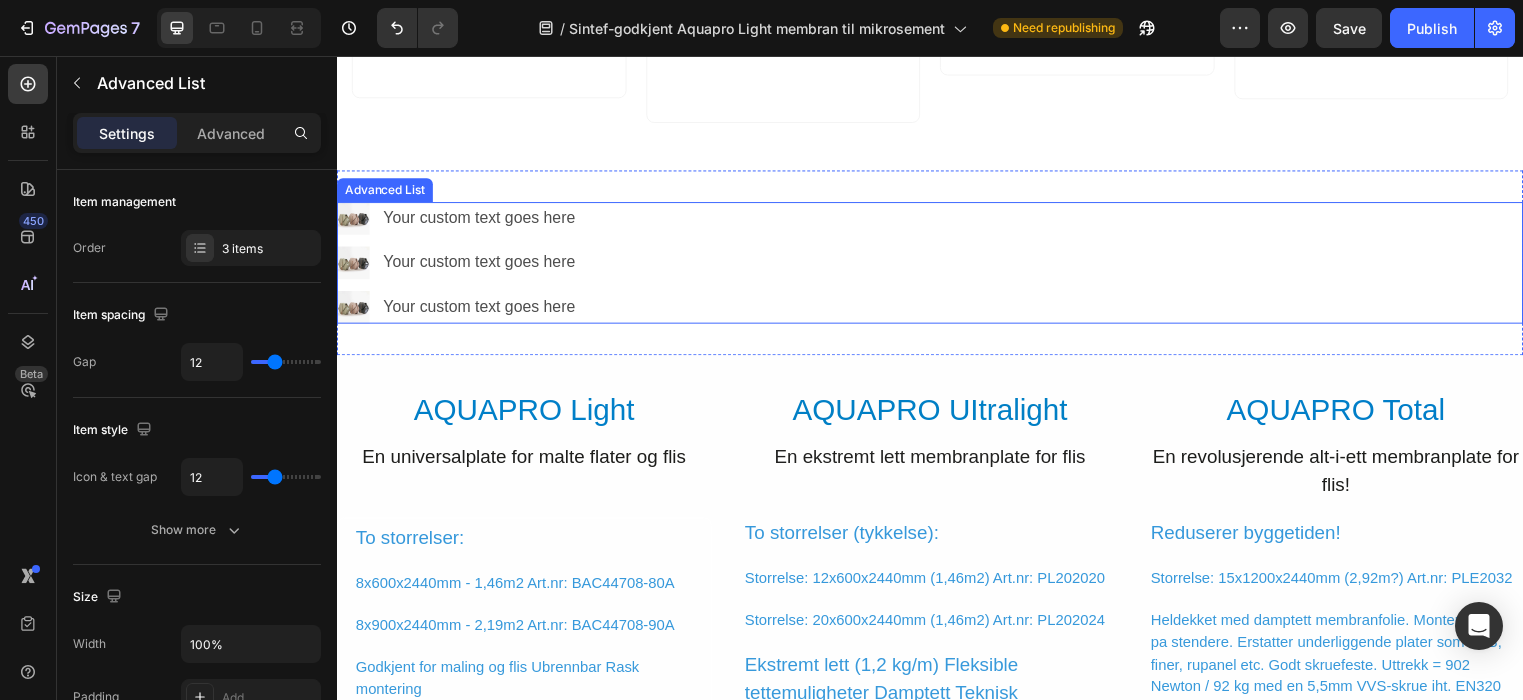 click on "Image Your custom text goes here Text Block Image Your custom text goes here Text Block Image Your custom text goes here Text Block" at bounding box center [937, 265] 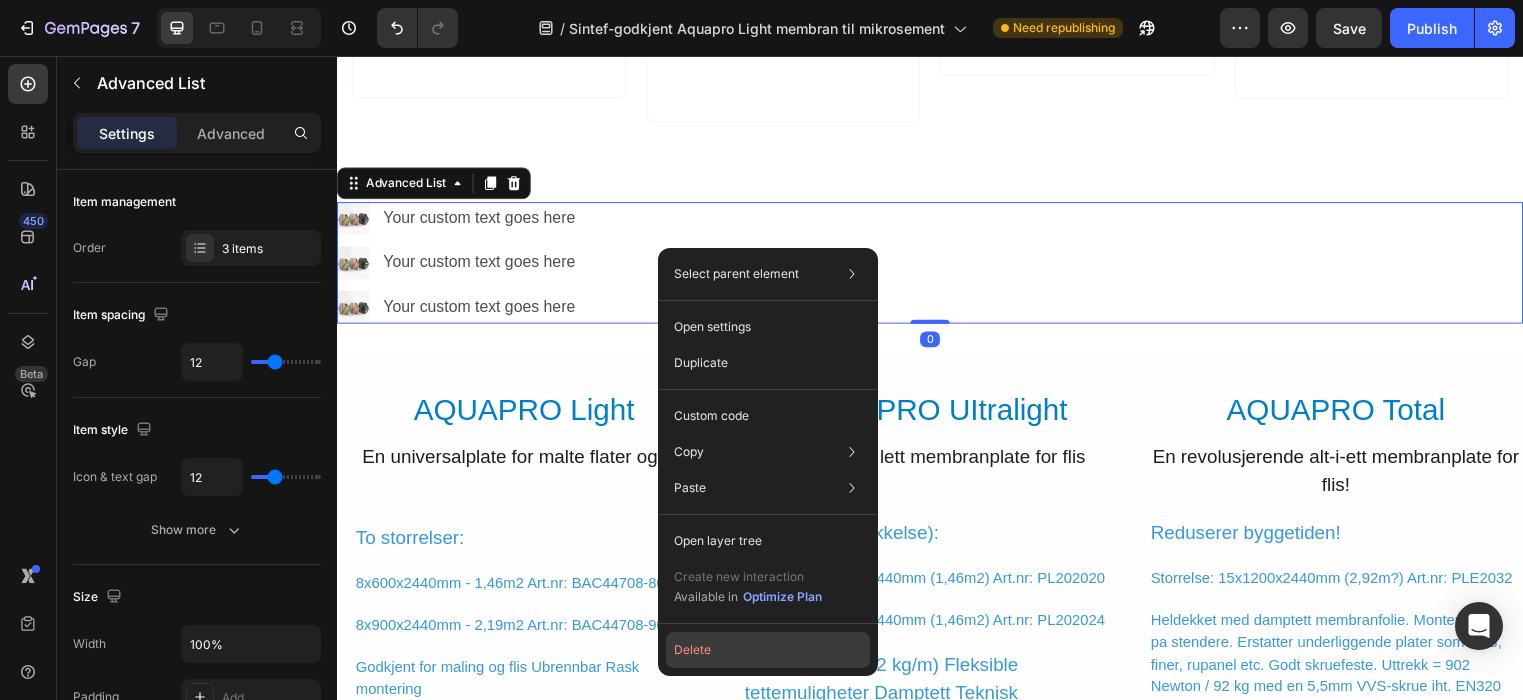 click on "Delete" 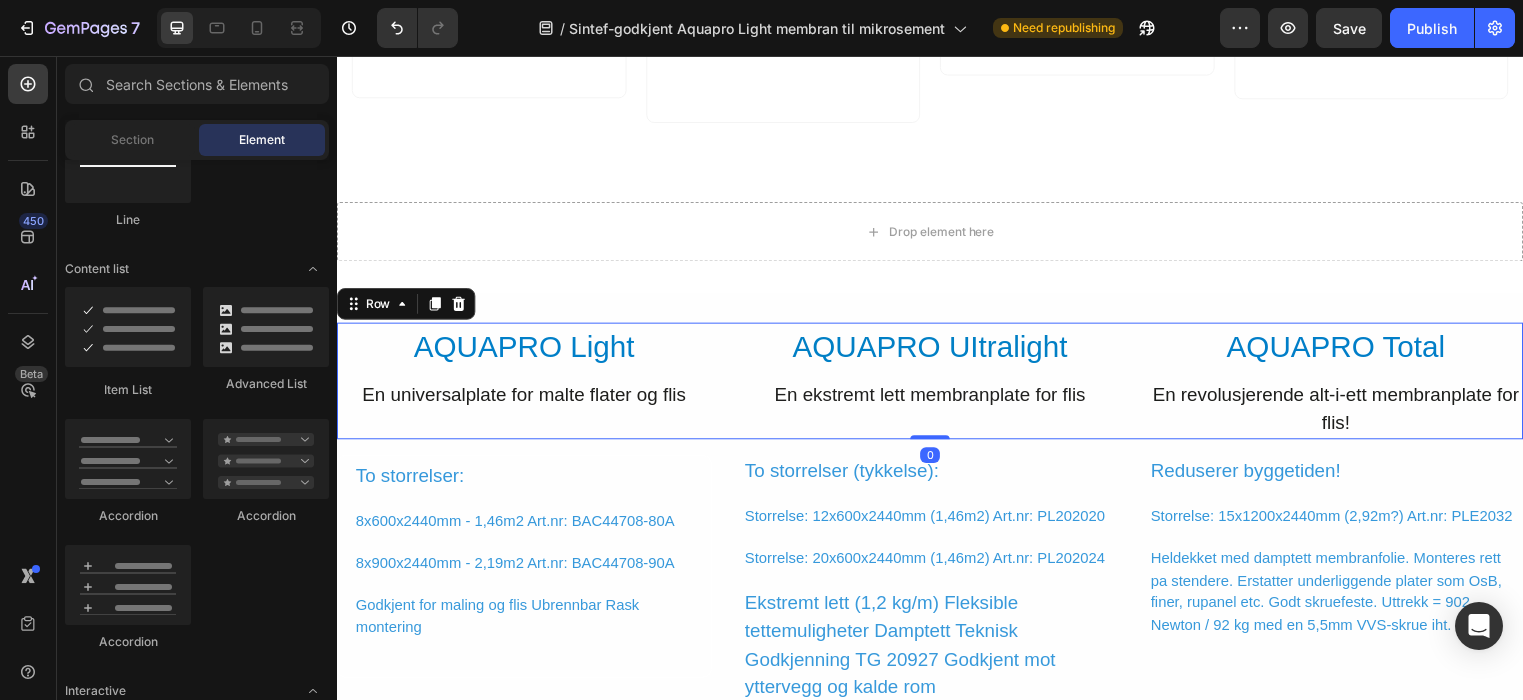 click on "AQUAPRO UItralight Heading En ekstremt lett membranplate for flis Text Block Row" at bounding box center [937, 385] 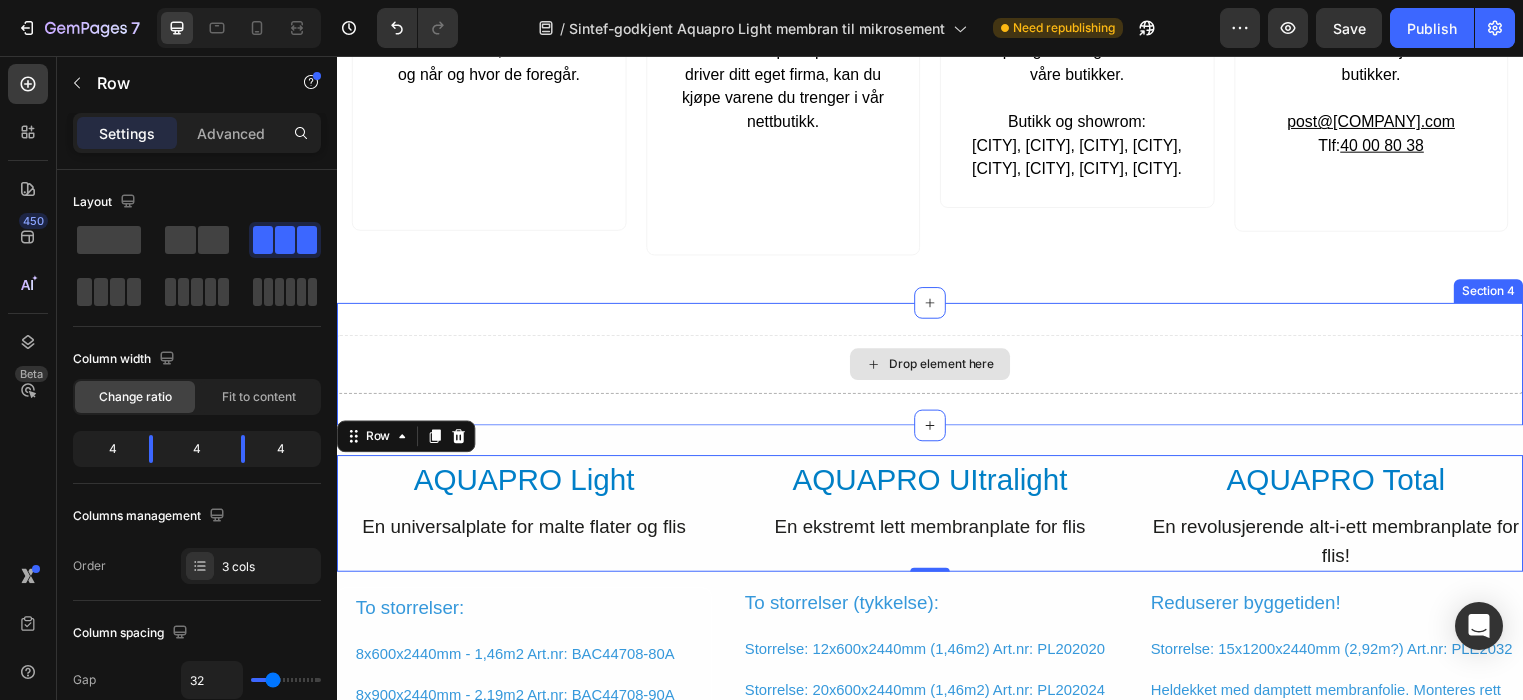 scroll, scrollTop: 3625, scrollLeft: 0, axis: vertical 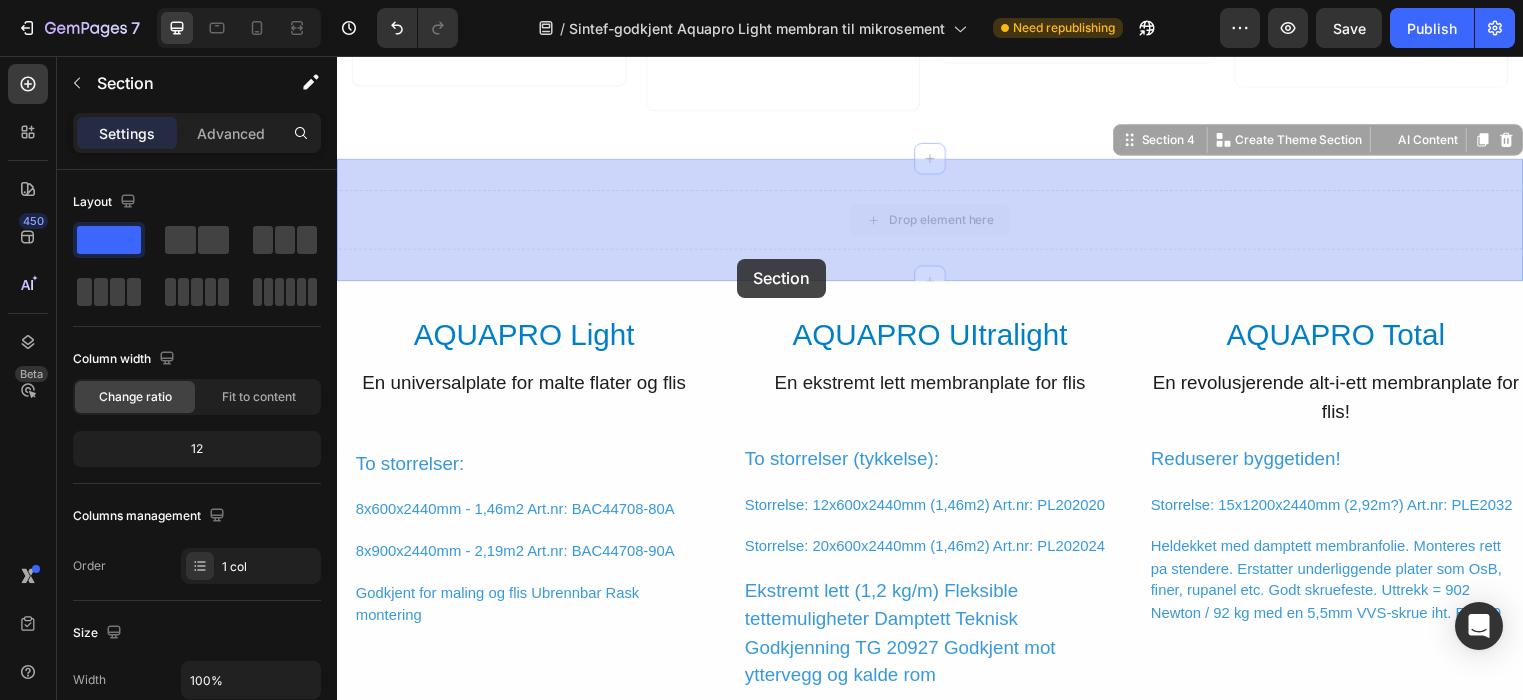 drag, startPoint x: 764, startPoint y: 385, endPoint x: 742, endPoint y: 261, distance: 125.93649 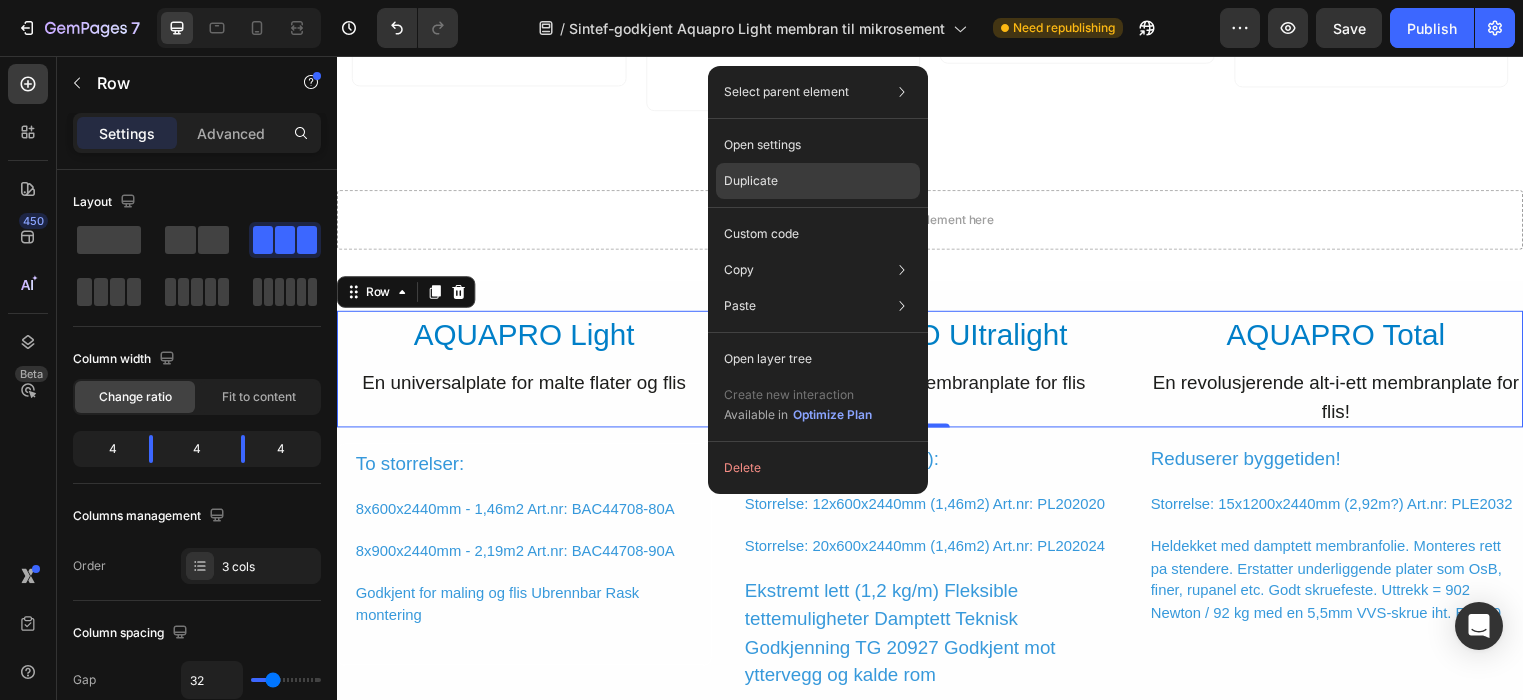 click on "Duplicate" at bounding box center (751, 181) 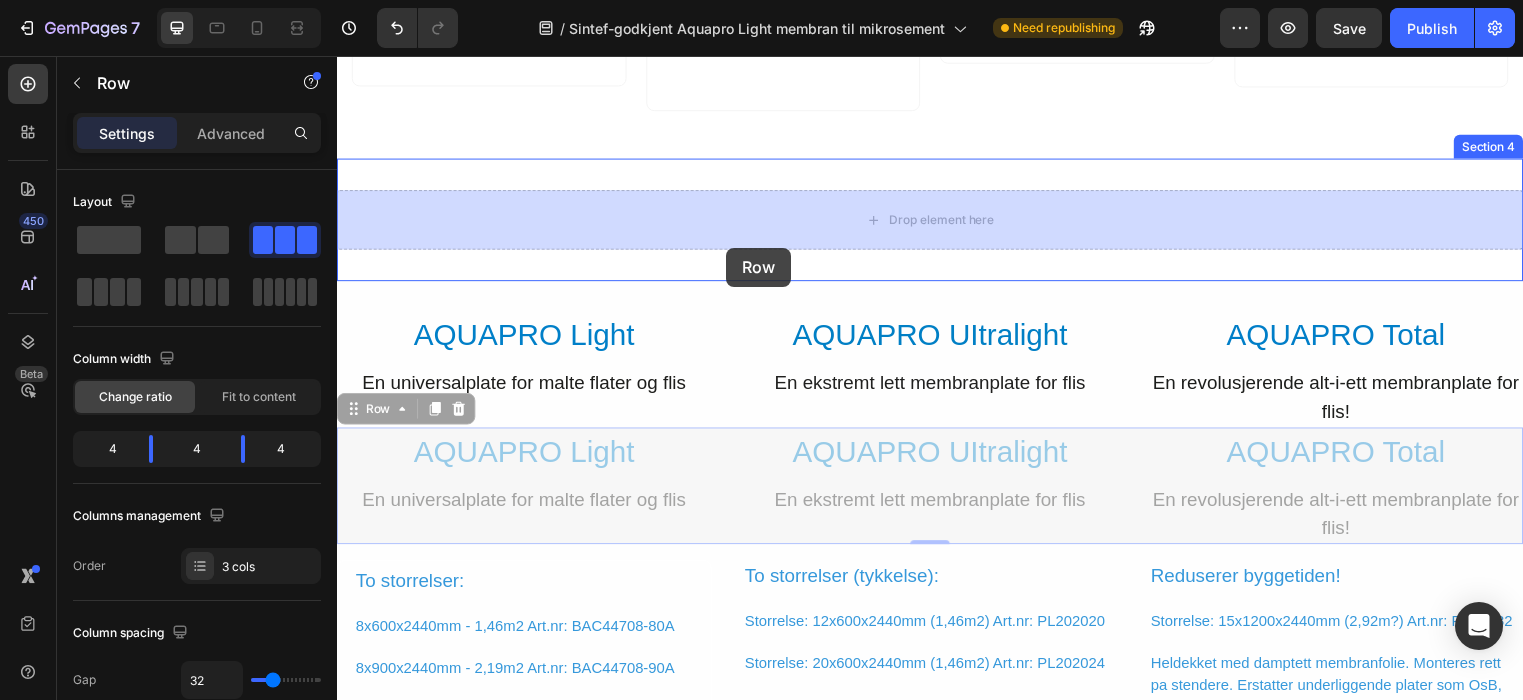 drag, startPoint x: 724, startPoint y: 441, endPoint x: 731, endPoint y: 250, distance: 191.12823 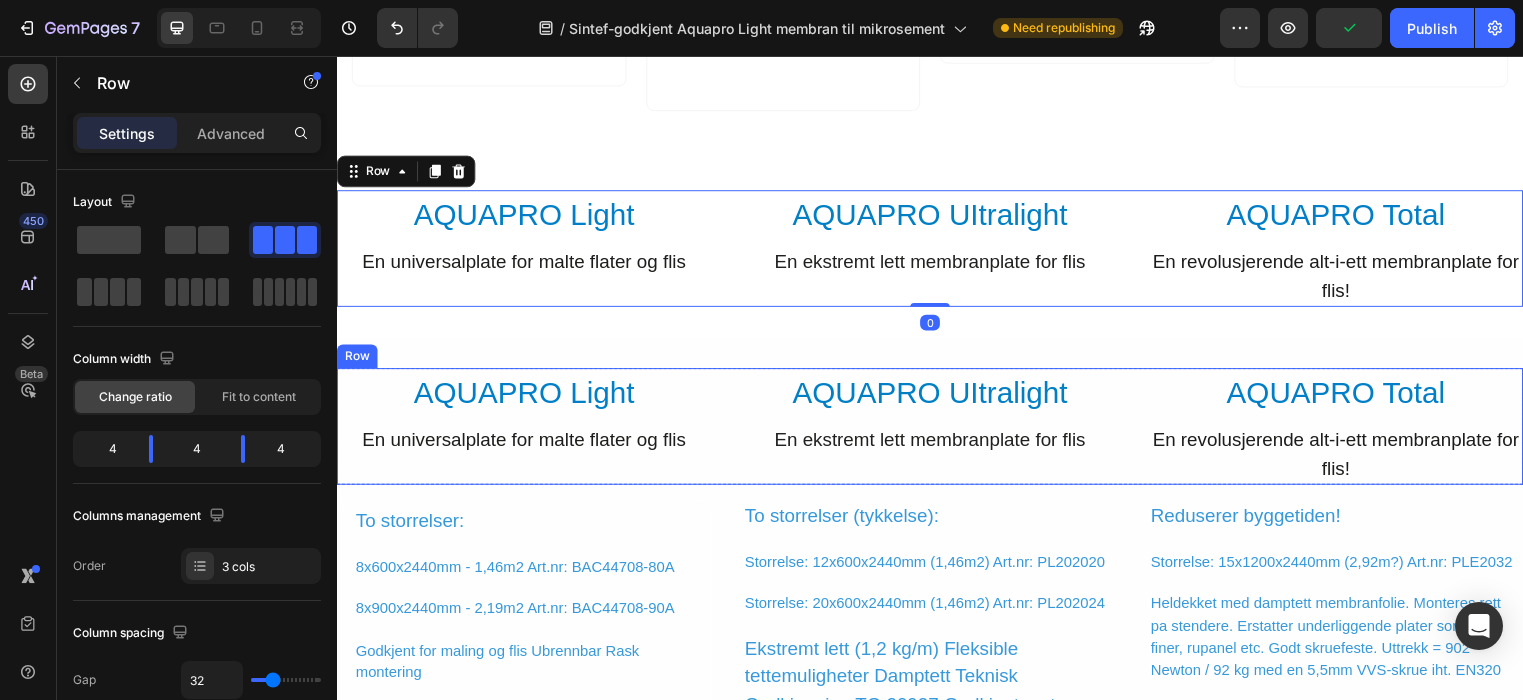 click on "AQUAPRO Light Heading En universalplate for malte flater og flis Text Block Row AQUAPRO UItralight Heading En ekstremt lett membranplate for flis Text Block Row AQUAPRO Total Heading En revolusjerende alt-i-ett membranplate for flis! Text Block Row Row" at bounding box center (937, 431) 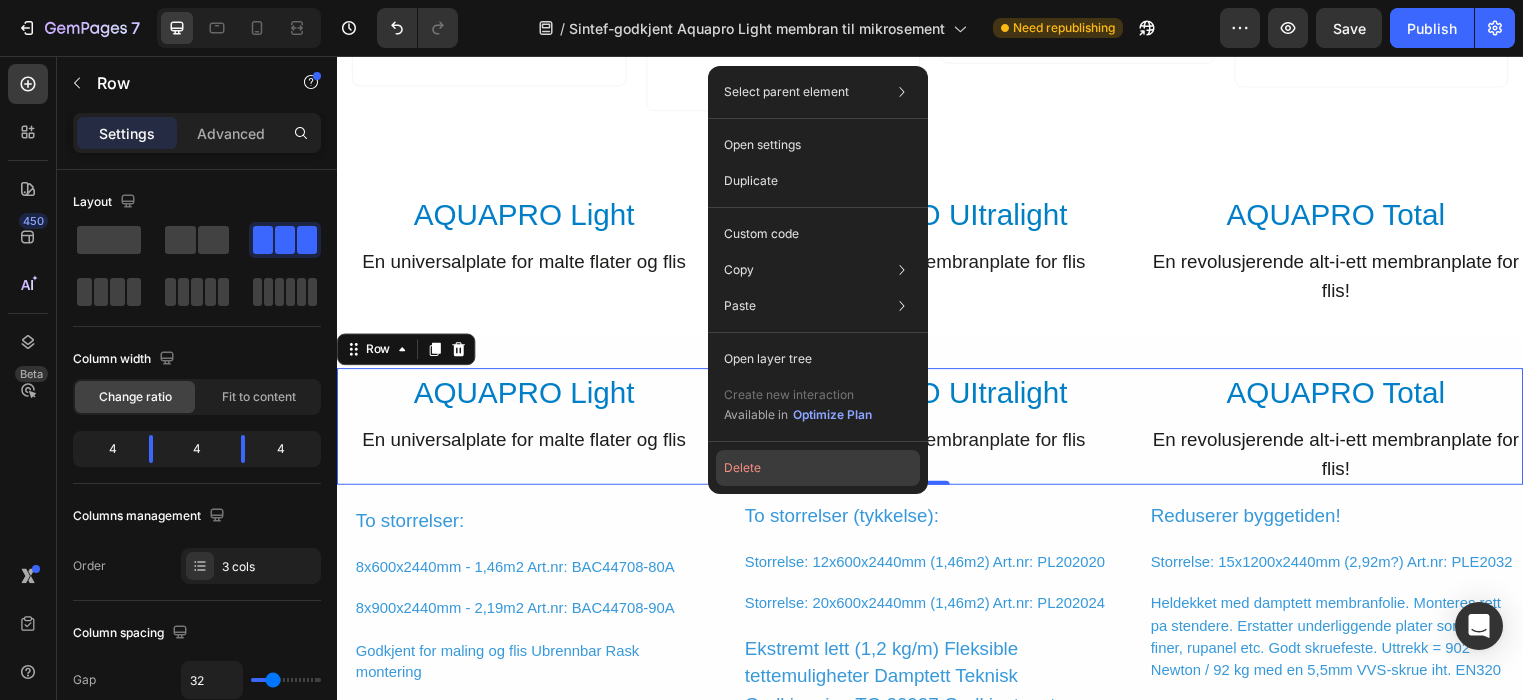 click on "Delete" 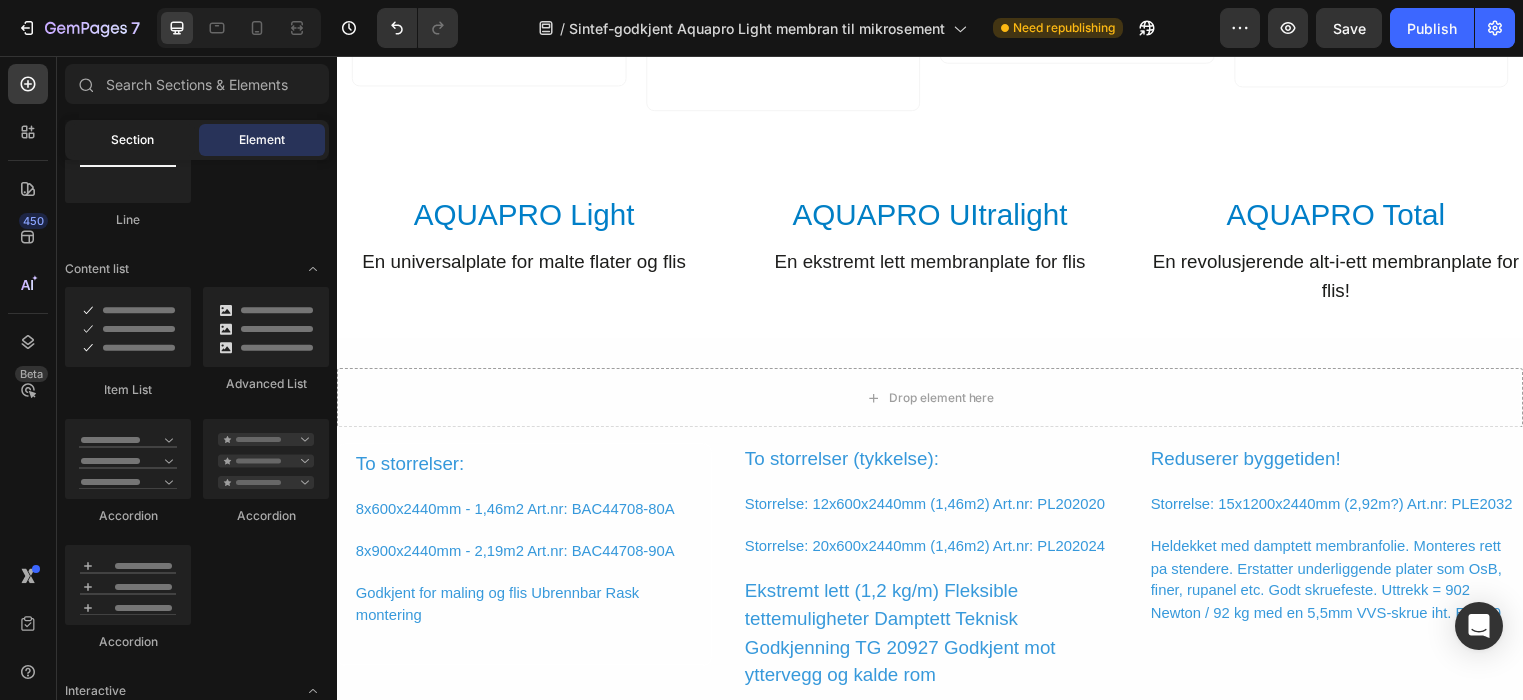 click on "Section" 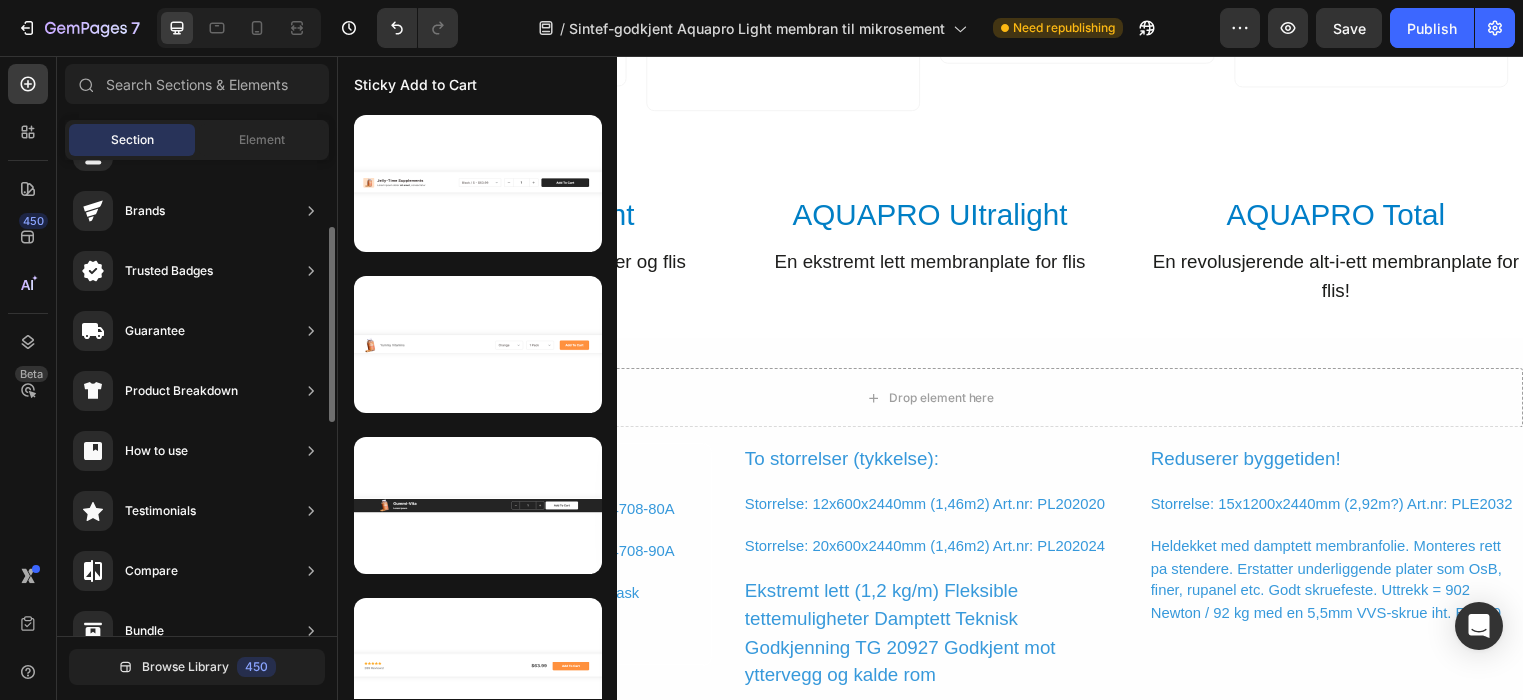 scroll, scrollTop: 0, scrollLeft: 0, axis: both 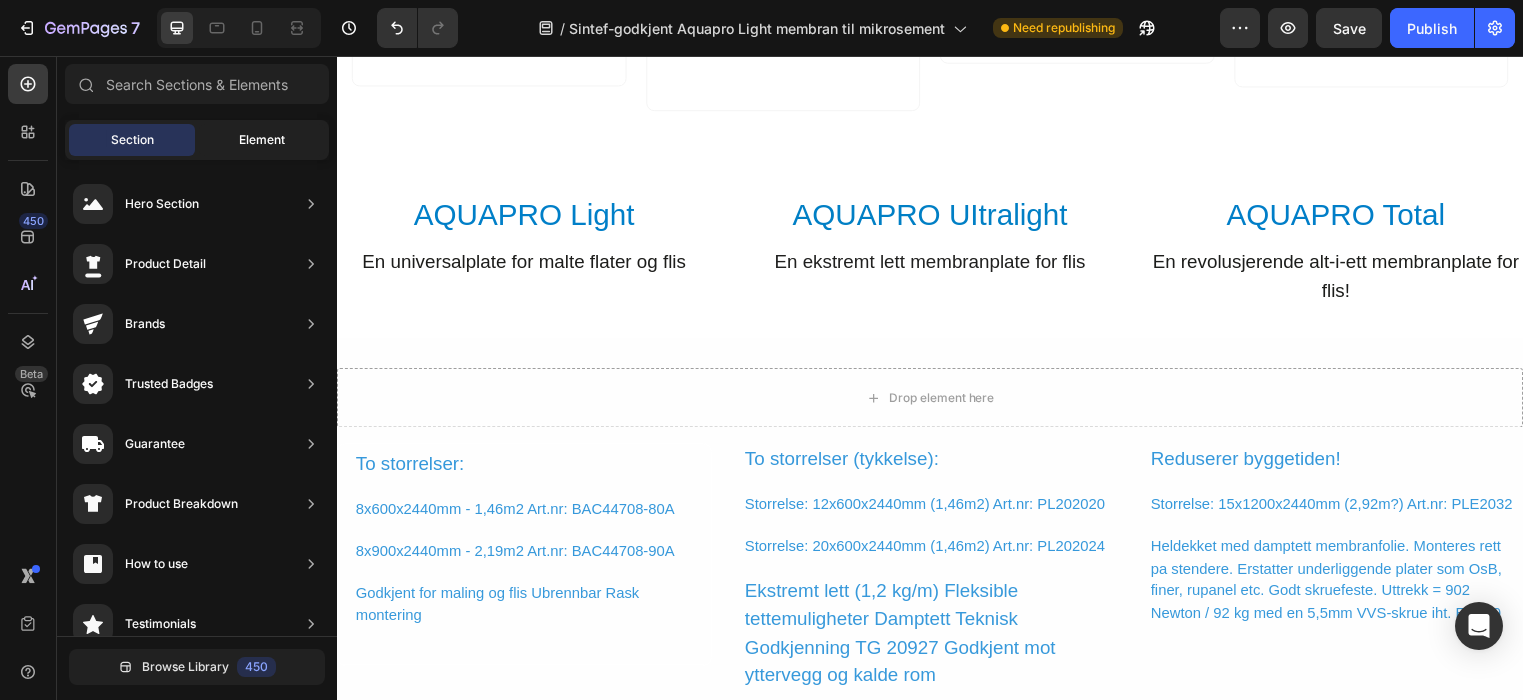 click on "Element" at bounding box center (262, 140) 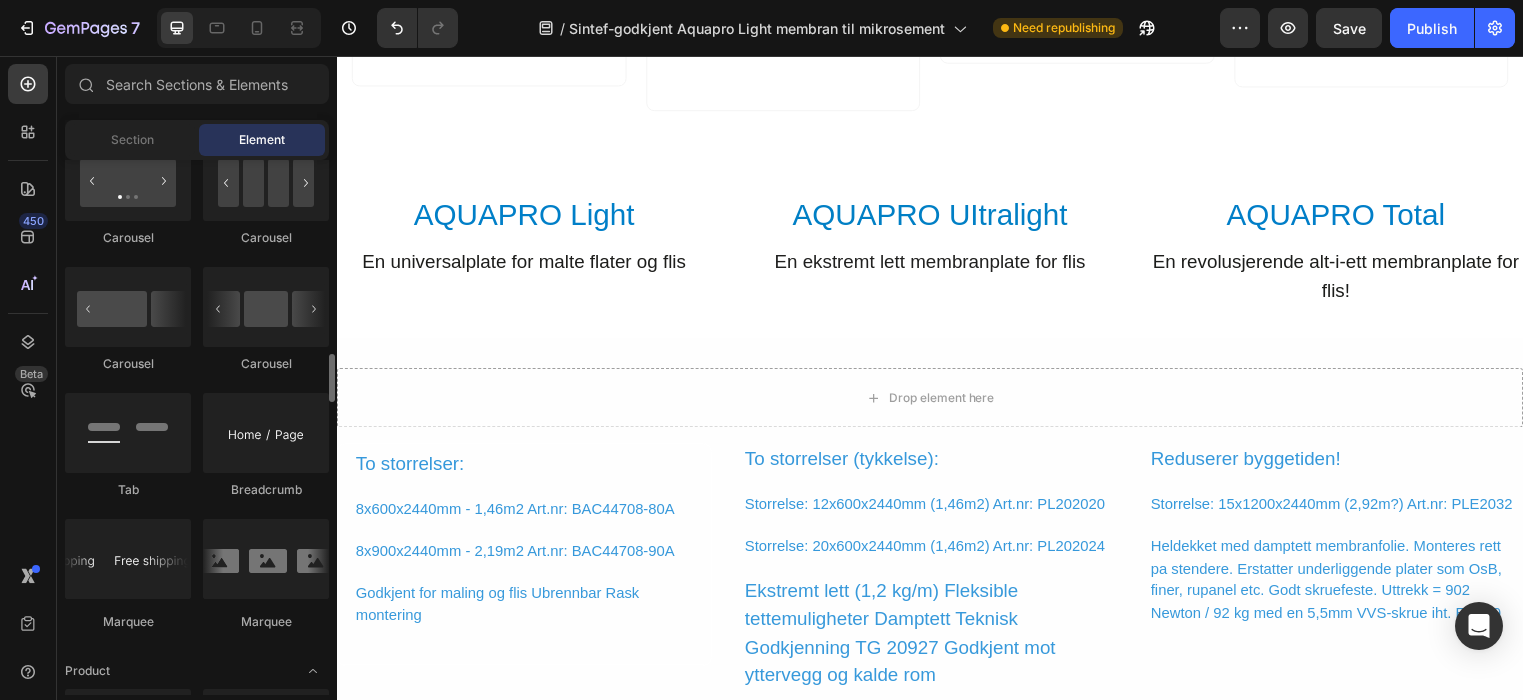 scroll, scrollTop: 2069, scrollLeft: 0, axis: vertical 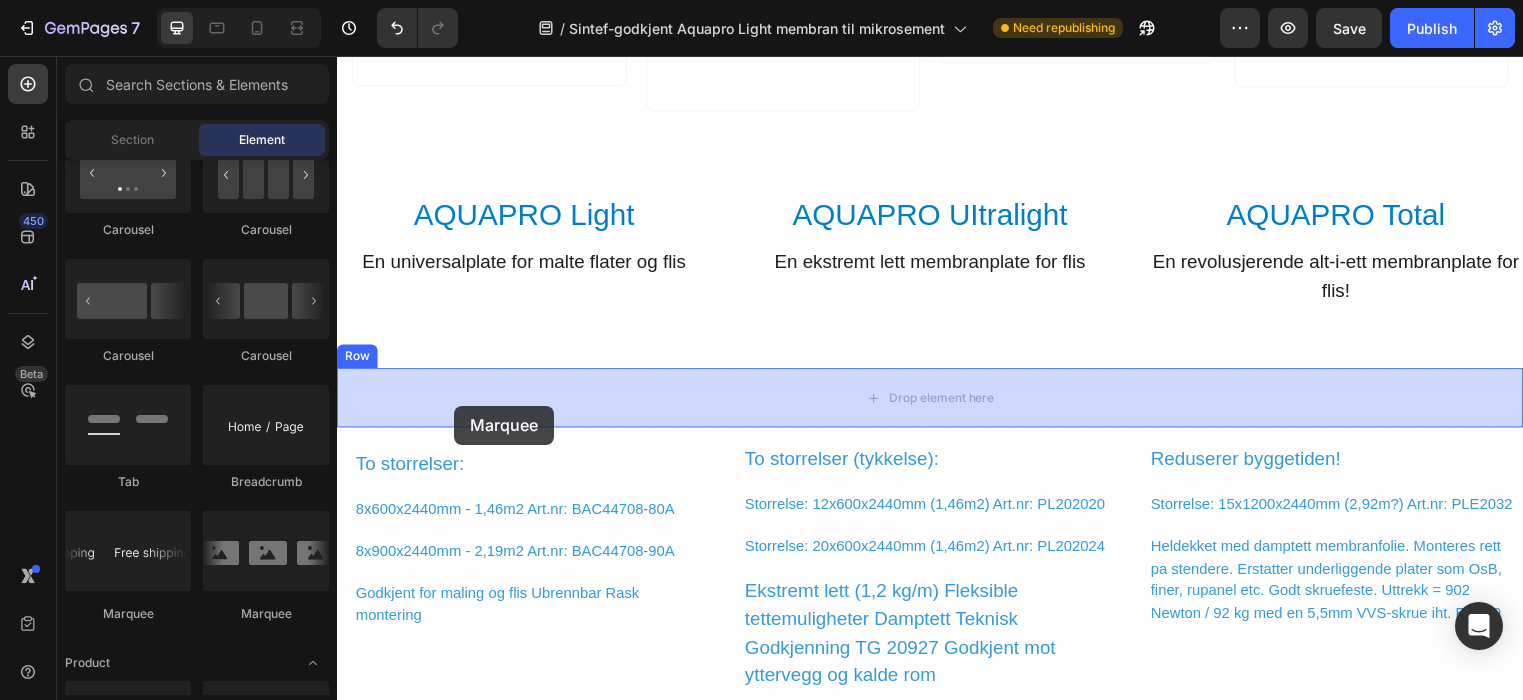 drag, startPoint x: 613, startPoint y: 632, endPoint x: 456, endPoint y: 410, distance: 271.90622 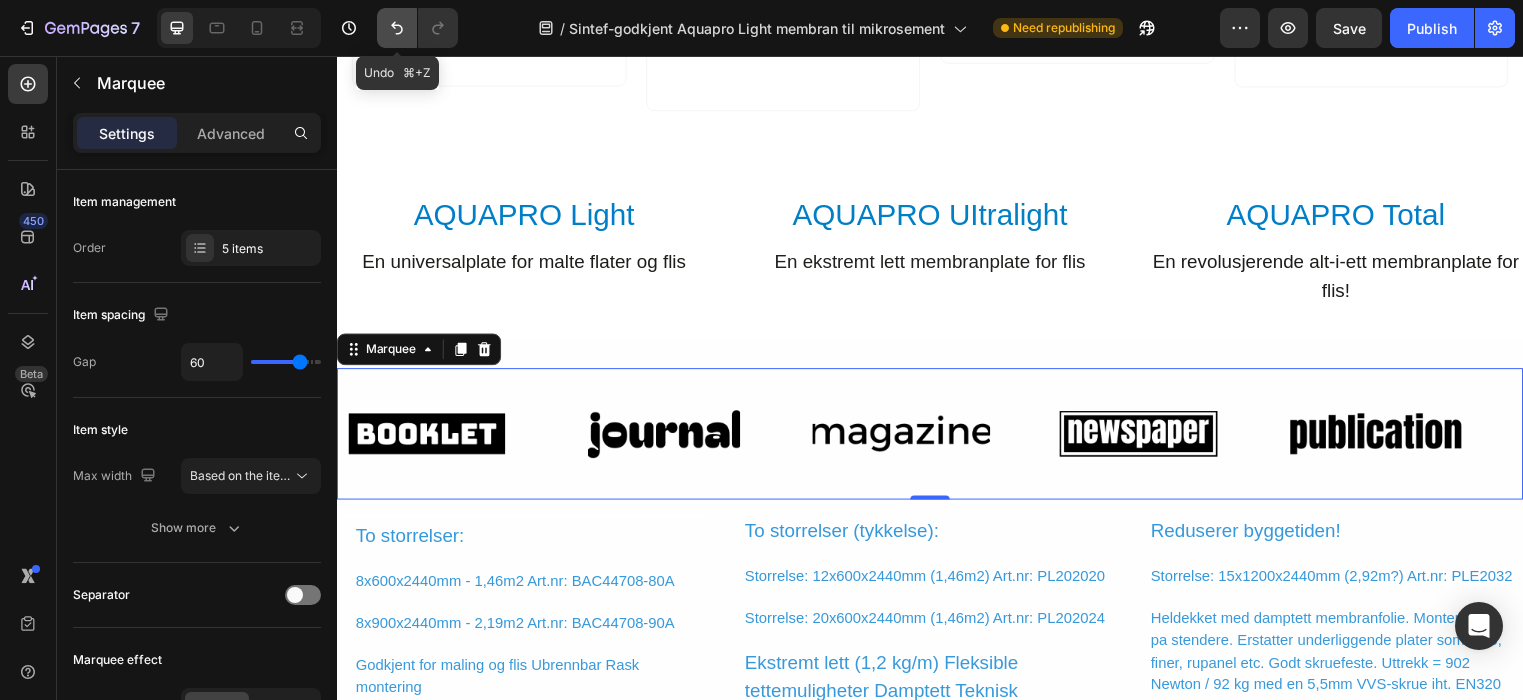 click 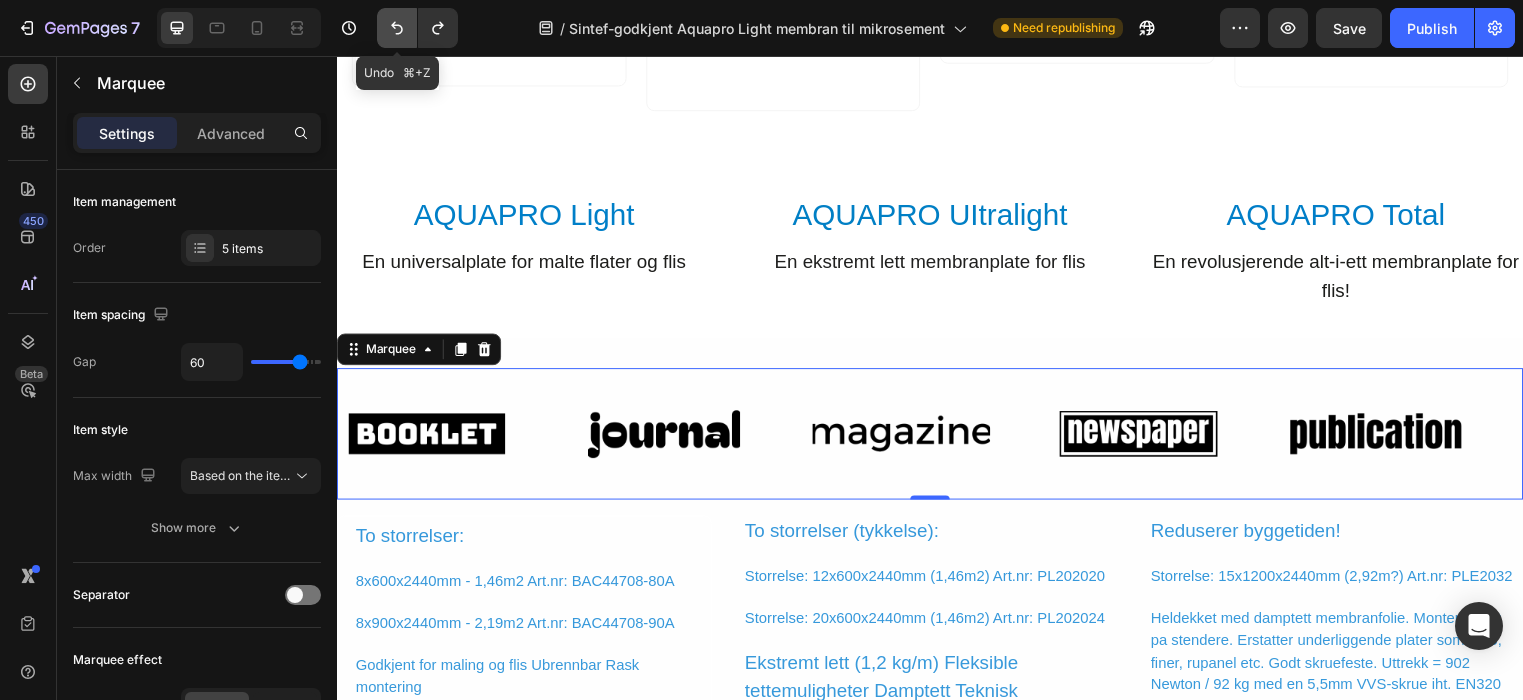 click 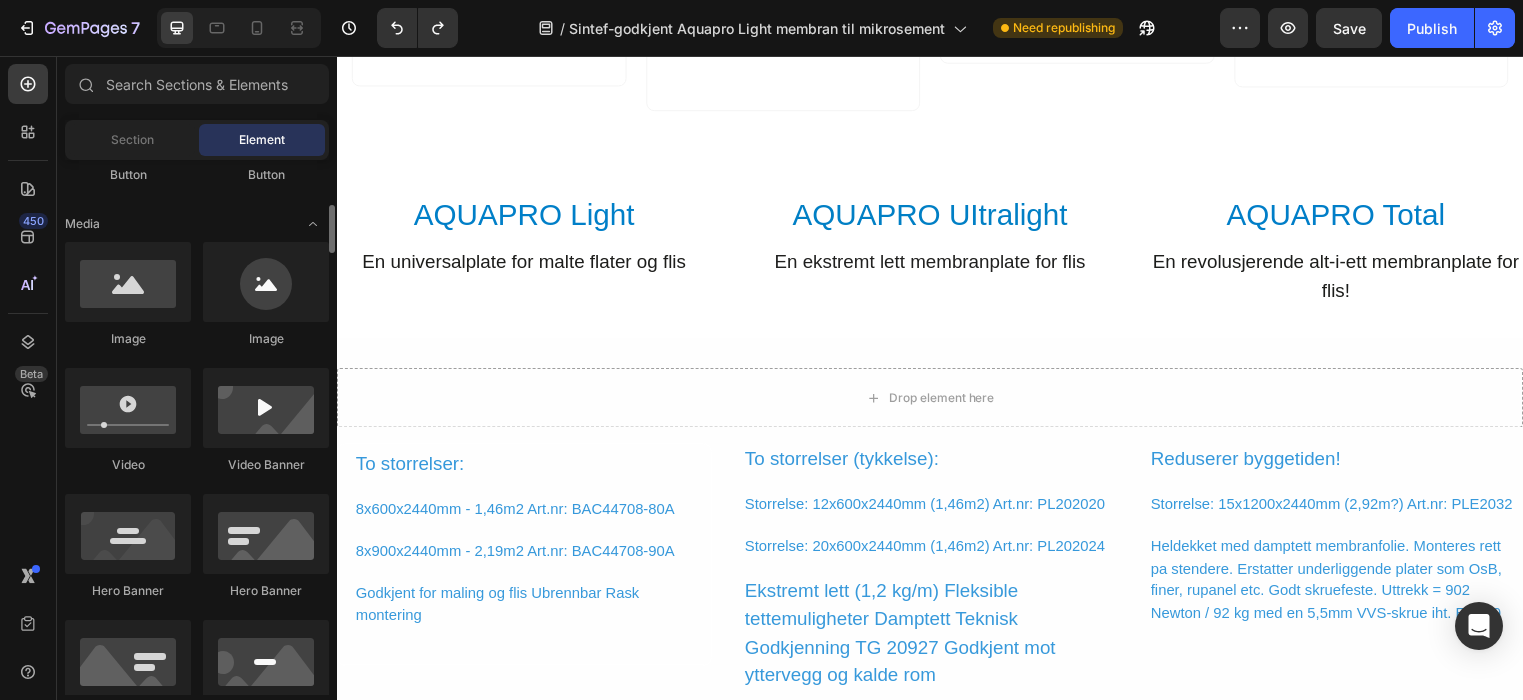 scroll, scrollTop: 564, scrollLeft: 0, axis: vertical 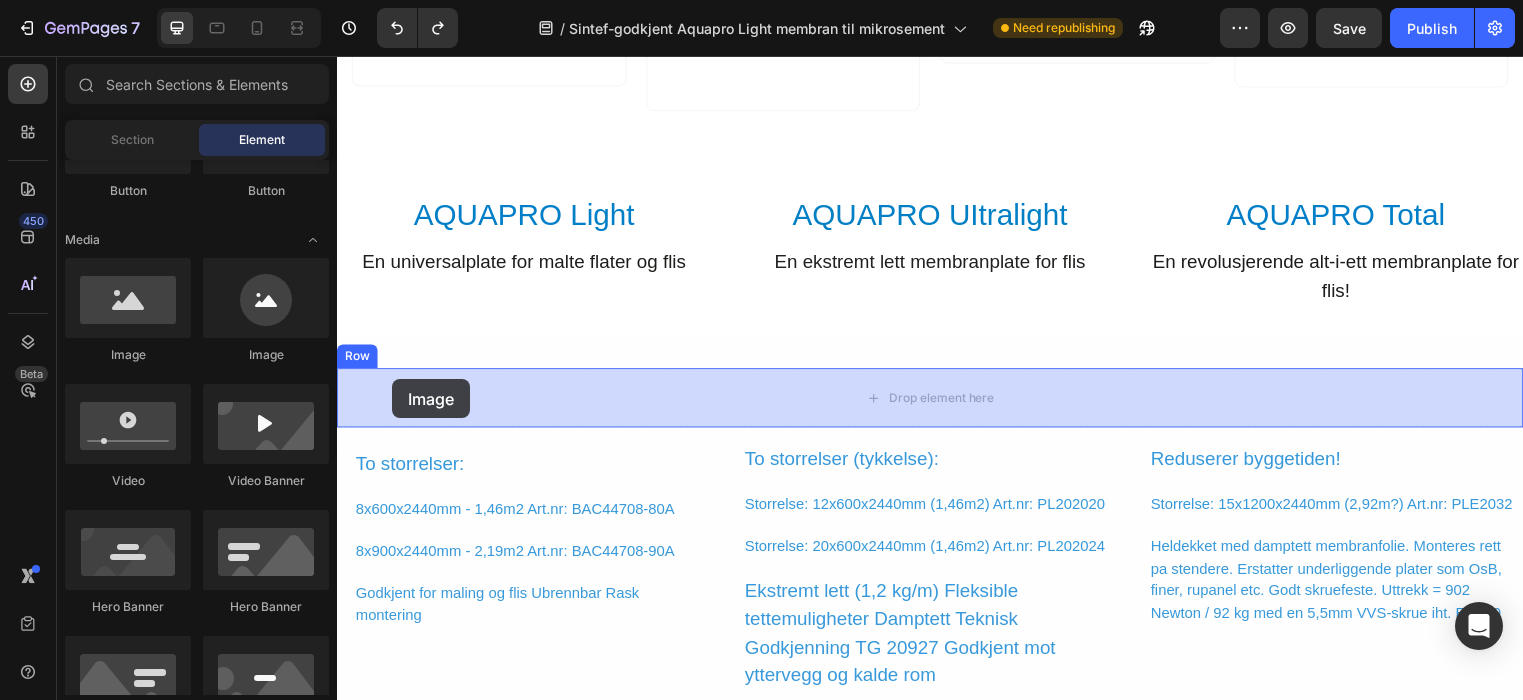 drag, startPoint x: 486, startPoint y: 361, endPoint x: 393, endPoint y: 383, distance: 95.566734 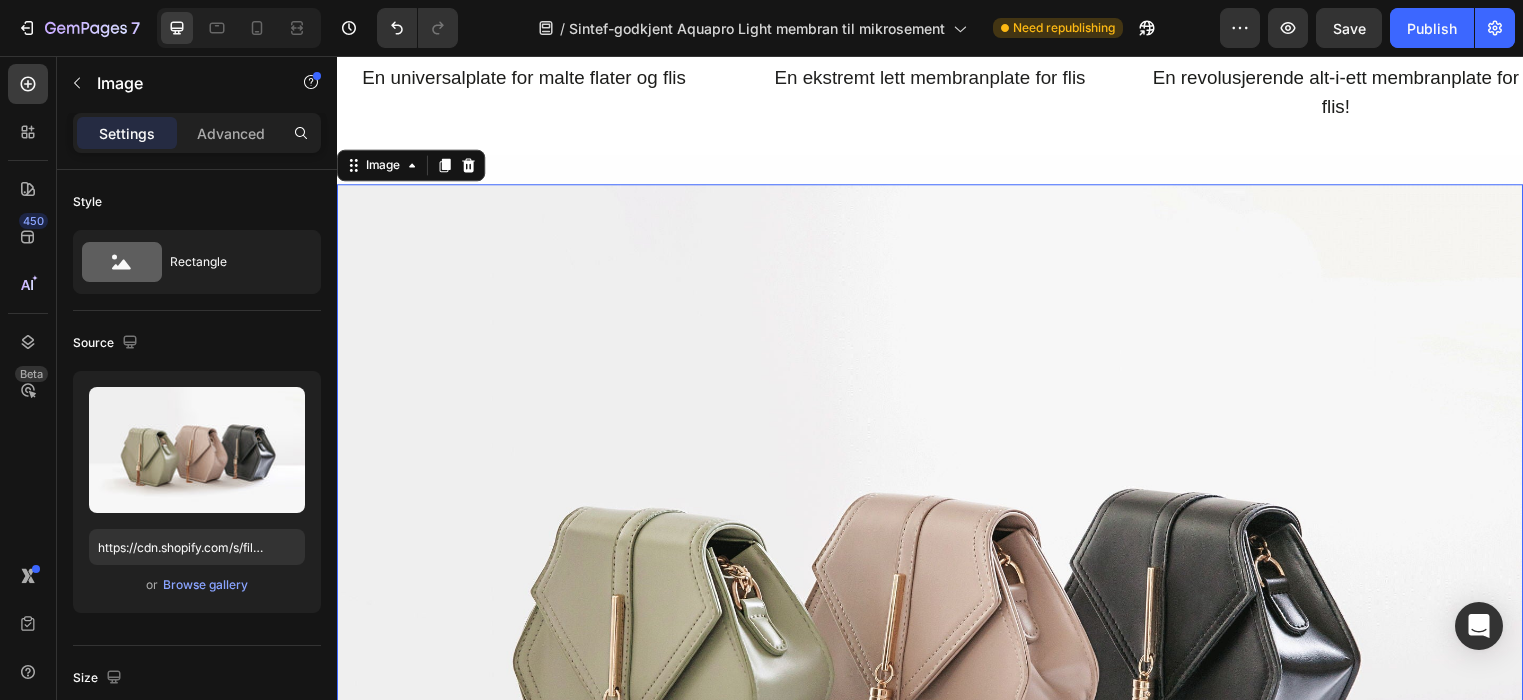 scroll, scrollTop: 3978, scrollLeft: 0, axis: vertical 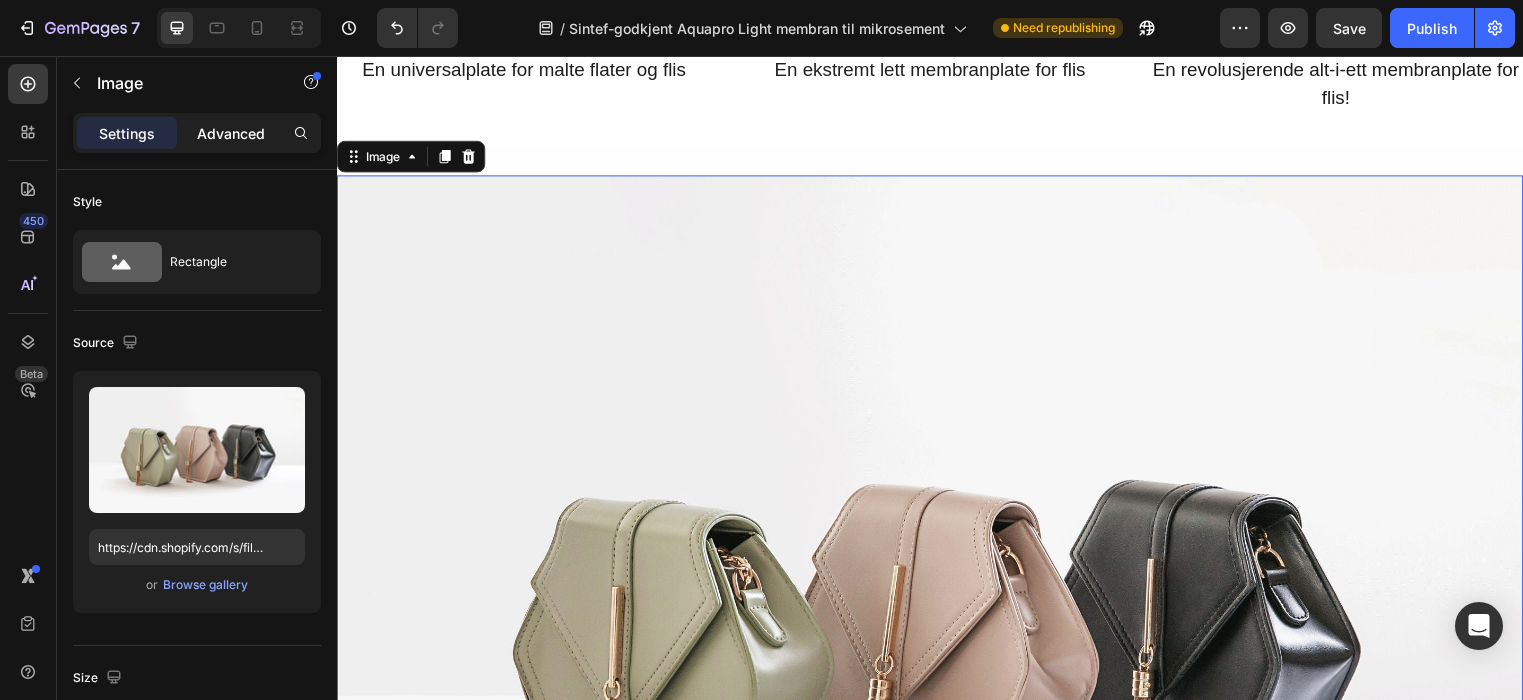 click on "Advanced" at bounding box center [231, 133] 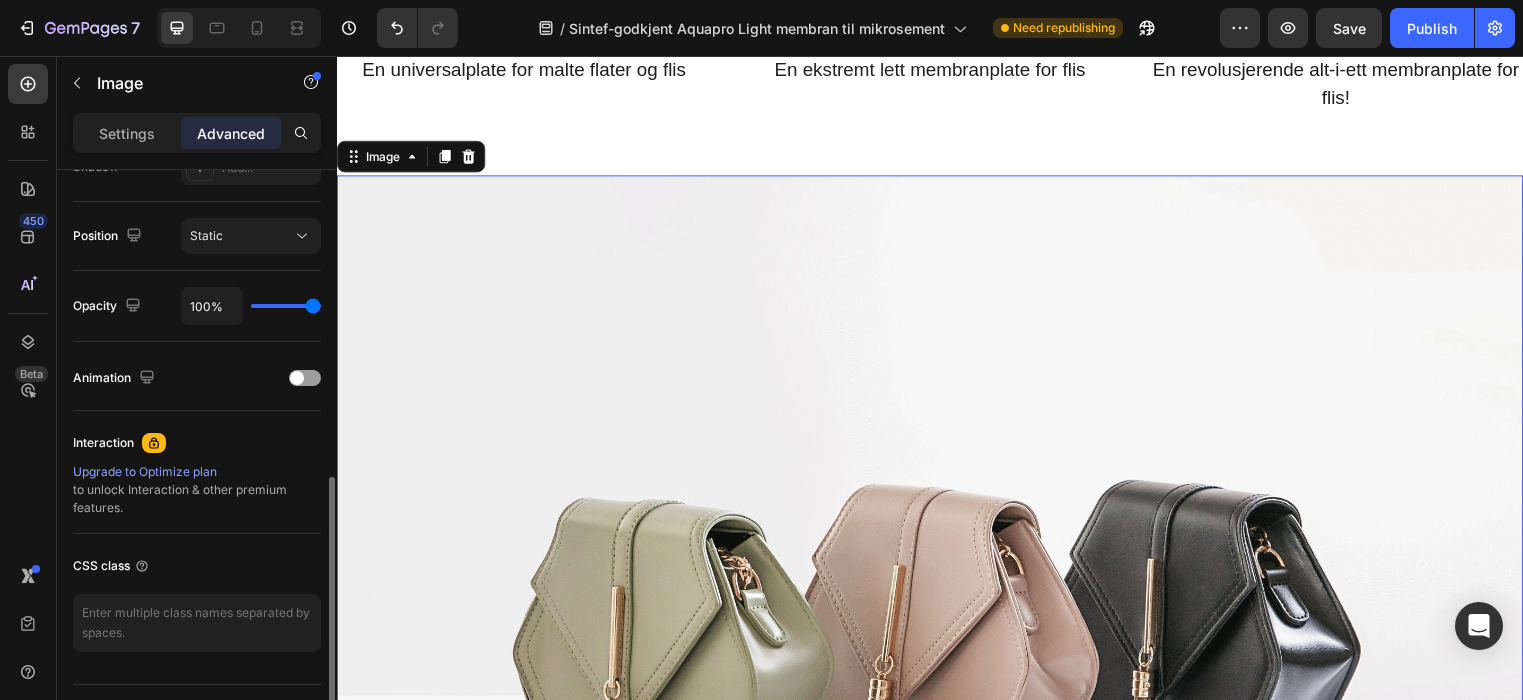 scroll, scrollTop: 747, scrollLeft: 0, axis: vertical 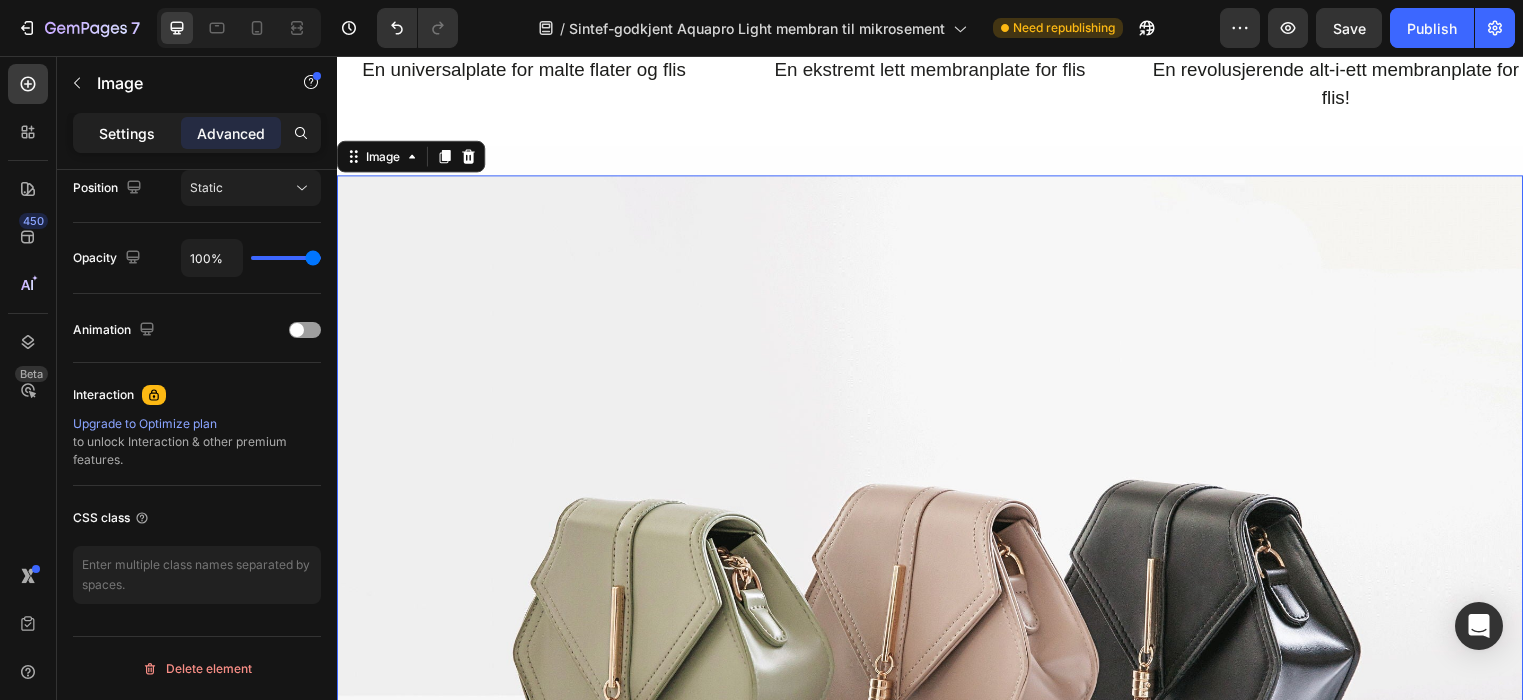click on "Settings" at bounding box center [127, 133] 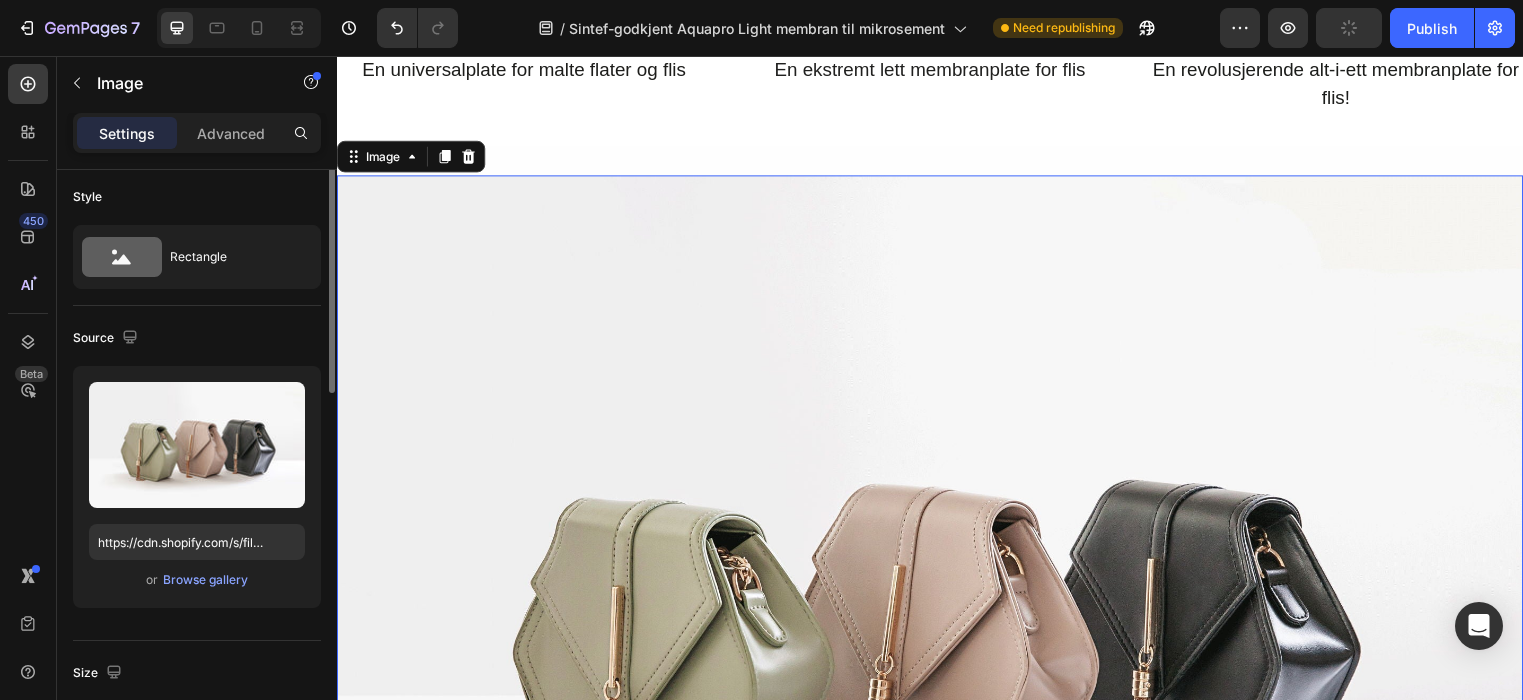 scroll, scrollTop: 0, scrollLeft: 0, axis: both 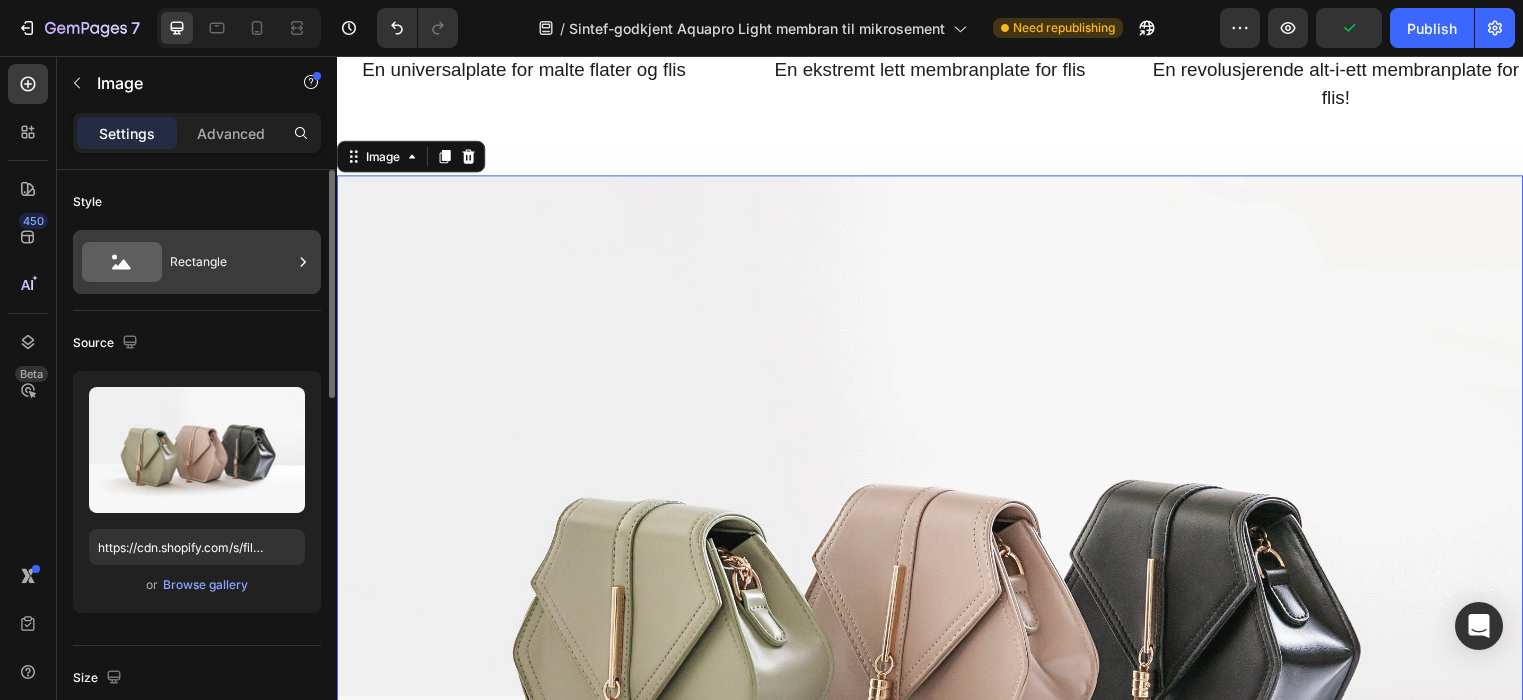 click 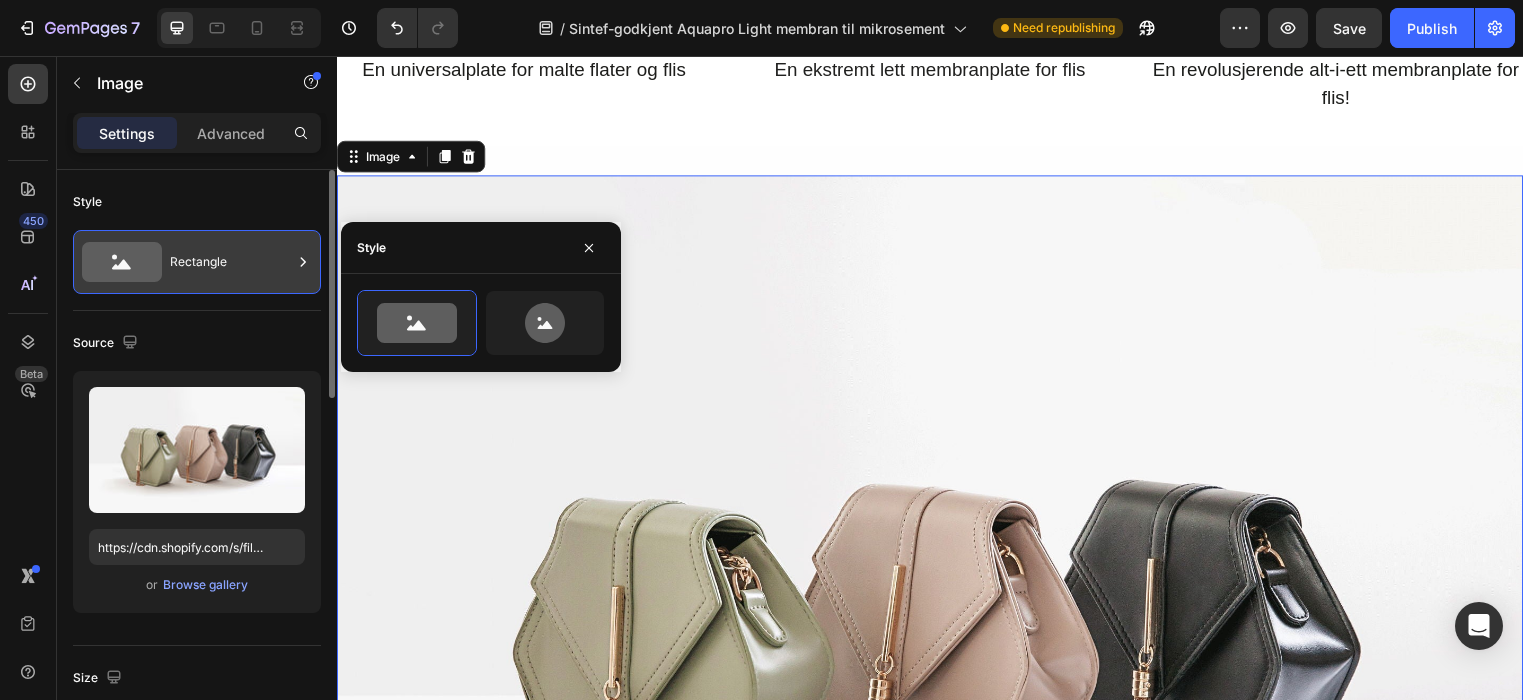 click 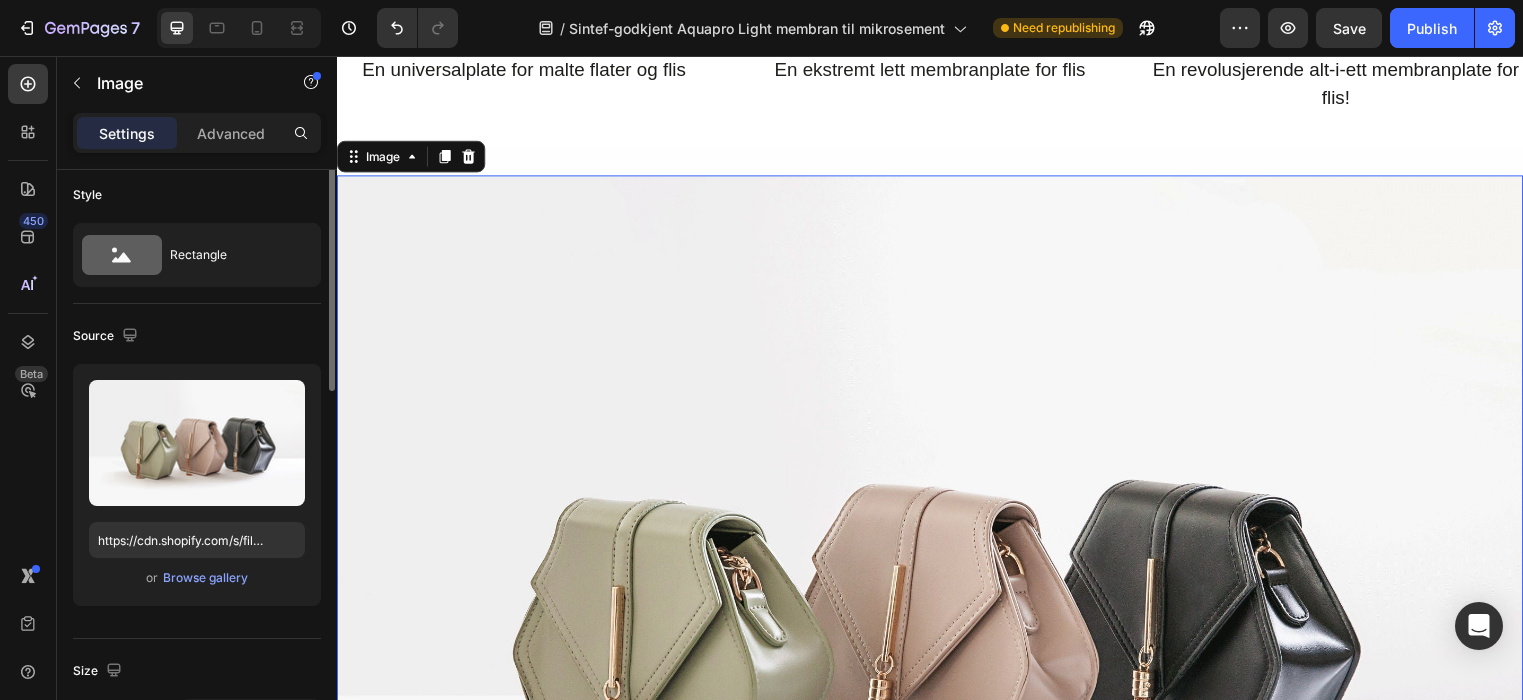 scroll, scrollTop: 0, scrollLeft: 0, axis: both 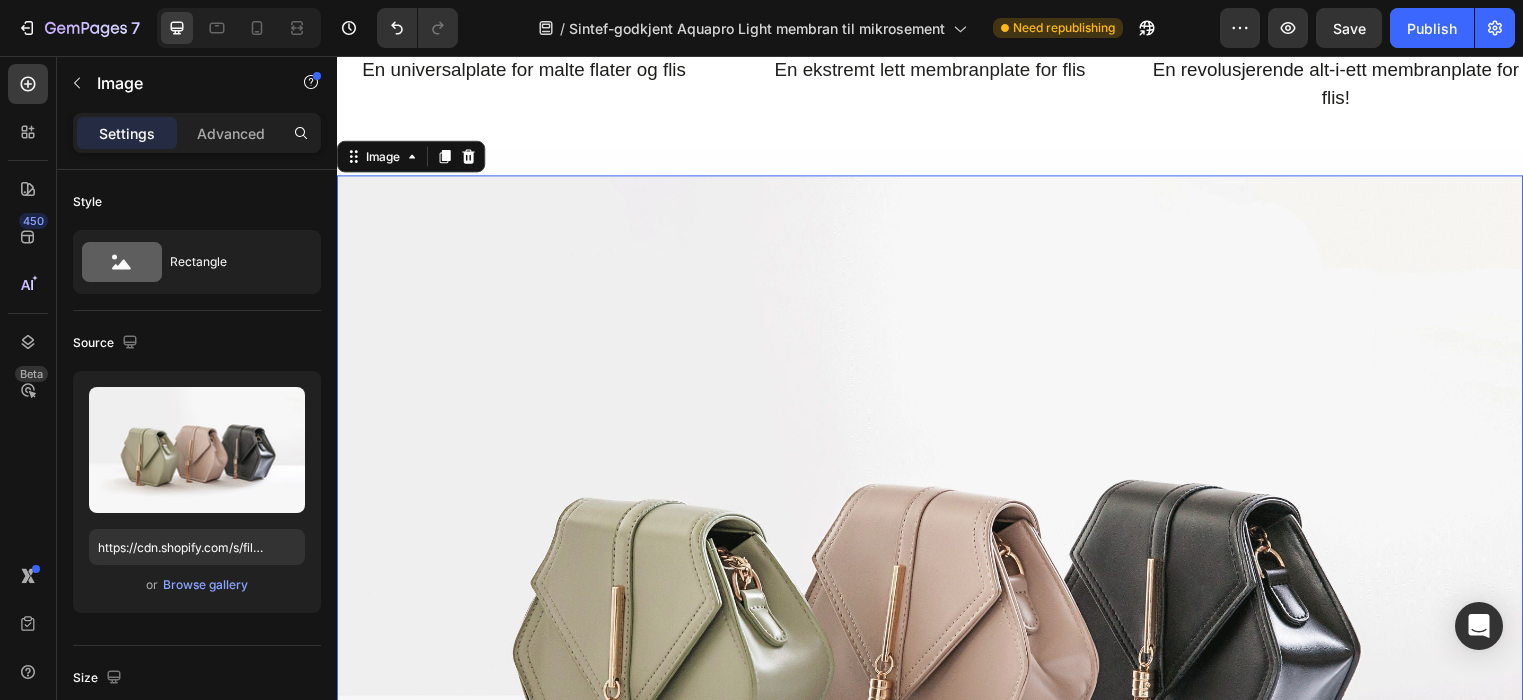 click at bounding box center [937, 627] 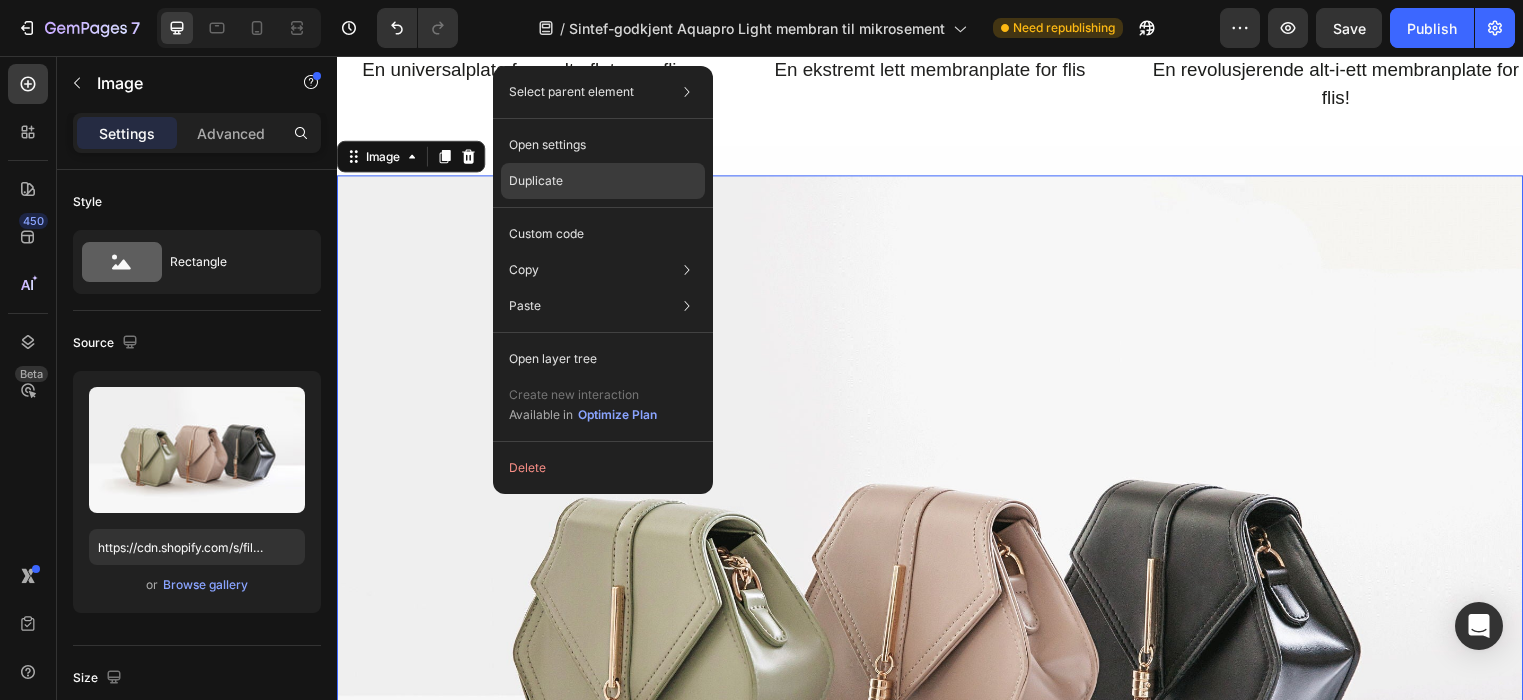 click on "Duplicate" 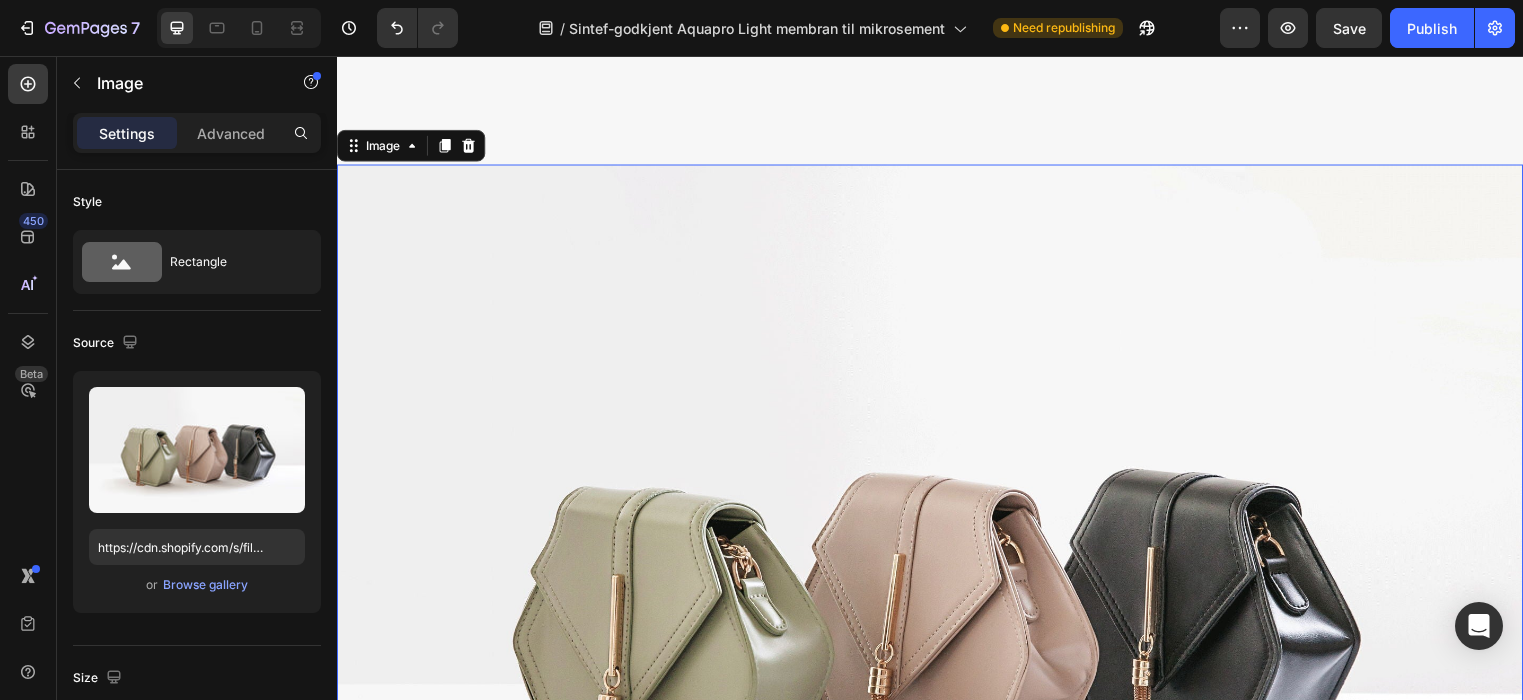 scroll, scrollTop: 4929, scrollLeft: 0, axis: vertical 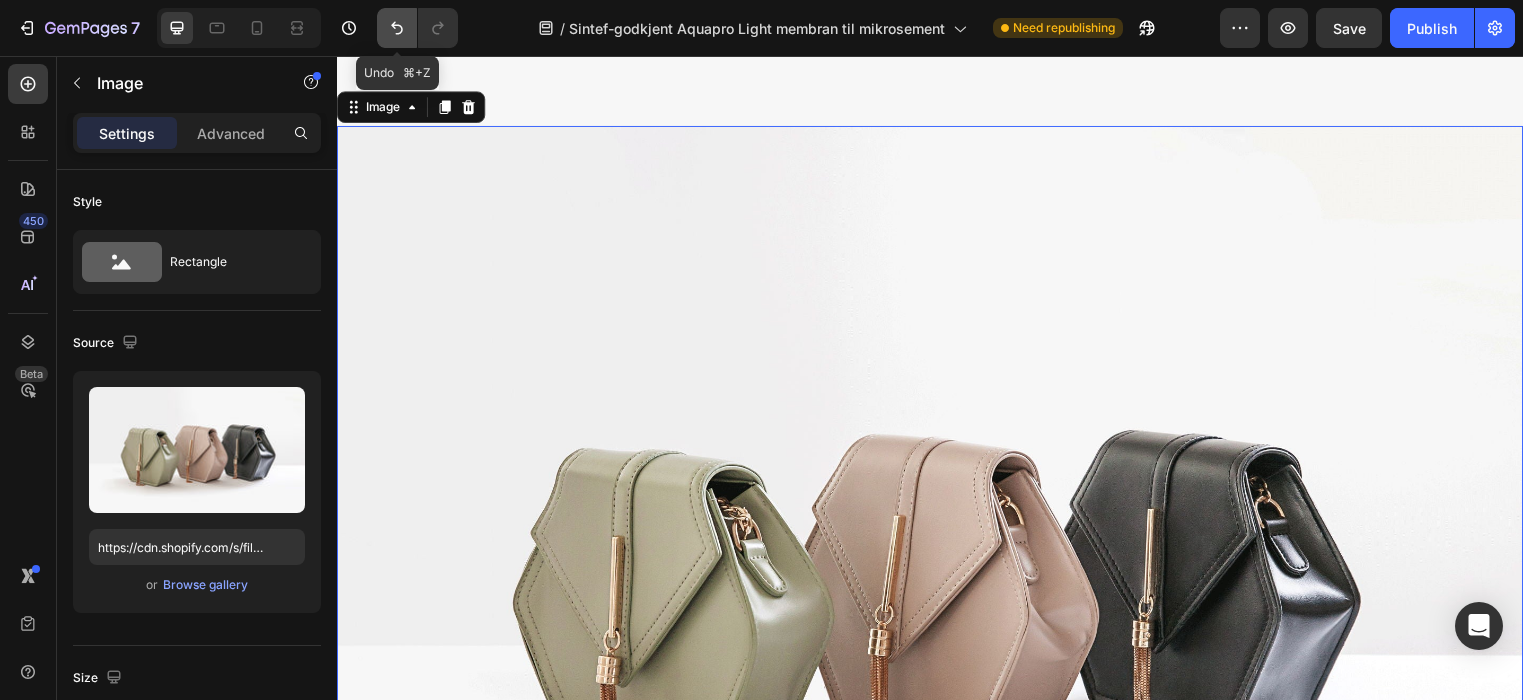click 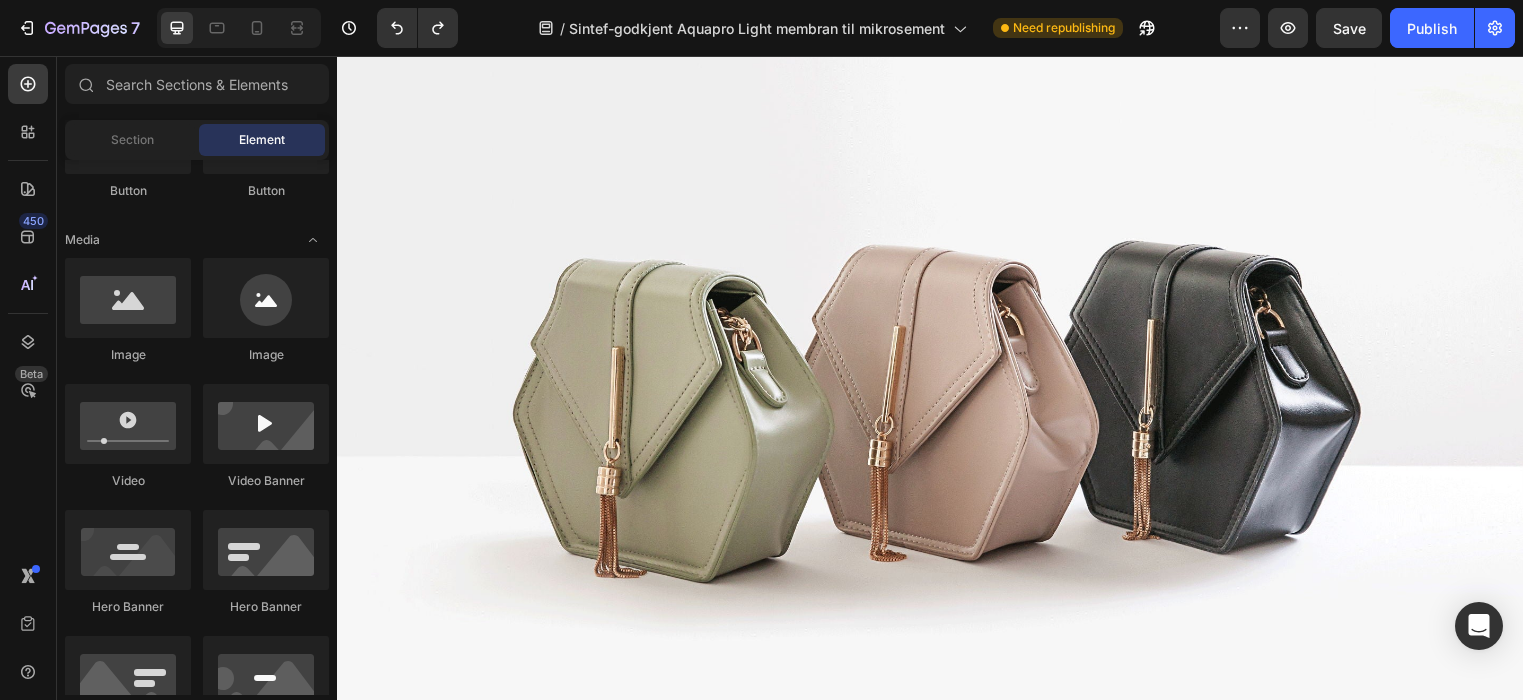 scroll, scrollTop: 4202, scrollLeft: 0, axis: vertical 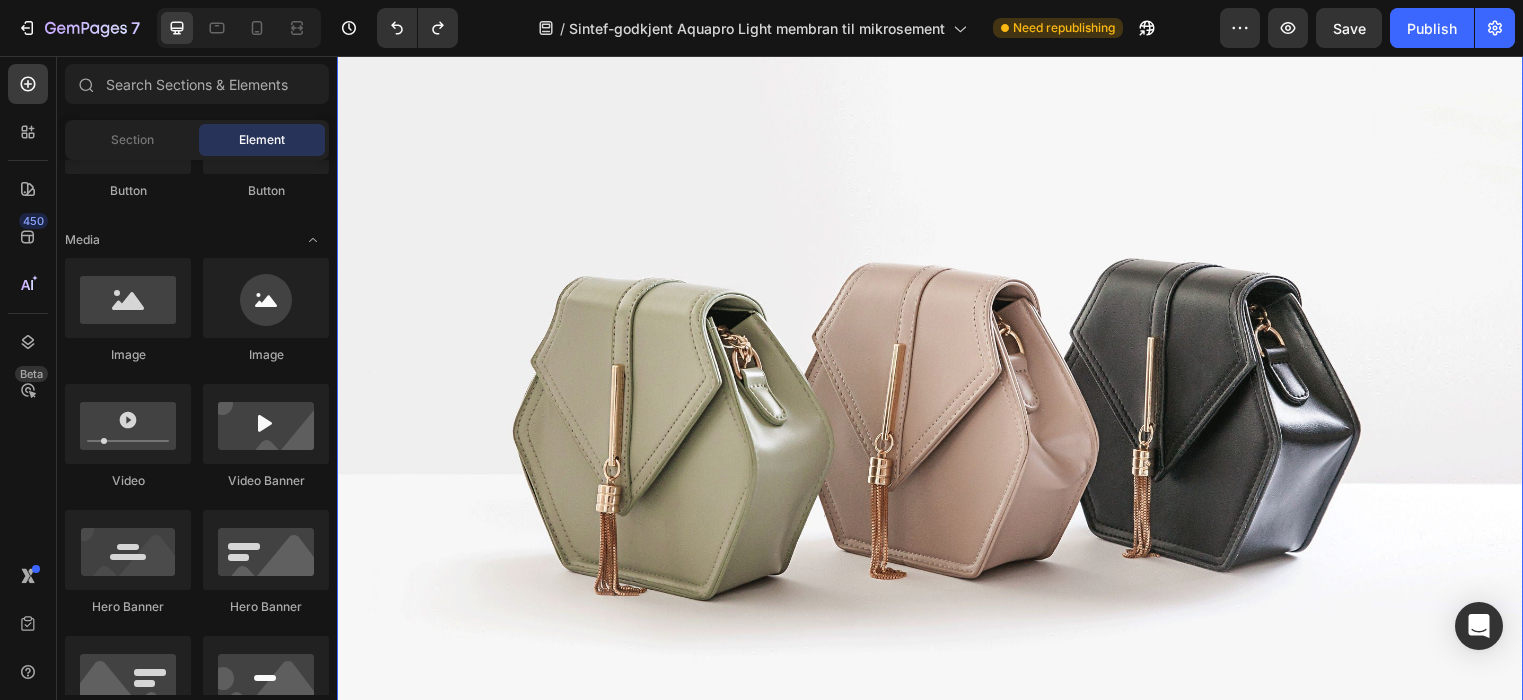 click at bounding box center (937, 403) 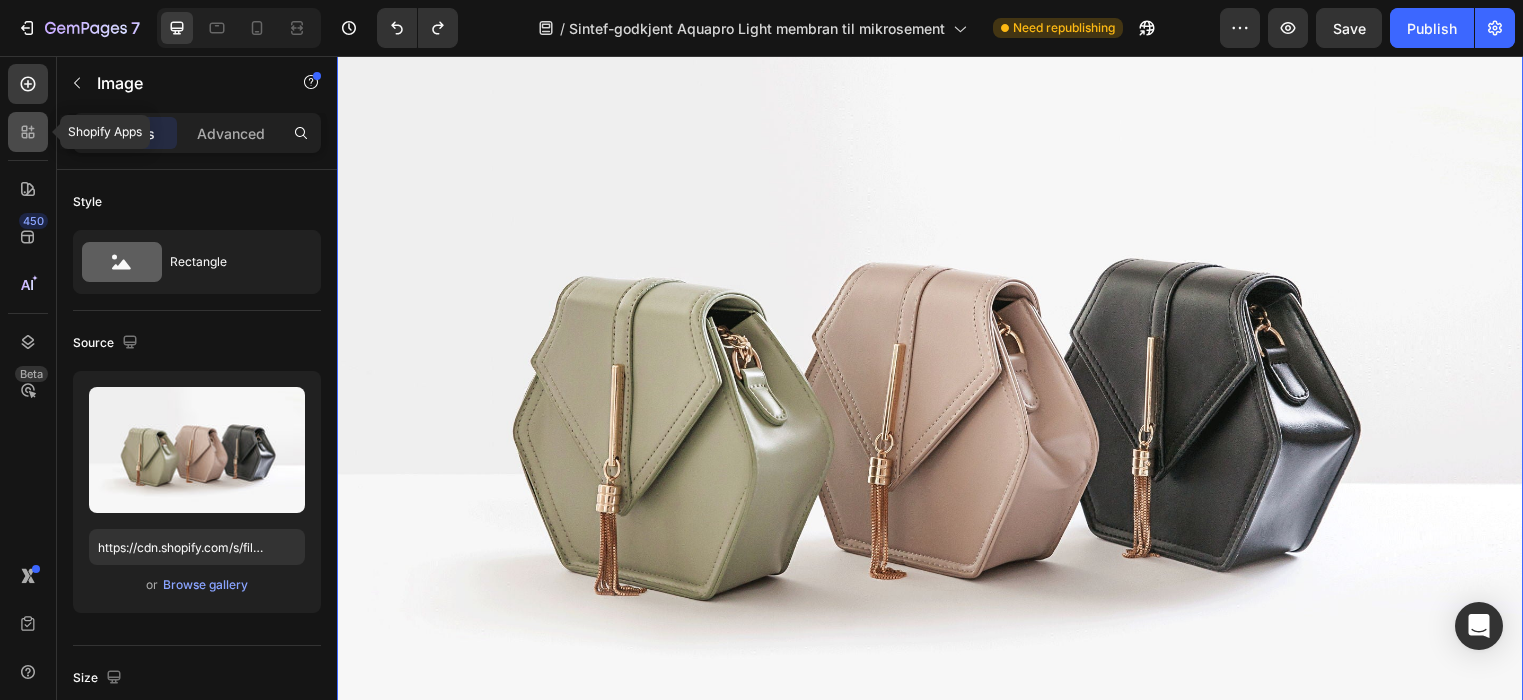 click 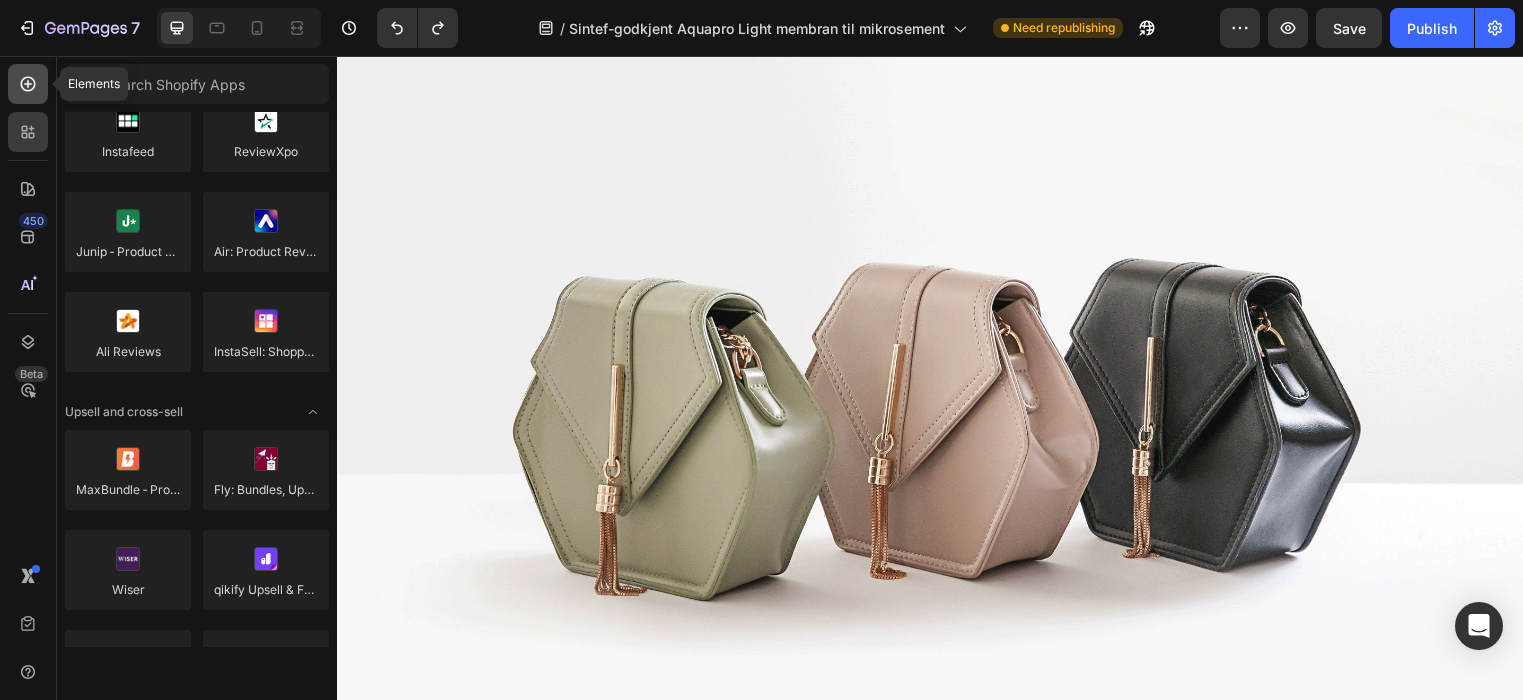 click 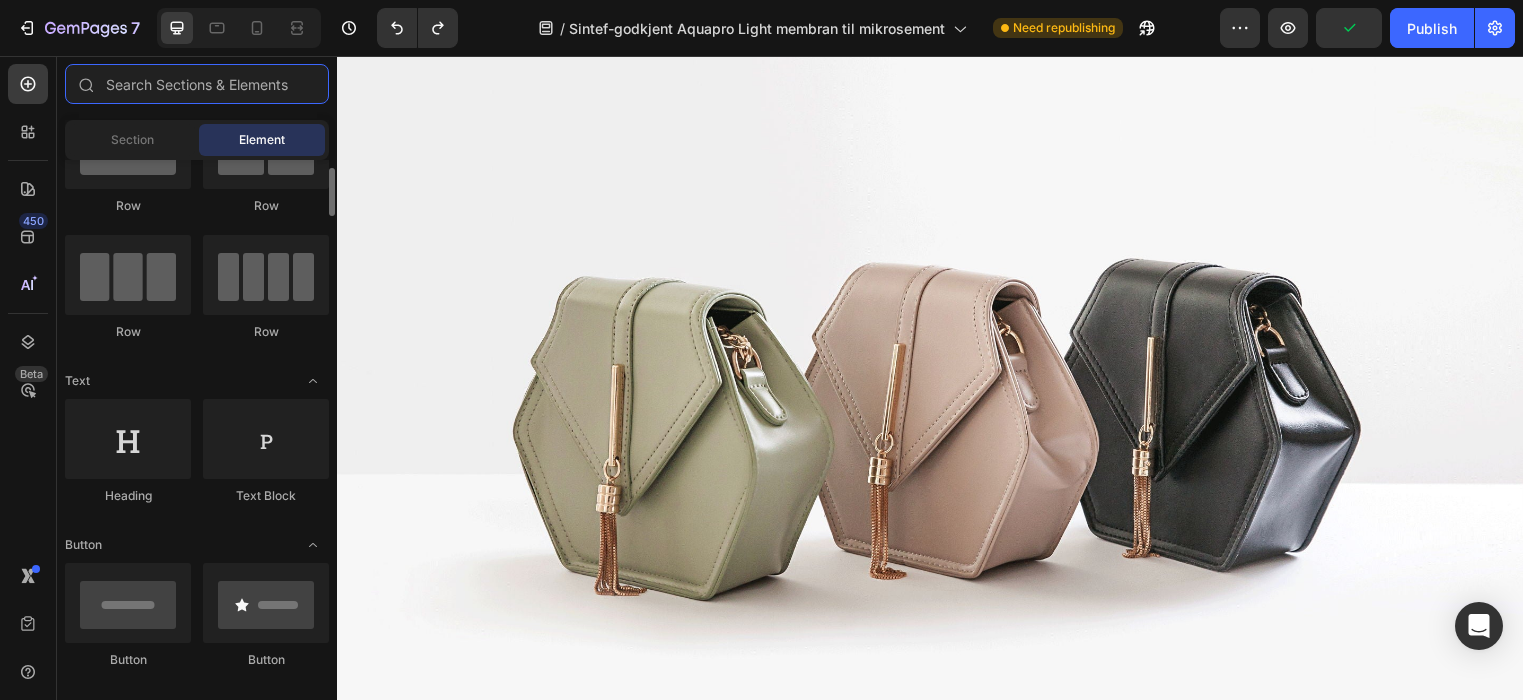 scroll, scrollTop: 0, scrollLeft: 0, axis: both 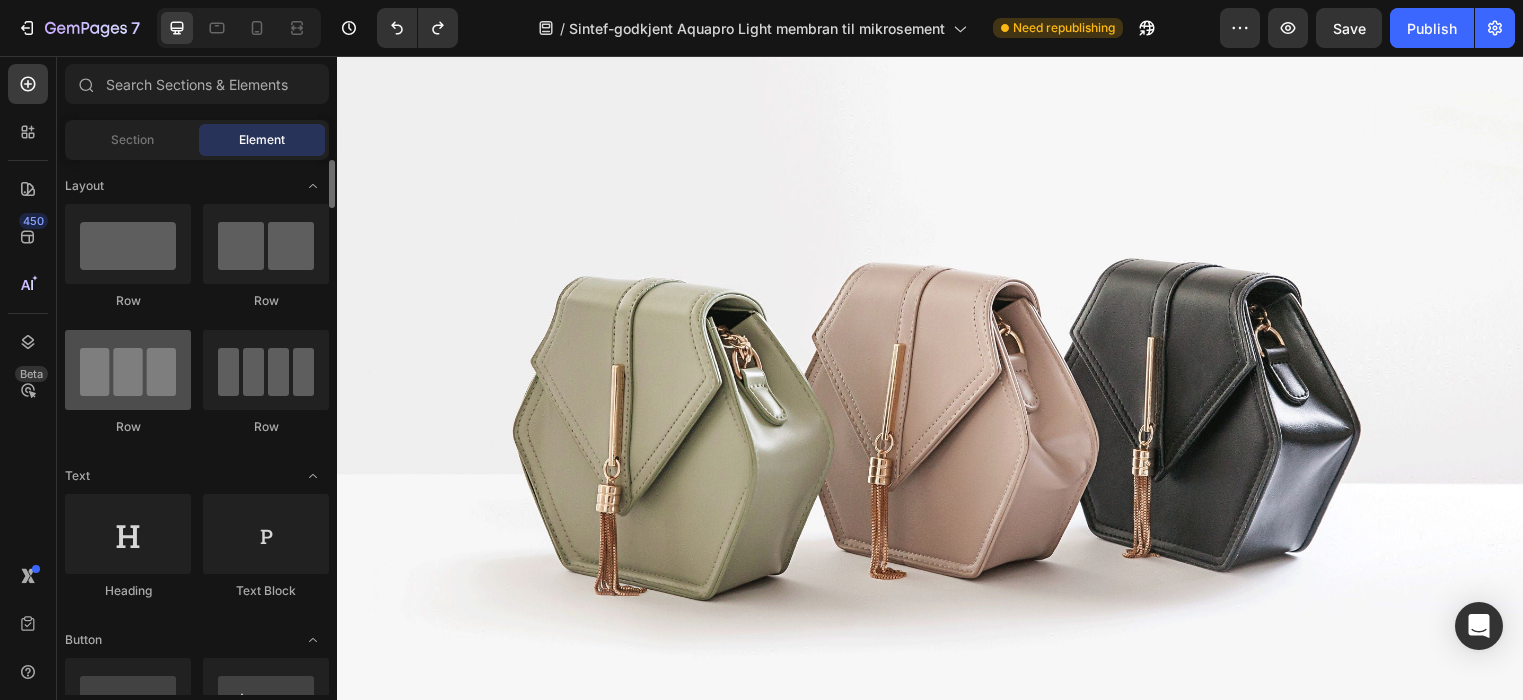 click at bounding box center [128, 370] 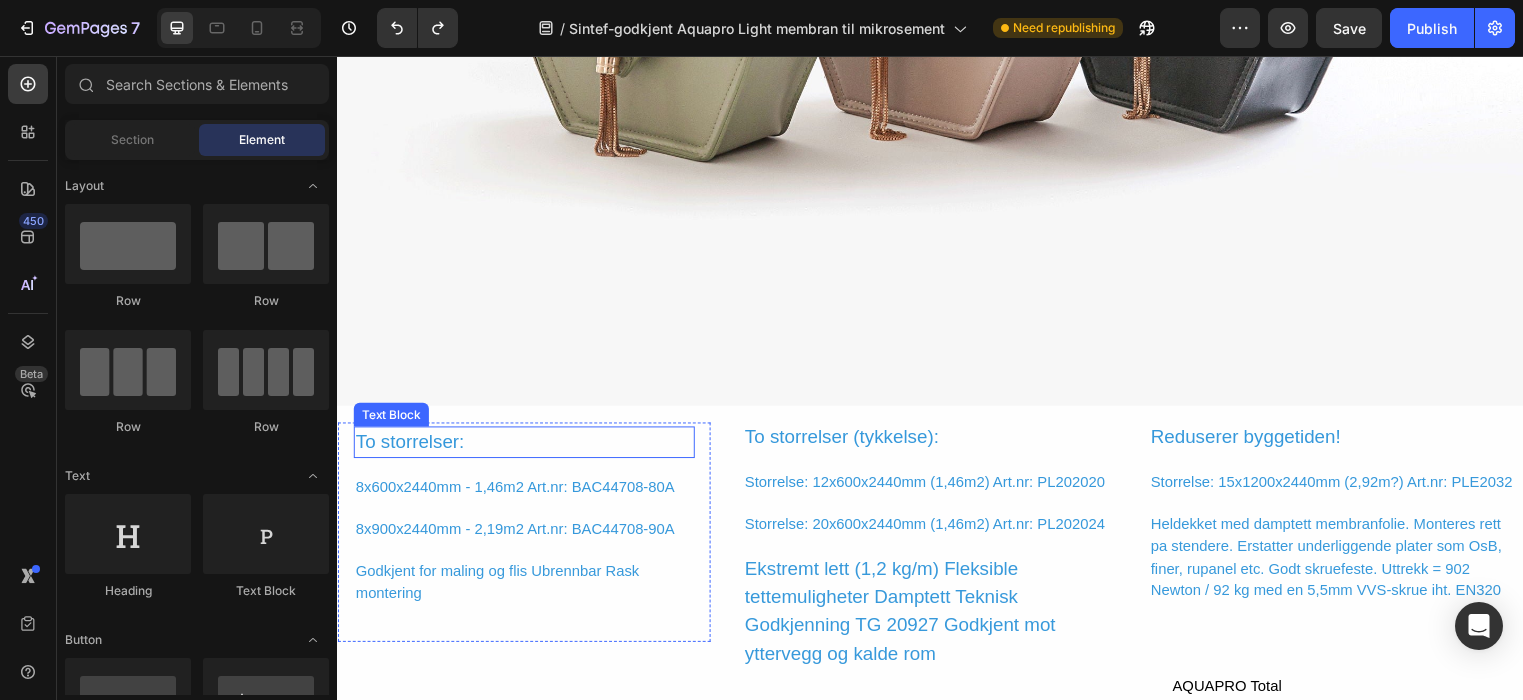 scroll, scrollTop: 4644, scrollLeft: 0, axis: vertical 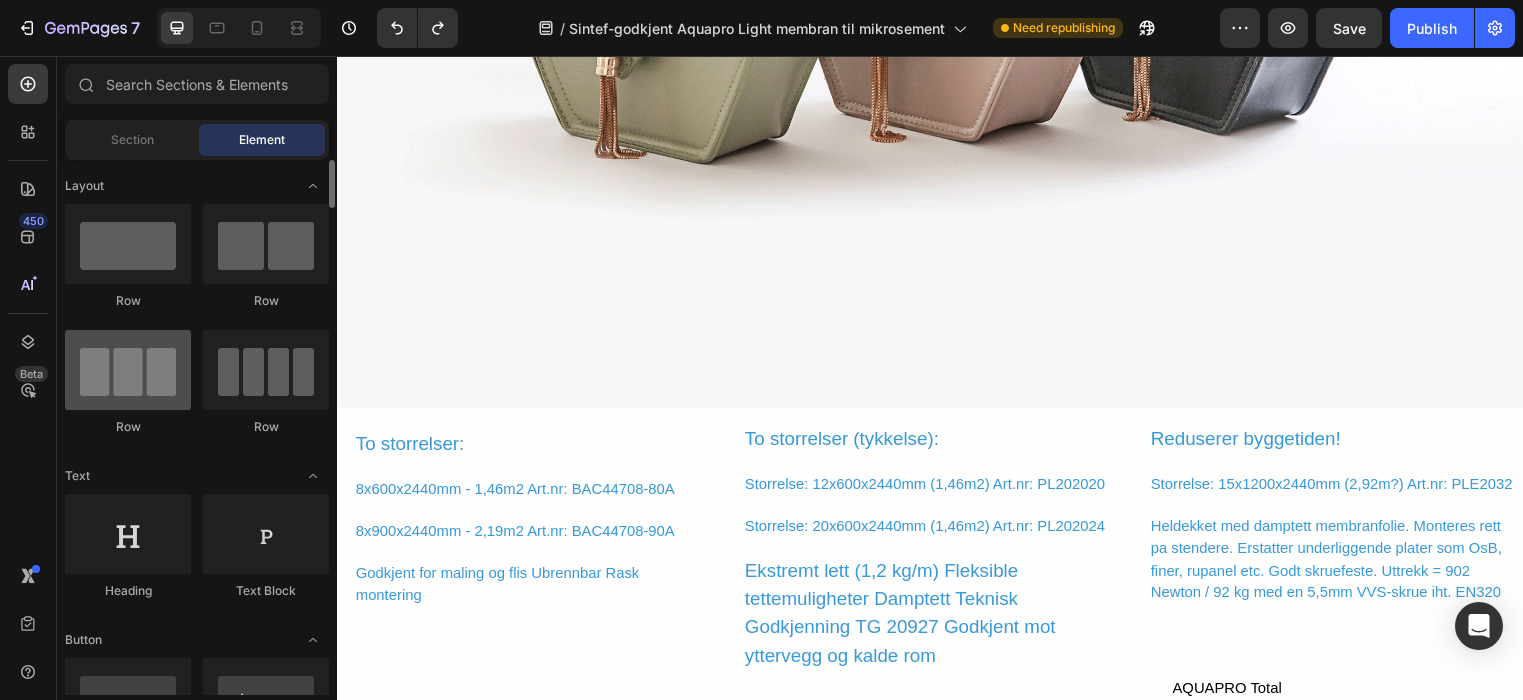 click at bounding box center [128, 370] 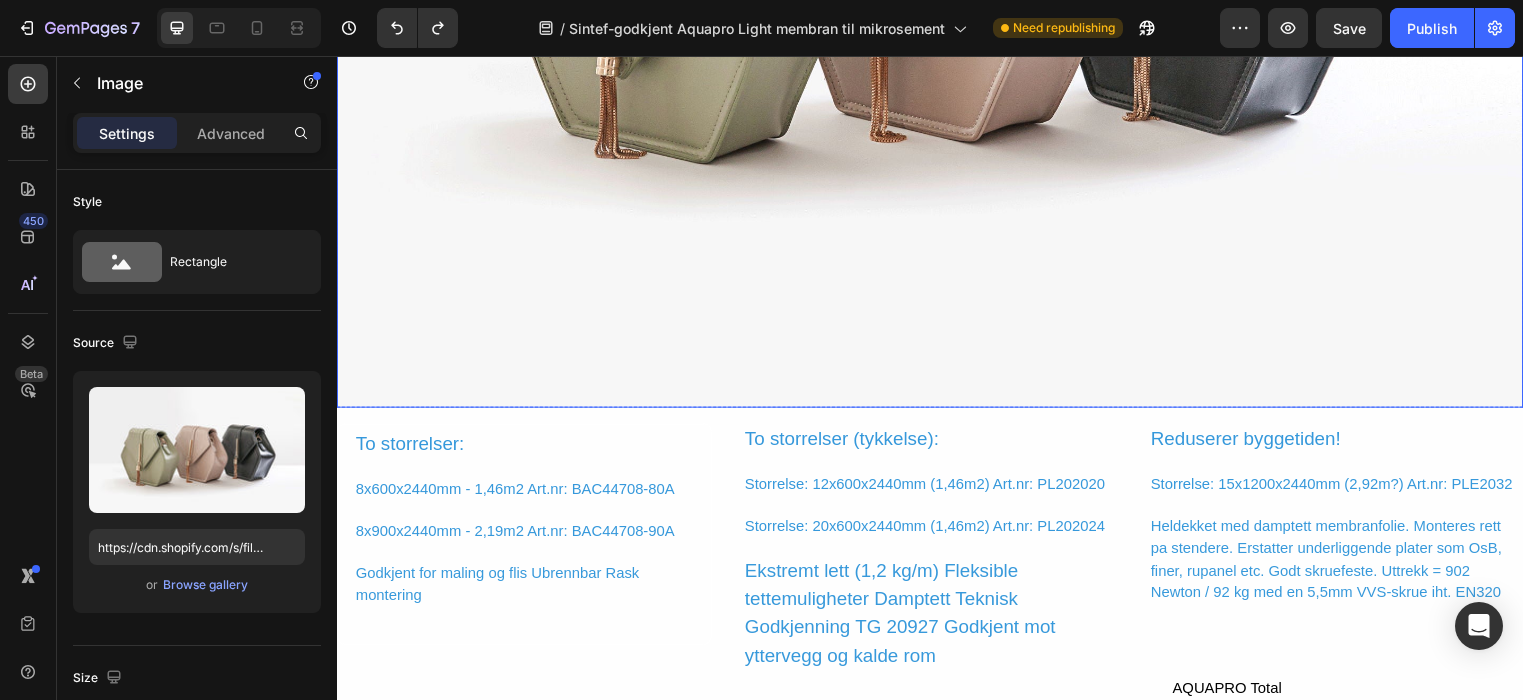 click at bounding box center (937, -39) 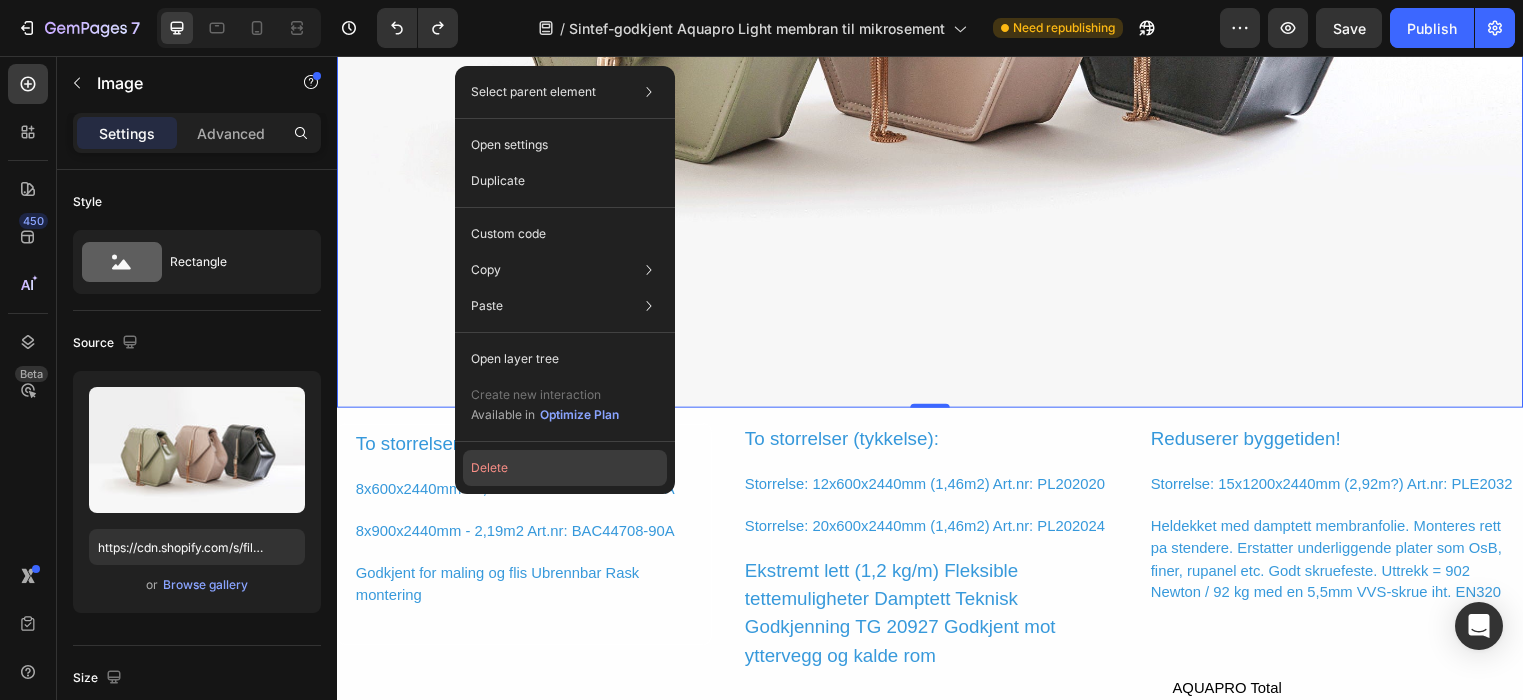 click on "Delete" 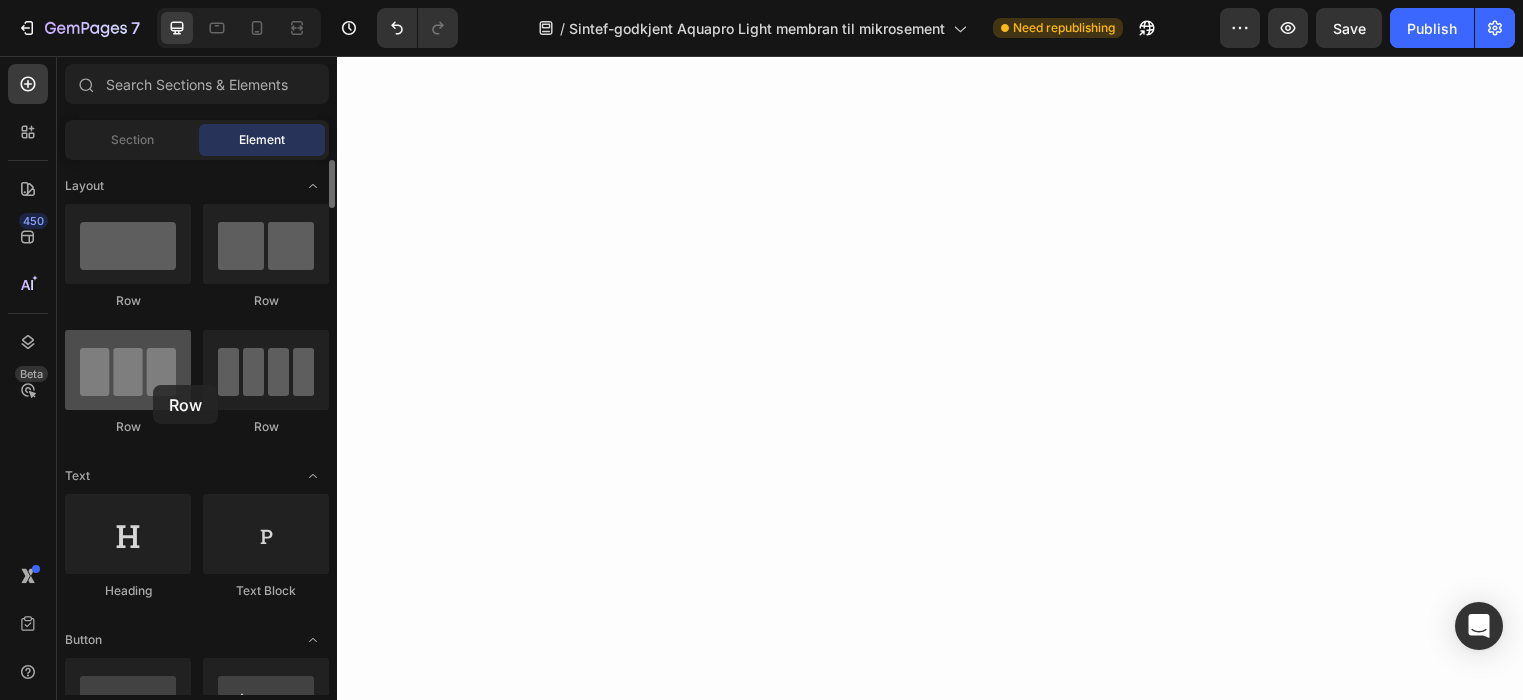 click at bounding box center (128, 370) 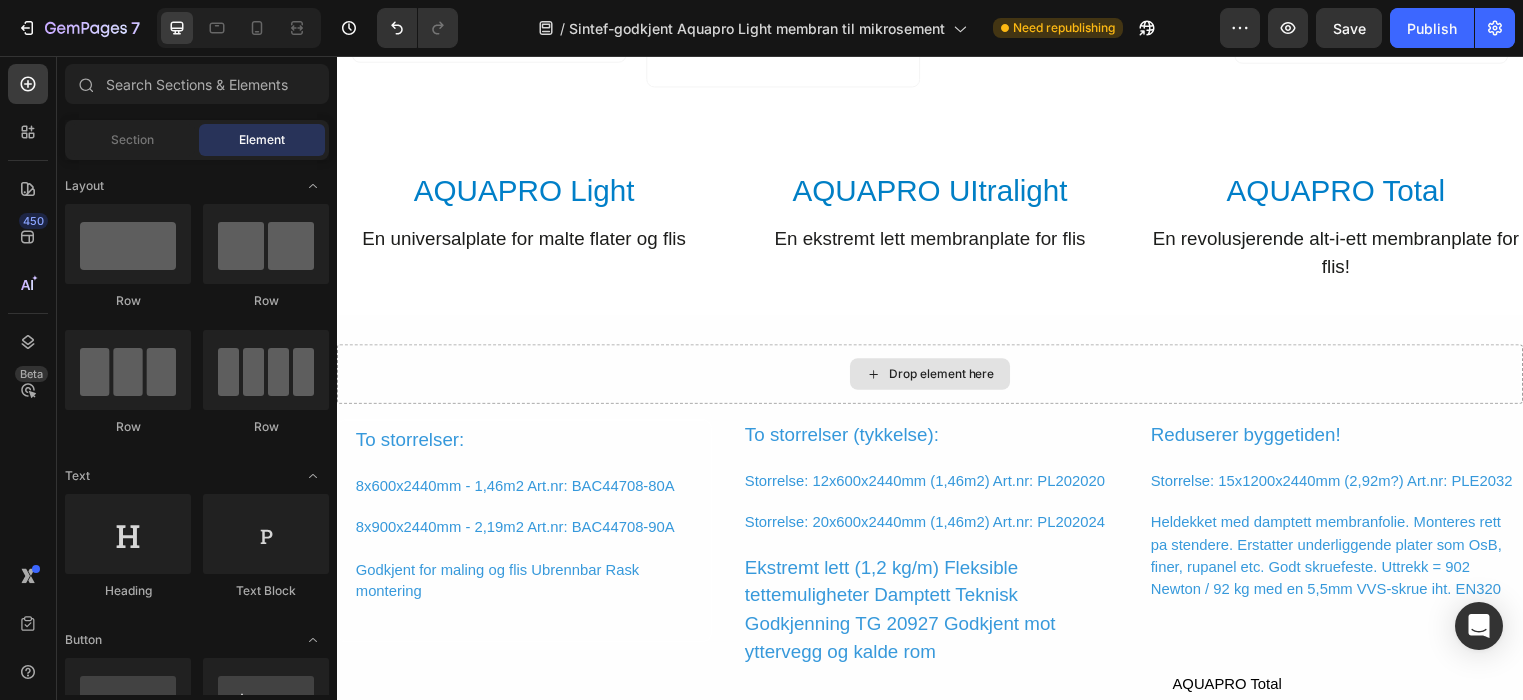 scroll, scrollTop: 3802, scrollLeft: 0, axis: vertical 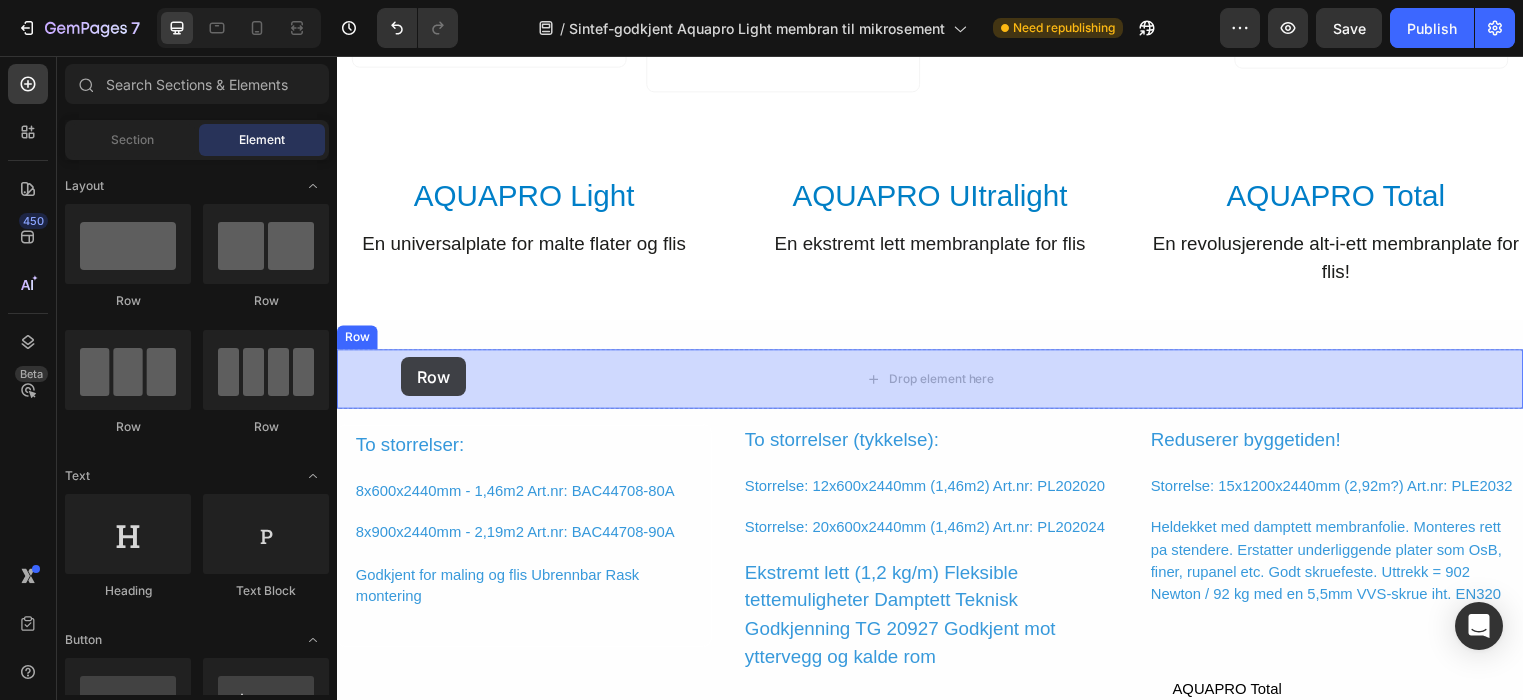 drag, startPoint x: 481, startPoint y: 434, endPoint x: 402, endPoint y: 361, distance: 107.563934 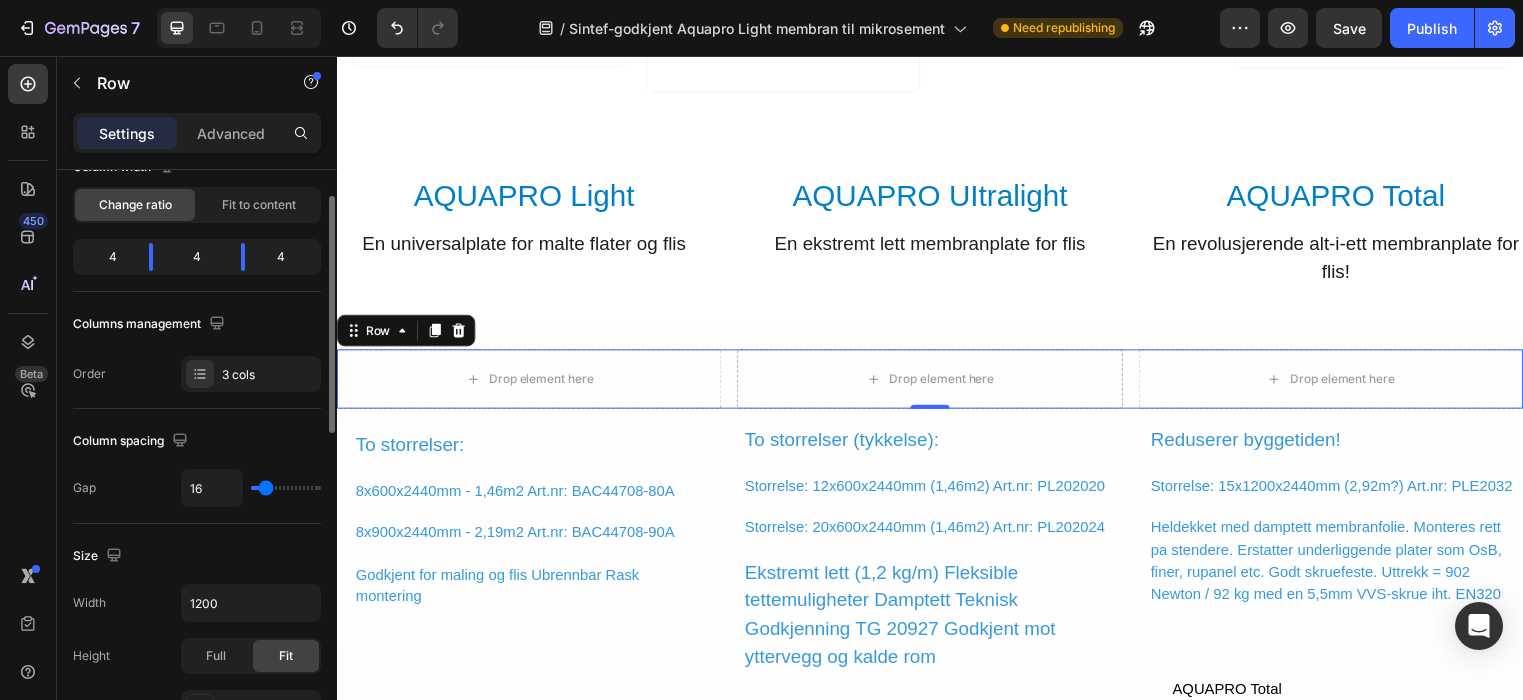 scroll, scrollTop: 0, scrollLeft: 0, axis: both 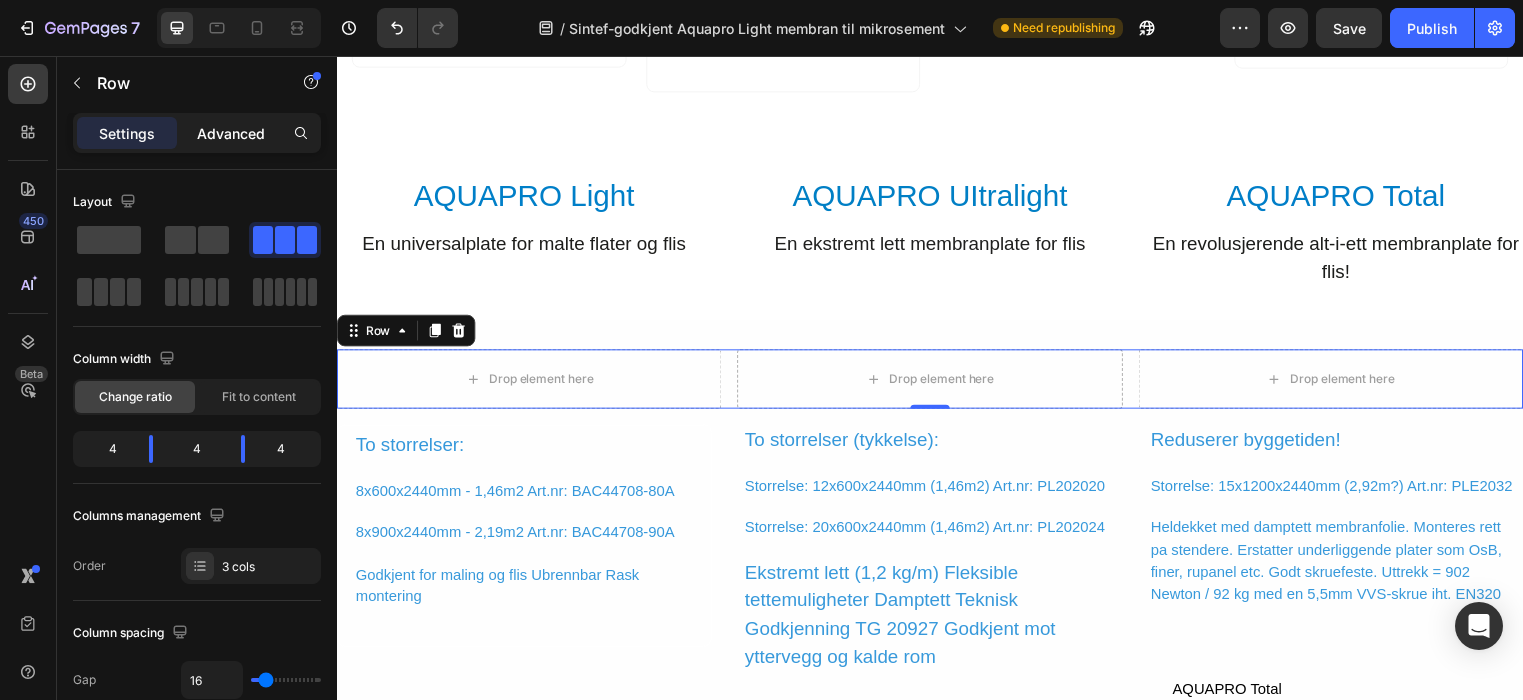 click on "Advanced" at bounding box center (231, 133) 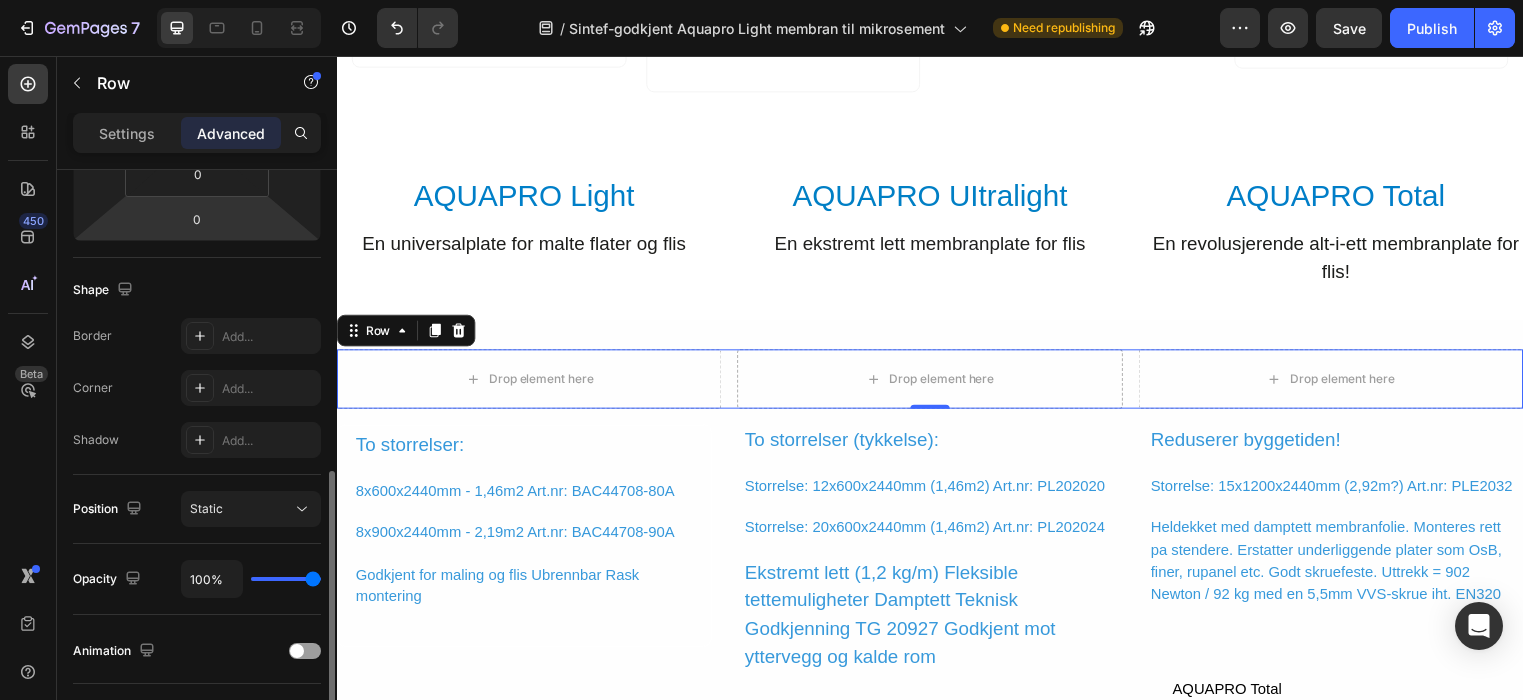 scroll, scrollTop: 365, scrollLeft: 0, axis: vertical 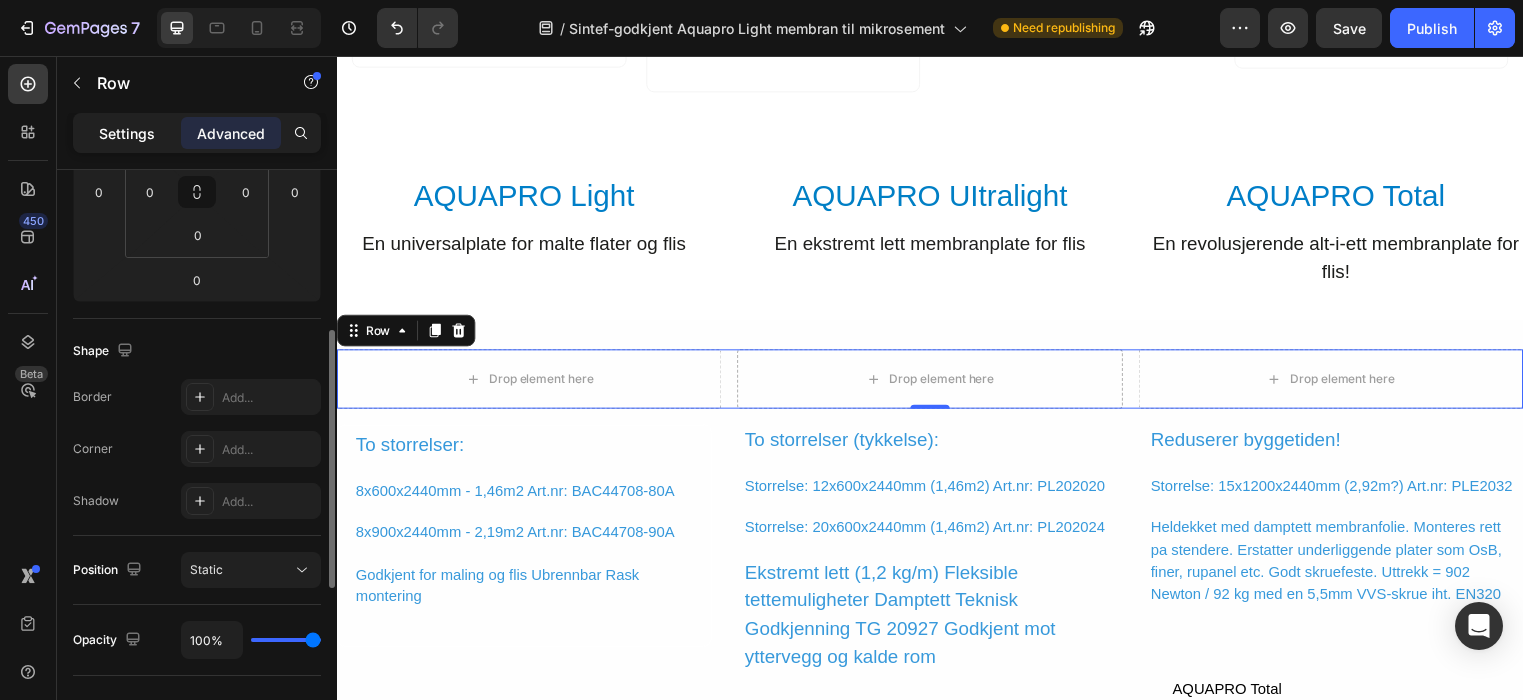 click on "Settings" at bounding box center (127, 133) 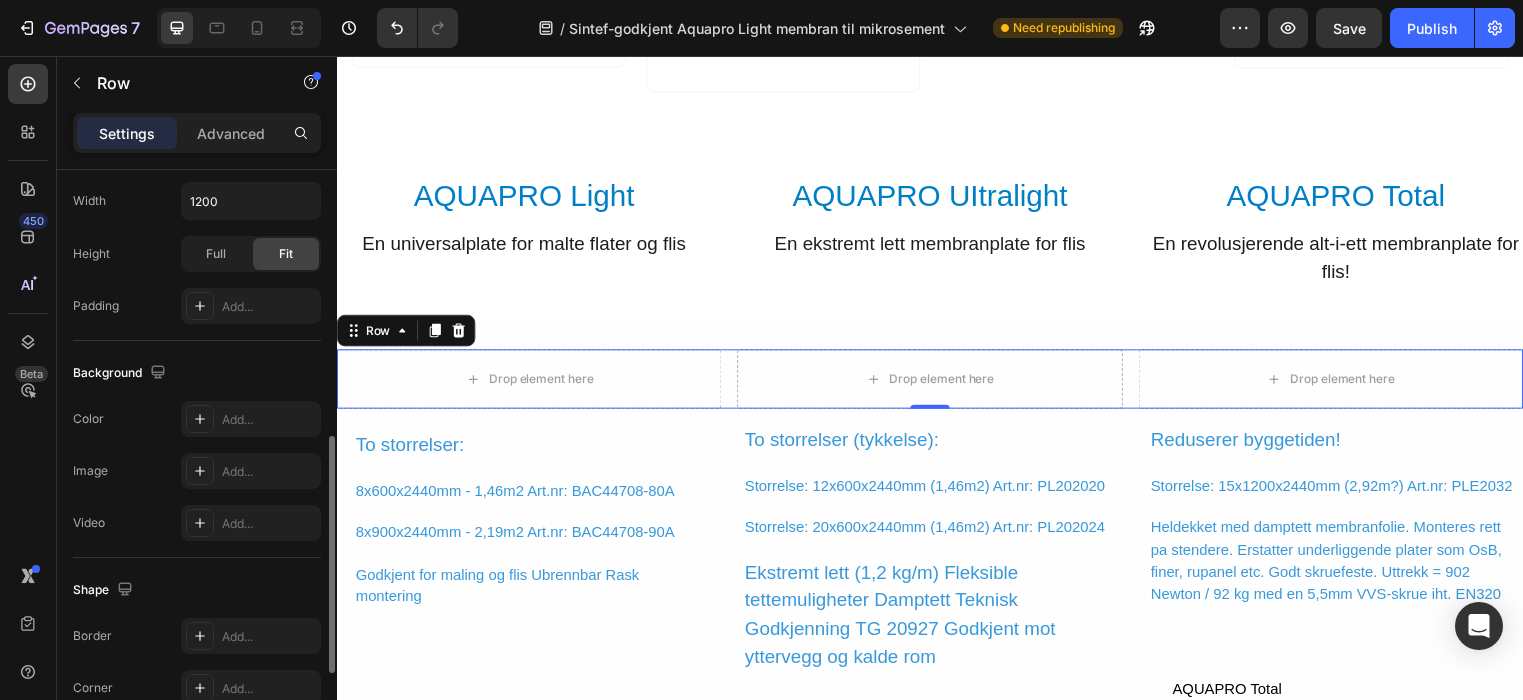 scroll, scrollTop: 622, scrollLeft: 0, axis: vertical 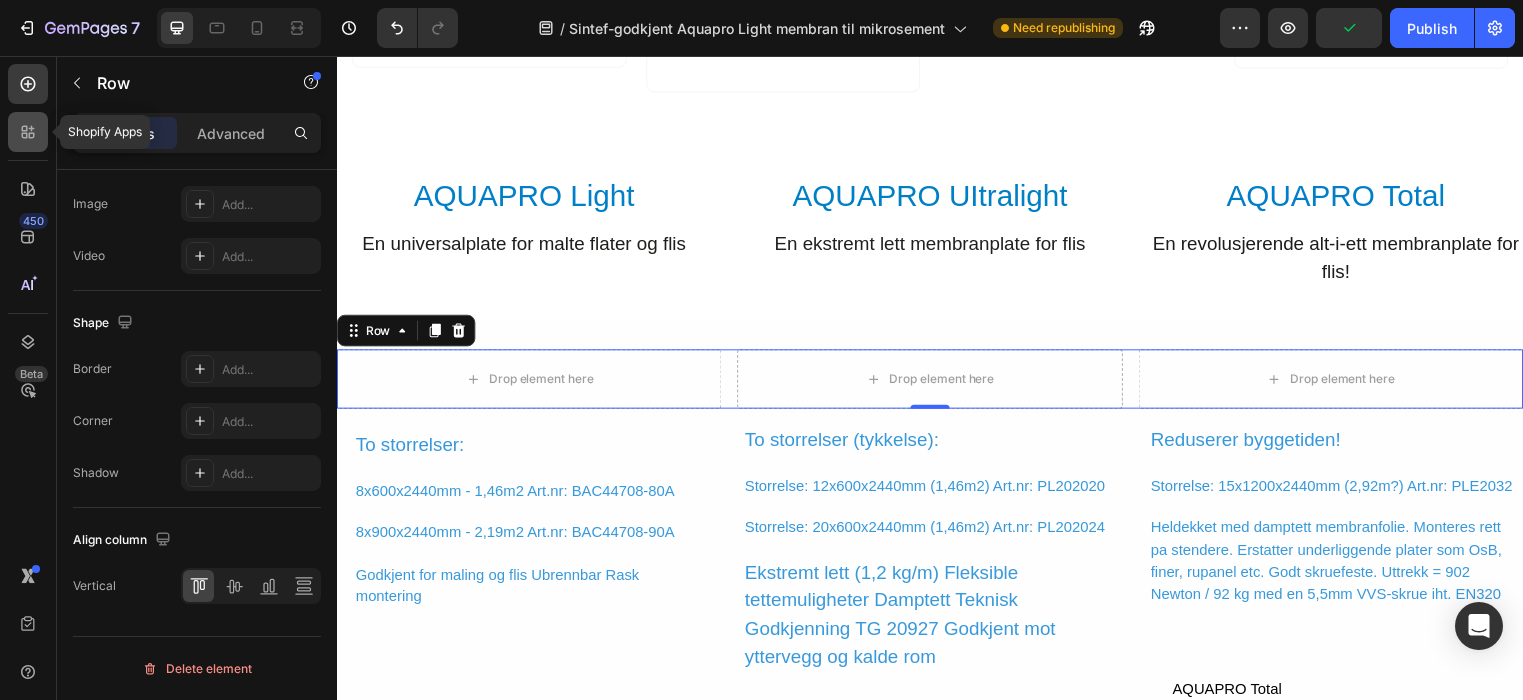 click 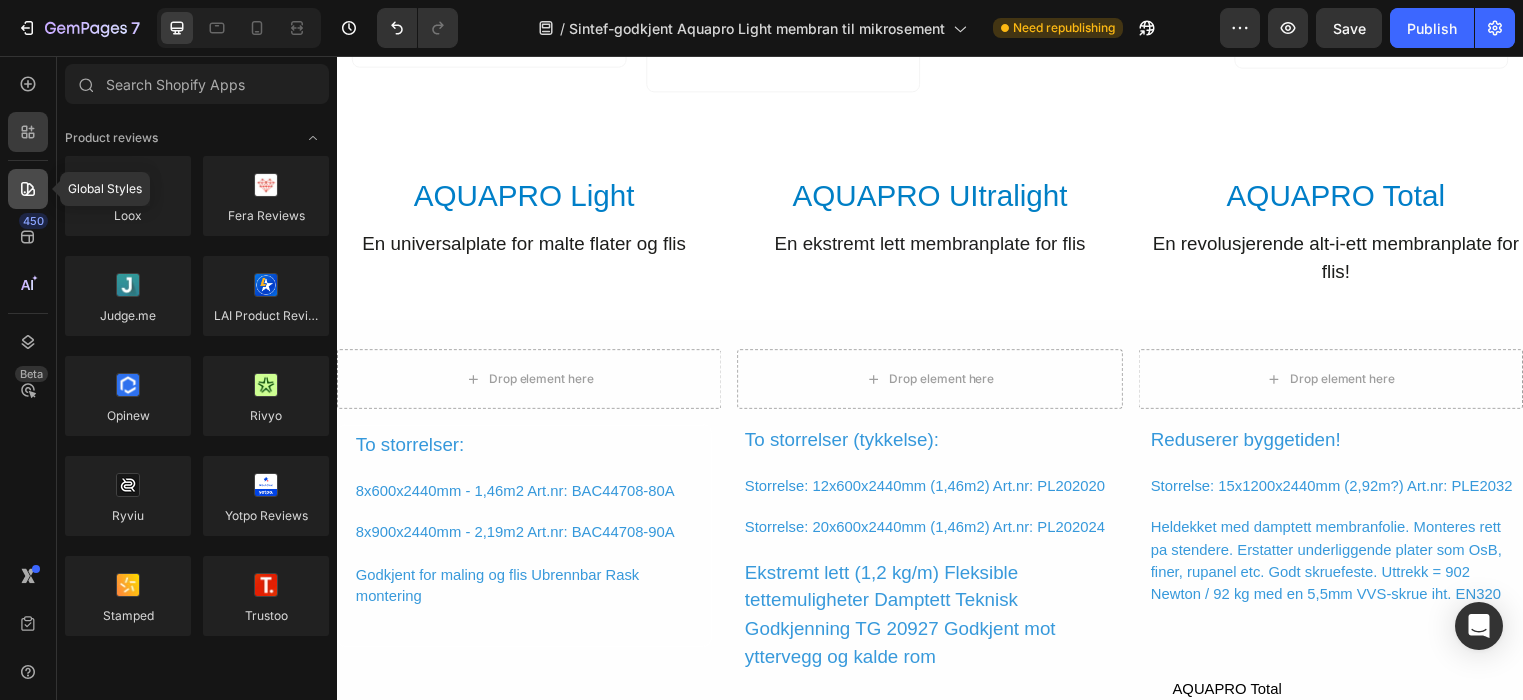 click 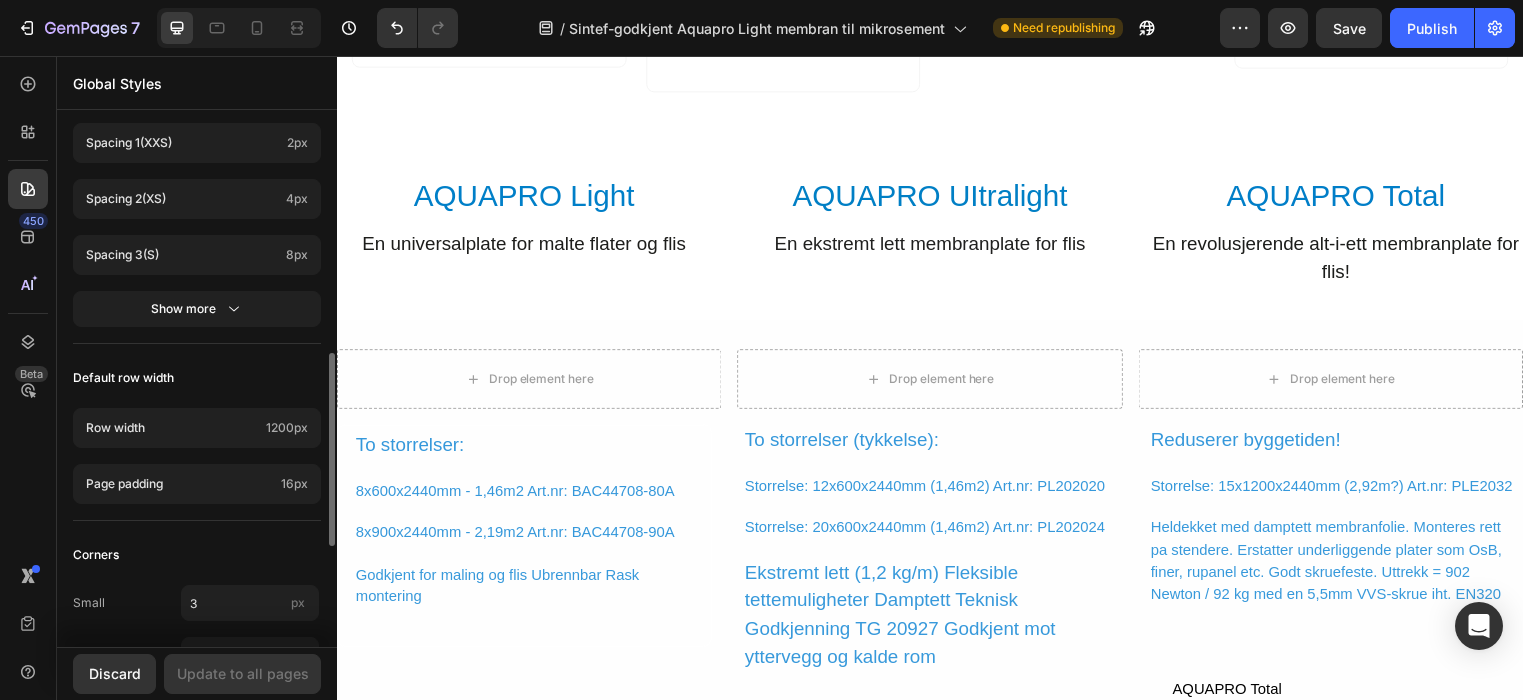 scroll, scrollTop: 932, scrollLeft: 0, axis: vertical 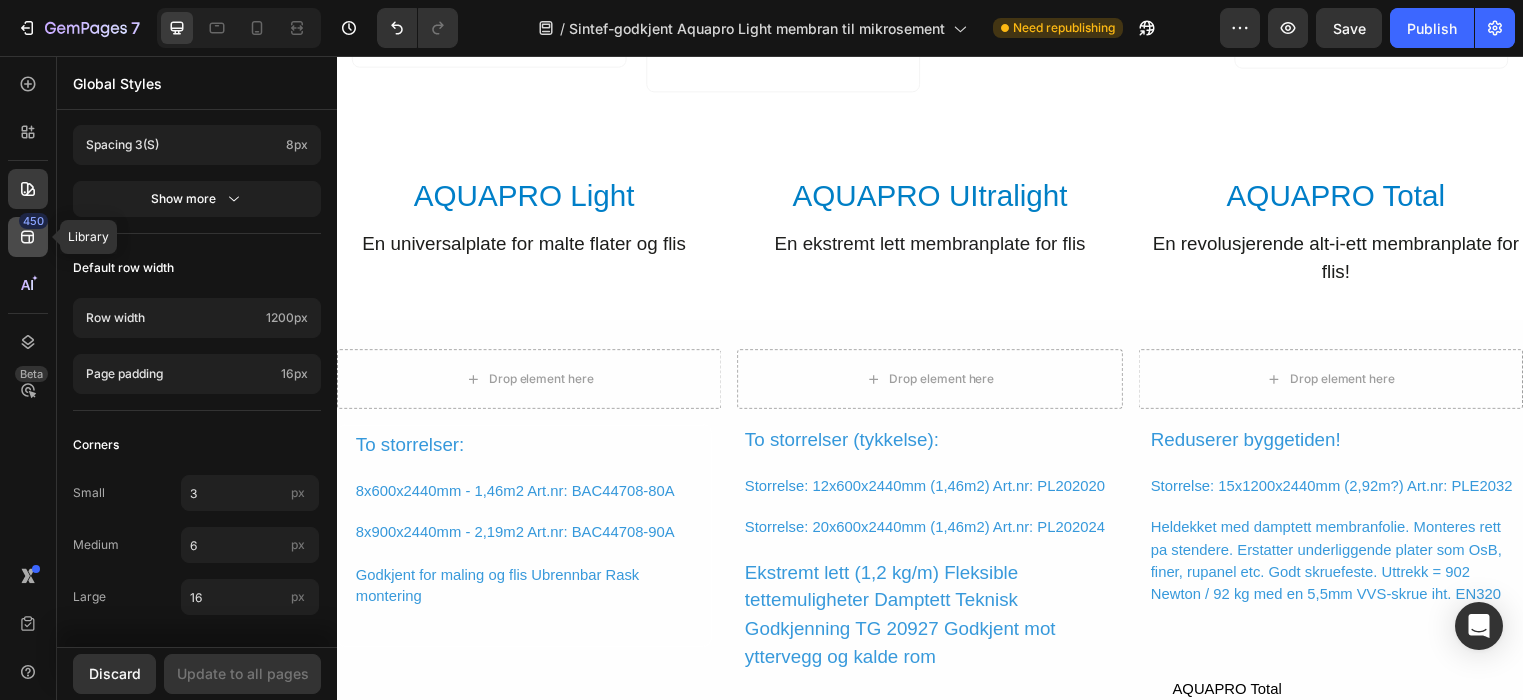 click on "450" 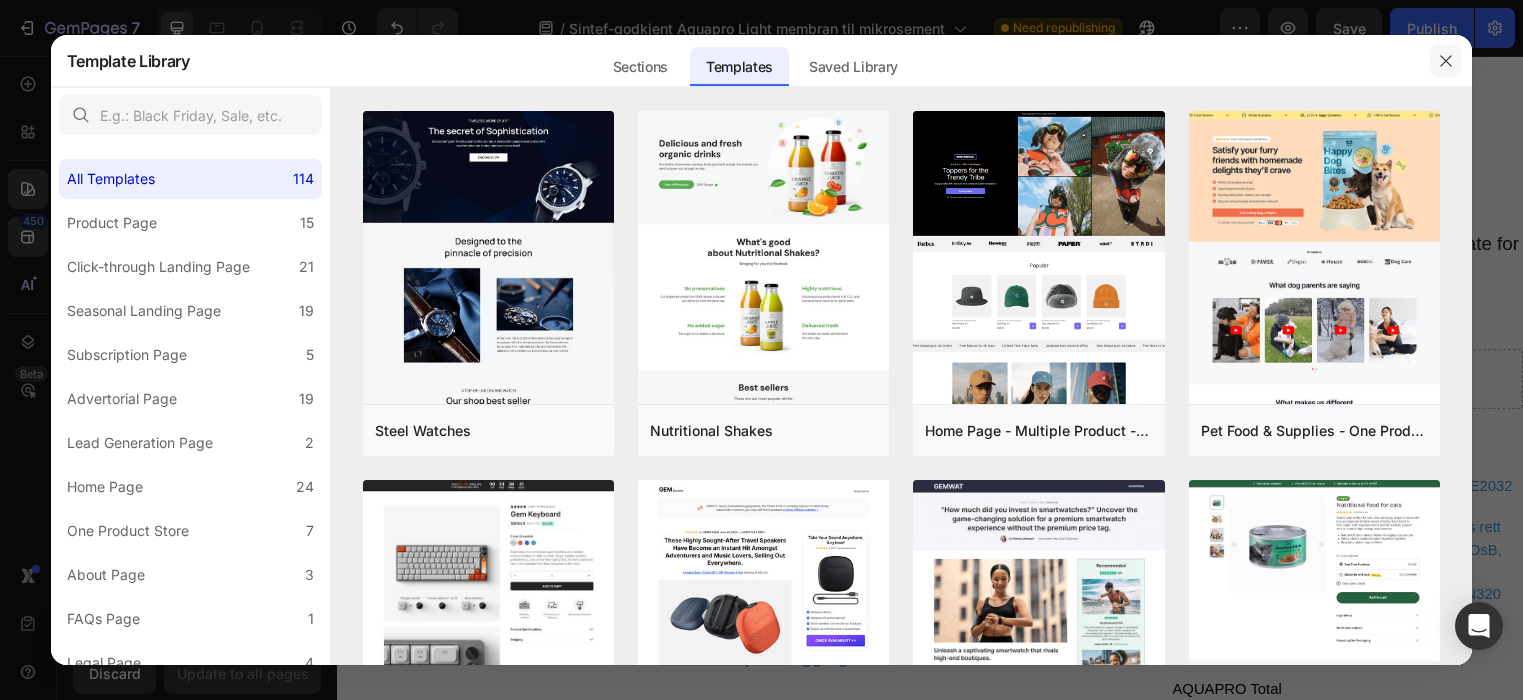 click 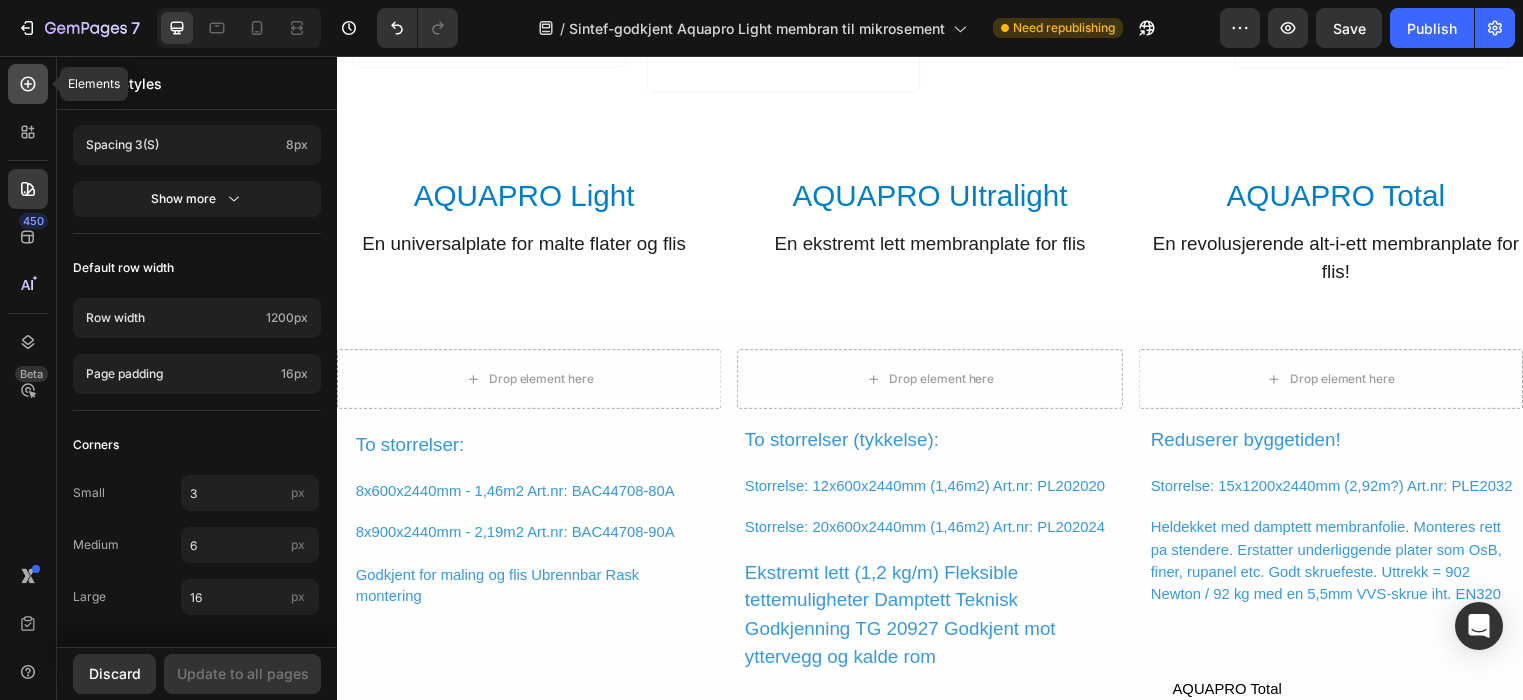 click 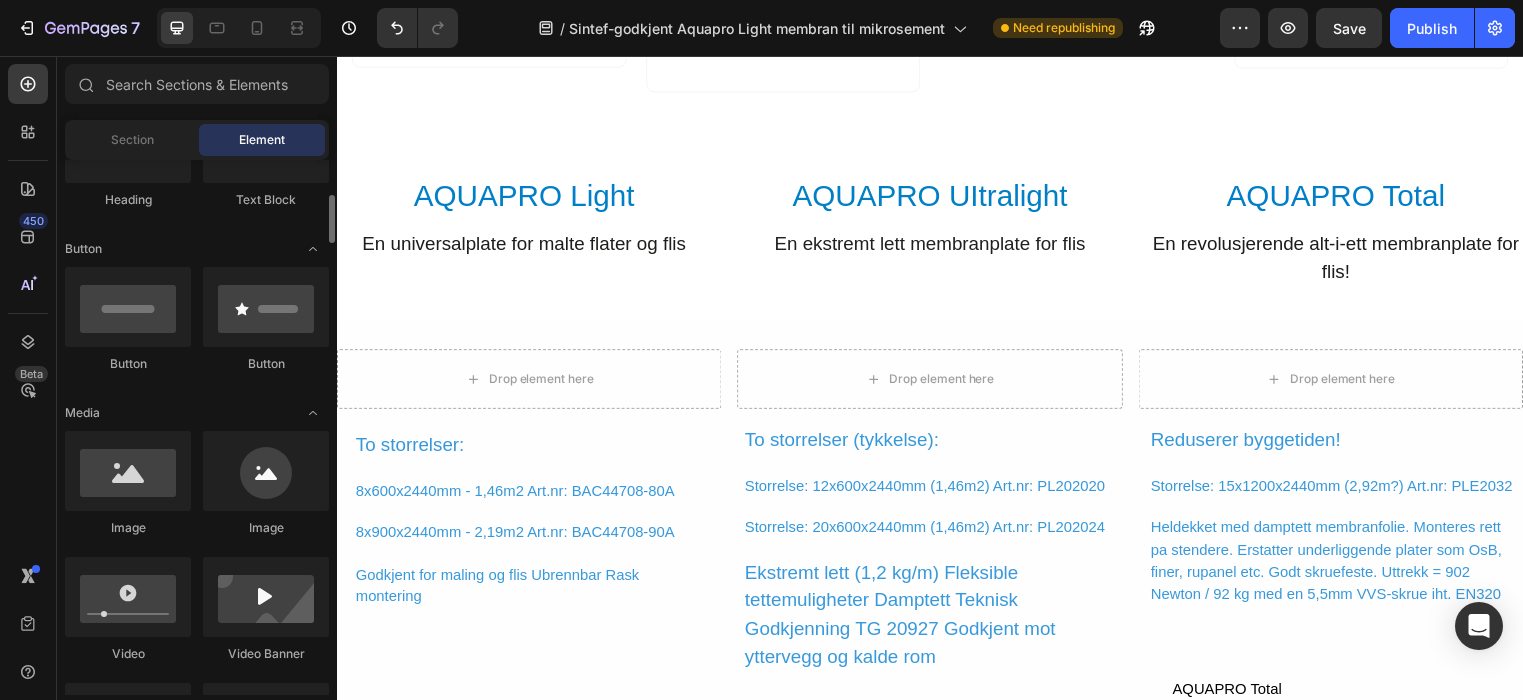 scroll, scrollTop: 392, scrollLeft: 0, axis: vertical 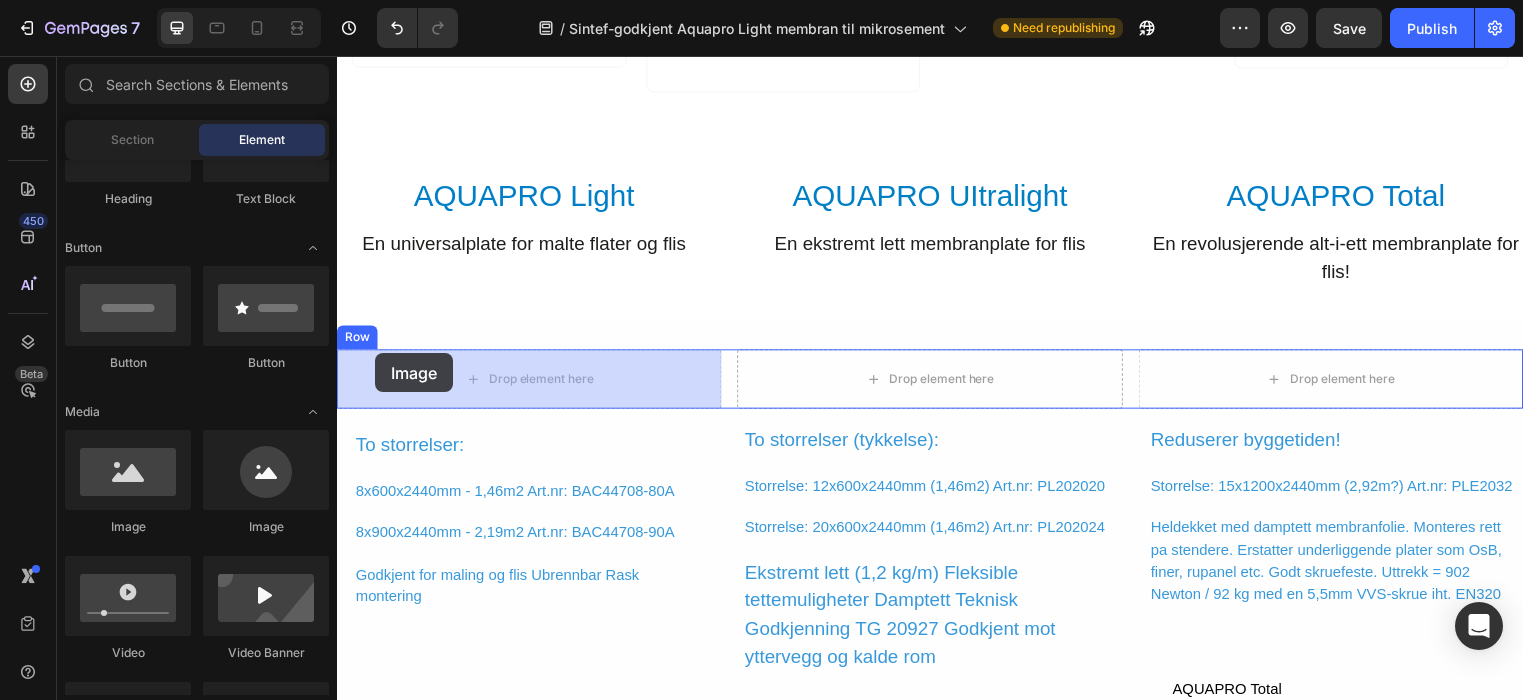 drag, startPoint x: 502, startPoint y: 513, endPoint x: 375, endPoint y: 357, distance: 201.15913 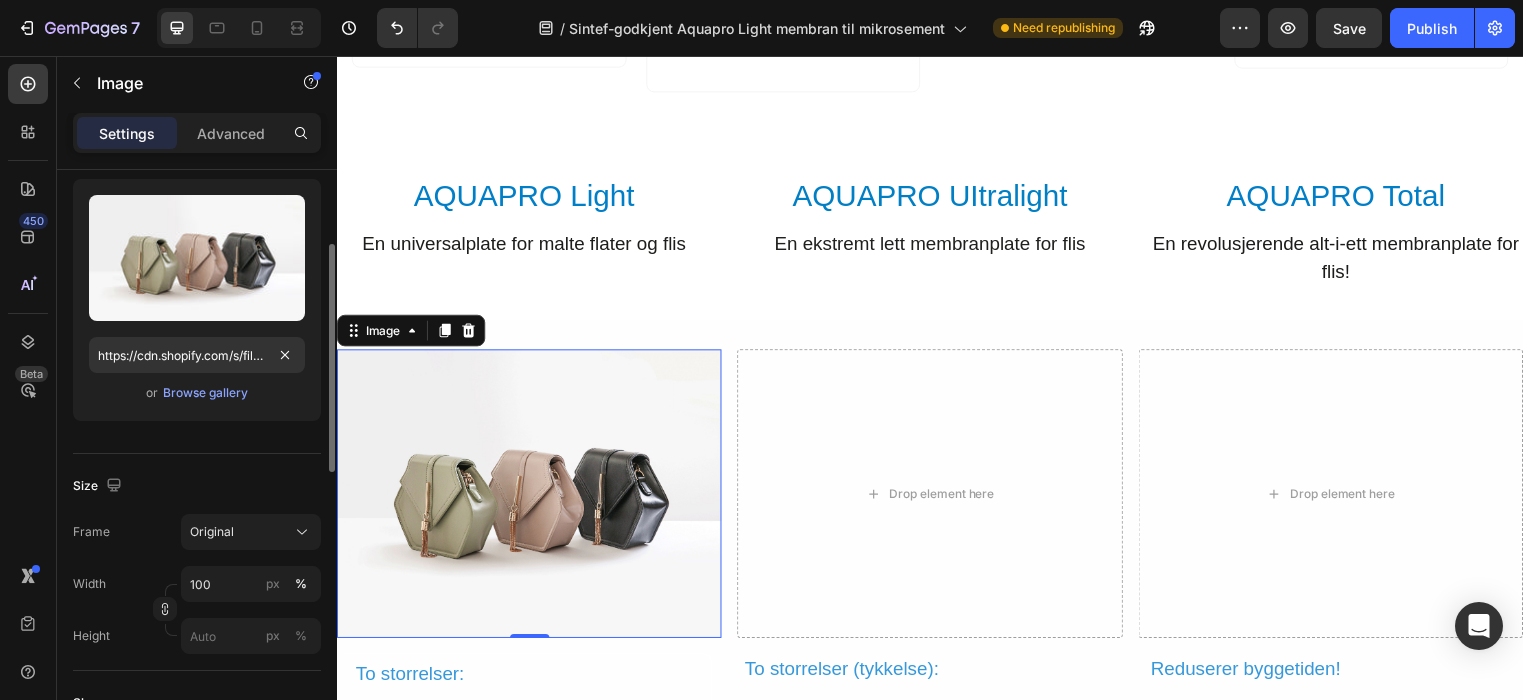 scroll, scrollTop: 199, scrollLeft: 0, axis: vertical 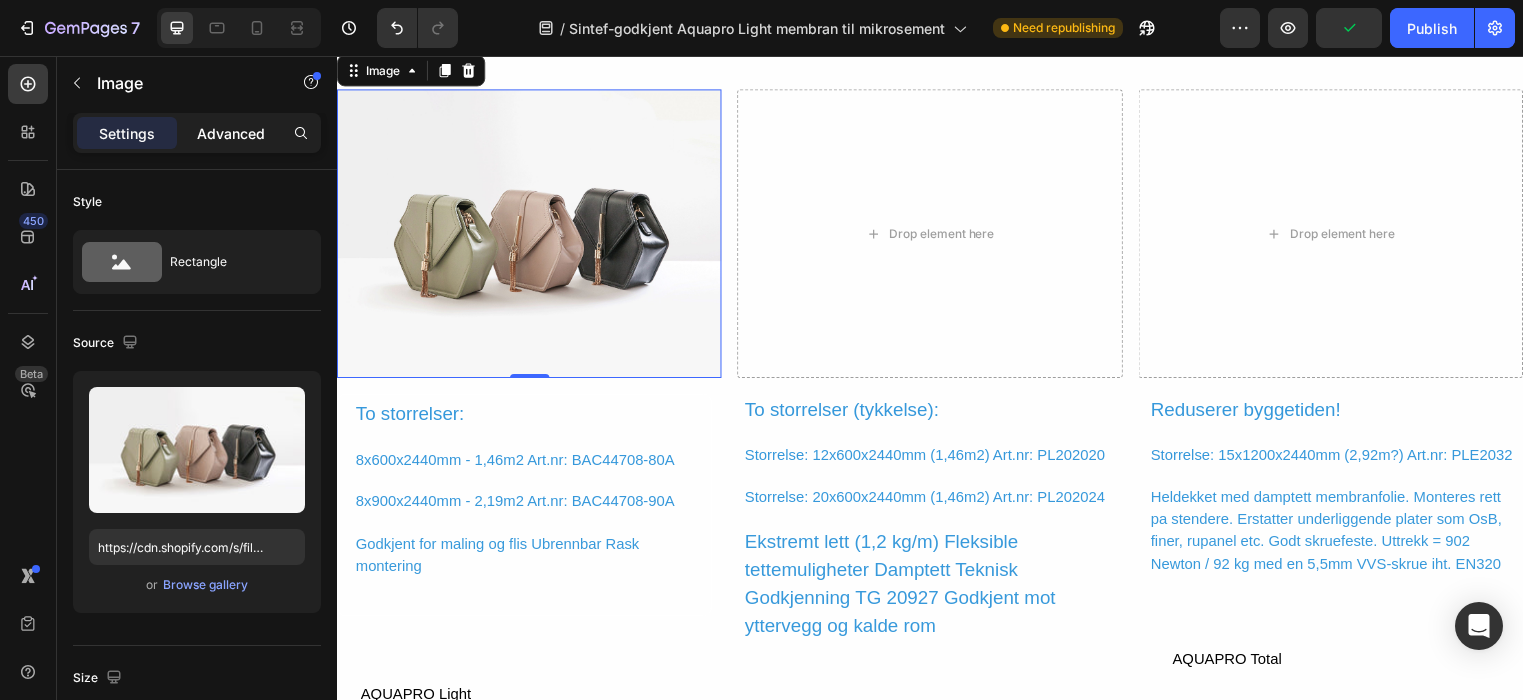 click on "Advanced" at bounding box center (231, 133) 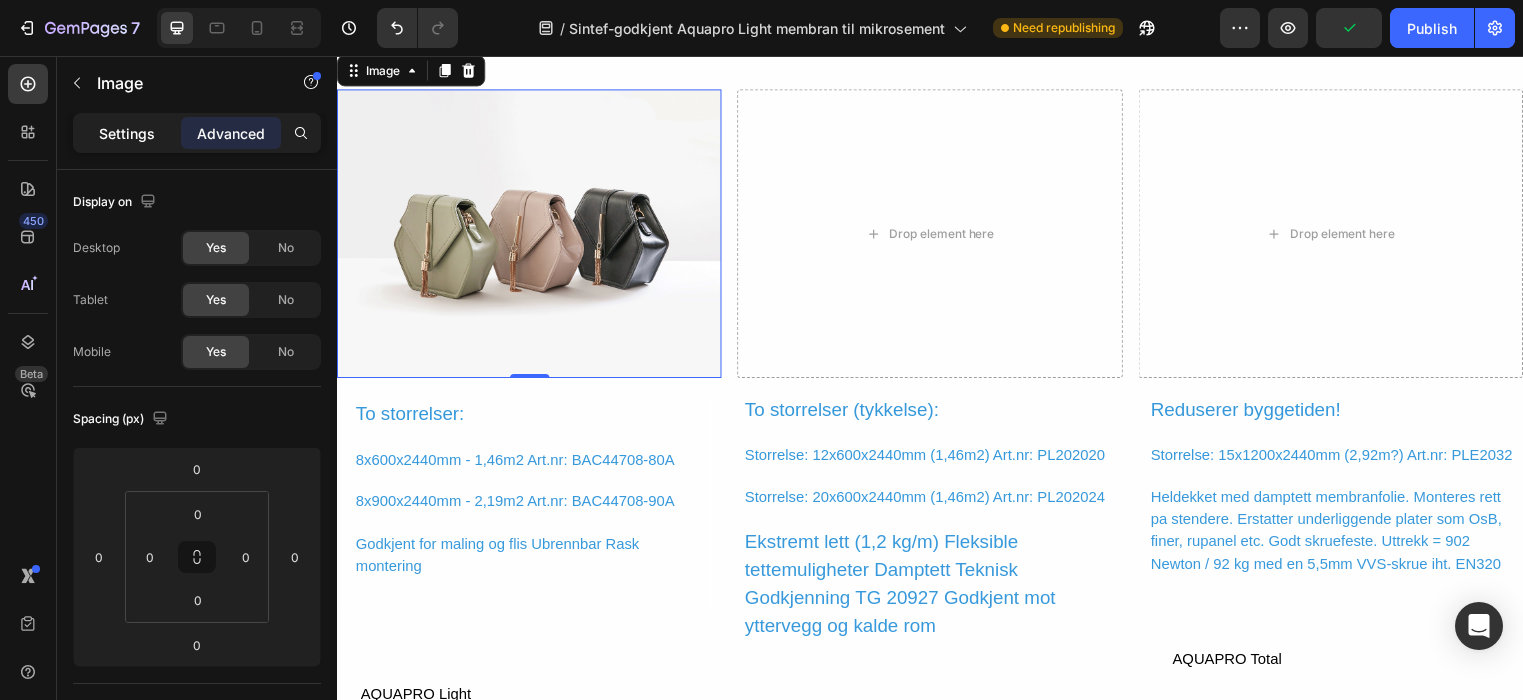 click on "Settings" at bounding box center (127, 133) 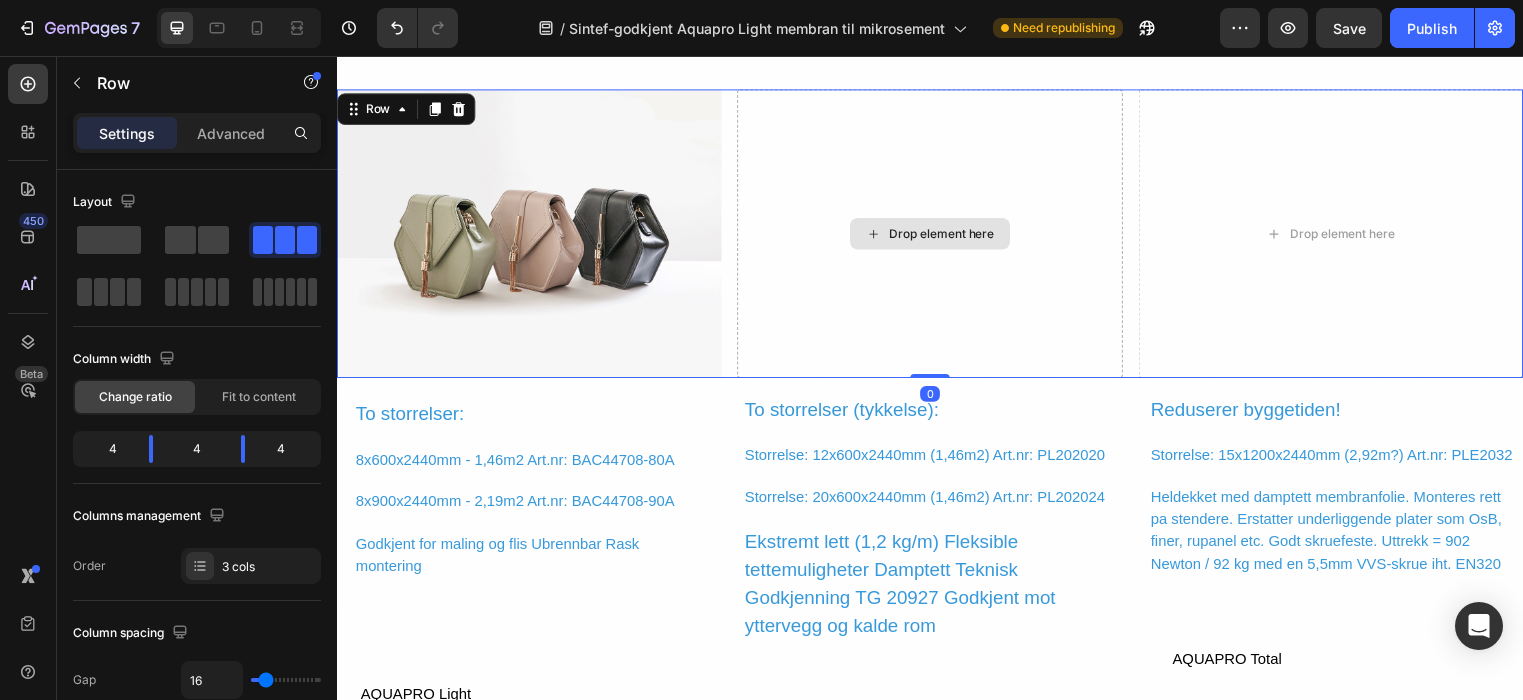 click on "Drop element here" at bounding box center [936, 236] 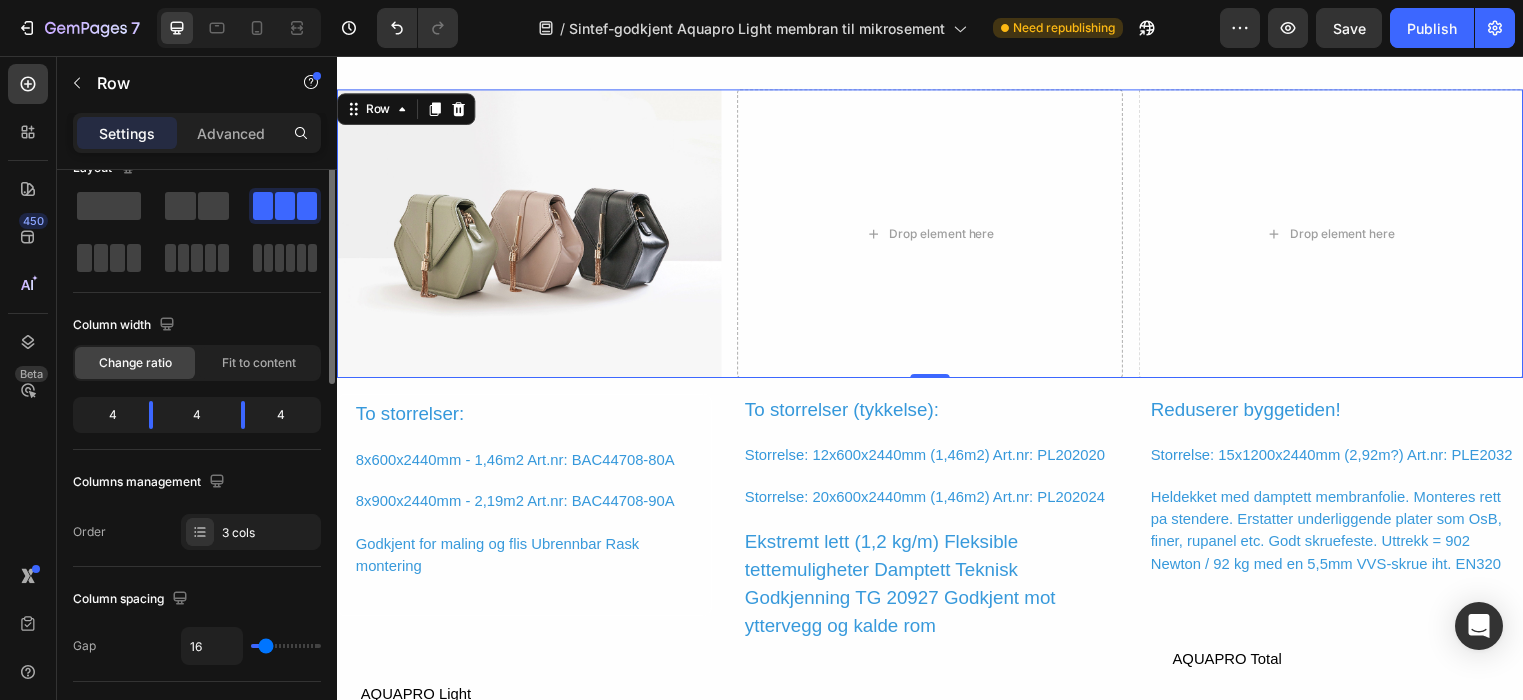 scroll, scrollTop: 0, scrollLeft: 0, axis: both 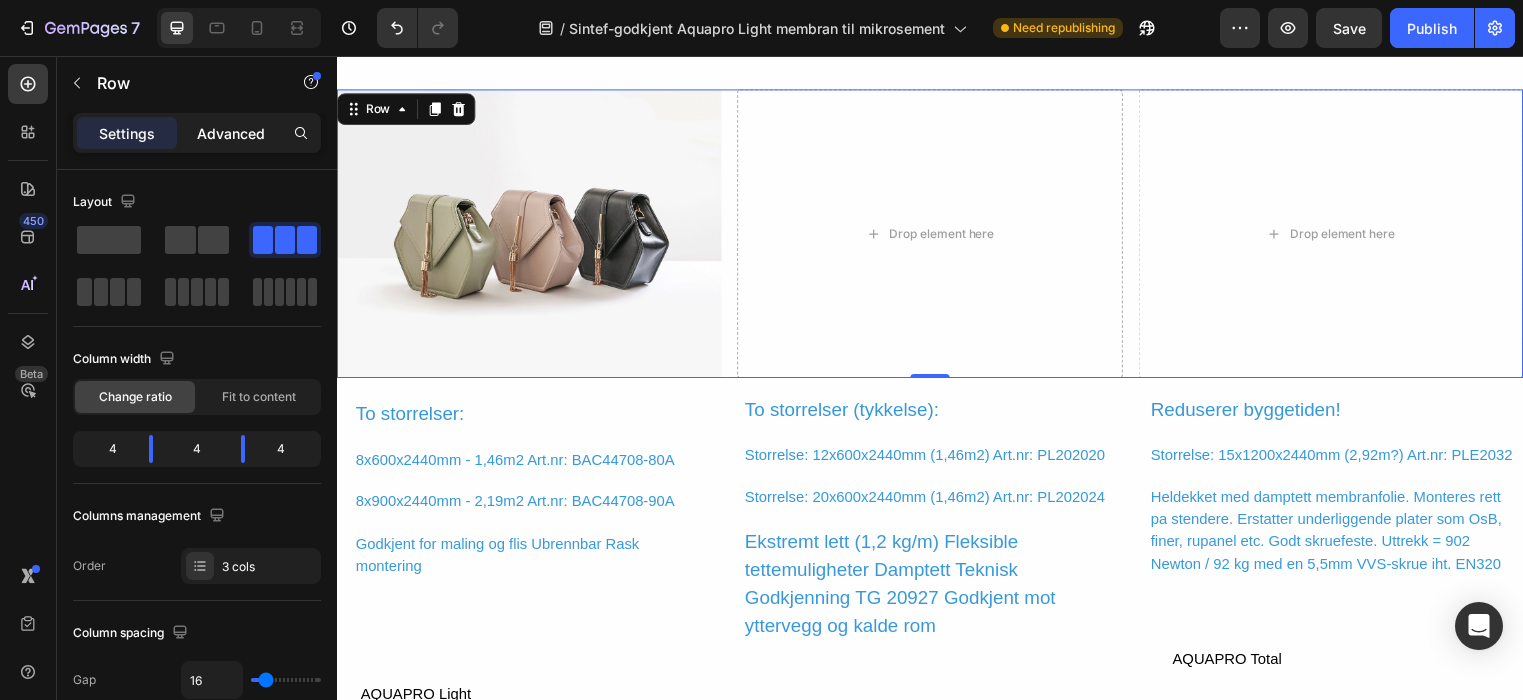 click on "Advanced" 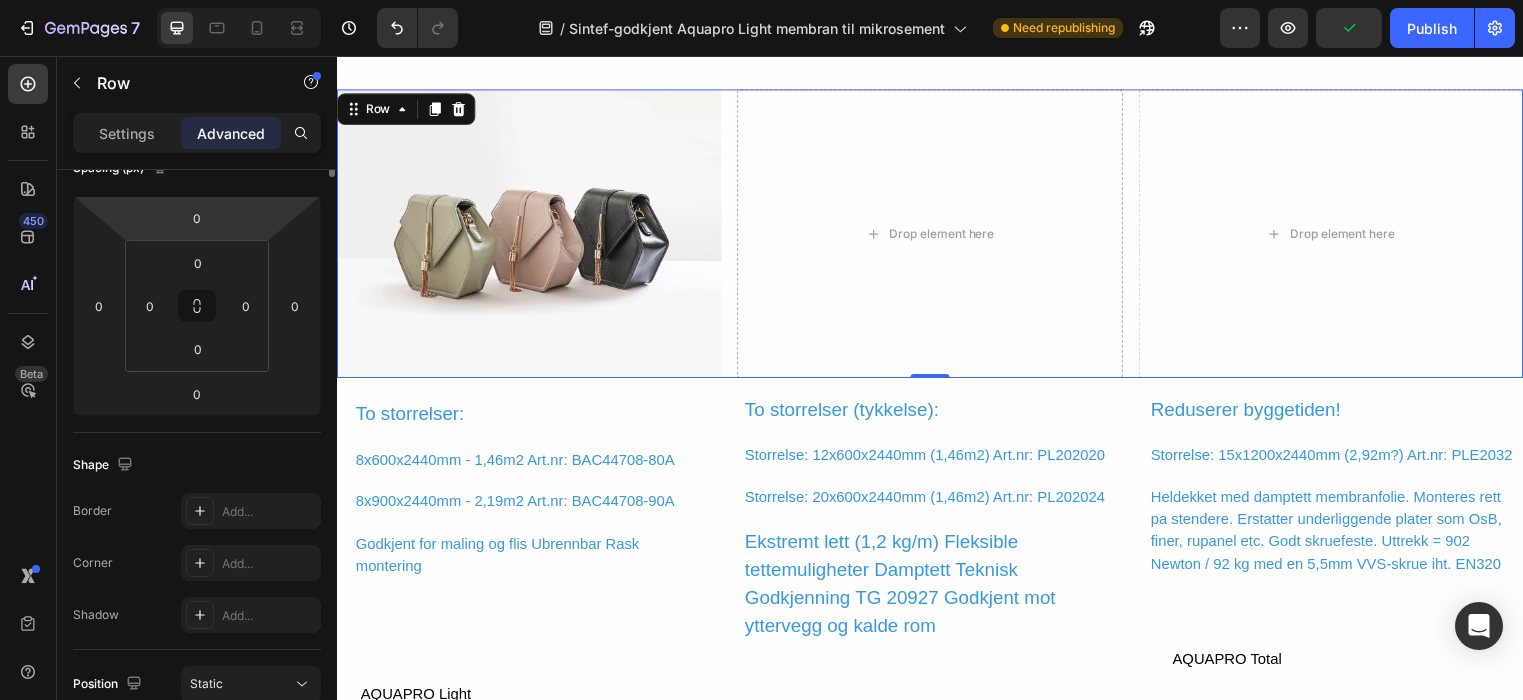 scroll, scrollTop: 0, scrollLeft: 0, axis: both 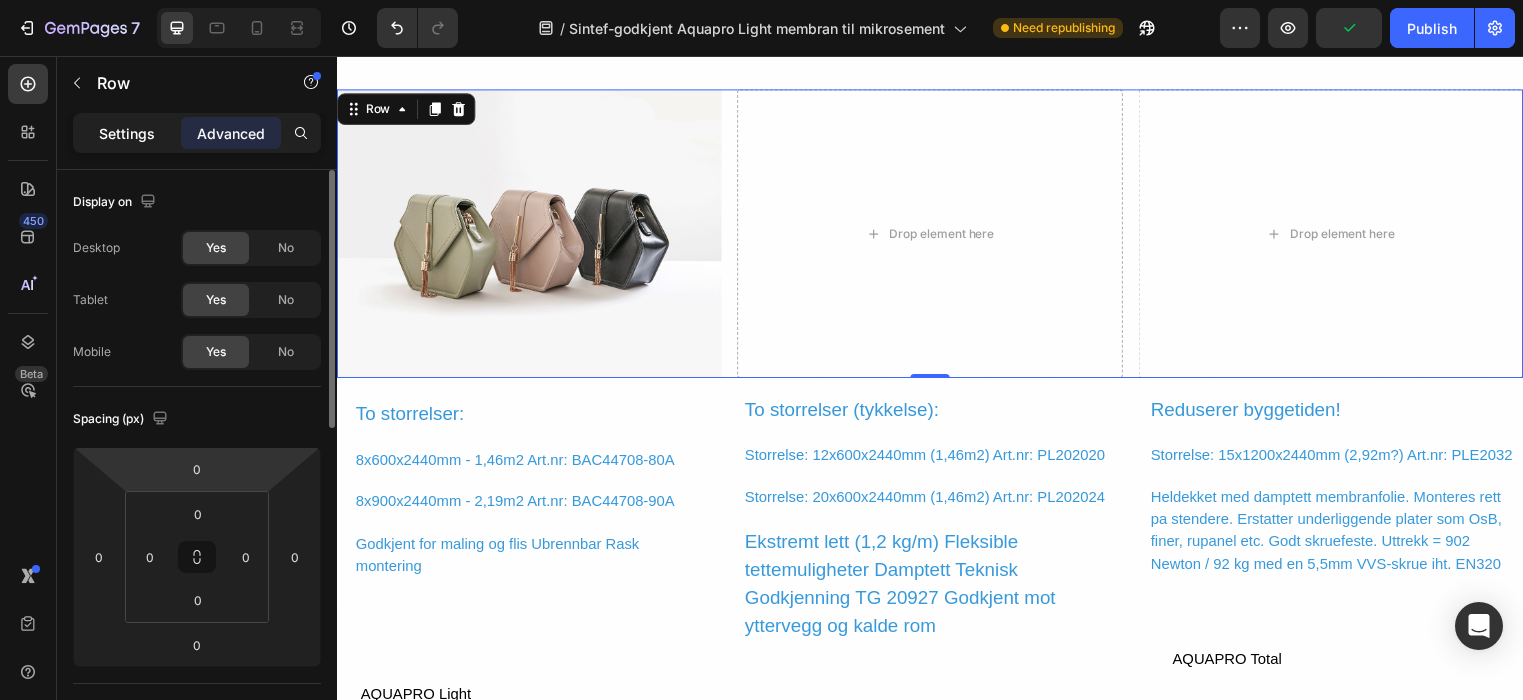 click on "Settings" at bounding box center [127, 133] 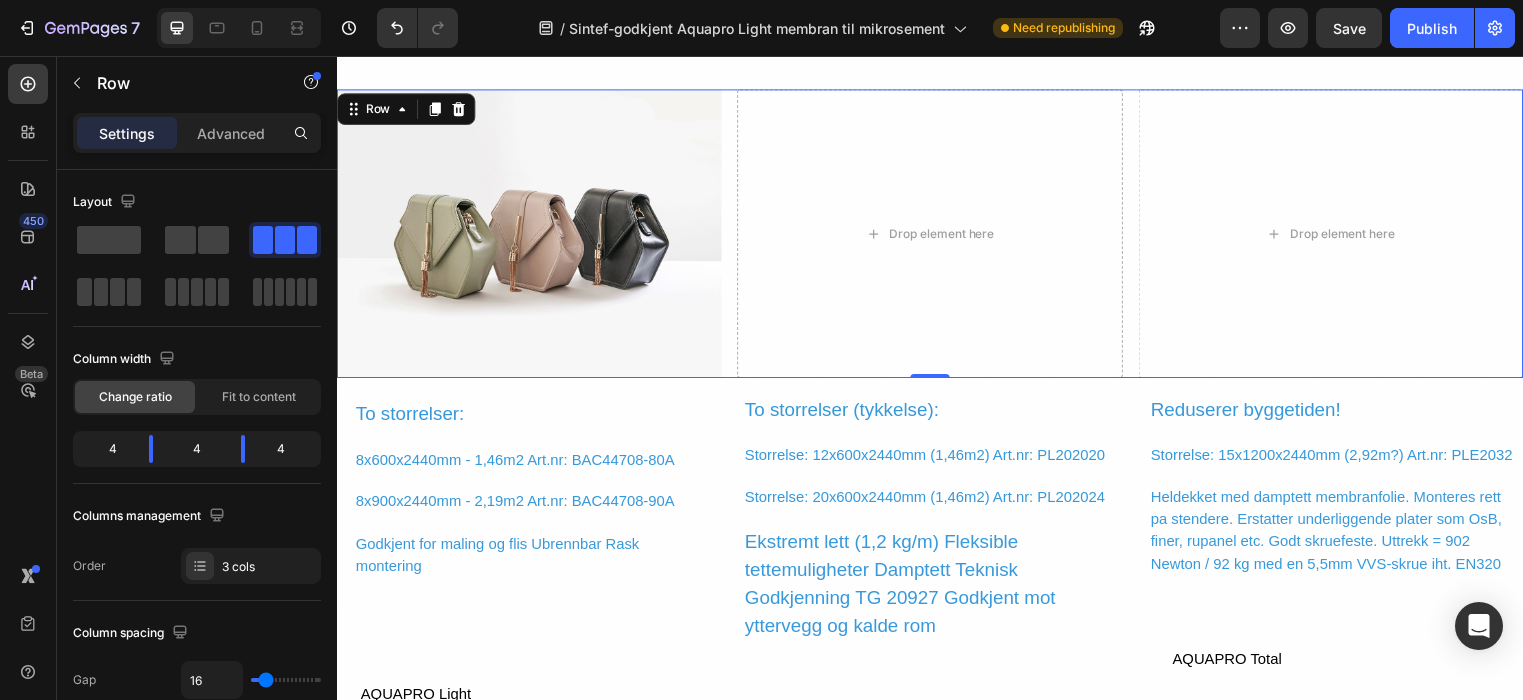 click on "Settings" 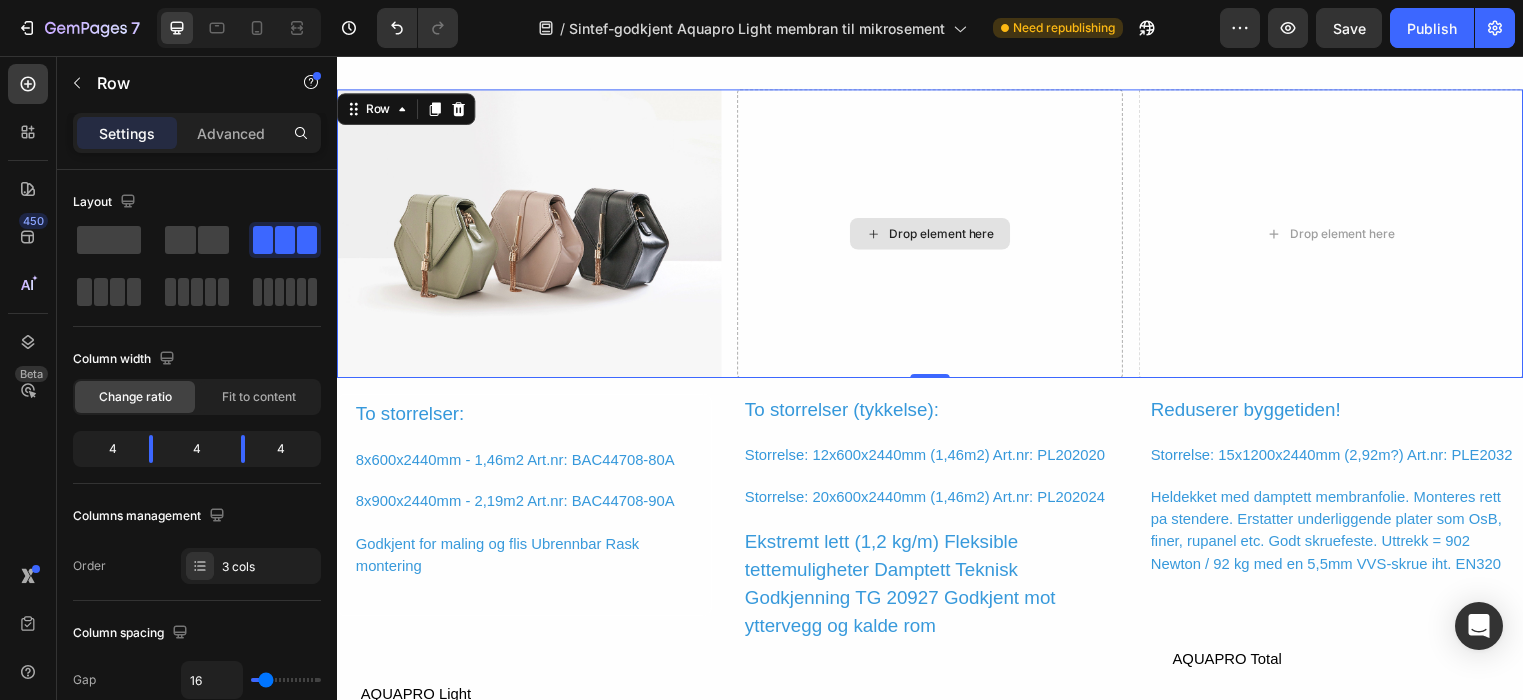 click on "Drop element here" at bounding box center [936, 236] 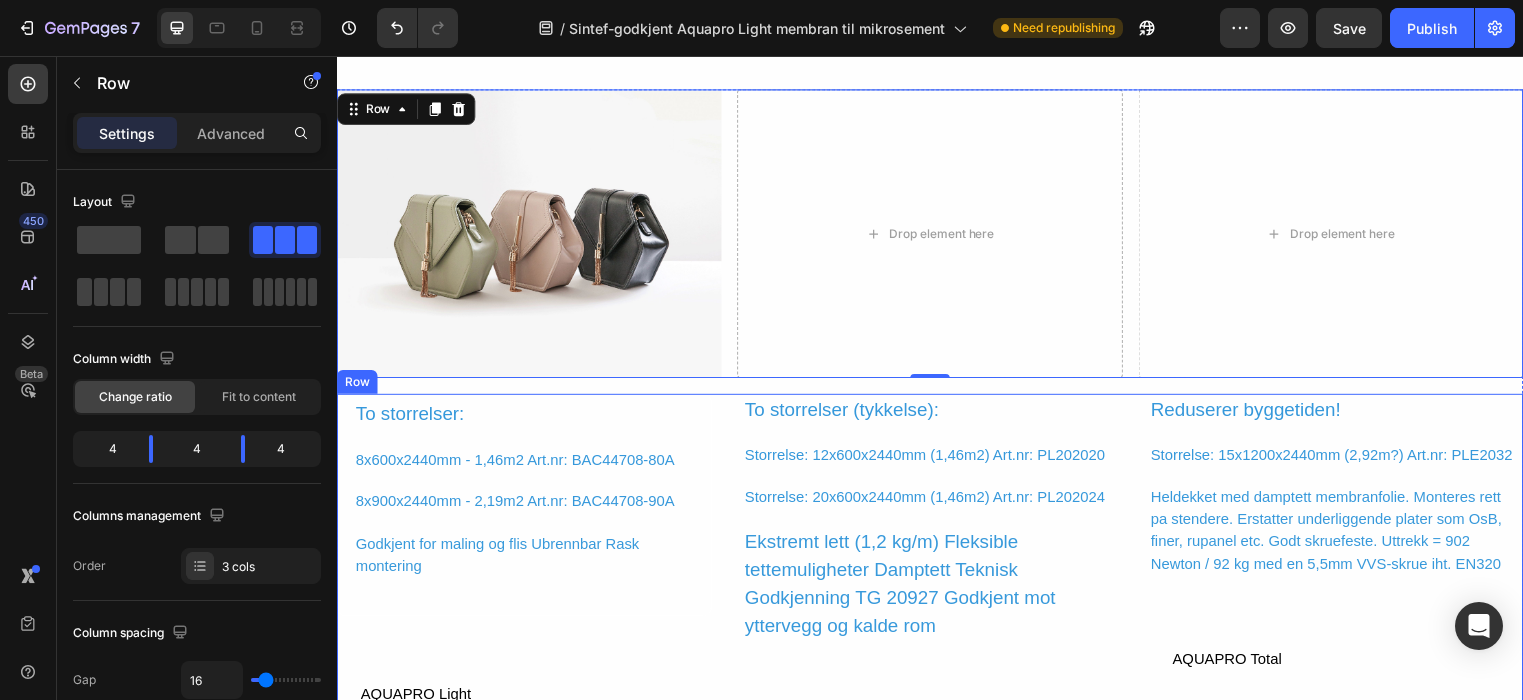 click on "To storrelser: Text Block 8x600x2440mm - 1,46m2 Art.nr: BAC44708-80A Text Block 8x900x2440mm - 2,19m2 Art.nr: BAC44708-90A Text Block Godkjent for maling og flis Ubrennbar  Rask montering Text Block Row AQUAPRO Light Button Row To storrelser (tykkelse): Text Block Storrelse: 12x600x2440mm (1,46m2) Art.nr: PL202020 Text Block Storrelse: 20x600x2440mm (1,46m2) Art.nr: PL202024 Text Block Ekstremt lett (1,2 kg/m) Fleksible tettemuligheter Damptett Teknisk Godkjenning TG 20927 Godkjent mot yttervegg og kalde rom Text Block AQUAPRO UItralight Button Row Reduserer byggetiden! Text Block Storrelse: 15x1200x2440mm (2,92m?) Art.nr: PLE2032 Text Block Heldekket med damptett membranfolie. Monteres rett pa stendere. Erstatter underliggende plater som OsB, finer, rupanel etc. Godt skruefeste. Uttrekk = 902 Newton / 92 kg med en 5,5mm VVS-skrue iht. EN320 Text Block AQUAPRO Total Button Row Row" at bounding box center (937, 573) 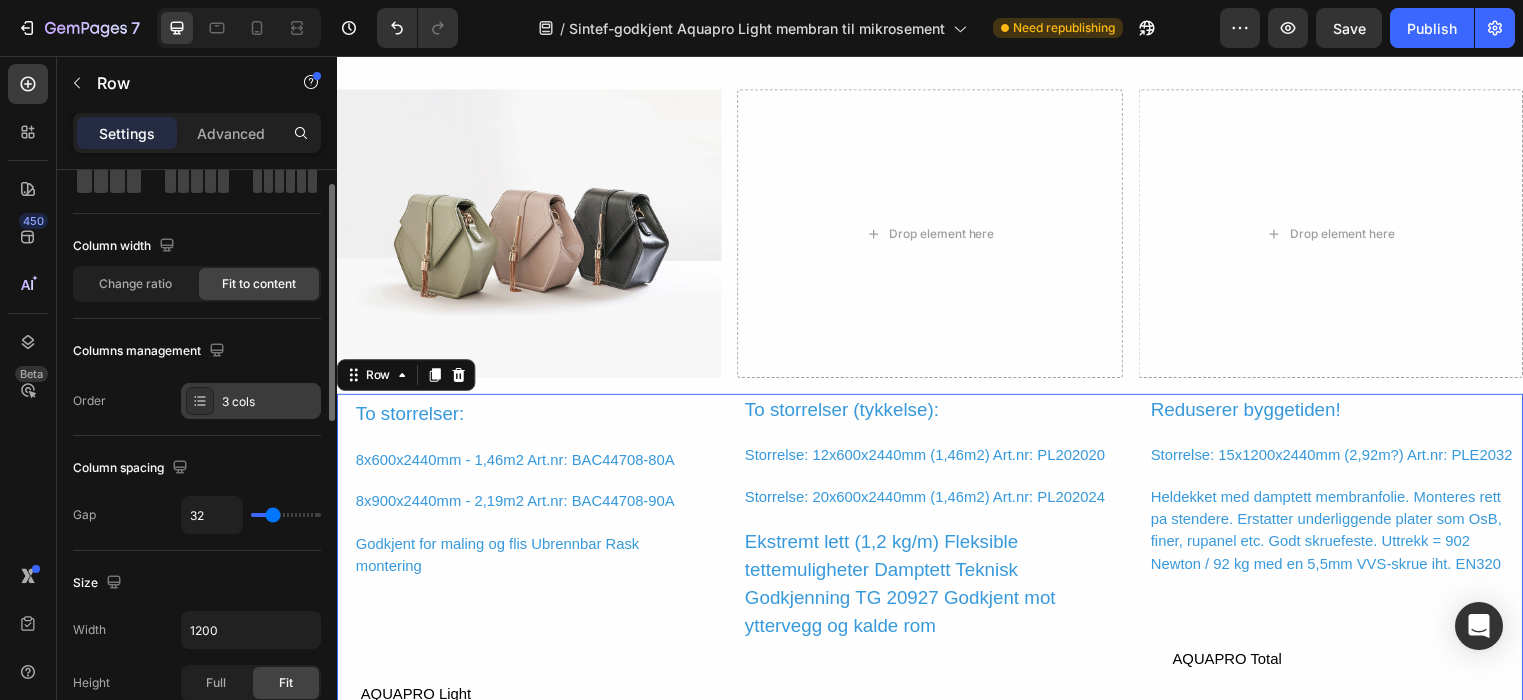 scroll, scrollTop: 0, scrollLeft: 0, axis: both 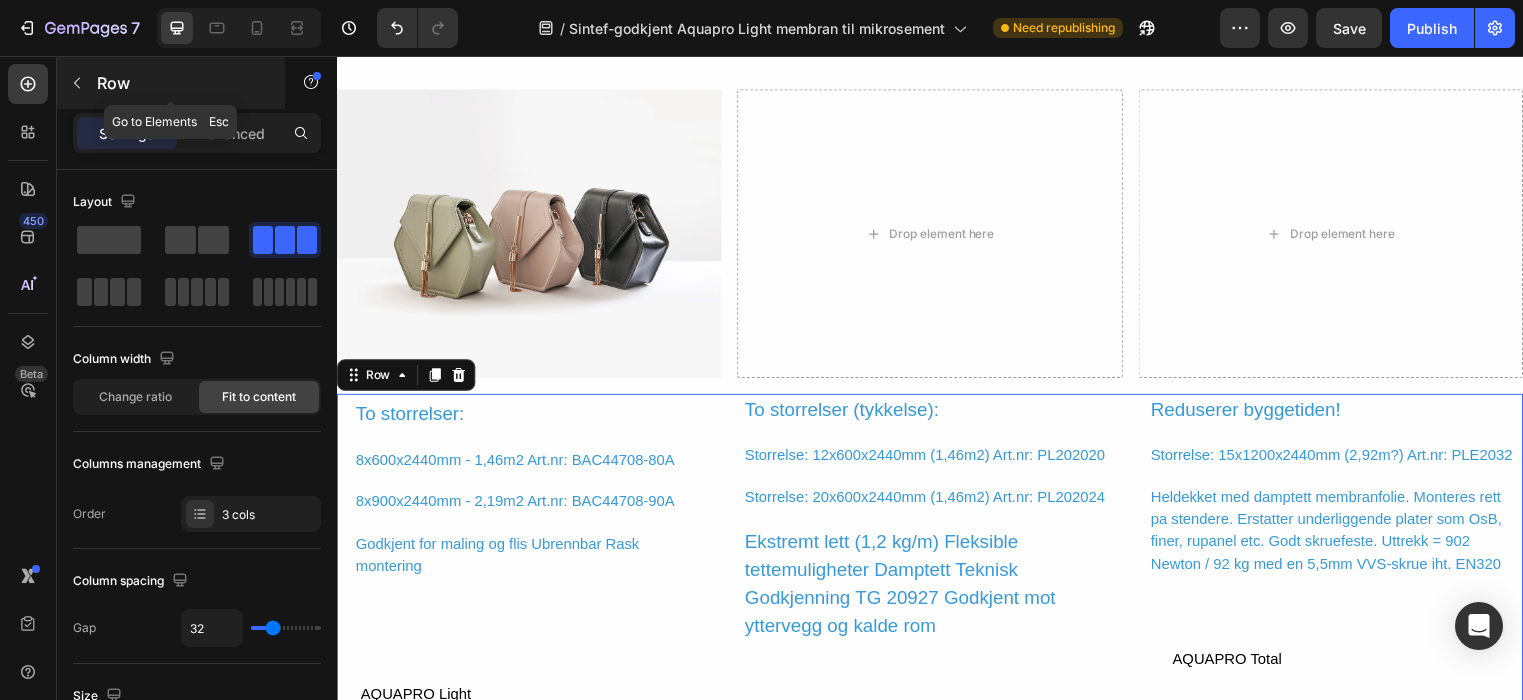 click 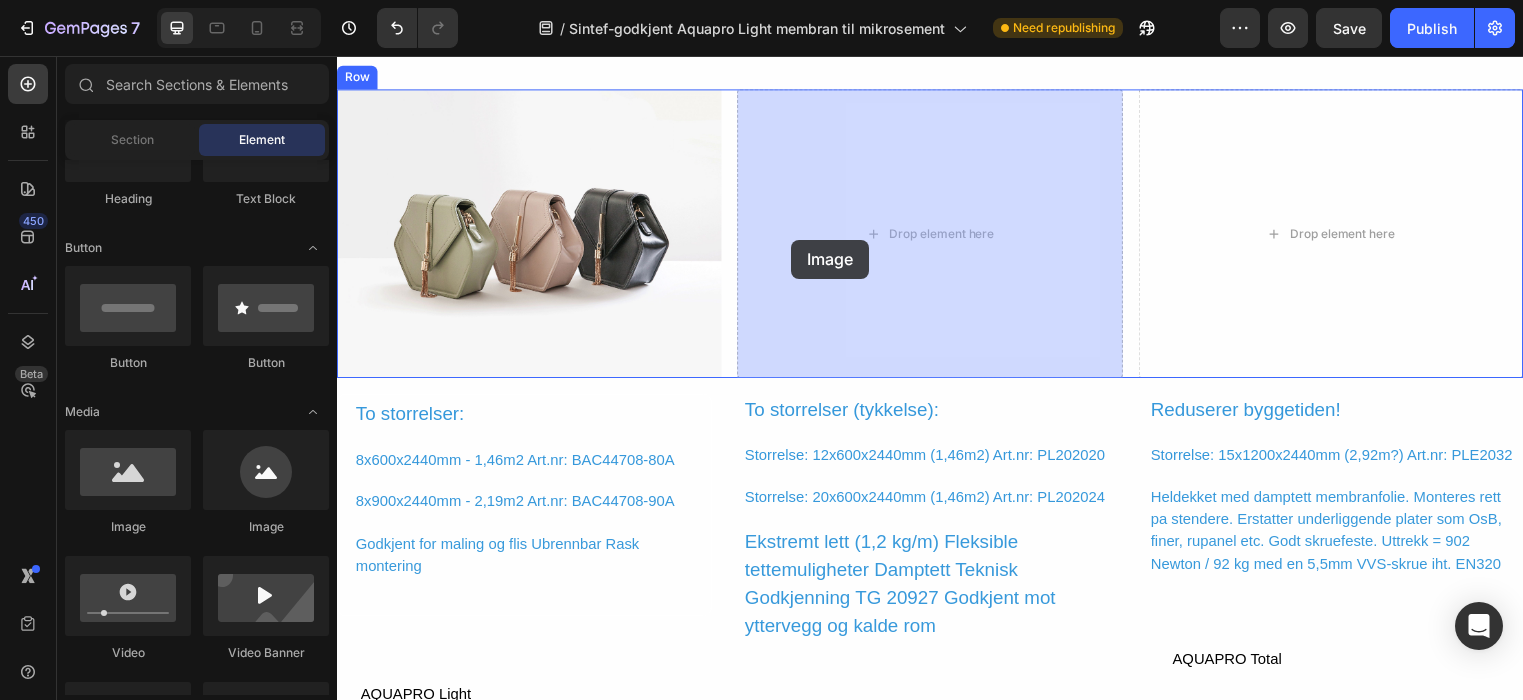 drag, startPoint x: 486, startPoint y: 520, endPoint x: 796, endPoint y: 242, distance: 416.39404 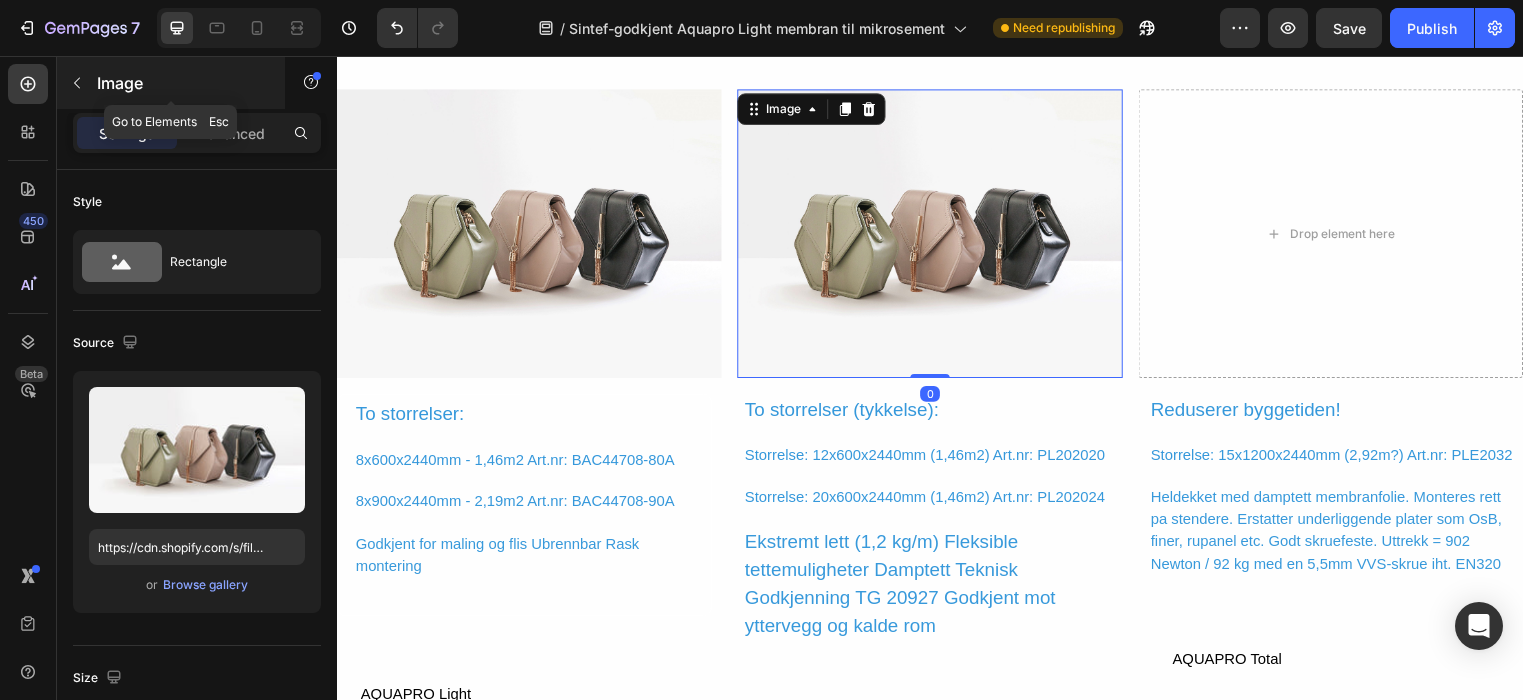 click on "Image" at bounding box center (182, 83) 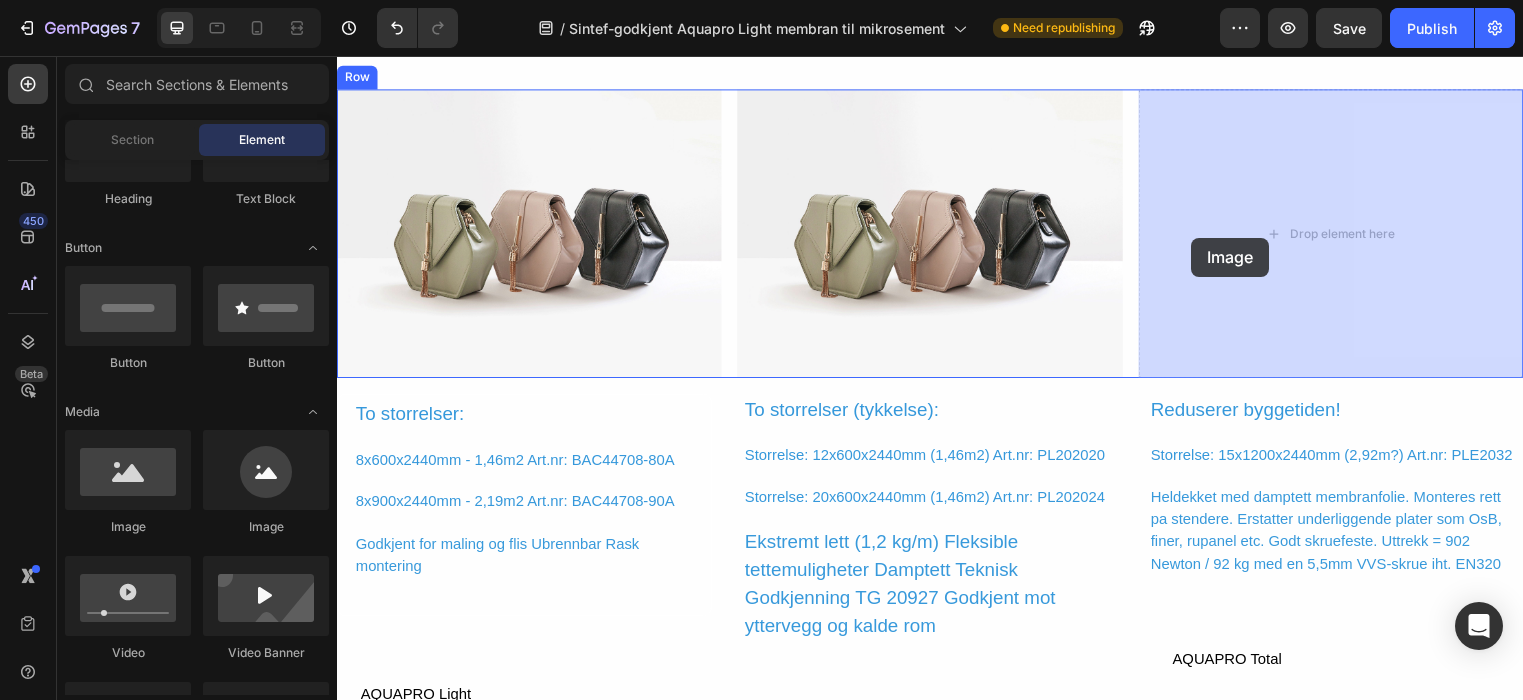 drag, startPoint x: 481, startPoint y: 519, endPoint x: 1206, endPoint y: 240, distance: 776.83075 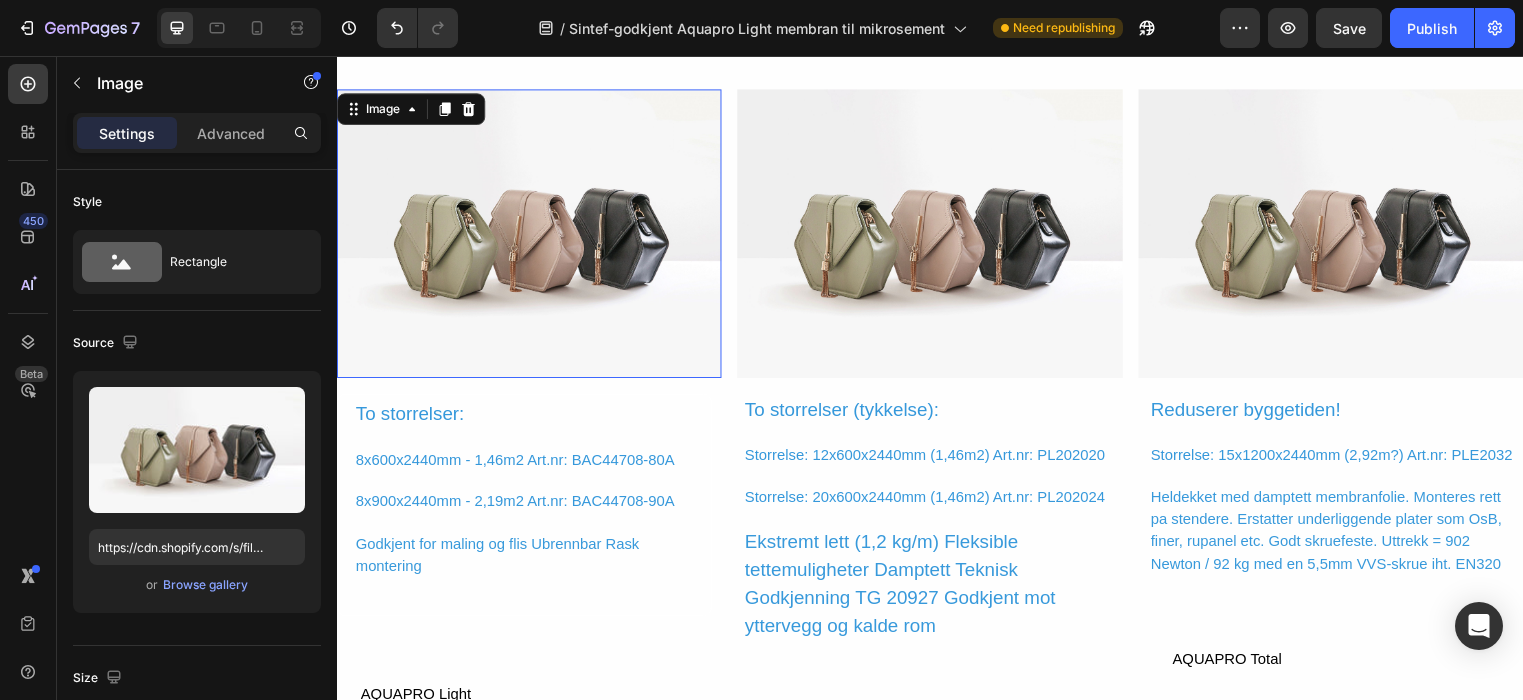 click at bounding box center (531, 236) 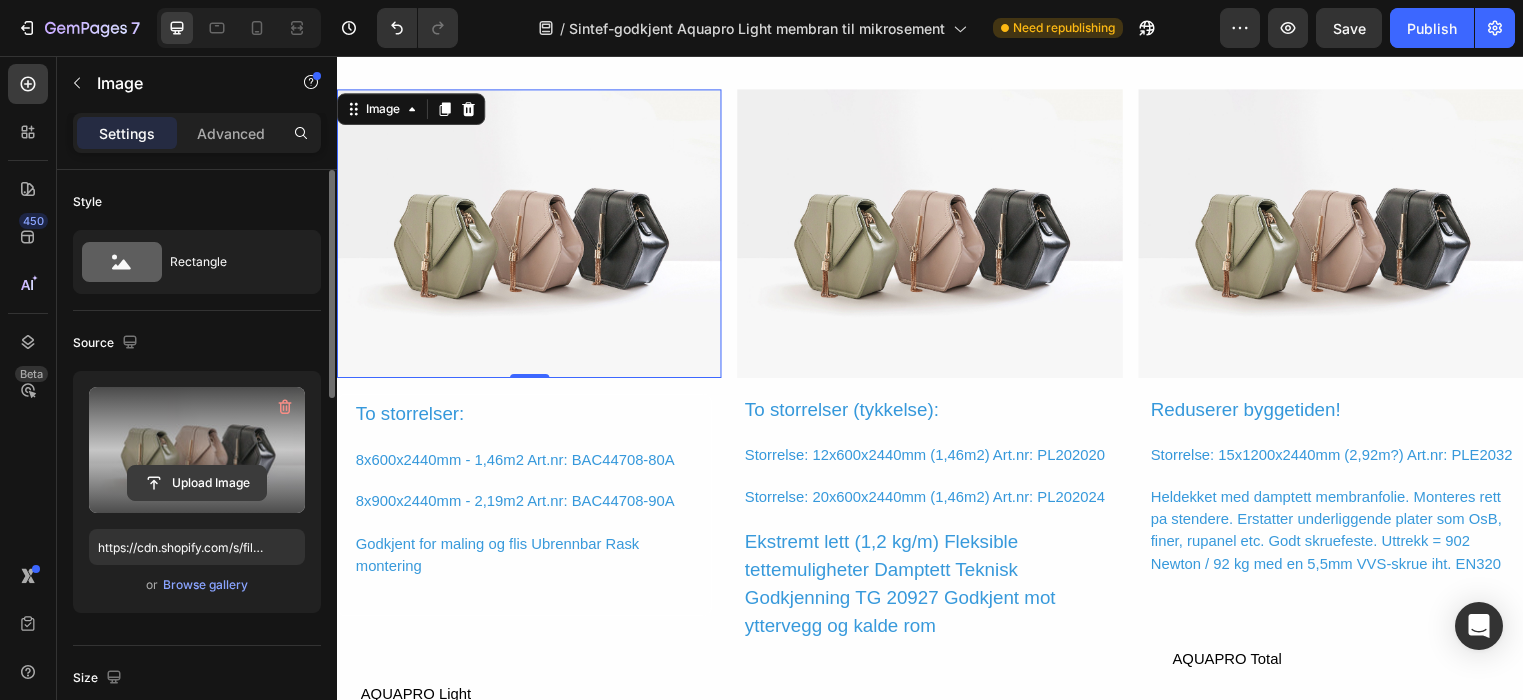 click 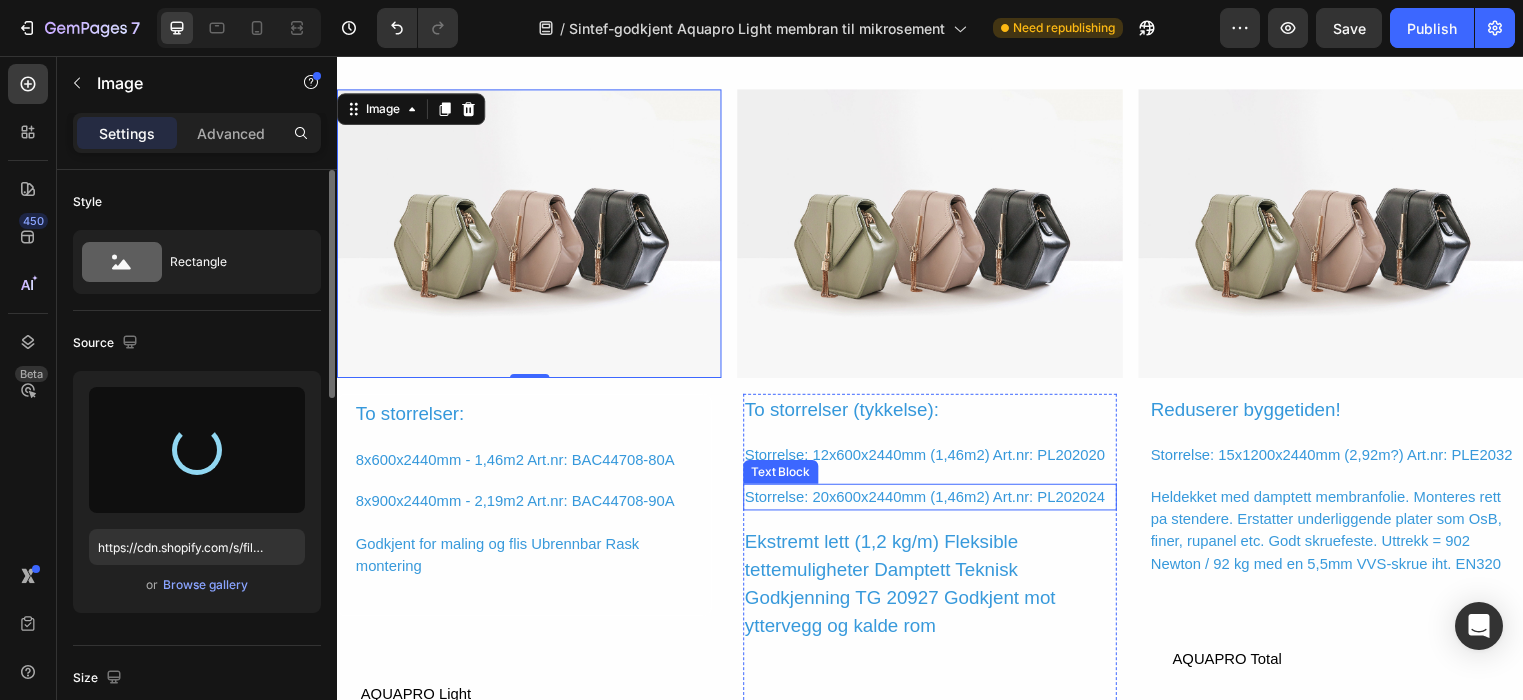 type on "https://cdn.shopify.com/s/files/1/0641/4739/0602/files/gempages_574251025586717465-7f2467c4-7753-413a-8cf3-876c40a43538.png" 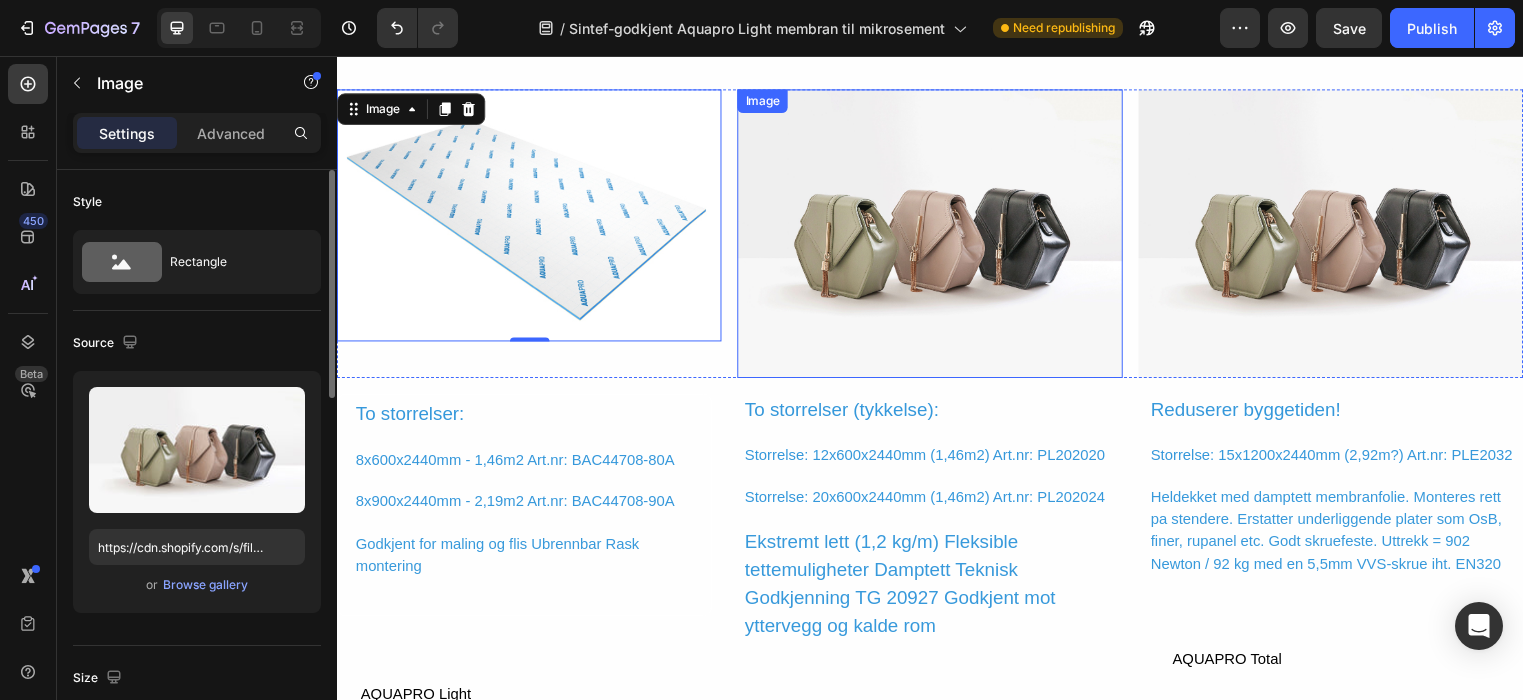 click at bounding box center (936, 236) 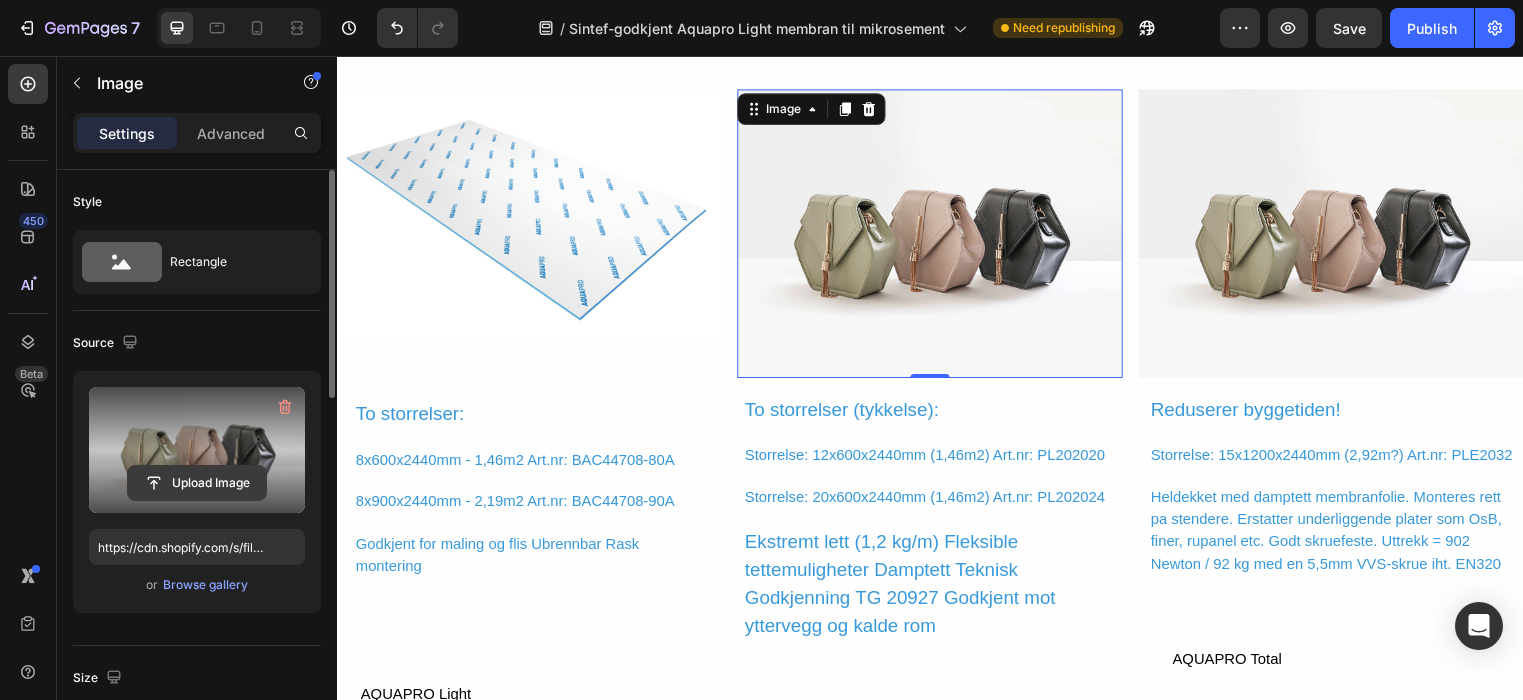 click 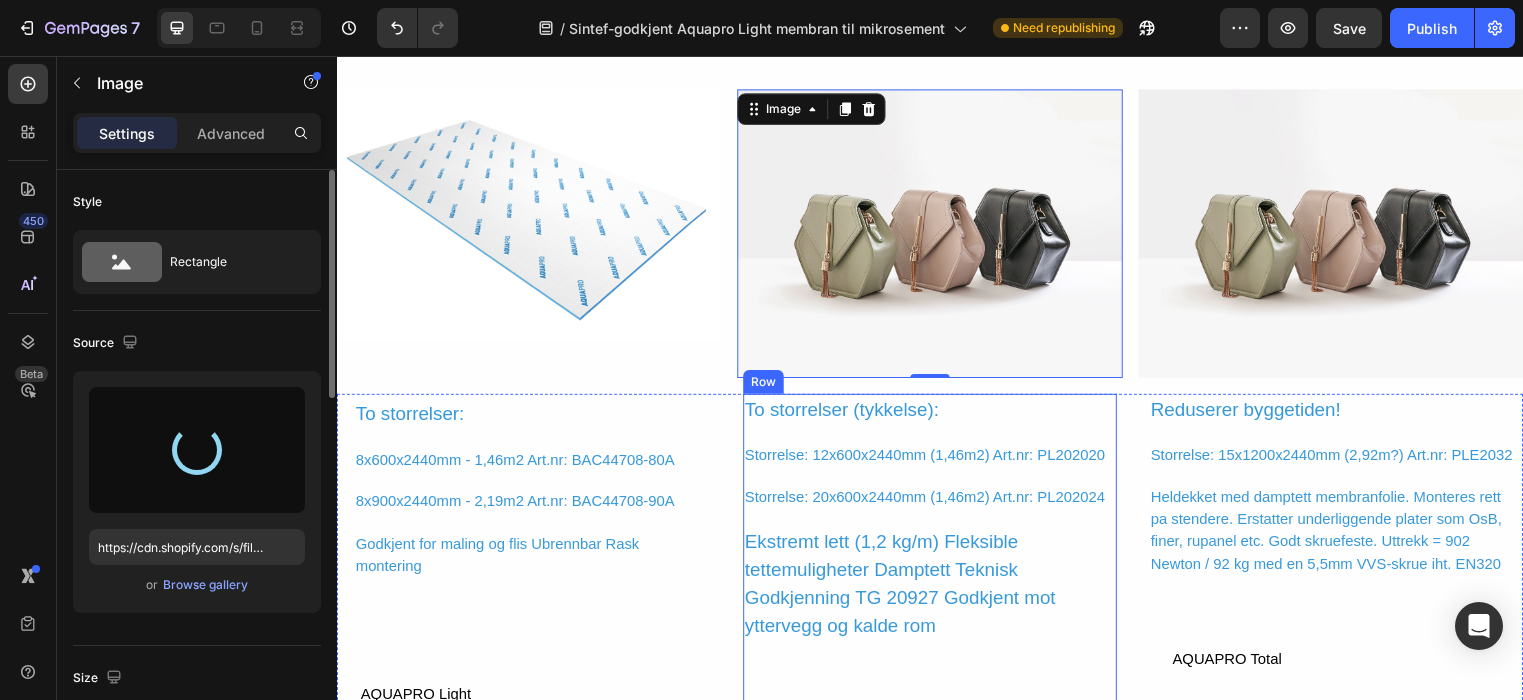 type on "https://cdn.shopify.com/s/files/1/0641/4739/0602/files/gempages_574251025586717465-7f2467c4-7753-413a-8cf3-876c40a43538.png" 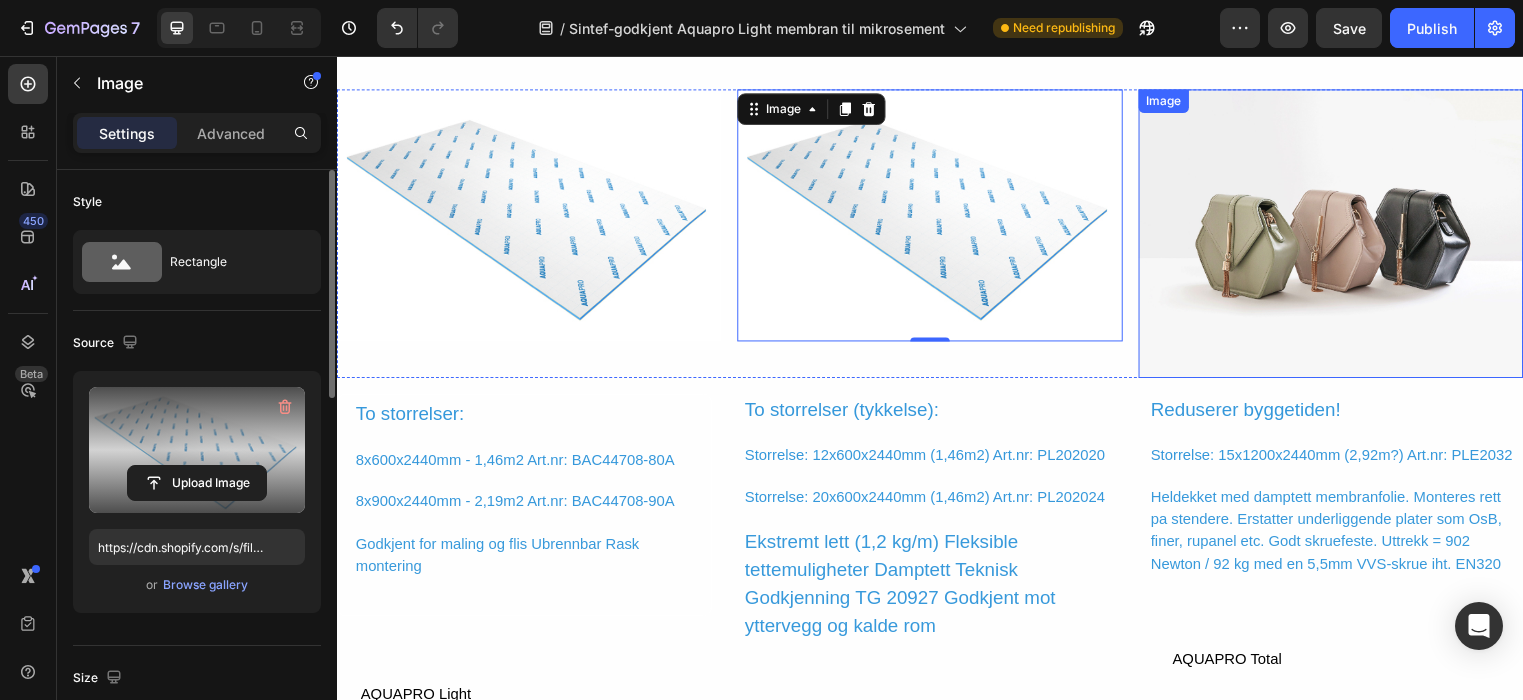 click at bounding box center (1342, 236) 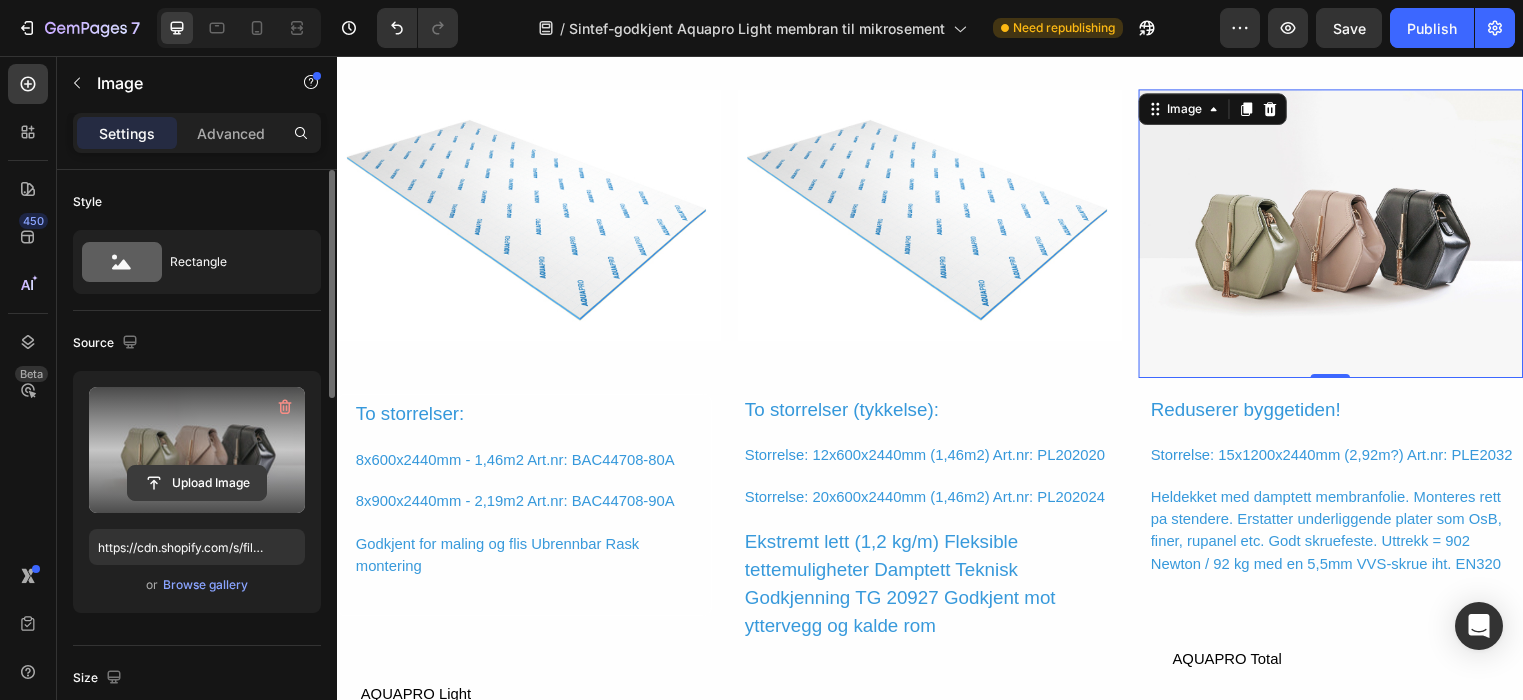 click 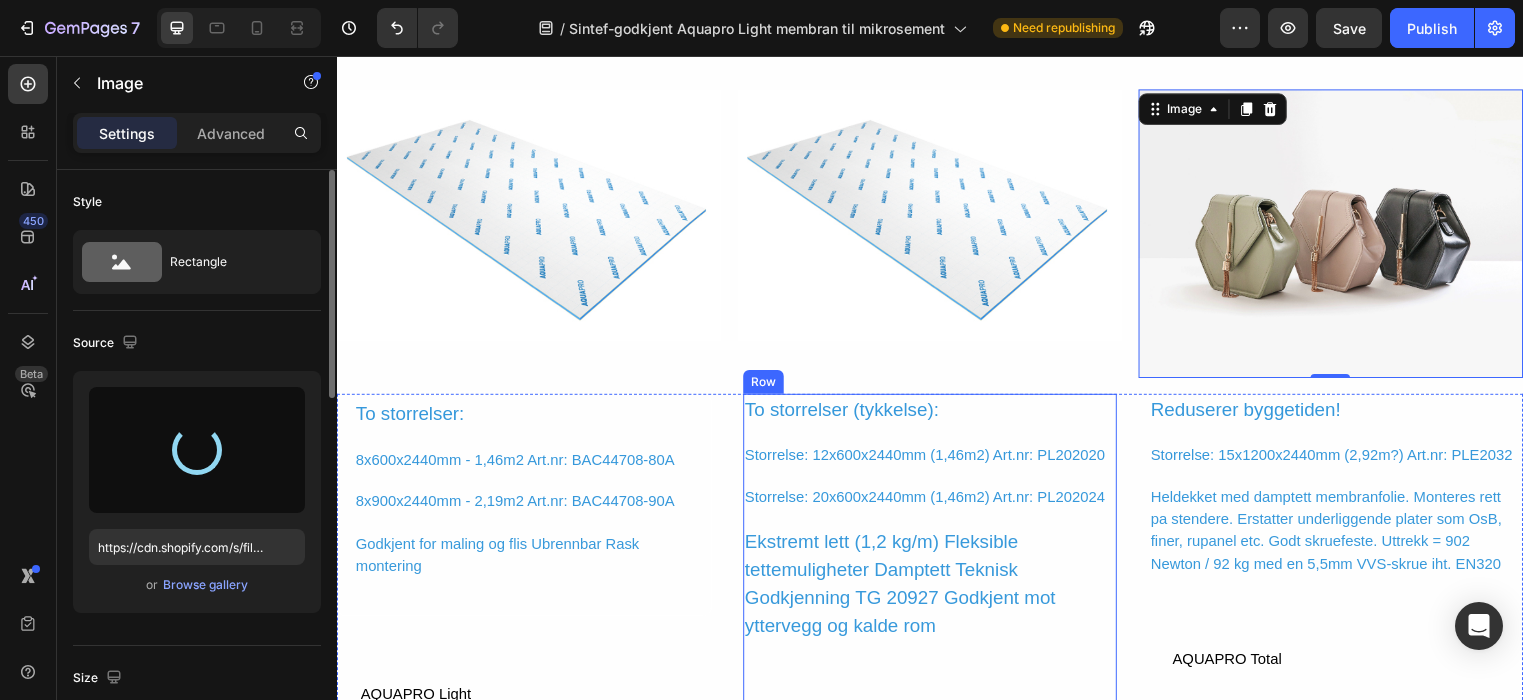 type on "https://cdn.shopify.com/s/files/1/0641/4739/0602/files/gempages_574251025586717465-7f2467c4-7753-413a-8cf3-876c40a43538.png" 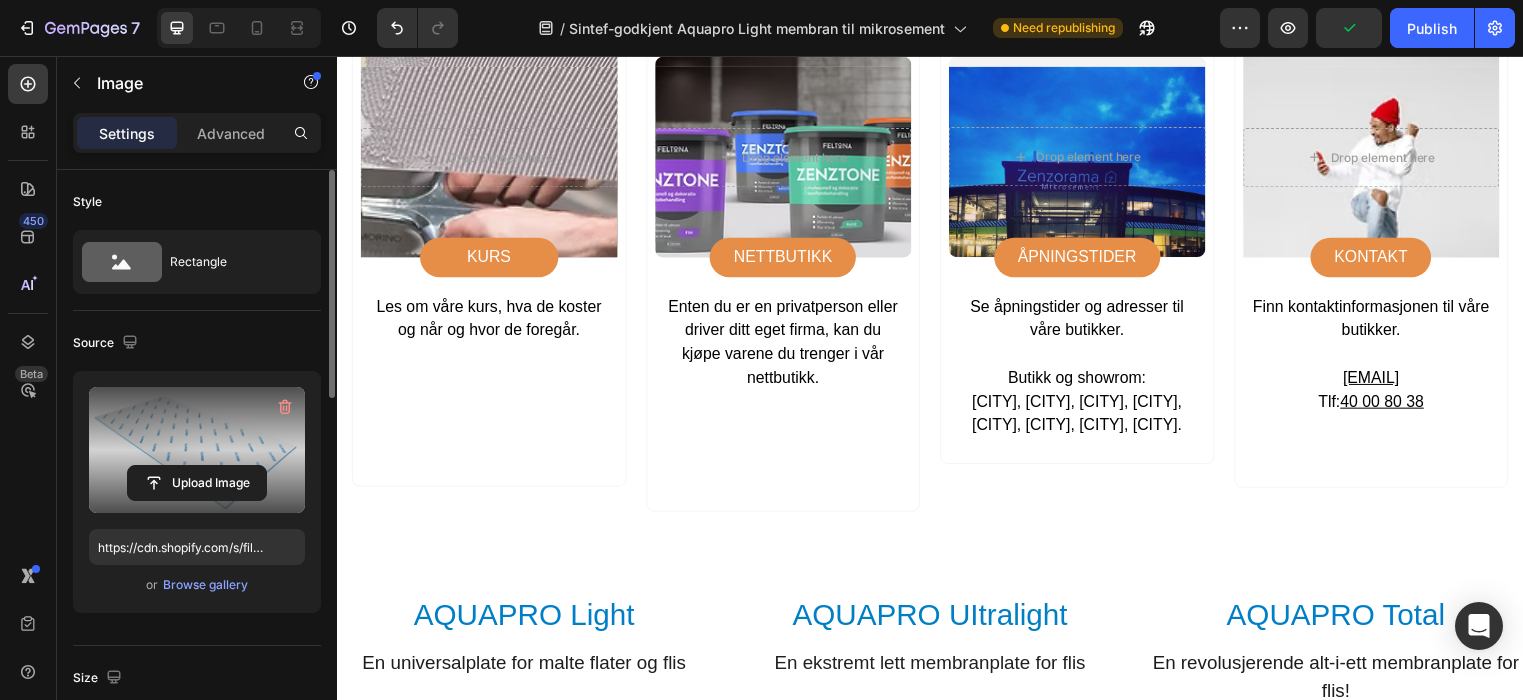 scroll, scrollTop: 3376, scrollLeft: 0, axis: vertical 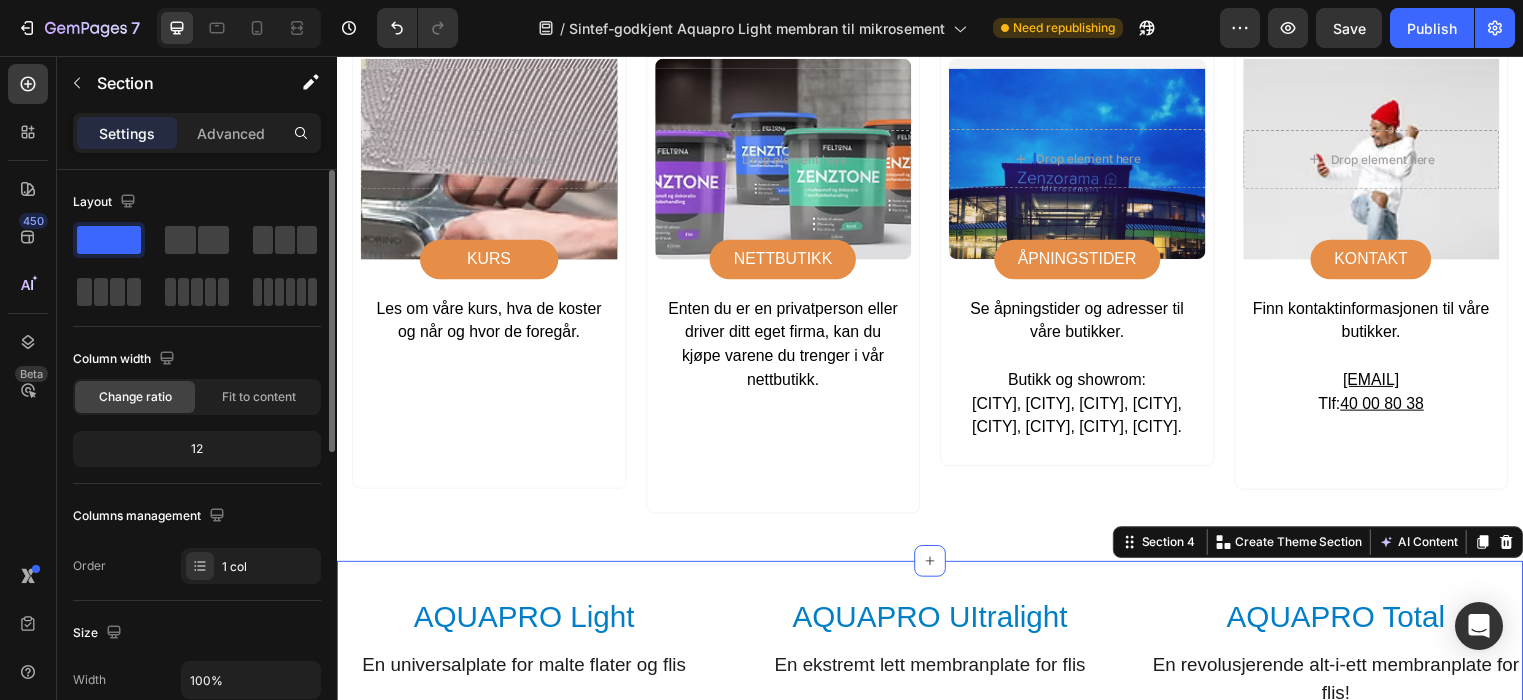 click on "AQUAPRO Light Heading En universalplate for malte flater og flis Text Block Row AQUAPRO UItralight Heading En ekstremt lett membranplate for flis Text Block Row AQUAPRO Total Heading En revolusjerende alt-i-ett membranplate for flis! Text Block Row Row Section 4   Create Theme Section AI Content Write with GemAI What would you like to describe here? Tone and Voice Persuasive Product Feltona Watersealer 70 Comp B 400 ml Show more Generate" at bounding box center (937, 658) 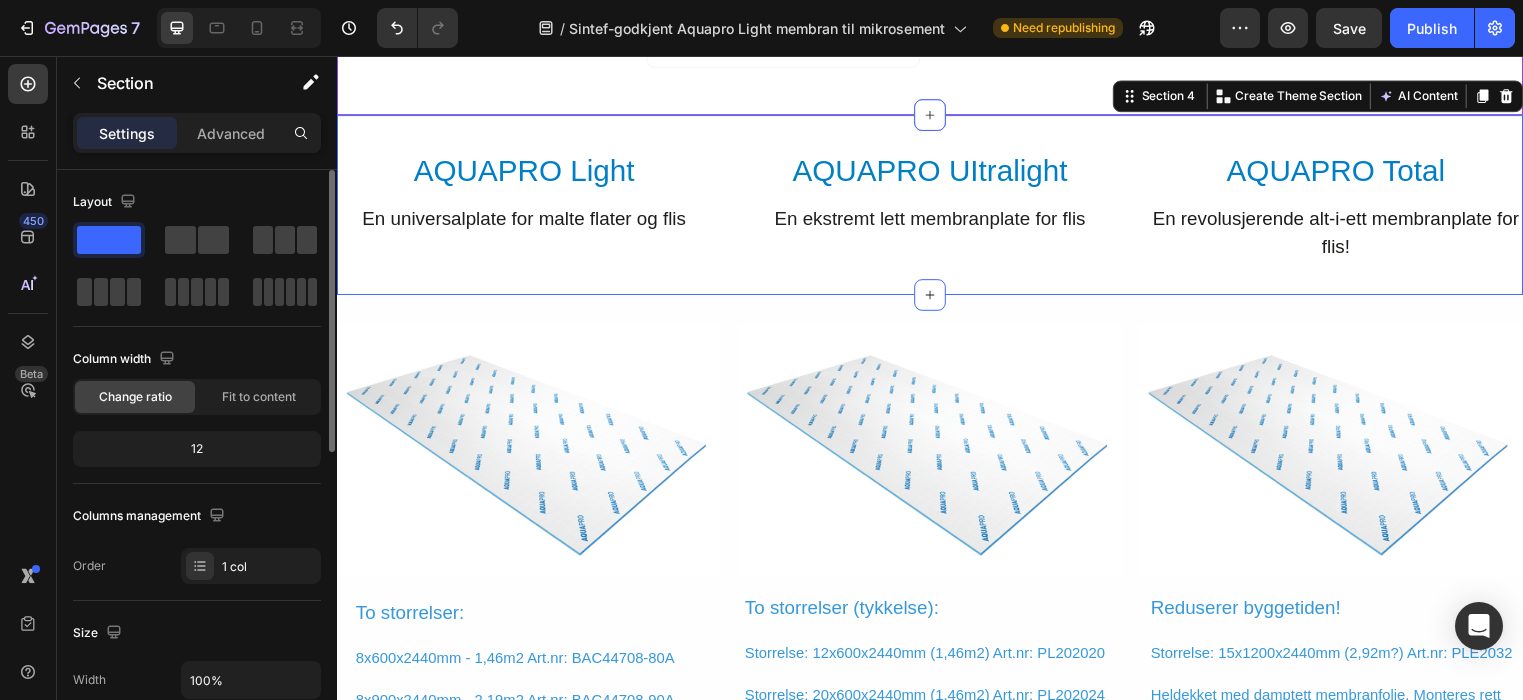 scroll, scrollTop: 3833, scrollLeft: 0, axis: vertical 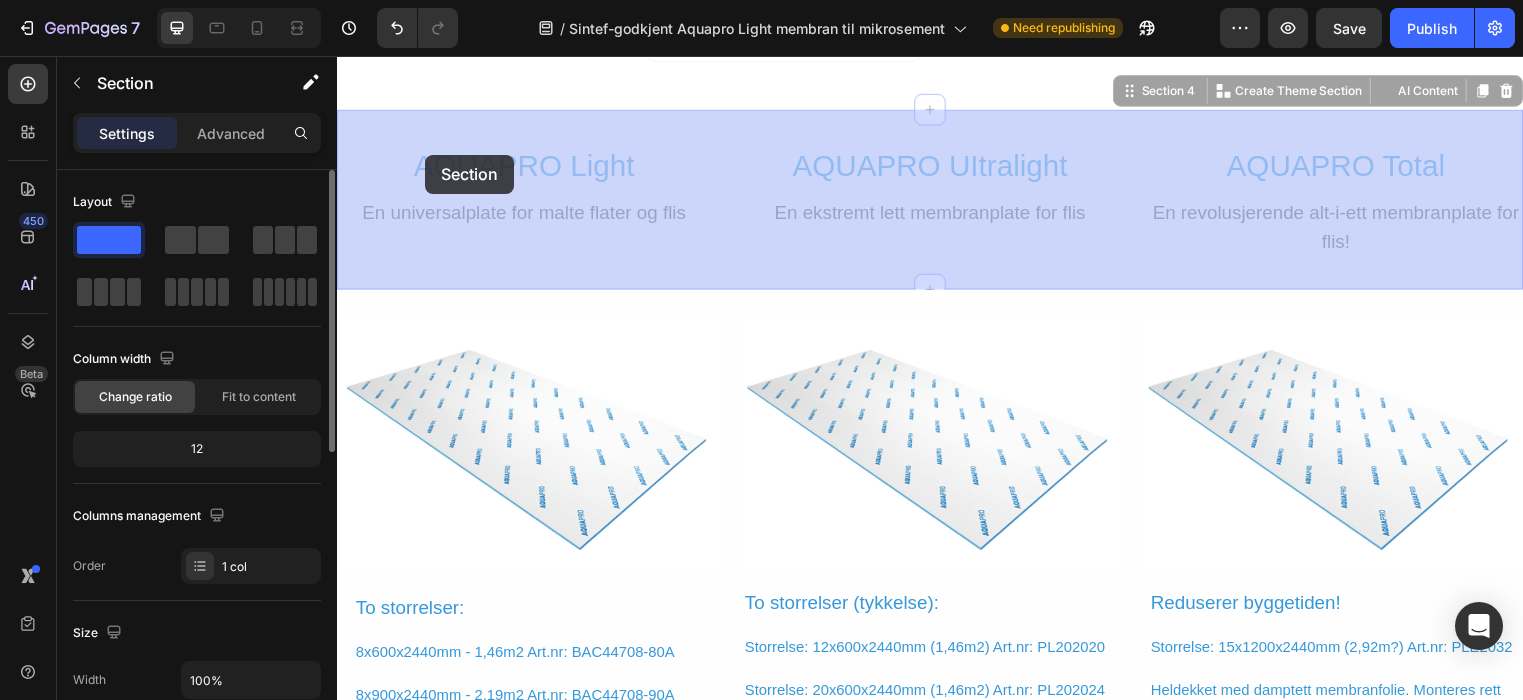 drag, startPoint x: 394, startPoint y: 118, endPoint x: 421, endPoint y: 144, distance: 37.48333 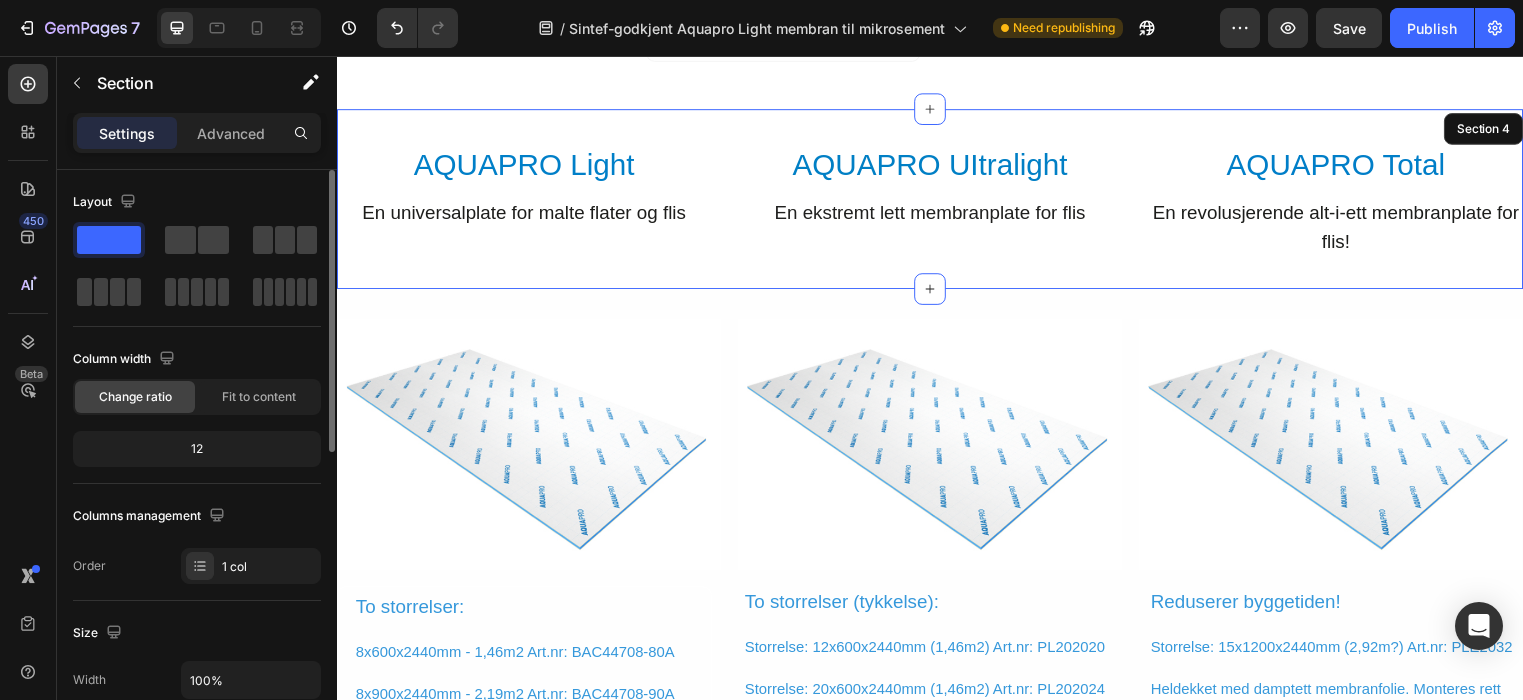 click on "AQUAPRO Light Heading En universalplate for malte flater og flis Text Block Row AQUAPRO UItralight Heading En ekstremt lett membranplate for flis Text Block Row AQUAPRO Total Heading En revolusjerende alt-i-ett membranplate for flis! Text Block Row Row Section 4" at bounding box center [937, 201] 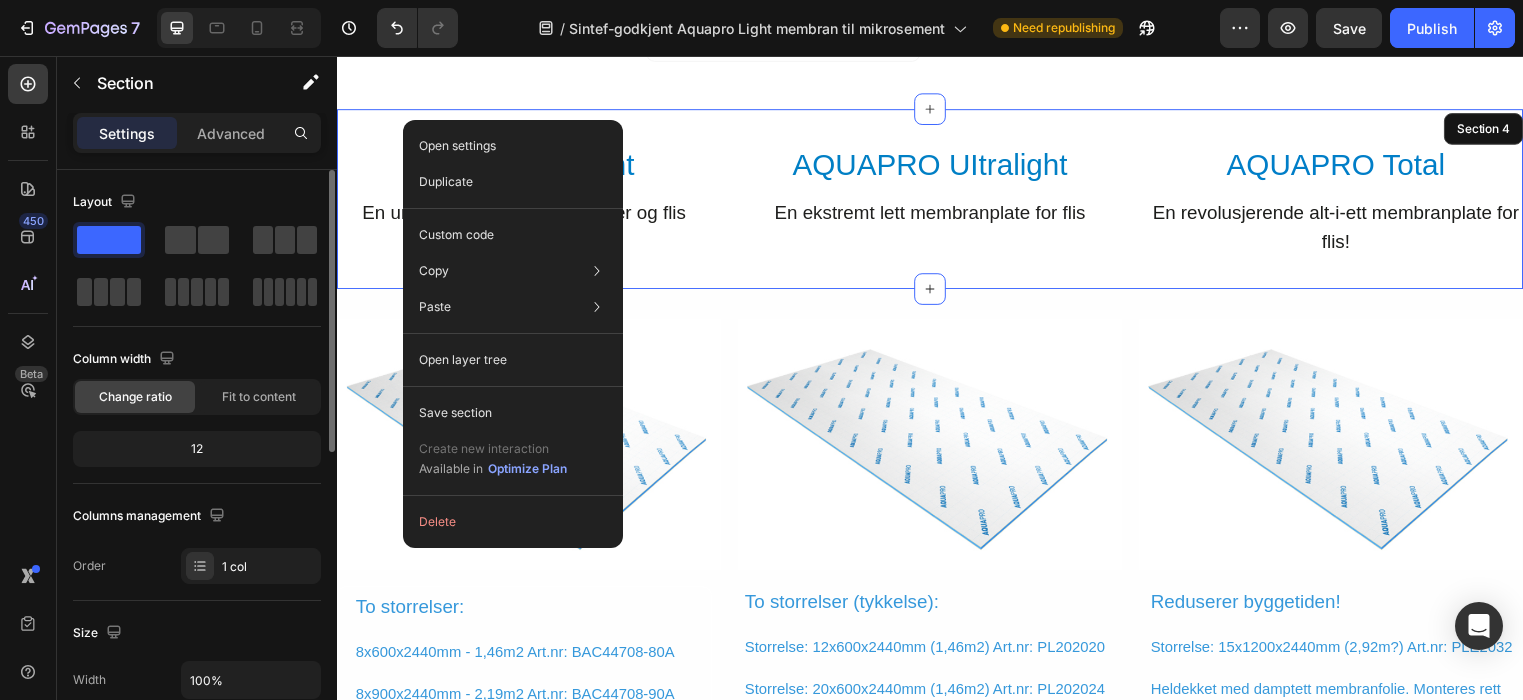 click on "AQUAPRO Light Heading En universalplate for malte flater og flis Text Block Row AQUAPRO UItralight Heading En ekstremt lett membranplate for flis Text Block Row AQUAPRO Total Heading En revolusjerende alt-i-ett membranplate for flis! Text Block Row Row Section 4" at bounding box center (937, 201) 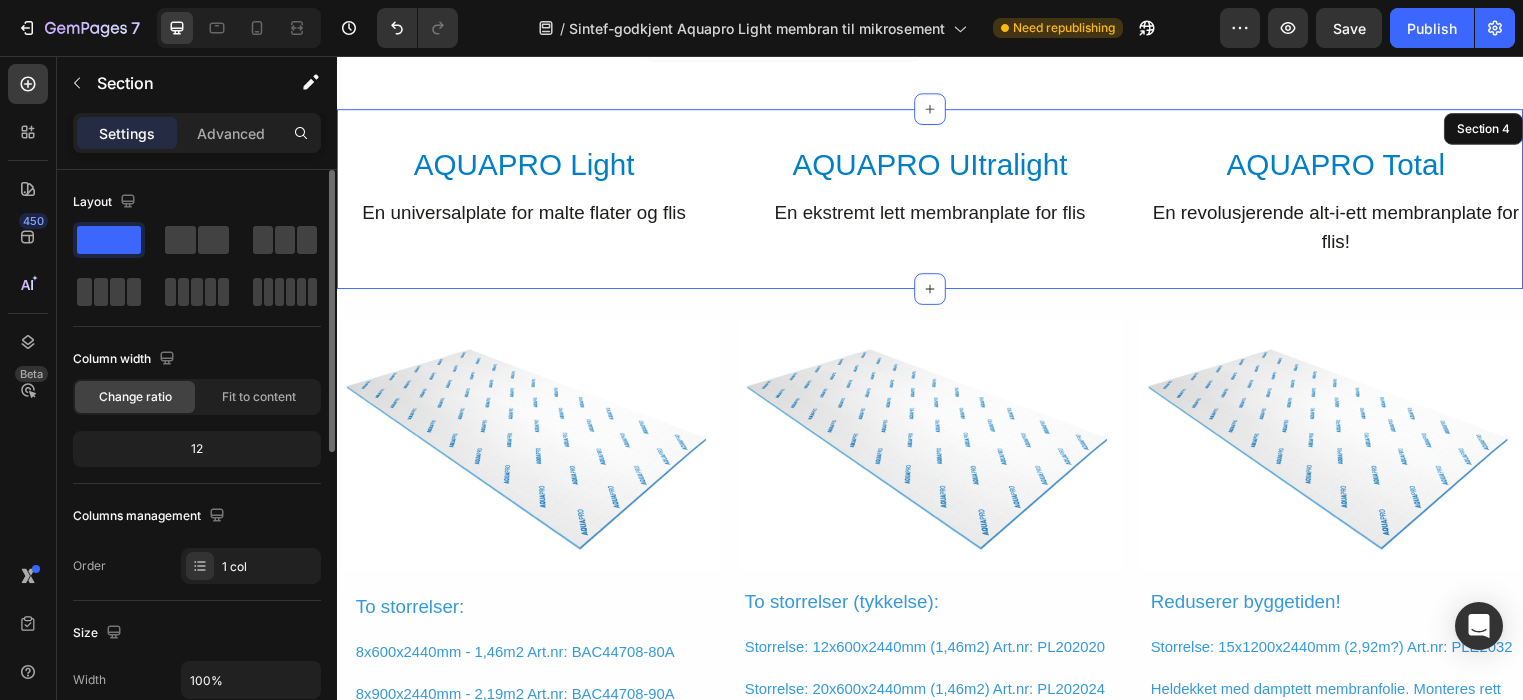 click on "AQUAPRO Light Heading En universalplate for malte flater og flis Text Block Row AQUAPRO UItralight Heading En ekstremt lett membranplate for flis Text Block Row AQUAPRO Total Heading En revolusjerende alt-i-ett membranplate for flis! Text Block Row Row Section 4" at bounding box center [937, 201] 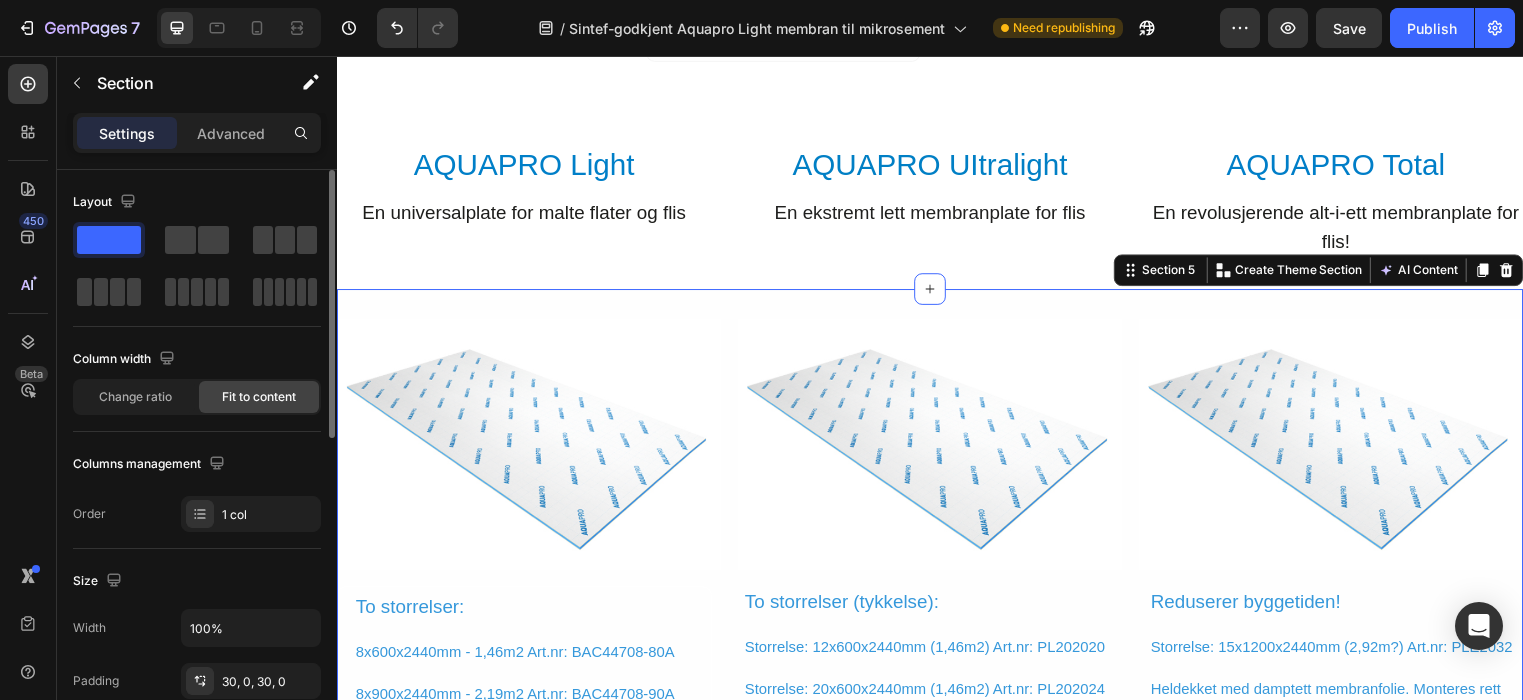 click on "Image Image Image Row Row To storrelser: Text Block 8x600x2440mm - 1,46m2 Art.nr: BAC44708-80A Text Block 8x900x2440mm - 2,19m2 Art.nr: BAC44708-90A Text Block Godkjent for maling og flis Ubrennbar  Rask montering Text Block Row AQUAPRO Light Button Row To storrelser (tykkelse): Text Block Storrelse: 12x600x2440mm (1,46m2) Art.nr: PL202020 Text Block Storrelse: 20x600x2440mm (1,46m2) Art.nr: PL202024 Text Block Ekstremt lett (1,2 kg/m) Fleksible tettemuligheter Damptett Teknisk Godkjenning TG 20927 Godkjent mot yttervegg og kalde rom Text Block AQUAPRO UItralight Button Row Reduserer byggetiden! Text Block Storrelse: 15x1200x2440mm (2,92m?) Art.nr: PLE2032 Text Block Heldekket med damptett membranfolie. Monteres rett pa stendere. Erstatter underliggende plater som OsB, finer, rupanel etc. Godt skruefeste. Uttrekk = 902 Newton / 92 kg med en 5,5mm VVS-skrue iht. EN320 Text Block AQUAPRO Total Button Row Row Row Section 5   Create Theme Section AI Content Write with GemAI What would you like to describe here?" at bounding box center [937, 632] 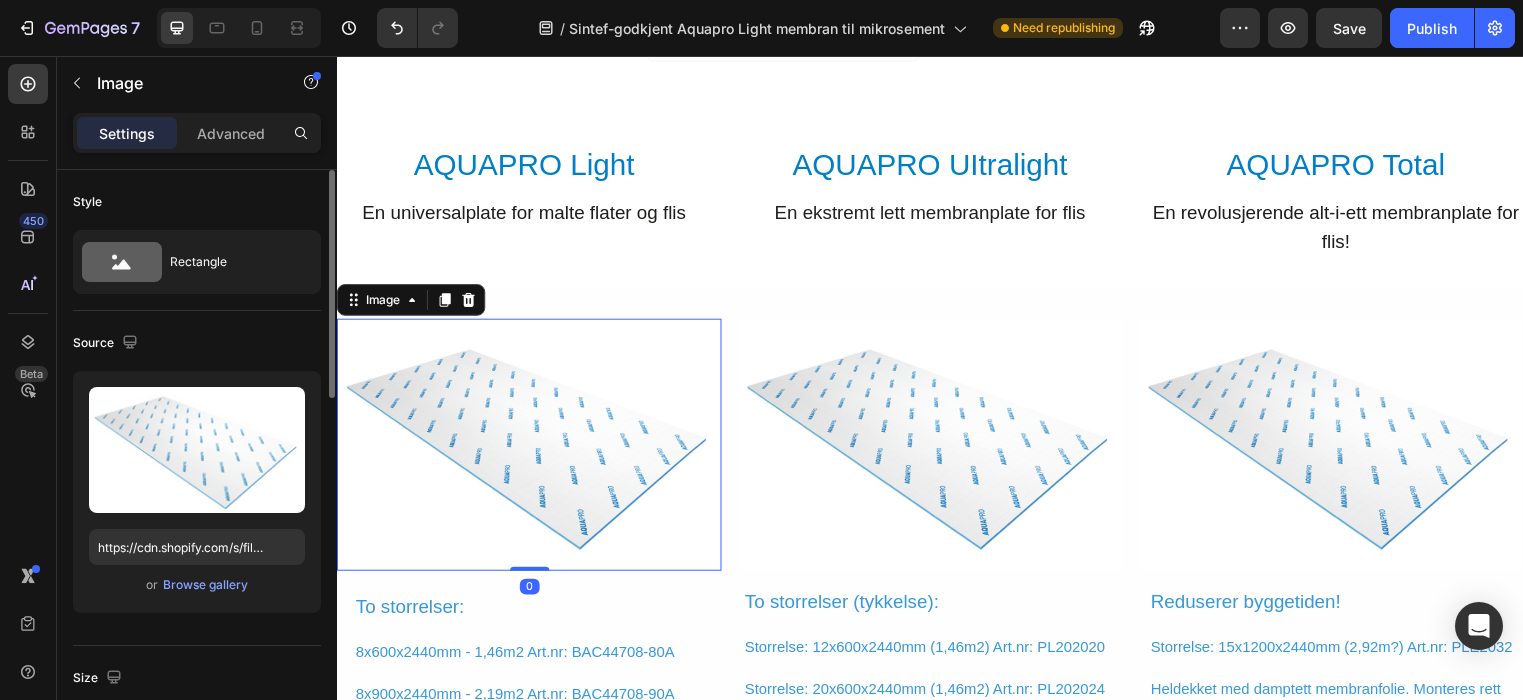 click at bounding box center [531, 449] 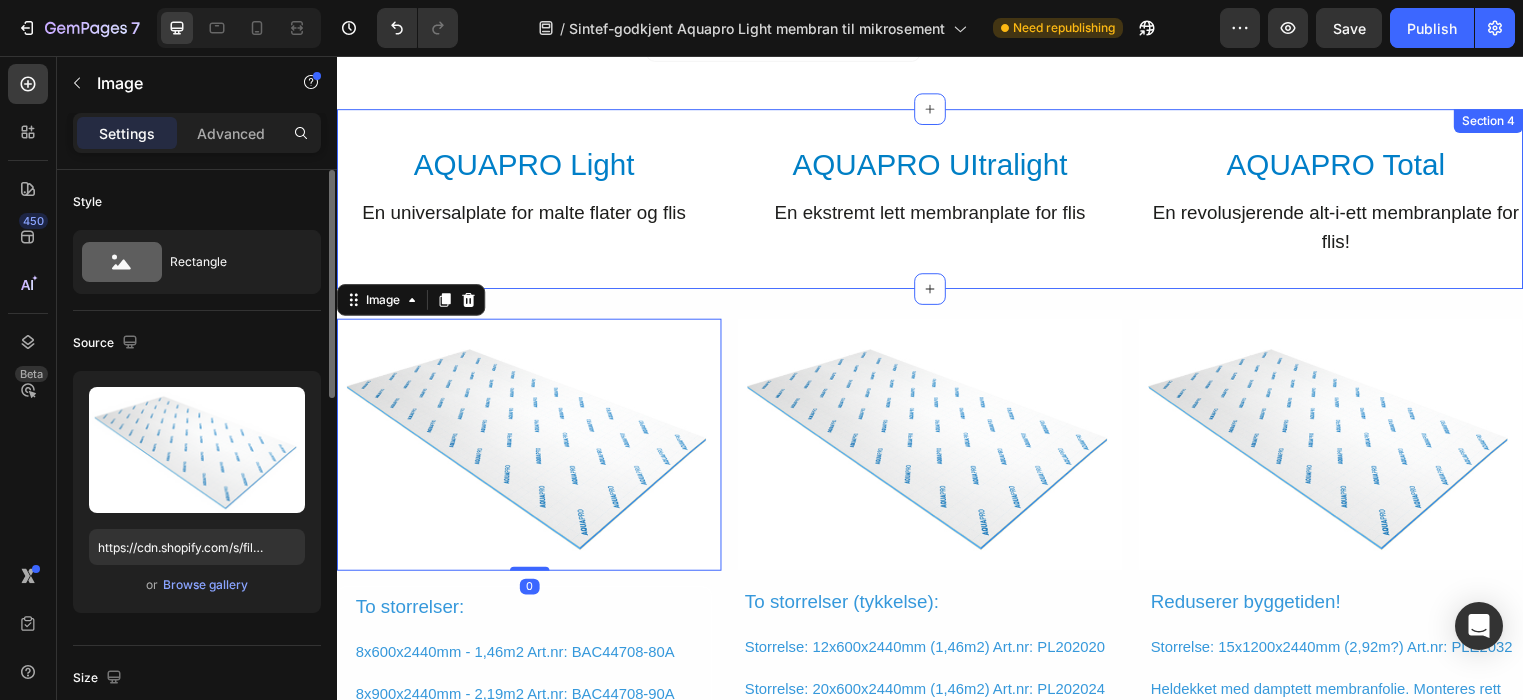 click on "AQUAPRO Light Heading En universalplate for malte flater og flis Text Block Row AQUAPRO UItralight Heading En ekstremt lett membranplate for flis Text Block Row AQUAPRO Total Heading En revolusjerende alt-i-ett membranplate for flis! Text Block Row Row Section 4" at bounding box center [937, 201] 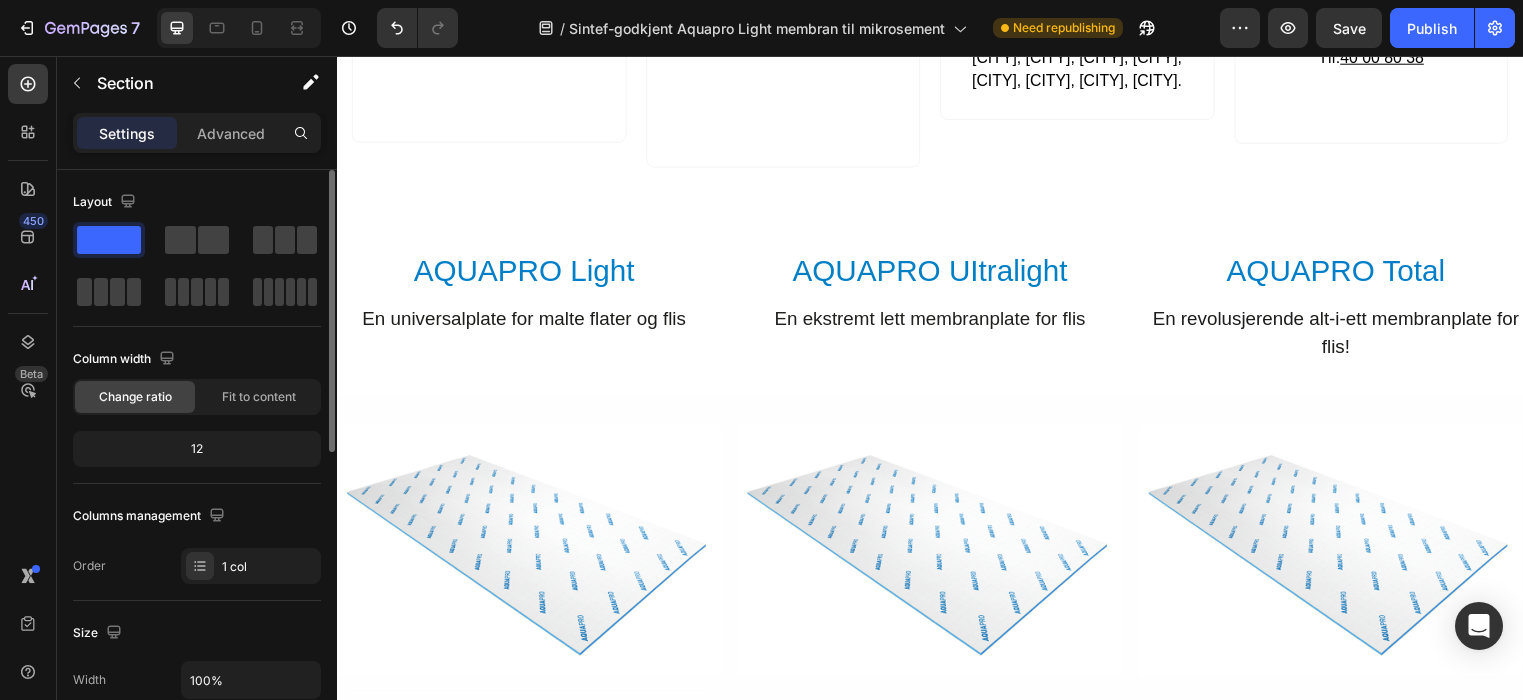 scroll, scrollTop: 3729, scrollLeft: 0, axis: vertical 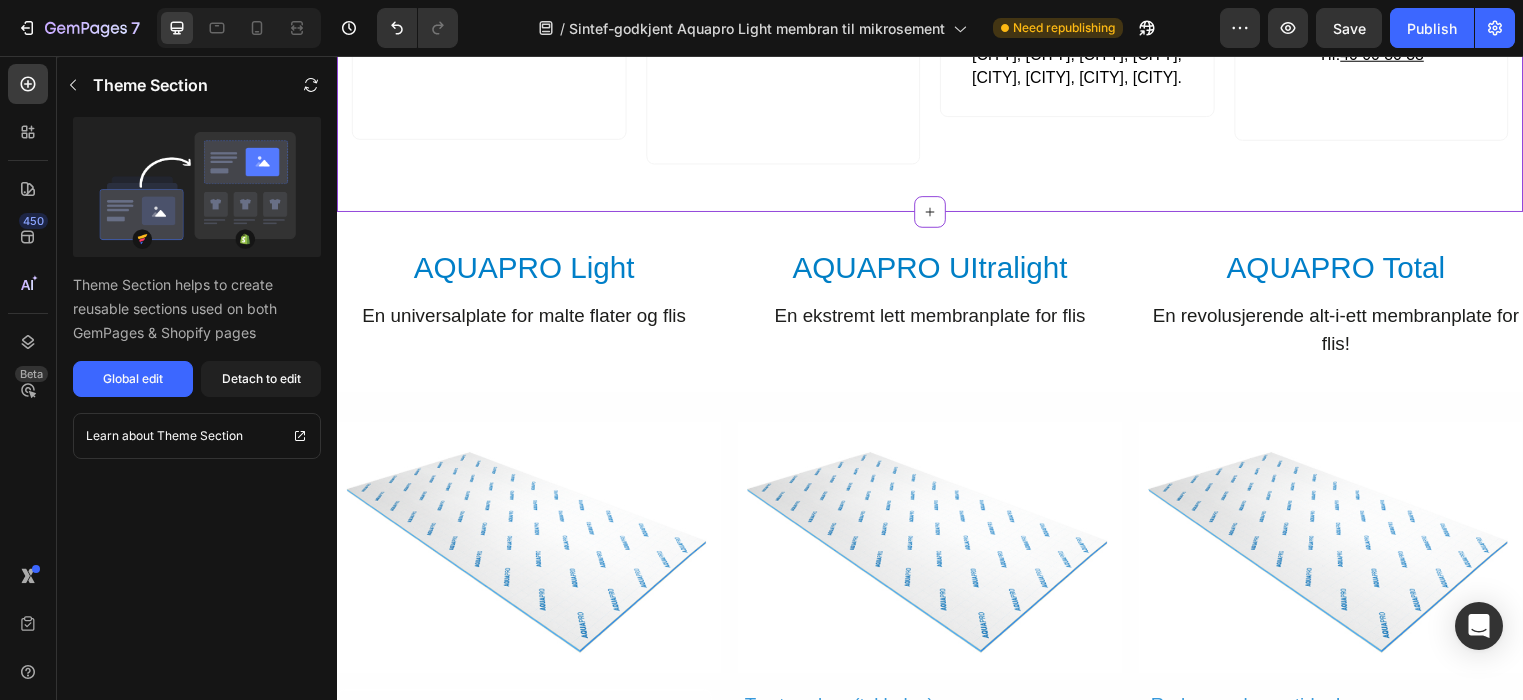 click on "Drop element here Hero Banner KURS Button Les om våre kurs, hva de koster og når og hvor de foregår. Text Block Row
Drop element here Hero Banner NETTBUTIKK Button Enten du er en privatperson eller driver ditt eget firma, kan du kjøpe varene du trenger i vår nettbutikk. Text Block Row
Drop element here Hero Banner ÅPNINGSTIDER Button Se åpningstider og adresser til våre butikker. ​ Butikk og showrom: Oslo, Bergen, Trondheim, Stavanger, Ålesund, Leira, Drammen, Kristiansand. Text Block Row
Drop element here Hero Banner KONTAKT Button Finn kontaktinformasjonen til våre butikker. ​ post@zenzorama.no Tlf:  40 00 80 38 Text Block Row Row Common section" at bounding box center [937, -68] 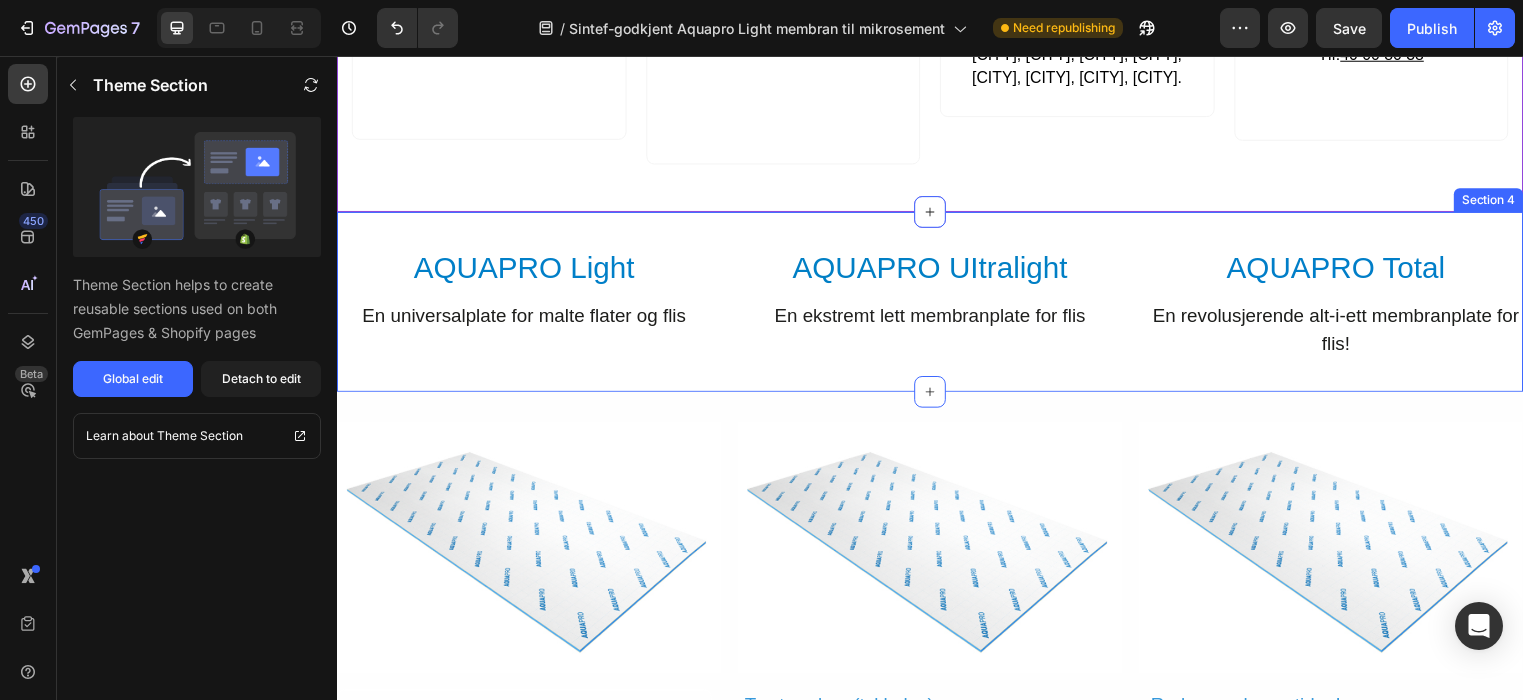 click on "AQUAPRO Light Heading En universalplate for malte flater og flis Text Block Row AQUAPRO UItralight Heading En ekstremt lett membranplate for flis Text Block Row AQUAPRO Total Heading En revolusjerende alt-i-ett membranplate for flis! Text Block Row Row Section 4" at bounding box center (937, 305) 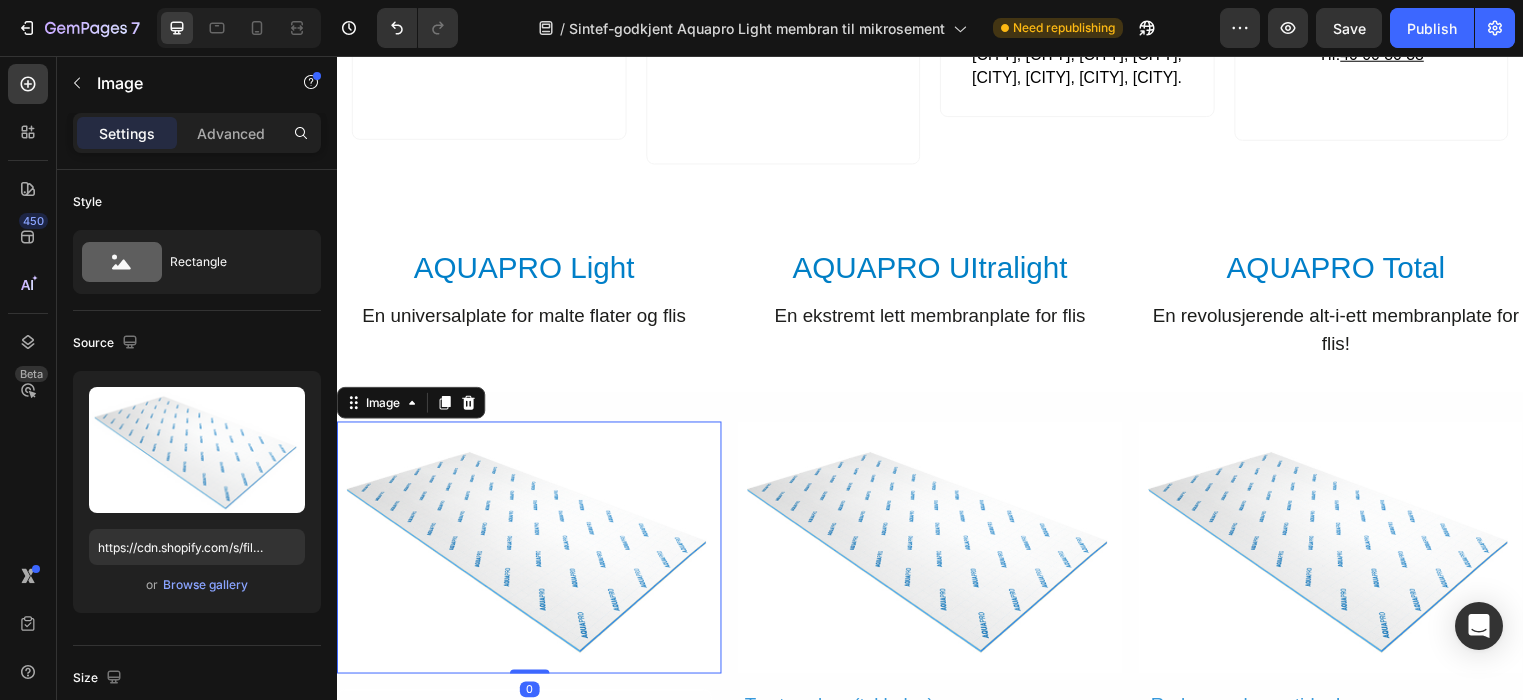 click at bounding box center (531, 553) 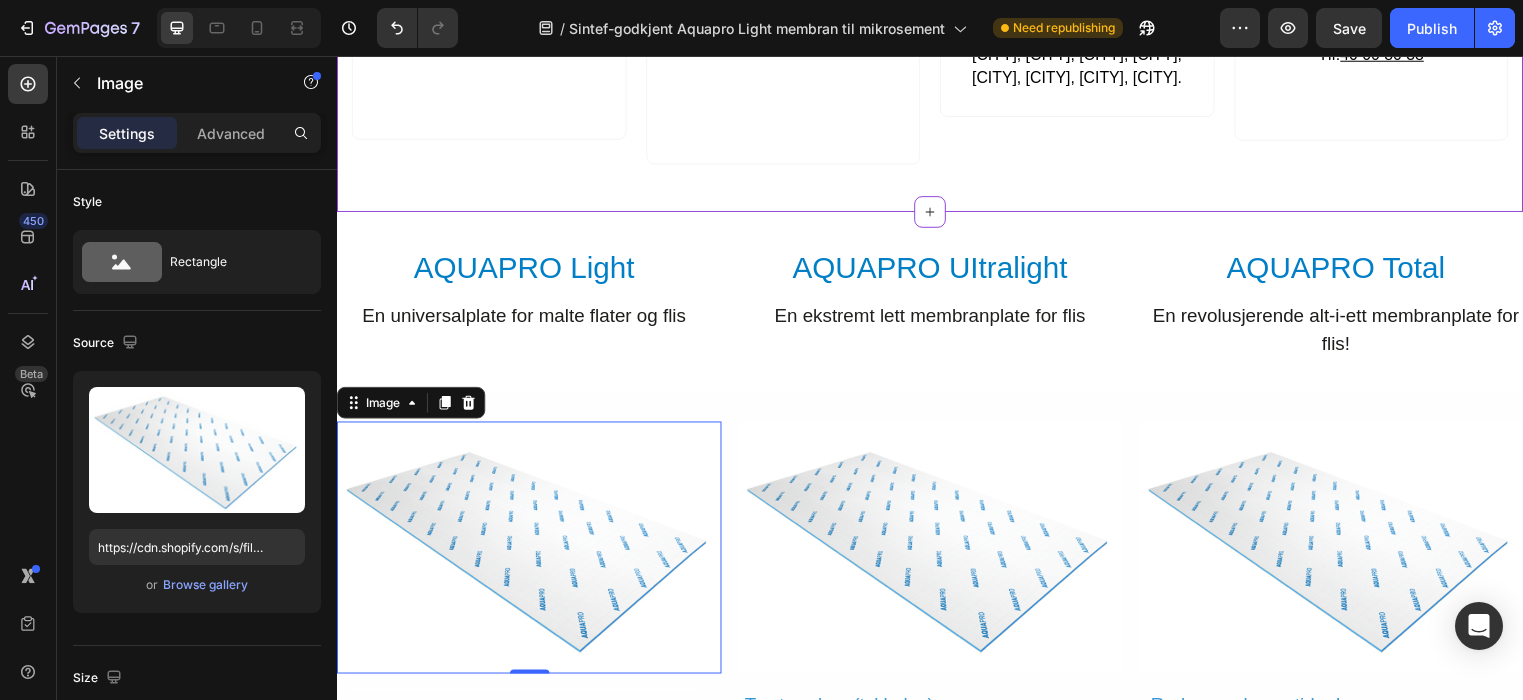 click on "Drop element here Hero Banner KURS Button Les om våre kurs, hva de koster og når og hvor de foregår. Text Block Row
Drop element here Hero Banner NETTBUTIKK Button Enten du er en privatperson eller driver ditt eget firma, kan du kjøpe varene du trenger i vår nettbutikk. Text Block Row
Drop element here Hero Banner ÅPNINGSTIDER Button Se åpningstider og adresser til våre butikker. ​ Butikk og showrom: Oslo, Bergen, Trondheim, Stavanger, Ålesund, Leira, Drammen, Kristiansand. Text Block Row
Drop element here Hero Banner KONTAKT Button Finn kontaktinformasjonen til våre butikker. ​ post@zenzorama.no Tlf:  40 00 80 38 Text Block Row Row Common section" at bounding box center (937, -68) 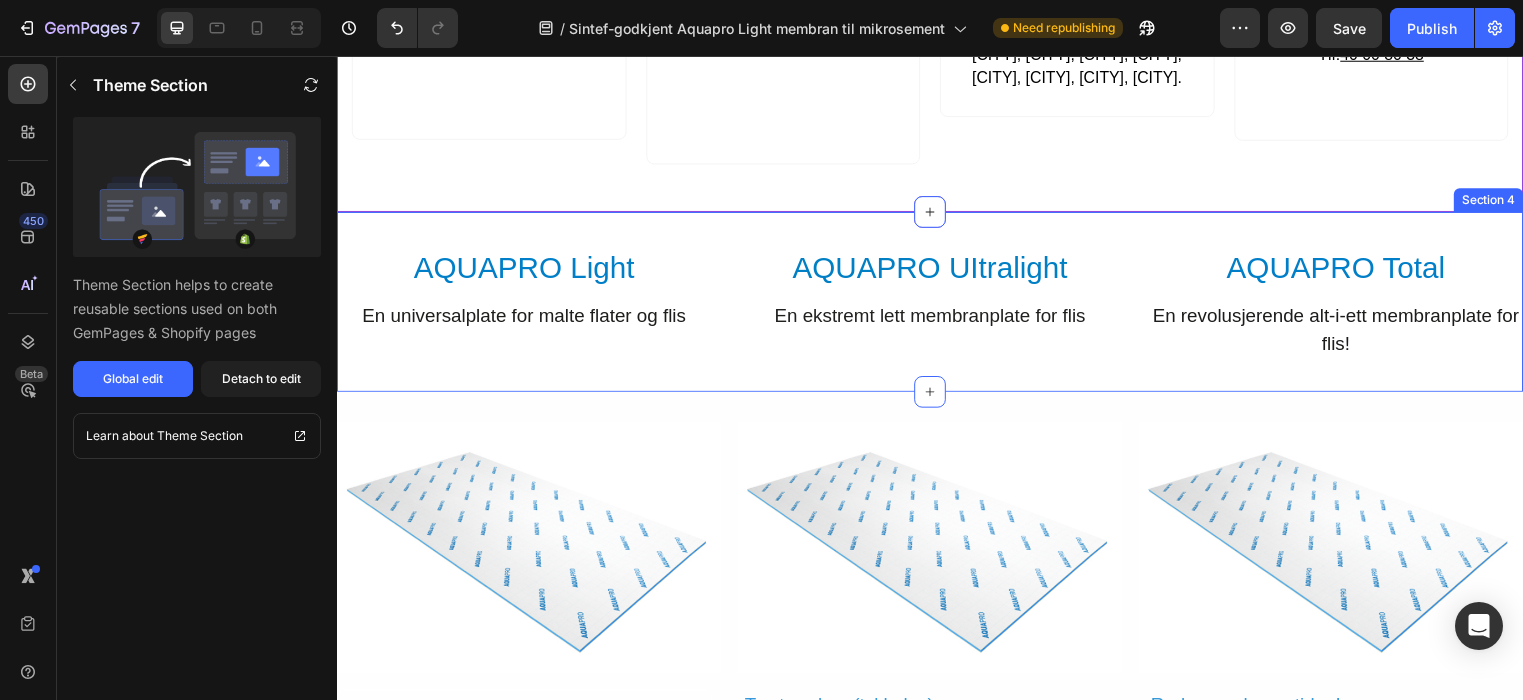 click on "AQUAPRO Light Heading En universalplate for malte flater og flis Text Block Row AQUAPRO UItralight Heading En ekstremt lett membranplate for flis Text Block Row AQUAPRO Total Heading En revolusjerende alt-i-ett membranplate for flis! Text Block Row Row Section 4" at bounding box center (937, 305) 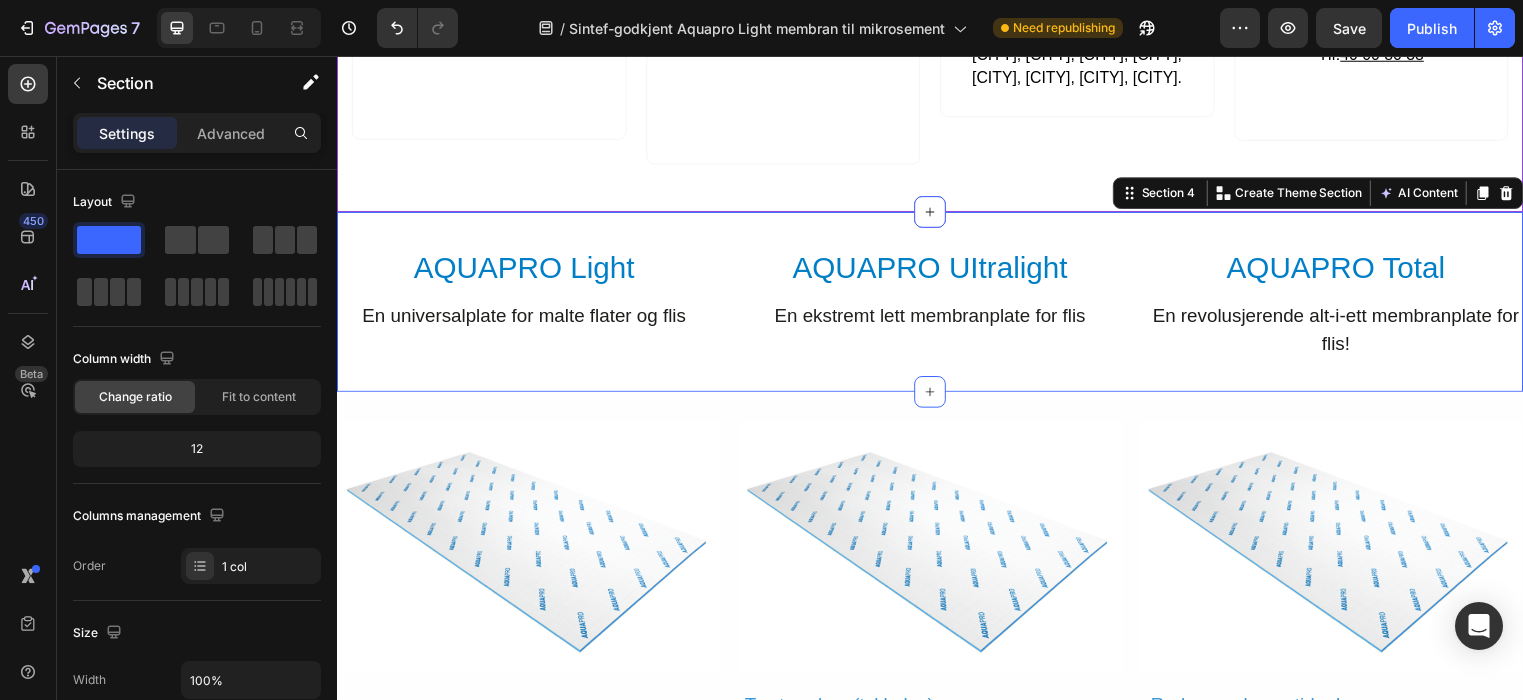 click on "Drop element here Hero Banner KURS Button Les om våre kurs, hva de koster og når og hvor de foregår. Text Block Row
Drop element here Hero Banner NETTBUTIKK Button Enten du er en privatperson eller driver ditt eget firma, kan du kjøpe varene du trenger i vår nettbutikk. Text Block Row
Drop element here Hero Banner ÅPNINGSTIDER Button Se åpningstider og adresser til våre butikker. ​ Butikk og showrom: Oslo, Bergen, Trondheim, Stavanger, Ålesund, Leira, Drammen, Kristiansand. Text Block Row
Drop element here Hero Banner KONTAKT Button Finn kontaktinformasjonen til våre butikker. ​ post@zenzorama.no Tlf:  40 00 80 38 Text Block Row Row Common section" at bounding box center [937, -68] 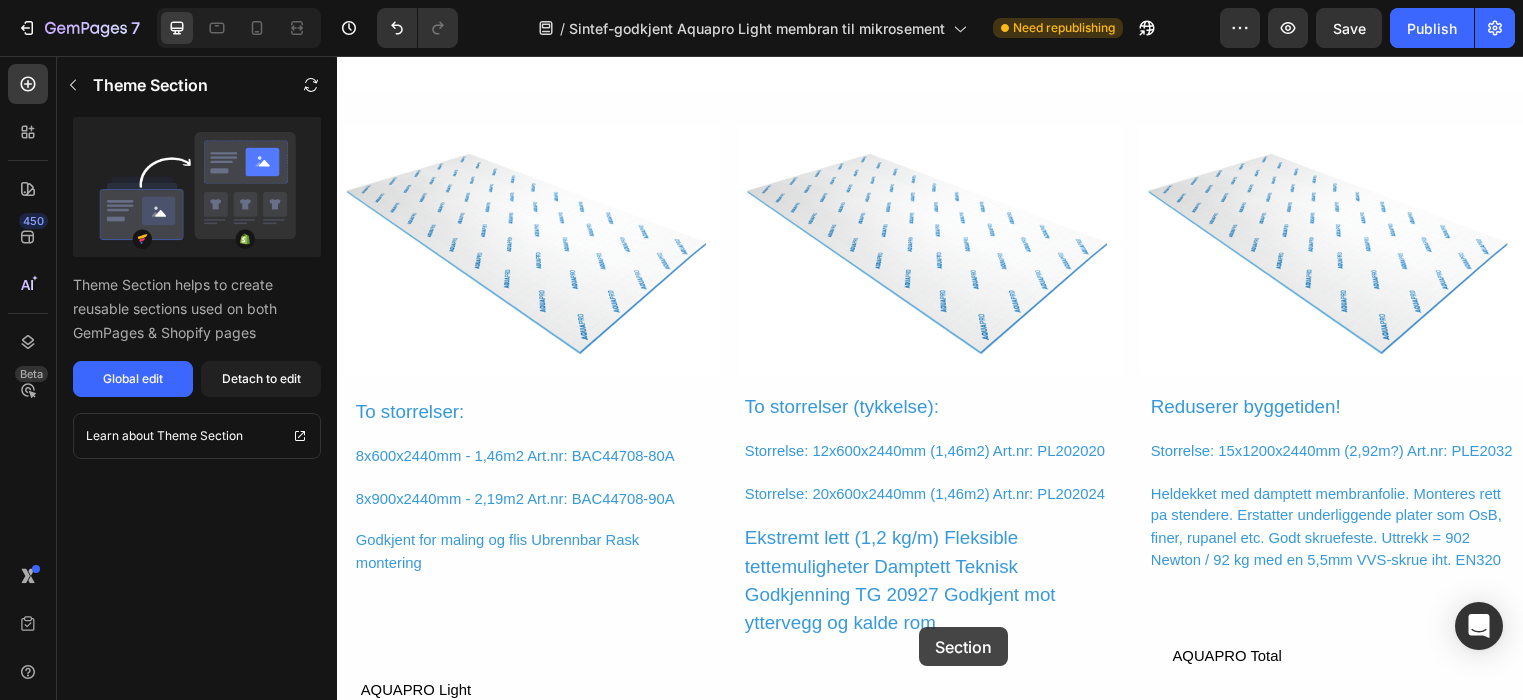drag, startPoint x: 359, startPoint y: 196, endPoint x: 909, endPoint y: 606, distance: 686.0029 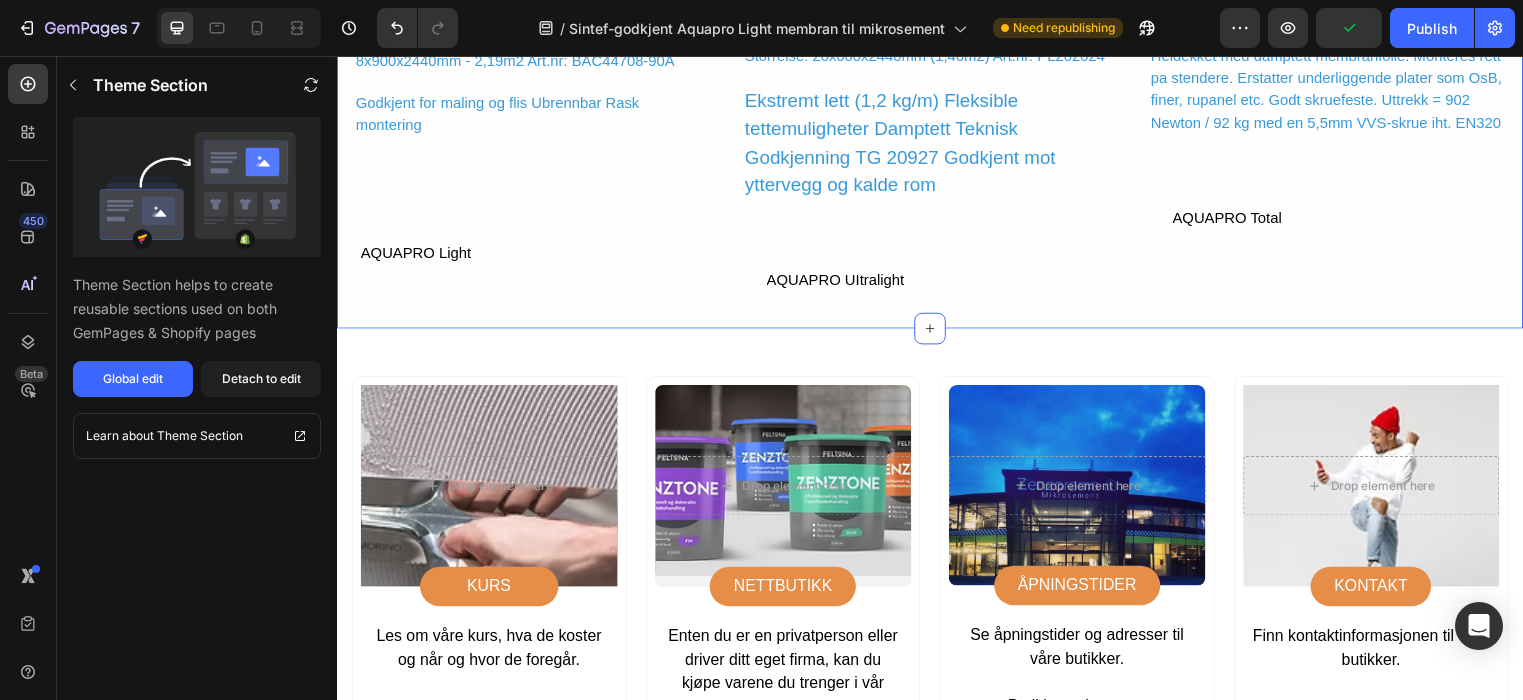 scroll, scrollTop: 3937, scrollLeft: 0, axis: vertical 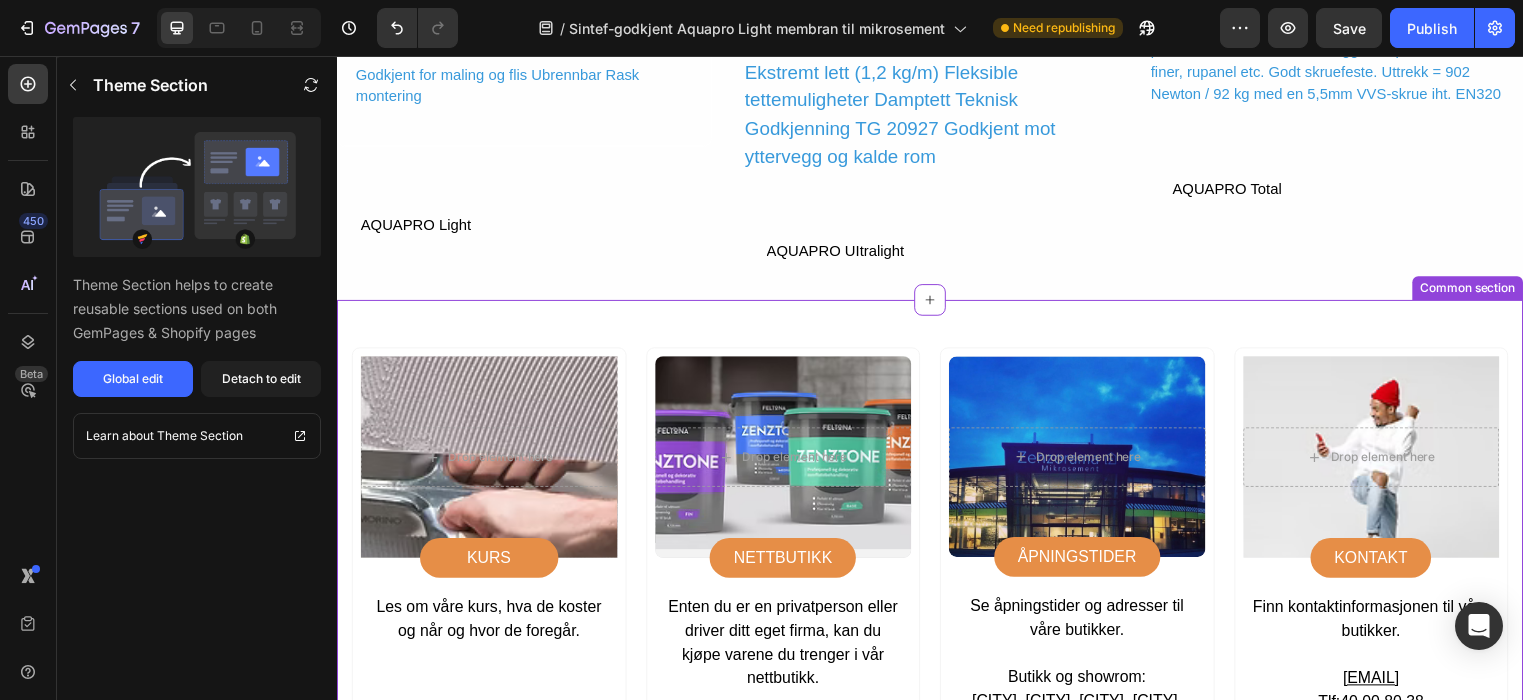 click on "Drop element here Hero Banner KURS Button Les om våre kurs, hva de koster og når og hvor de foregår. Text Block Row
Drop element here Hero Banner NETTBUTIKK Button Enten du er en privatperson eller driver ditt eget firma, kan du kjøpe varene du trenger i vår nettbutikk. Text Block Row
Drop element here Hero Banner ÅPNINGSTIDER Button Se åpningstider og adresser til våre butikker. ​ Butikk og showrom: Oslo, Bergen, Trondheim, Stavanger, Ålesund, Leira, Drammen, Kristiansand. Text Block Row
Drop element here Hero Banner KONTAKT Button Finn kontaktinformasjonen til våre butikker. ​ post@zenzorama.no Tlf:  40 00 80 38 Text Block Row Row Common section" at bounding box center (937, 586) 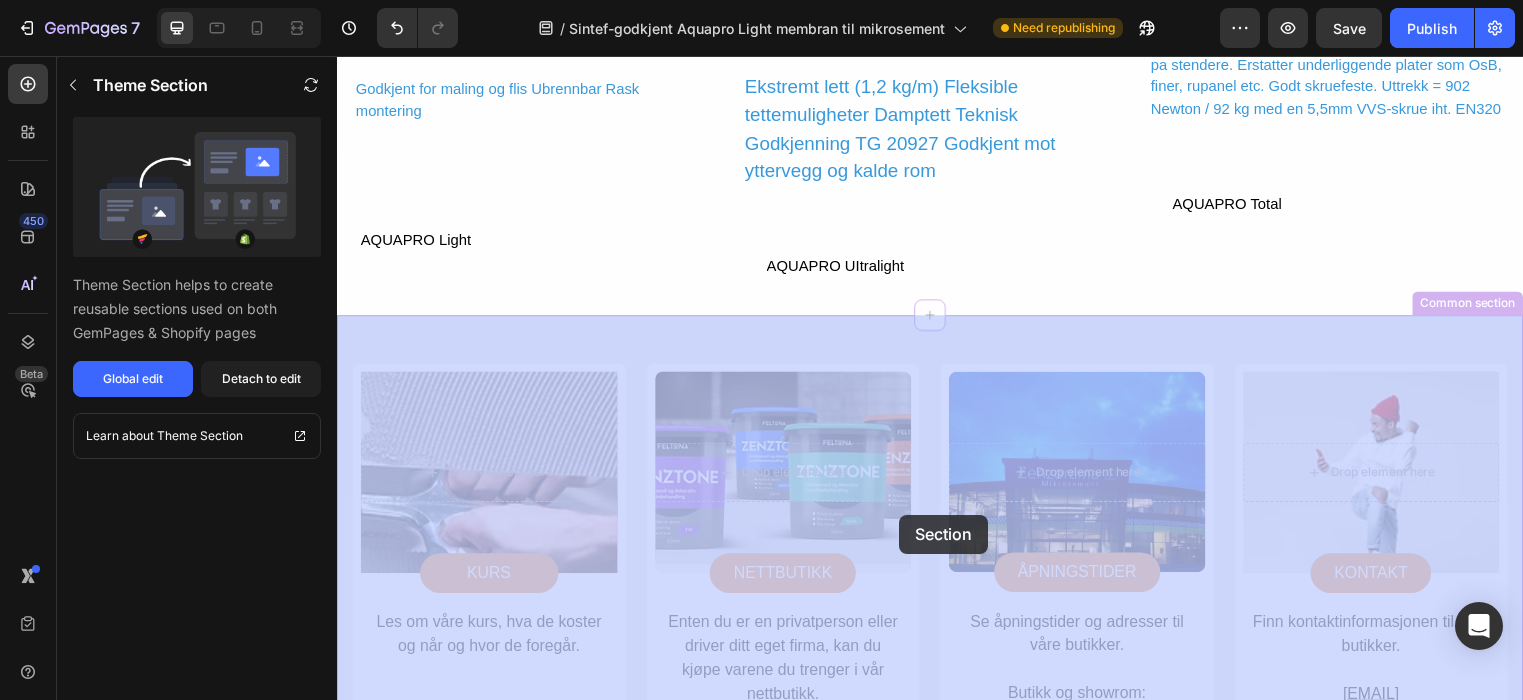 scroll, scrollTop: 3919, scrollLeft: 0, axis: vertical 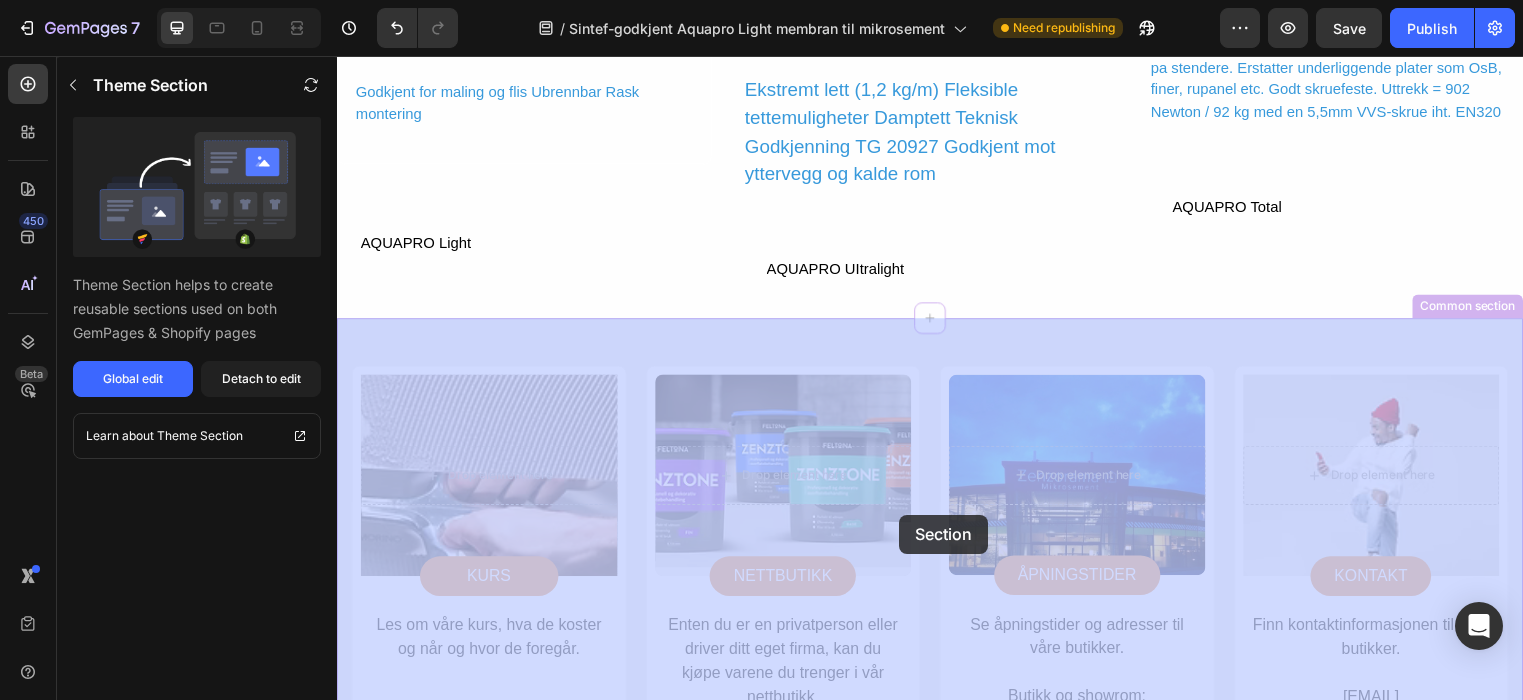 drag, startPoint x: 888, startPoint y: 317, endPoint x: 906, endPoint y: 520, distance: 203.79646 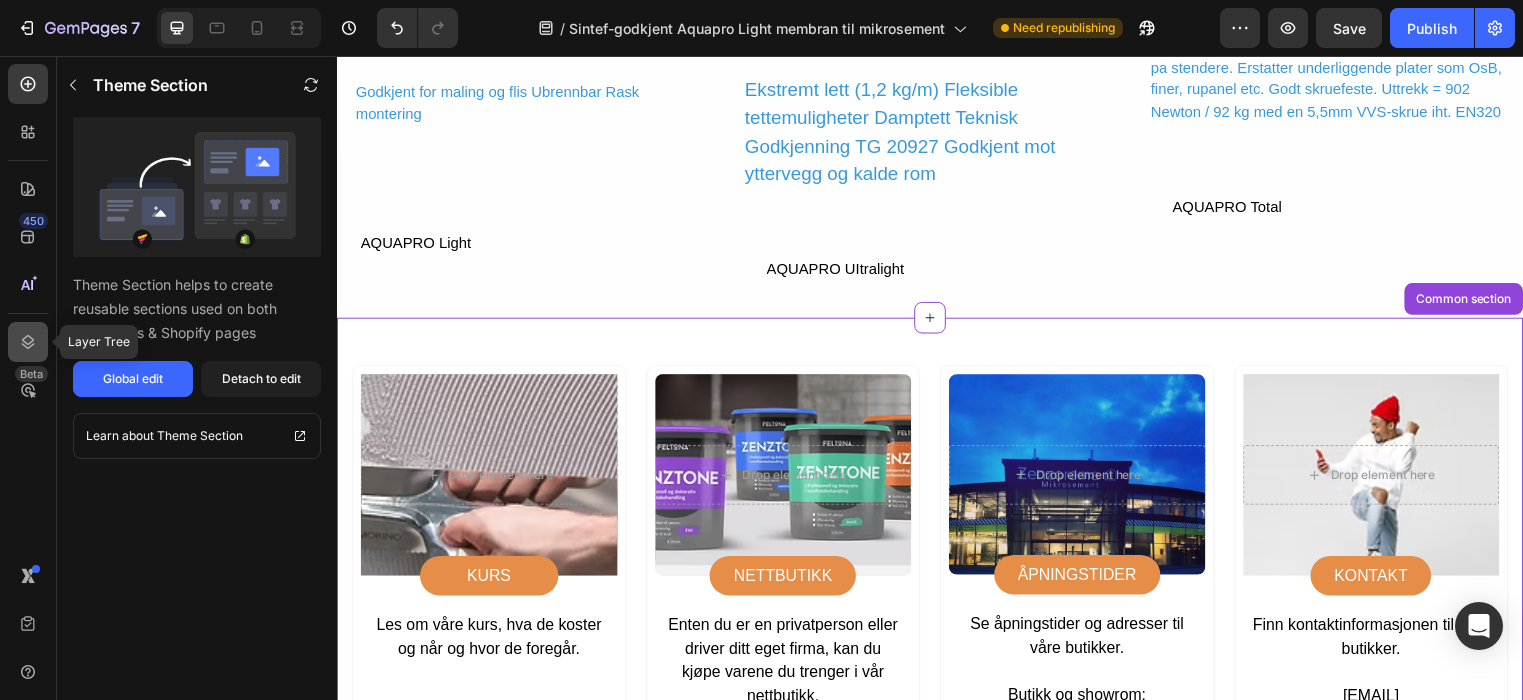click 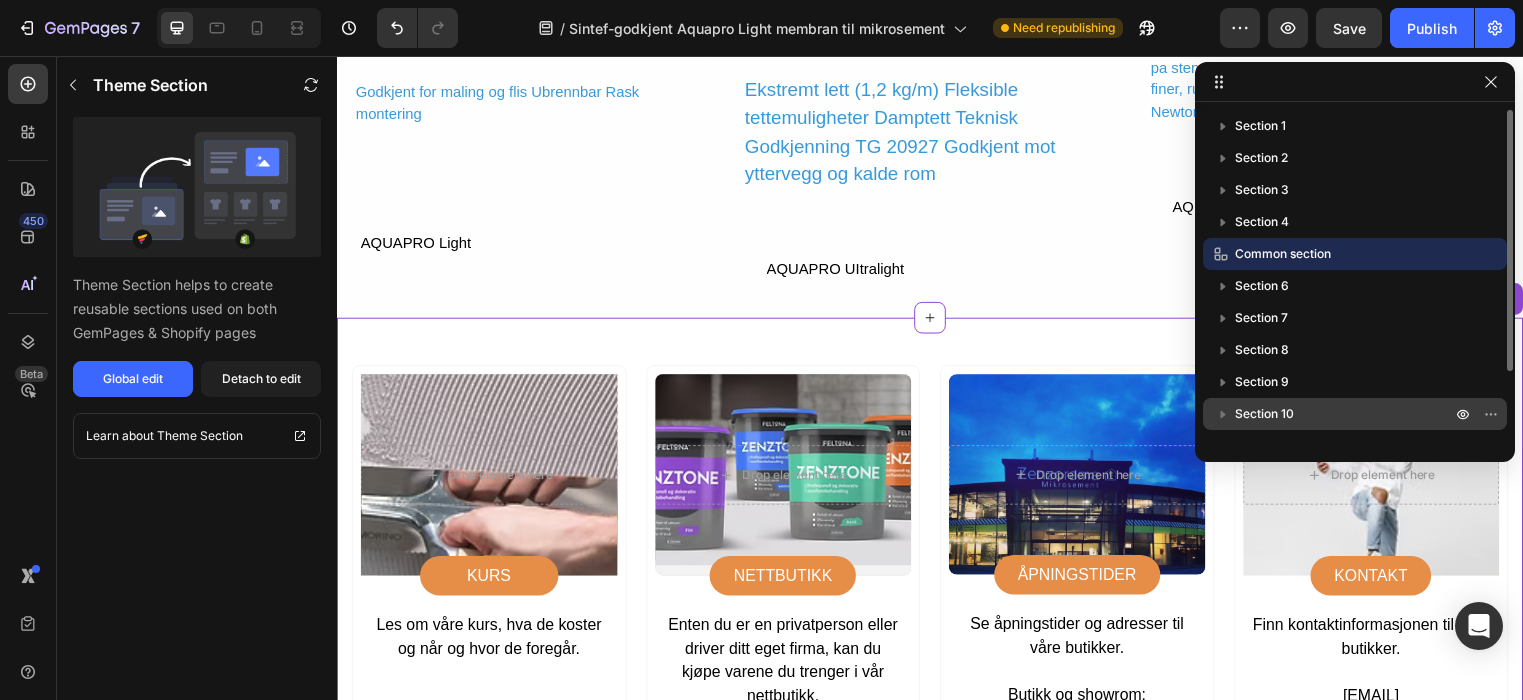 drag, startPoint x: 1289, startPoint y: 247, endPoint x: 1285, endPoint y: 408, distance: 161.04968 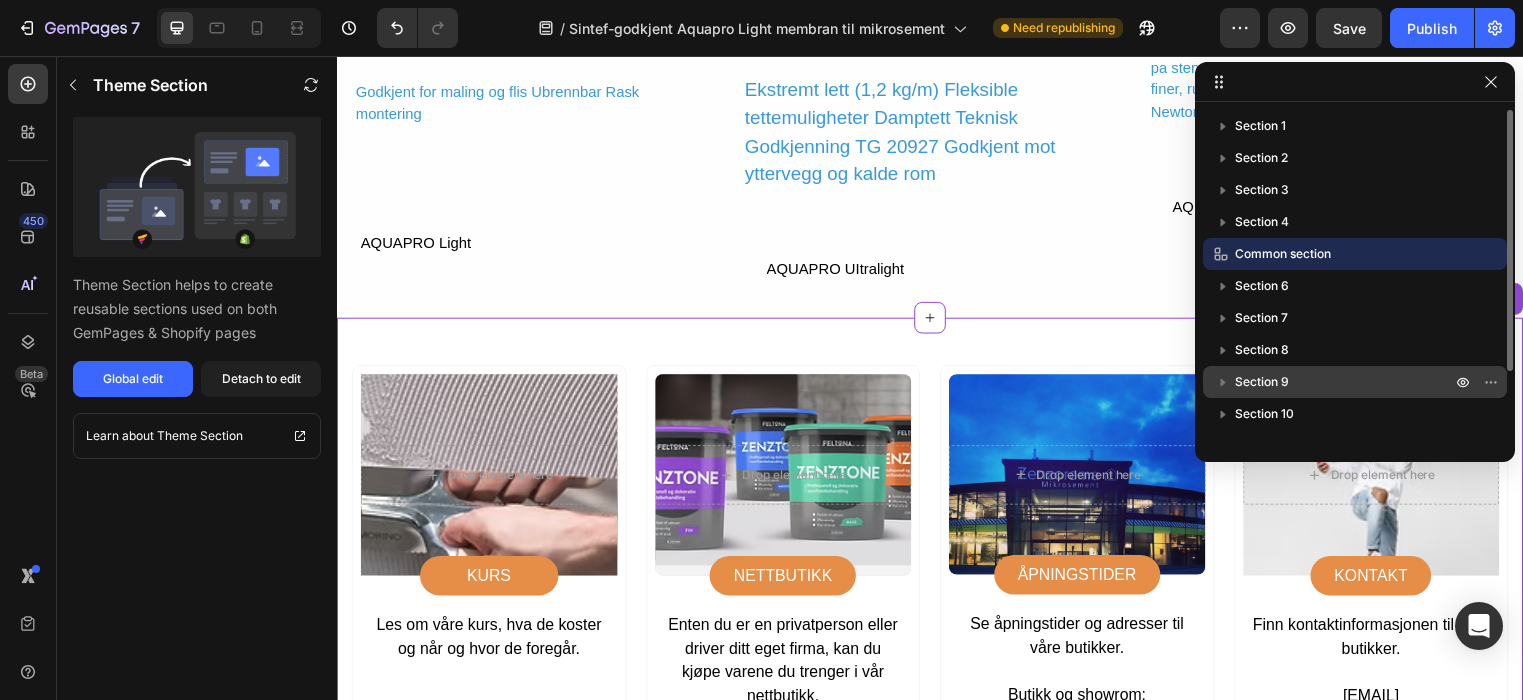 drag, startPoint x: 1320, startPoint y: 255, endPoint x: 1274, endPoint y: 366, distance: 120.15407 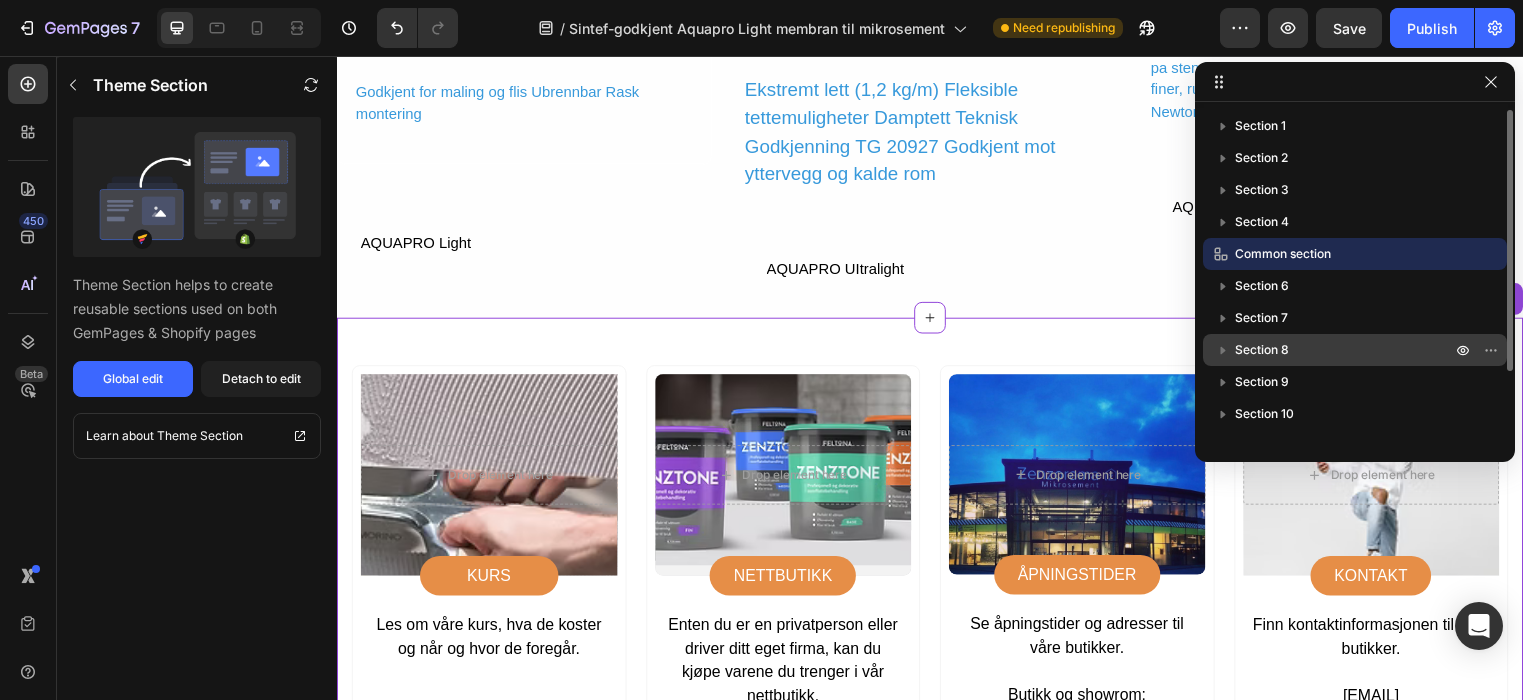 drag, startPoint x: 1271, startPoint y: 250, endPoint x: 1271, endPoint y: 357, distance: 107 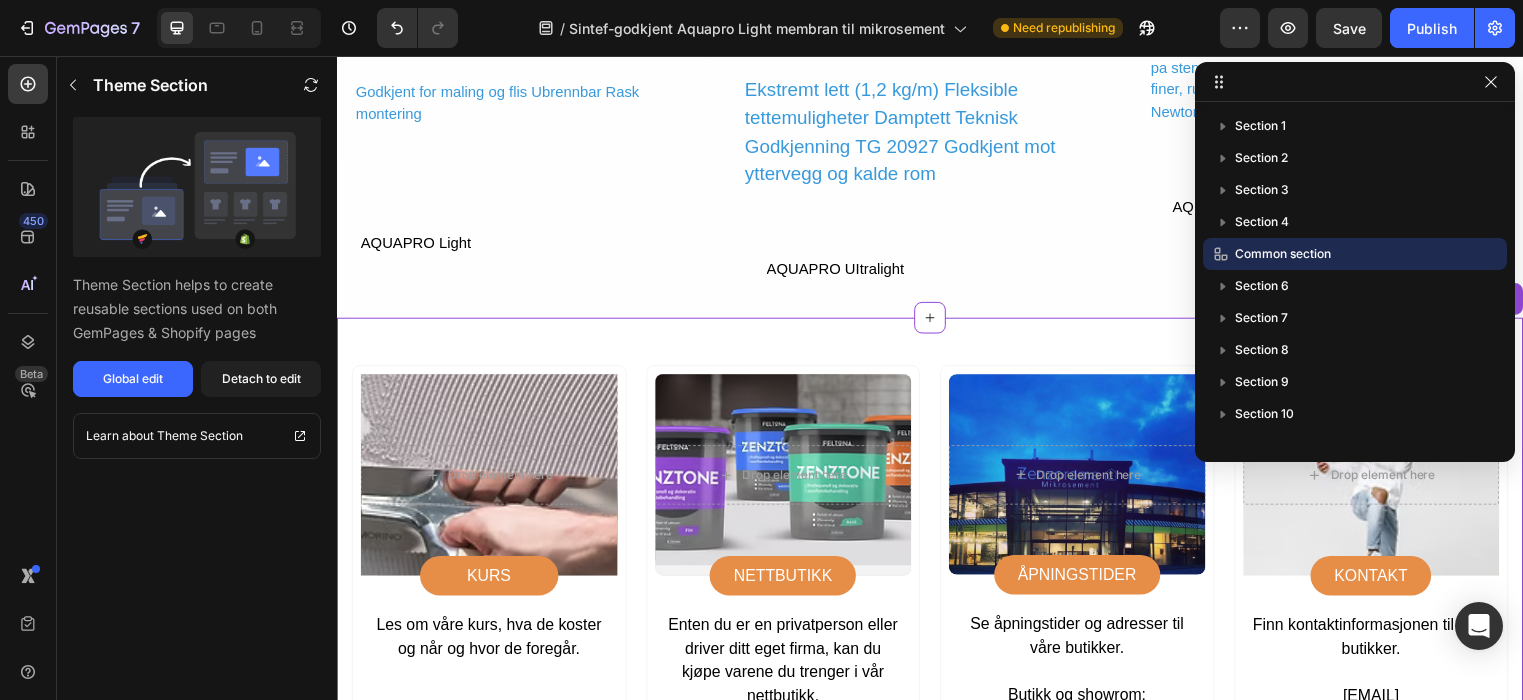 click 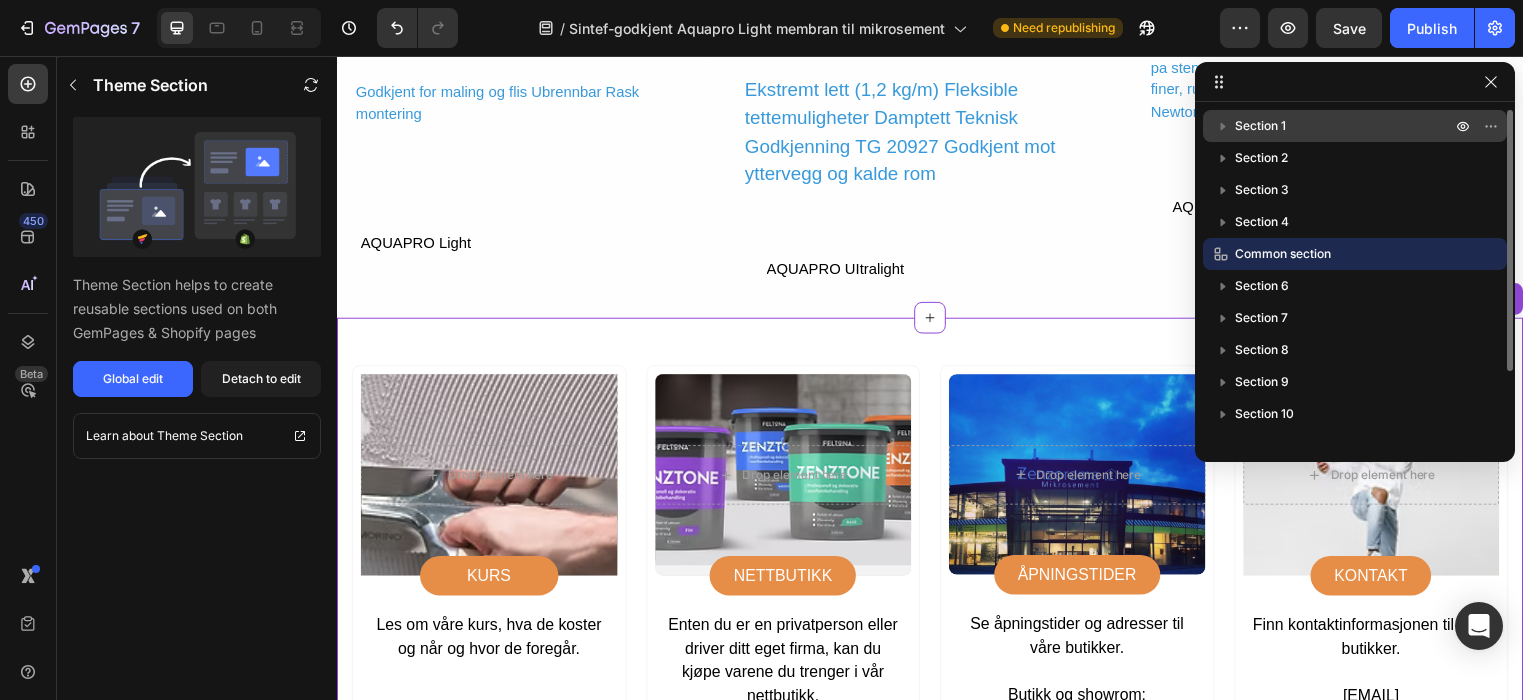 click on "Section 1" at bounding box center (1260, 126) 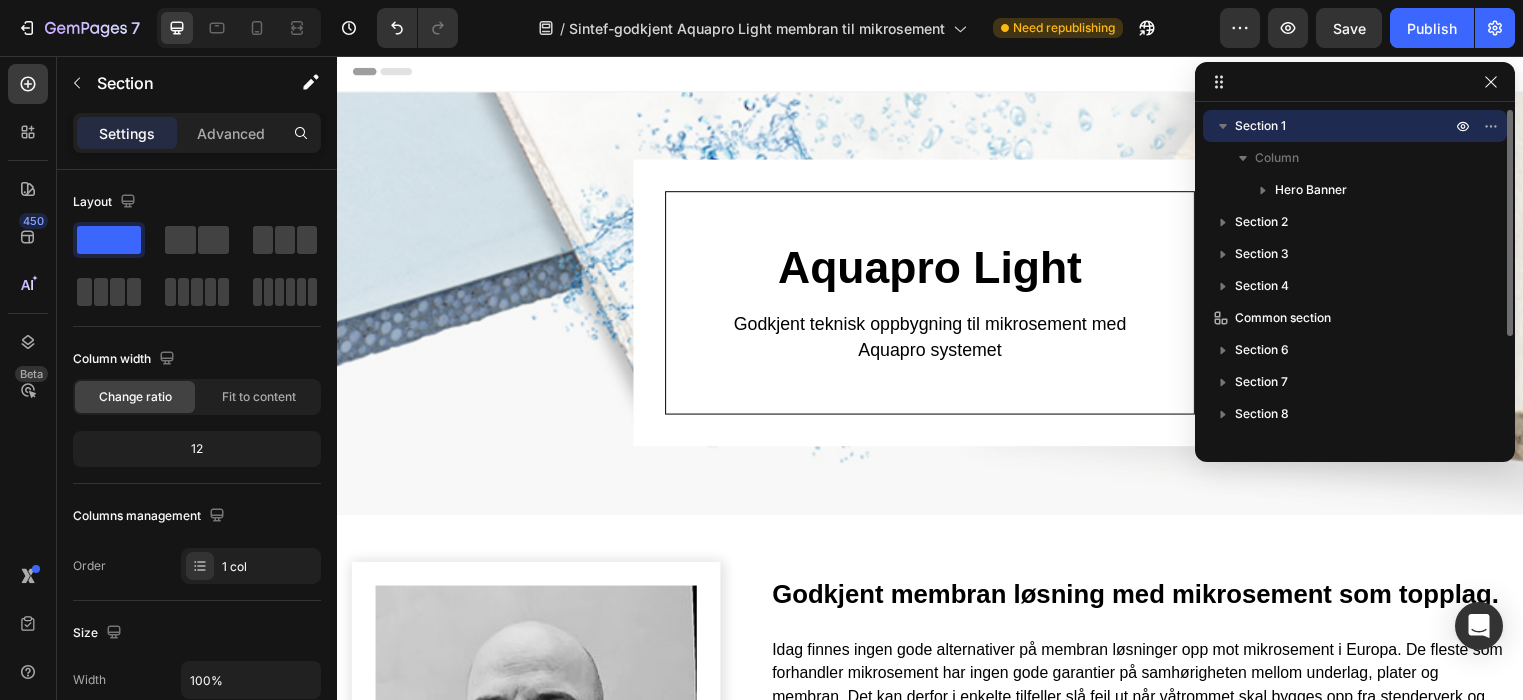 scroll, scrollTop: 0, scrollLeft: 0, axis: both 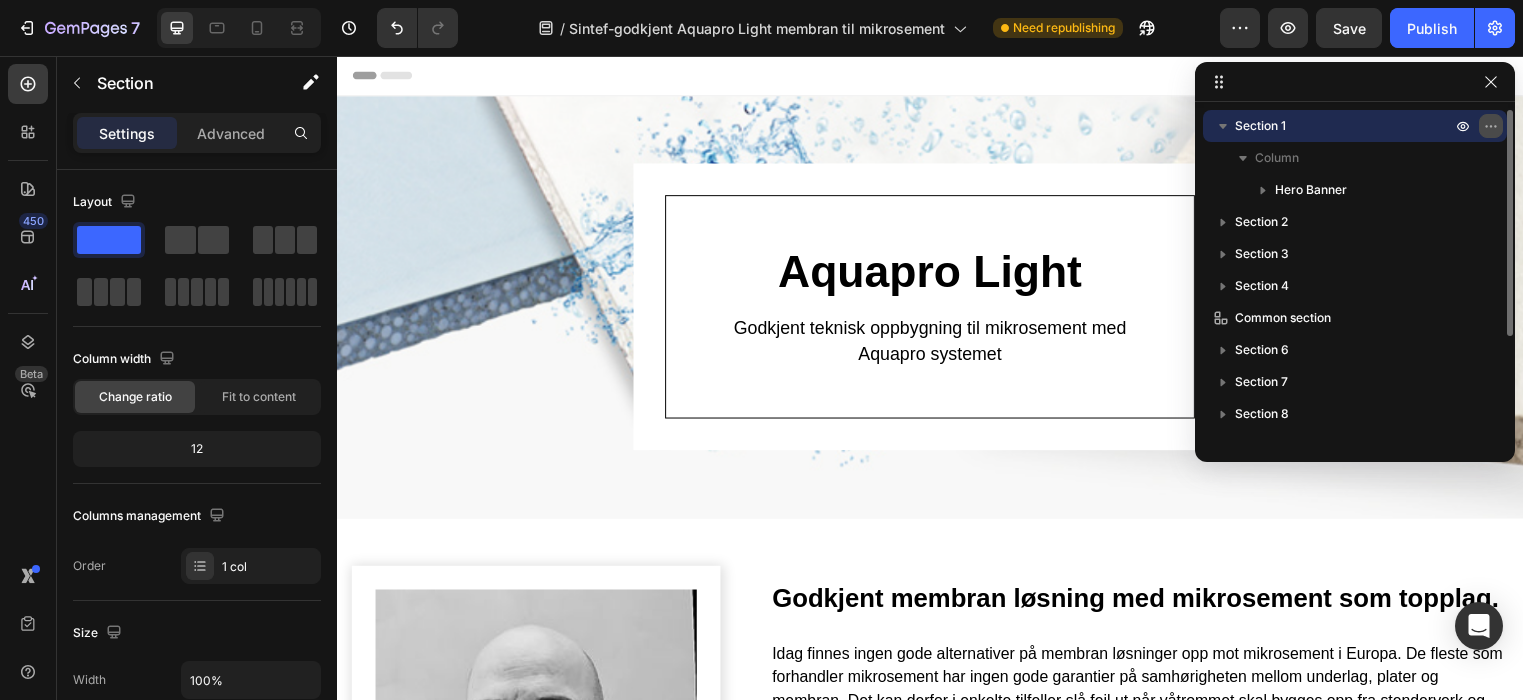 click 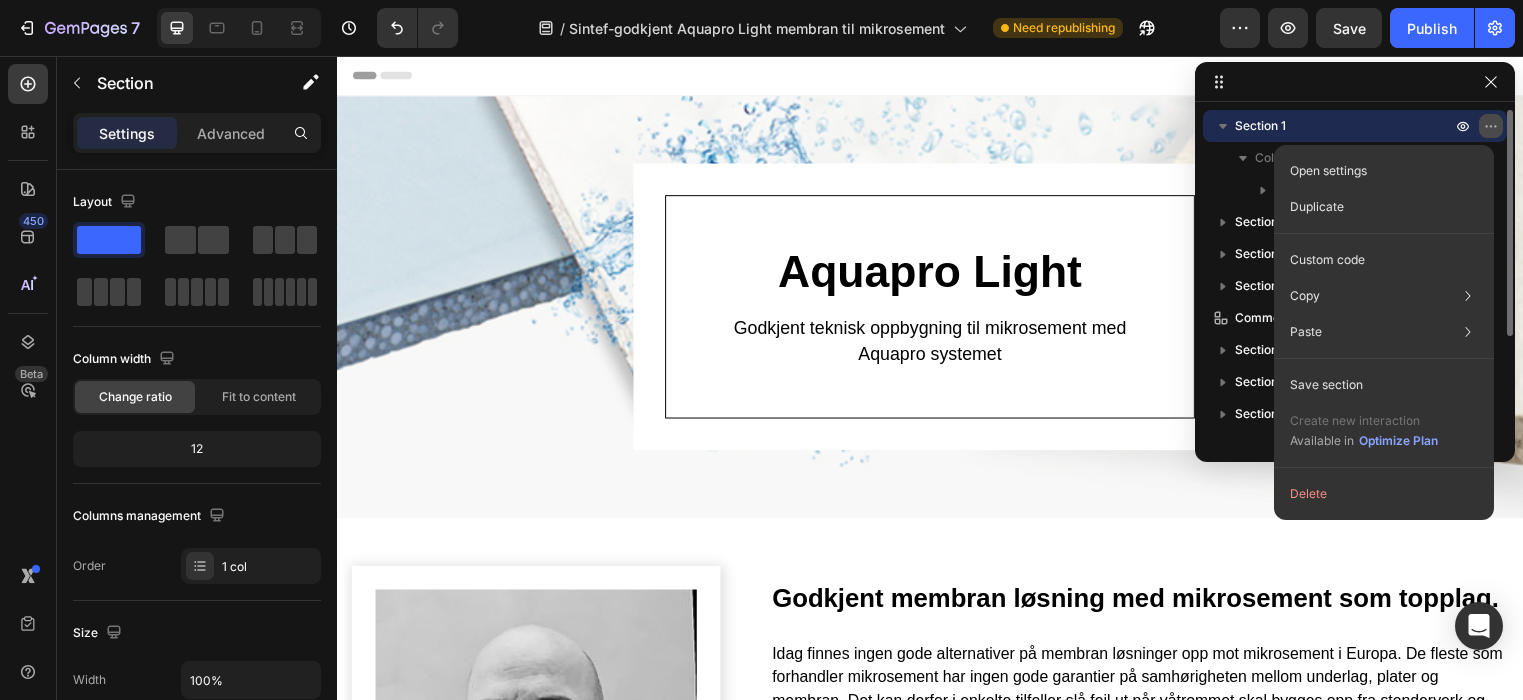 click 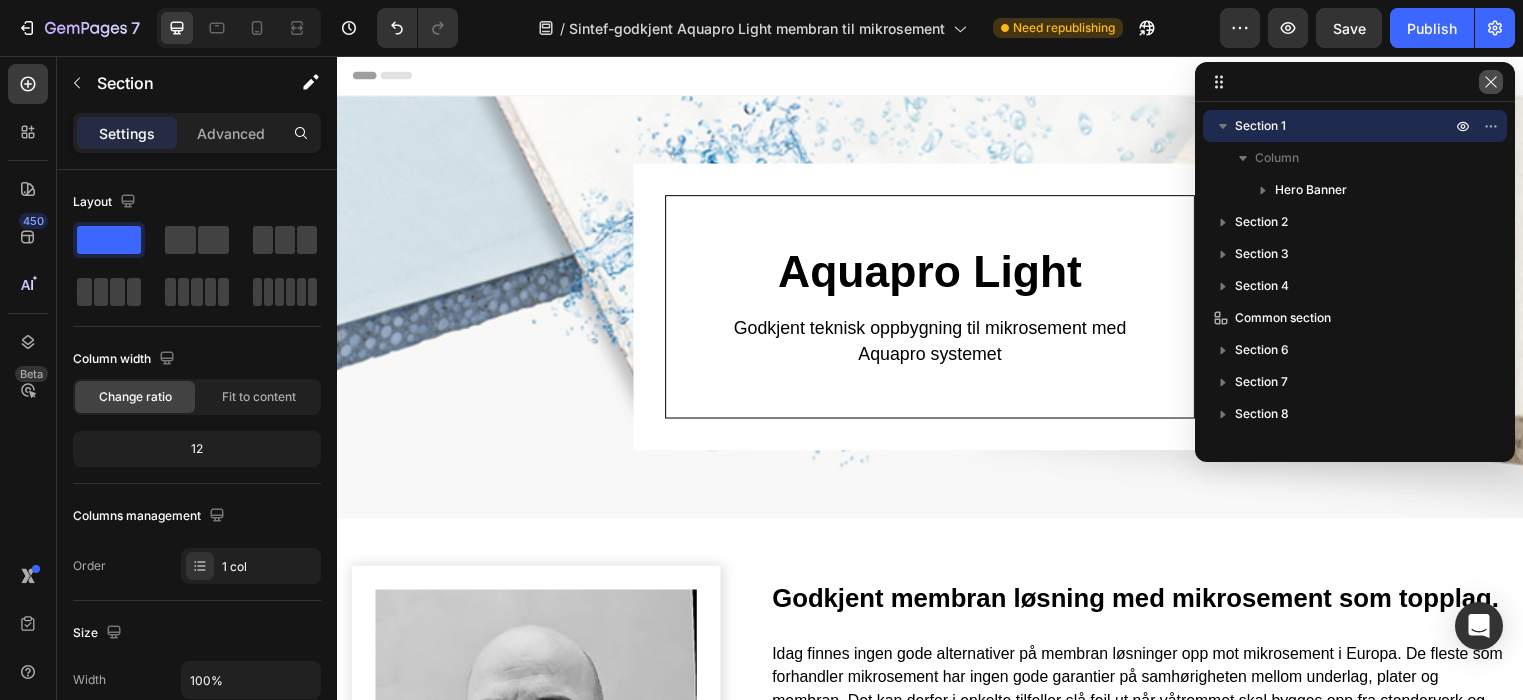 click 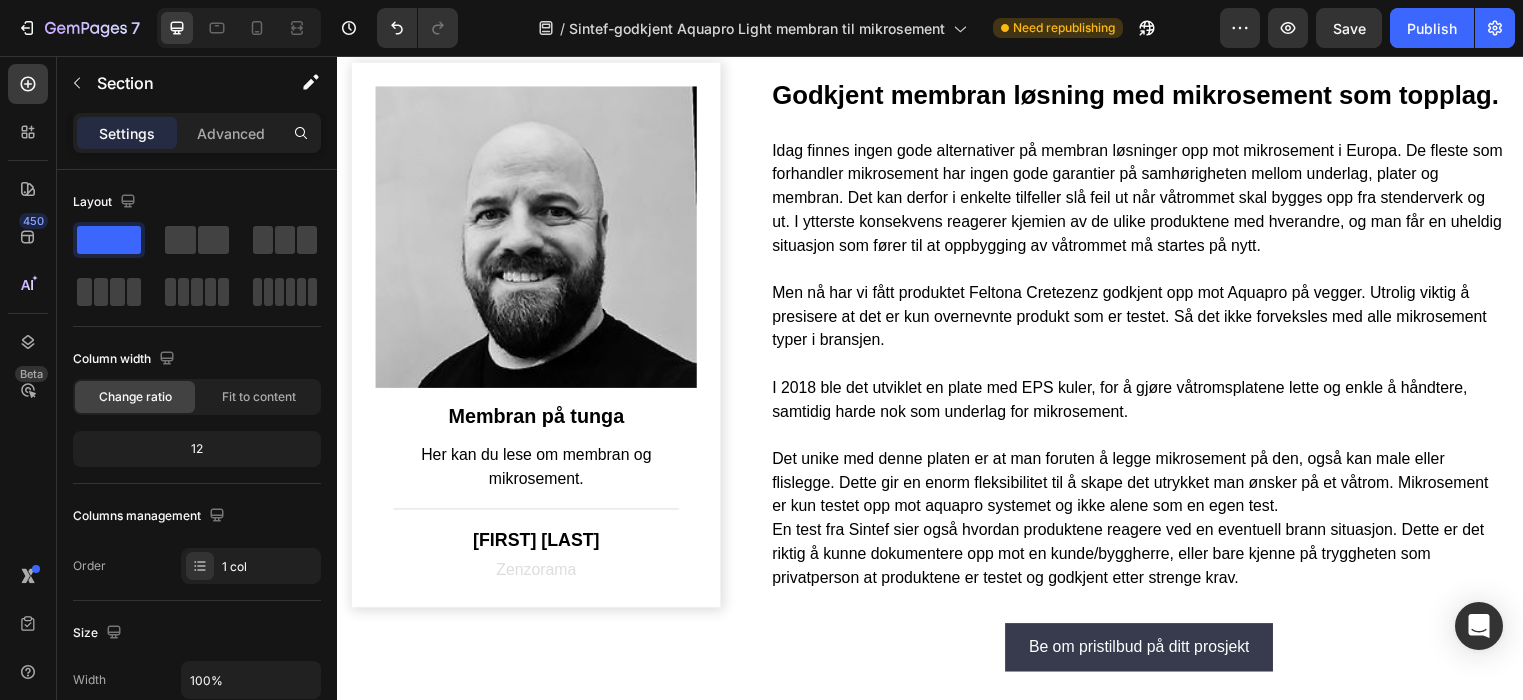 scroll, scrollTop: 511, scrollLeft: 0, axis: vertical 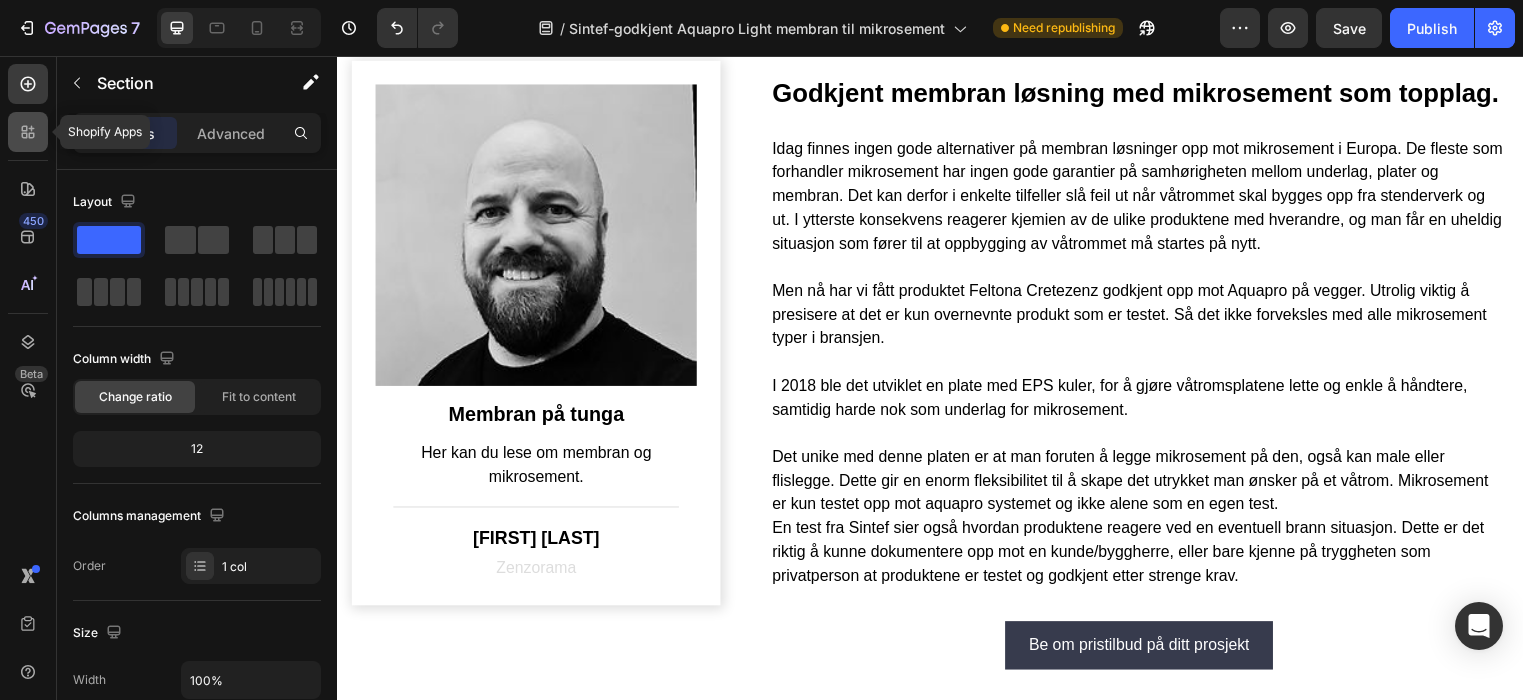 click 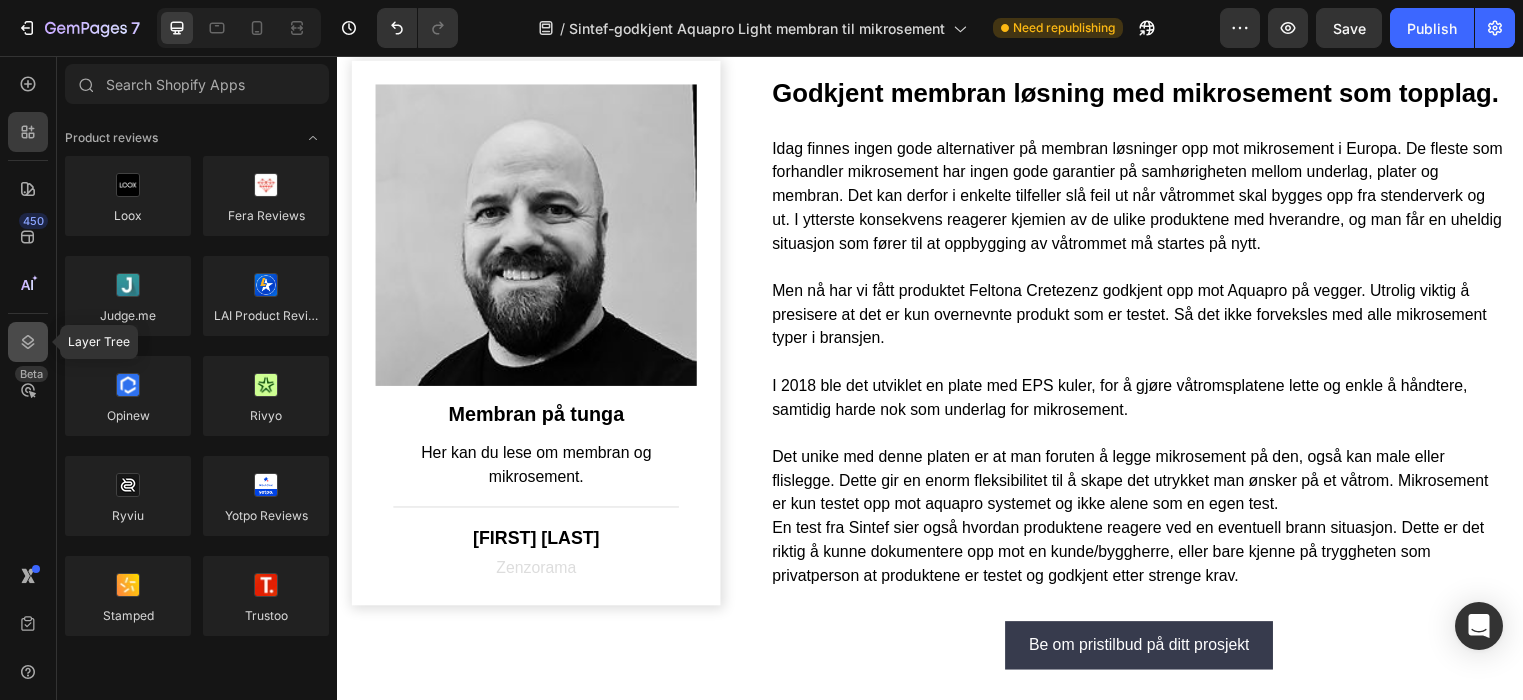 click 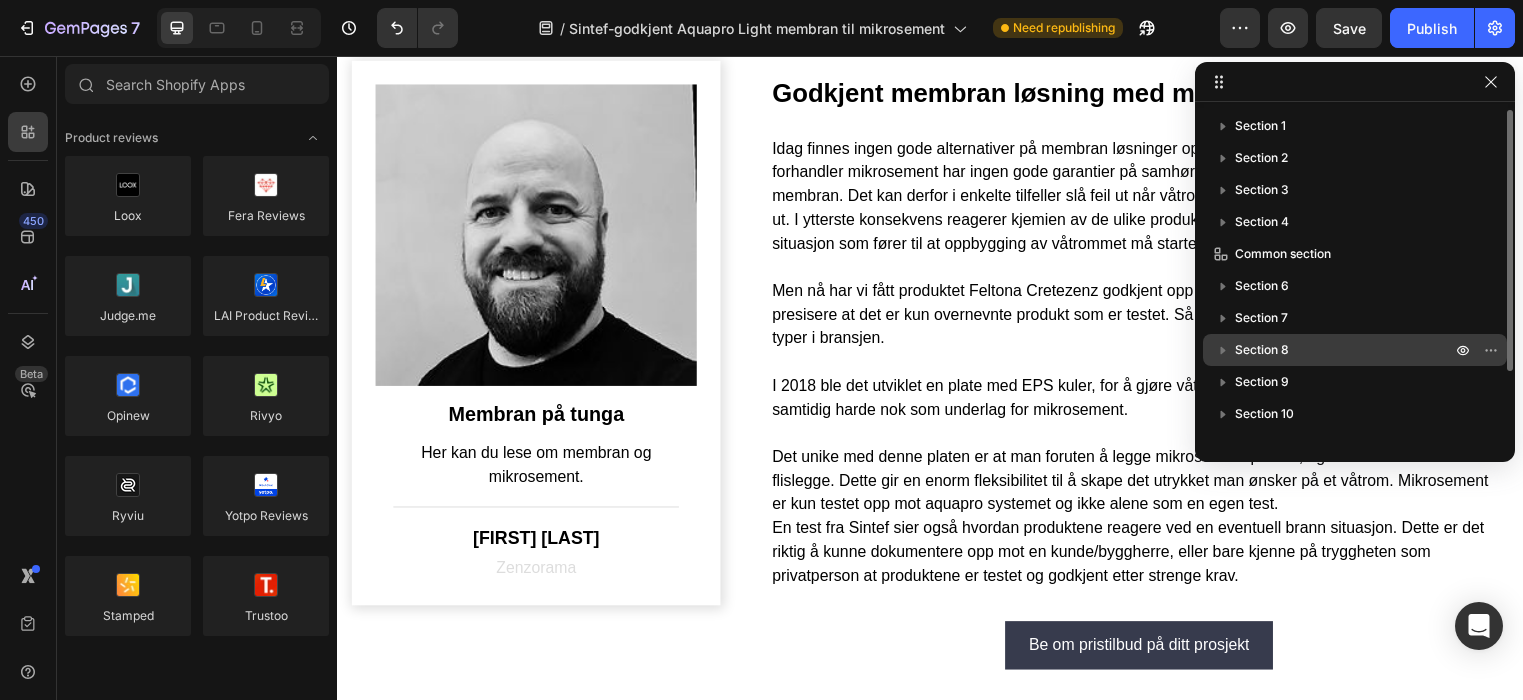 drag, startPoint x: 1220, startPoint y: 378, endPoint x: 1216, endPoint y: 346, distance: 32.24903 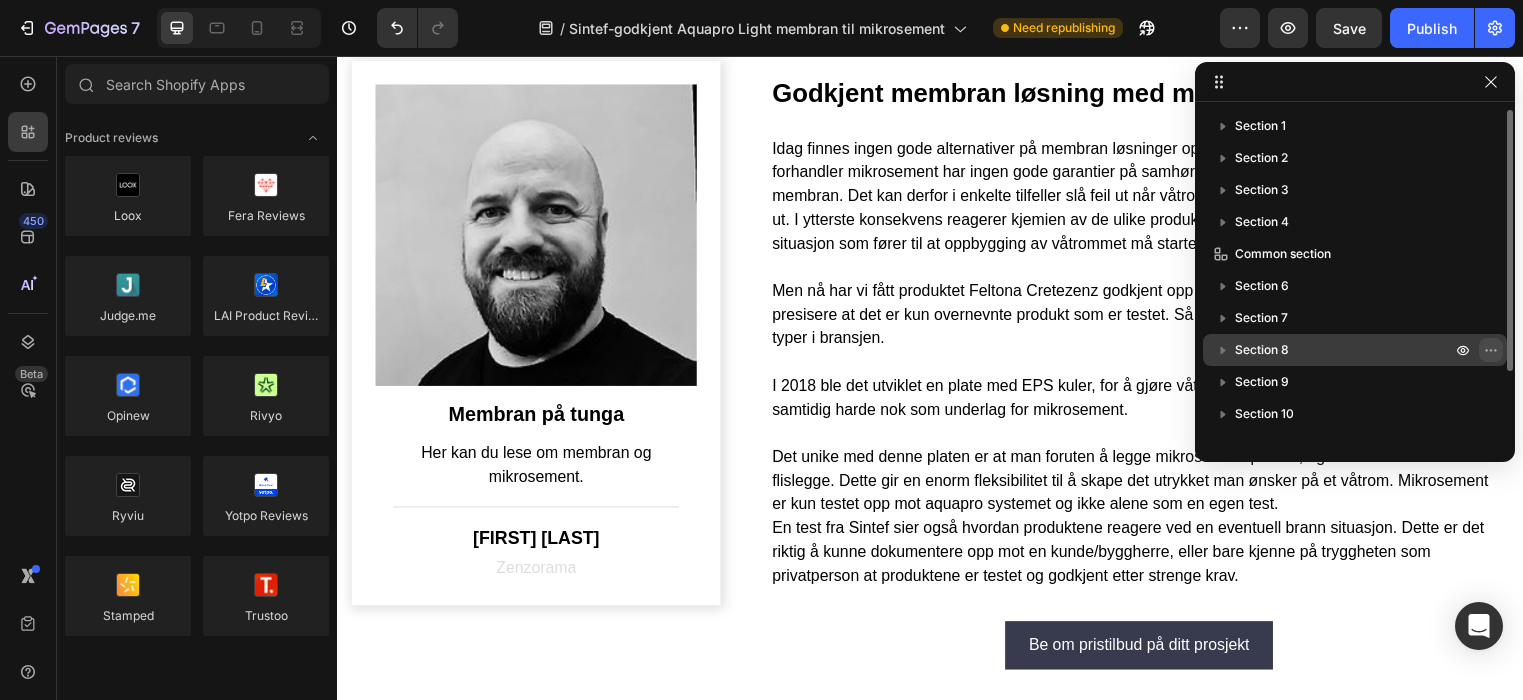 click 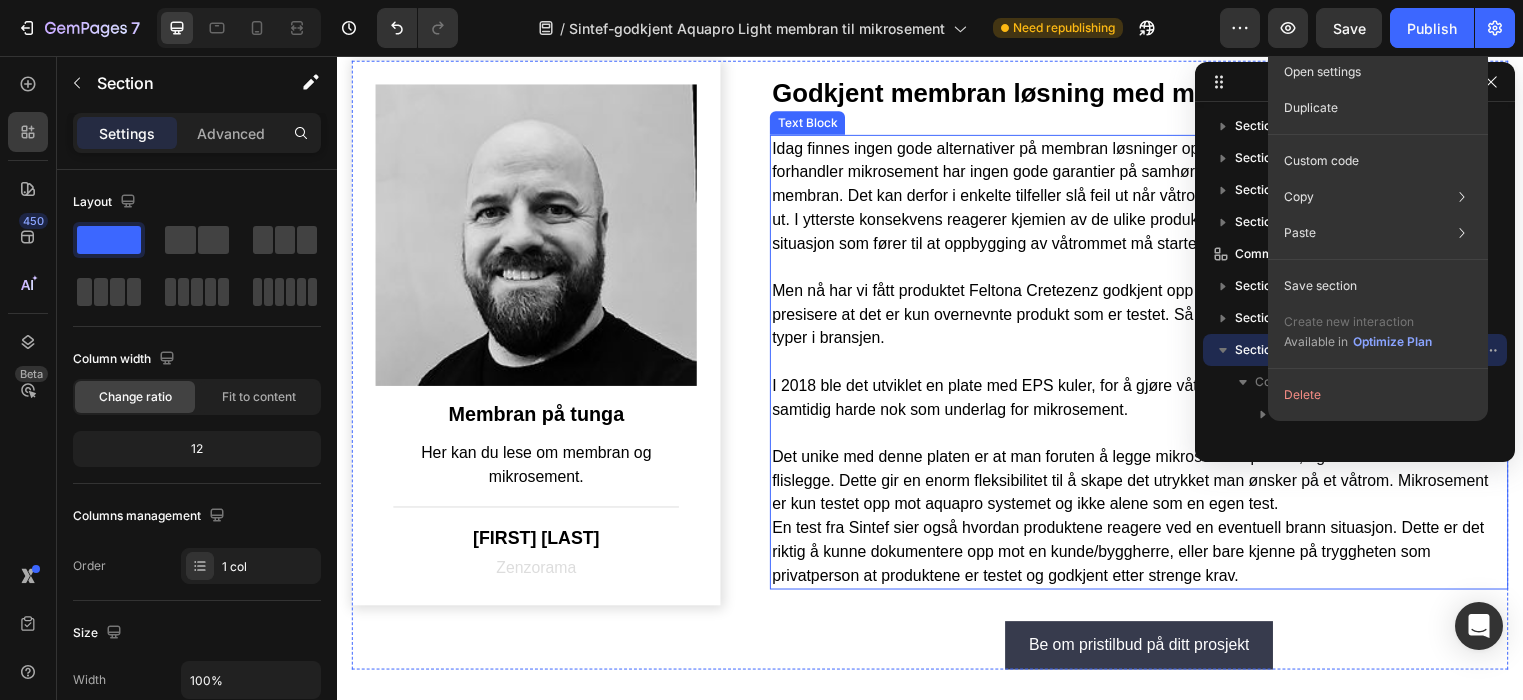 click on "Det unike med denne platen er at man foruten å legge mikrosement på den, også kan male eller flislegge. Dette gir en enorm fleksibilitet til å skape det utrykket man ønsker på et våtrom. Mikrosement er kun testet opp mot aquapro systemet og ikke alene som en egen test." at bounding box center (1148, 486) 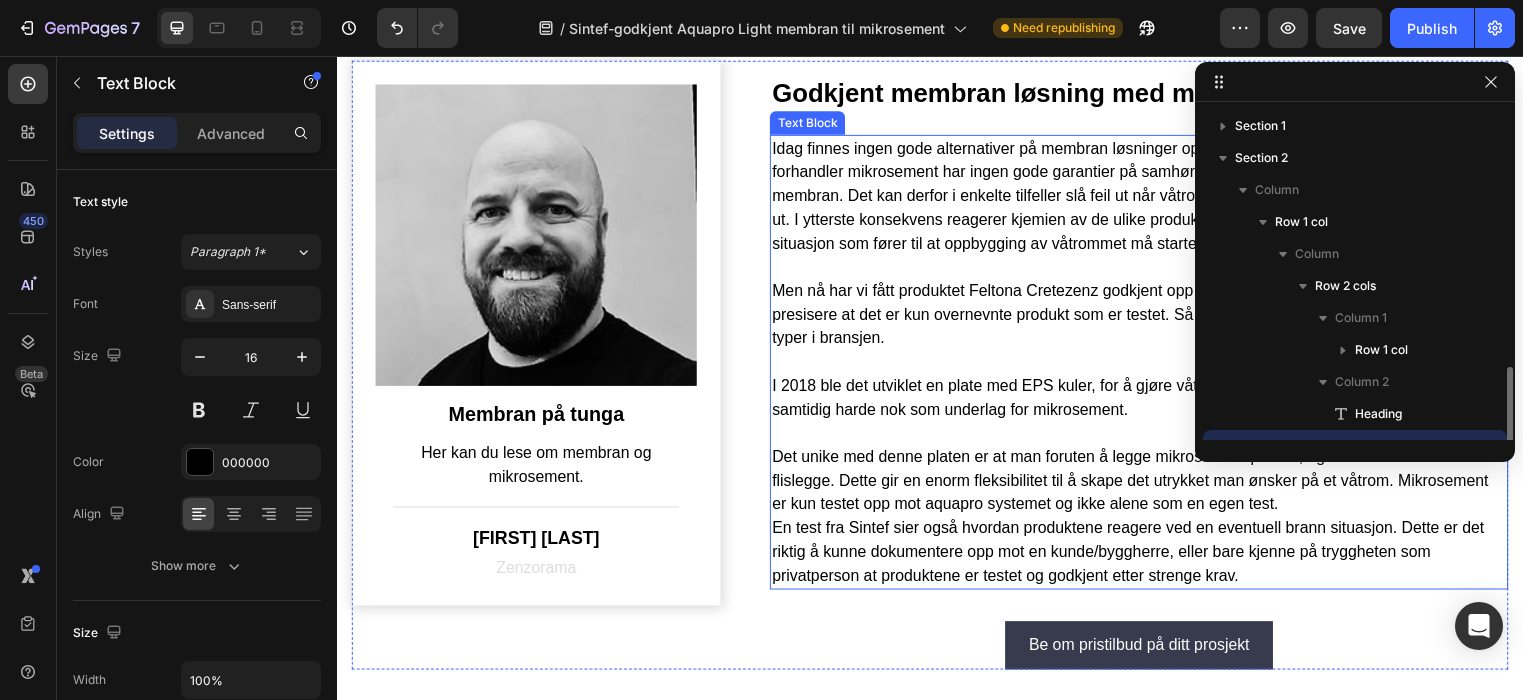 scroll, scrollTop: 186, scrollLeft: 0, axis: vertical 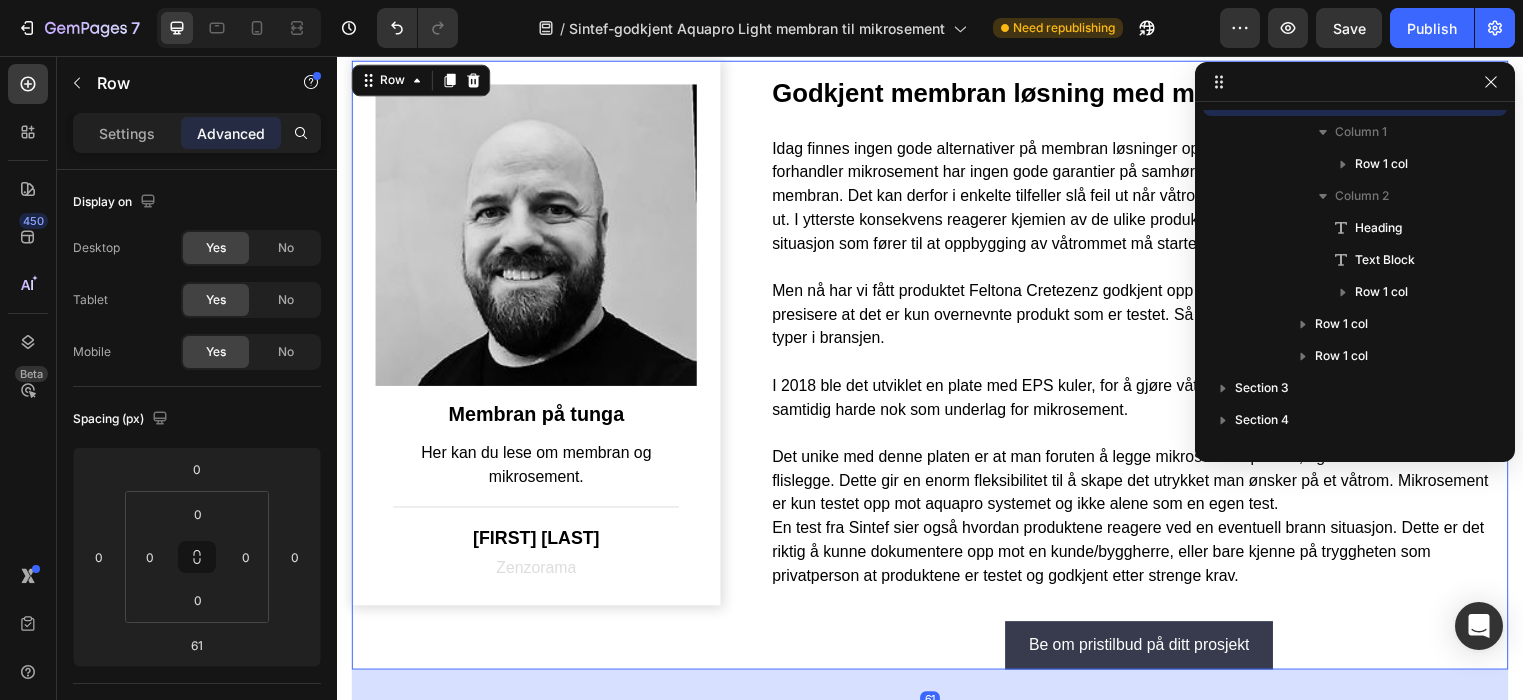click on "Image Membran på tunga Text Block Her kan du lese om membran og mikrosement. Text Block                Title Line Erland Breivik Text Block Zenzorama Text Block Row Godkjent membran løsning med mikrosement som topplag. Heading Idag finnes ingen gode alternativer på membran løsninger opp mot mikrosement i Europa. De fleste som forhandler mikrosement har ingen gode garantier på samhørigheten mellom underlag, plater og membran. Det kan derfor i enkelte tilfeller slå feil ut når våtrommet skal bygges opp fra stenderverk og ut. I ytterste konsekvens reagerer kjemien av de ulike produktene med hverandre, og man får en uheldig situasjon som fører til at oppbygging av våtrommet må startes på nytt.     Men nå har vi fått produktet Feltona Cretezenz godkjent opp mot Aquapro på vegger. Utrolig viktig å presisere at det er kun overnevnte produkt som er testet. Så det ikke forveksles med alle mikrosement typer i bransjen.     Text Block Be om pristilbud på ditt prosjekt Button Row Row   61" at bounding box center [937, 369] 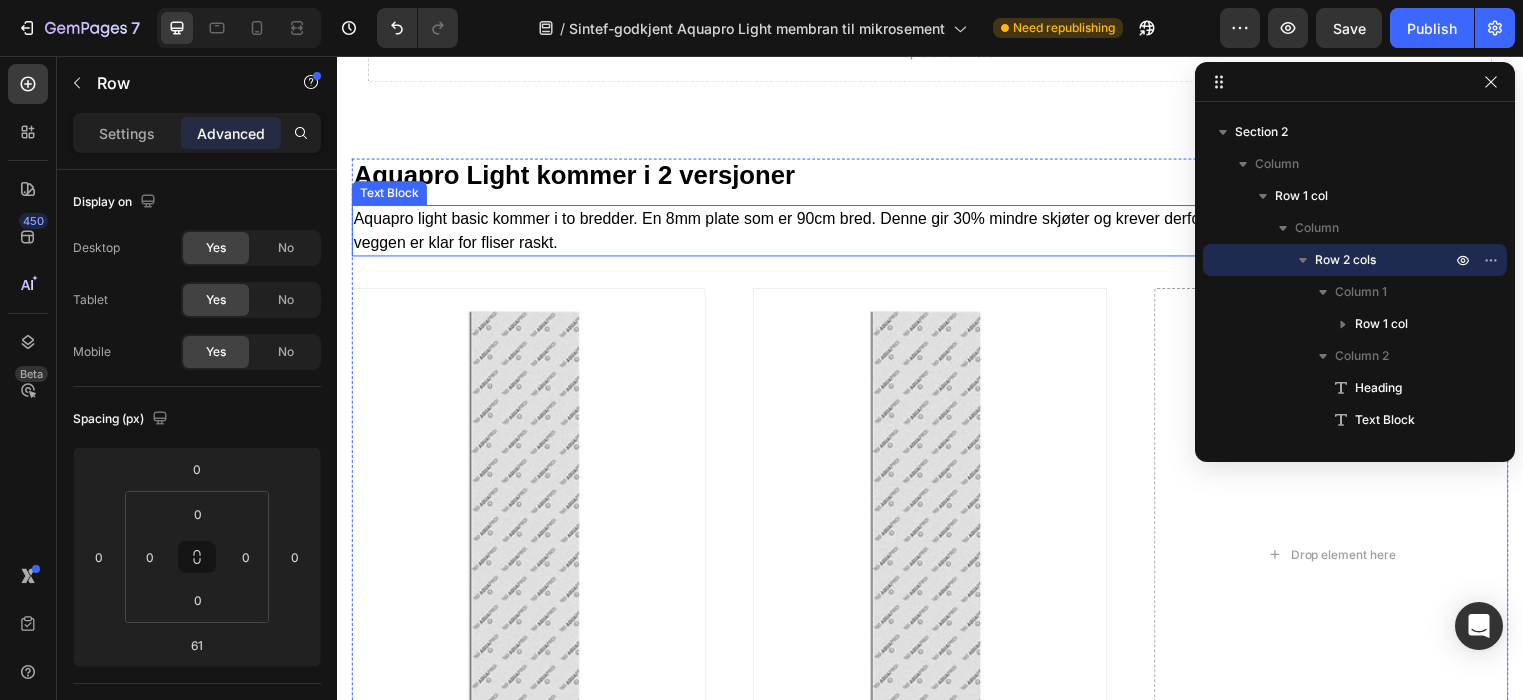 scroll, scrollTop: 1237, scrollLeft: 0, axis: vertical 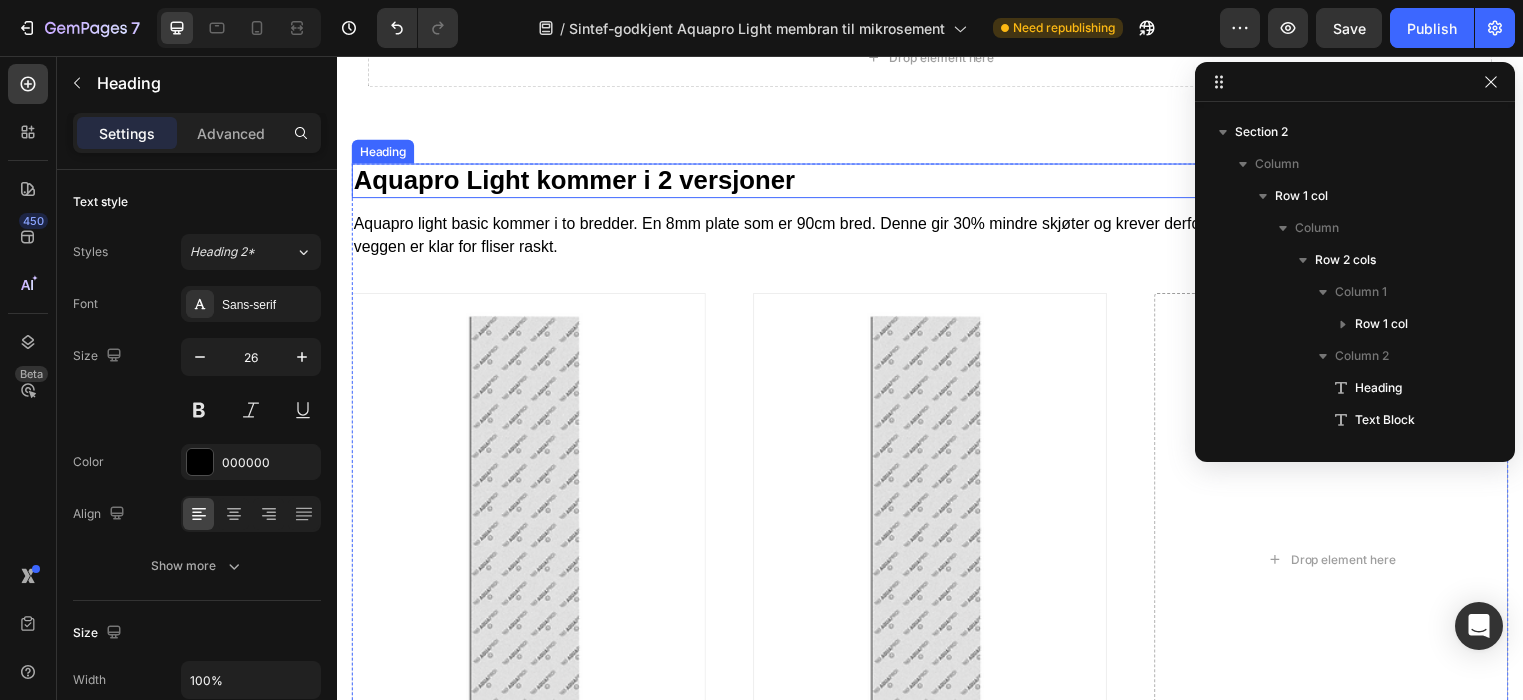 click on "Aquapro Light kommer i 2 versjoner" at bounding box center (937, 182) 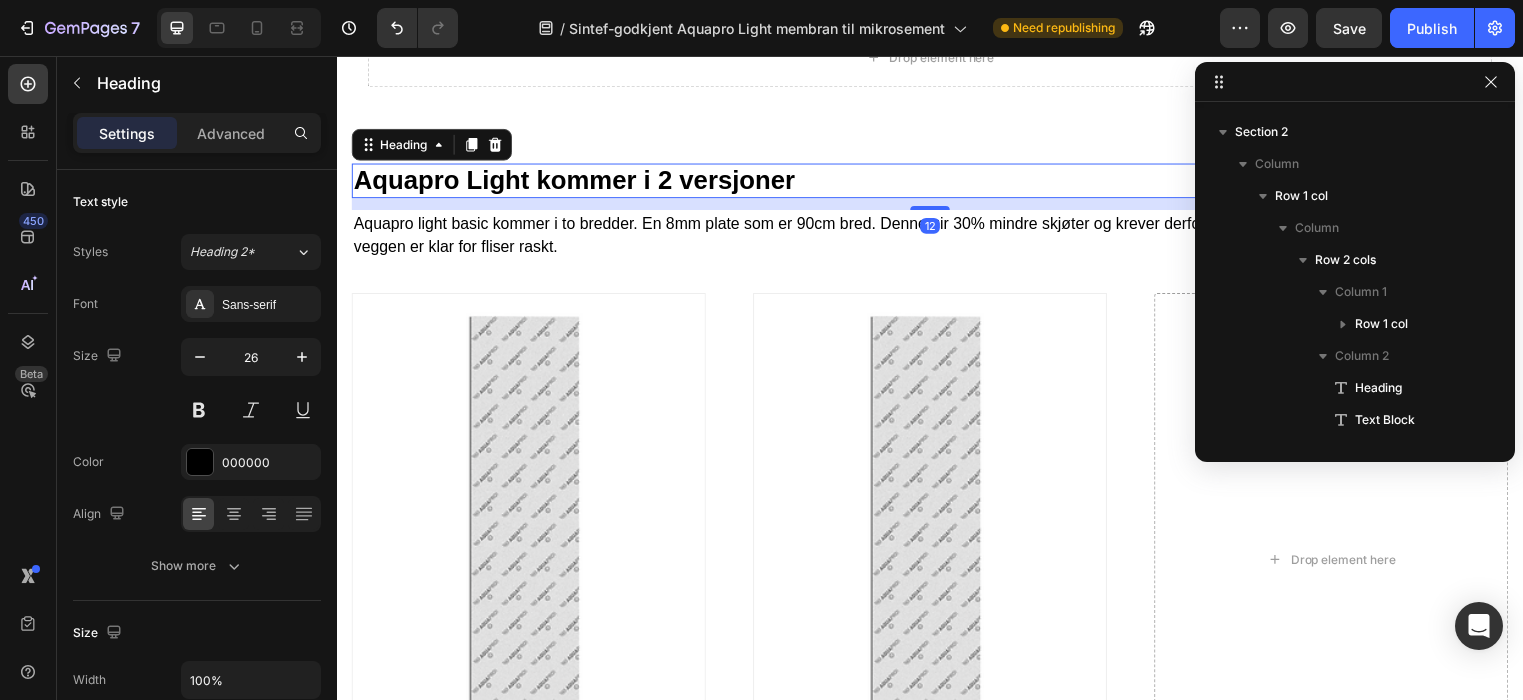 scroll, scrollTop: 346, scrollLeft: 0, axis: vertical 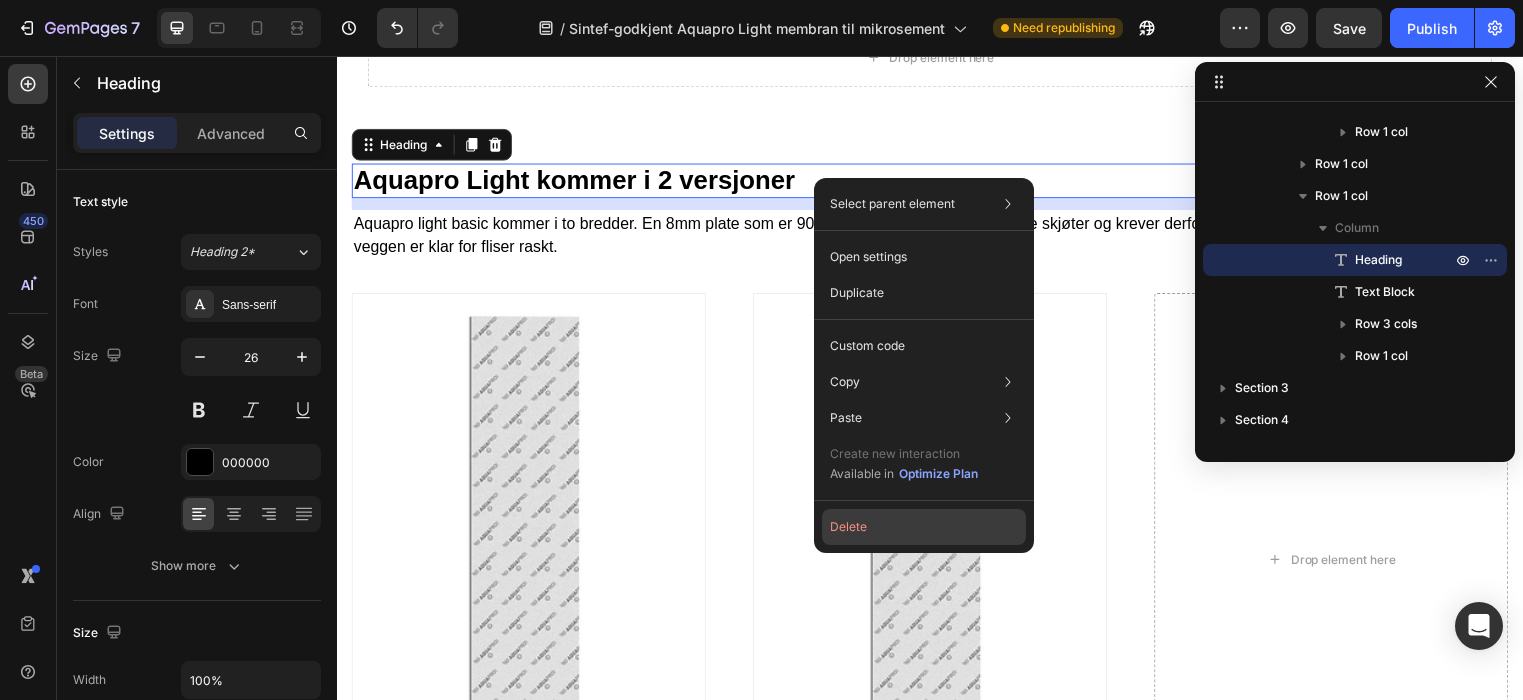click on "Delete" 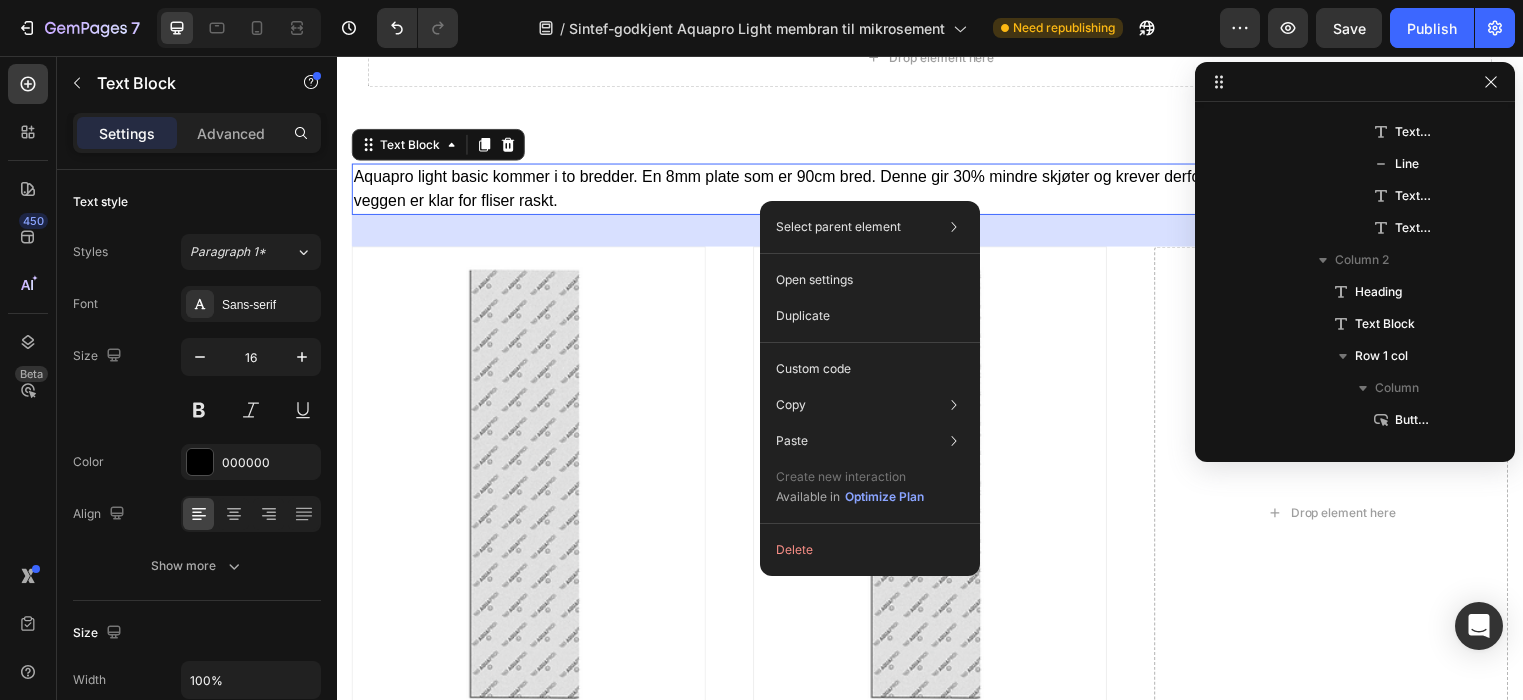 scroll, scrollTop: 690, scrollLeft: 0, axis: vertical 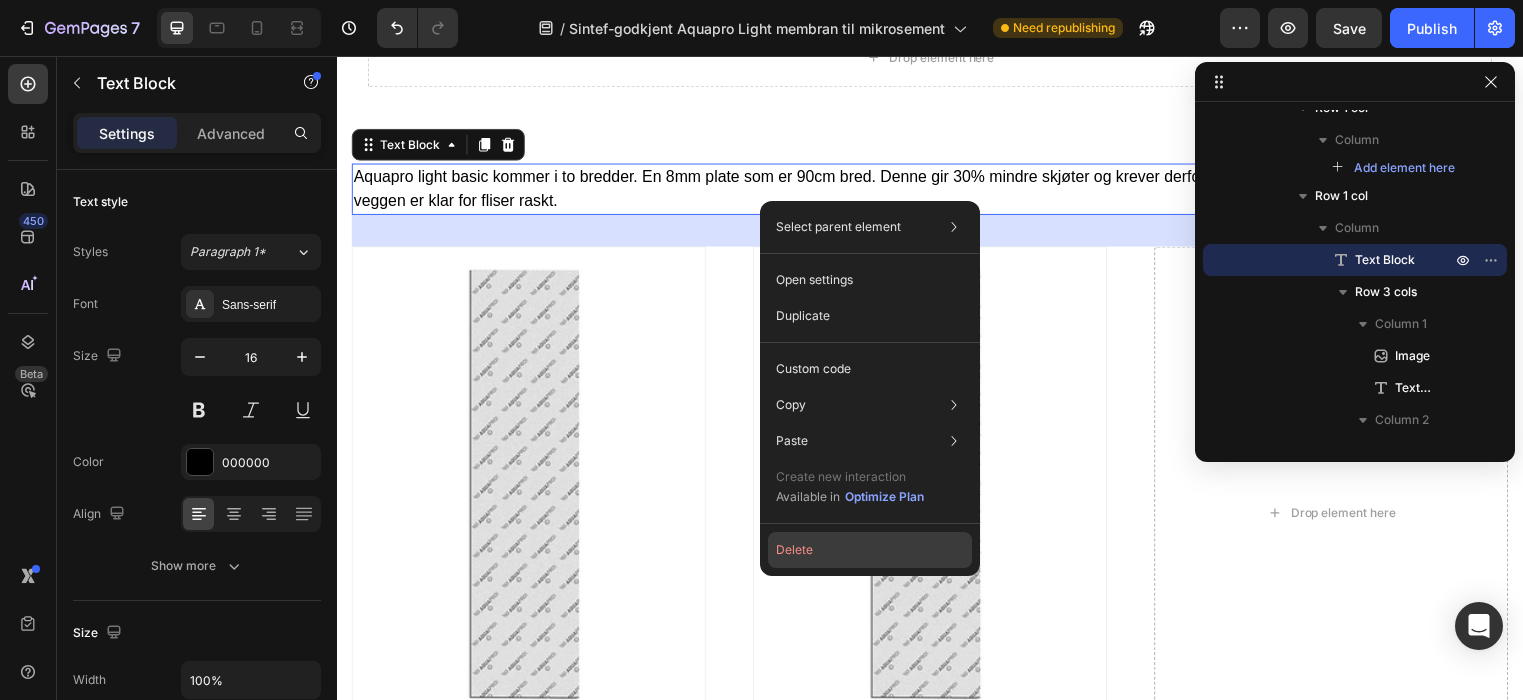 click on "Delete" 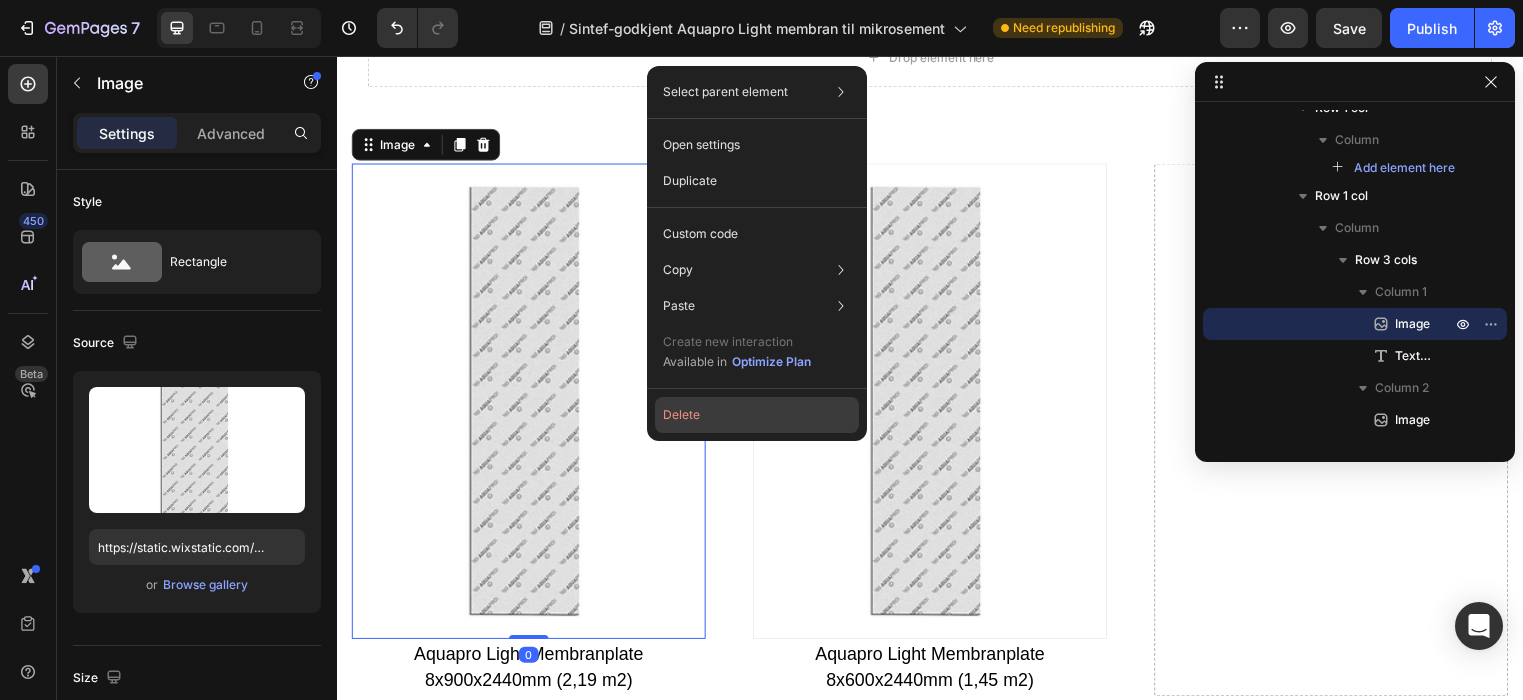 click on "Delete" 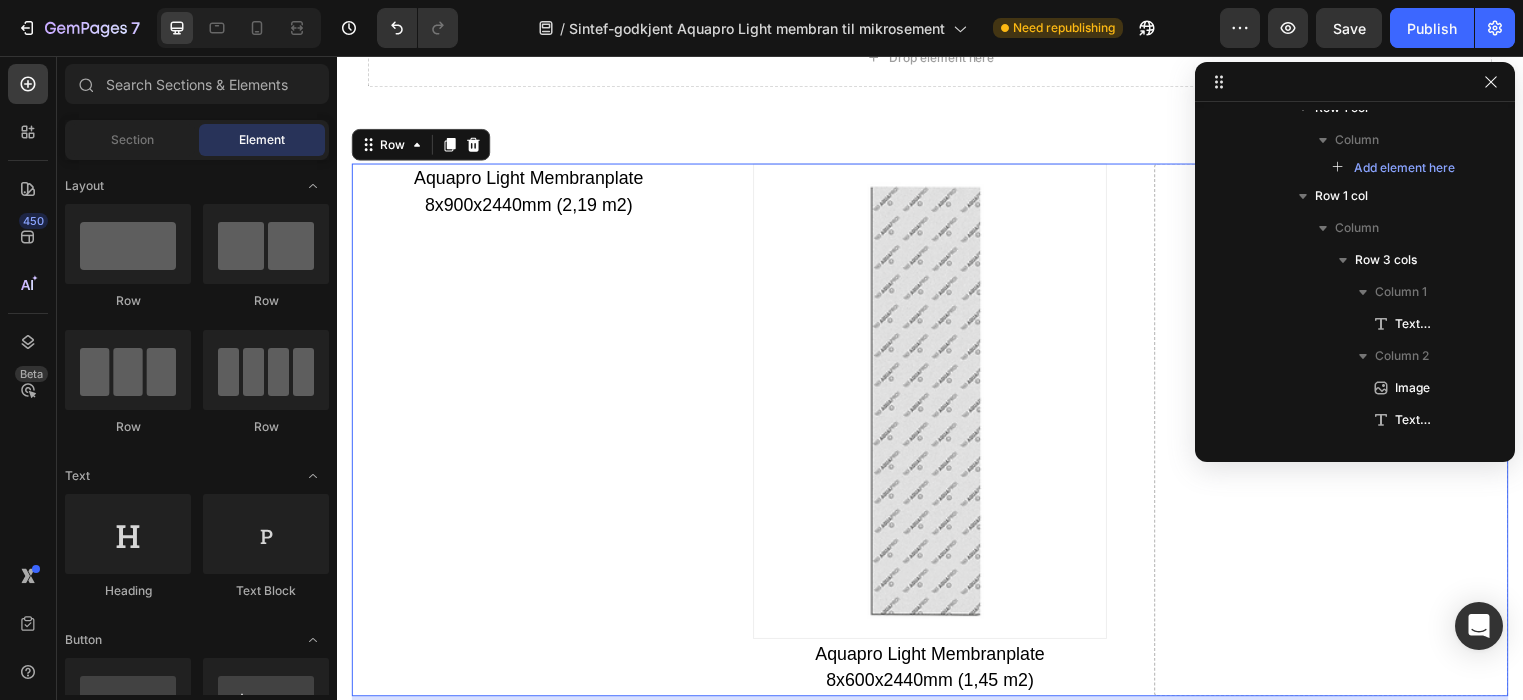 click on "Aquapro Light Membranplate 8x900x2440mm (2,19 m2) Text Block" at bounding box center (531, 435) 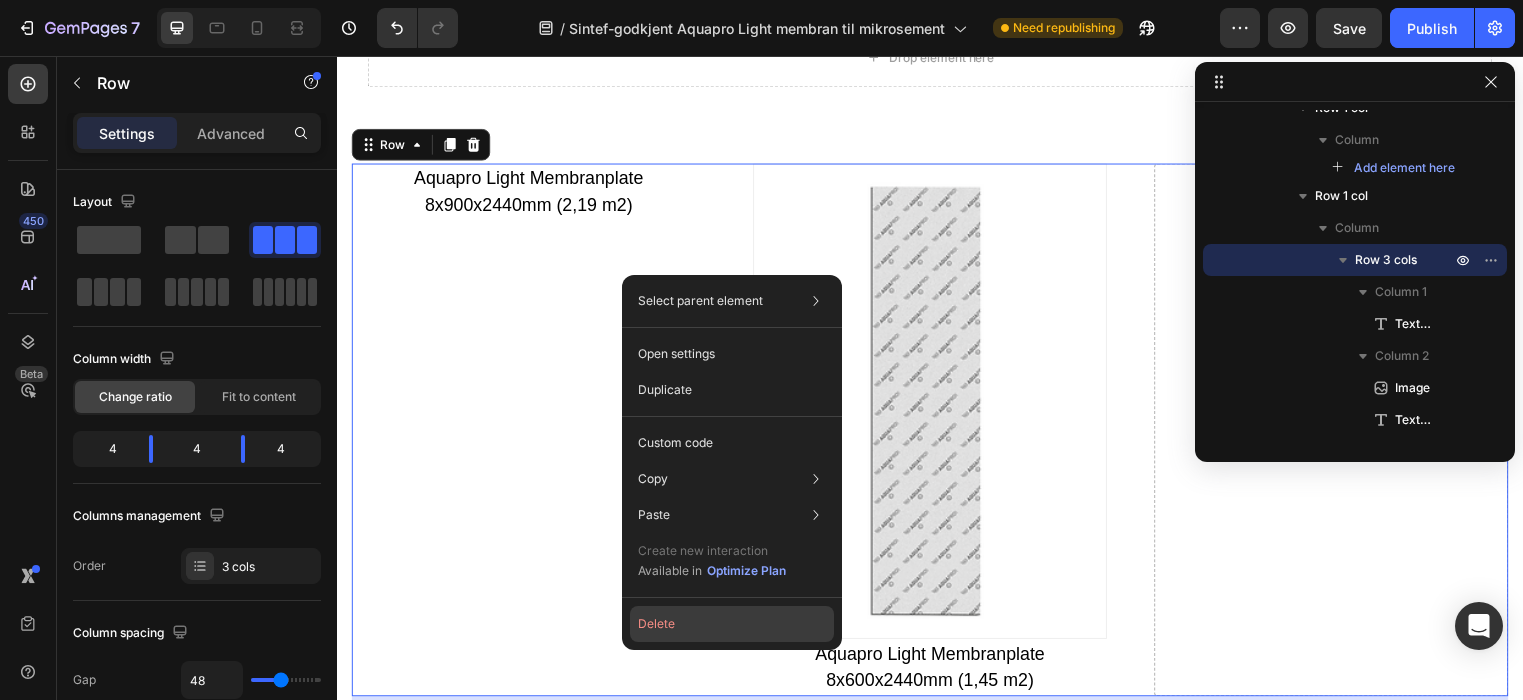 click on "Delete" 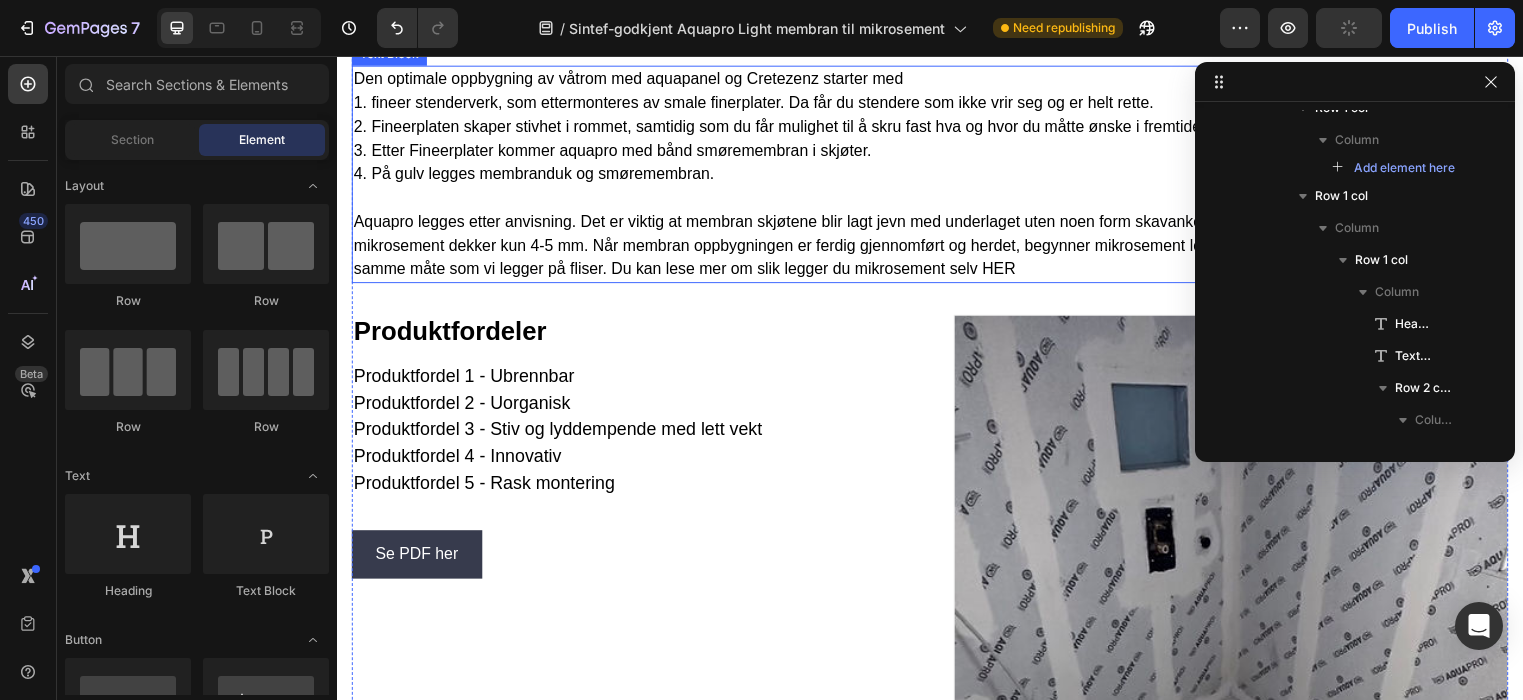 scroll, scrollTop: 1384, scrollLeft: 0, axis: vertical 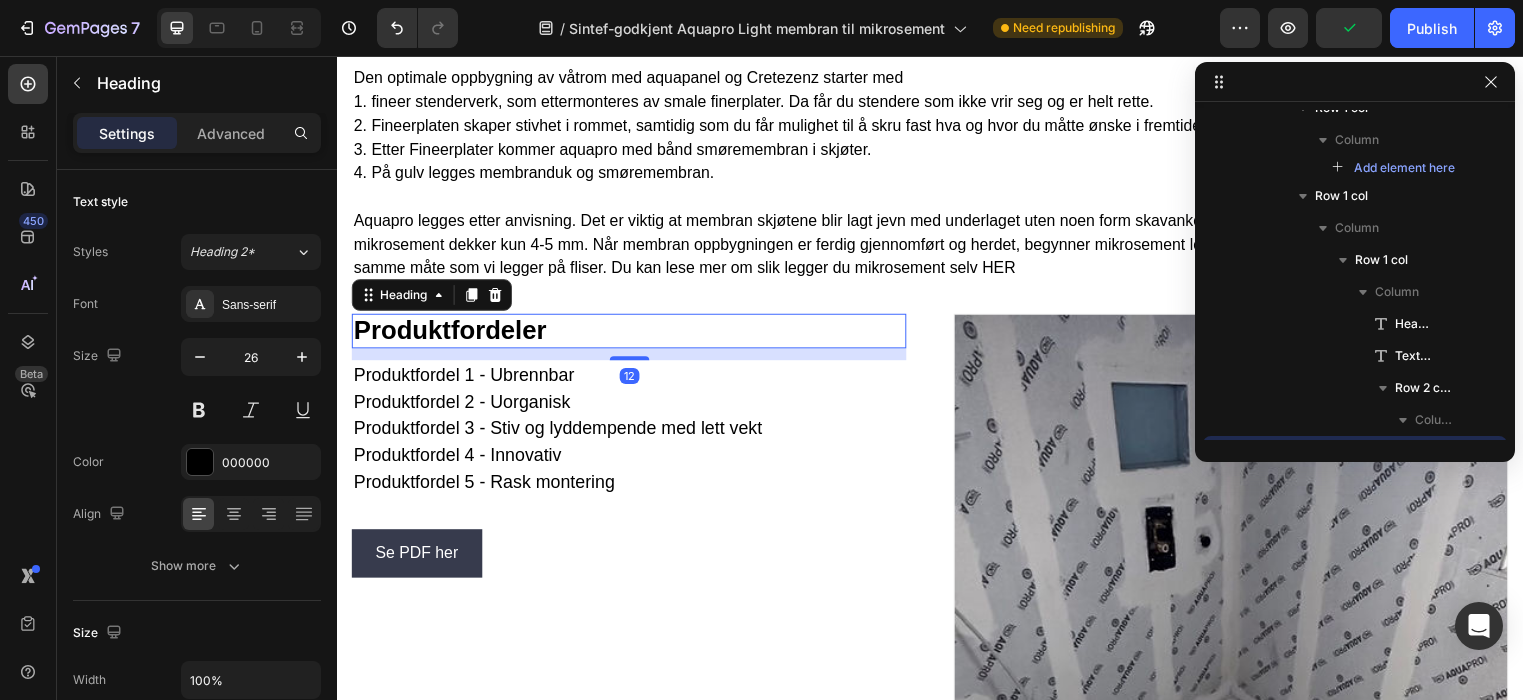 click on "Produktfordeler" at bounding box center (632, 334) 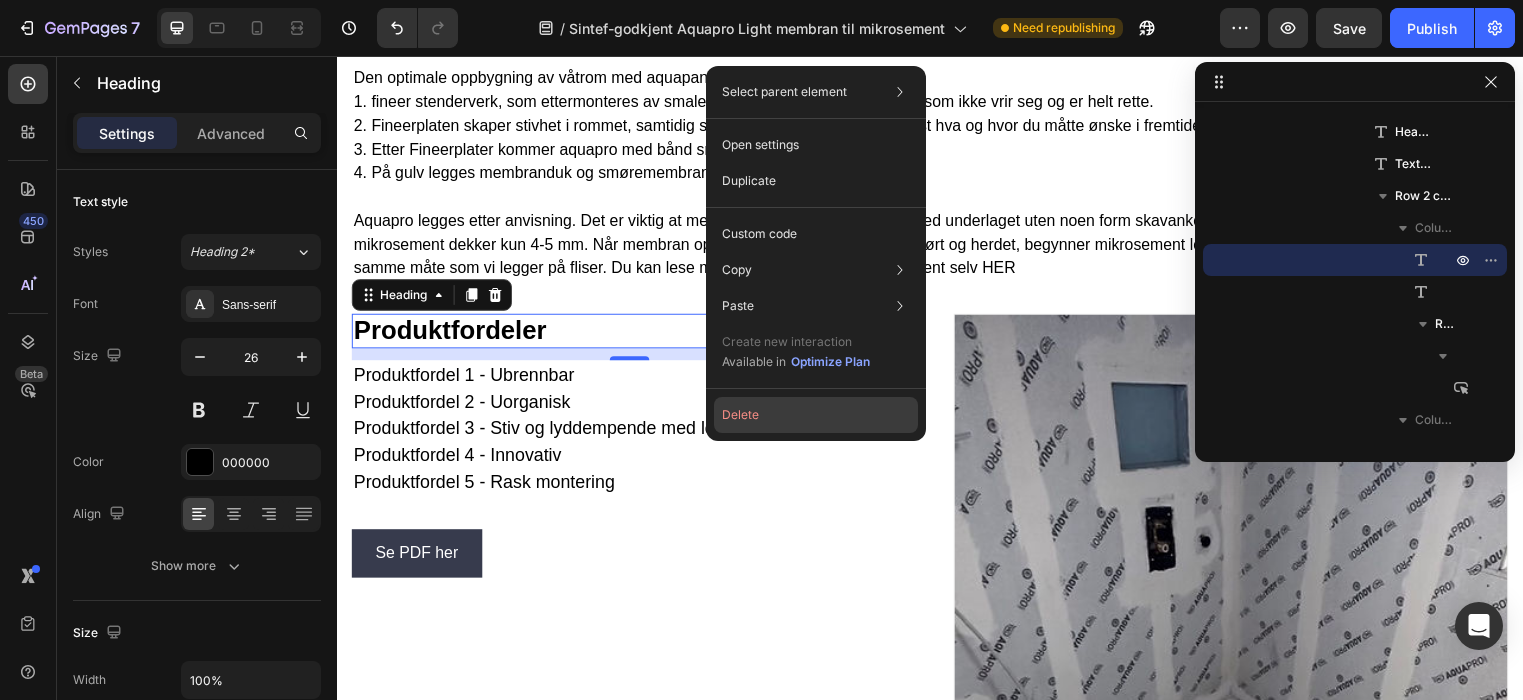 click on "Delete" 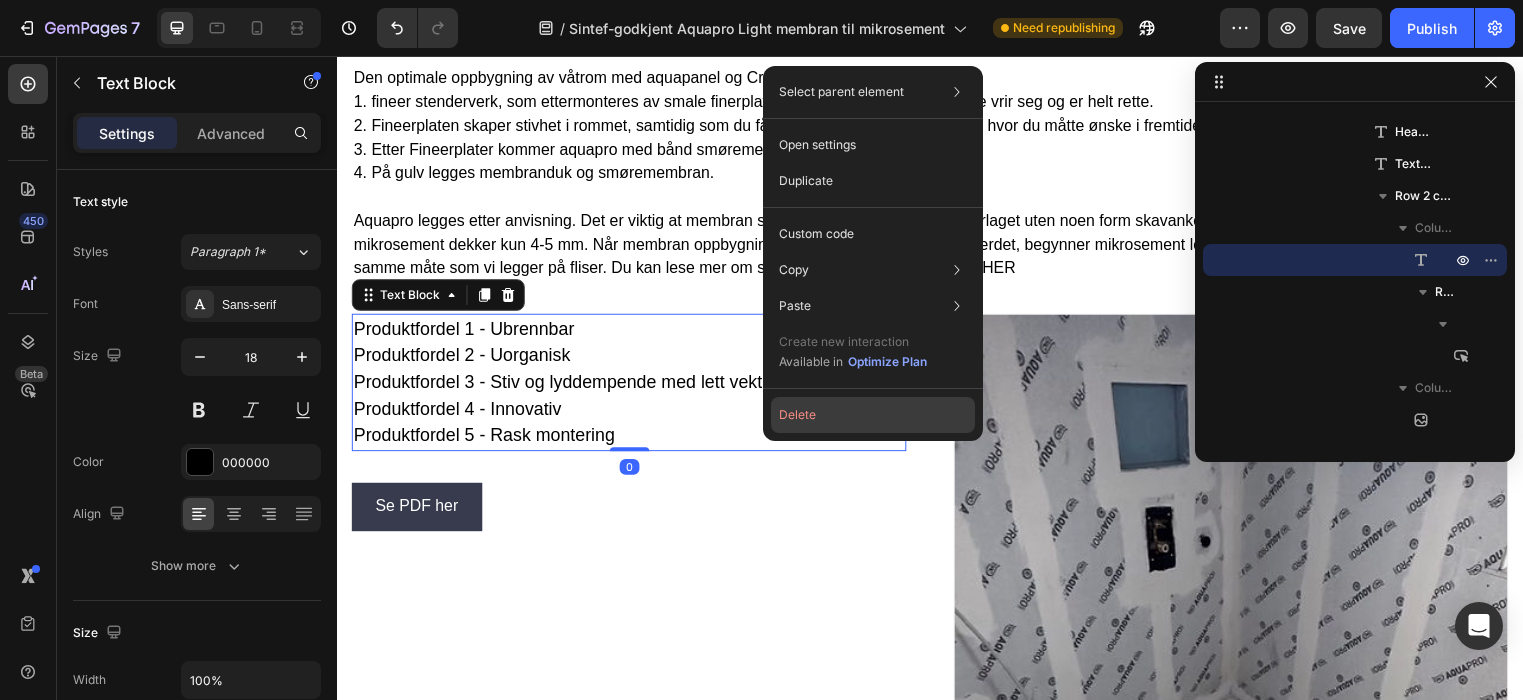 click on "Delete" 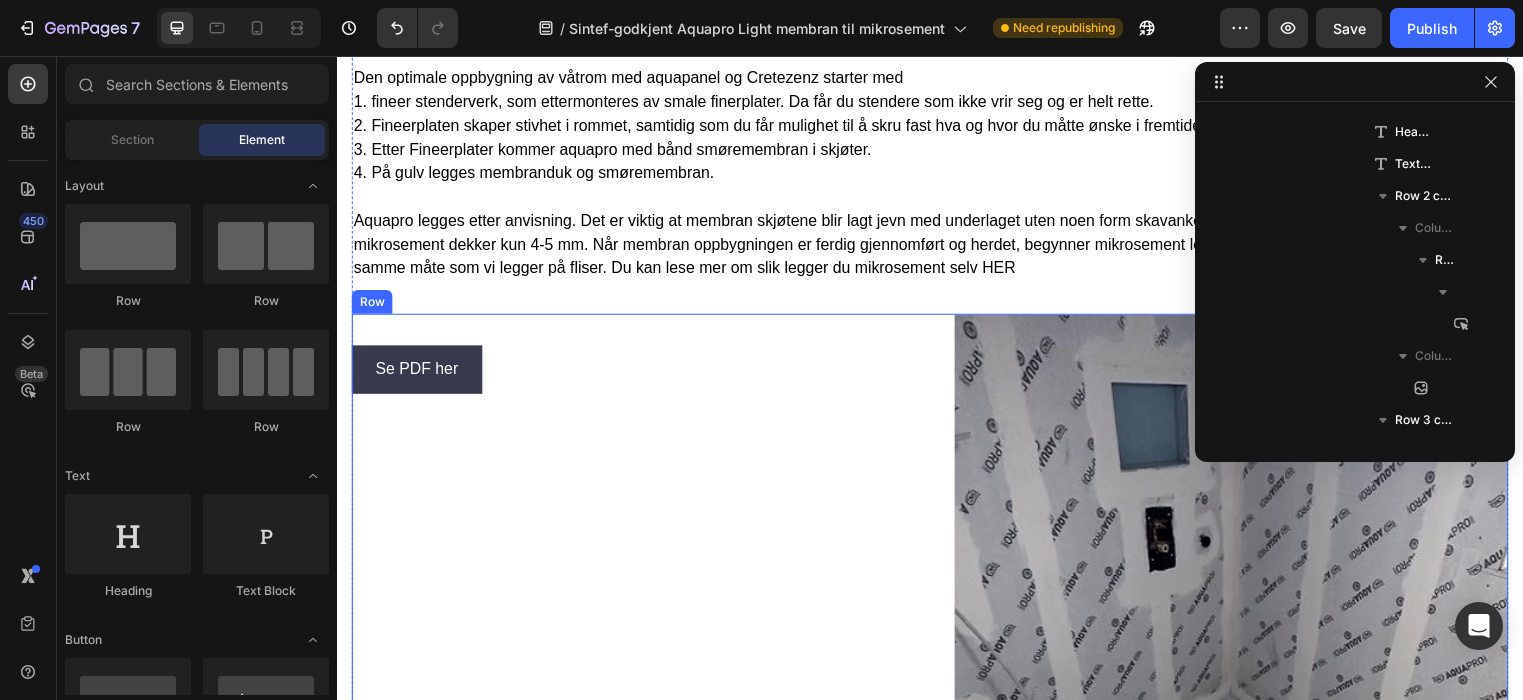 click on "Se PDF her Button Row" at bounding box center [632, 731] 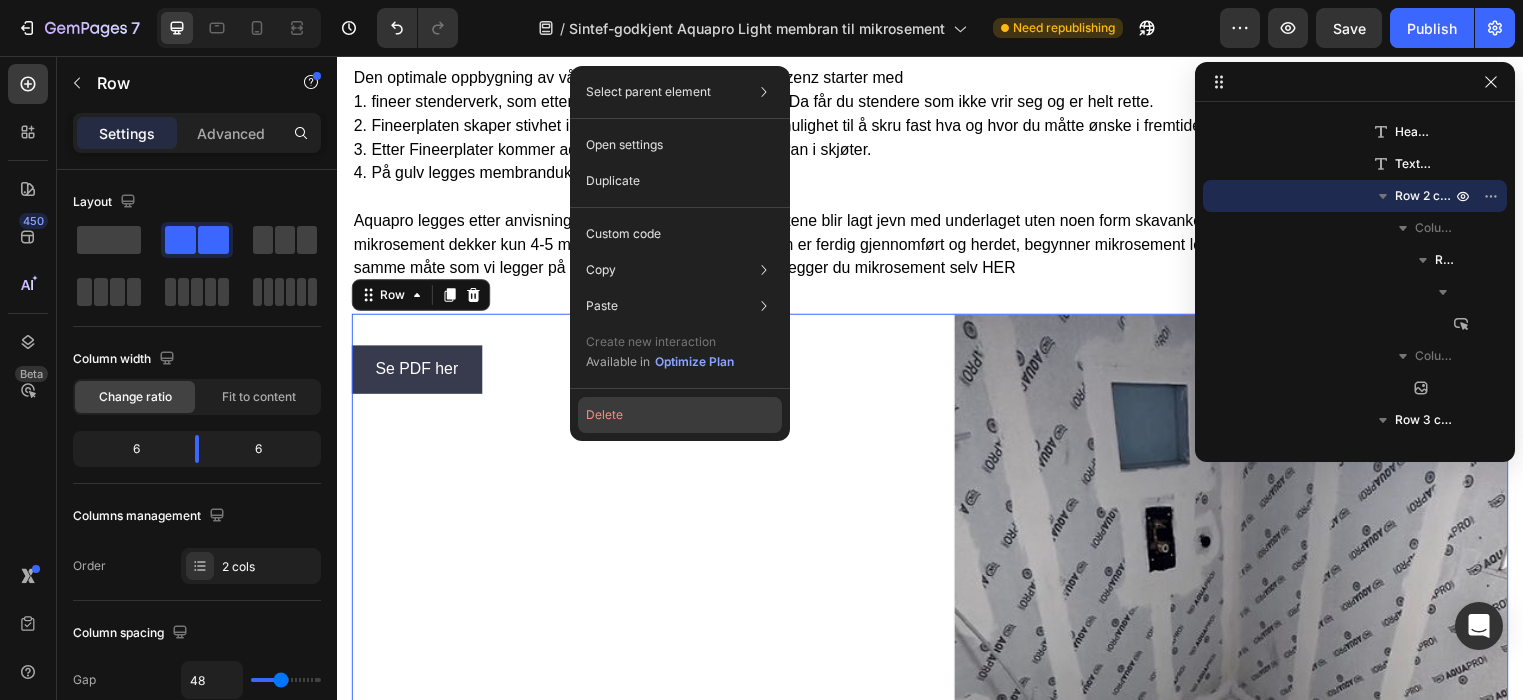 click on "Delete" 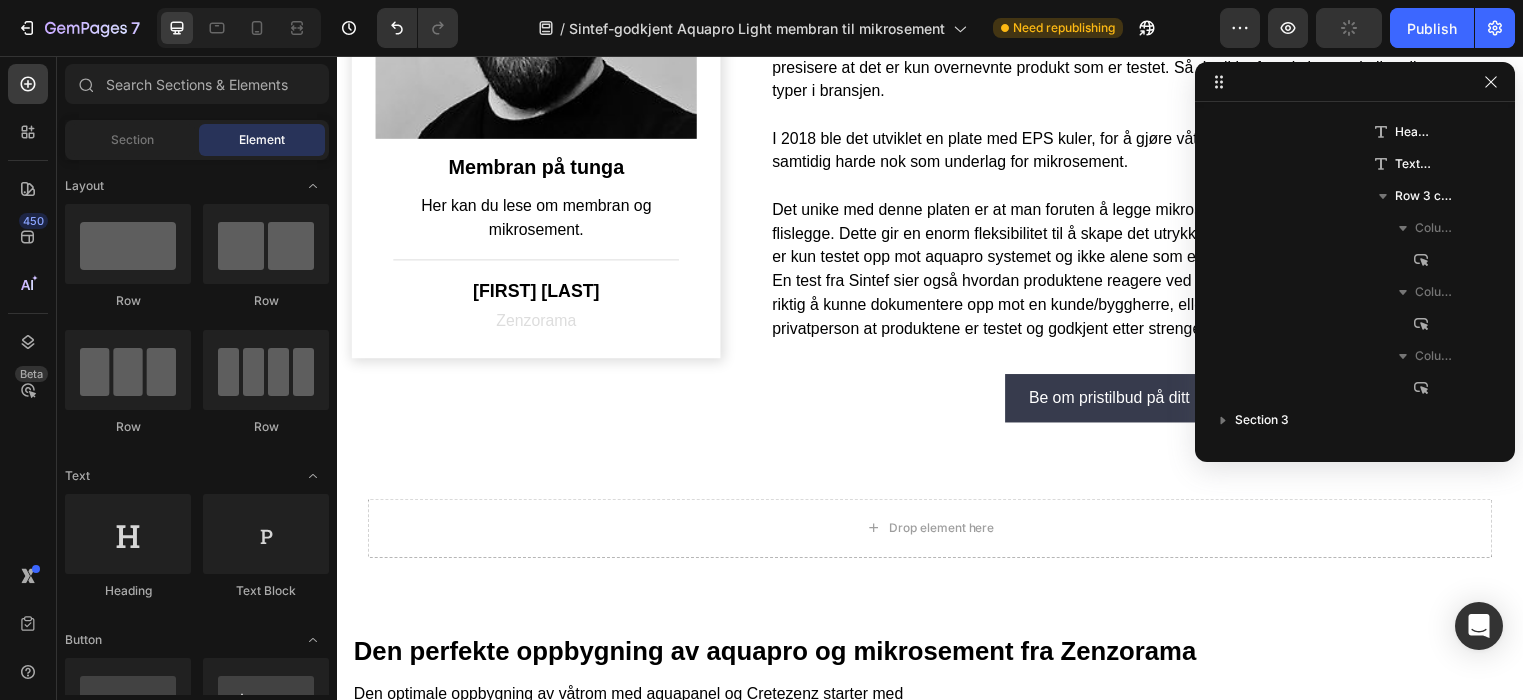 scroll, scrollTop: 752, scrollLeft: 0, axis: vertical 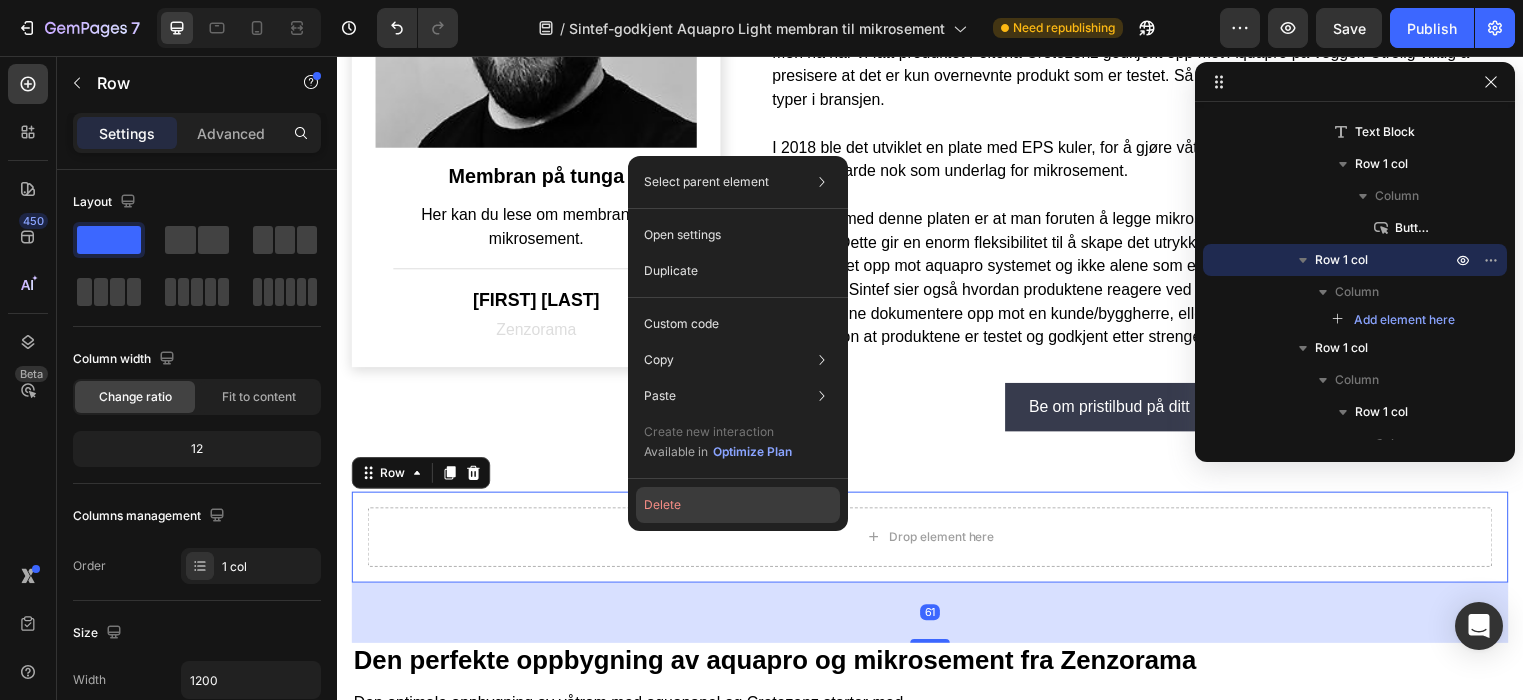 click on "Delete" 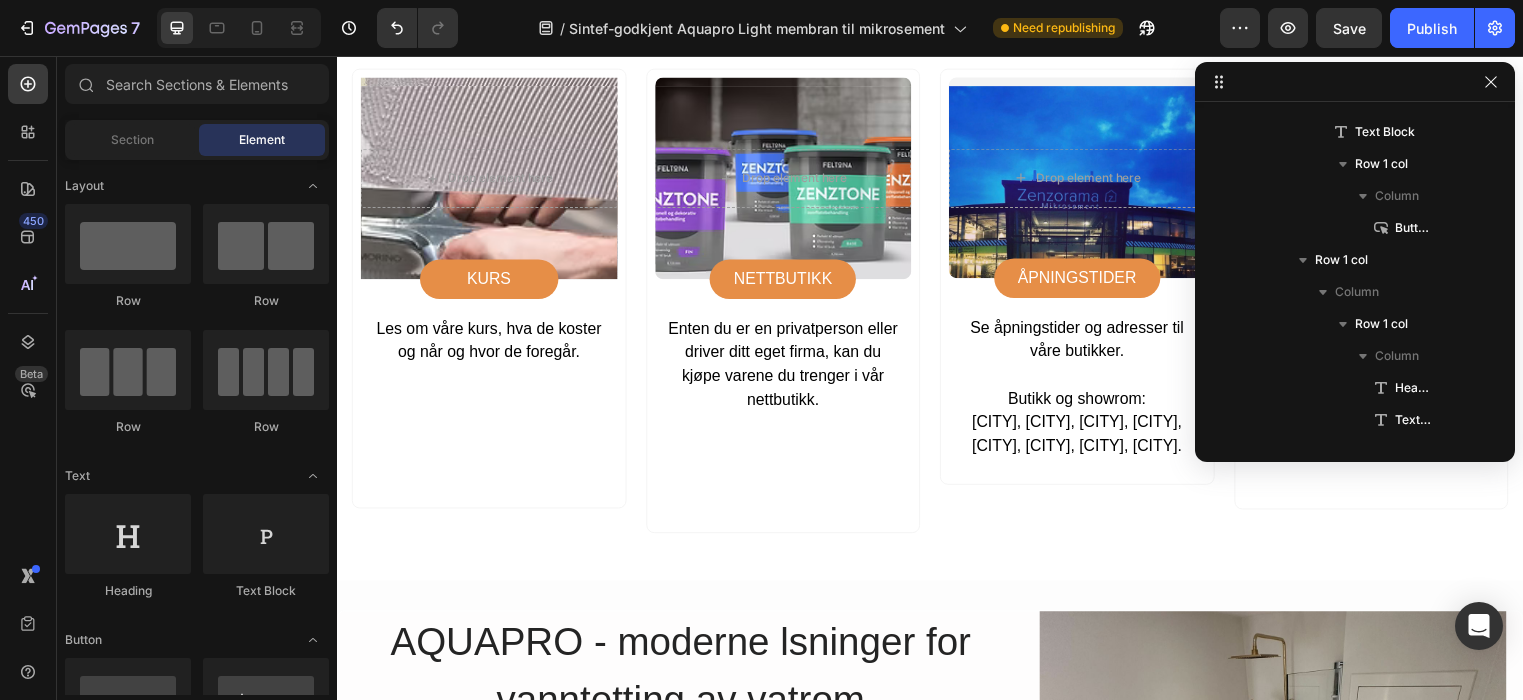 scroll, scrollTop: 2521, scrollLeft: 0, axis: vertical 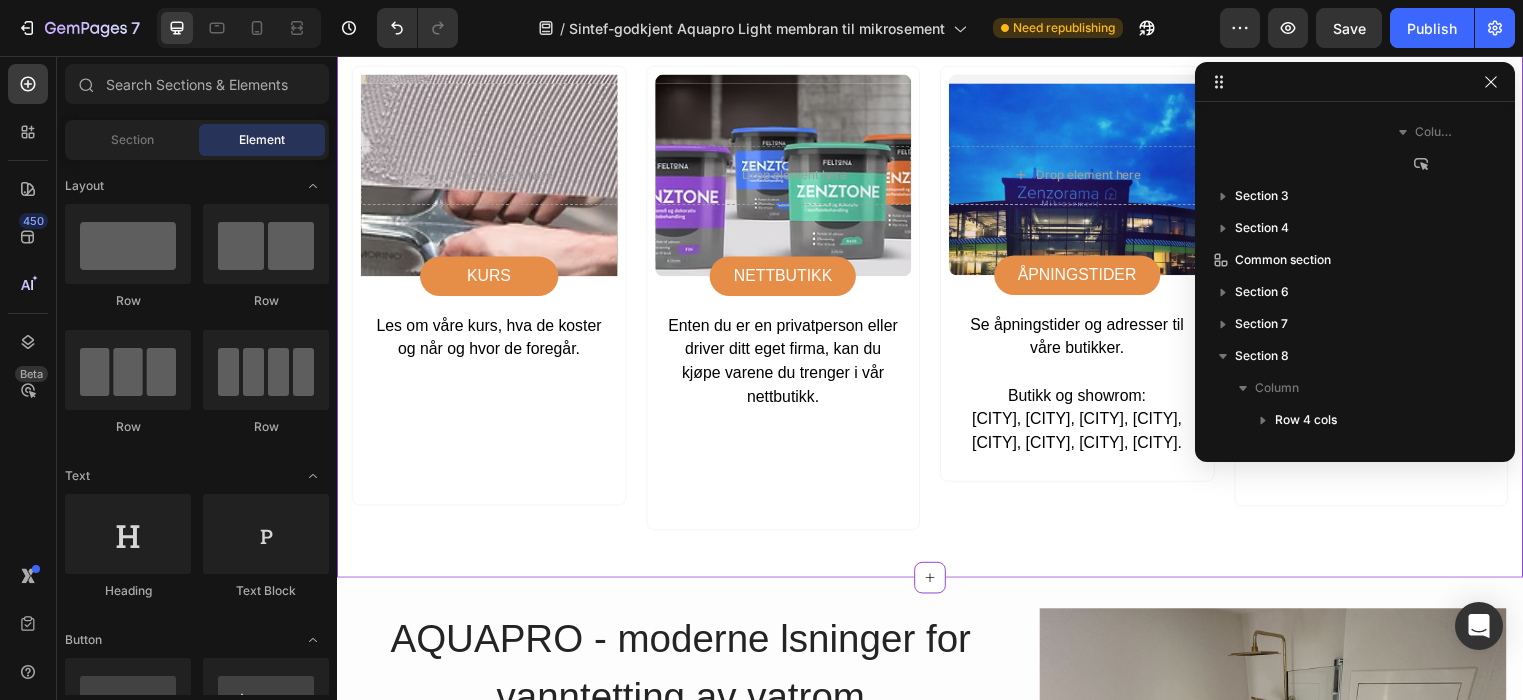 click on "Drop element here Hero Banner KURS Button Les om våre kurs, hva de koster og når og hvor de foregår. Text Block Row" at bounding box center [491, 288] 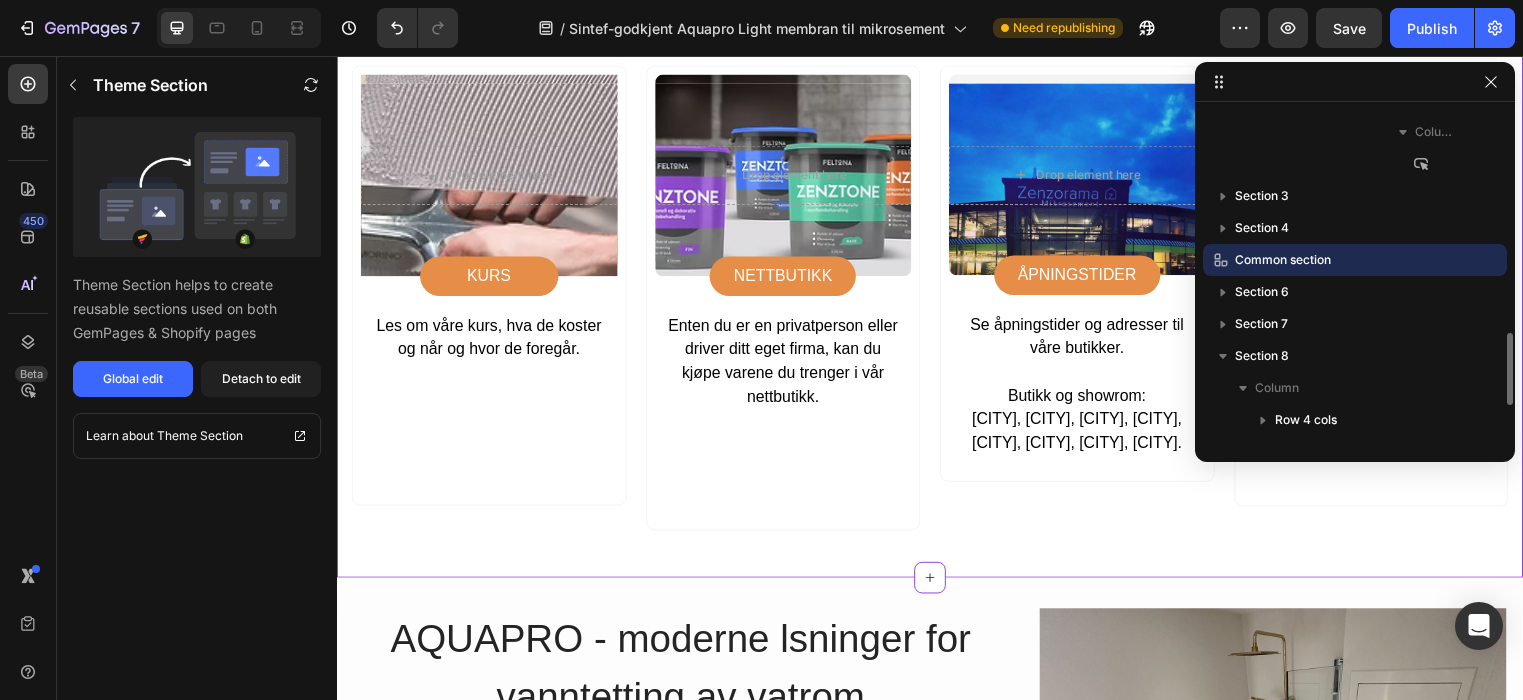 click on "Drop element here Hero Banner KURS Button Les om våre kurs, hva de koster og når og hvor de foregår. Text Block Row" at bounding box center (491, 288) 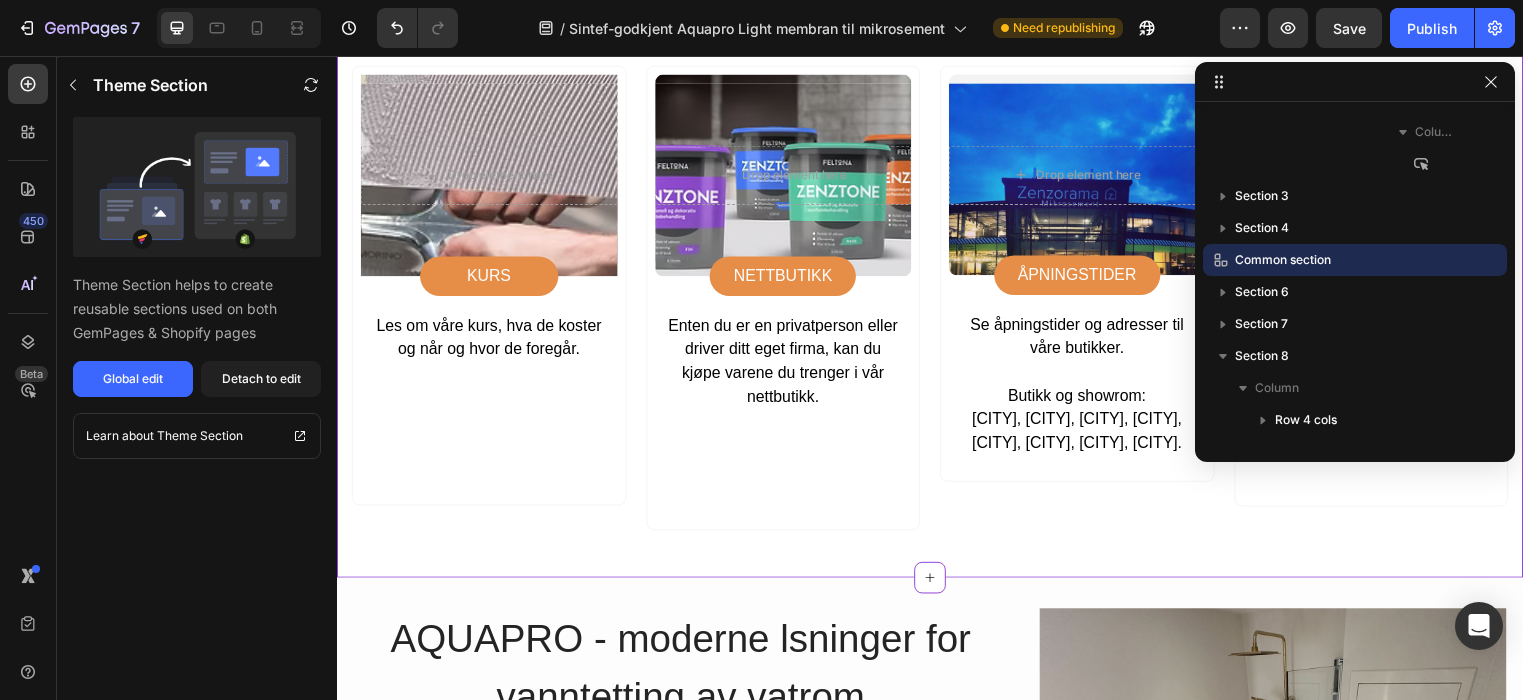 click on "Drop element here Hero Banner KURS Button Les om våre kurs, hva de koster og når og hvor de foregår. Text Block Row" at bounding box center [491, 288] 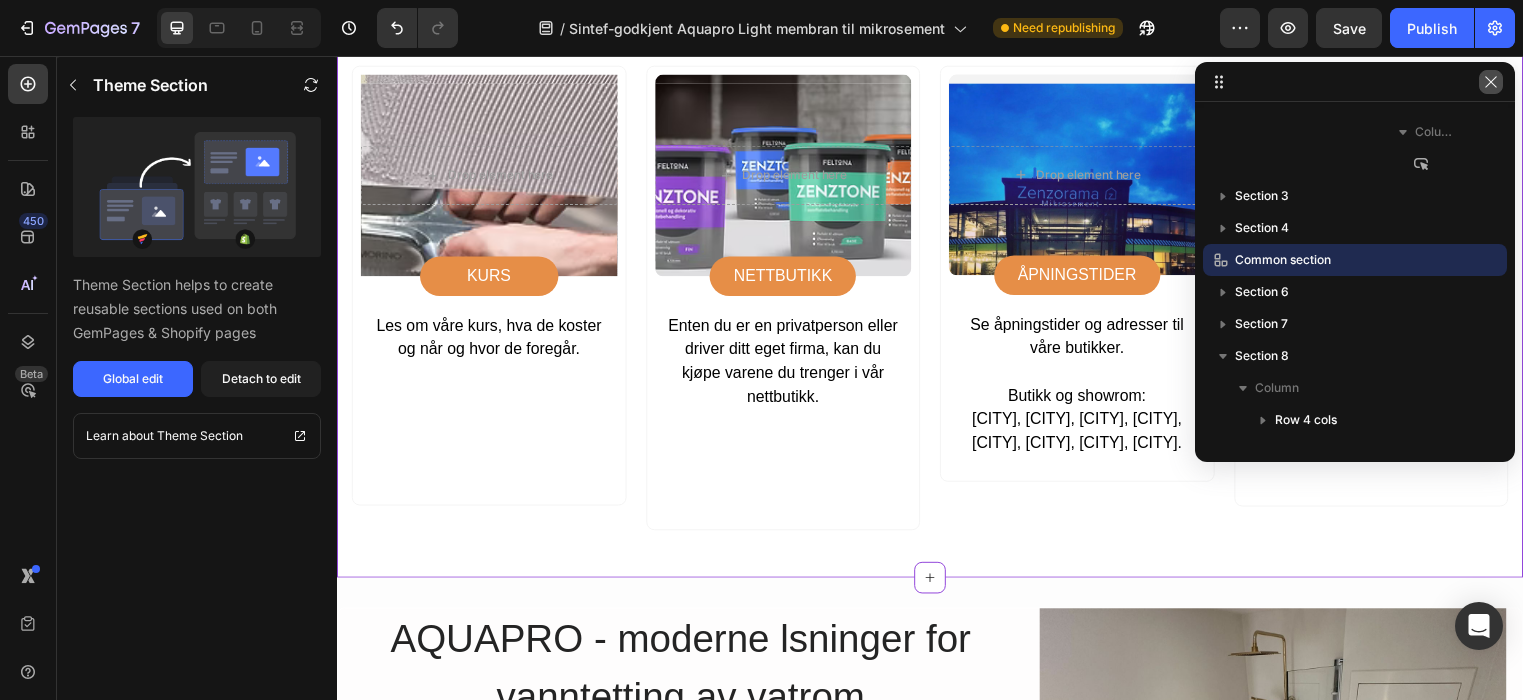 click 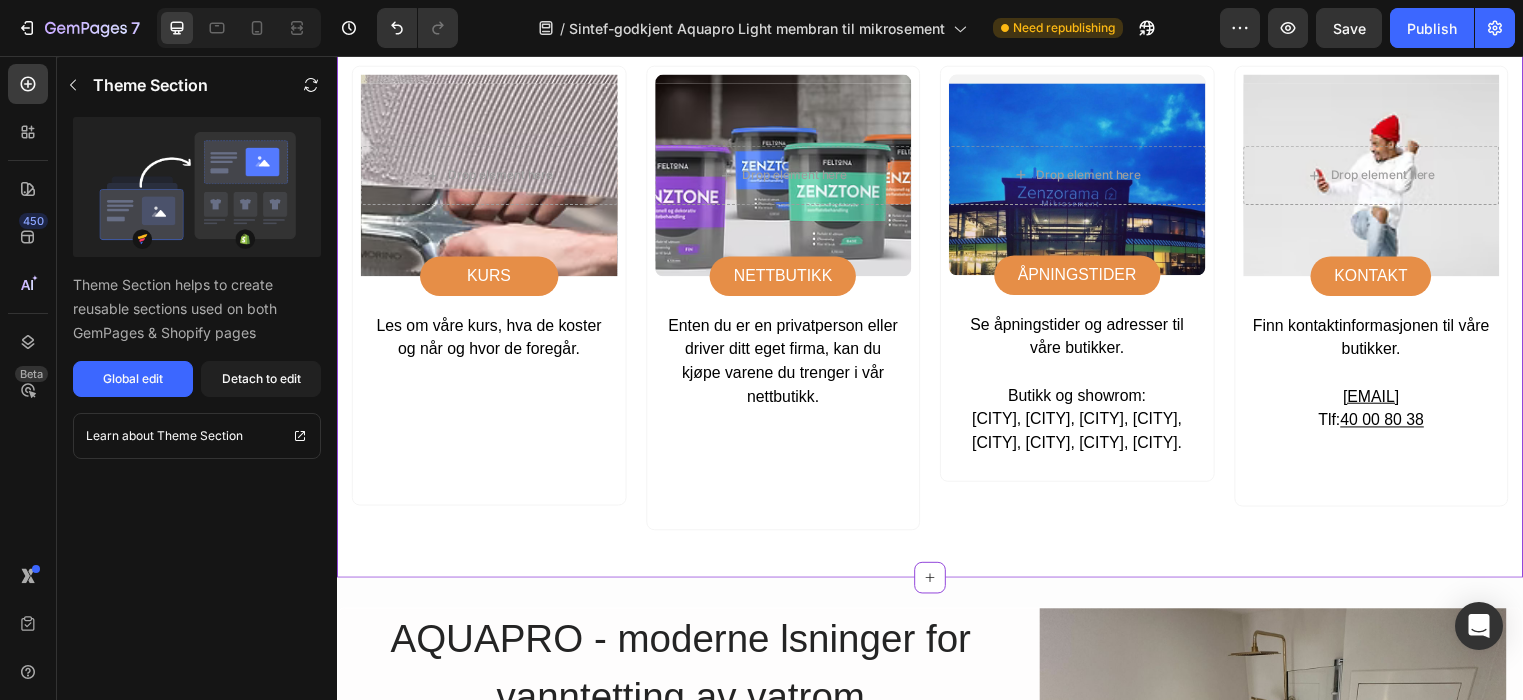 click on "Drop element here Hero Banner KURS Button Les om våre kurs, hva de koster og når og hvor de foregår. Text Block Row" at bounding box center [491, 288] 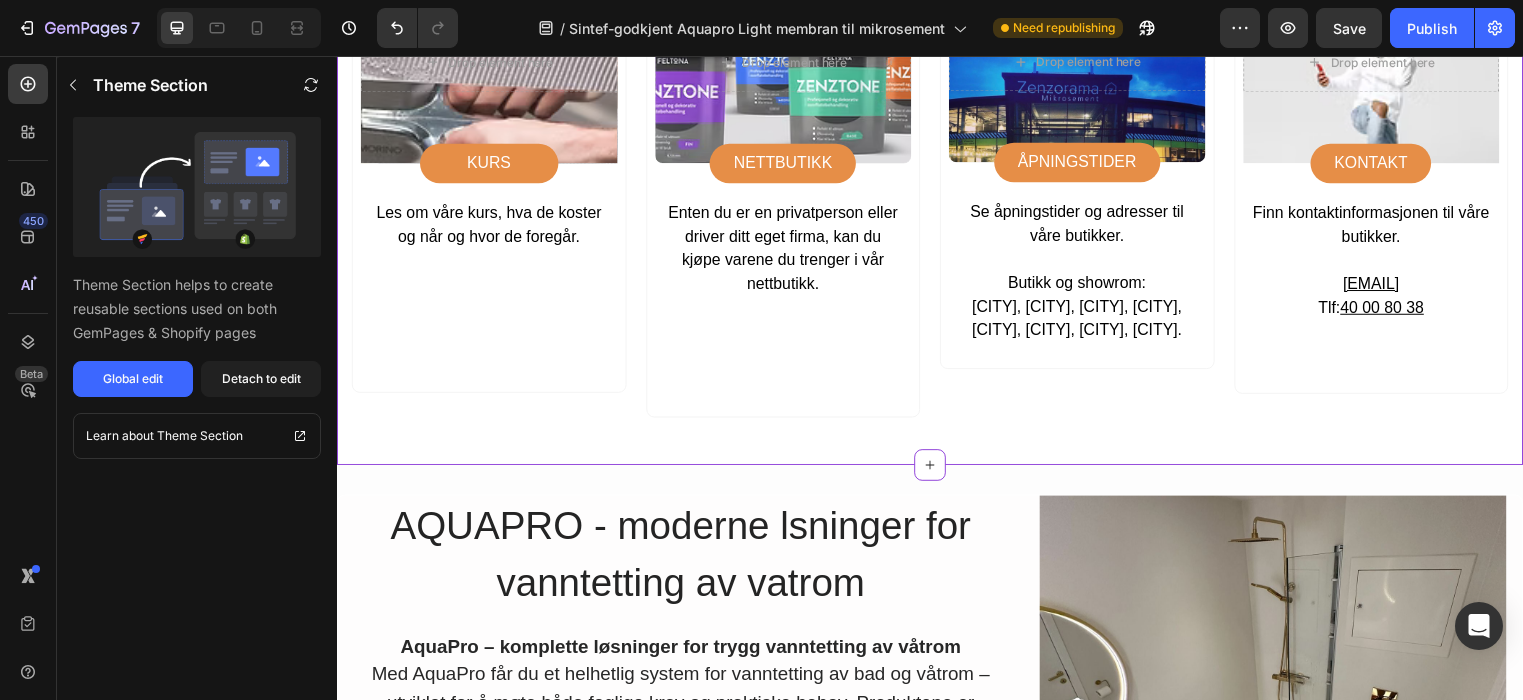 scroll, scrollTop: 2380, scrollLeft: 0, axis: vertical 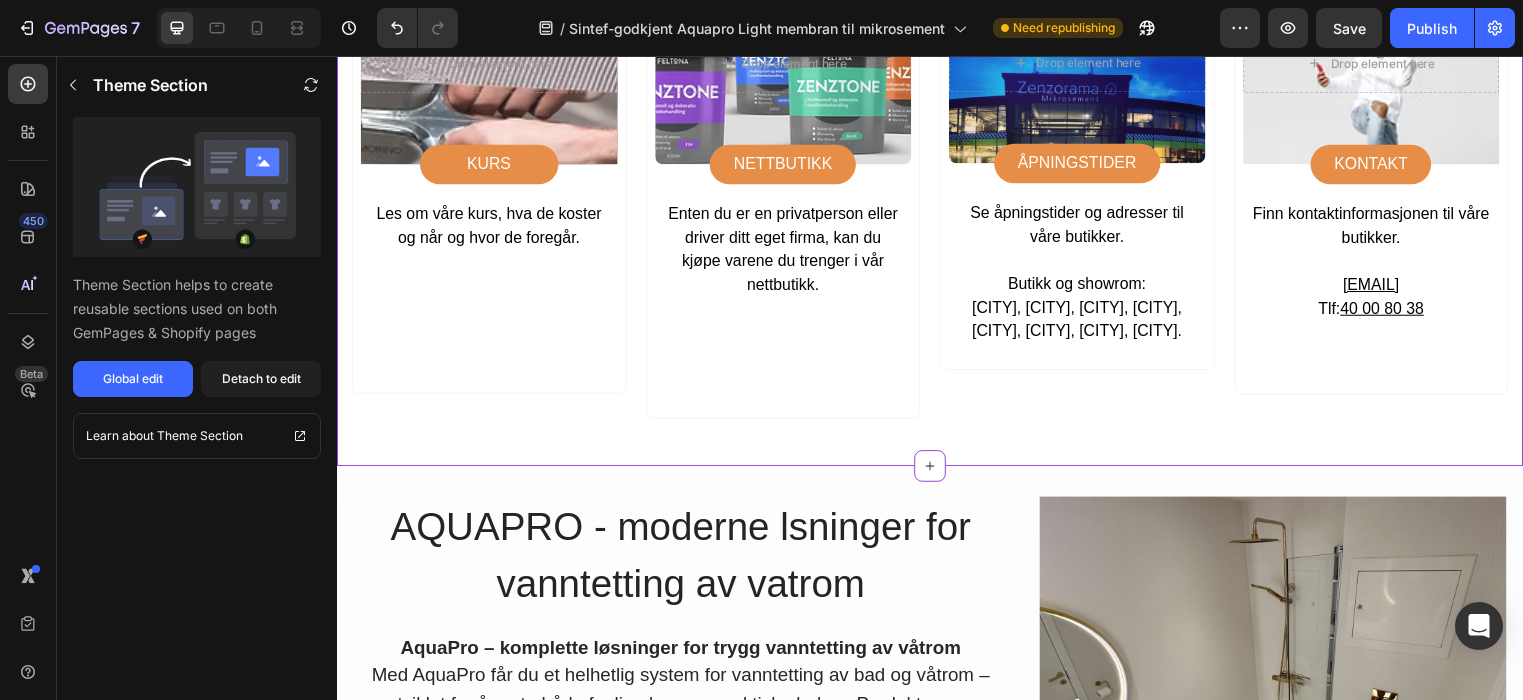 click on "Drop element here Hero Banner KURS Button Les om våre kurs, hva de koster og når og hvor de foregår. Text Block Row
Drop element here Hero Banner NETTBUTIKK Button Enten du er en privatperson eller driver ditt eget firma, kan du kjøpe varene du trenger i vår nettbutikk. Text Block Row
Drop element here Hero Banner ÅPNINGSTIDER Button Se åpningstider og adresser til våre butikker. ​ Butikk og showrom: Oslo, Bergen, Trondheim, Stavanger, Ålesund, Leira, Drammen, Kristiansand. Text Block Row
Drop element here Hero Banner KONTAKT Button Finn kontaktinformasjonen til våre butikker. ​ post@zenzorama.no Tlf:  40 00 80 38 Text Block Row Row Common section" at bounding box center [937, 188] 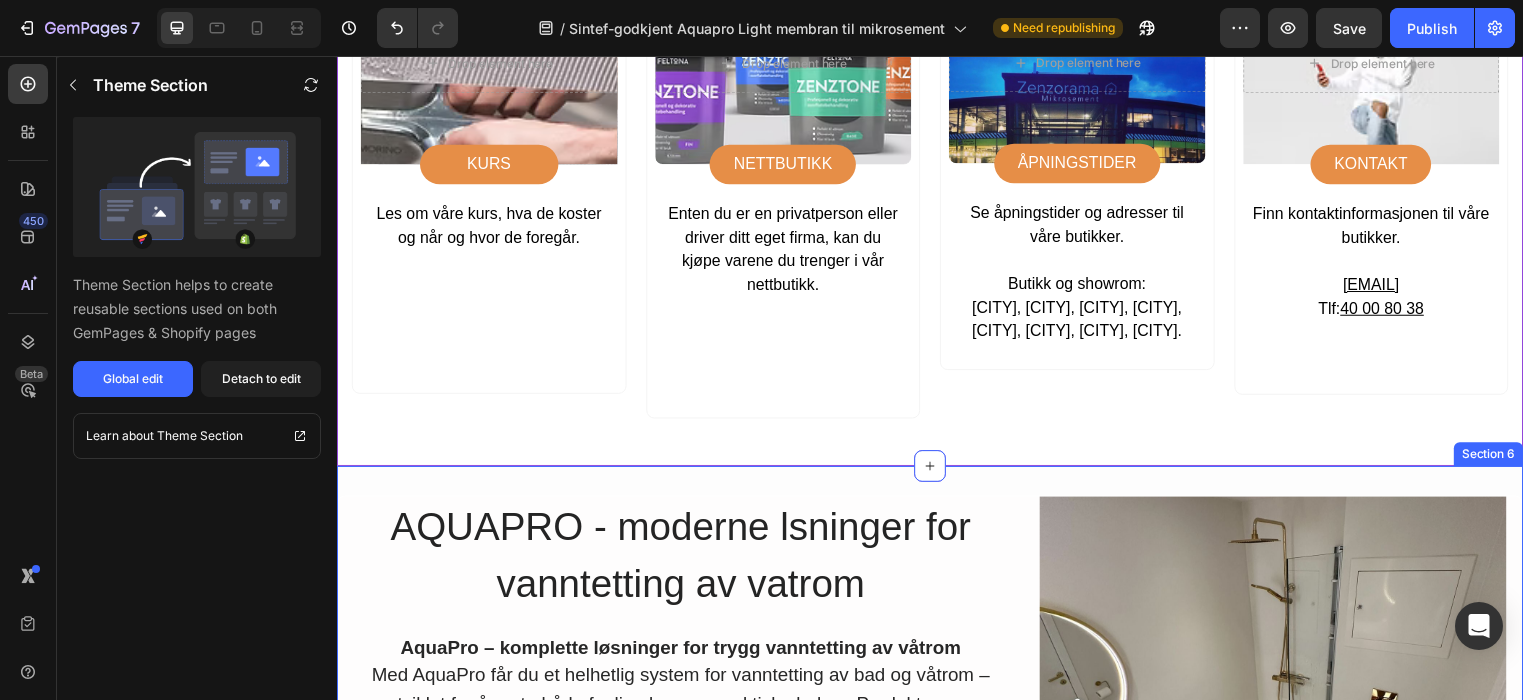 click on "AQUAPRO - moderne lsninger for vanntetting av vatrom Heading AquaPro – komplette løsninger for trygg vanntetting av våtrom Med AquaPro får du et helhetlig system for vanntetting av bad og våtrom – utviklet for å møte både faglige krav og praktiske behov. Produktene er designet med fokus på varighet, dokumentasjon og brukervennlighet, og gir profesjonelle håndverkere full fleksibilitet på tvers av prosjekter og underlag. I vårt sortiment finner du blant annet  SINTEF-godkjente membranplater  – de eneste av sitt slag på det norske markedet – samt høykvalitets  smøremembran  og  membranfolie . Løsningene er utviklet i samarbeid med Jotun, med tanke på moderne byggepraksis og strenge fuktsikringskrav. Text Block Dokumentert kvalitet og bred kompatibilitet AquaPro-produktene er utviklet med fokus på sikkerhet, ytelse og dokumentert kvalitet. For å sikre pålitelighet i alle ledd, gjennomgår produktene omfattende tester hos  SINTEF  og andre anerkjente, uavhengige testinstitusjoner. Ardex" at bounding box center [937, 985] 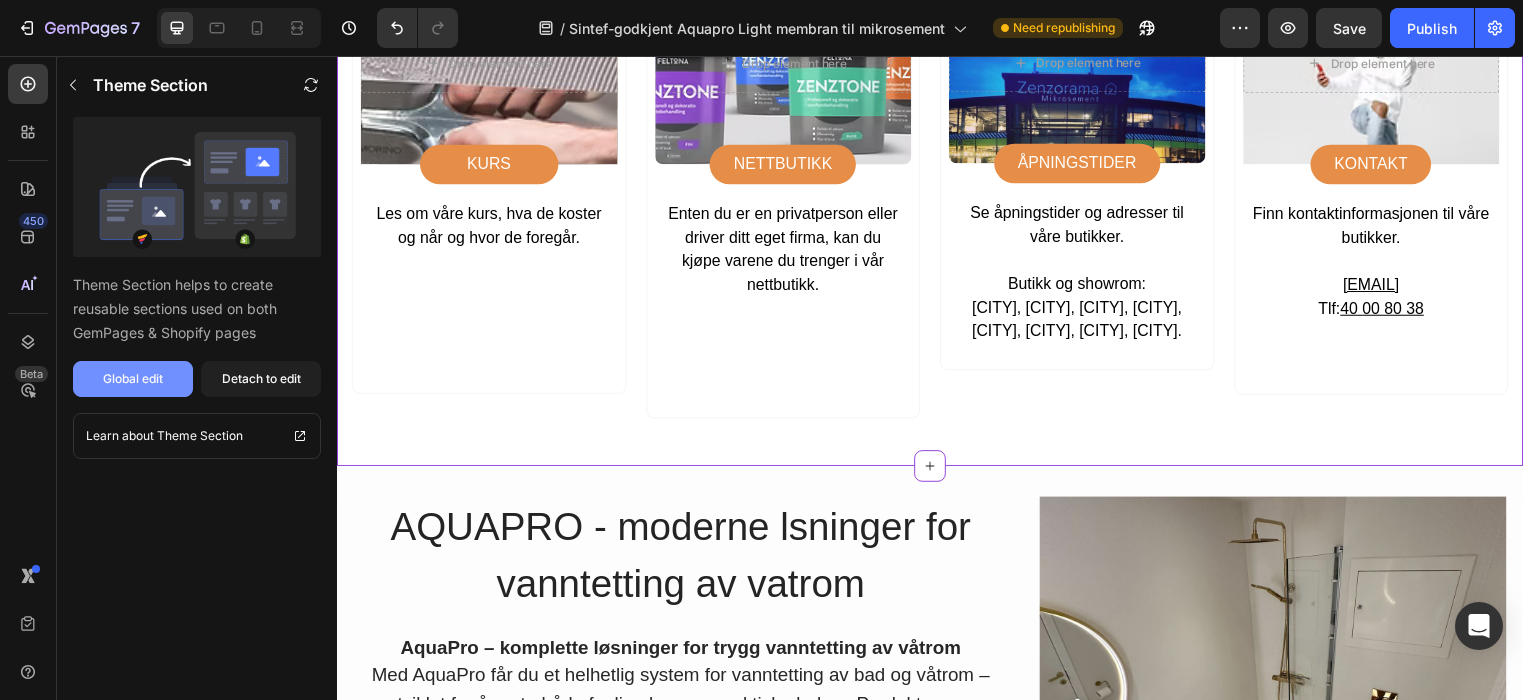 click on "Global edit" at bounding box center [133, 379] 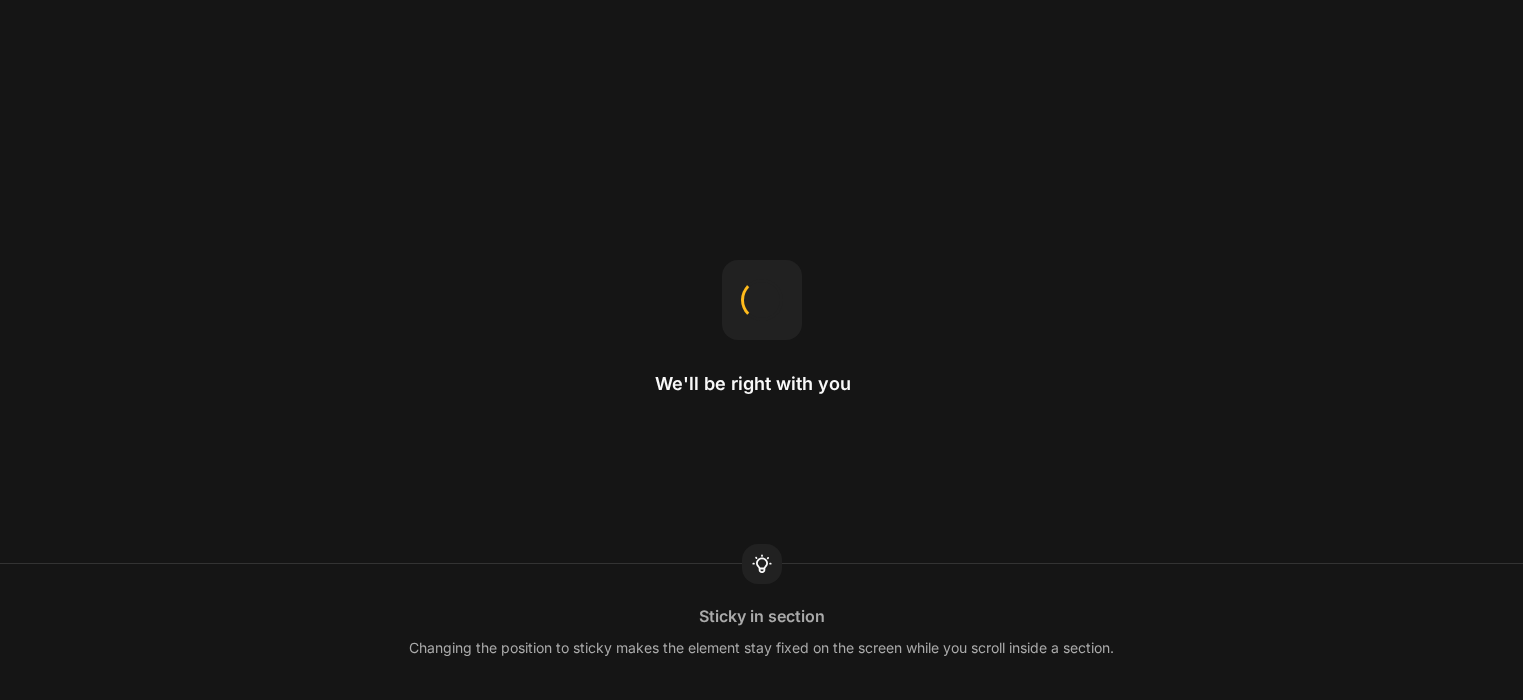 scroll, scrollTop: 0, scrollLeft: 0, axis: both 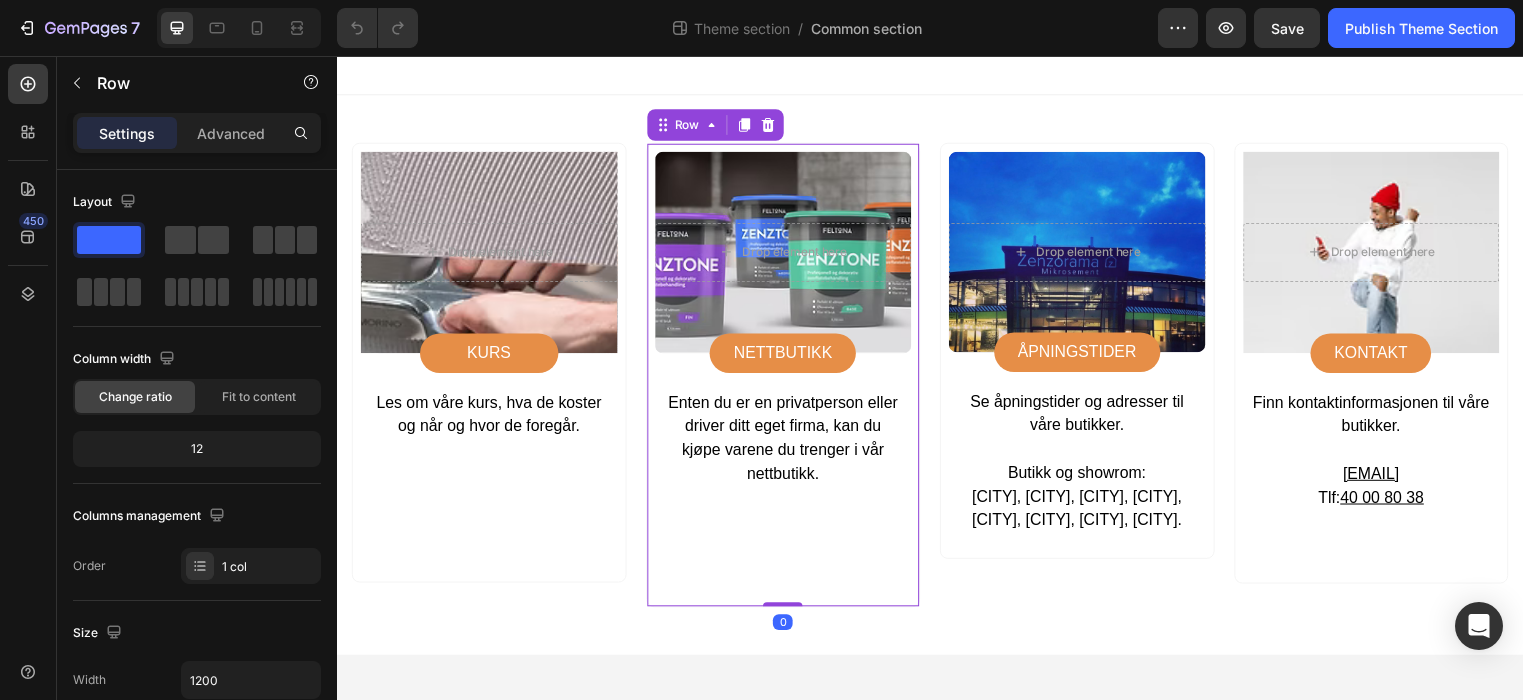 click on "Drop element here Hero Banner NETTBUTIKK Button Enten du er en privatperson eller driver ditt eget firma, kan du kjøpe varene du trenger i vår nettbutikk. Text Block Row   0" at bounding box center (789, 379) 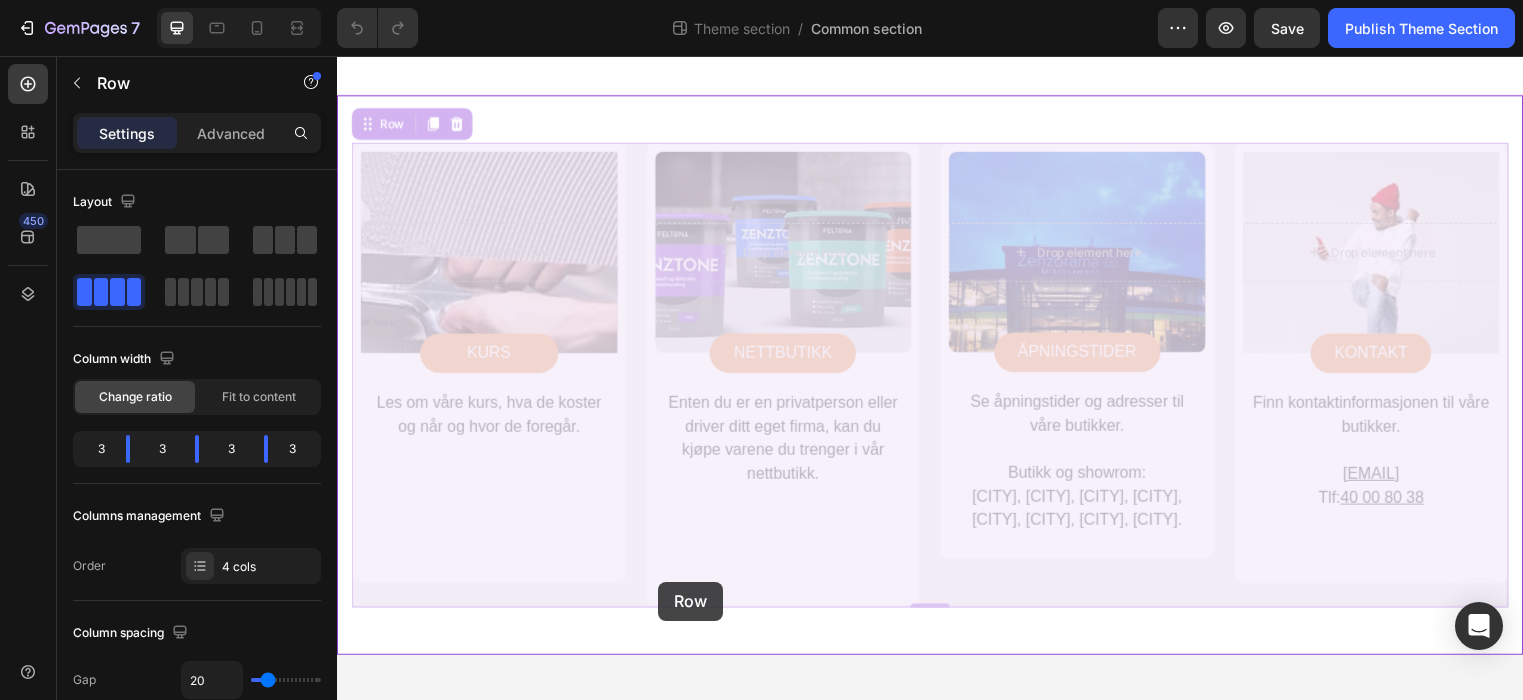 drag, startPoint x: 626, startPoint y: 603, endPoint x: 662, endPoint y: 588, distance: 39 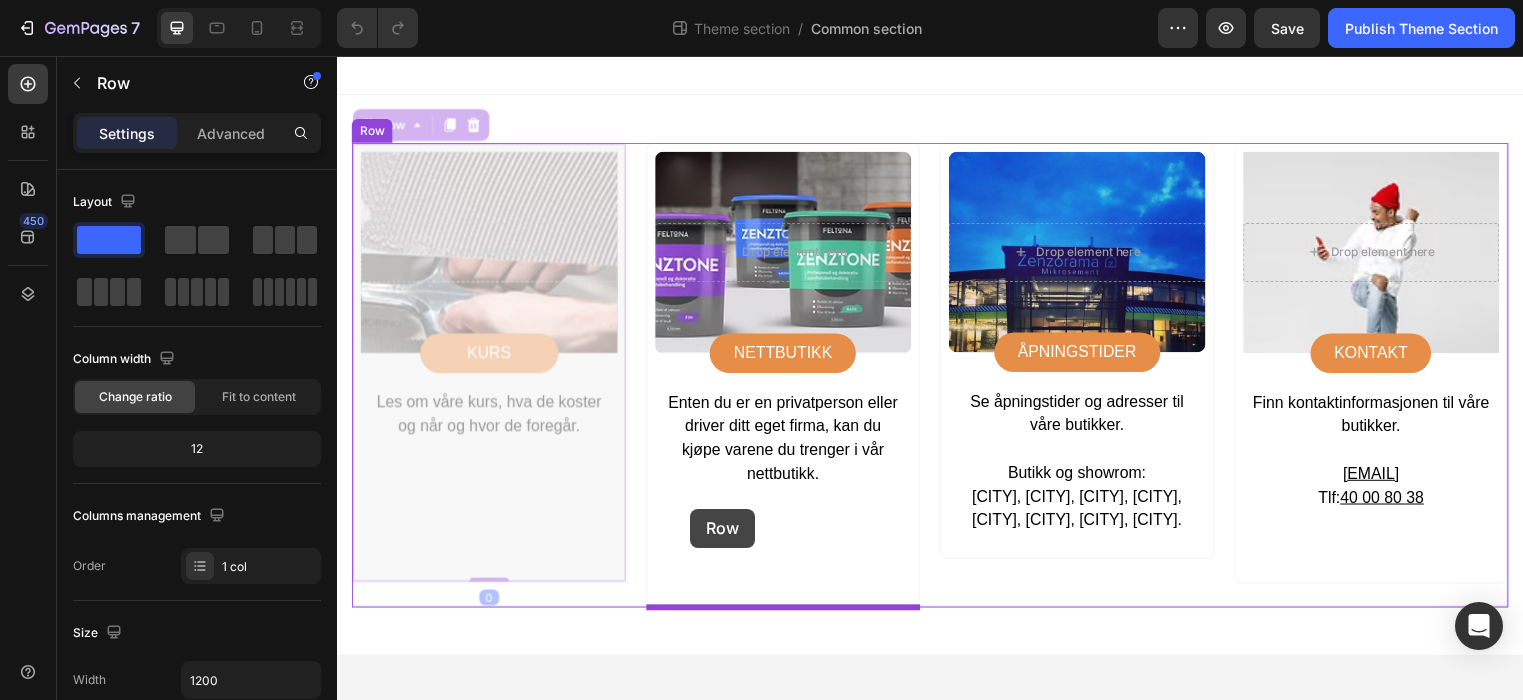 drag, startPoint x: 606, startPoint y: 512, endPoint x: 694, endPoint y: 514, distance: 88.02273 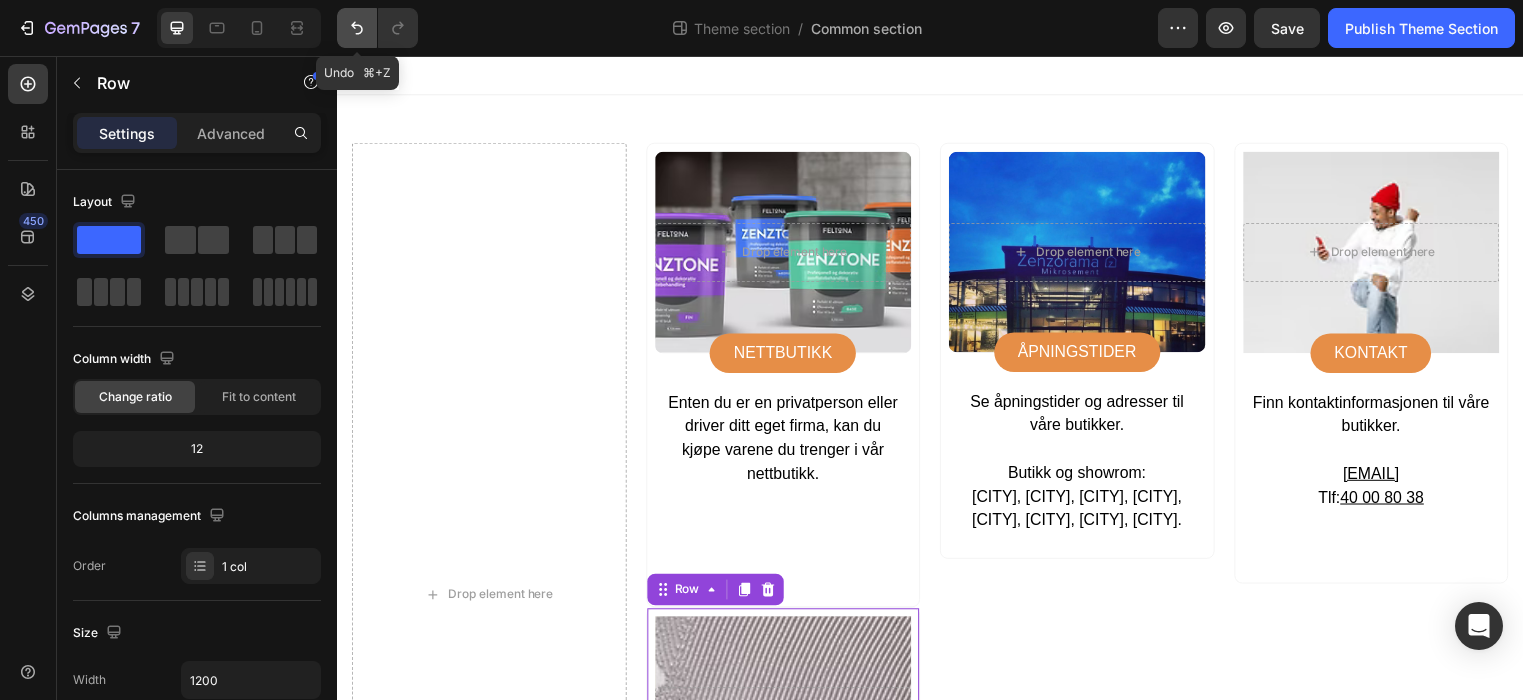 click 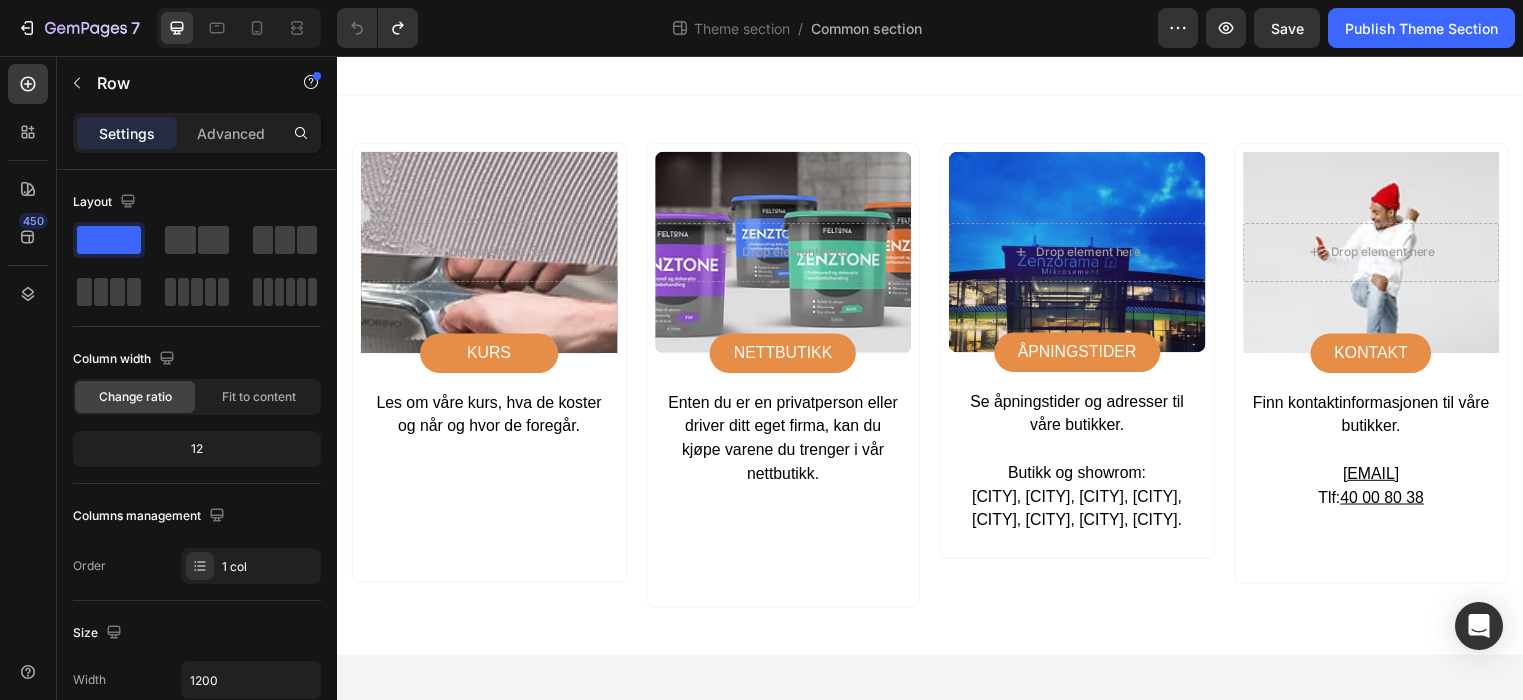 click at bounding box center [937, 76] 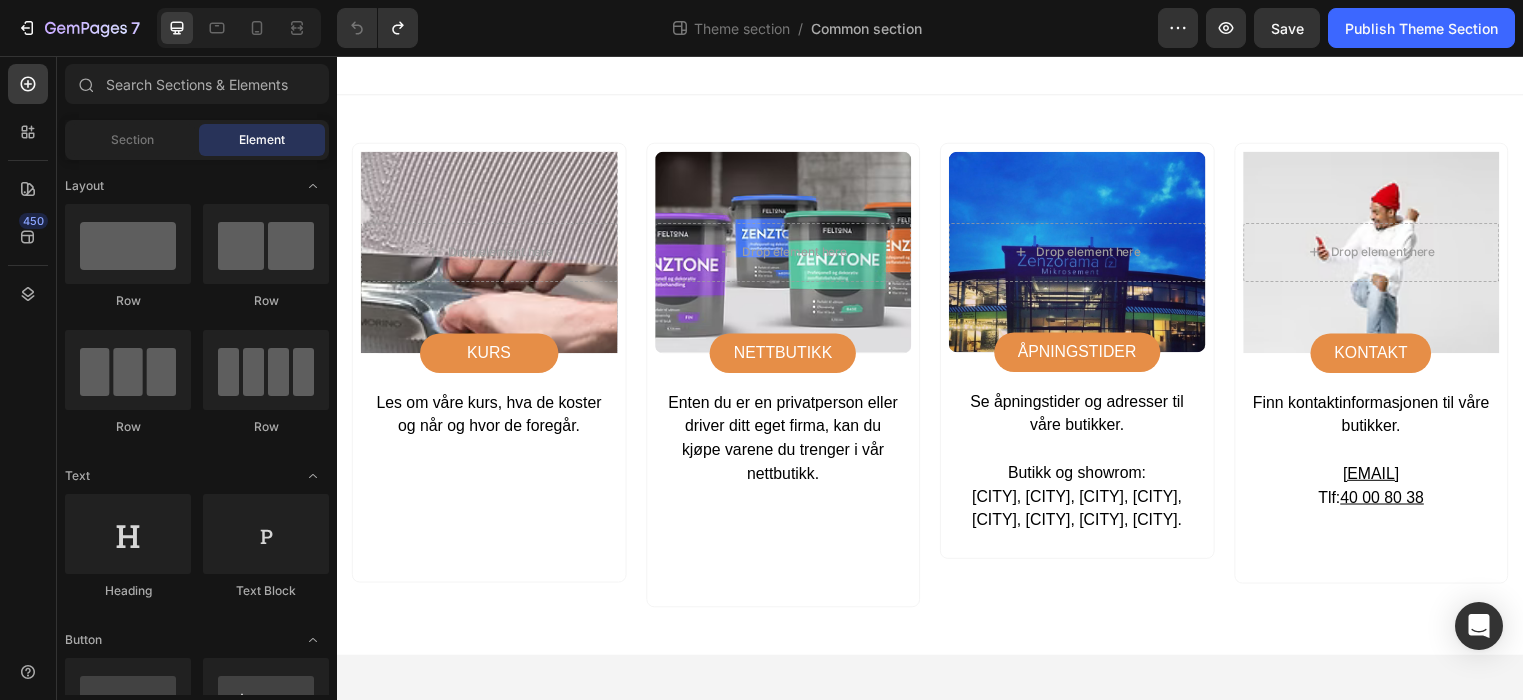 click at bounding box center (937, 76) 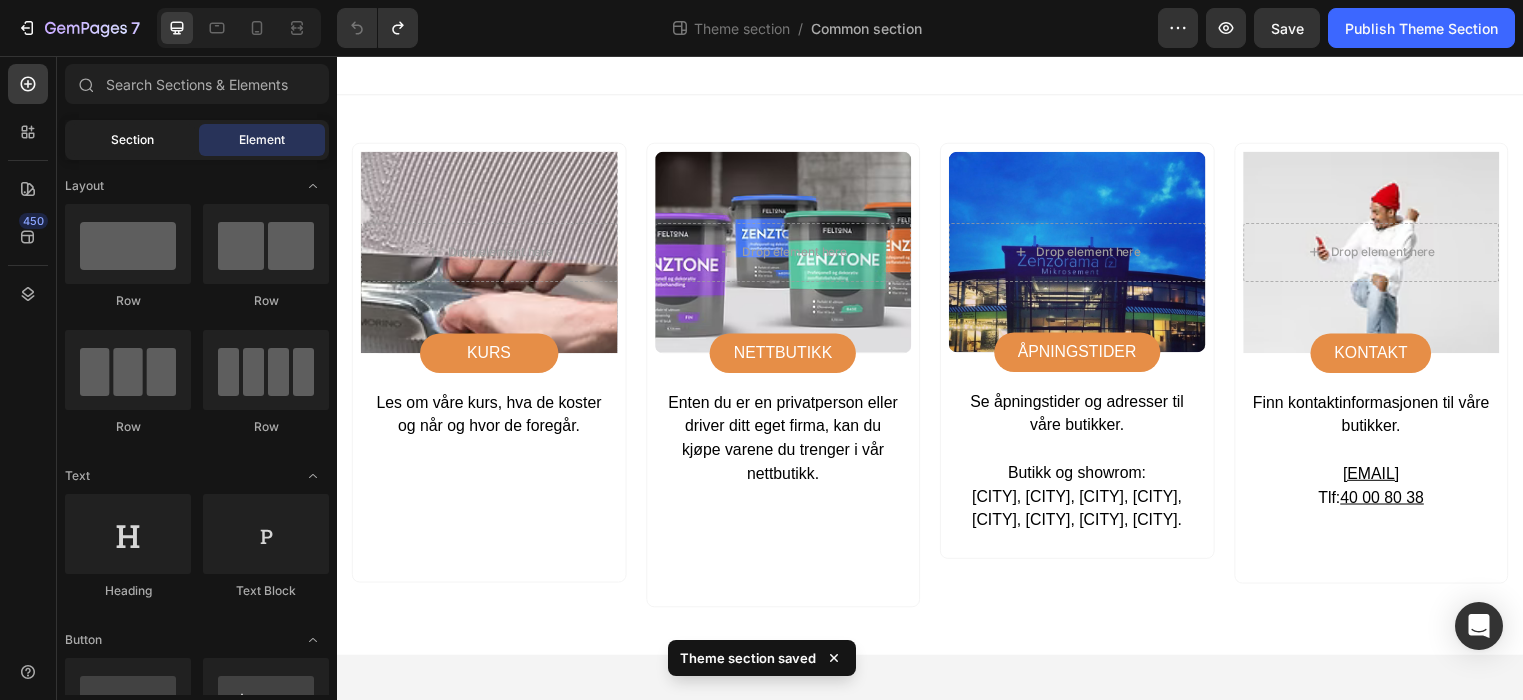 click on "Section" 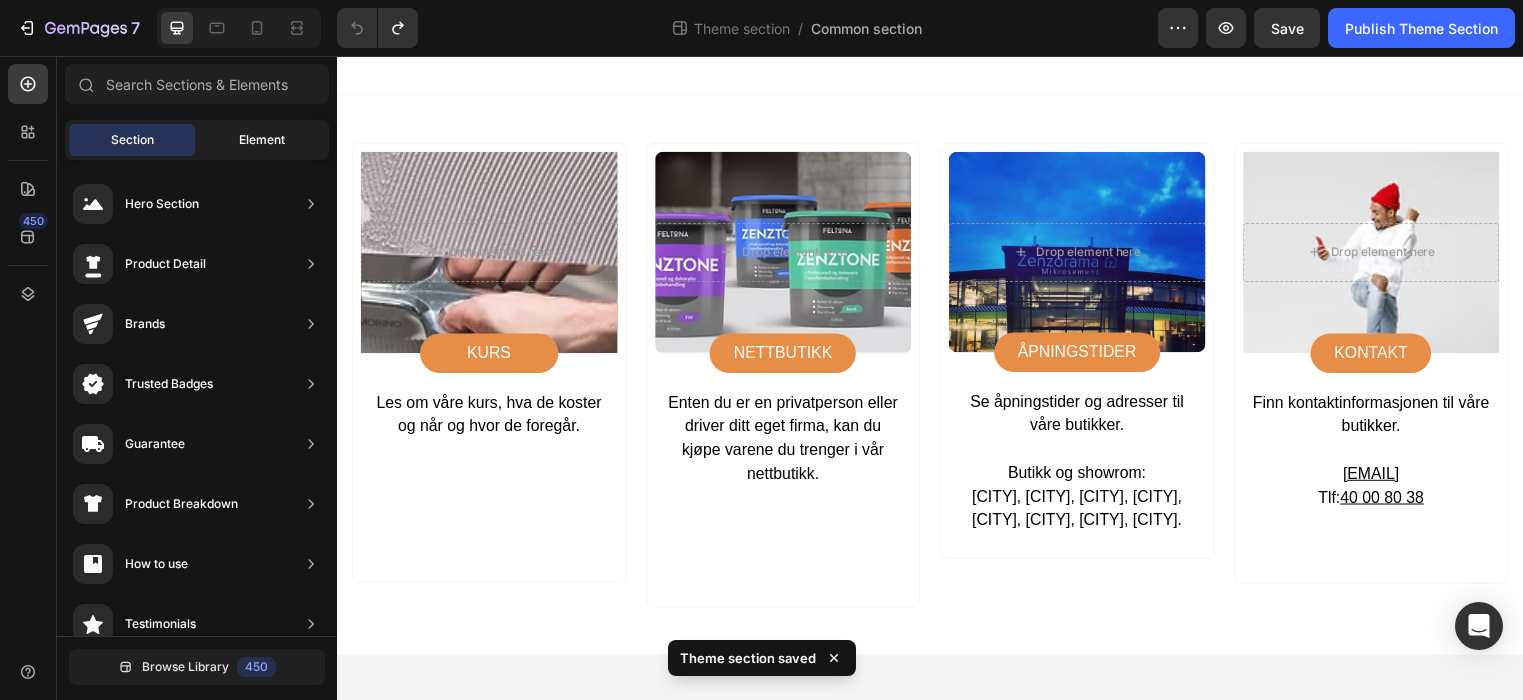 click on "Element" at bounding box center [262, 140] 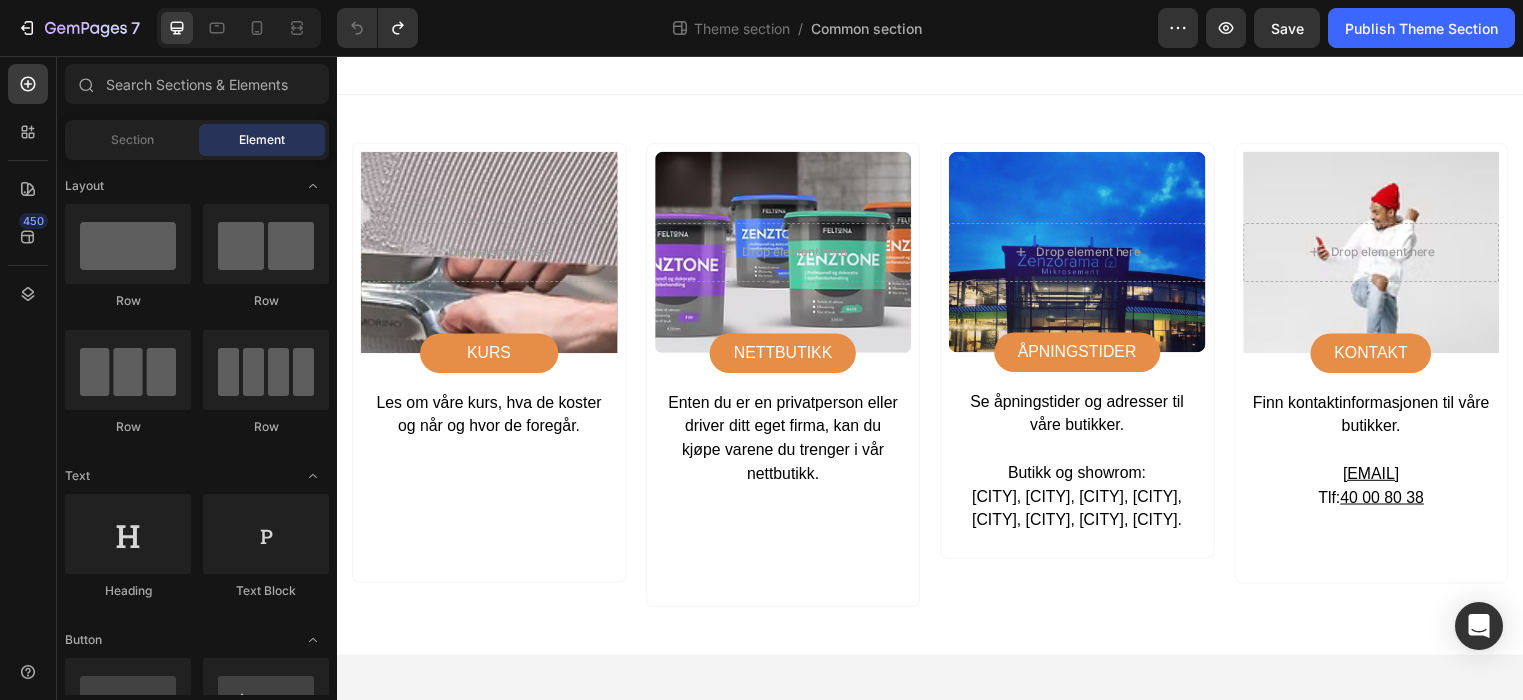 click at bounding box center [937, 76] 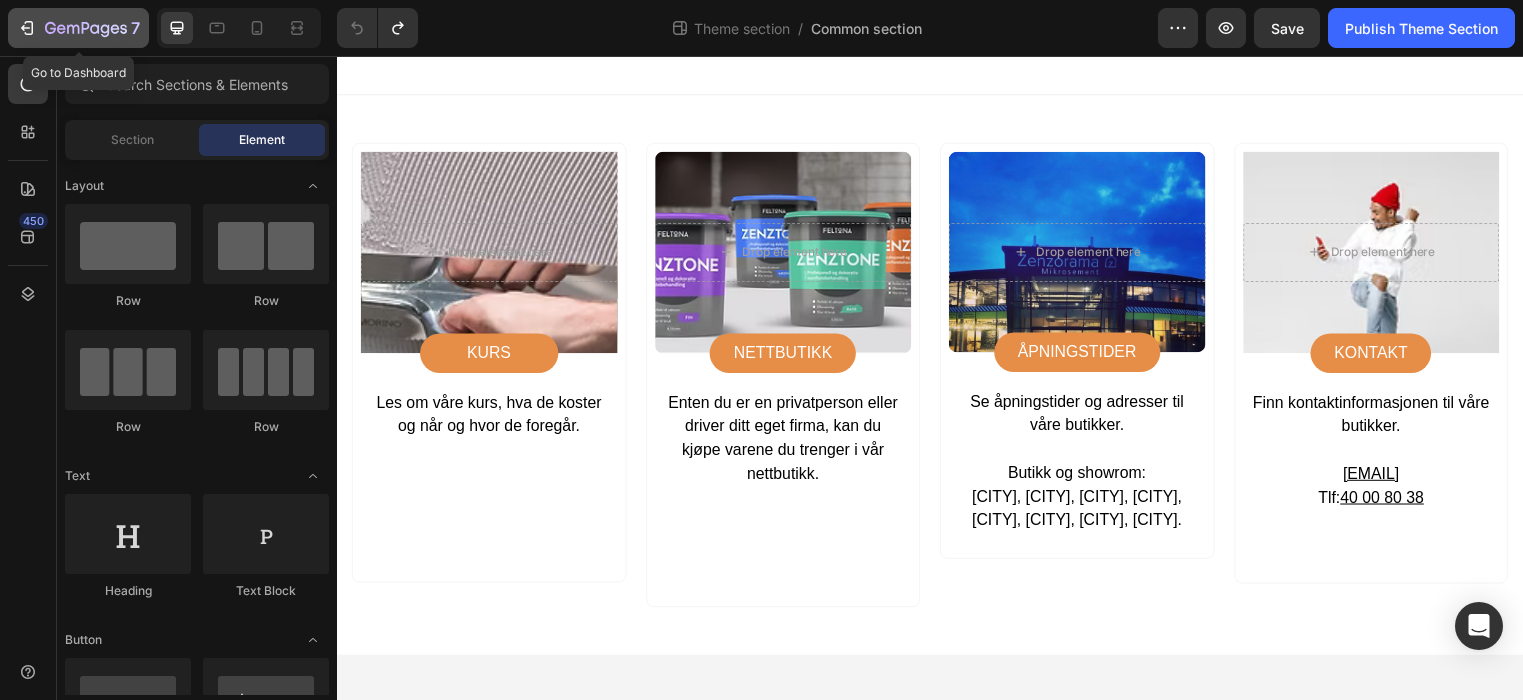 click 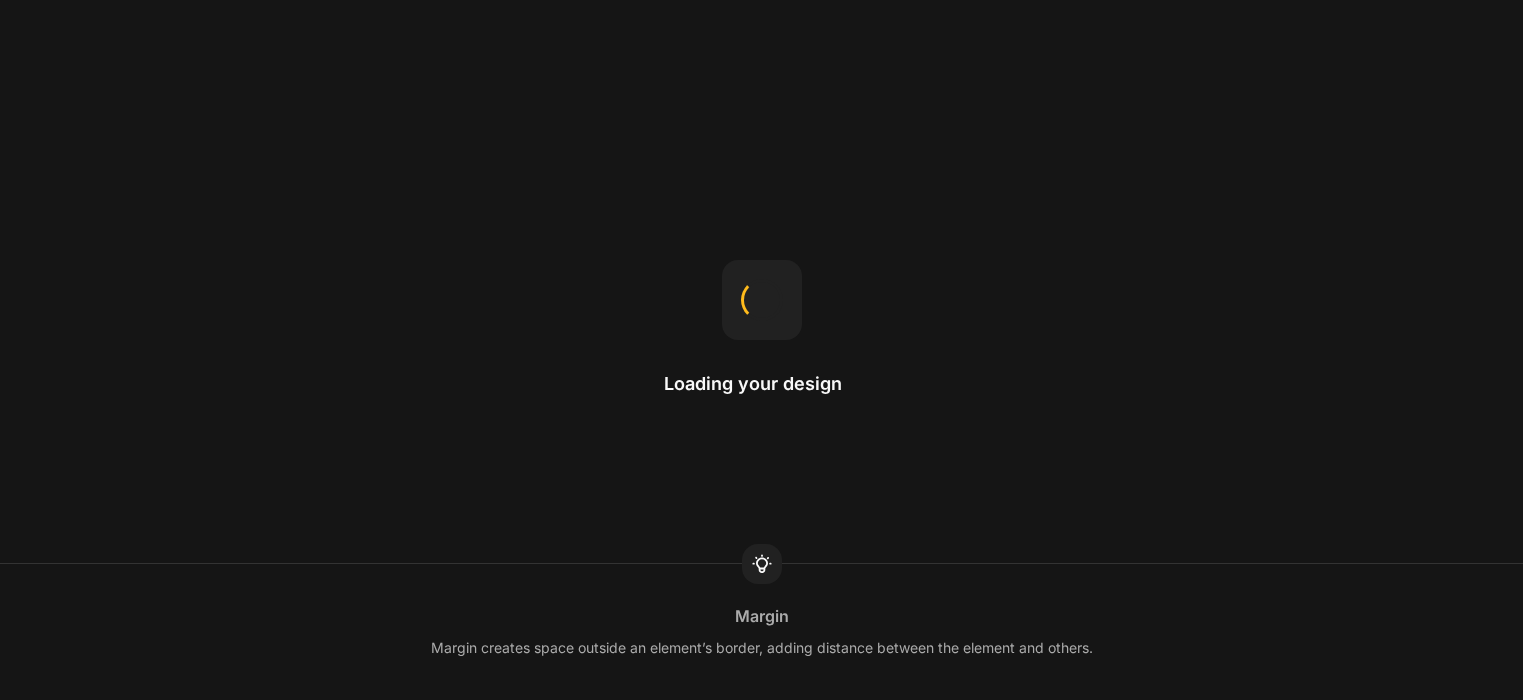 scroll, scrollTop: 0, scrollLeft: 0, axis: both 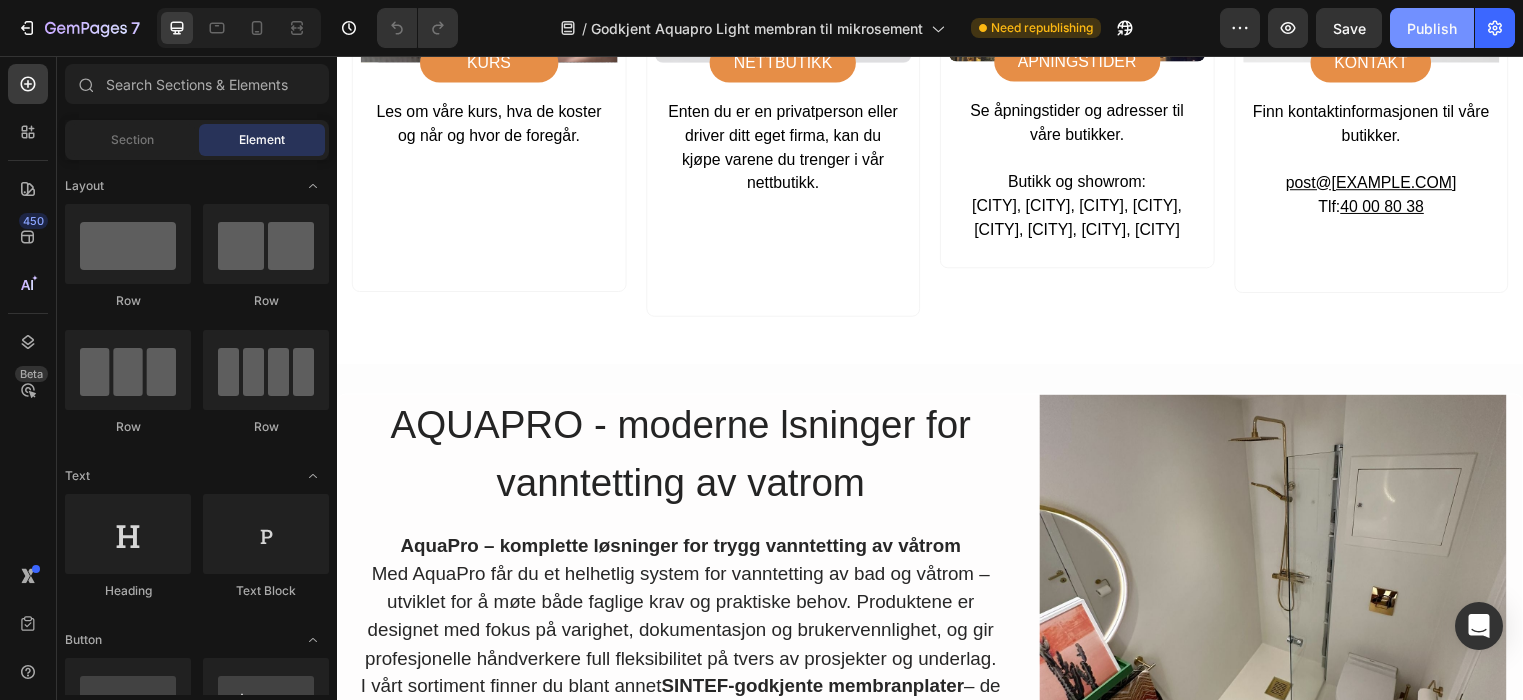 click on "Publish" at bounding box center (1432, 28) 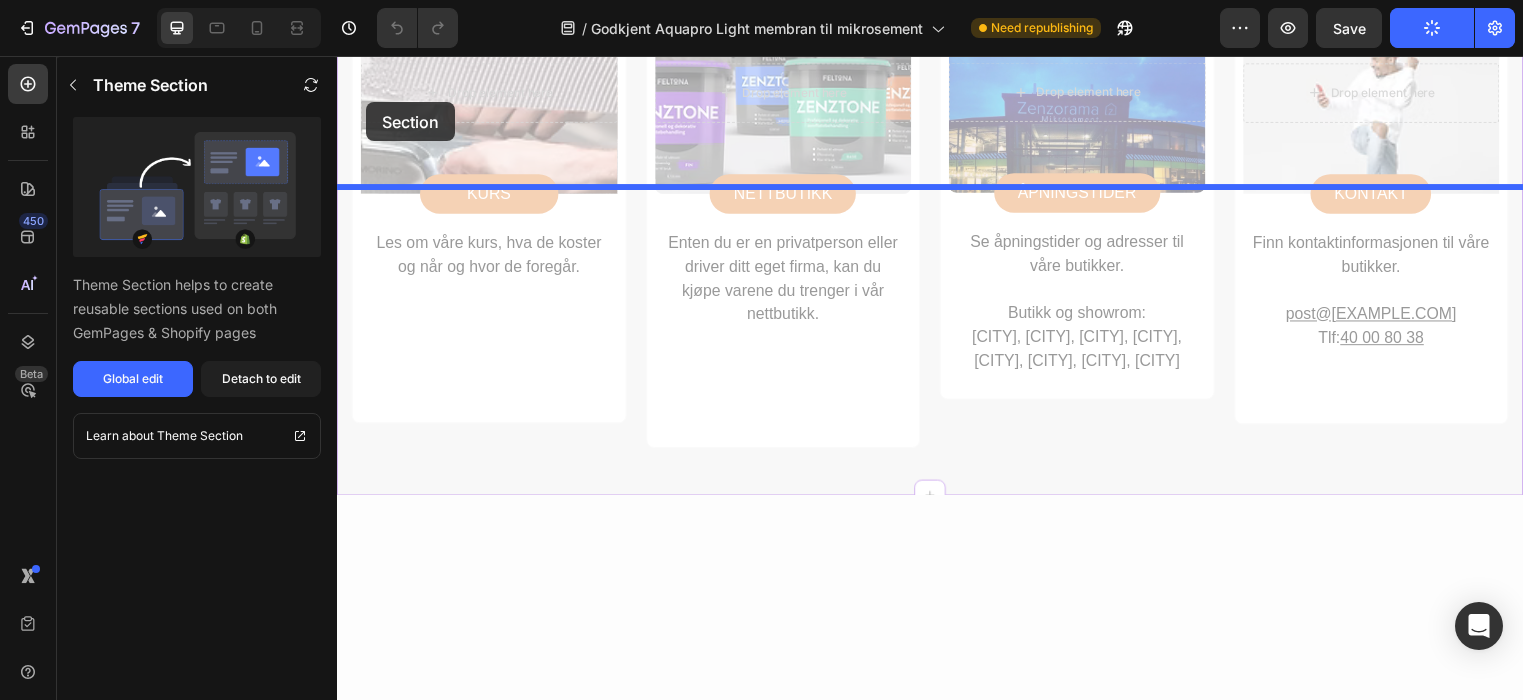 scroll, scrollTop: 2329, scrollLeft: 0, axis: vertical 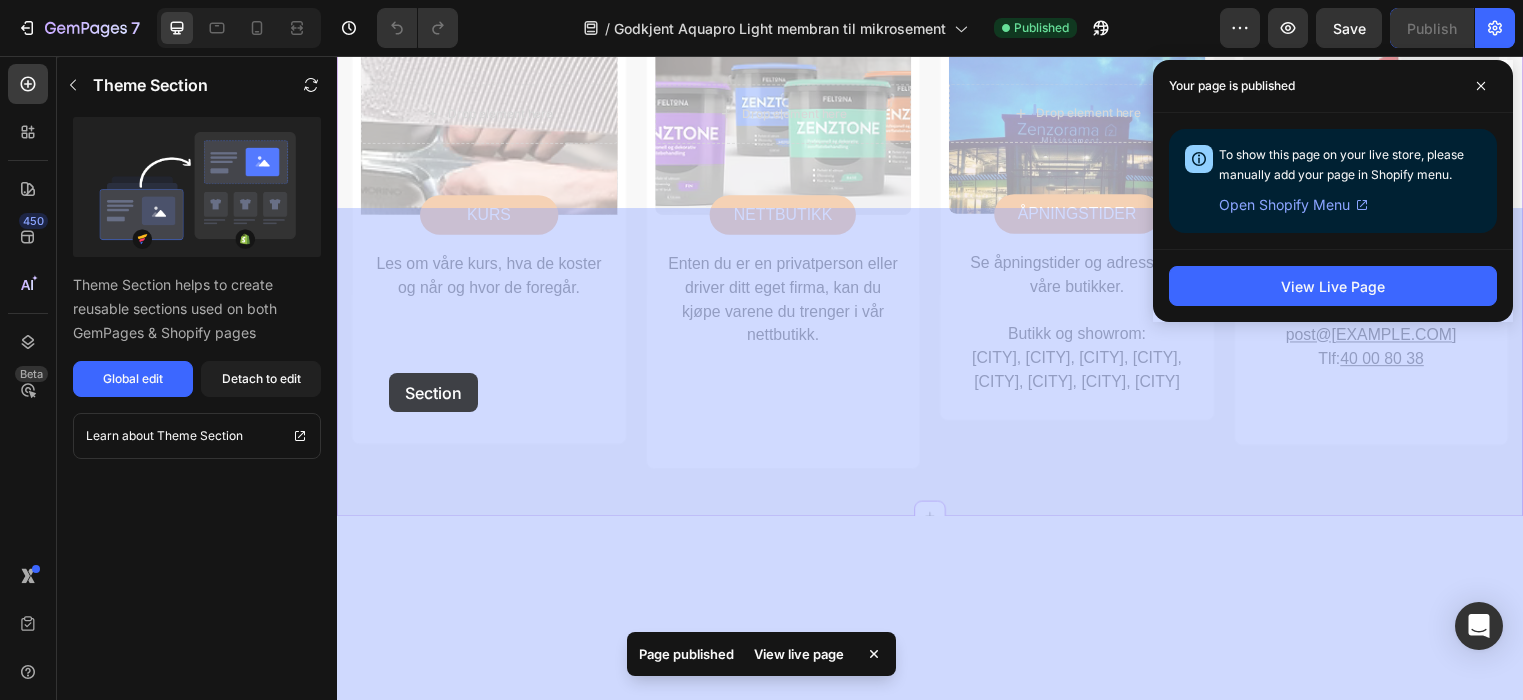 drag, startPoint x: 362, startPoint y: 78, endPoint x: 390, endPoint y: 377, distance: 300.30817 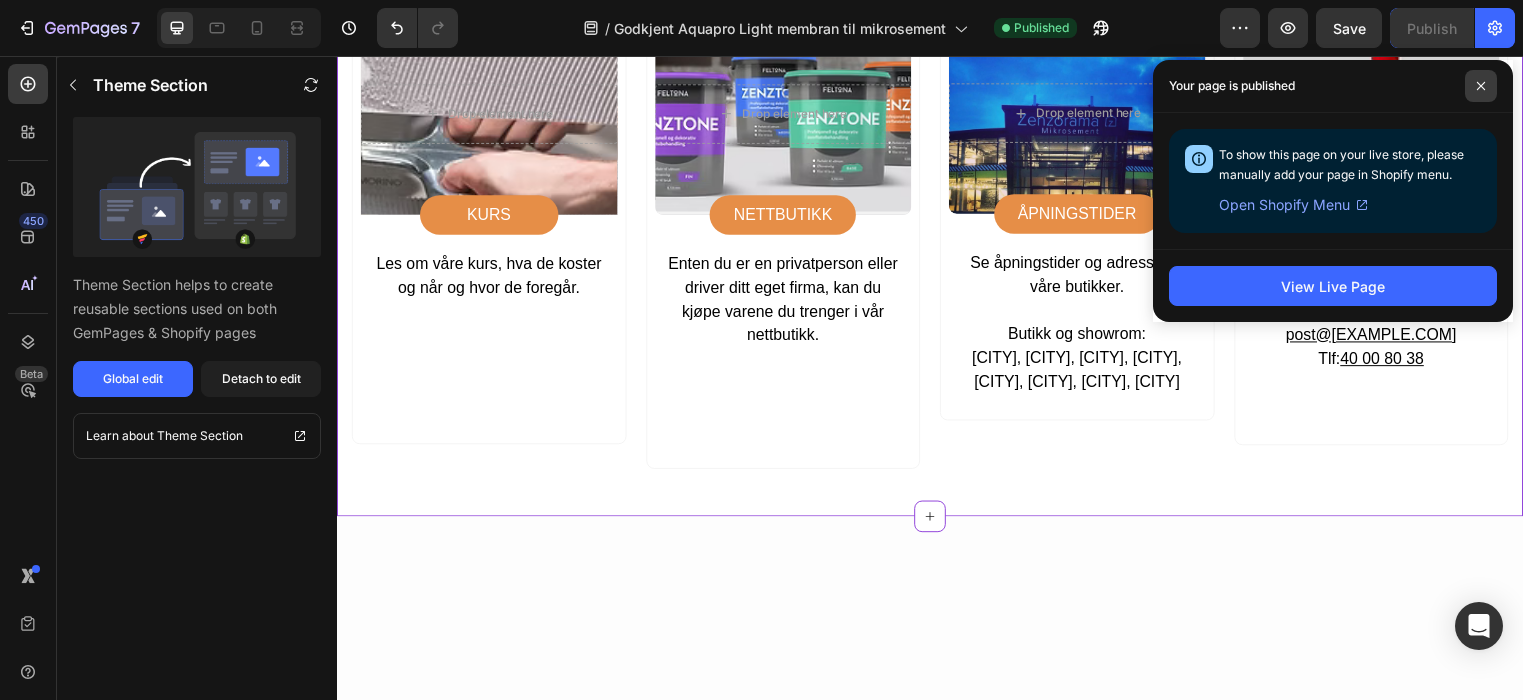 click 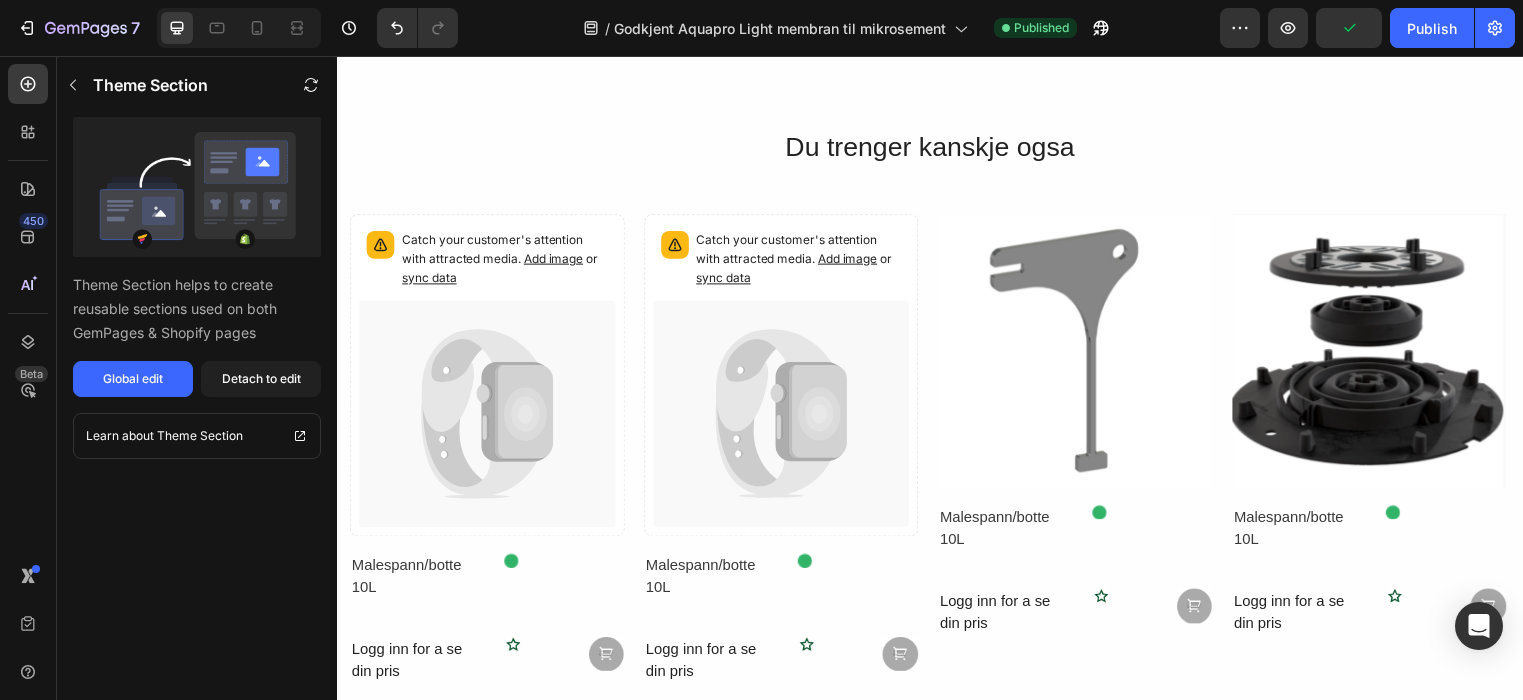 scroll, scrollTop: 7123, scrollLeft: 0, axis: vertical 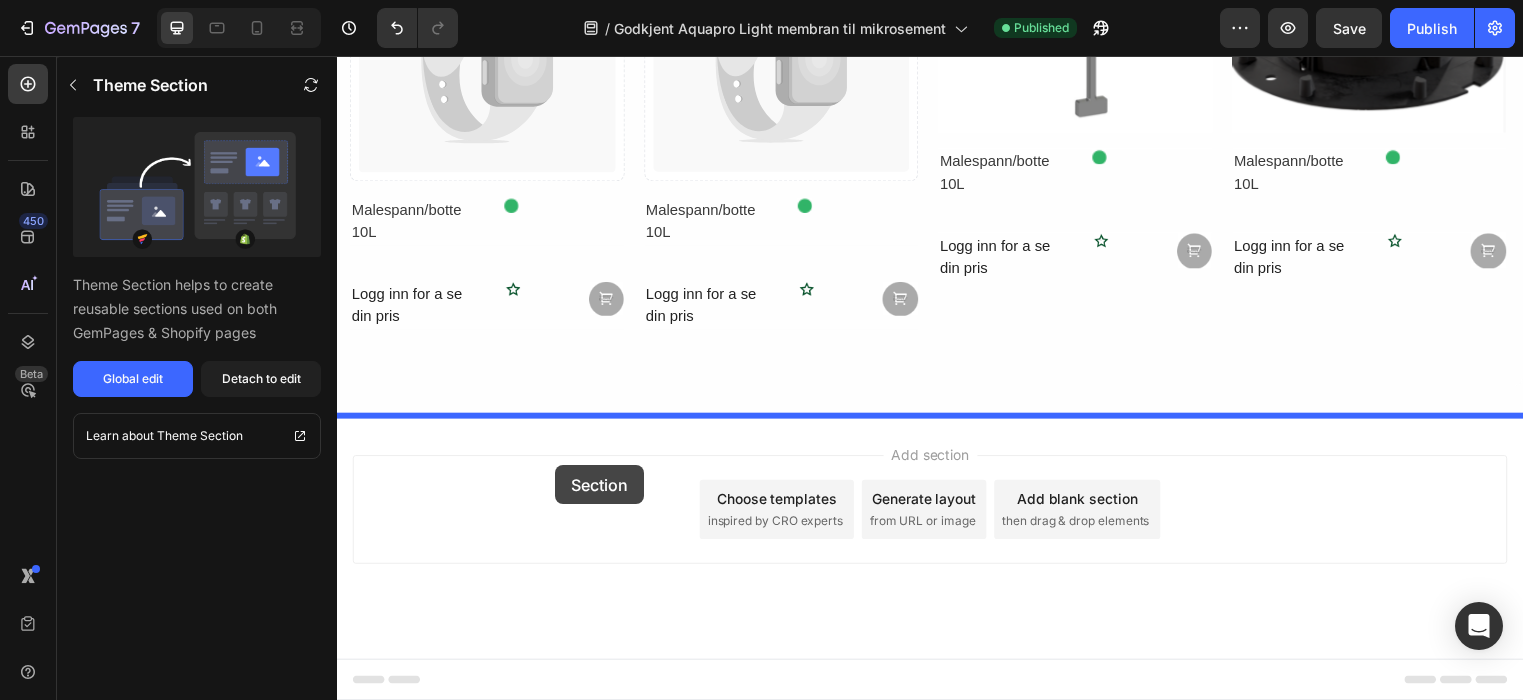 drag, startPoint x: 358, startPoint y: 232, endPoint x: 558, endPoint y: 469, distance: 310.11127 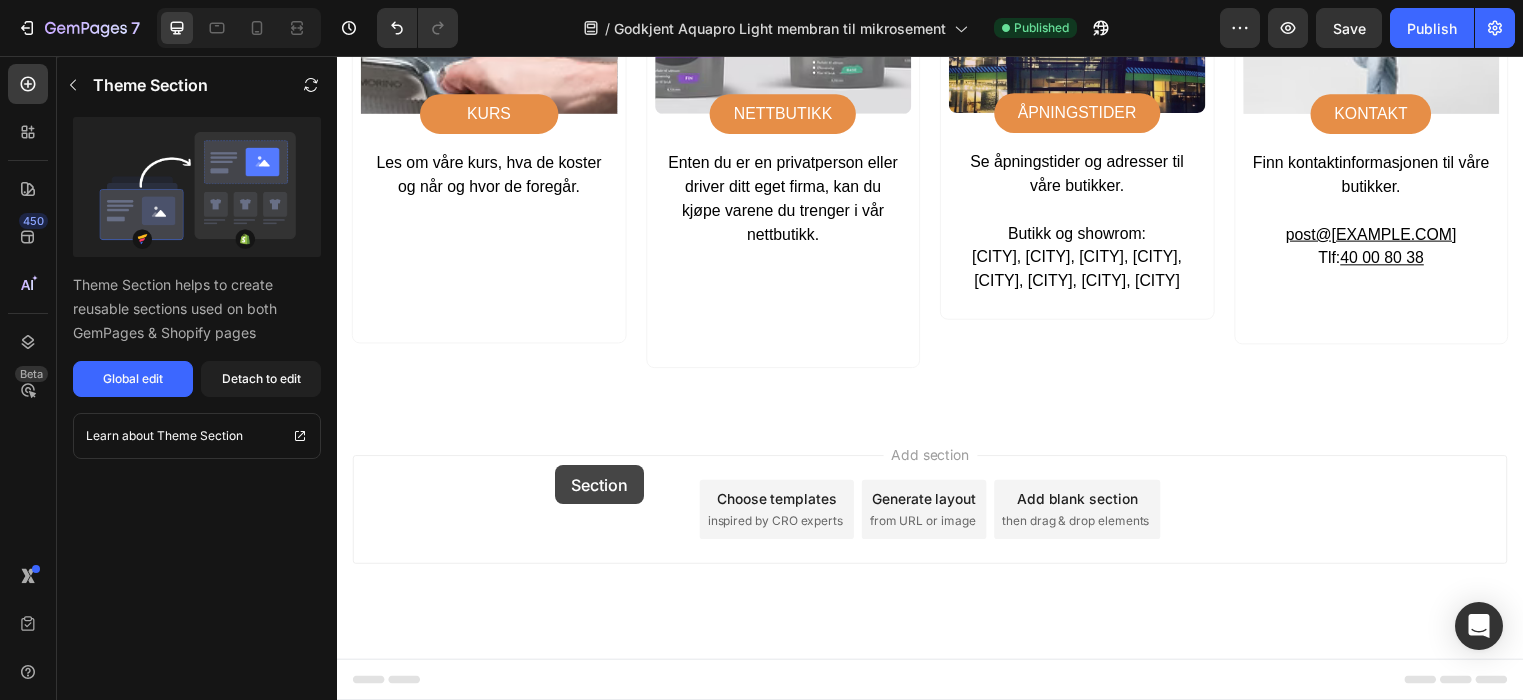 scroll, scrollTop: 6557, scrollLeft: 0, axis: vertical 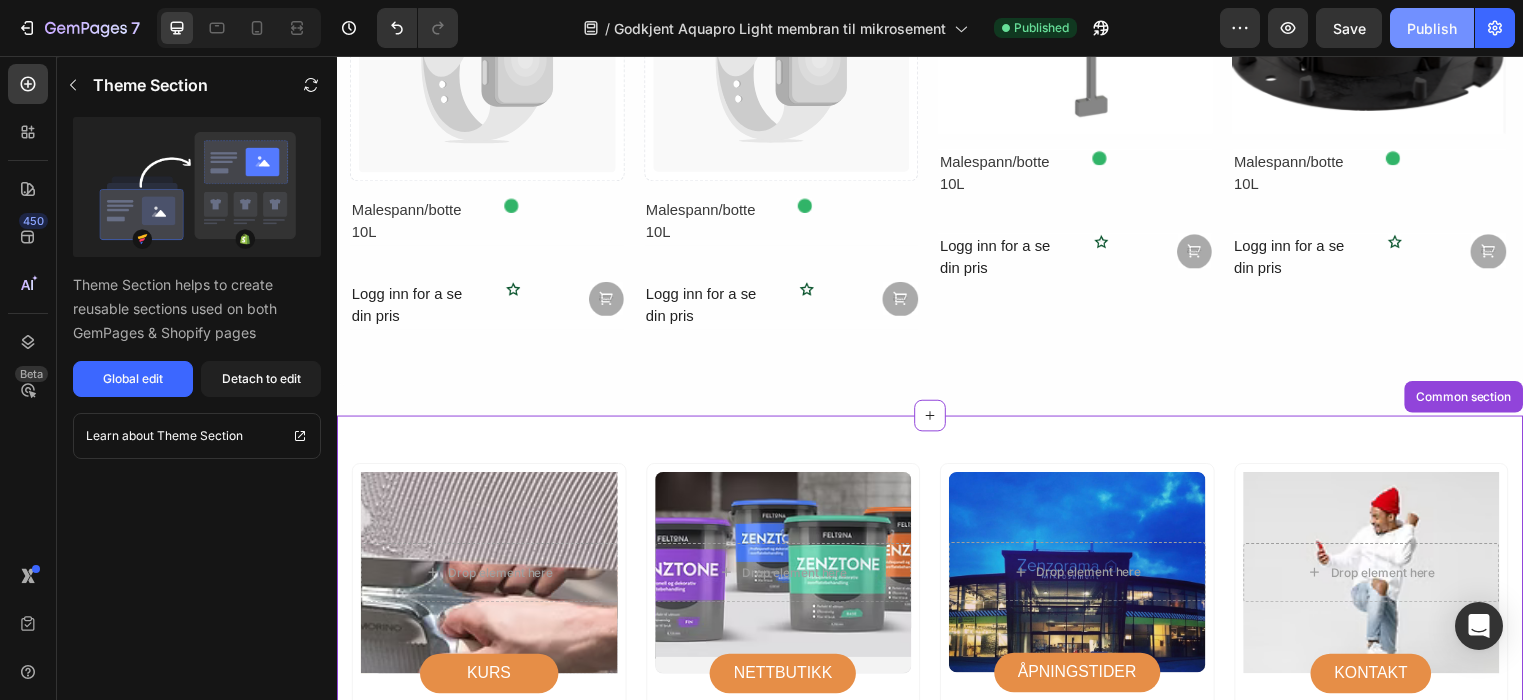 click on "Publish" at bounding box center [1432, 28] 